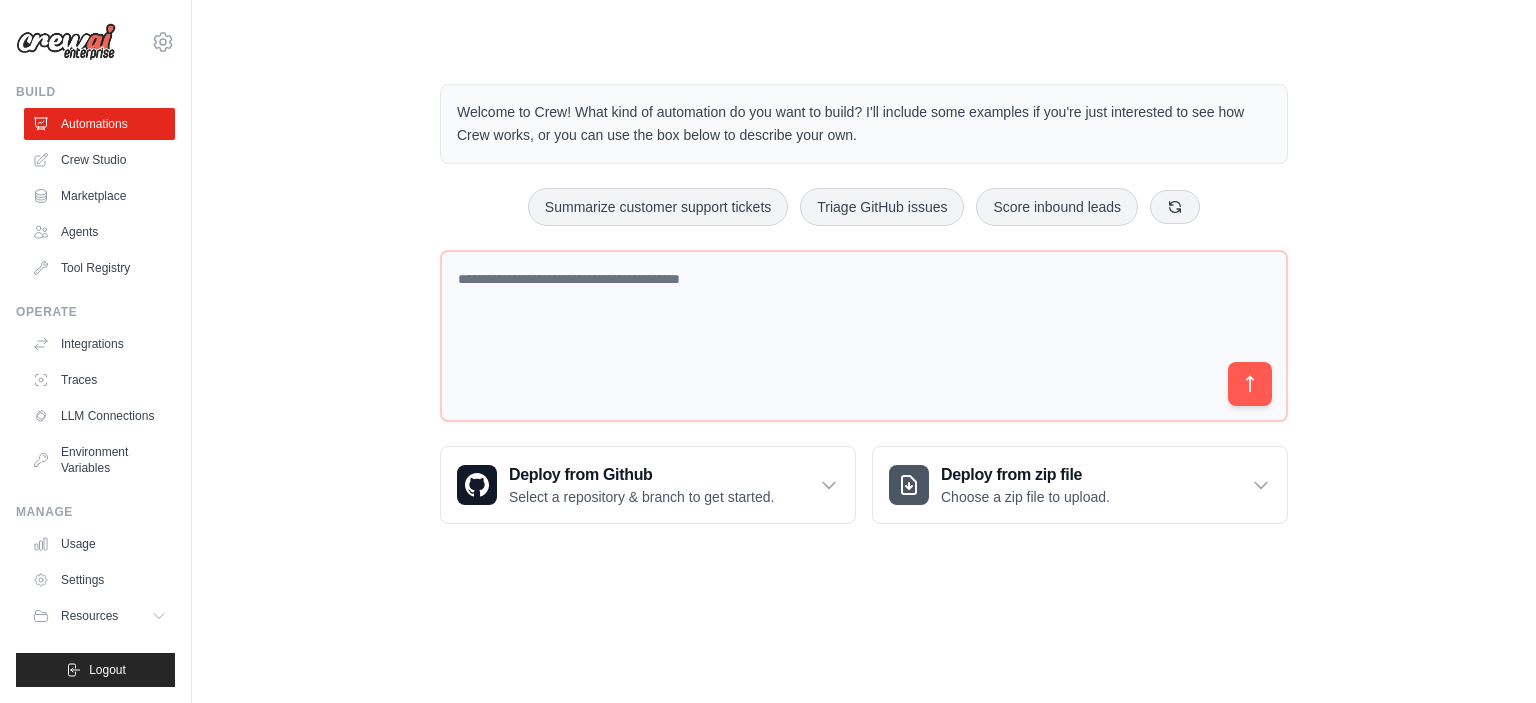 scroll, scrollTop: 0, scrollLeft: 0, axis: both 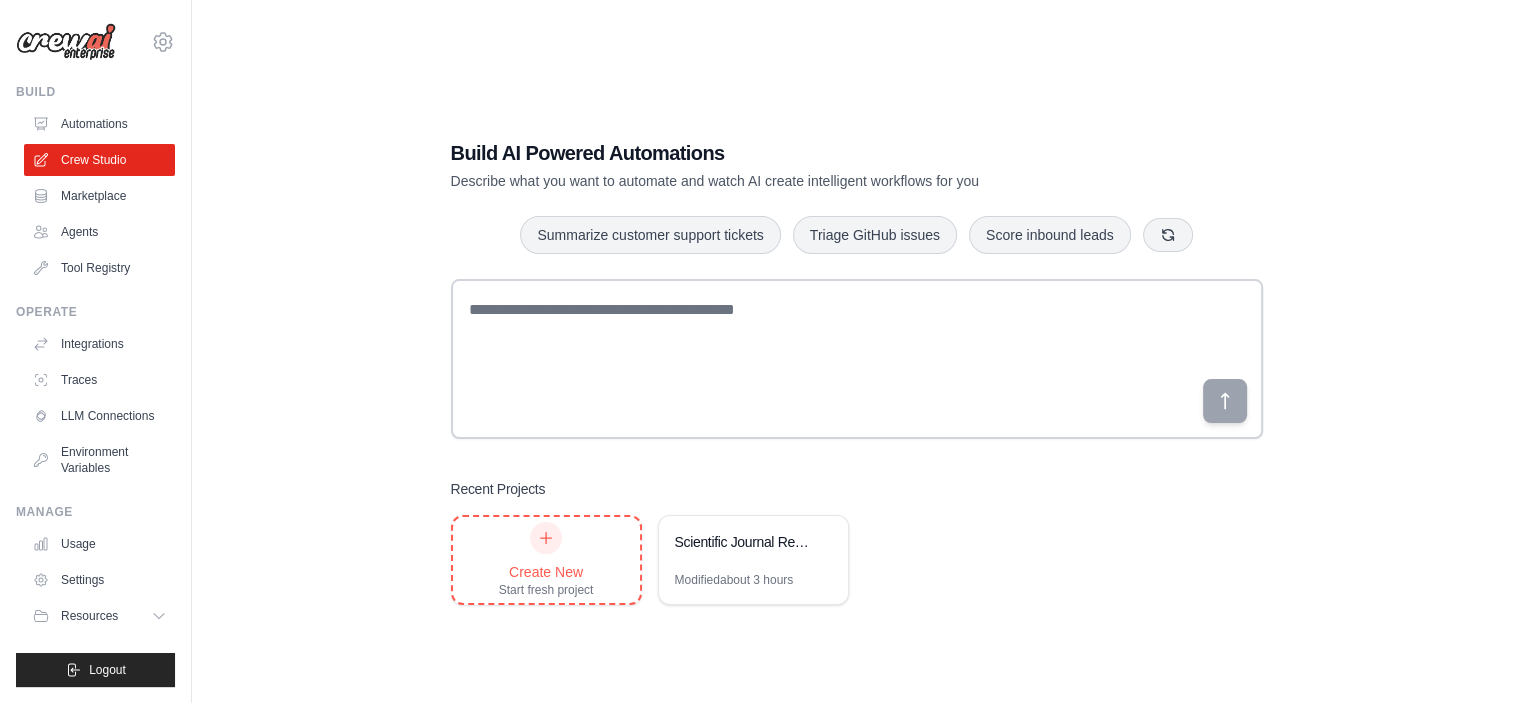 click on "Create New" at bounding box center (546, 572) 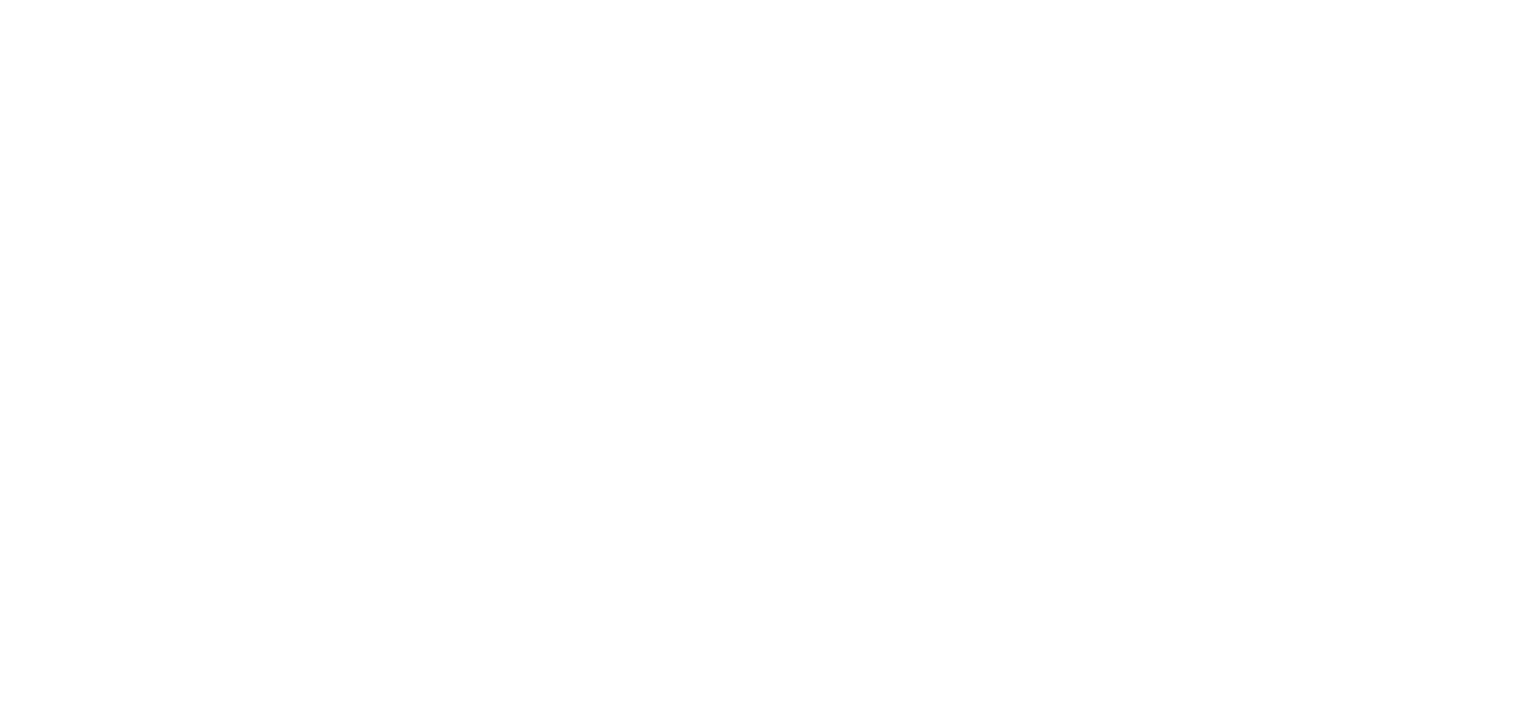 scroll, scrollTop: 0, scrollLeft: 0, axis: both 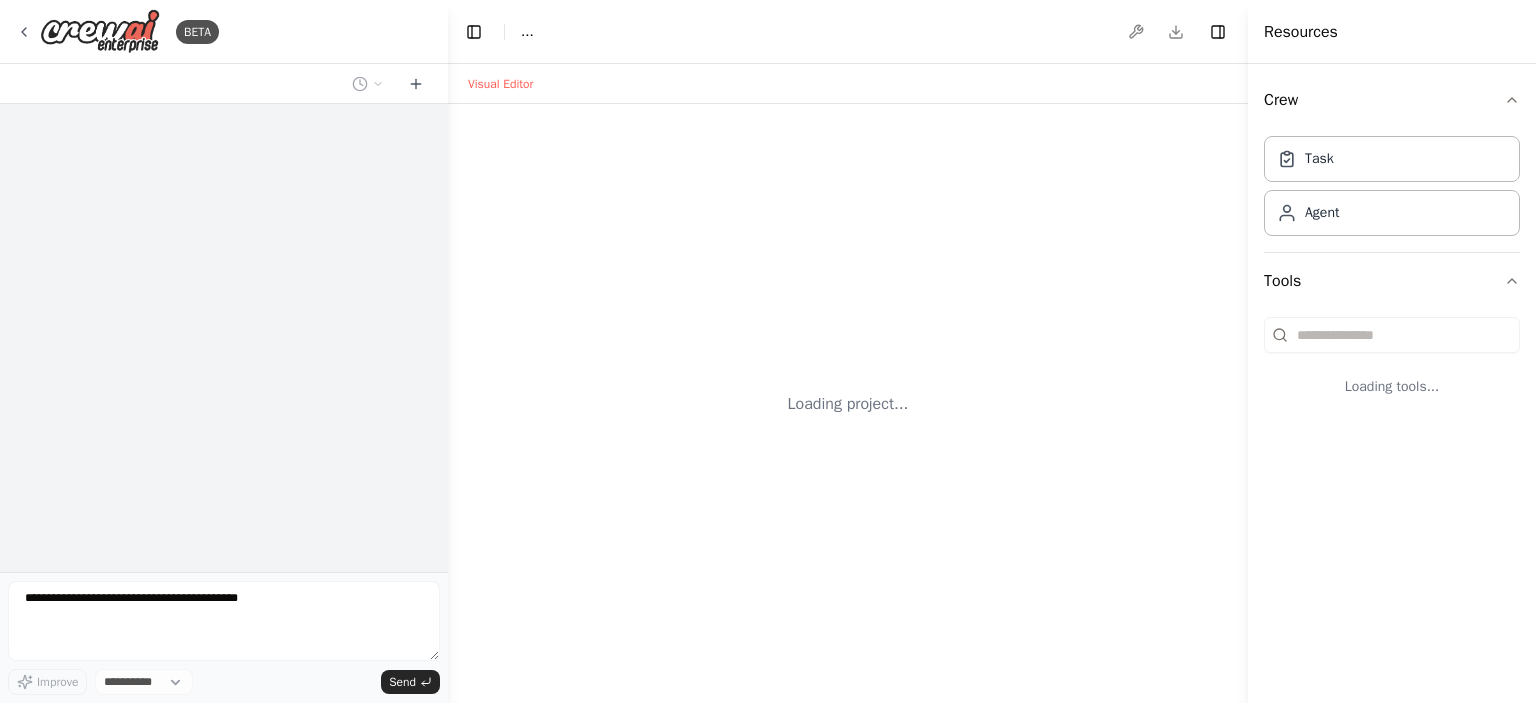 select on "****" 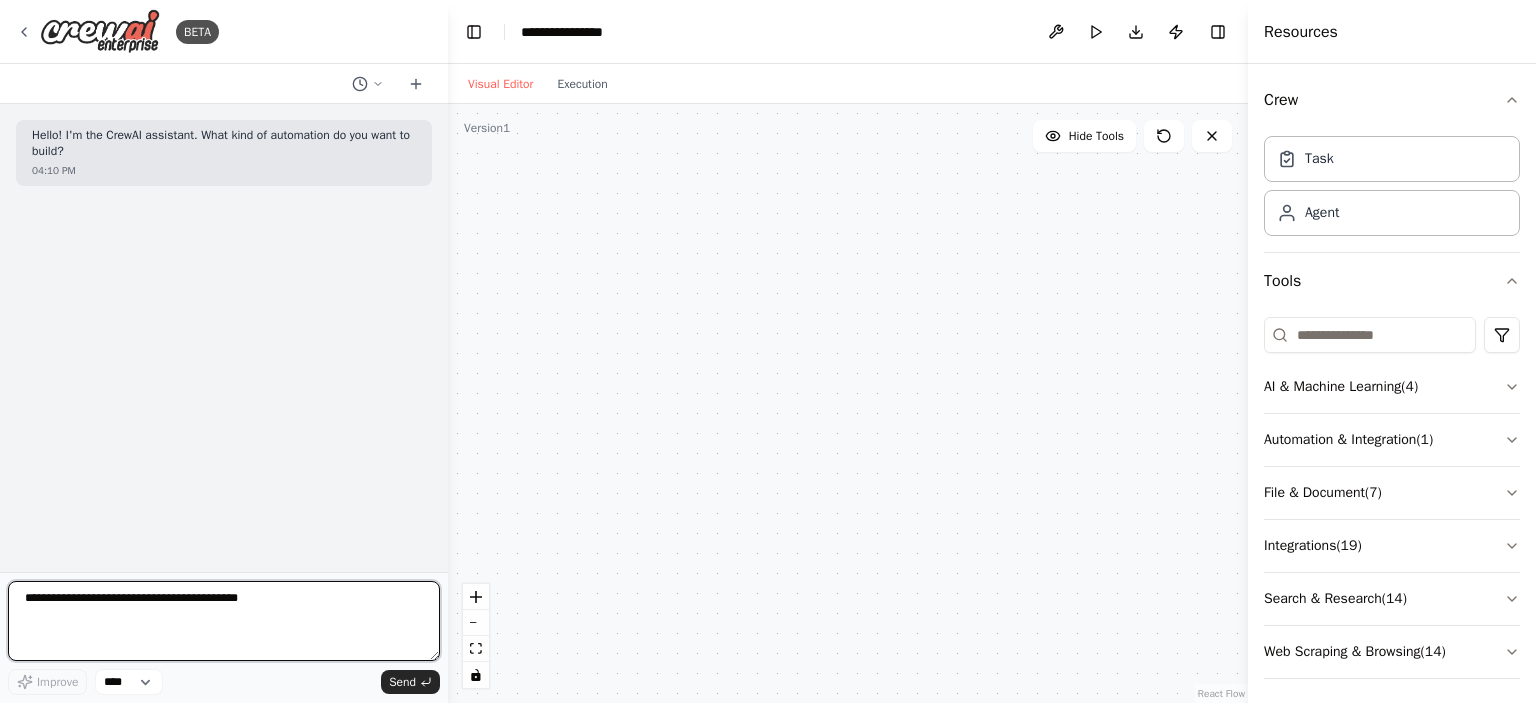click at bounding box center [224, 621] 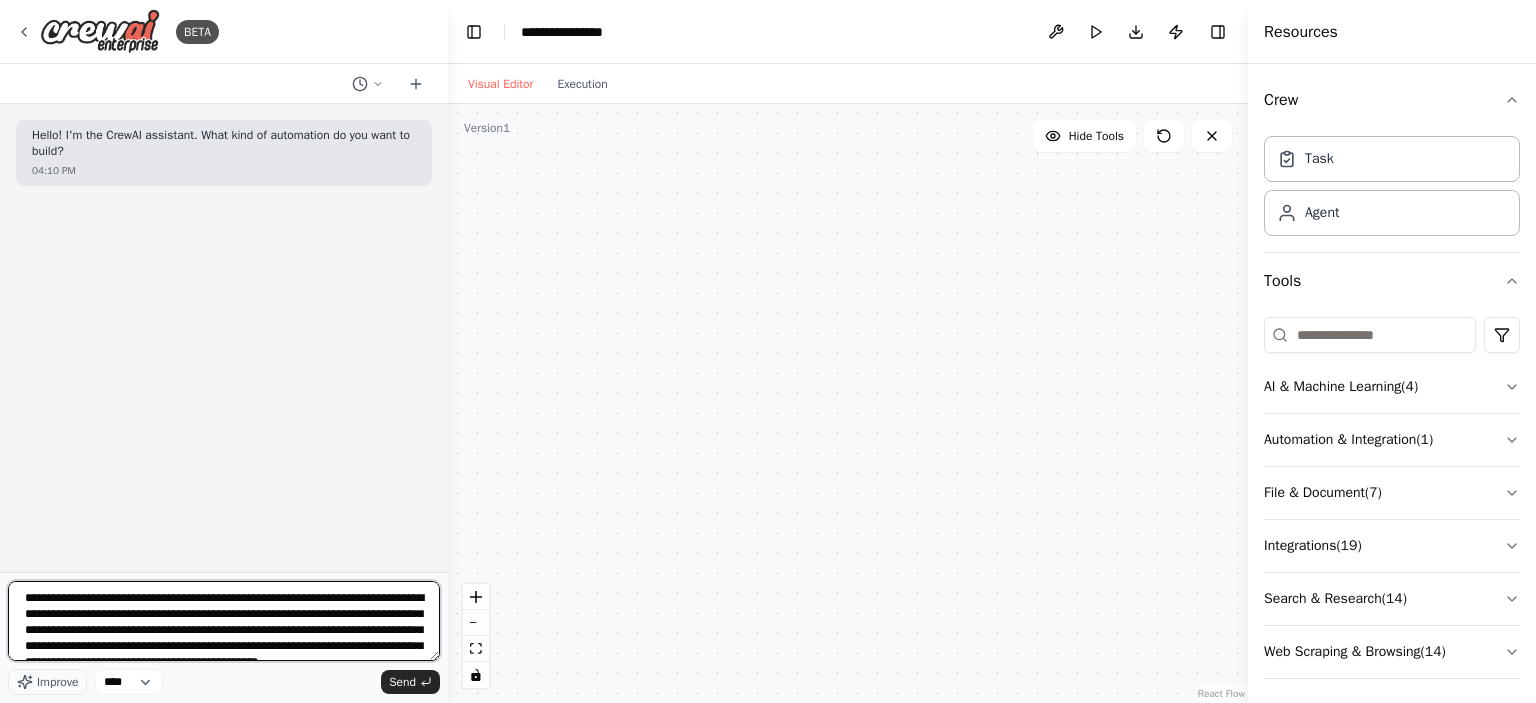 scroll, scrollTop: 25, scrollLeft: 0, axis: vertical 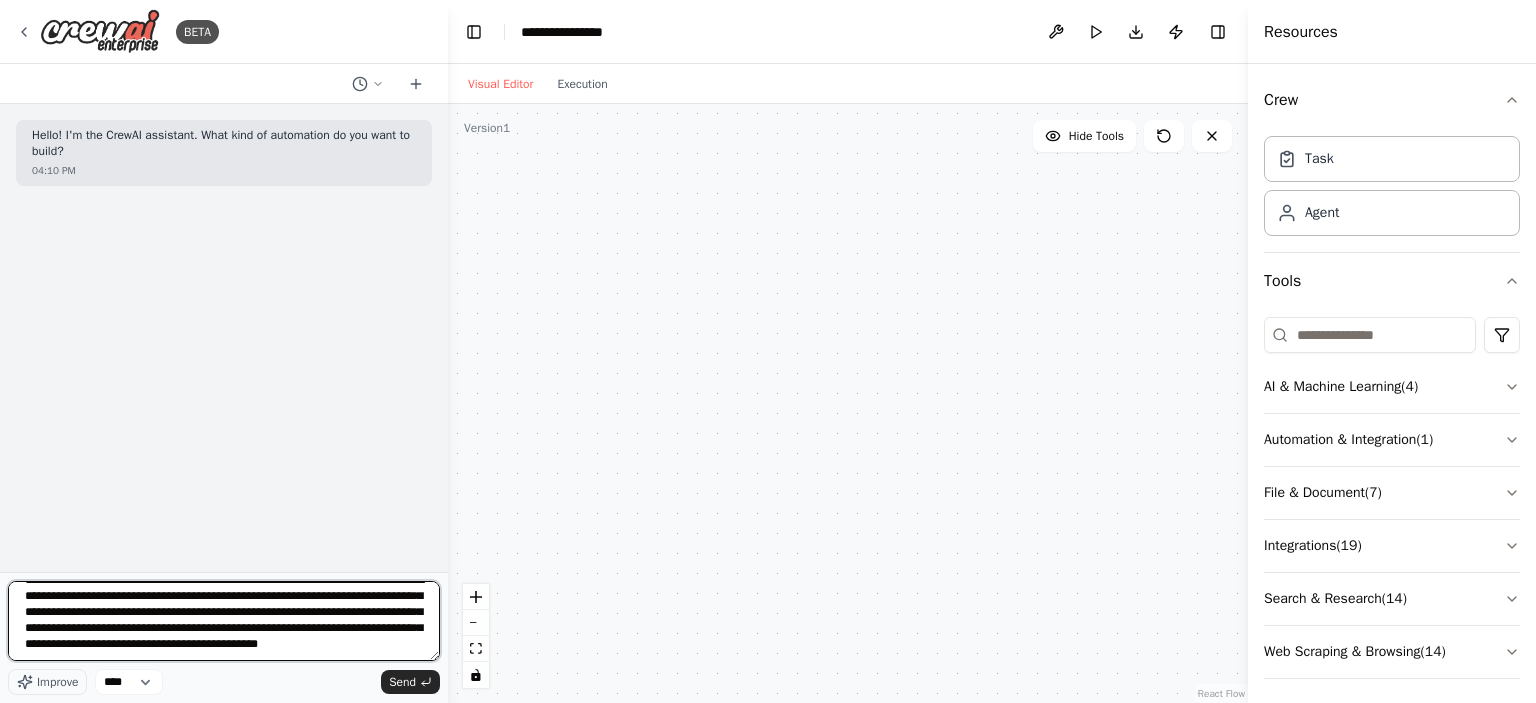 type 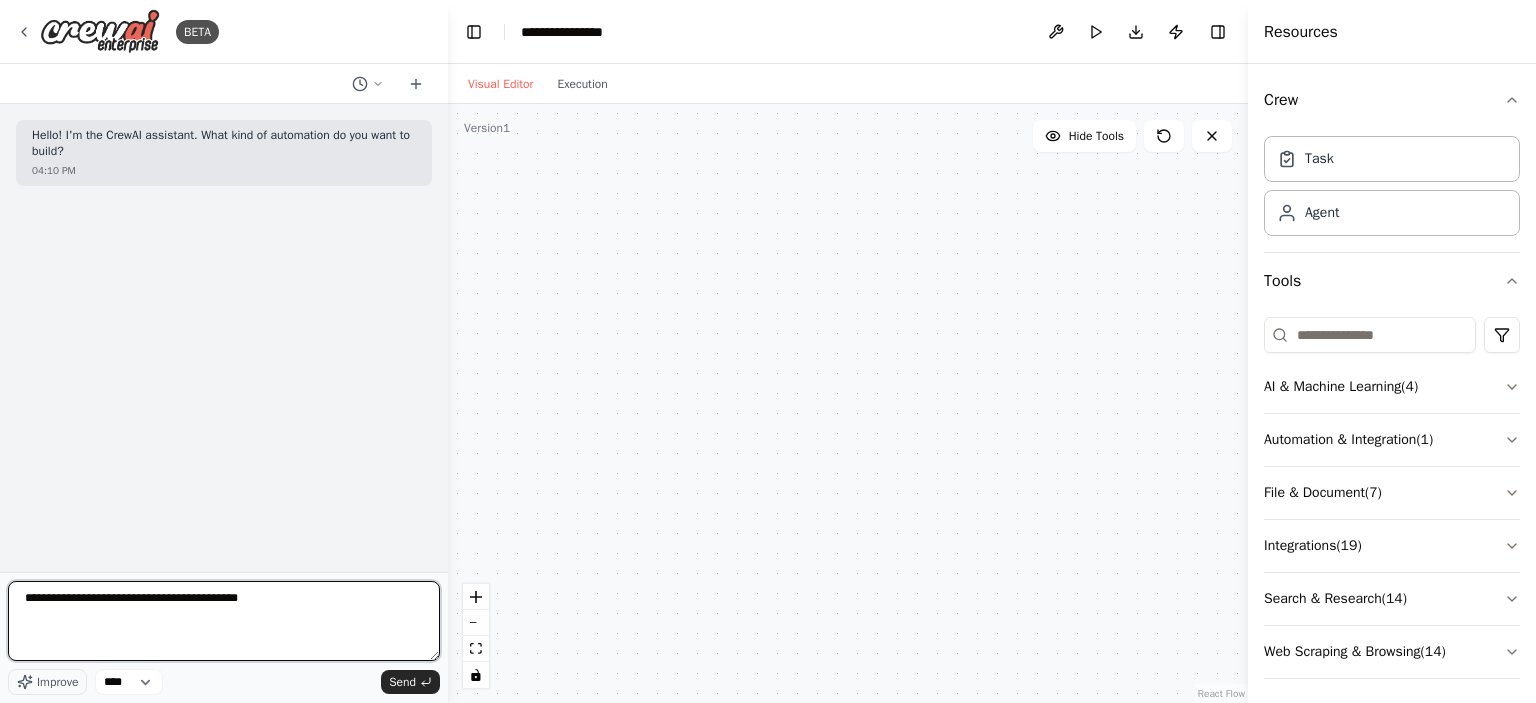 scroll, scrollTop: 0, scrollLeft: 0, axis: both 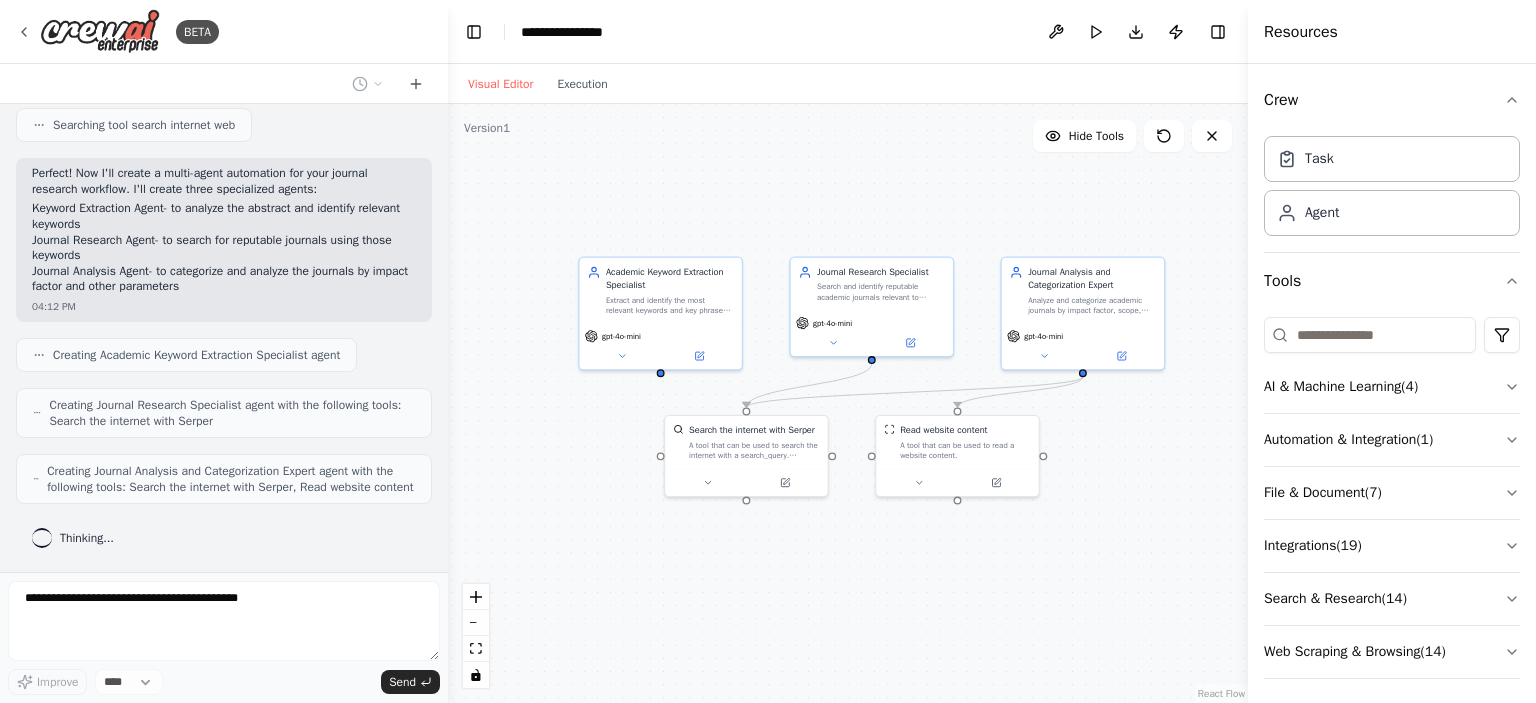 drag, startPoint x: 1094, startPoint y: 552, endPoint x: 984, endPoint y: 563, distance: 110.54863 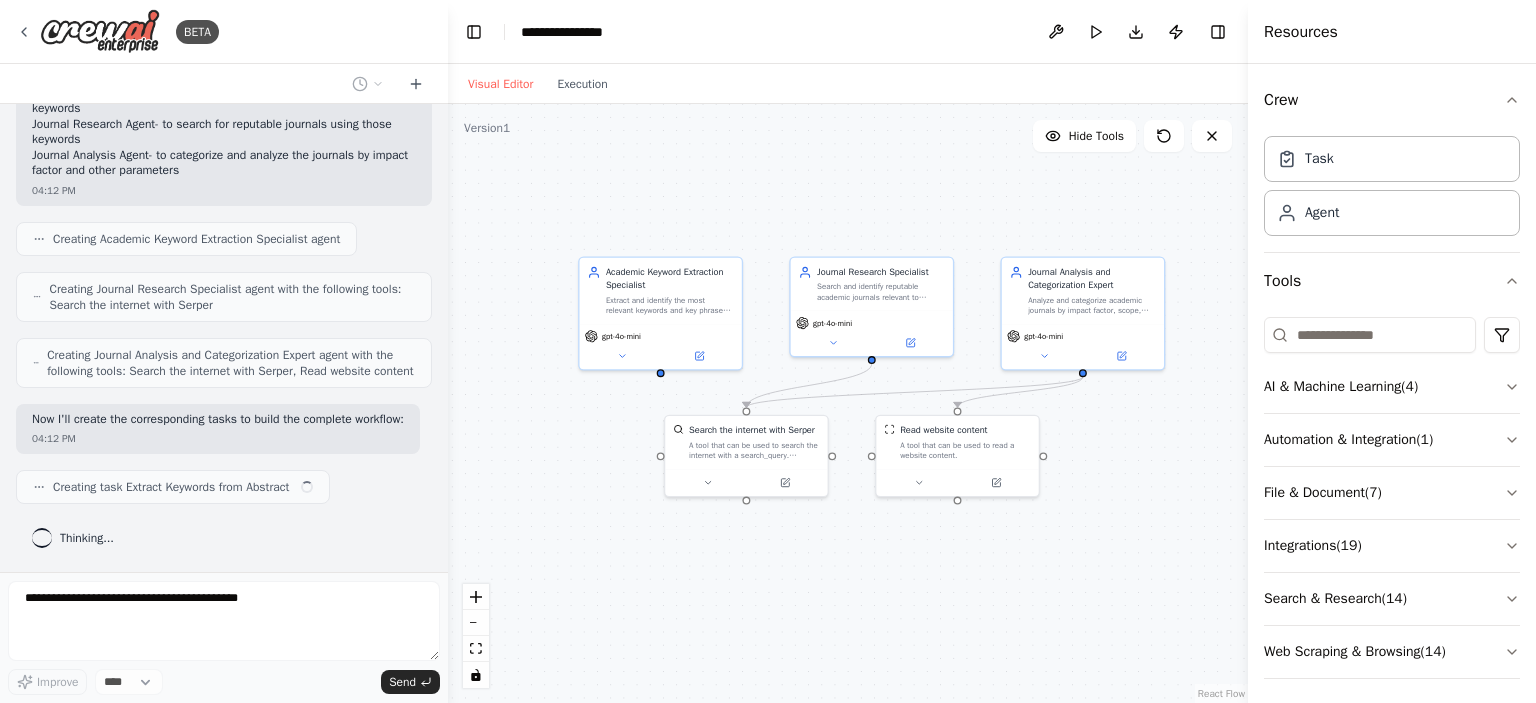 scroll, scrollTop: 649, scrollLeft: 0, axis: vertical 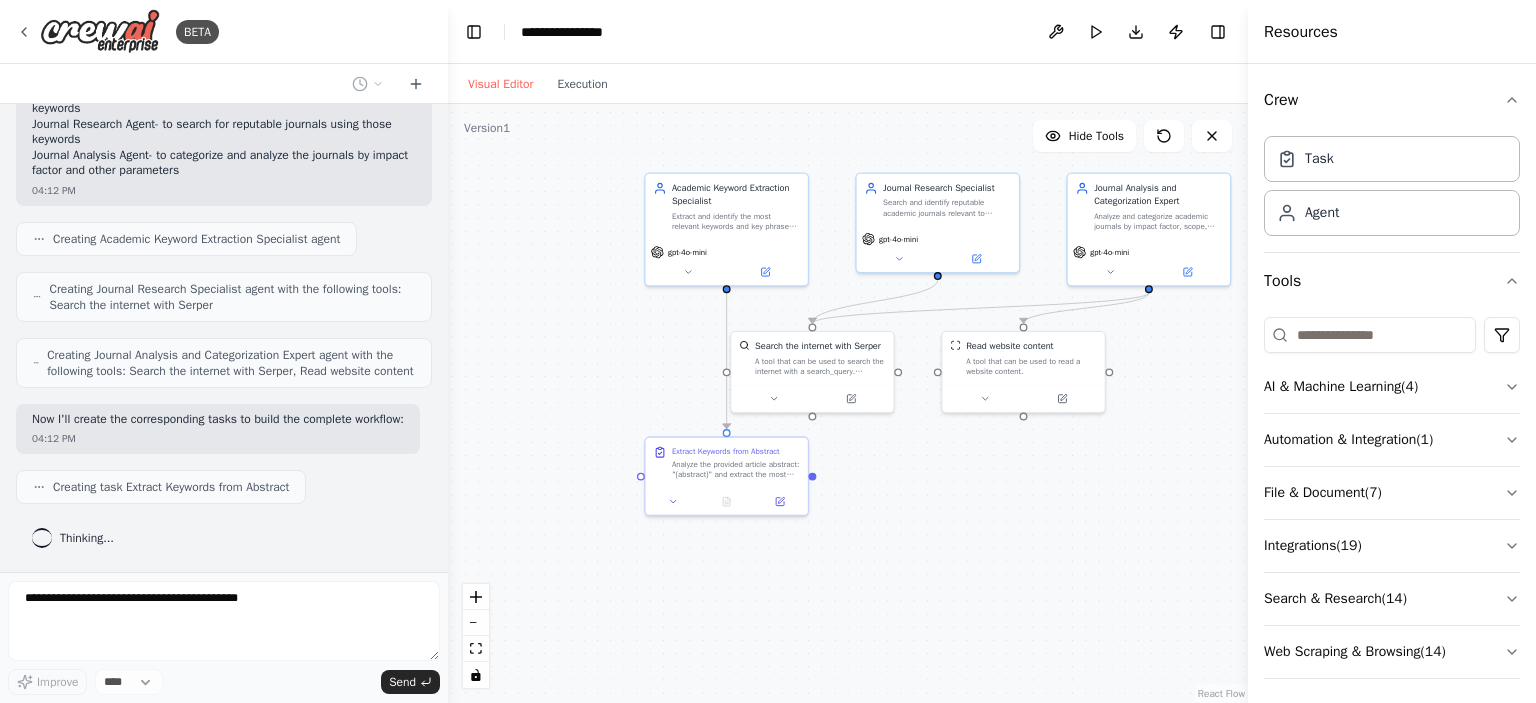 drag, startPoint x: 930, startPoint y: 596, endPoint x: 996, endPoint y: 512, distance: 106.826965 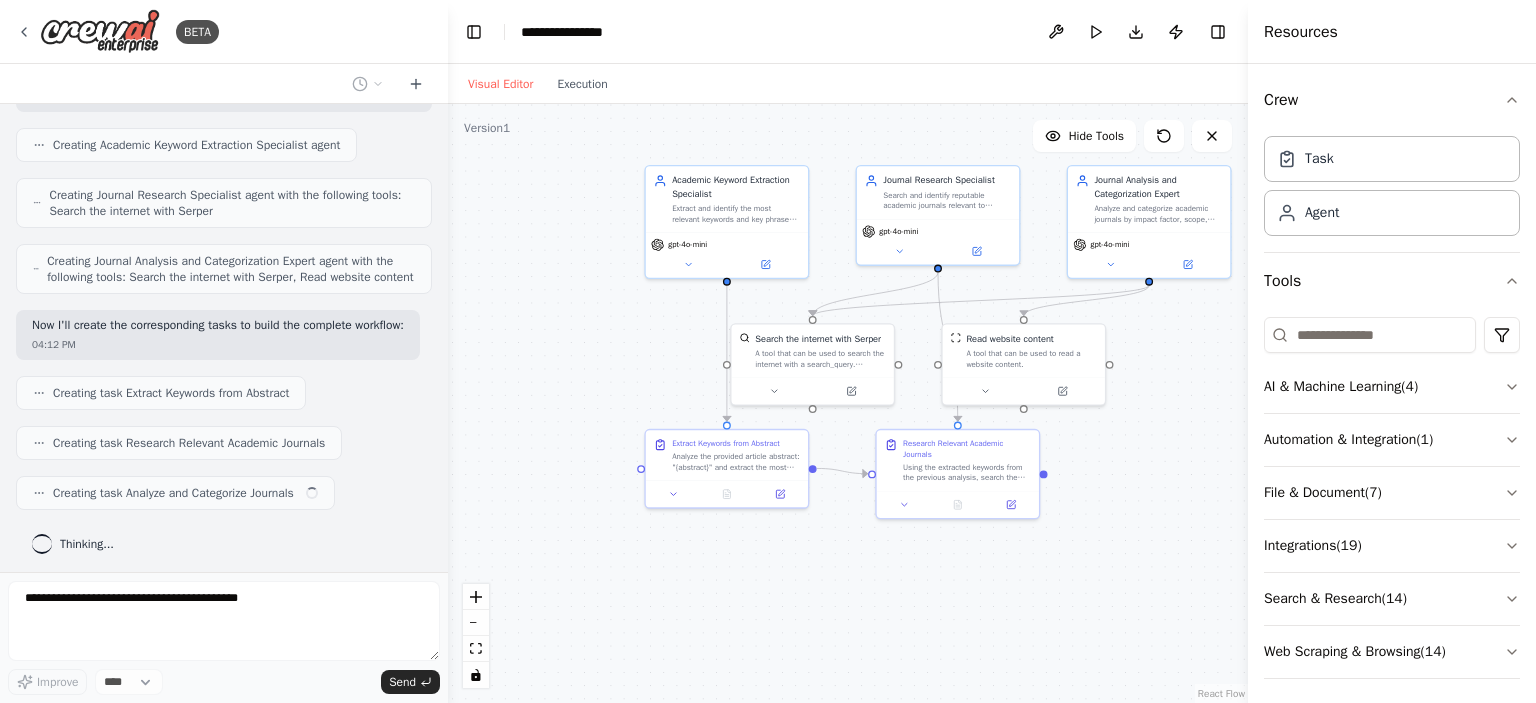 scroll, scrollTop: 748, scrollLeft: 0, axis: vertical 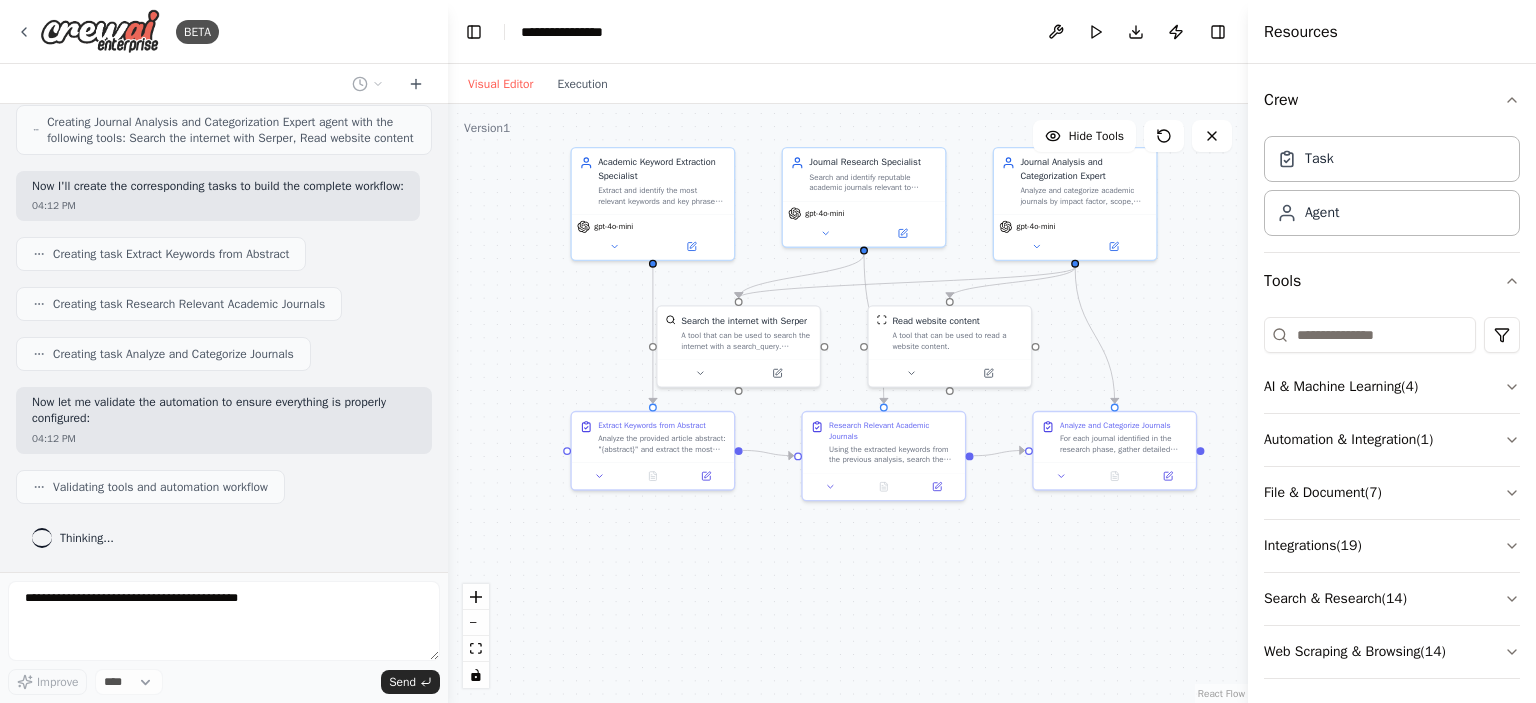 drag, startPoint x: 913, startPoint y: 559, endPoint x: 839, endPoint y: 541, distance: 76.15773 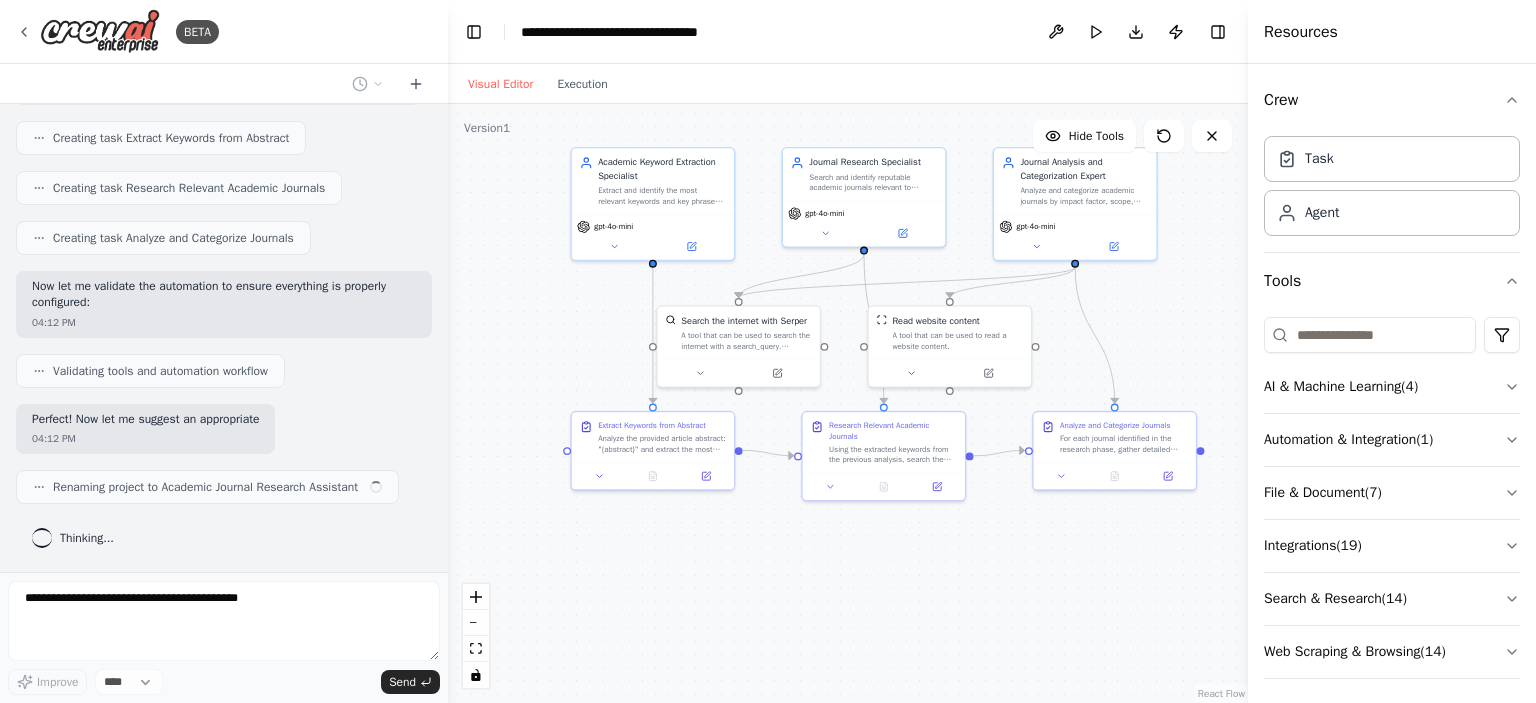 scroll, scrollTop: 1012, scrollLeft: 0, axis: vertical 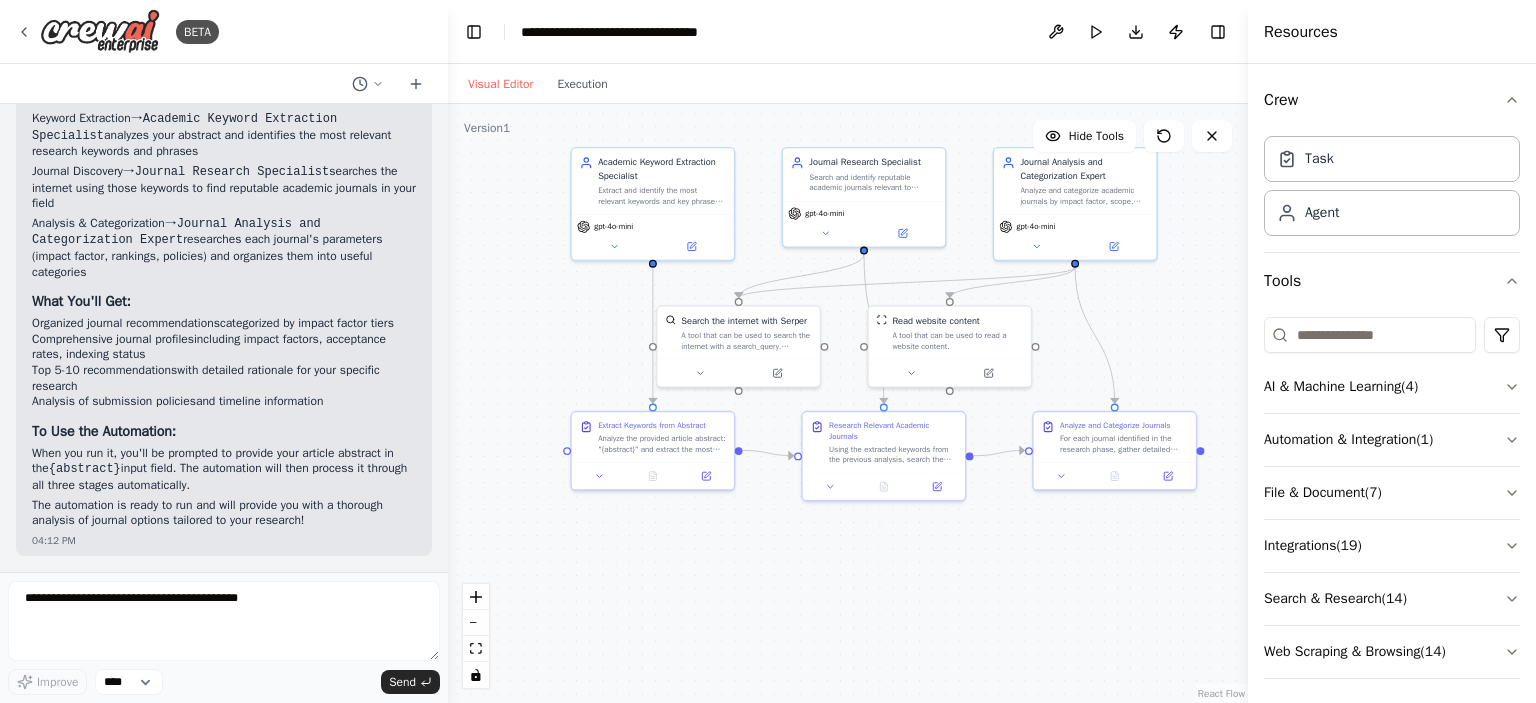 click on ".deletable-edge-delete-btn {
width: 20px;
height: 20px;
border: 0px solid #ffffff;
color: #6b7280;
background-color: #f8fafc;
cursor: pointer;
border-radius: 50%;
font-size: 12px;
padding: 3px;
display: flex;
align-items: center;
justify-content: center;
transition: all 0.2s cubic-bezier(0.4, 0, 0.2, 1);
box-shadow: 0 2px 4px rgba(0, 0, 0, 0.1);
}
.deletable-edge-delete-btn:hover {
background-color: #ef4444;
color: #ffffff;
border-color: #dc2626;
transform: scale(1.1);
box-shadow: 0 4px 12px rgba(239, 68, 68, 0.4);
}
.deletable-edge-delete-btn:active {
transform: scale(0.95);
box-shadow: 0 2px 4px rgba(239, 68, 68, 0.3);
}
Academic Keyword Extraction Specialist gpt-4o-mini gpt-4o-mini" at bounding box center [848, 403] 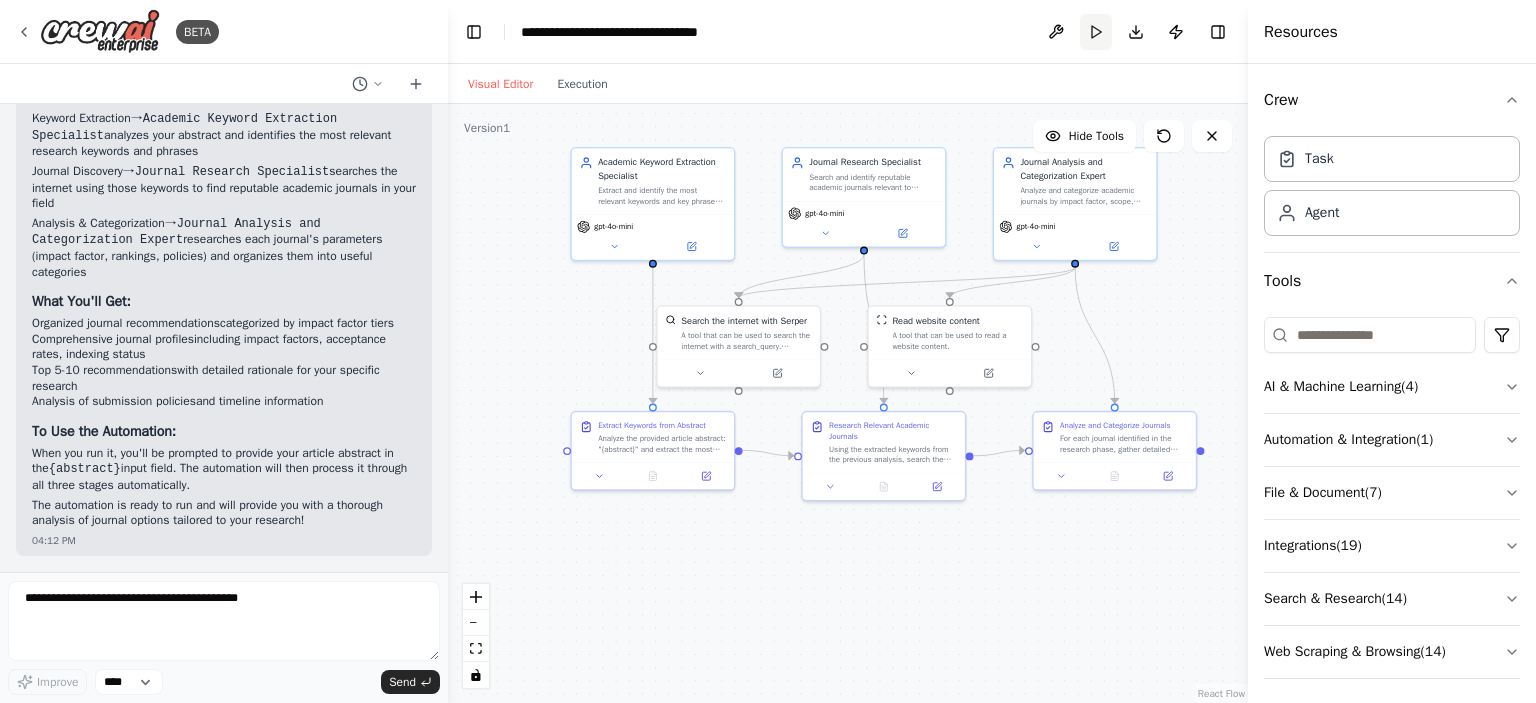 click on "Run" at bounding box center [1096, 32] 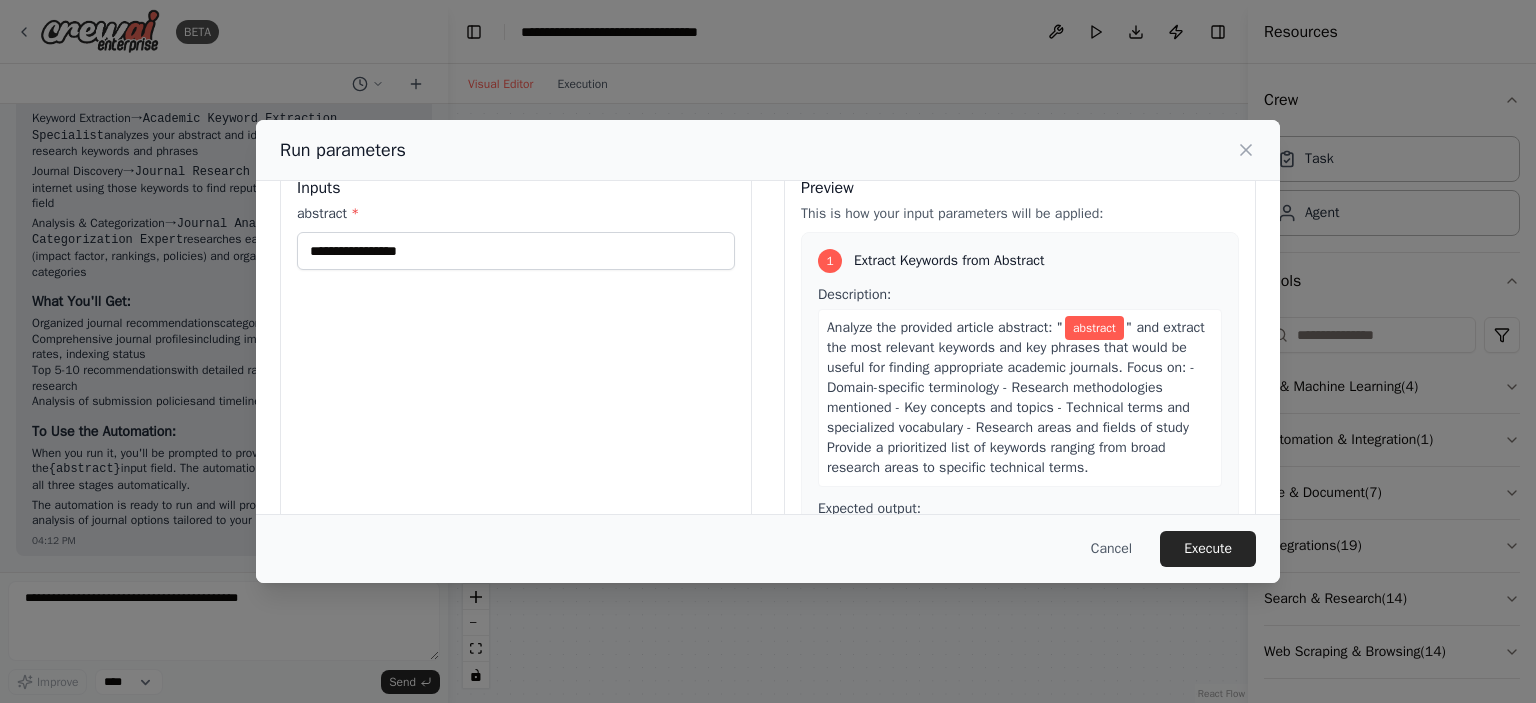 scroll, scrollTop: 0, scrollLeft: 0, axis: both 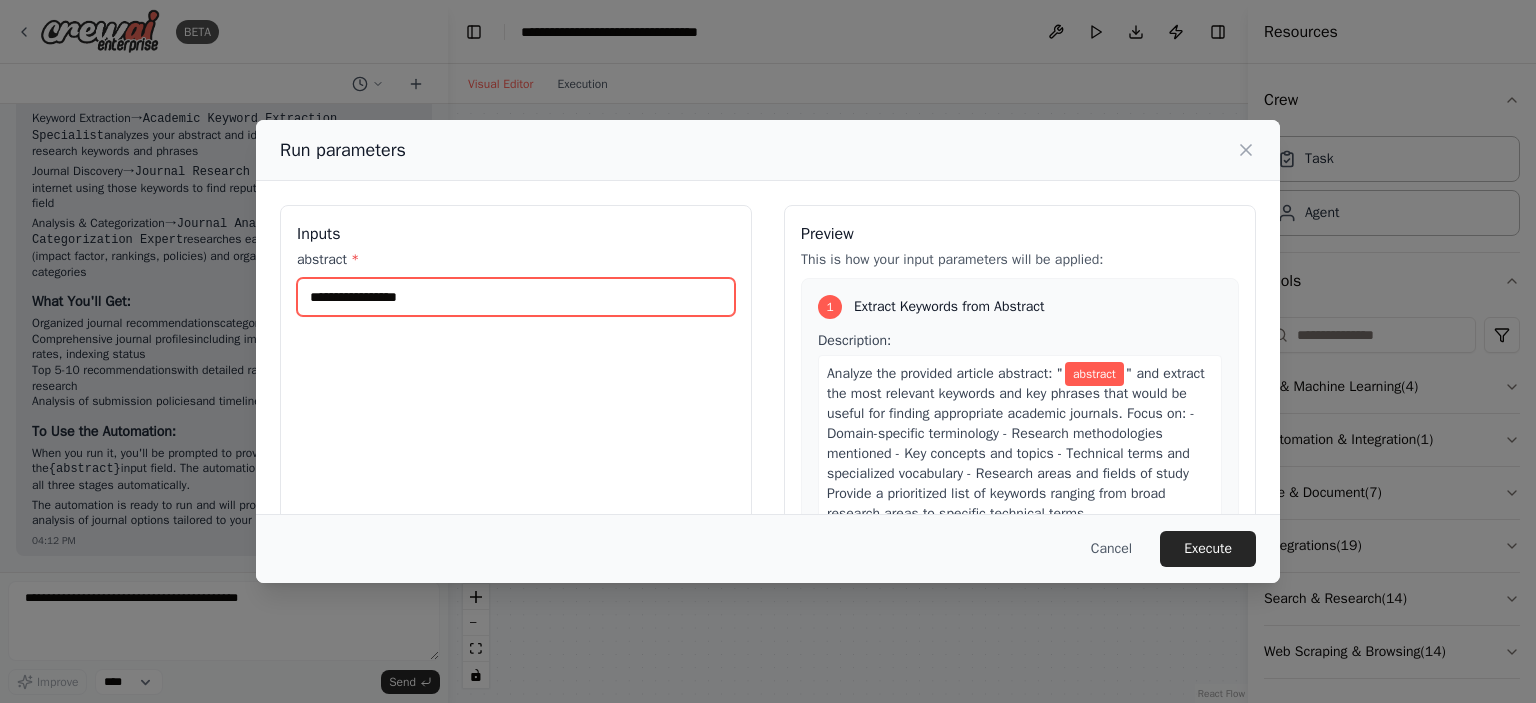 click on "abstract *" at bounding box center [516, 297] 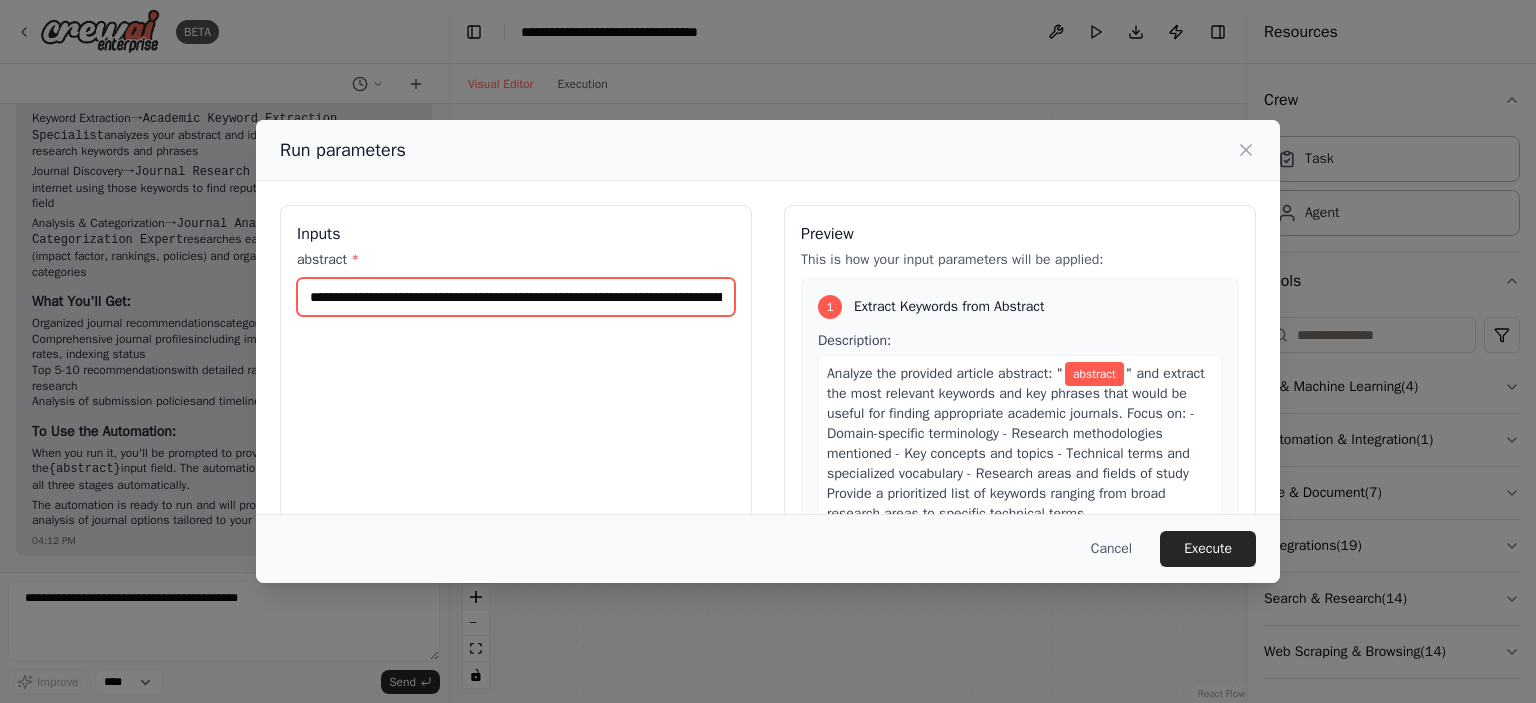 scroll, scrollTop: 0, scrollLeft: 7169, axis: horizontal 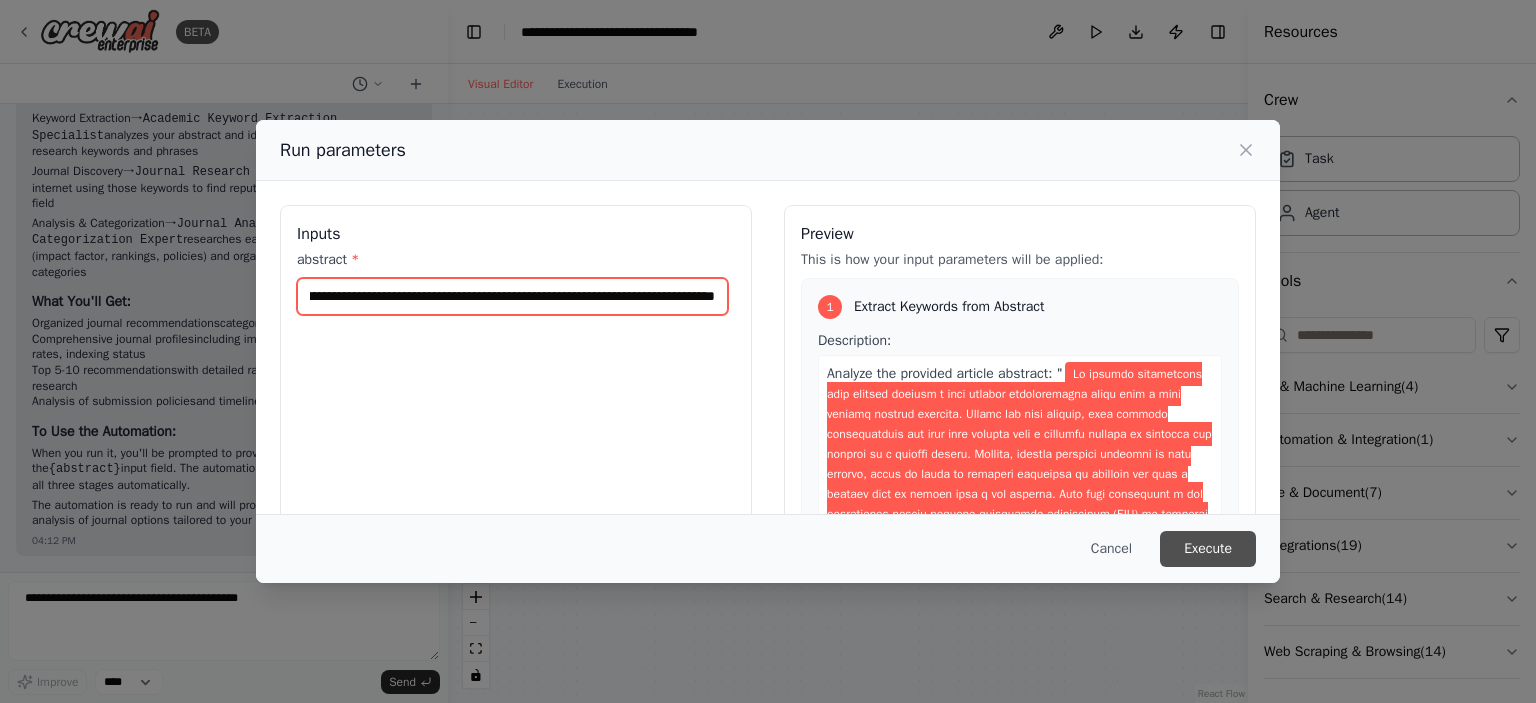type on "**********" 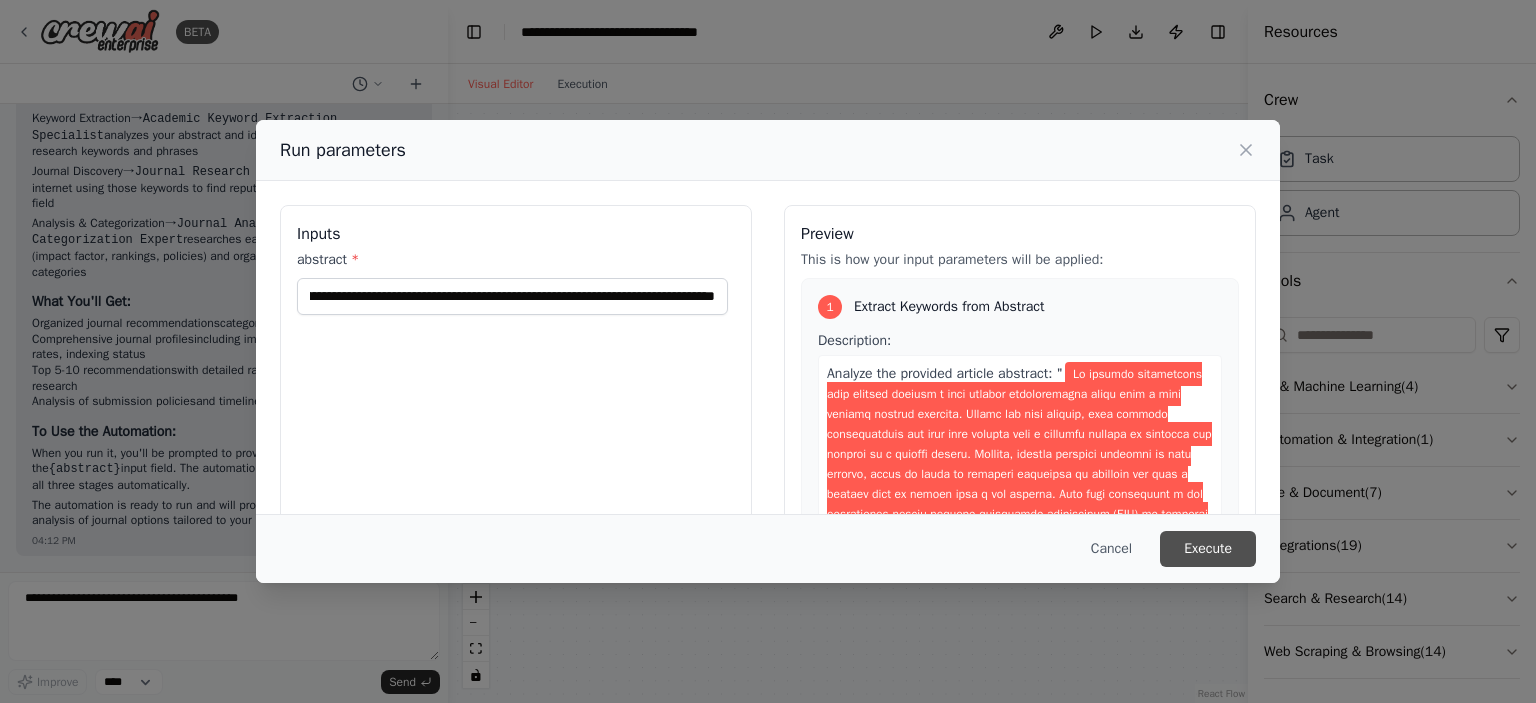click on "Execute" at bounding box center [1208, 549] 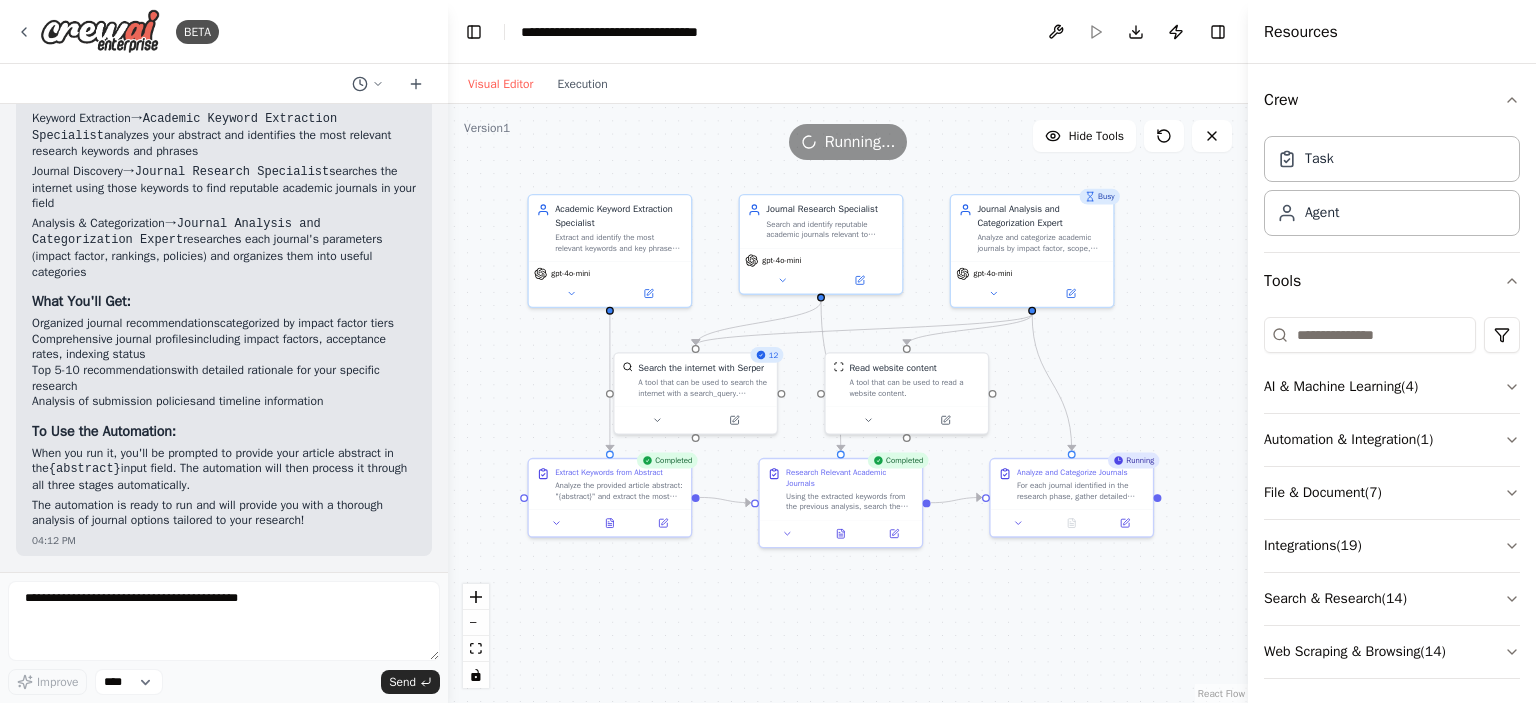 drag, startPoint x: 984, startPoint y: 554, endPoint x: 950, endPoint y: 586, distance: 46.69047 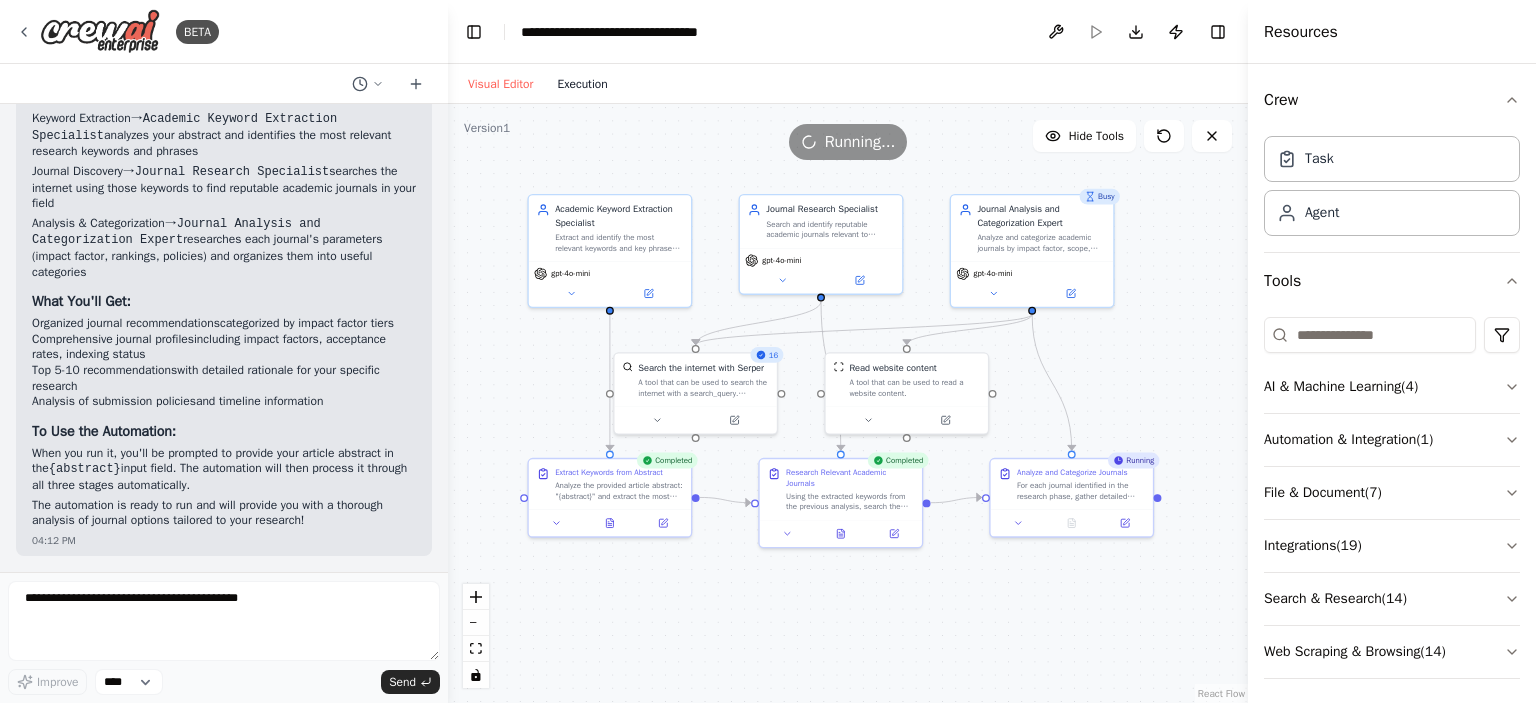 click on "Execution" at bounding box center [582, 84] 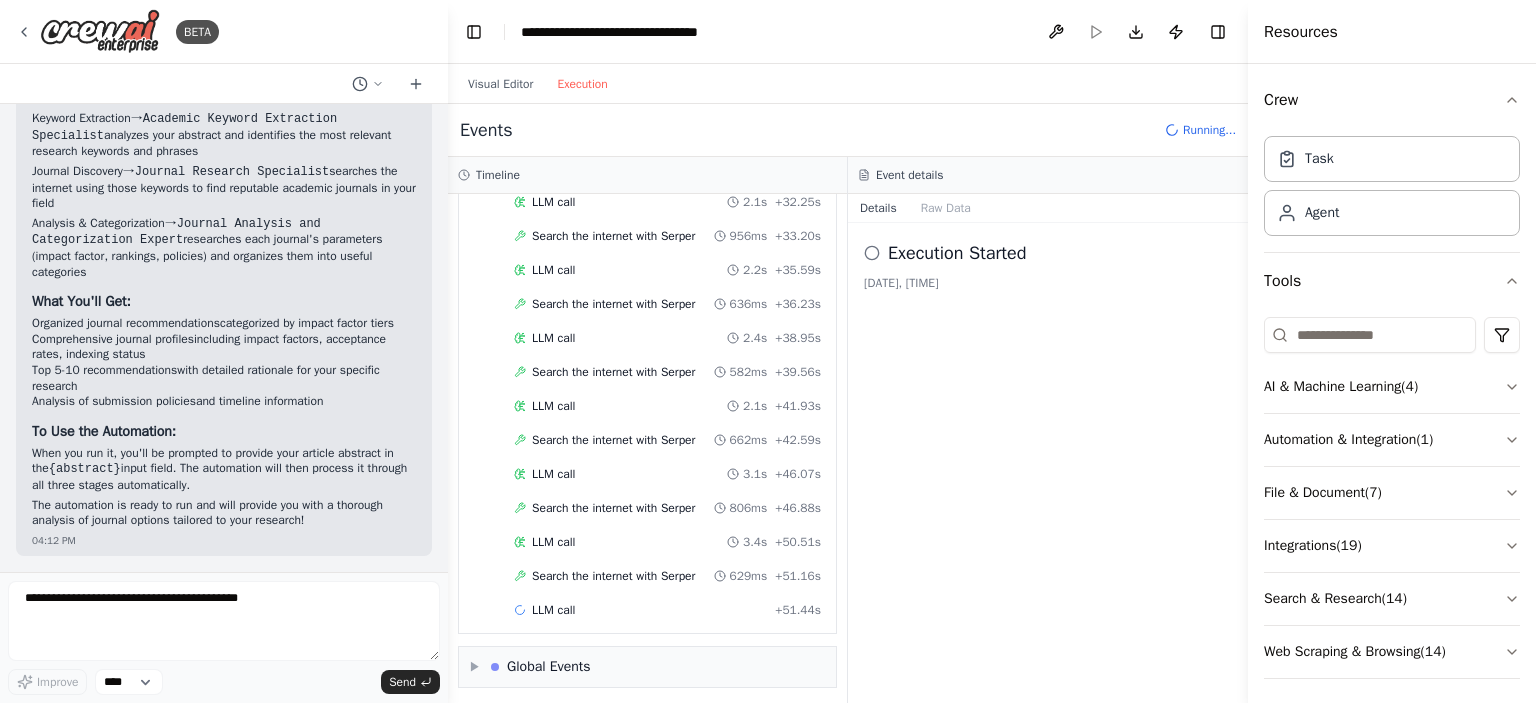 scroll, scrollTop: 1288, scrollLeft: 0, axis: vertical 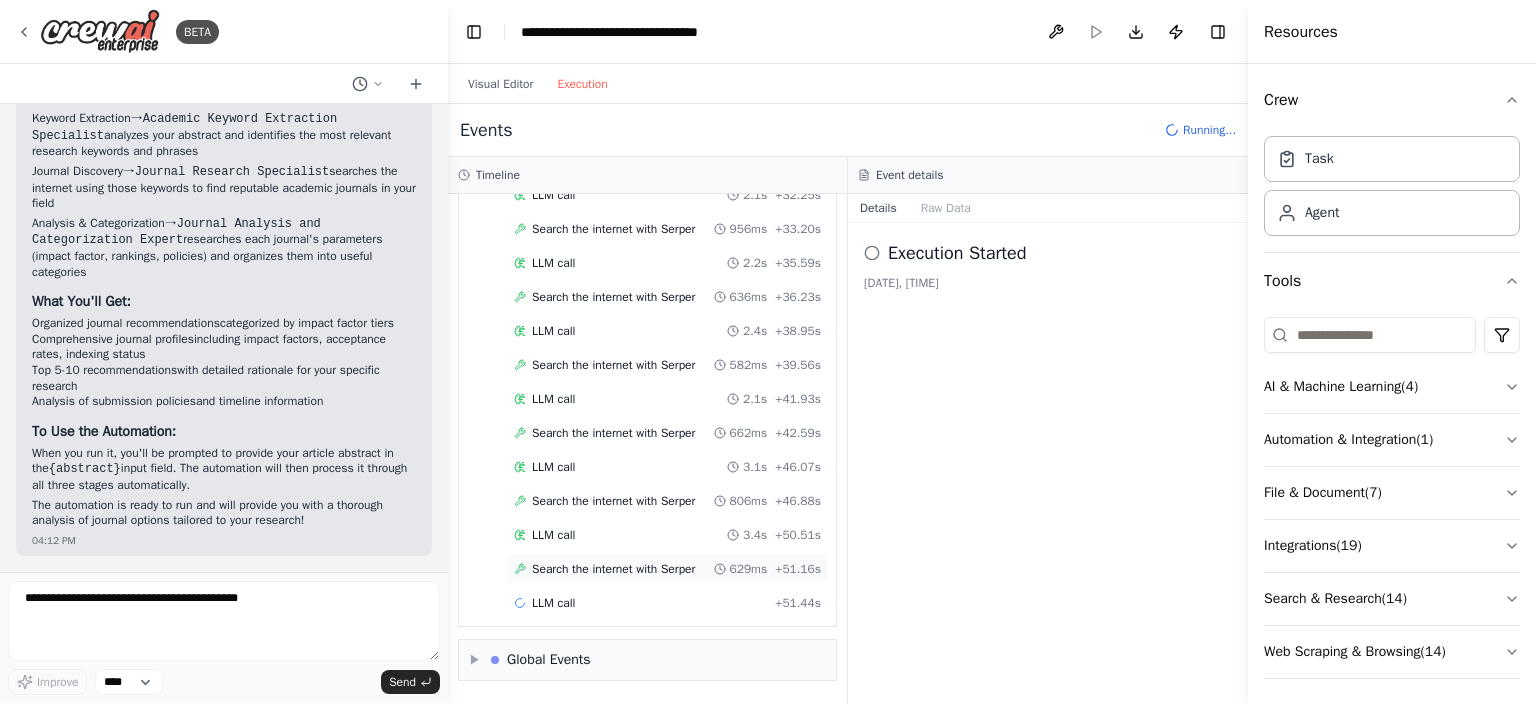 click on "Search the internet with Serper" at bounding box center (613, 569) 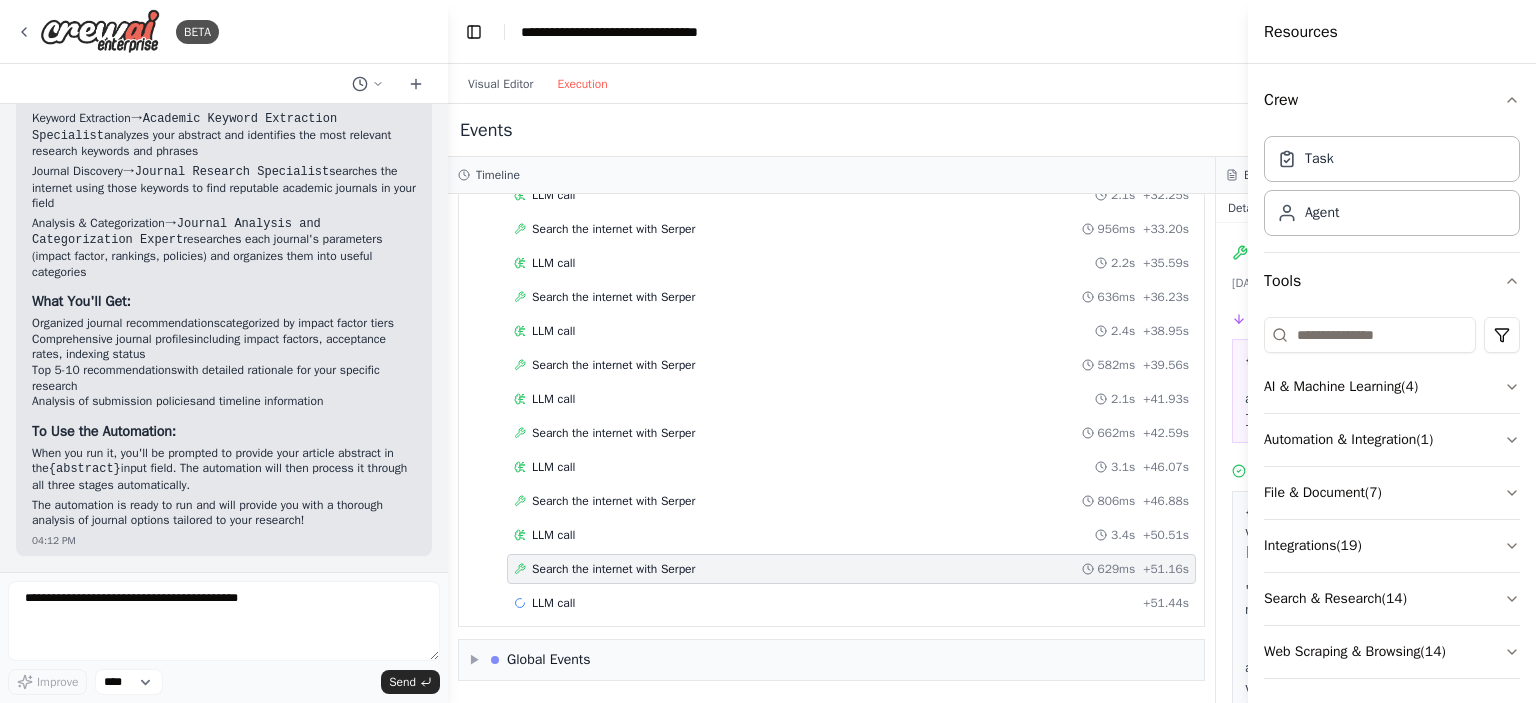 scroll, scrollTop: 1248, scrollLeft: 0, axis: vertical 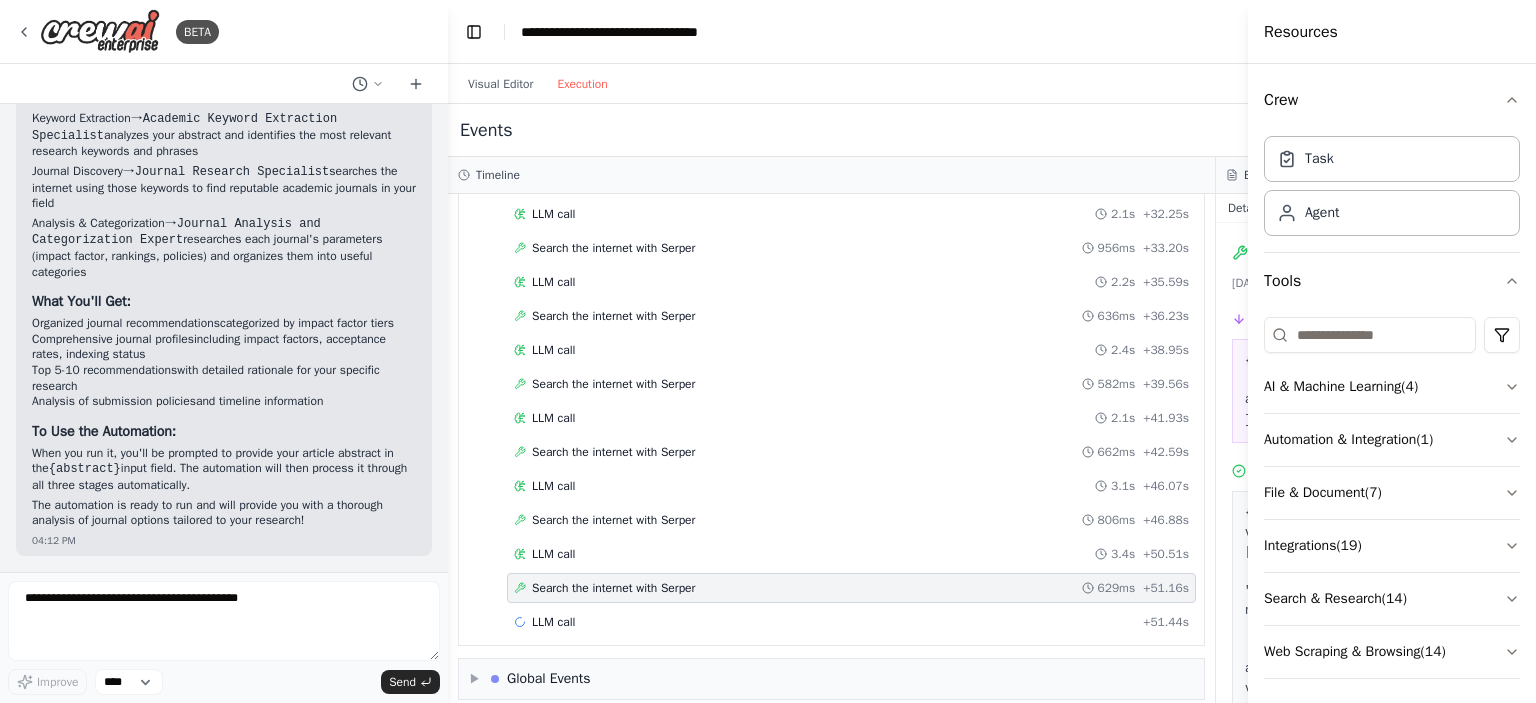 click on "Search the internet with Serper 629ms + 51.16s" at bounding box center [851, 588] 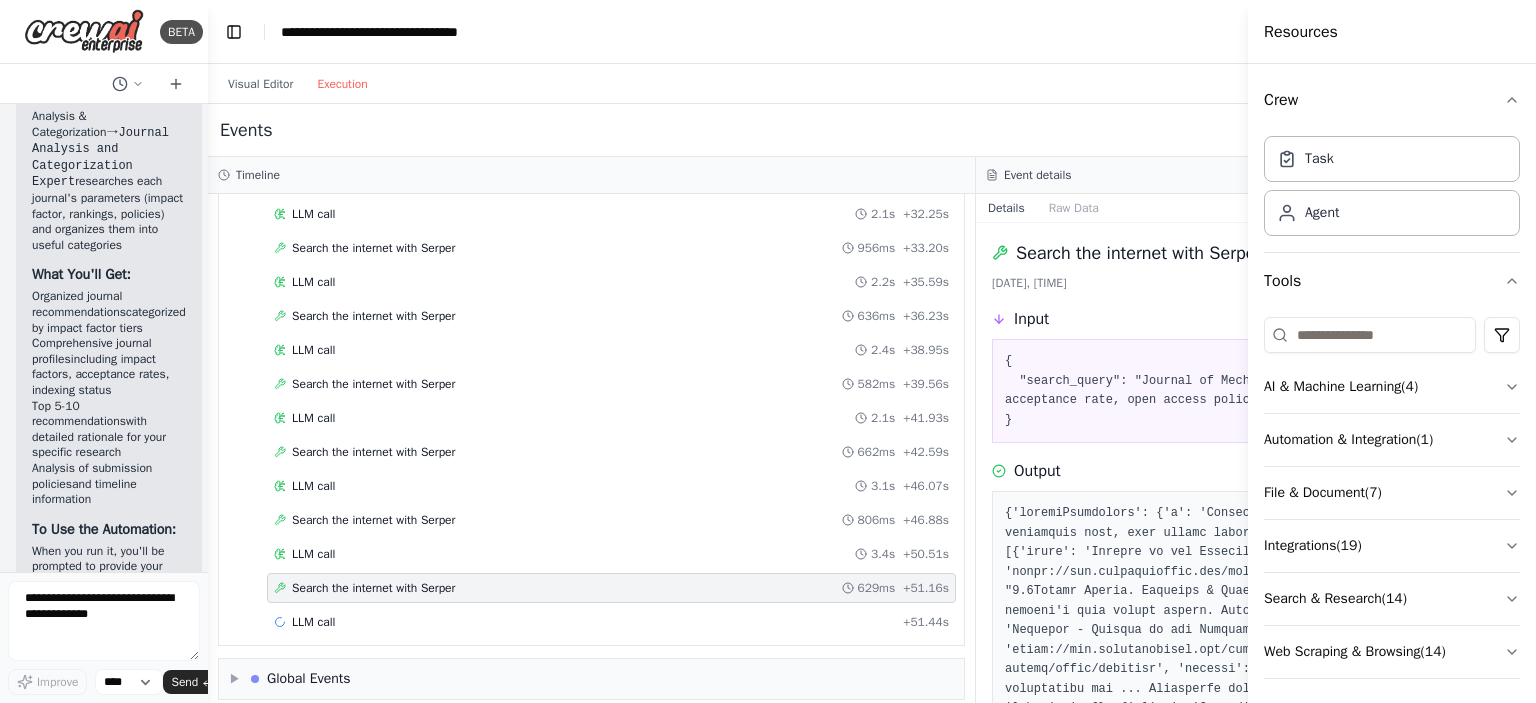 scroll, scrollTop: 2631, scrollLeft: 0, axis: vertical 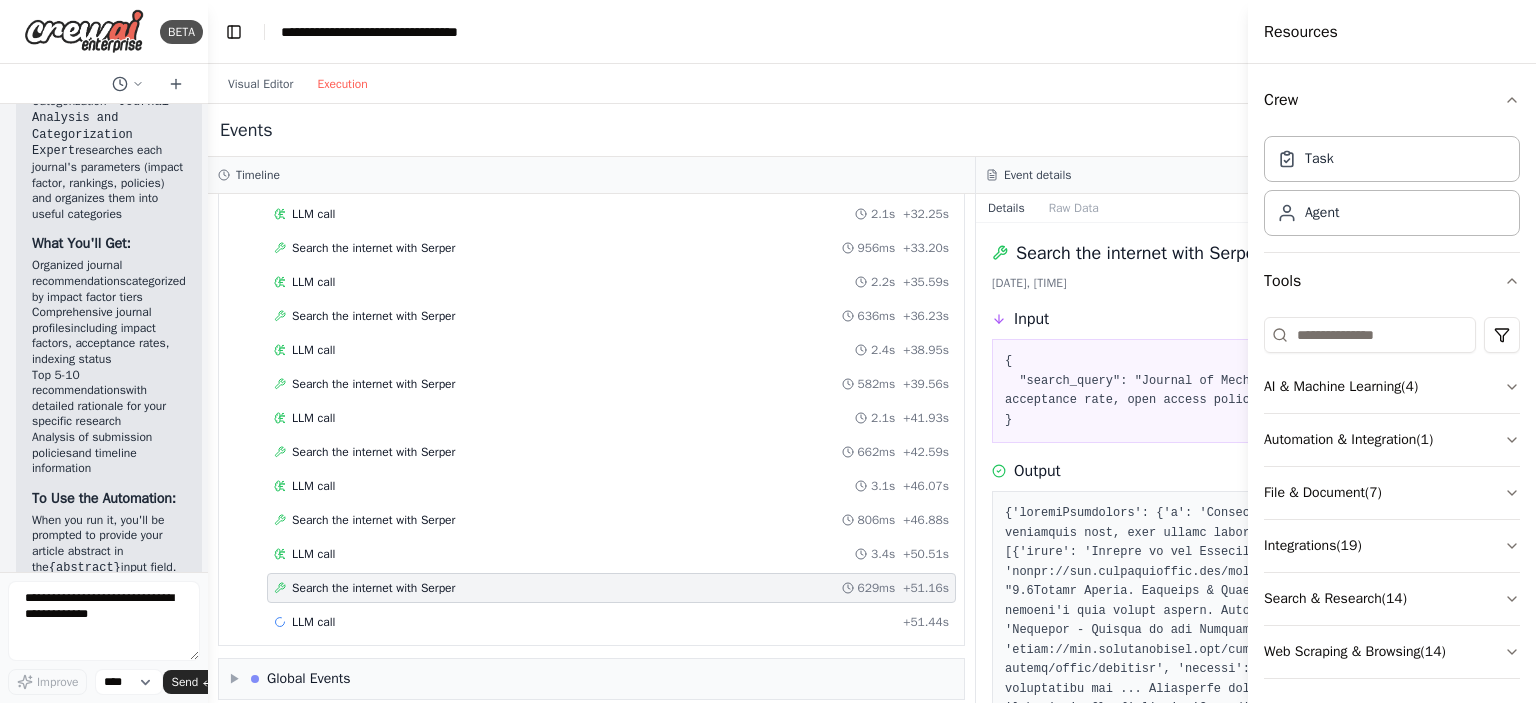 drag, startPoint x: 444, startPoint y: 427, endPoint x: 101, endPoint y: 409, distance: 343.472 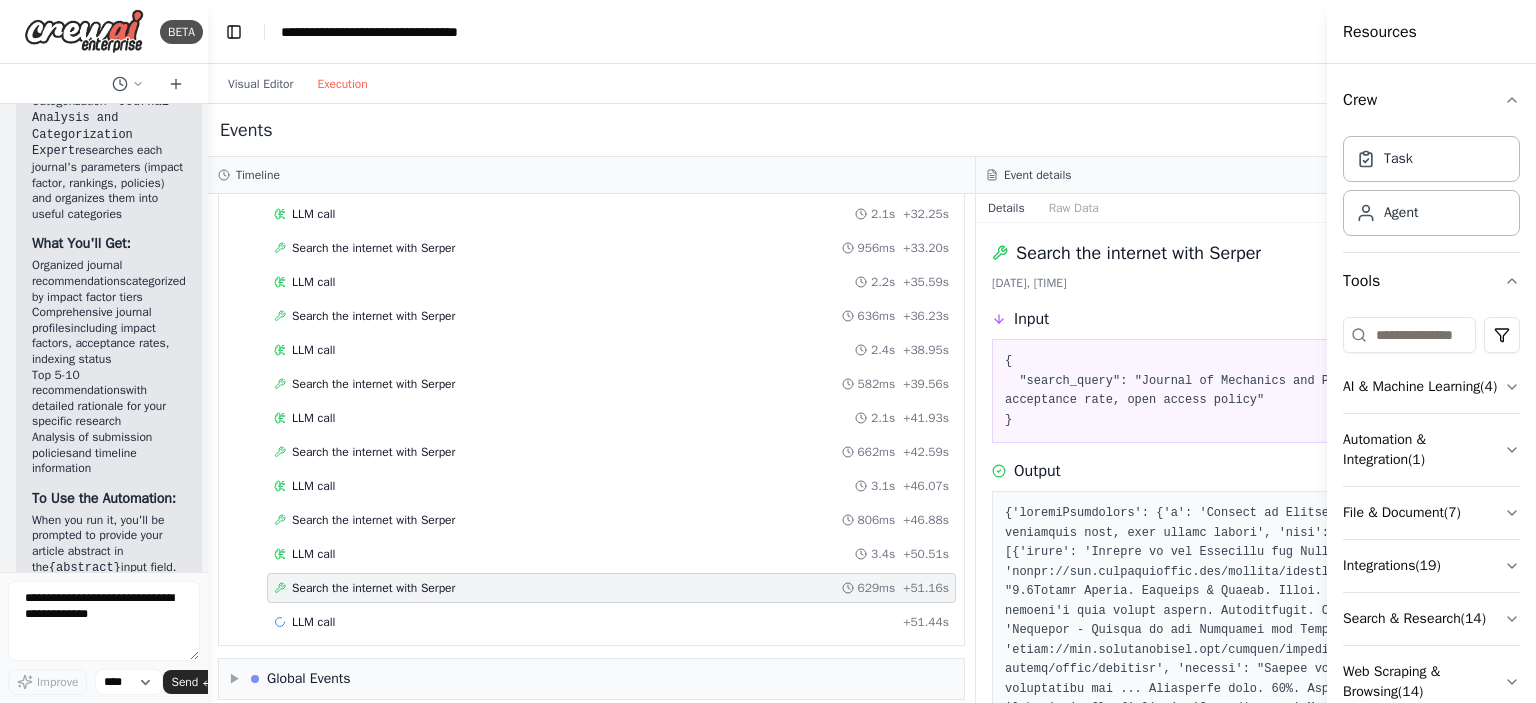 drag, startPoint x: 1248, startPoint y: 35, endPoint x: 1393, endPoint y: 60, distance: 147.13939 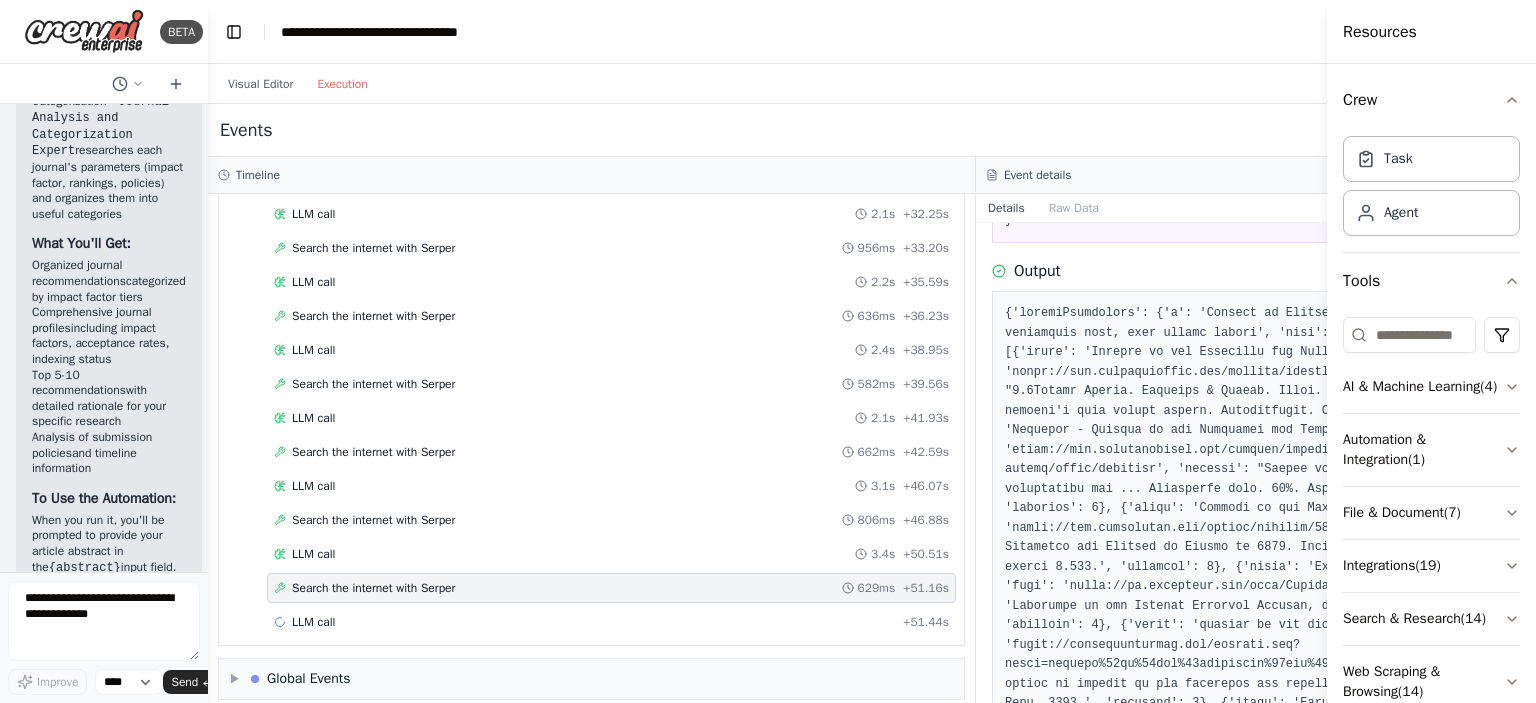 click on "Resources" at bounding box center [1380, 32] 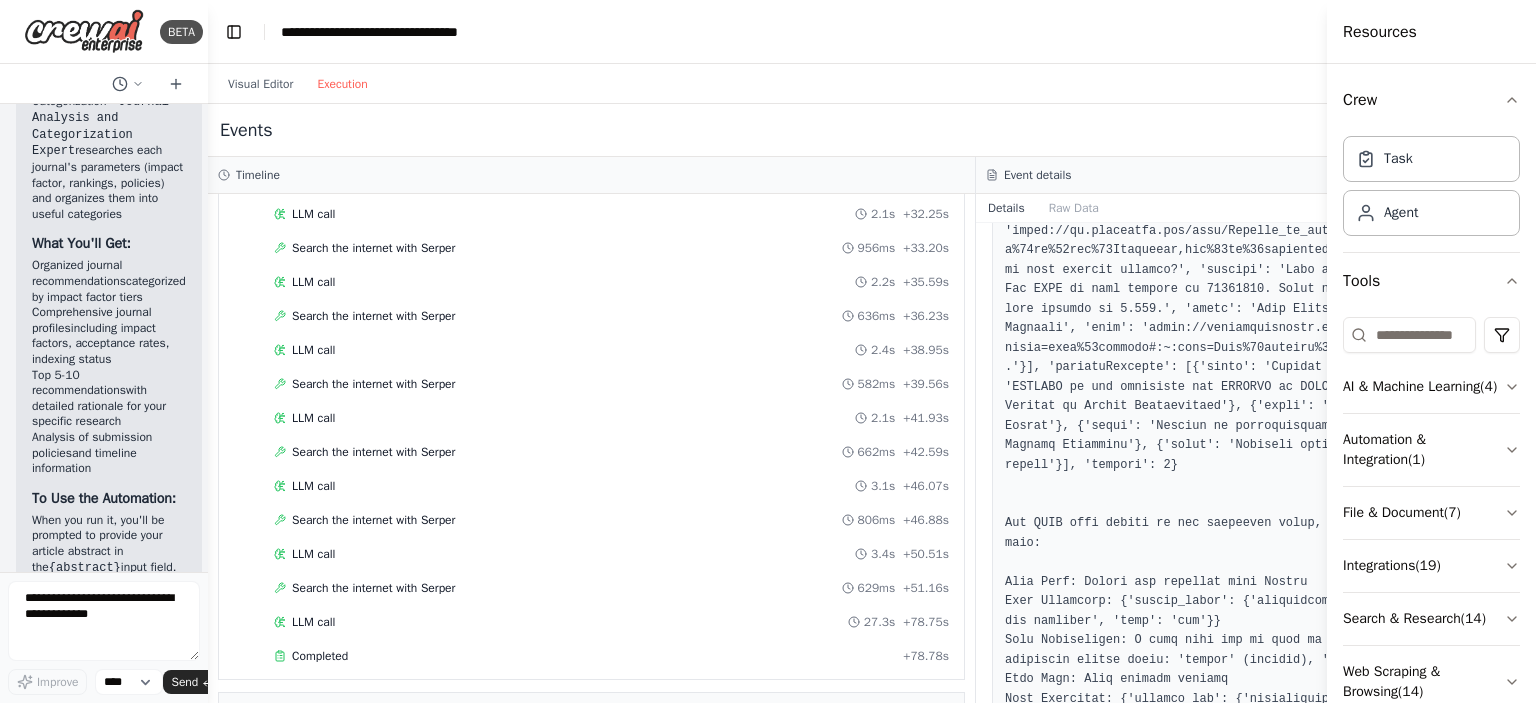 scroll, scrollTop: 1701, scrollLeft: 0, axis: vertical 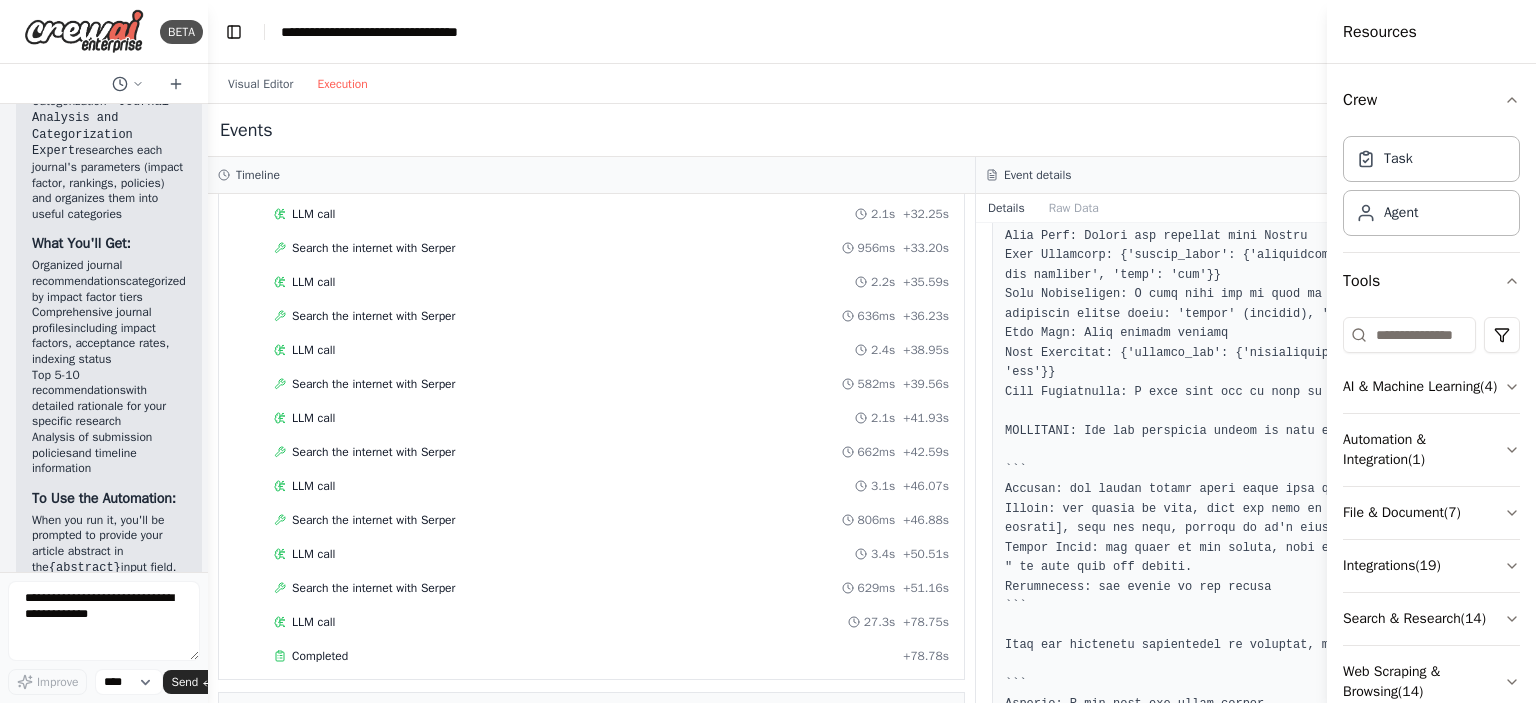 drag, startPoint x: 1121, startPoint y: 397, endPoint x: 1091, endPoint y: 557, distance: 162.78821 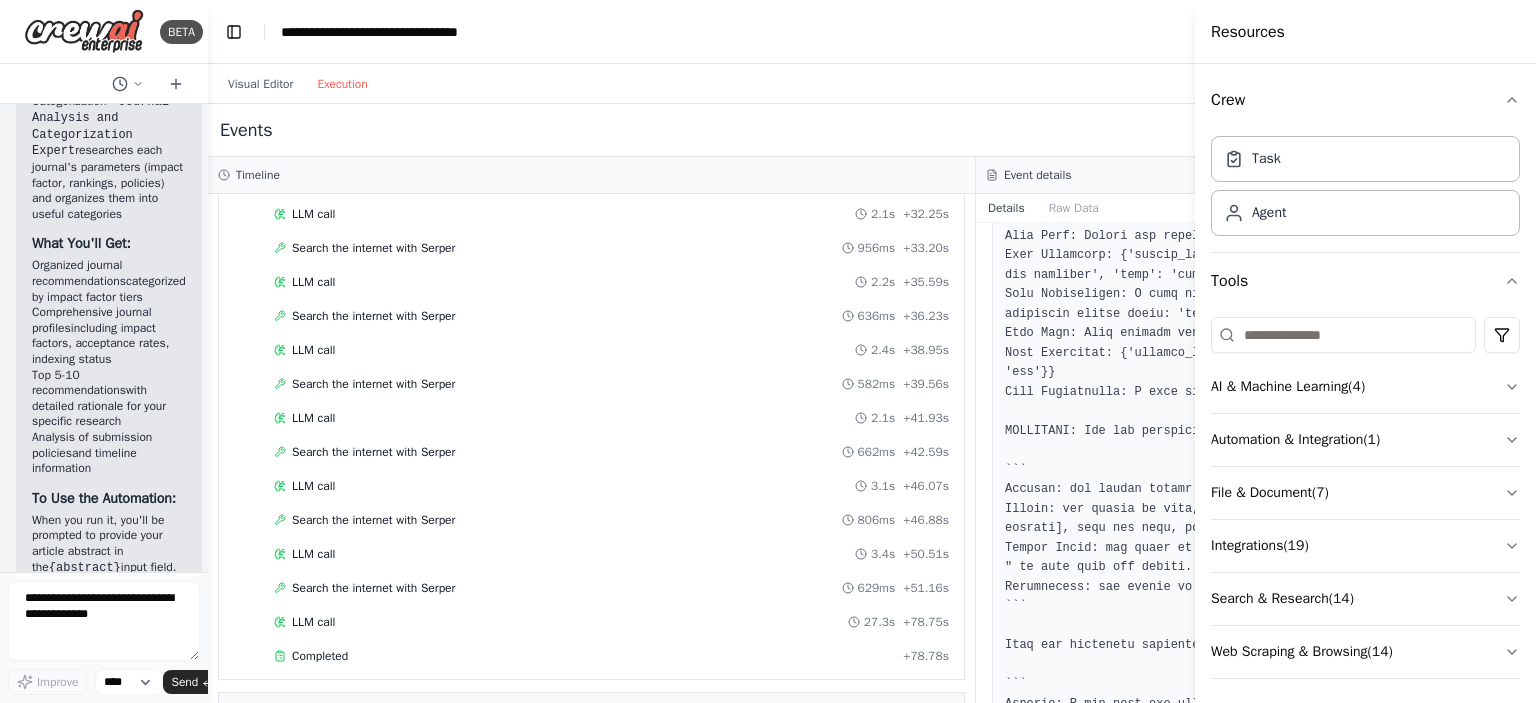 drag, startPoint x: 1329, startPoint y: 445, endPoint x: 1195, endPoint y: 459, distance: 134.72935 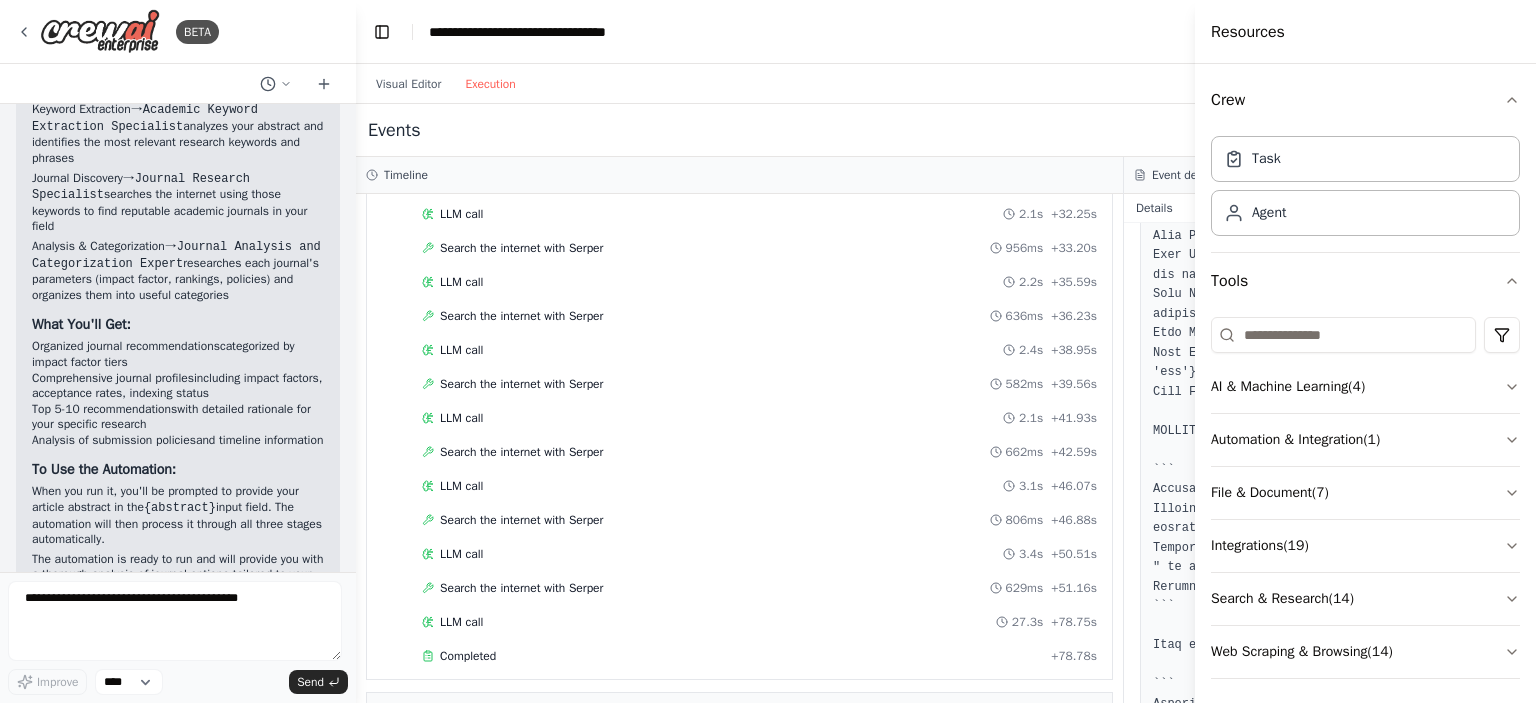 drag, startPoint x: 204, startPoint y: 312, endPoint x: 385, endPoint y: 328, distance: 181.70581 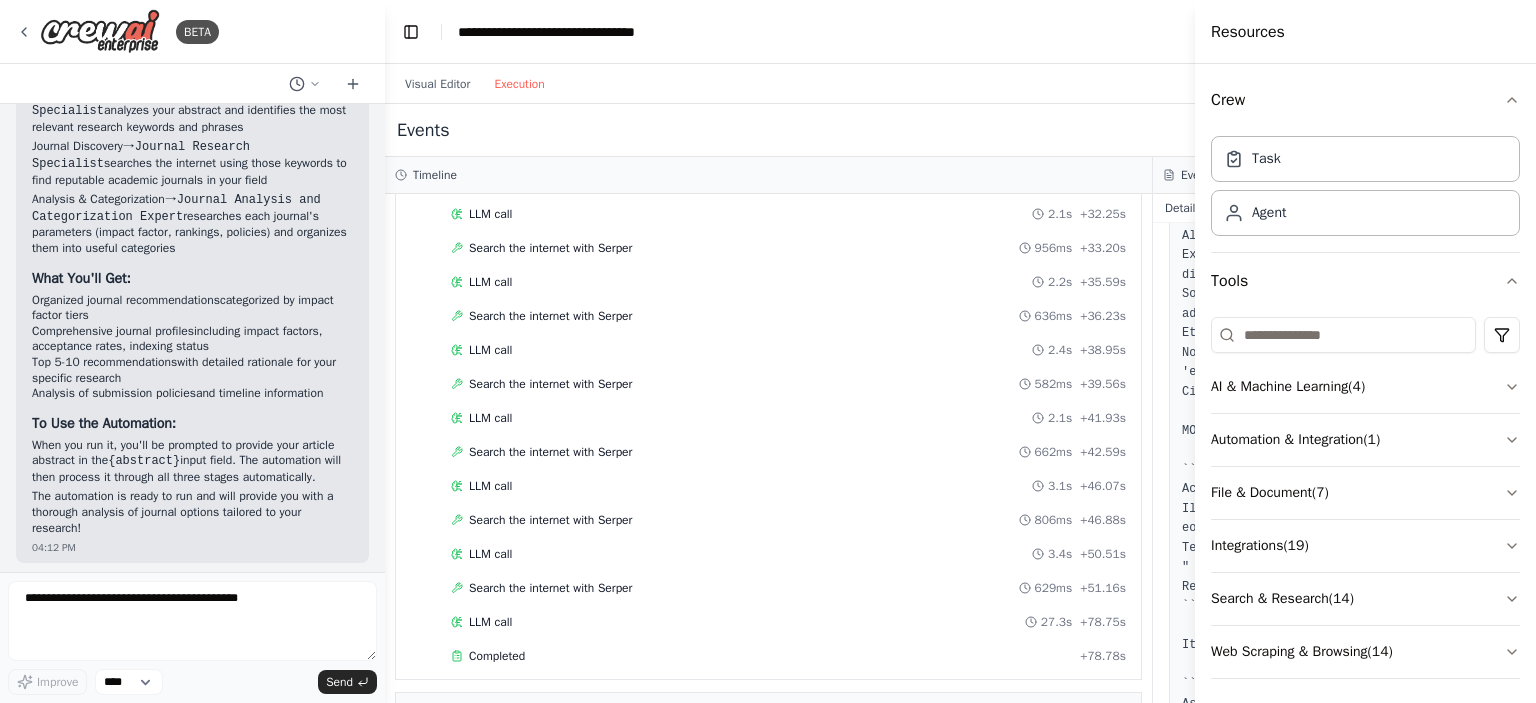 scroll, scrollTop: 1282, scrollLeft: 0, axis: vertical 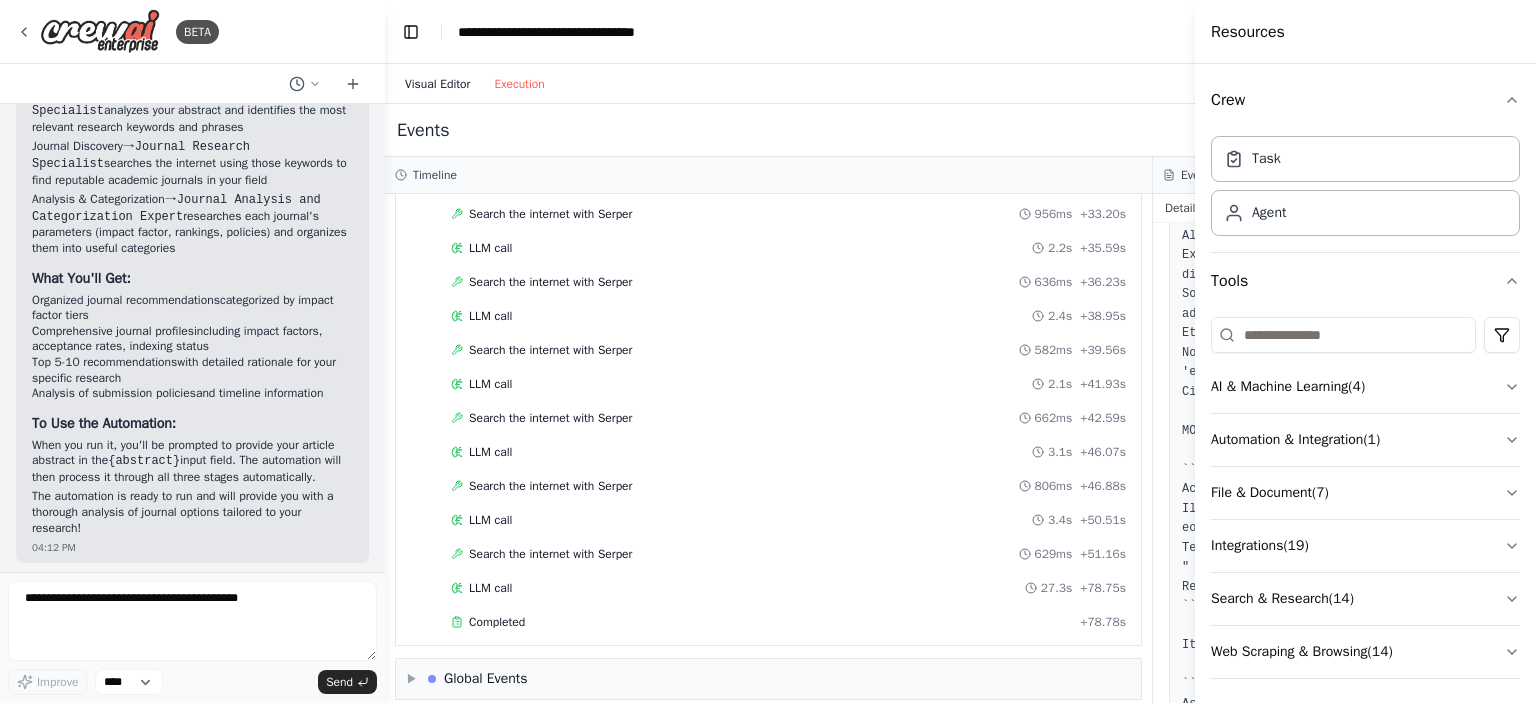 click on "Visual Editor" at bounding box center [437, 84] 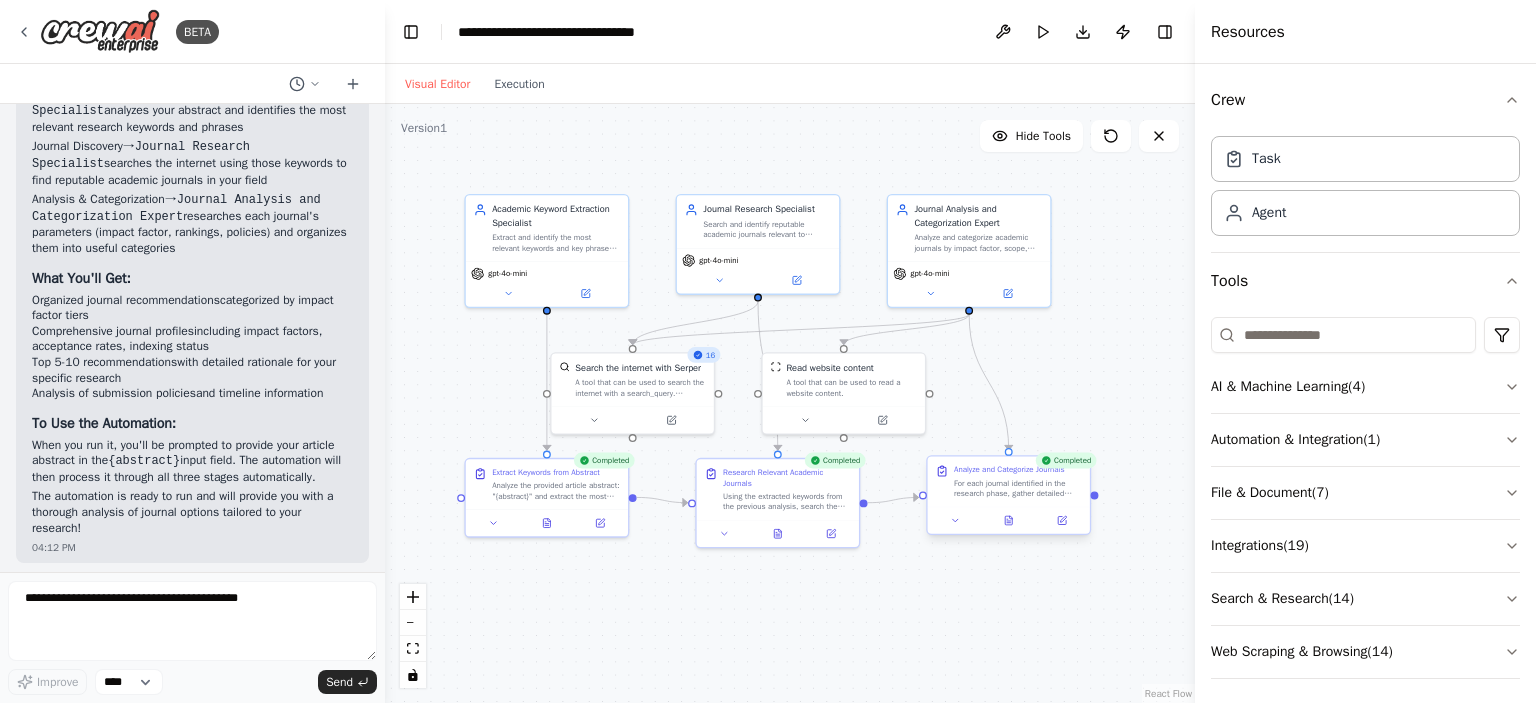 click on "For each journal identified in the research phase, gather detailed information about important parameters and organize them into useful categories. Collect data on:
- Impact Factor (current and historical)
- Journal Citation Reports (JCR) ranking
- Scope and subject areas
- Acceptance rates (if available)
- Publication frequency and timeline
- Open access policies
- Publisher reputation
- Editorial board quality
- Indexed databases (PubMed, Scopus, Web of Science, etc.)
Categorize journals by tier (high-impact, medium-impact, emerging), accessibility, and alignment with the research topic." at bounding box center [1018, 488] 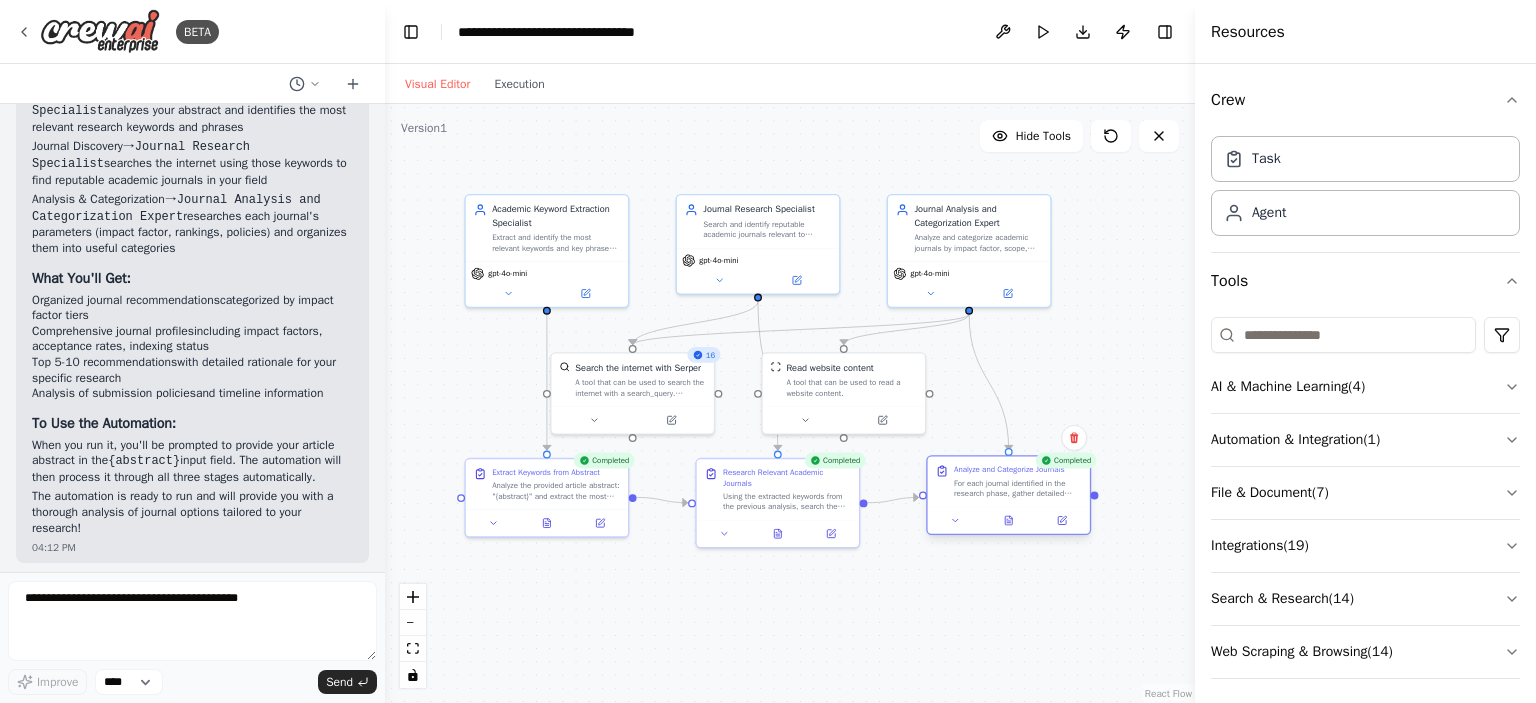 click on "For each journal identified in the research phase, gather detailed information about important parameters and organize them into useful categories. Collect data on:
- Impact Factor (current and historical)
- Journal Citation Reports (JCR) ranking
- Scope and subject areas
- Acceptance rates (if available)
- Publication frequency and timeline
- Open access policies
- Publisher reputation
- Editorial board quality
- Indexed databases (PubMed, Scopus, Web of Science, etc.)
Categorize journals by tier (high-impact, medium-impact, emerging), accessibility, and alignment with the research topic." at bounding box center [1018, 488] 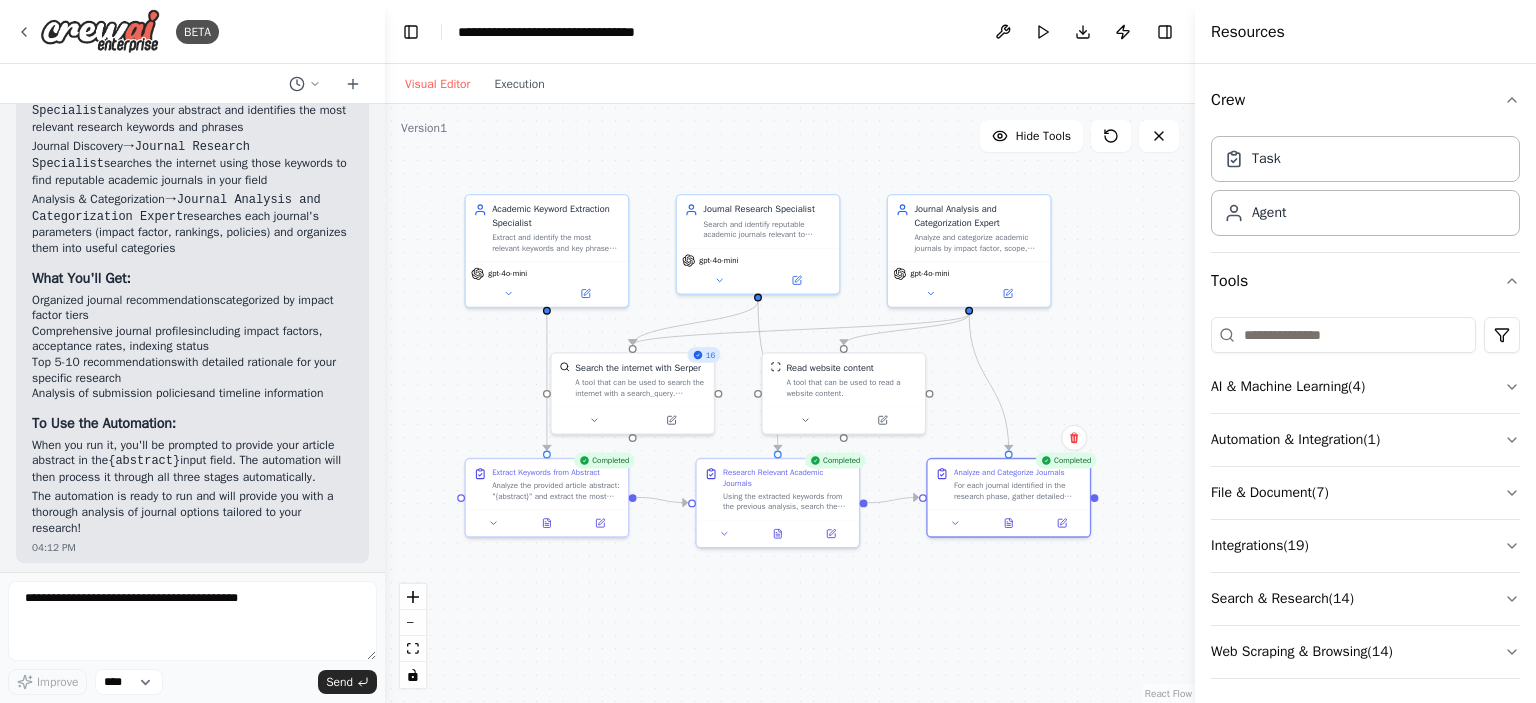 click on ".deletable-edge-delete-btn {
width: 20px;
height: 20px;
border: 0px solid #ffffff;
color: #6b7280;
background-color: #f8fafc;
cursor: pointer;
border-radius: 50%;
font-size: 12px;
padding: 3px;
display: flex;
align-items: center;
justify-content: center;
transition: all 0.2s cubic-bezier(0.4, 0, 0.2, 1);
box-shadow: 0 2px 4px rgba(0, 0, 0, 0.1);
}
.deletable-edge-delete-btn:hover {
background-color: #ef4444;
color: #ffffff;
border-color: #dc2626;
transform: scale(1.1);
box-shadow: 0 4px 12px rgba(239, 68, 68, 0.4);
}
.deletable-edge-delete-btn:active {
transform: scale(0.95);
box-shadow: 0 2px 4px rgba(239, 68, 68, 0.3);
}
Academic Keyword Extraction Specialist gpt-4o-mini gpt-4o-mini 16" at bounding box center (790, 403) 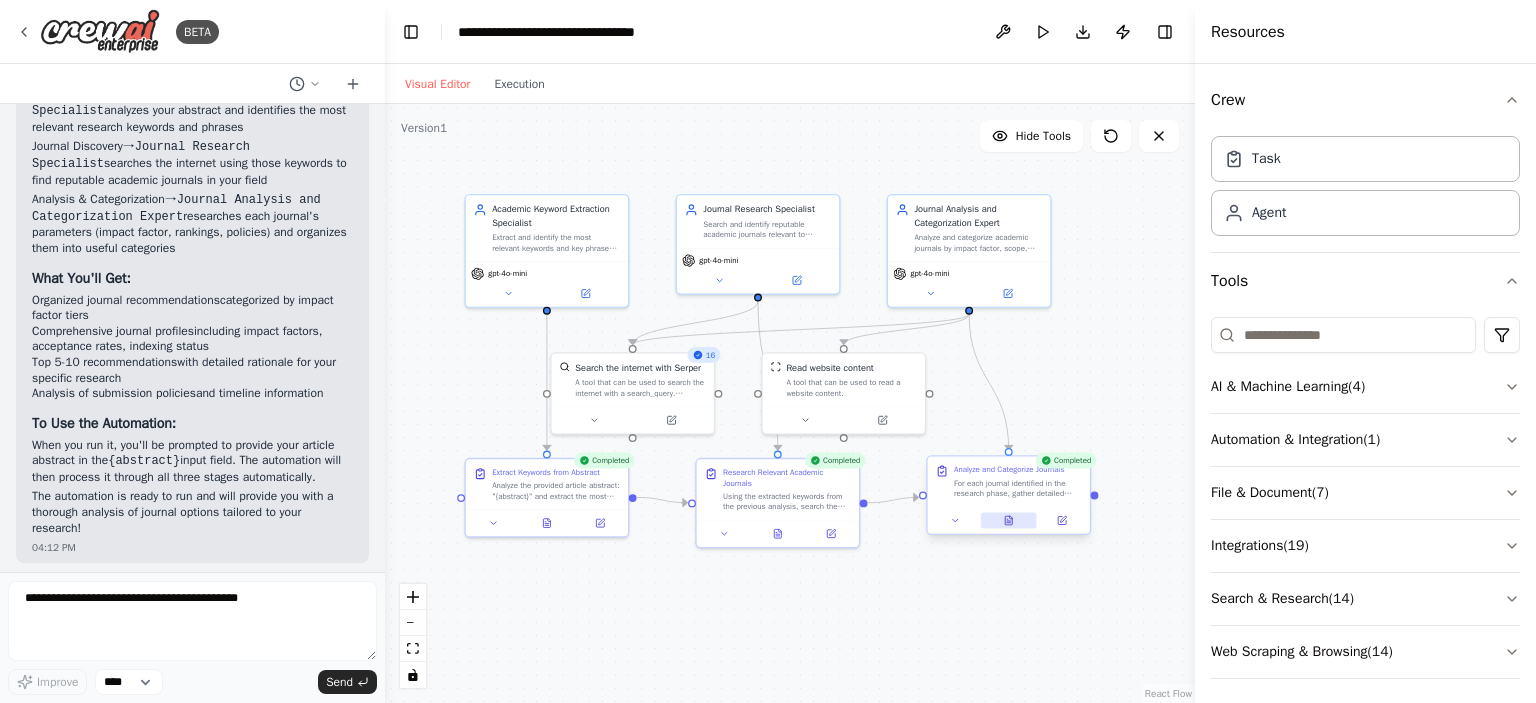 click 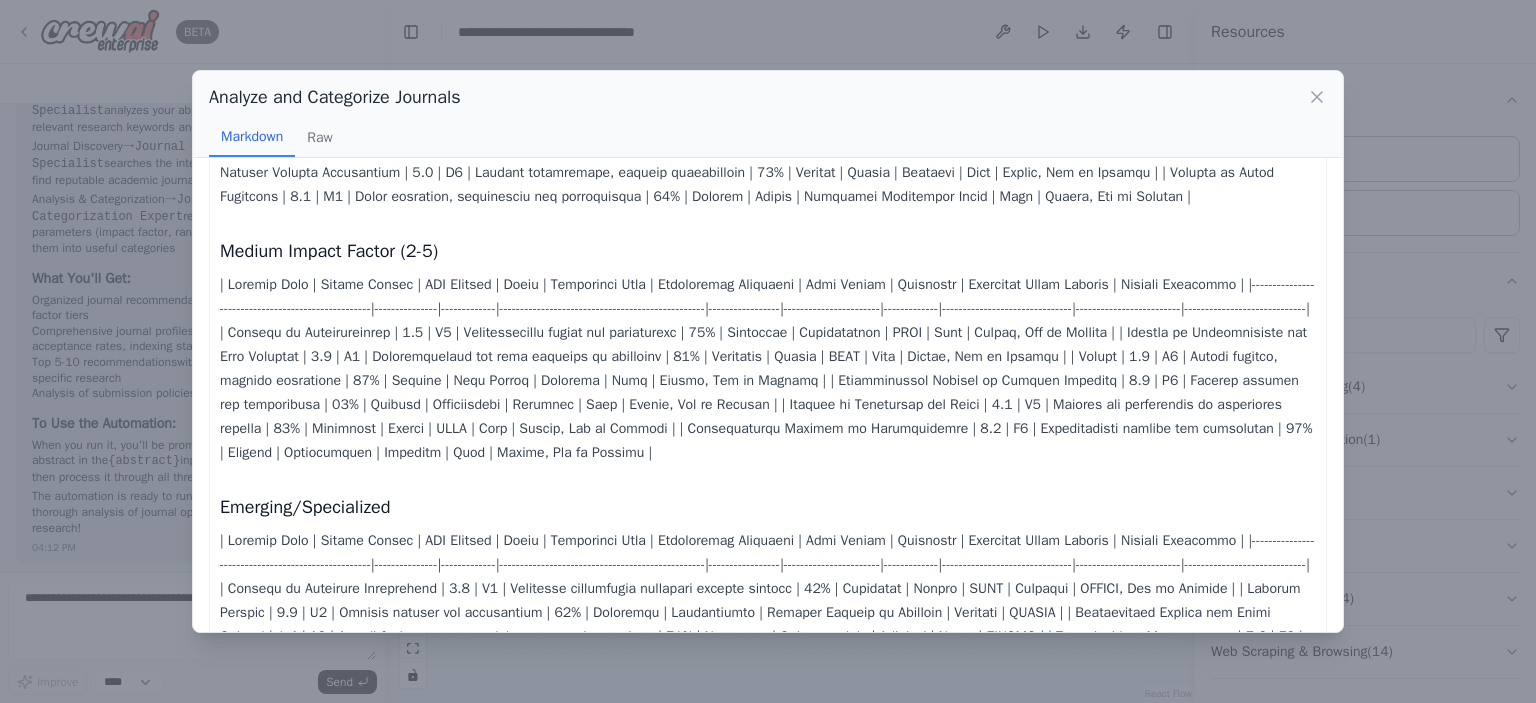 scroll, scrollTop: 167, scrollLeft: 0, axis: vertical 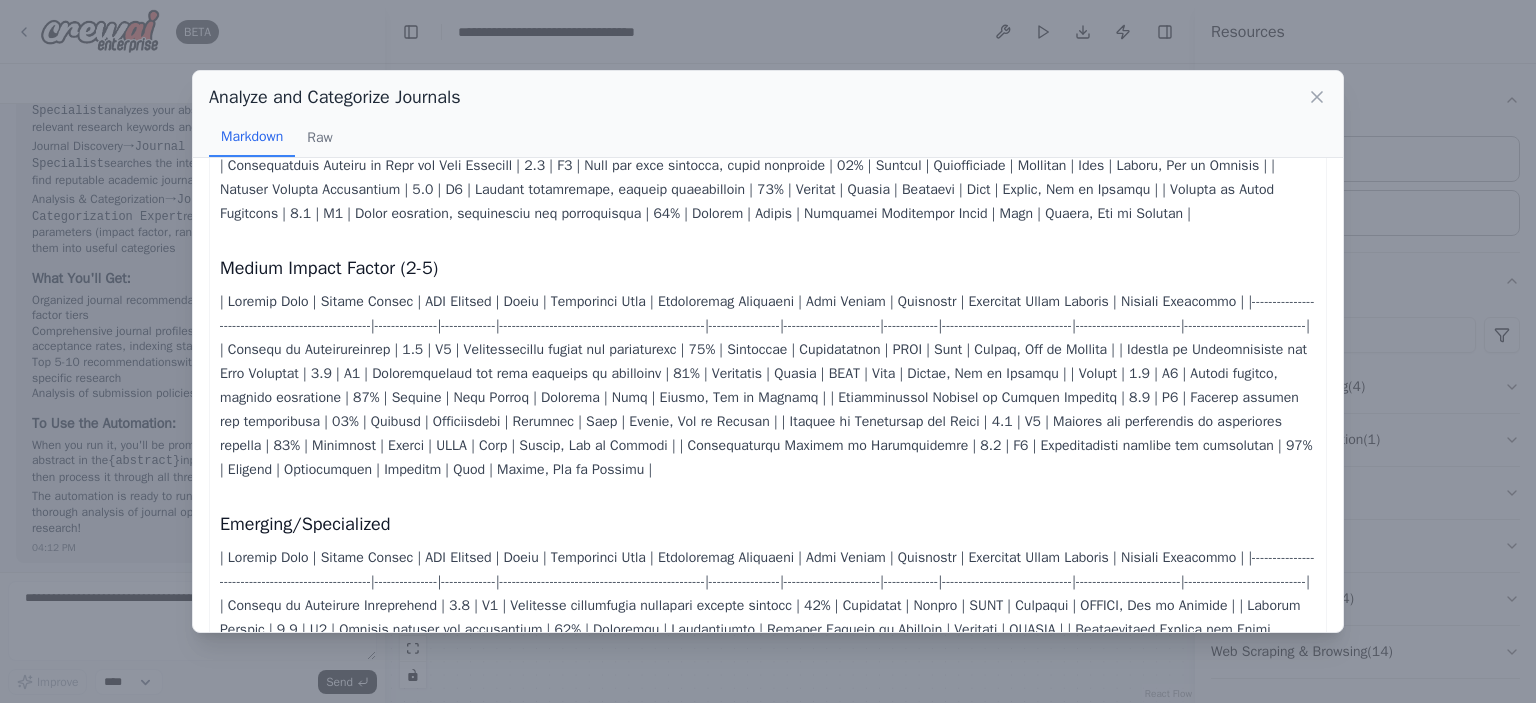 click on "Analyze and Categorize Journals Markdown Raw Here is a detailed report presenting the academic journals organized by impact factor and other important parameters:
High Impact Factor (>5)
Medium Impact Factor (2-5)
Emerging/Specialized
Recommendations:
Top Journals for High-Impact Research :
International Journal of Heat and Mass Transfer  and  Applied Thermal Engineering  for their broad scope and high impact factors.
For Emerging Areas :
Journal of Aerospace Engineering  and  Experimental Thermal and Fluid Science  are great choices for specialized research.
Accessibility Considerations :
If open access is a priority, consider  Energy  and  International Journal of Refrigeration .
This structured overview should assist you in making informed decisions about where to submit your work based on impact, scope, and accessibility preferences. ... Show more Not valid JSON" at bounding box center (768, 351) 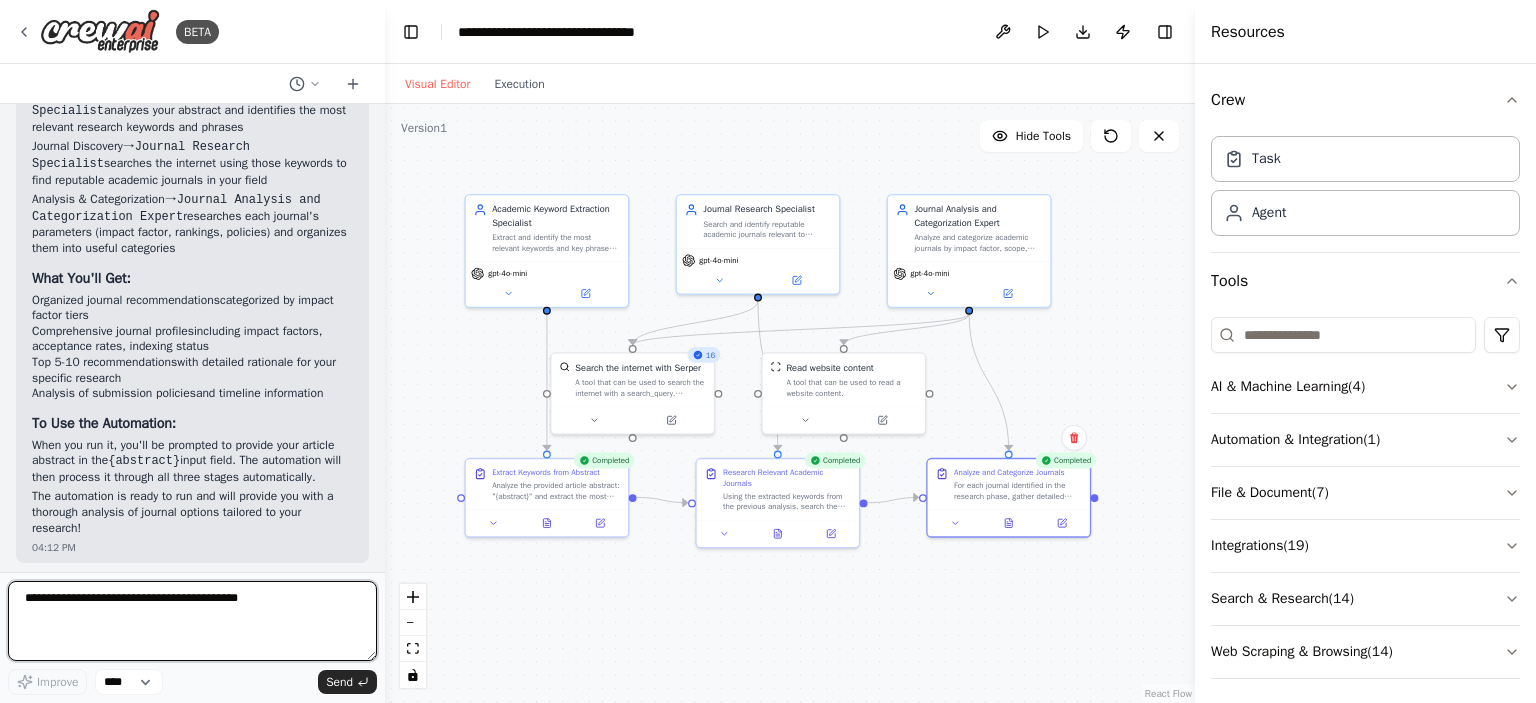 click at bounding box center (192, 621) 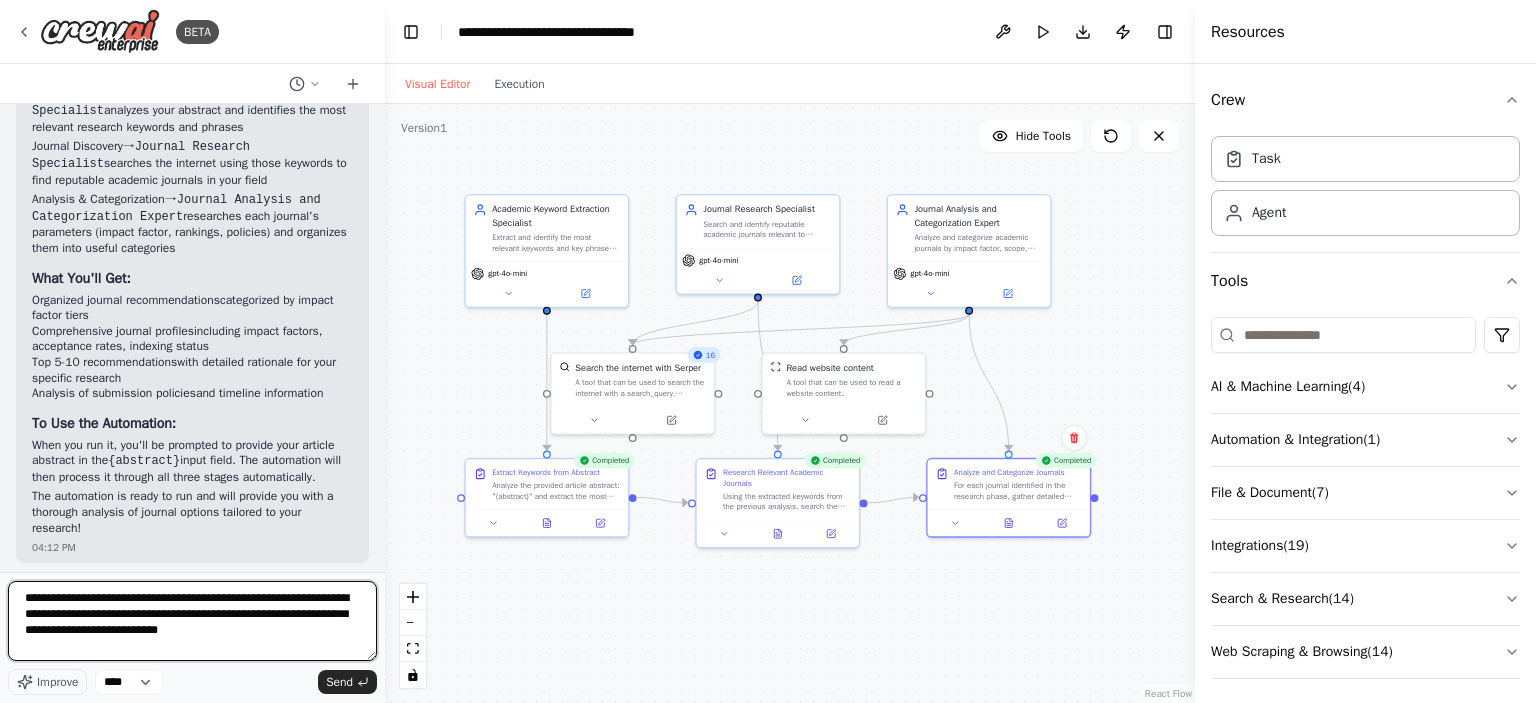 type 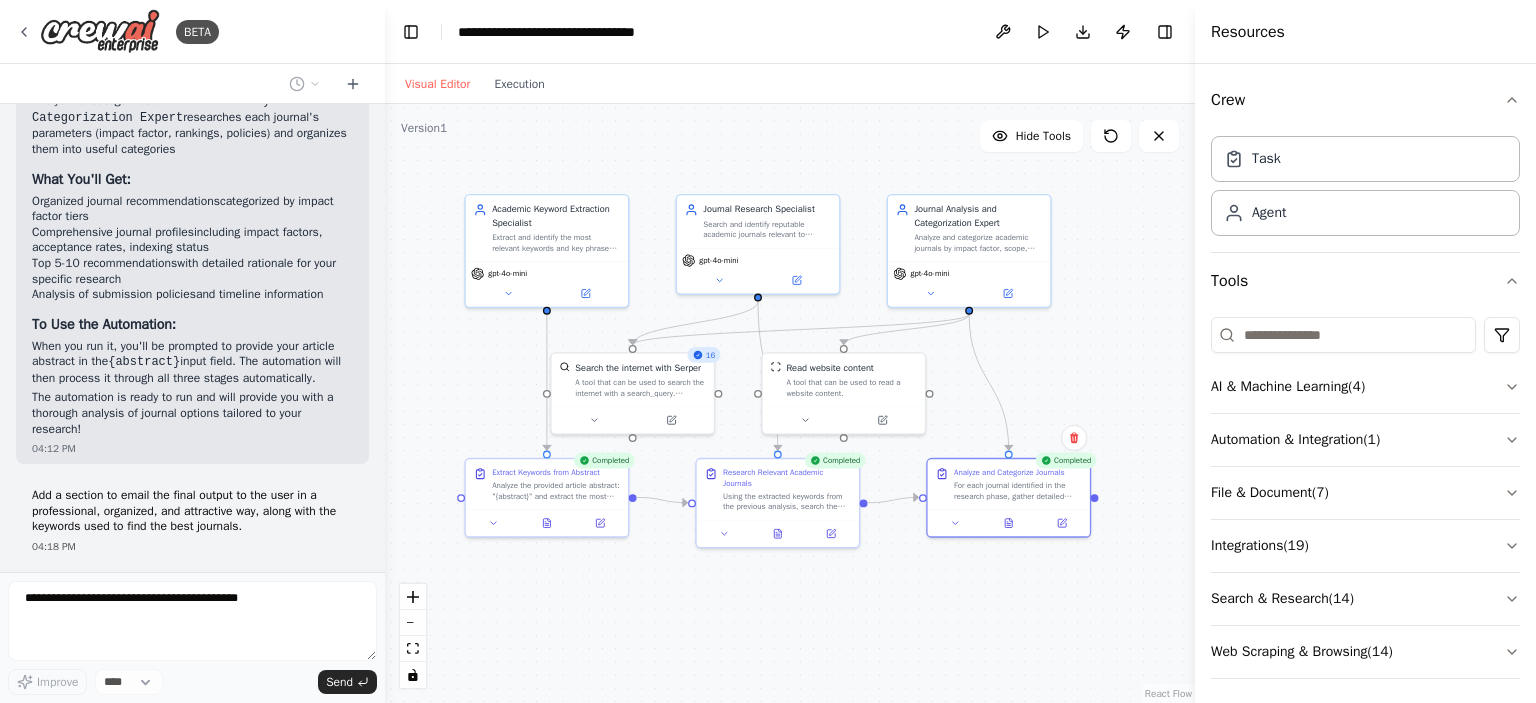 scroll, scrollTop: 1801, scrollLeft: 0, axis: vertical 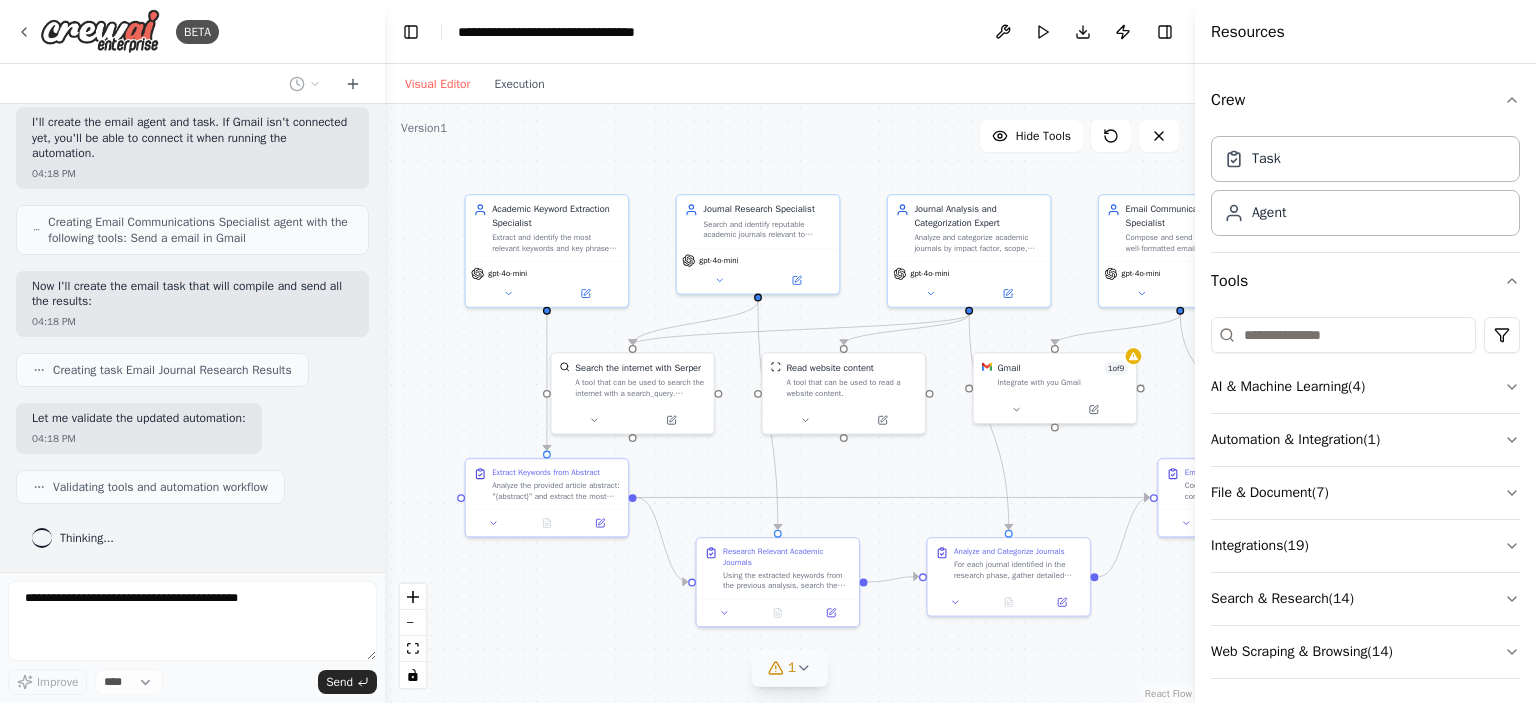 click 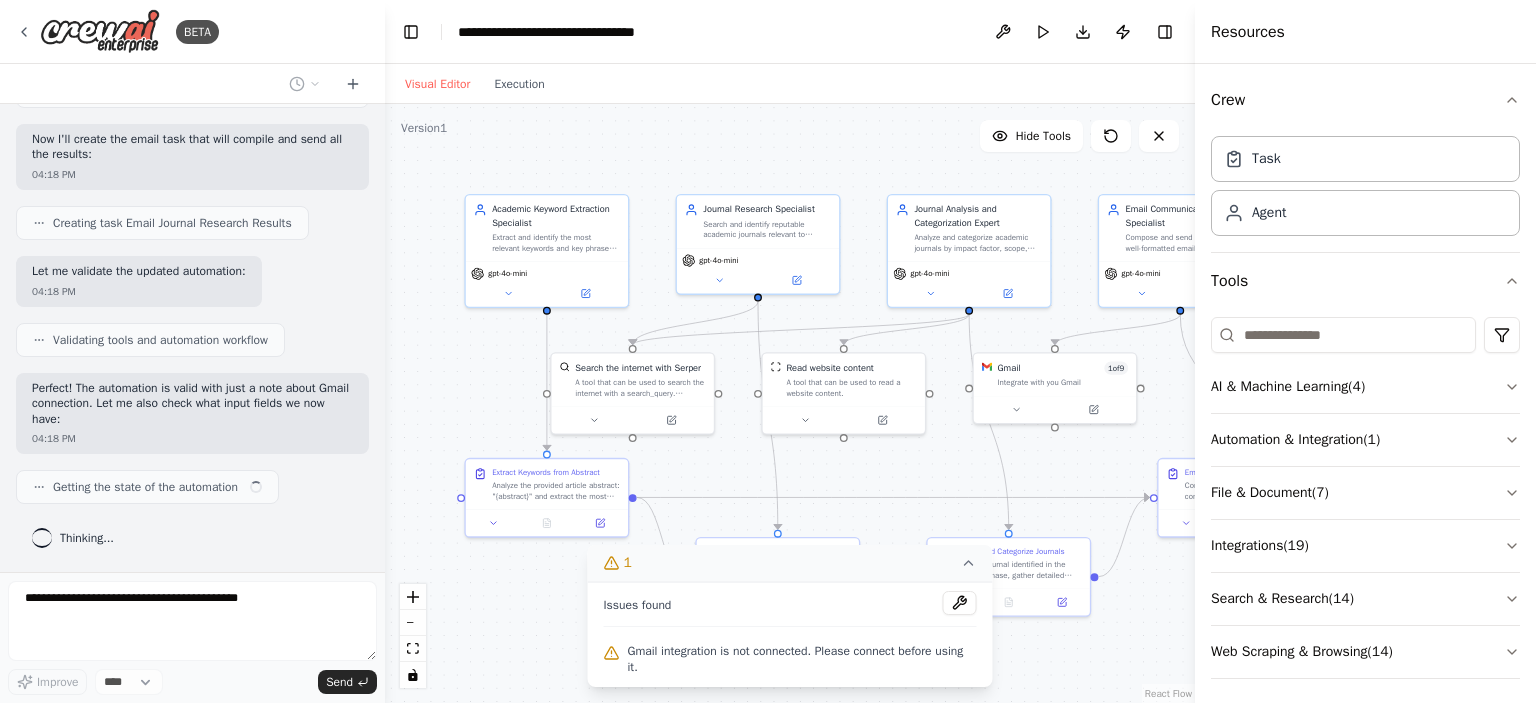 scroll, scrollTop: 2676, scrollLeft: 0, axis: vertical 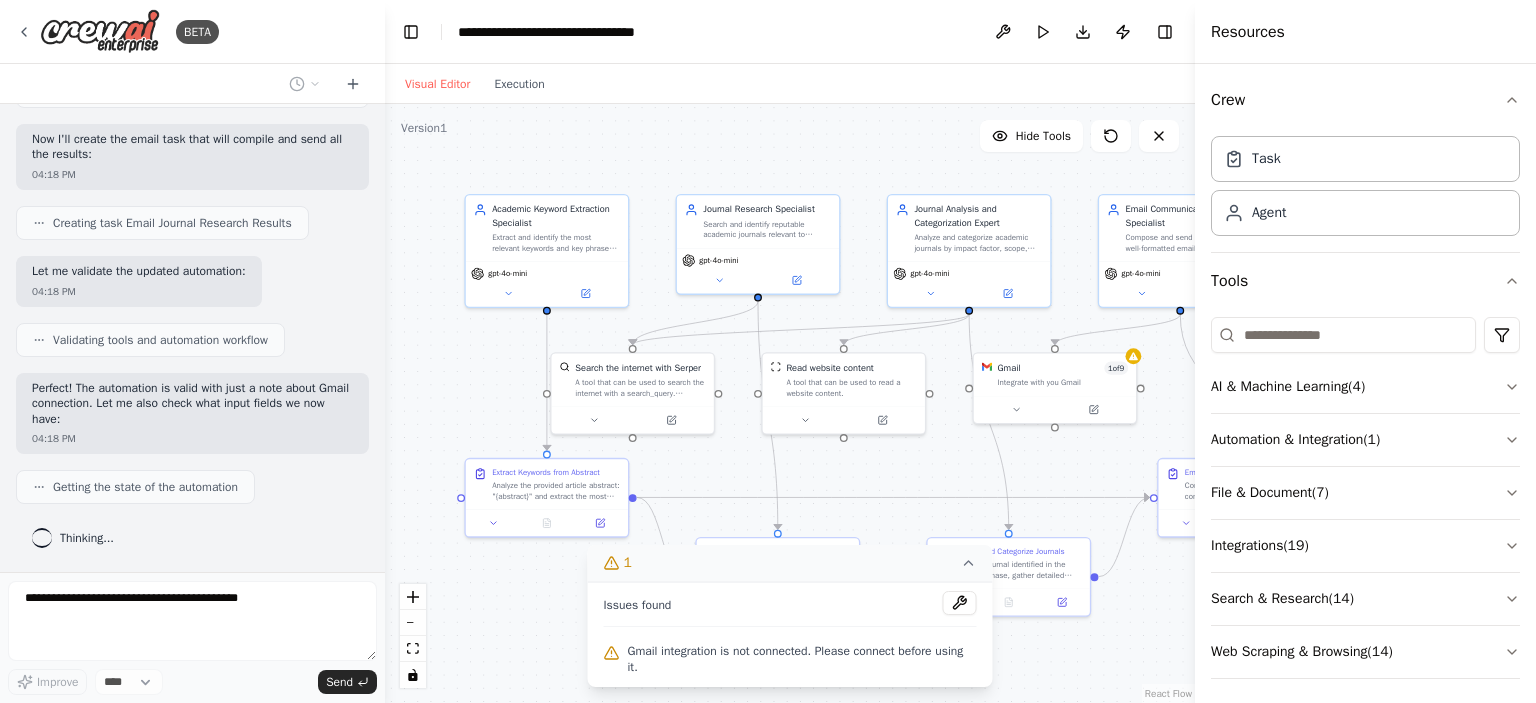 click on ".deletable-edge-delete-btn {
width: 20px;
height: 20px;
border: 0px solid #ffffff;
color: #6b7280;
background-color: #f8fafc;
cursor: pointer;
border-radius: 50%;
font-size: 12px;
padding: 3px;
display: flex;
align-items: center;
justify-content: center;
transition: all 0.2s cubic-bezier(0.4, 0, 0.2, 1);
box-shadow: 0 2px 4px rgba(0, 0, 0, 0.1);
}
.deletable-edge-delete-btn:hover {
background-color: #ef4444;
color: #ffffff;
border-color: #dc2626;
transform: scale(1.1);
box-shadow: 0 4px 12px rgba(239, 68, 68, 0.4);
}
.deletable-edge-delete-btn:active {
transform: scale(0.95);
box-shadow: 0 2px 4px rgba(239, 68, 68, 0.3);
}
Academic Keyword Extraction Specialist gpt-4o-mini gpt-4o-mini Gmail" at bounding box center (790, 403) 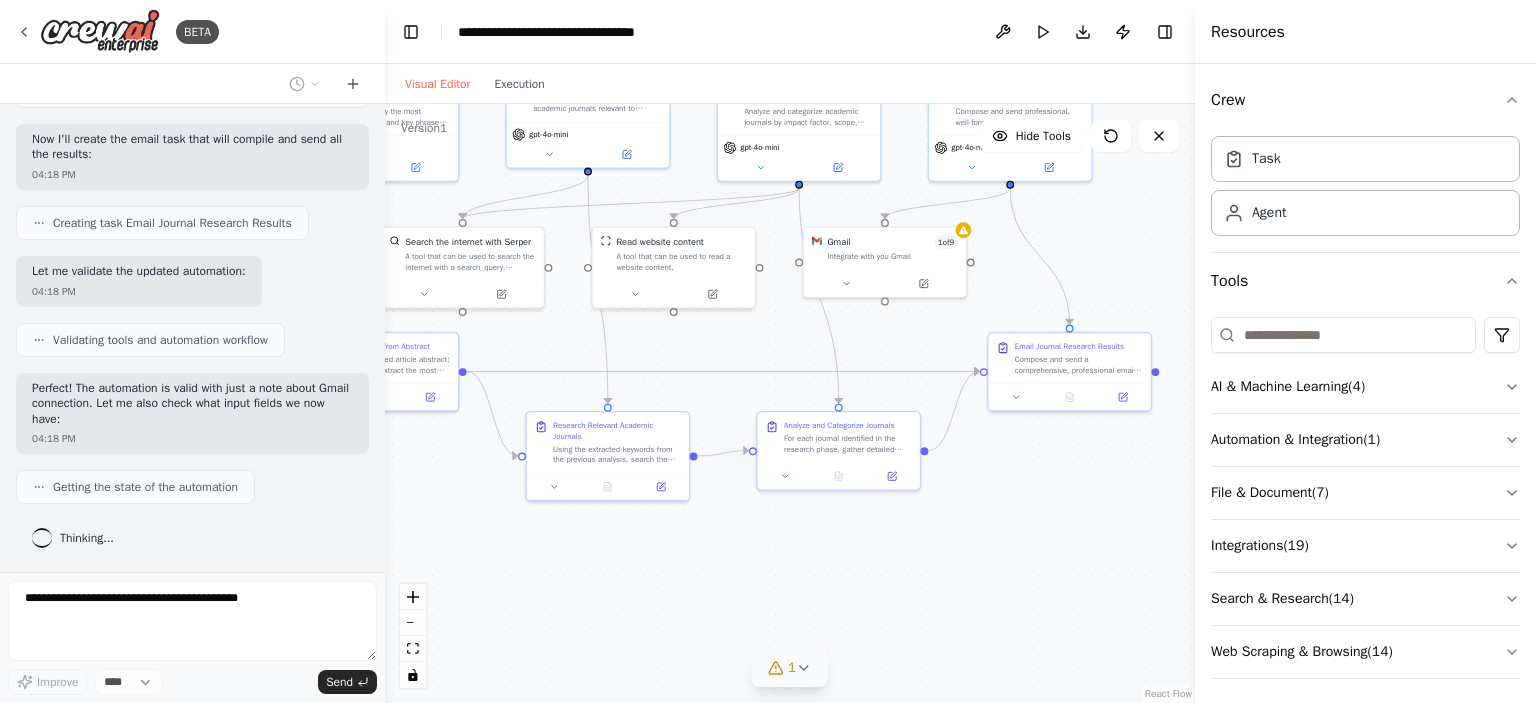 drag, startPoint x: 1142, startPoint y: 635, endPoint x: 944, endPoint y: 470, distance: 257.73825 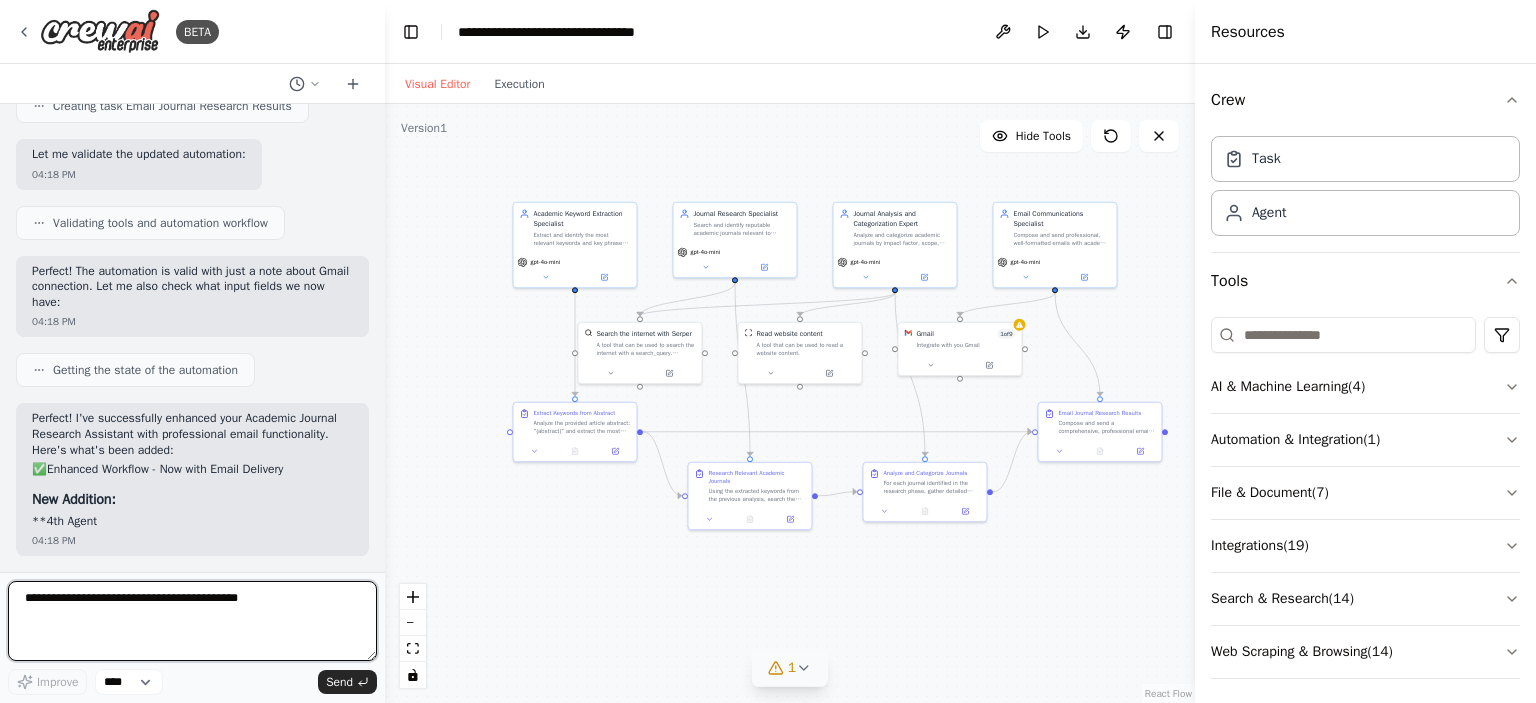 drag, startPoint x: 902, startPoint y: 501, endPoint x: 984, endPoint y: 567, distance: 105.26158 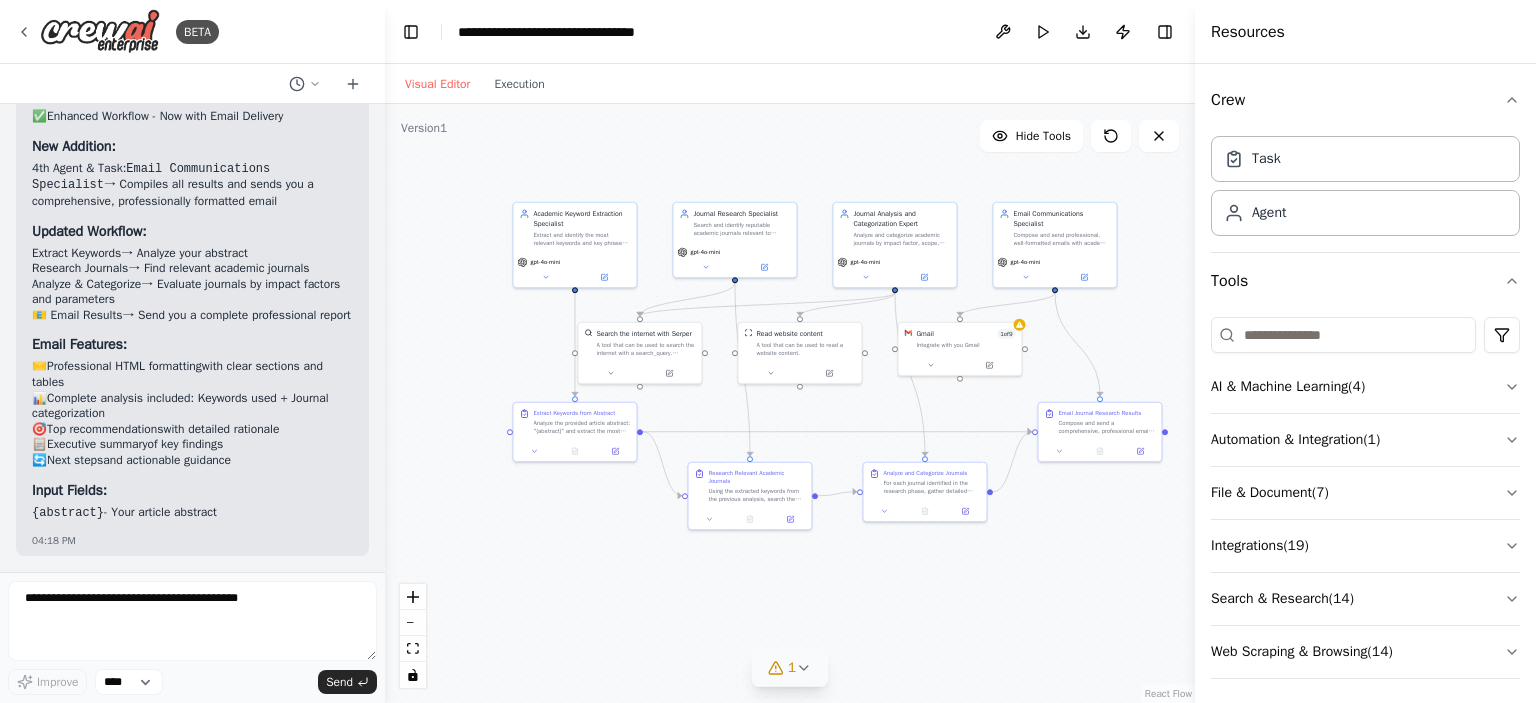 click on "1" at bounding box center (790, 668) 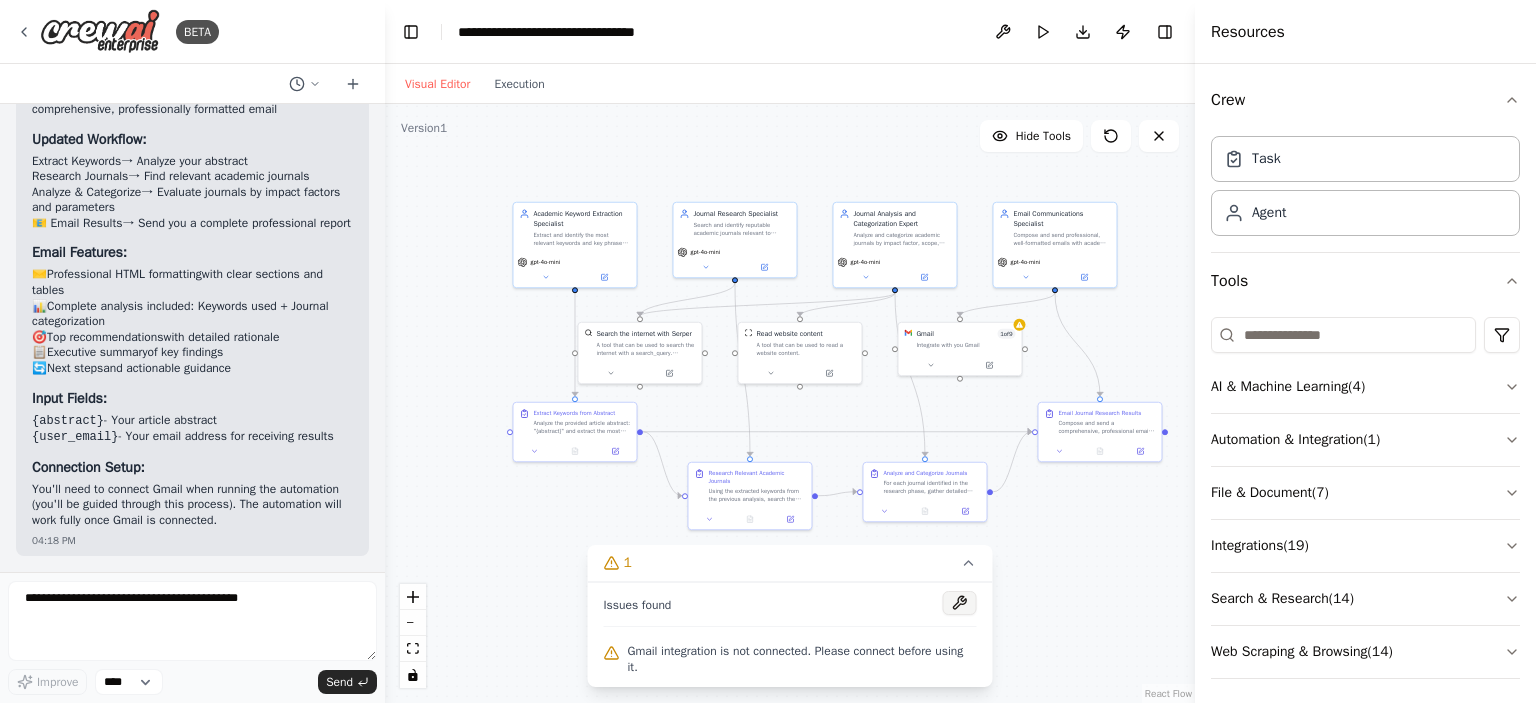 click at bounding box center [960, 603] 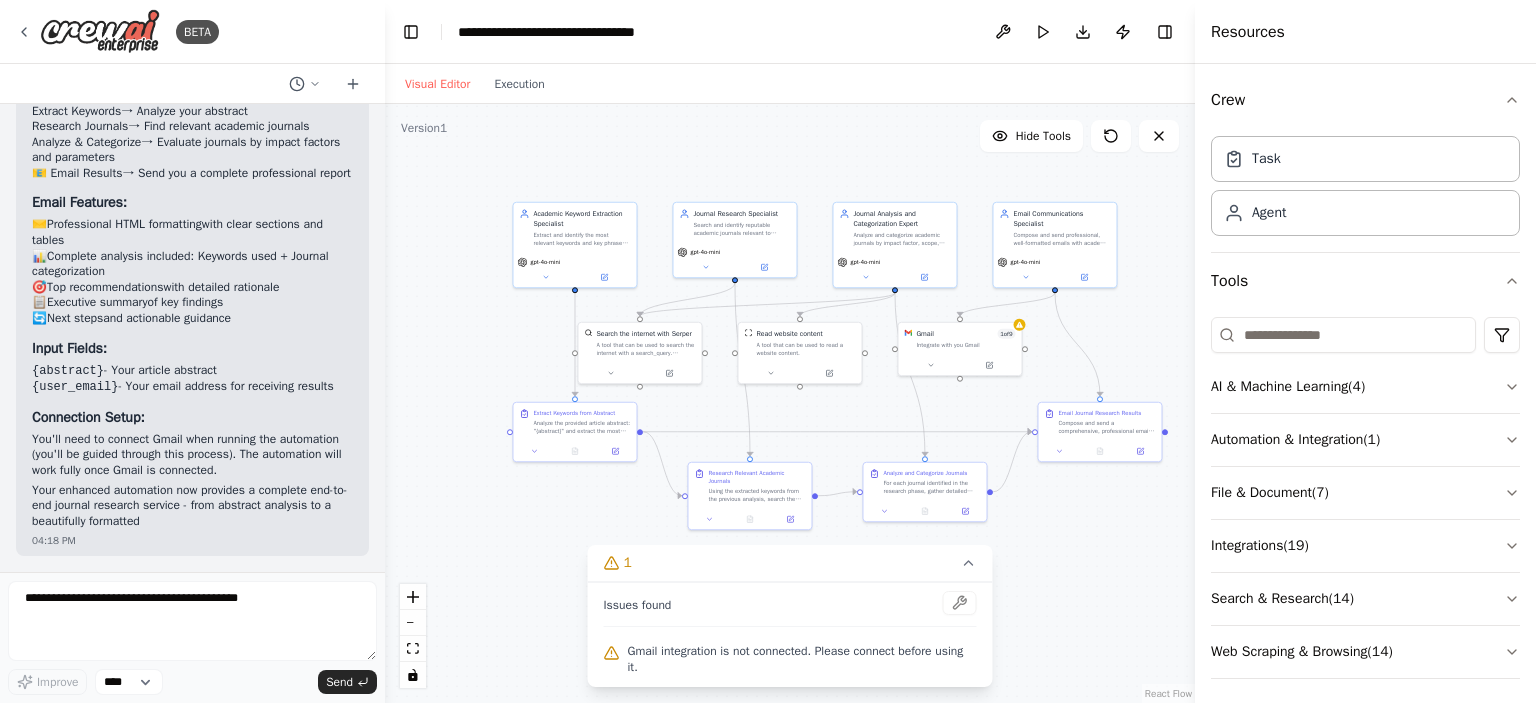 scroll, scrollTop: 3318, scrollLeft: 0, axis: vertical 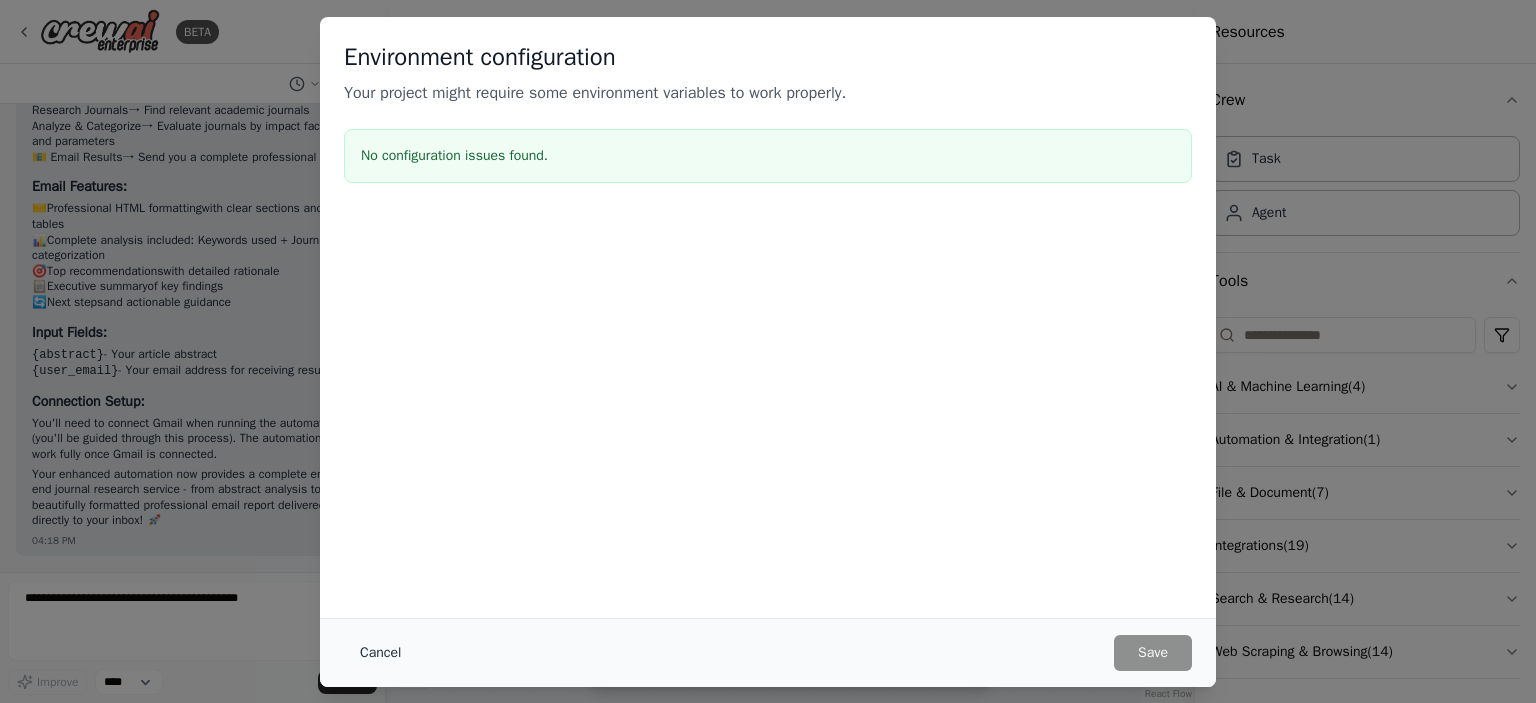 click on "Cancel" at bounding box center (380, 653) 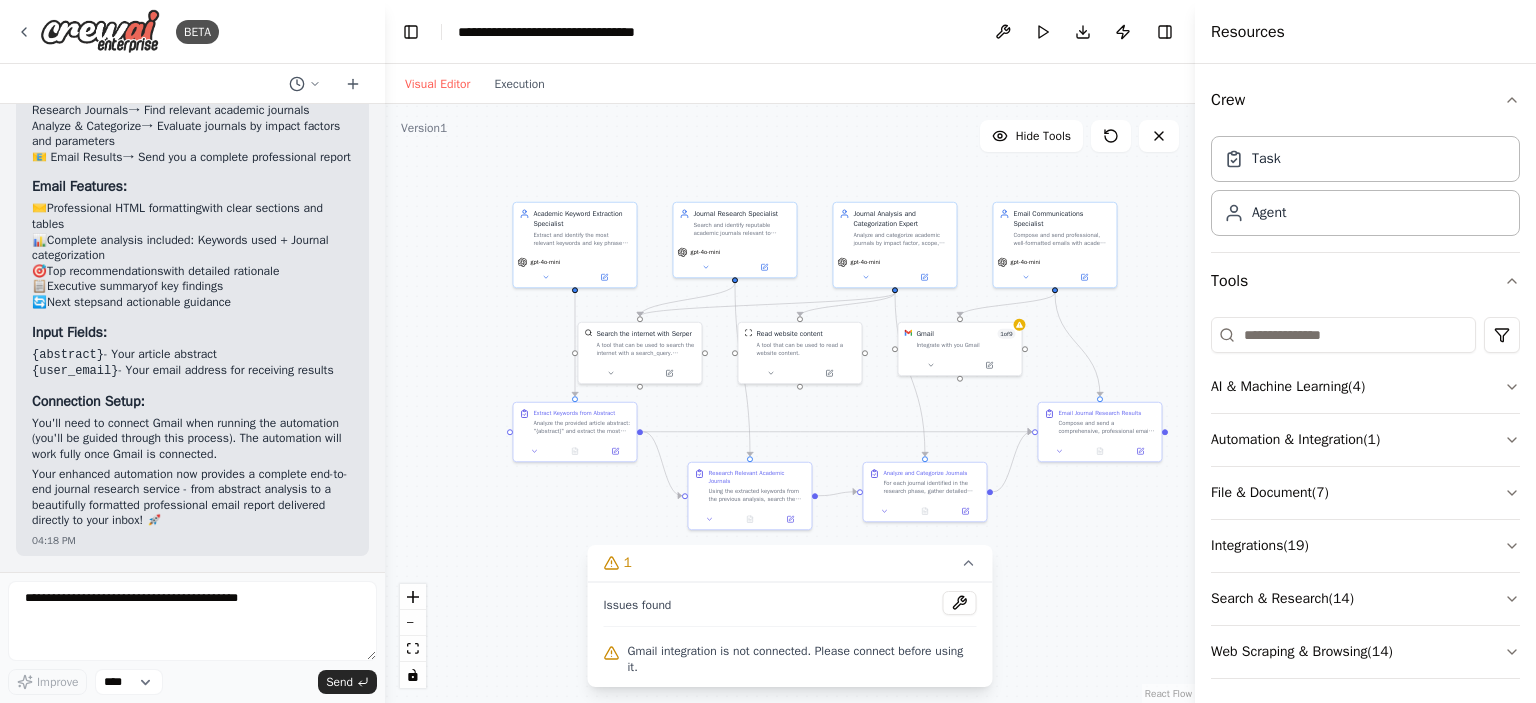 click on ".deletable-edge-delete-btn {
width: 20px;
height: 20px;
border: 0px solid #ffffff;
color: #6b7280;
background-color: #f8fafc;
cursor: pointer;
border-radius: 50%;
font-size: 12px;
padding: 3px;
display: flex;
align-items: center;
justify-content: center;
transition: all 0.2s cubic-bezier(0.4, 0, 0.2, 1);
box-shadow: 0 2px 4px rgba(0, 0, 0, 0.1);
}
.deletable-edge-delete-btn:hover {
background-color: #ef4444;
color: #ffffff;
border-color: #dc2626;
transform: scale(1.1);
box-shadow: 0 4px 12px rgba(239, 68, 68, 0.4);
}
.deletable-edge-delete-btn:active {
transform: scale(0.95);
box-shadow: 0 2px 4px rgba(239, 68, 68, 0.3);
}
Academic Keyword Extraction Specialist gpt-4o-mini gpt-4o-mini Gmail" at bounding box center [790, 403] 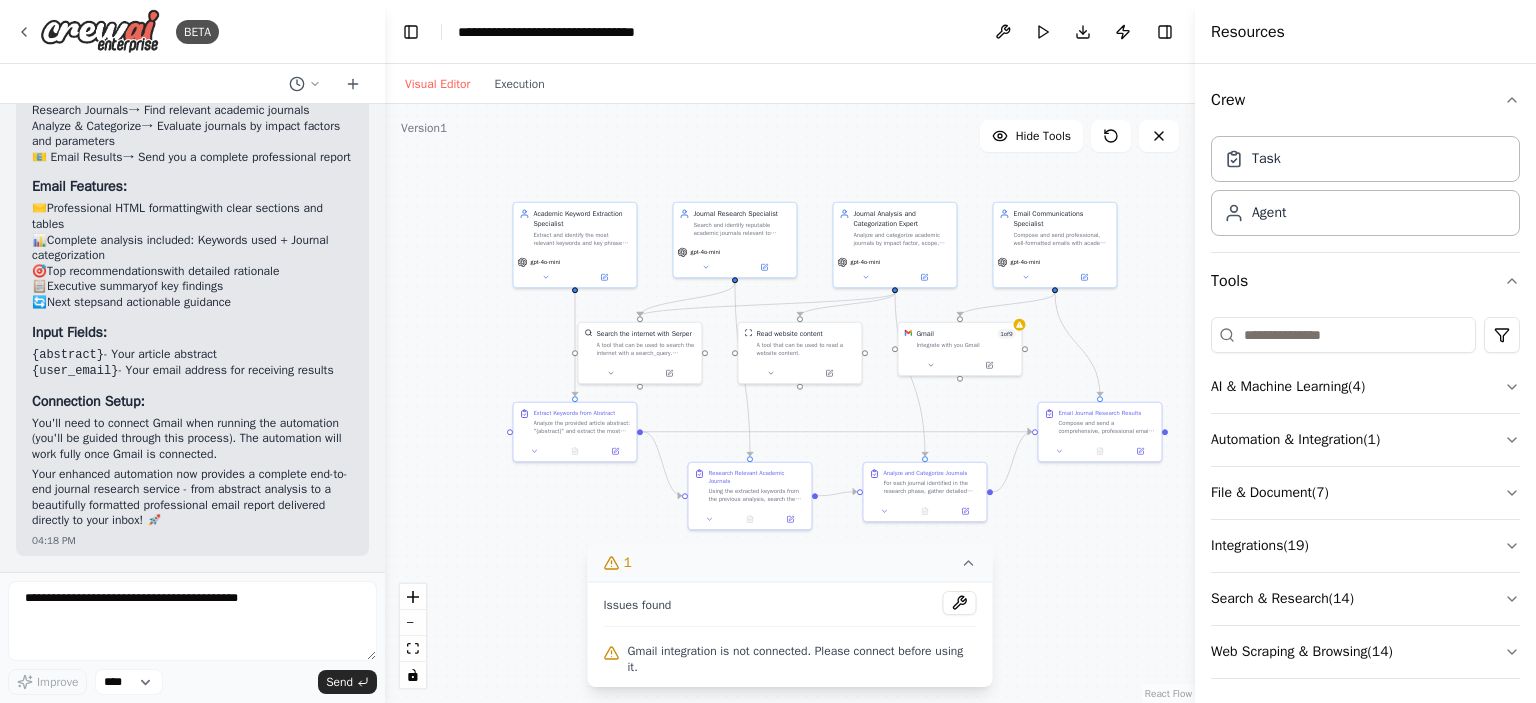 click 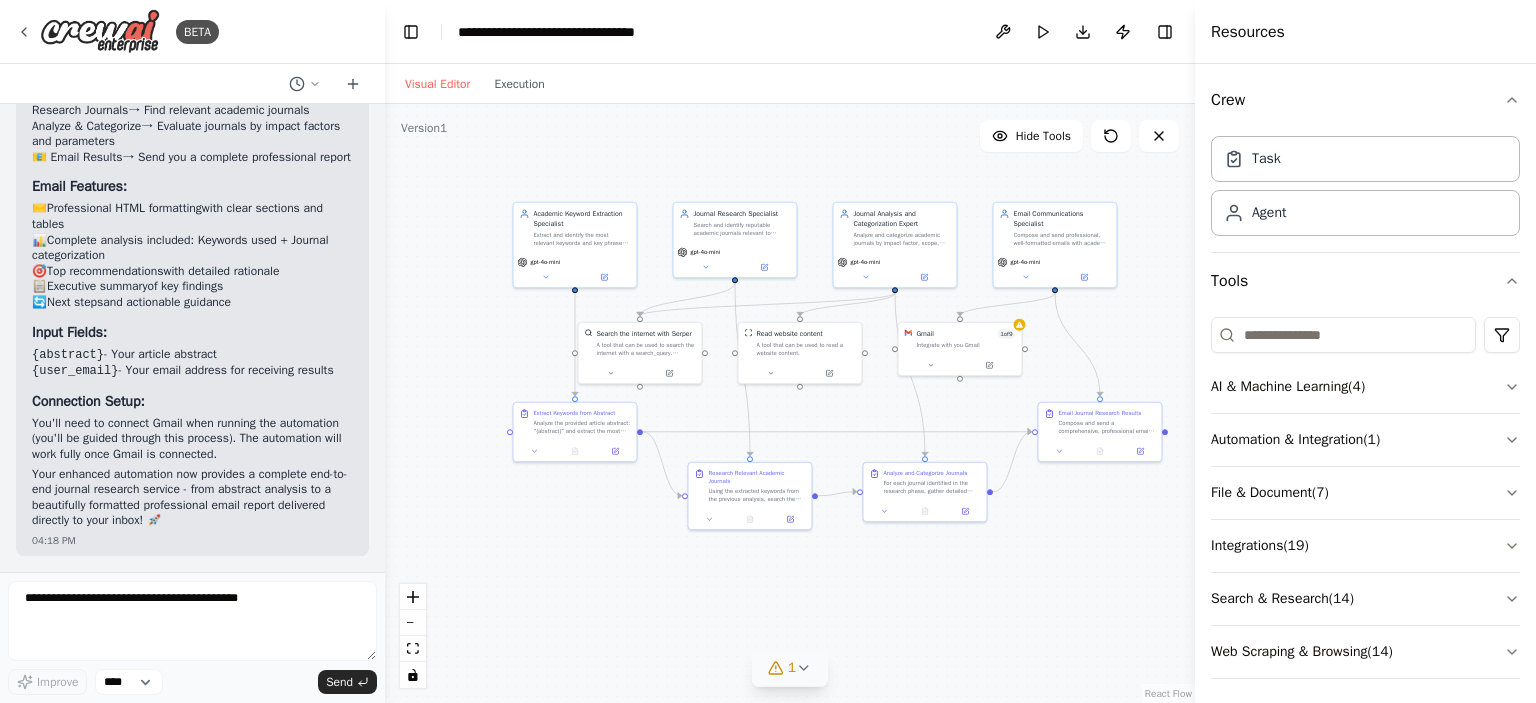click on ".deletable-edge-delete-btn {
width: 20px;
height: 20px;
border: 0px solid #ffffff;
color: #6b7280;
background-color: #f8fafc;
cursor: pointer;
border-radius: 50%;
font-size: 12px;
padding: 3px;
display: flex;
align-items: center;
justify-content: center;
transition: all 0.2s cubic-bezier(0.4, 0, 0.2, 1);
box-shadow: 0 2px 4px rgba(0, 0, 0, 0.1);
}
.deletable-edge-delete-btn:hover {
background-color: #ef4444;
color: #ffffff;
border-color: #dc2626;
transform: scale(1.1);
box-shadow: 0 4px 12px rgba(239, 68, 68, 0.4);
}
.deletable-edge-delete-btn:active {
transform: scale(0.95);
box-shadow: 0 2px 4px rgba(239, 68, 68, 0.3);
}
Academic Keyword Extraction Specialist gpt-4o-mini gpt-4o-mini Gmail" at bounding box center [790, 403] 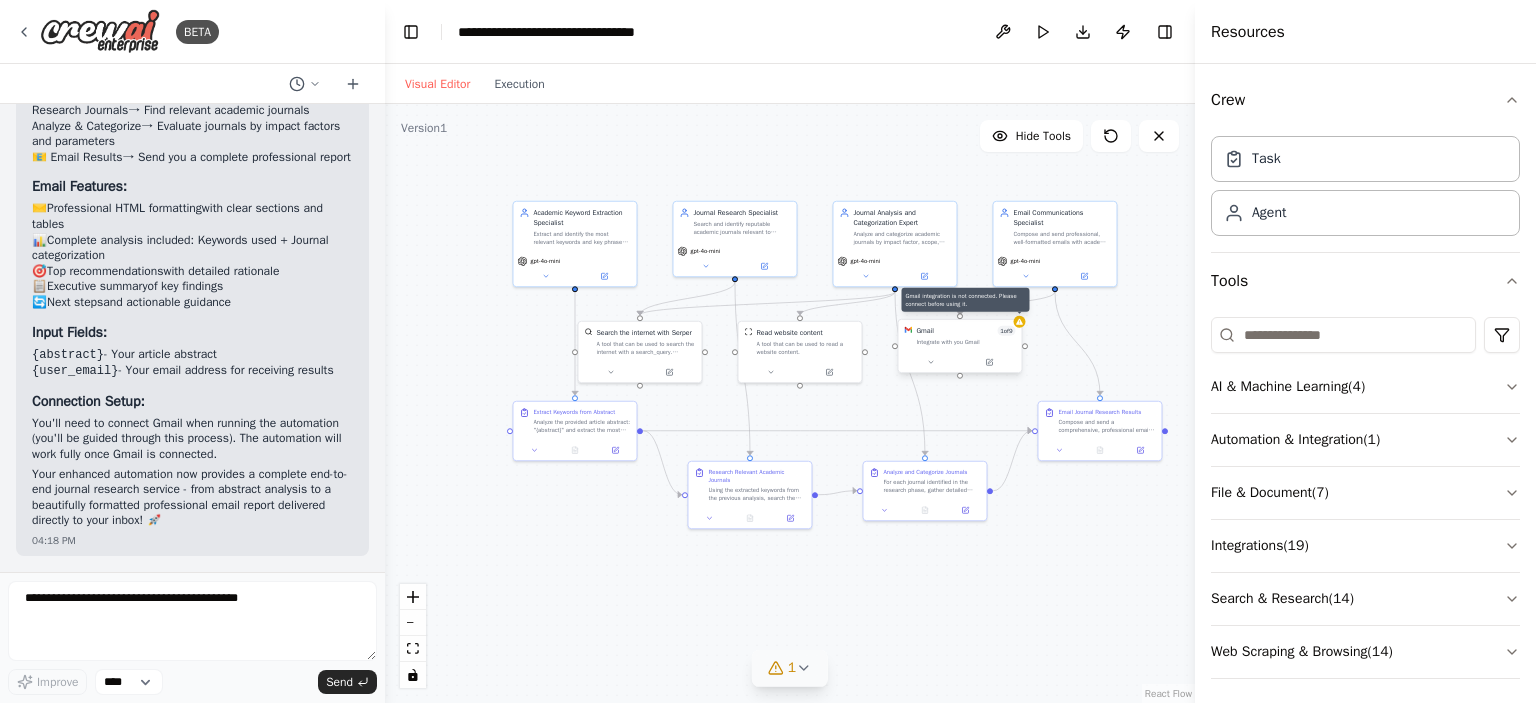 click 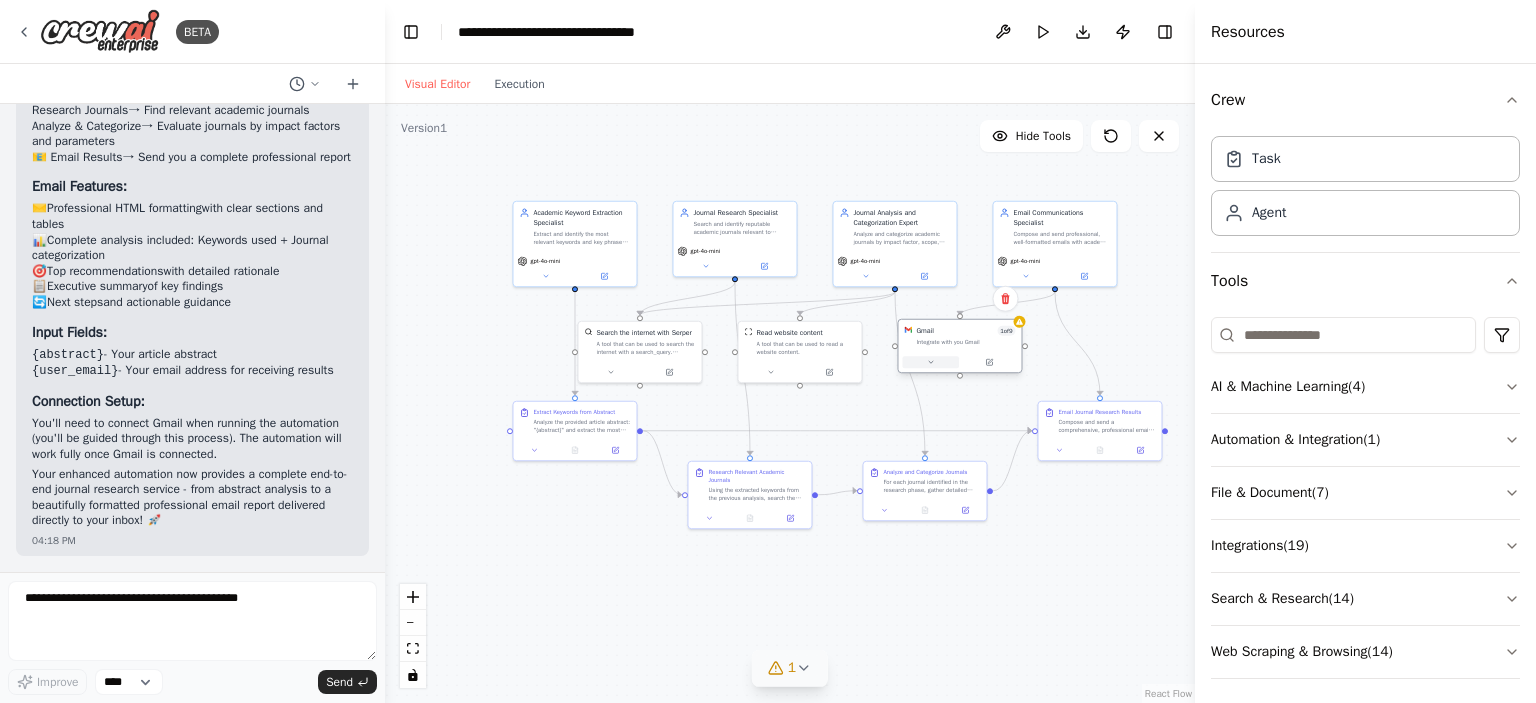 click at bounding box center (930, 362) 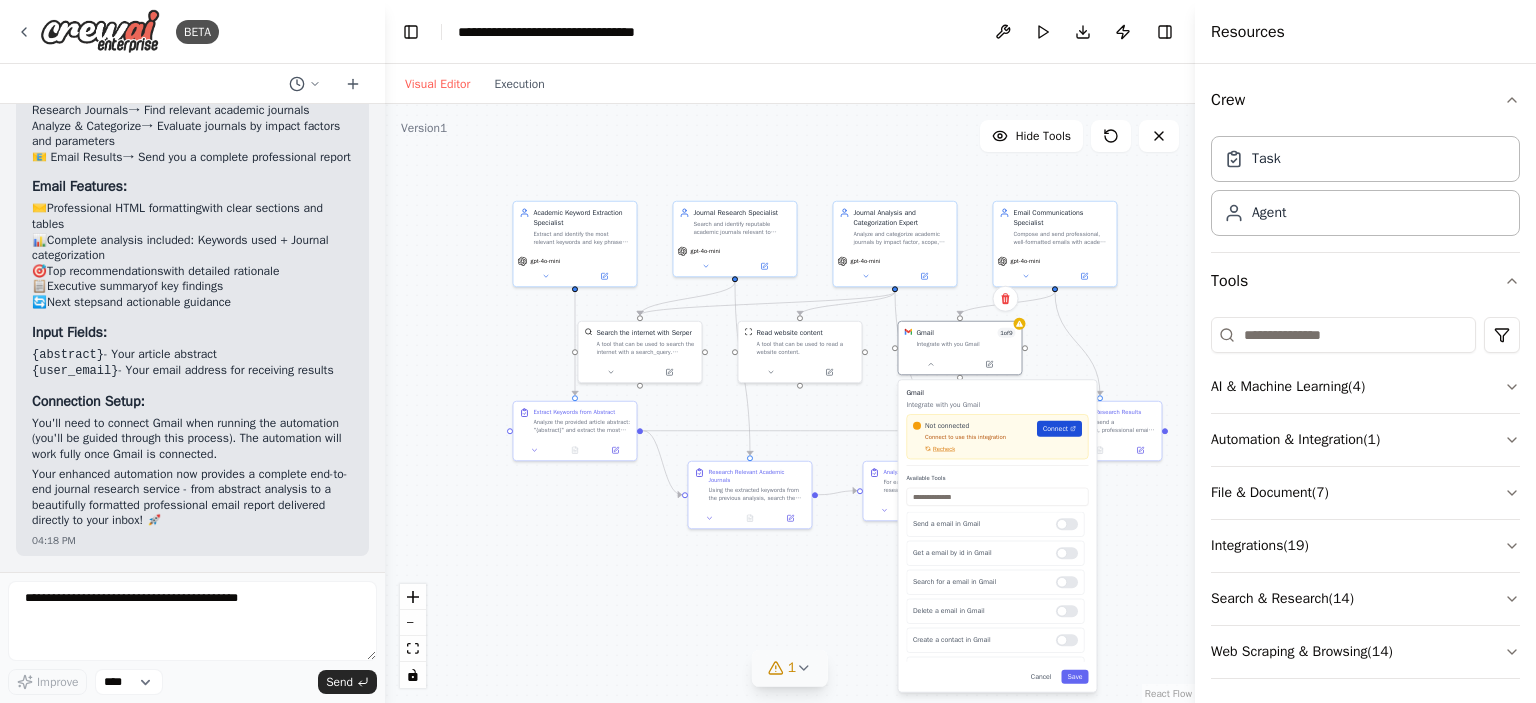 click on "Connect" at bounding box center (1055, 429) 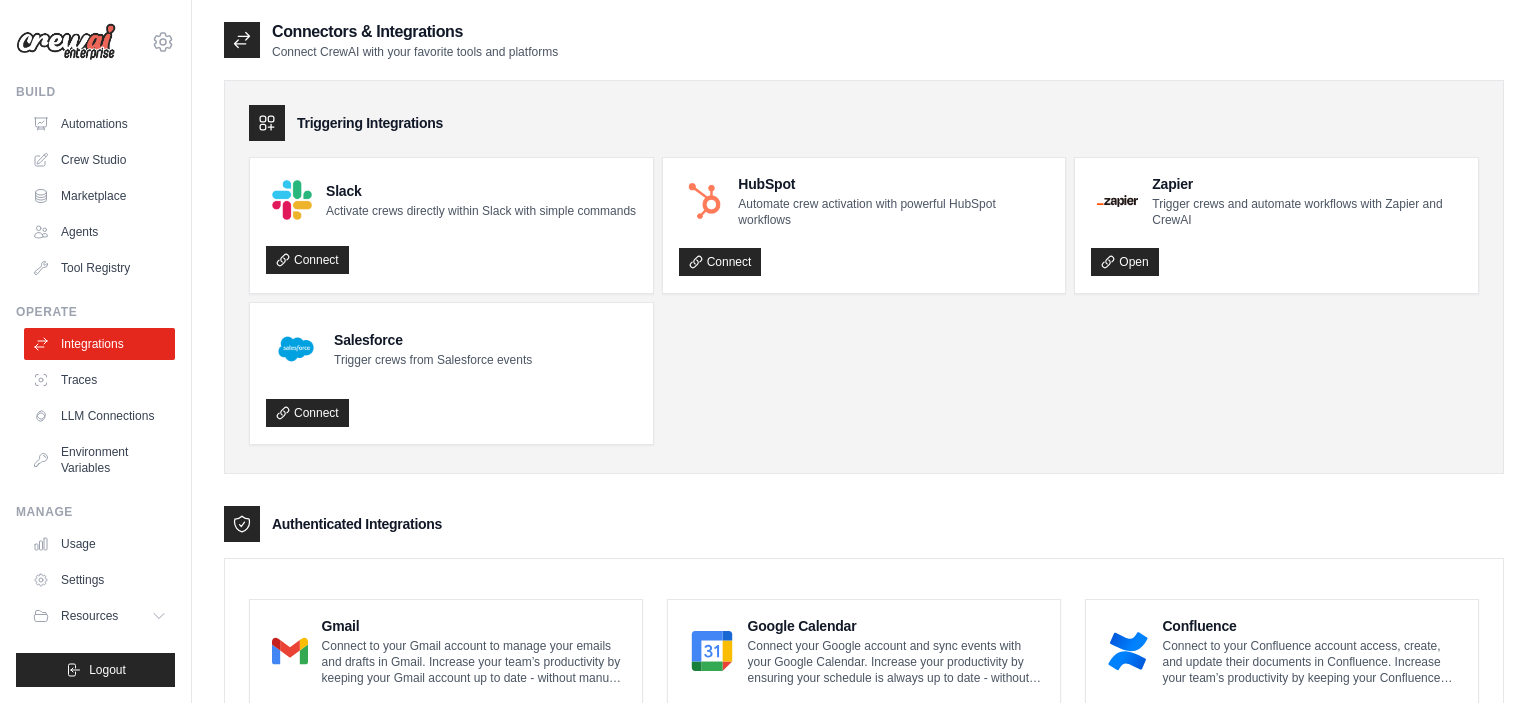 scroll, scrollTop: 231, scrollLeft: 0, axis: vertical 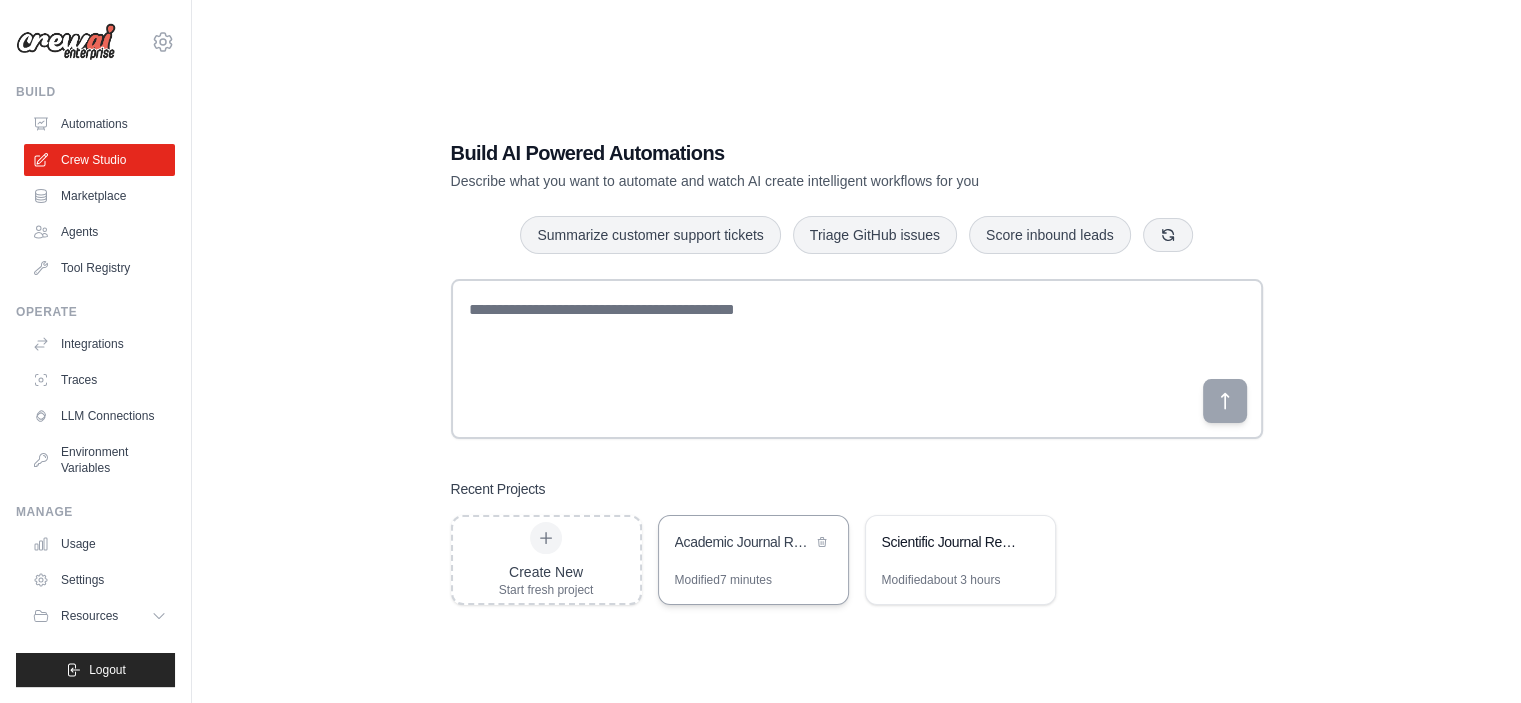 click on "Academic Journal Research Assistant" at bounding box center [753, 544] 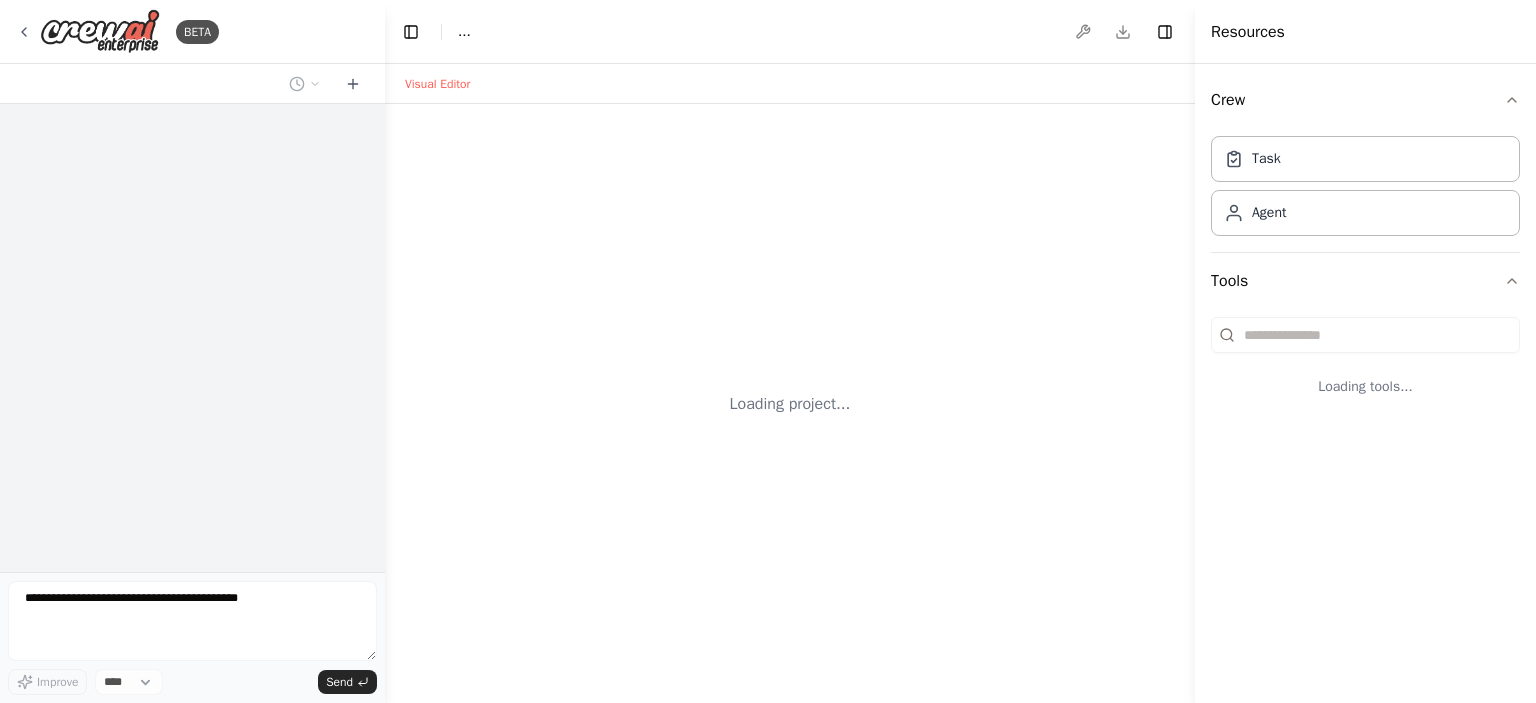 scroll, scrollTop: 0, scrollLeft: 0, axis: both 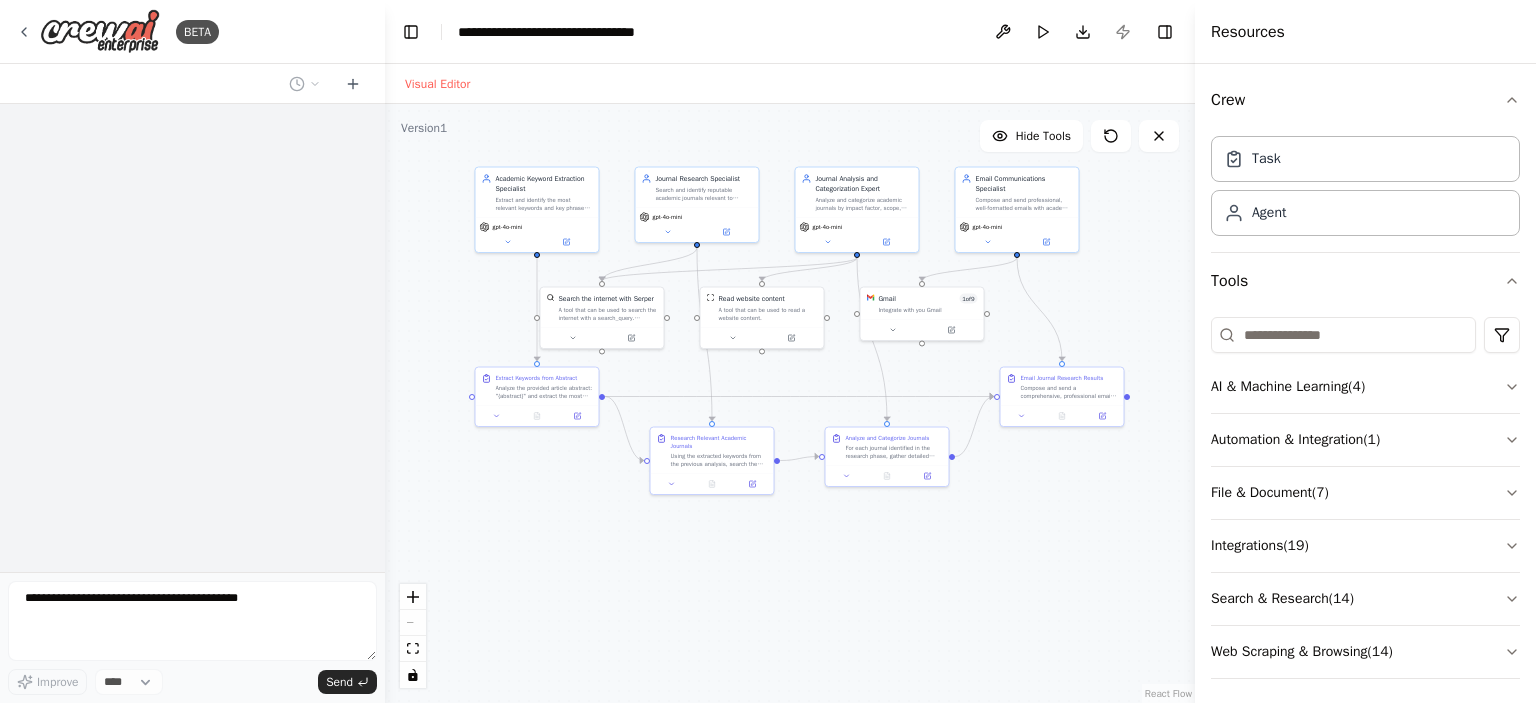drag, startPoint x: 1084, startPoint y: 499, endPoint x: 824, endPoint y: 360, distance: 294.82367 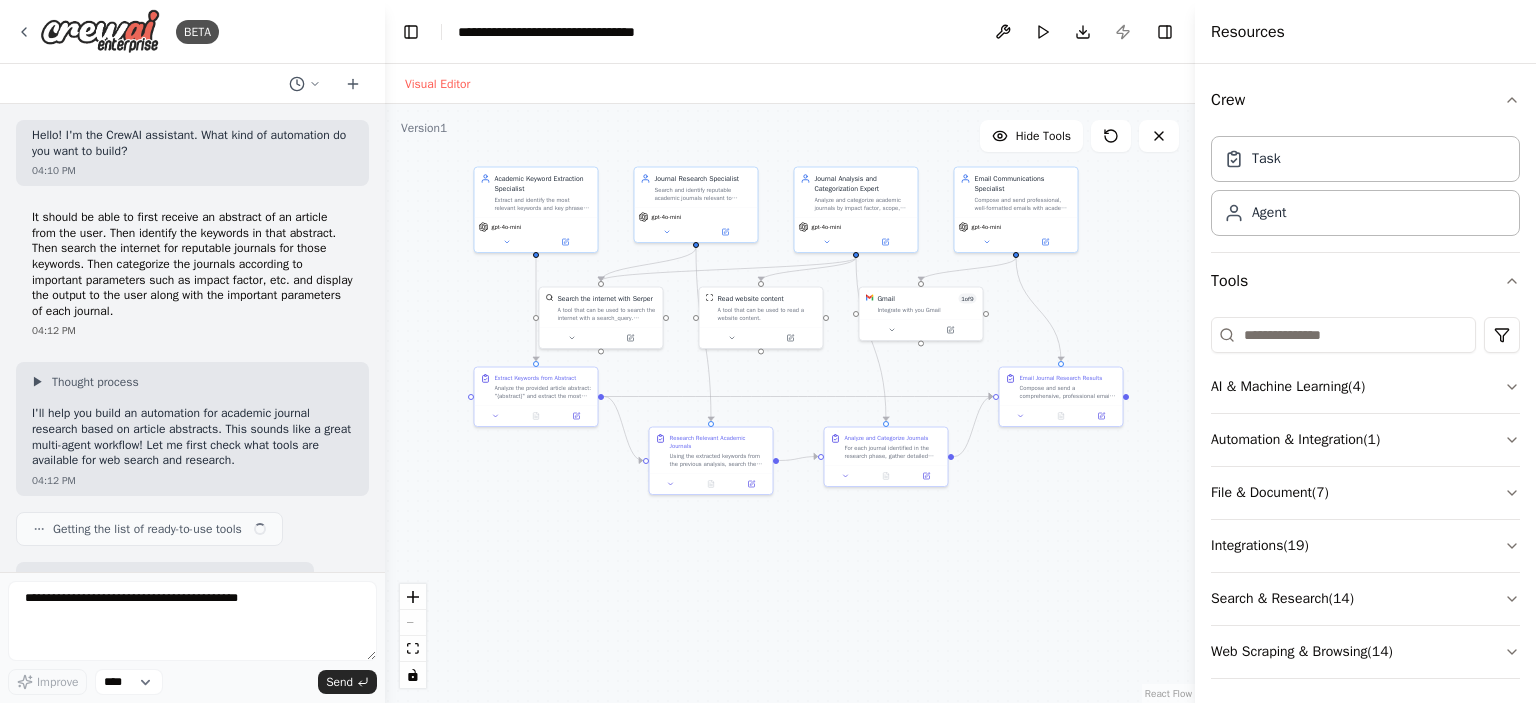 click on ".deletable-edge-delete-btn {
width: 20px;
height: 20px;
border: 0px solid #ffffff;
color: #6b7280;
background-color: #f8fafc;
cursor: pointer;
border-radius: 50%;
font-size: 12px;
padding: 3px;
display: flex;
align-items: center;
justify-content: center;
transition: all 0.2s cubic-bezier(0.4, 0, 0.2, 1);
box-shadow: 0 2px 4px rgba(0, 0, 0, 0.1);
}
.deletable-edge-delete-btn:hover {
background-color: #ef4444;
color: #ffffff;
border-color: #dc2626;
transform: scale(1.1);
box-shadow: 0 4px 12px rgba(239, 68, 68, 0.4);
}
.deletable-edge-delete-btn:active {
transform: scale(0.95);
box-shadow: 0 2px 4px rgba(239, 68, 68, 0.3);
}
Academic Keyword Extraction Specialist gpt-4o-mini gpt-4o-mini Gmail" at bounding box center [790, 403] 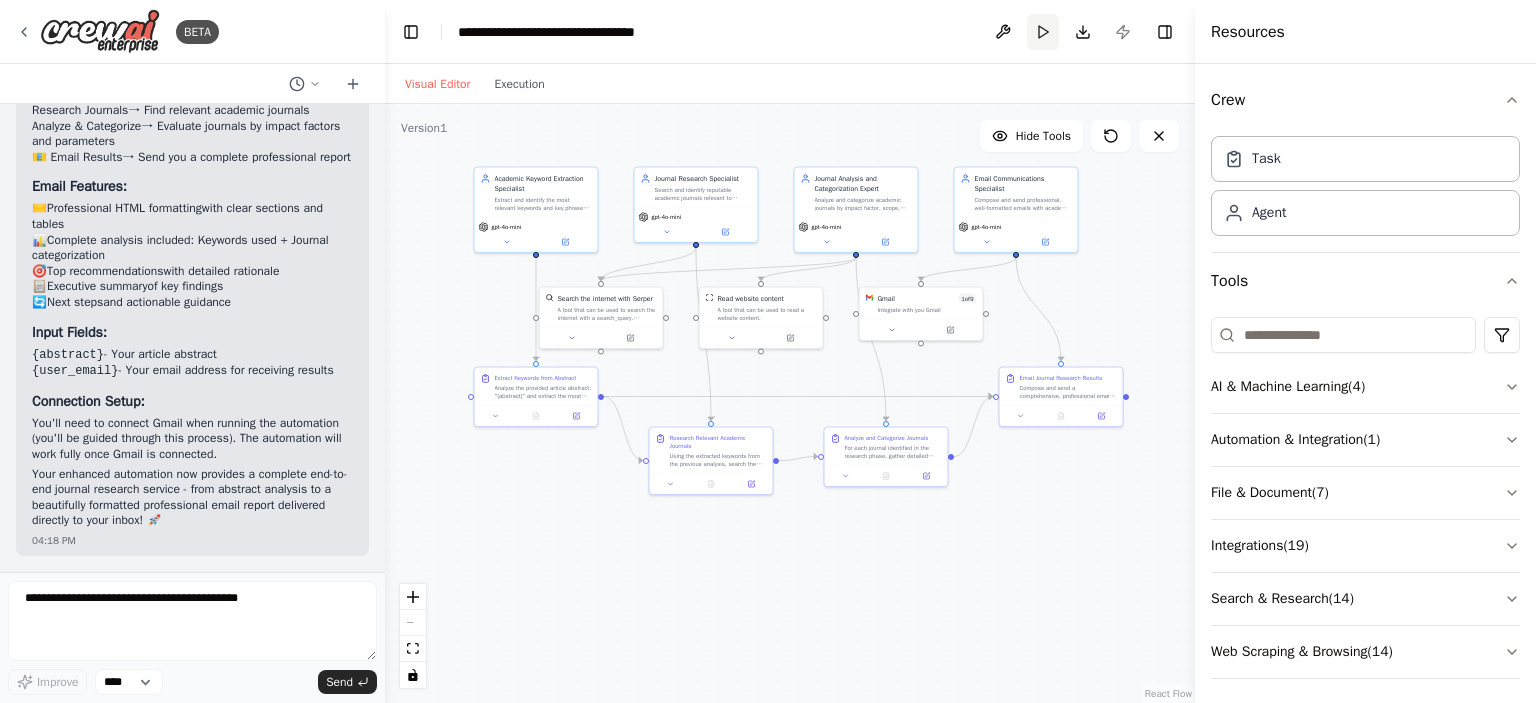 click on "Run" at bounding box center [1043, 32] 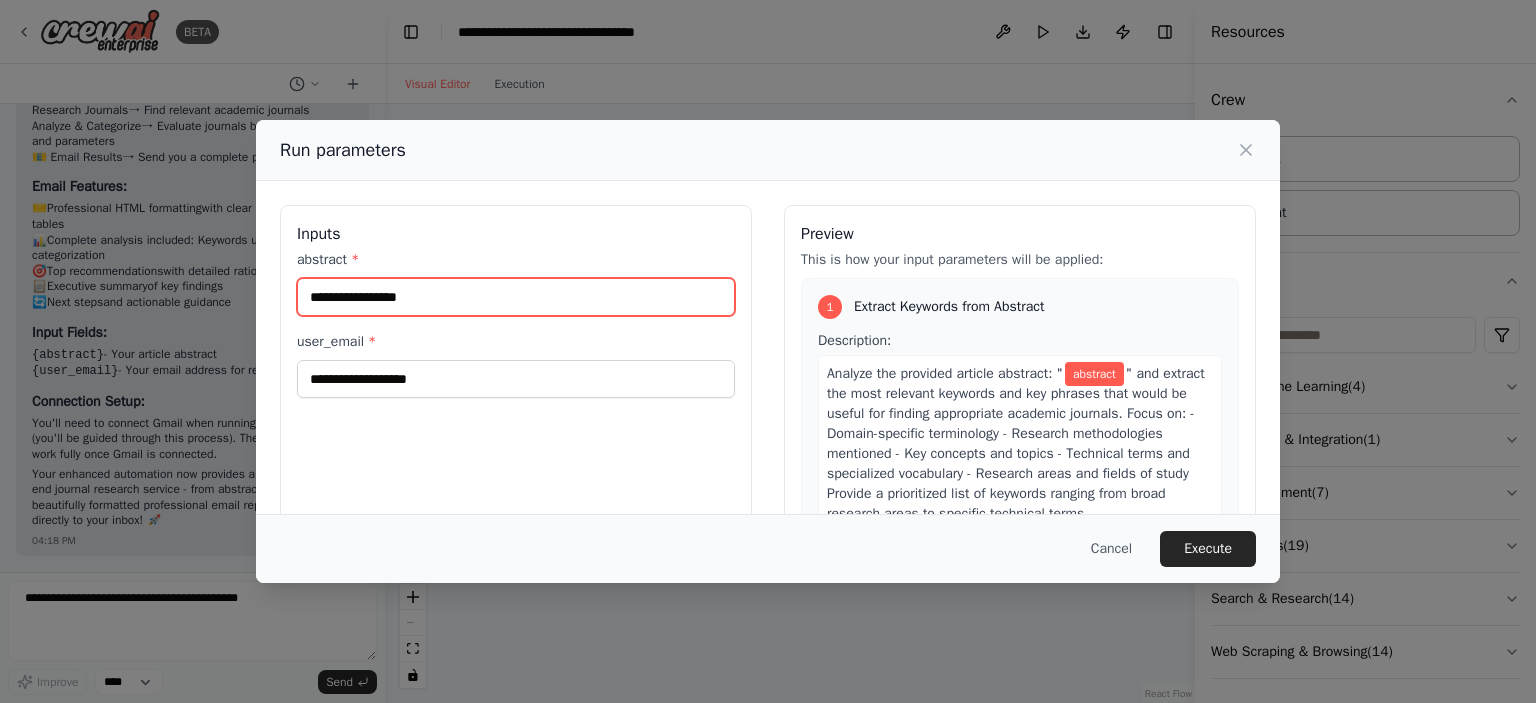 click on "abstract *" at bounding box center [516, 297] 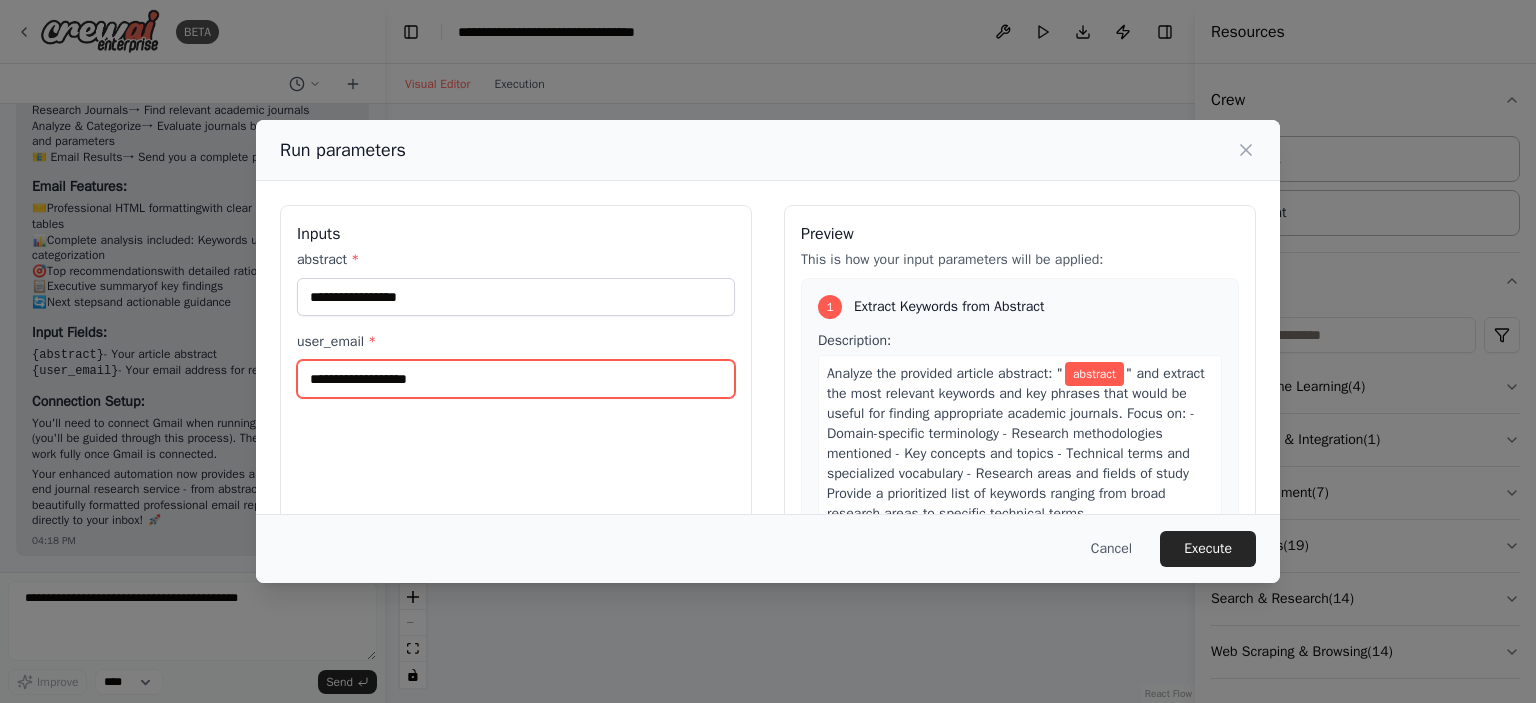 click on "user_email *" at bounding box center [516, 379] 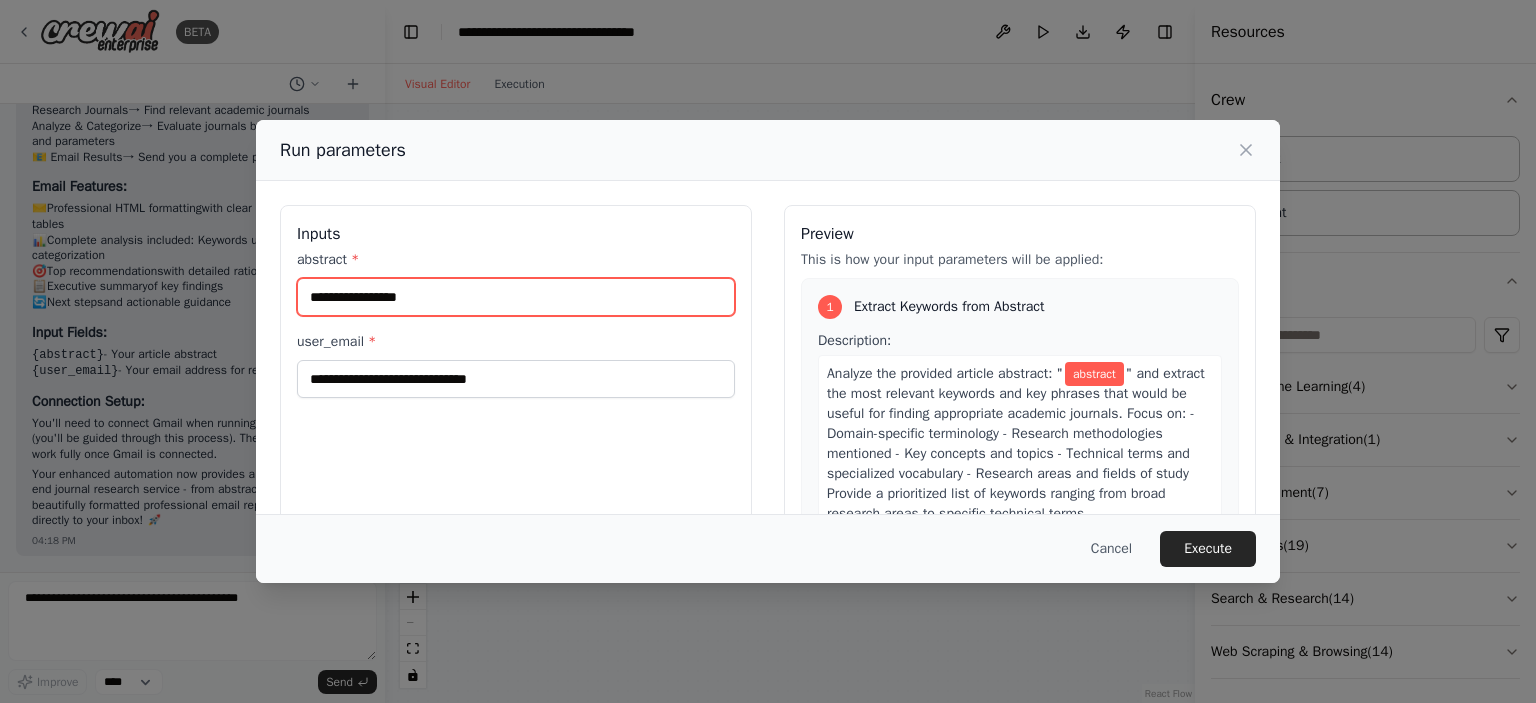 click on "abstract *" at bounding box center (516, 297) 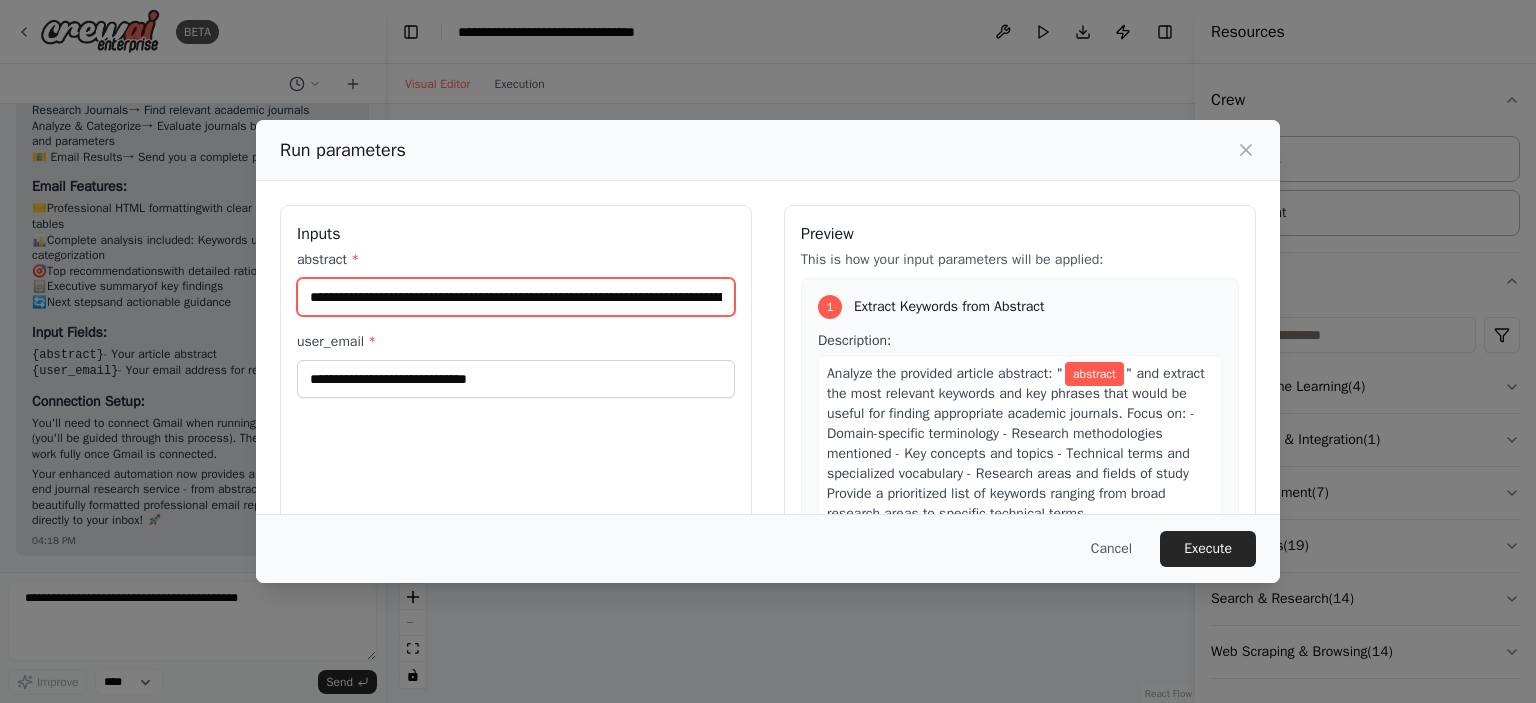 scroll, scrollTop: 0, scrollLeft: 7169, axis: horizontal 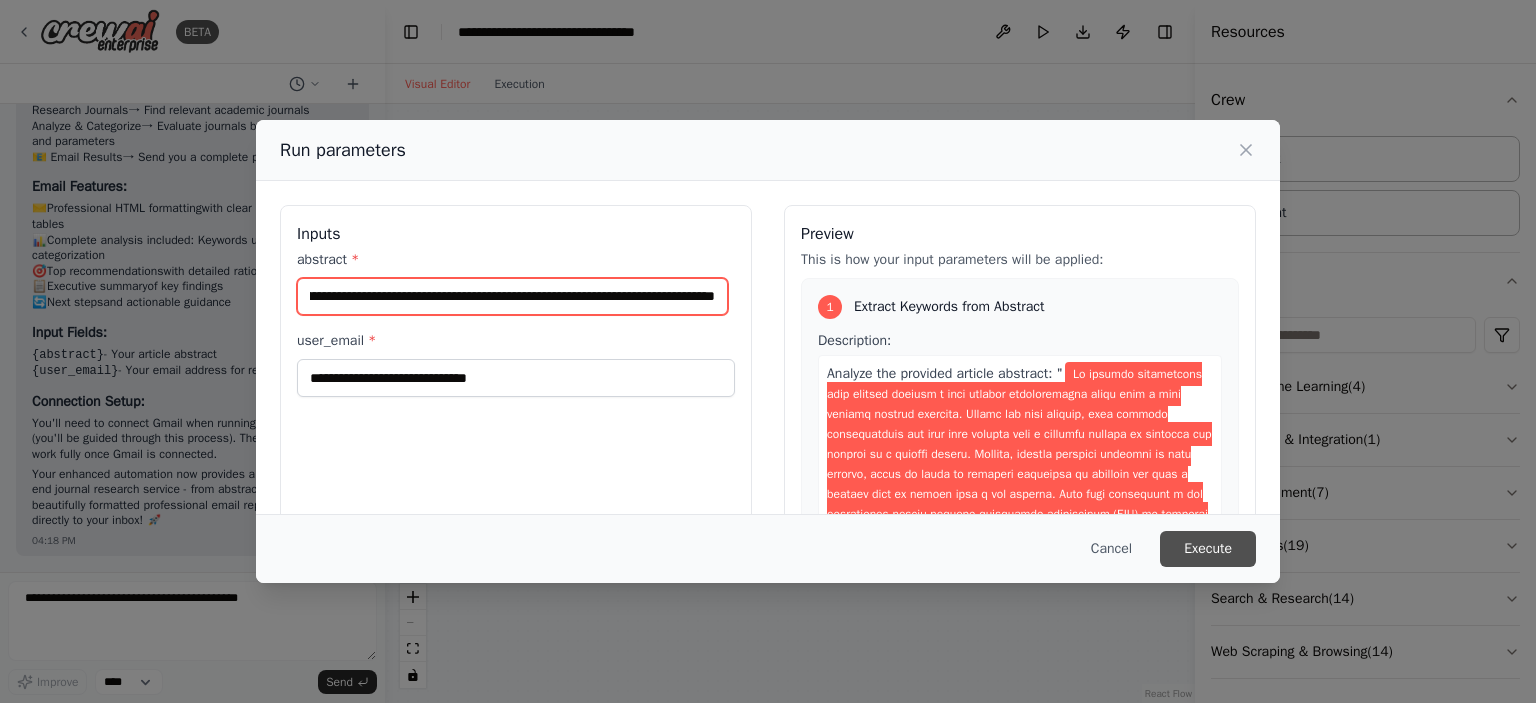 type on "**********" 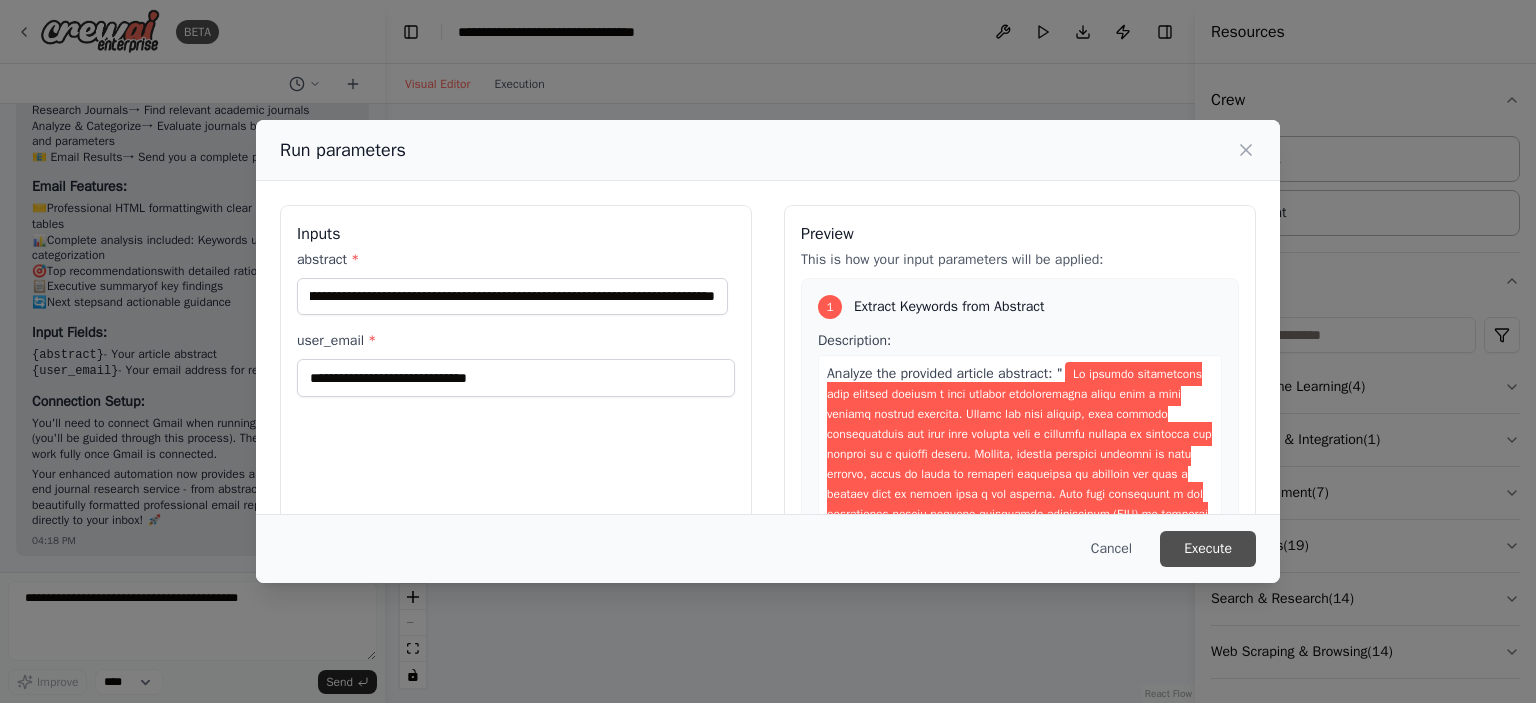 click on "Execute" at bounding box center (1208, 549) 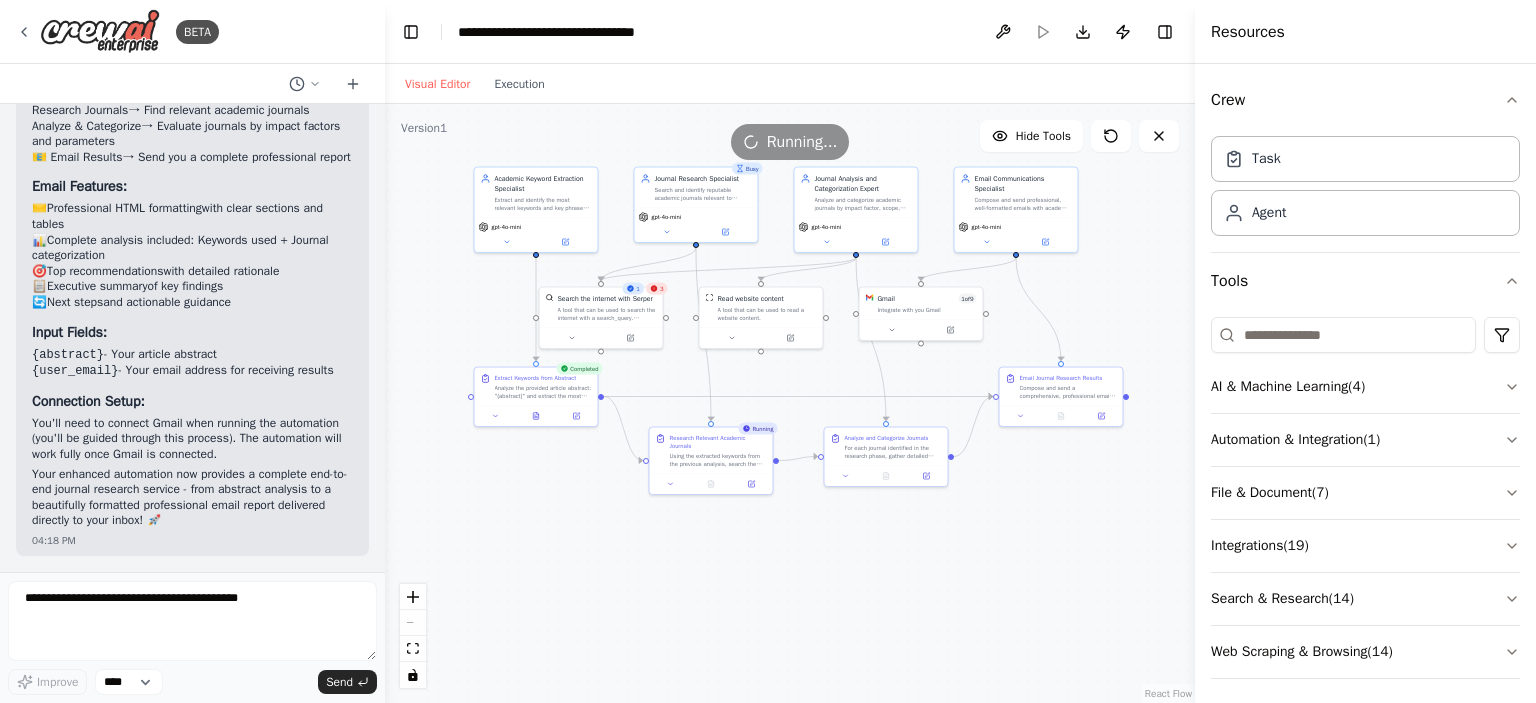 click on "3" at bounding box center [657, 289] 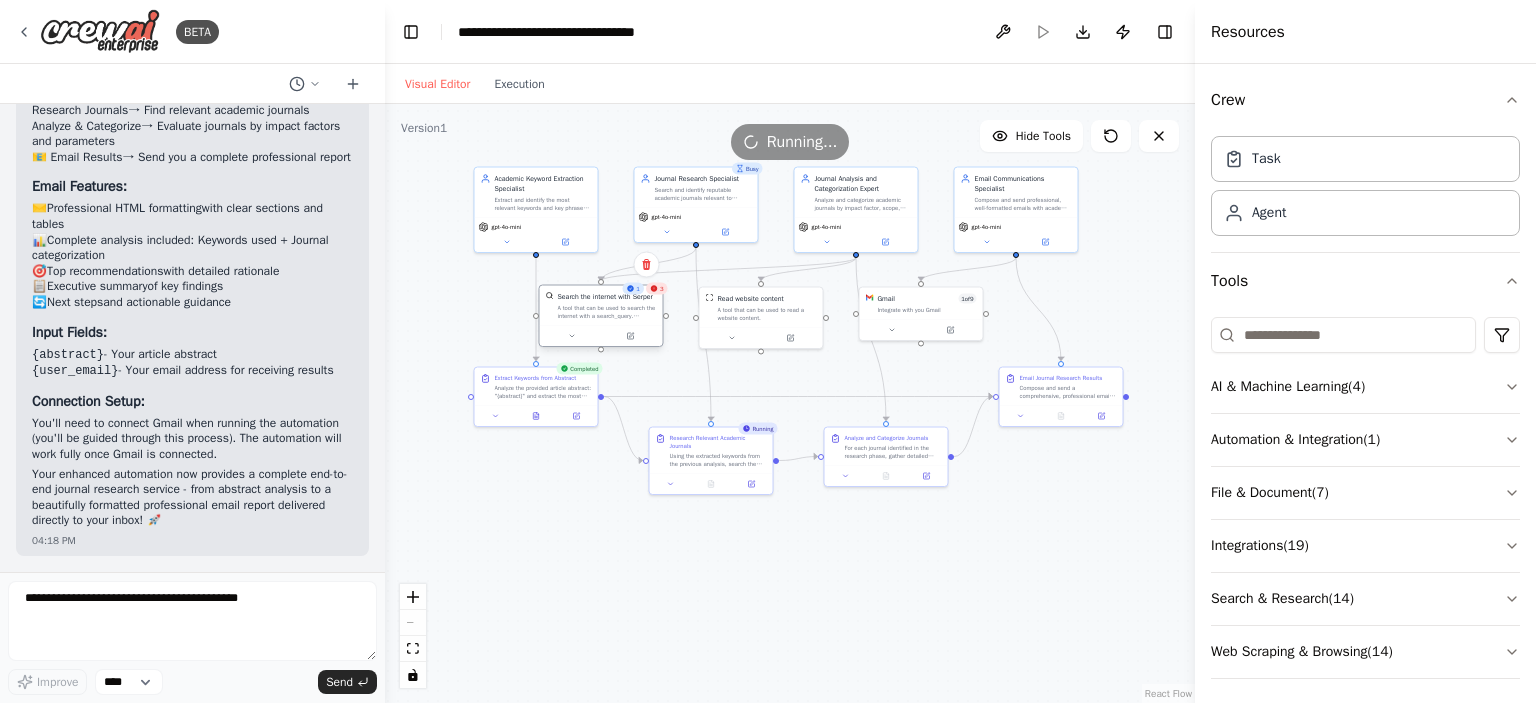 click on "Search the internet with Serper A tool that can be used to search the internet with a search_query. Supports different search types: 'search' (default), 'news'" at bounding box center [601, 306] 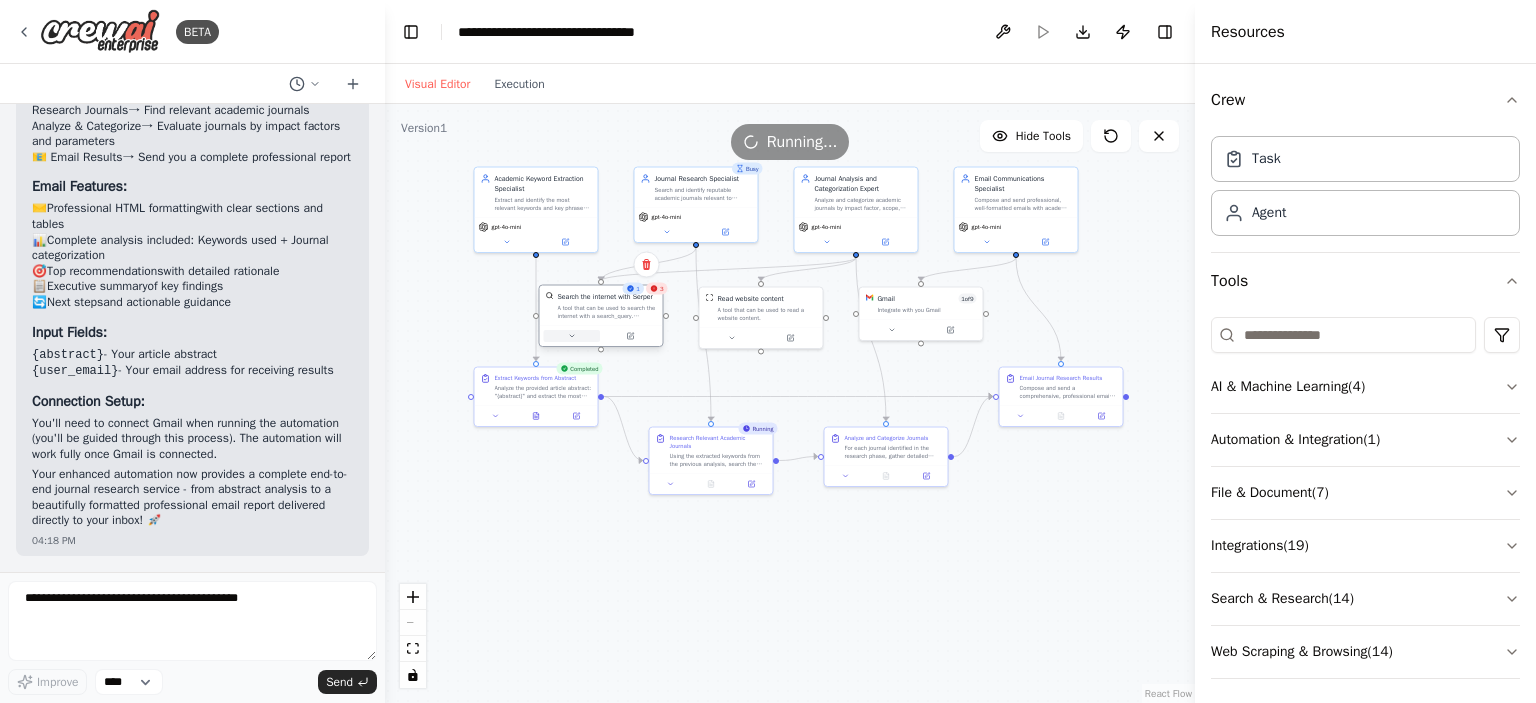 click 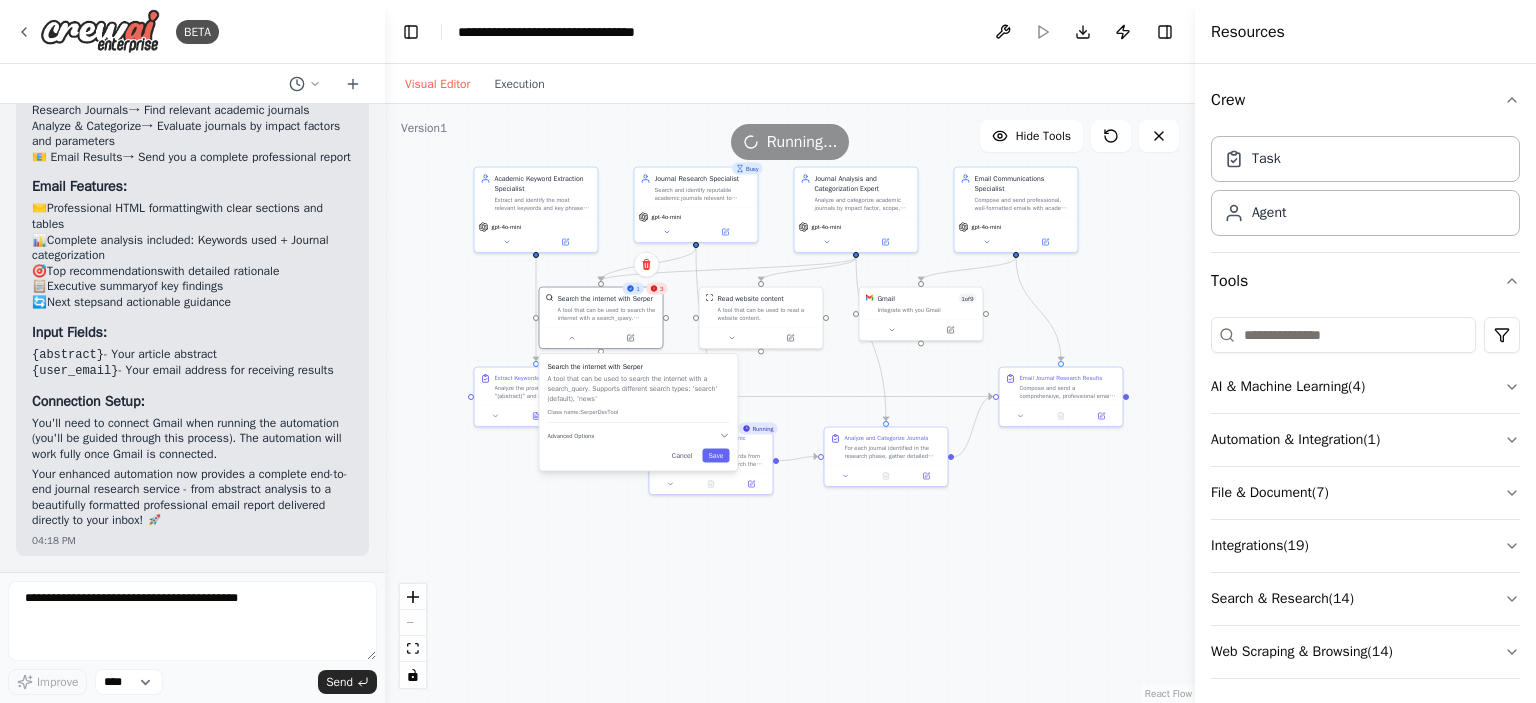 click on "Search the internet with Serper A tool that can be used to search the internet with a search_query. Supports different search types: 'search' (default), 'news' Class name:  SerperDevTool Advanced Options Cancel Save" at bounding box center [639, 412] 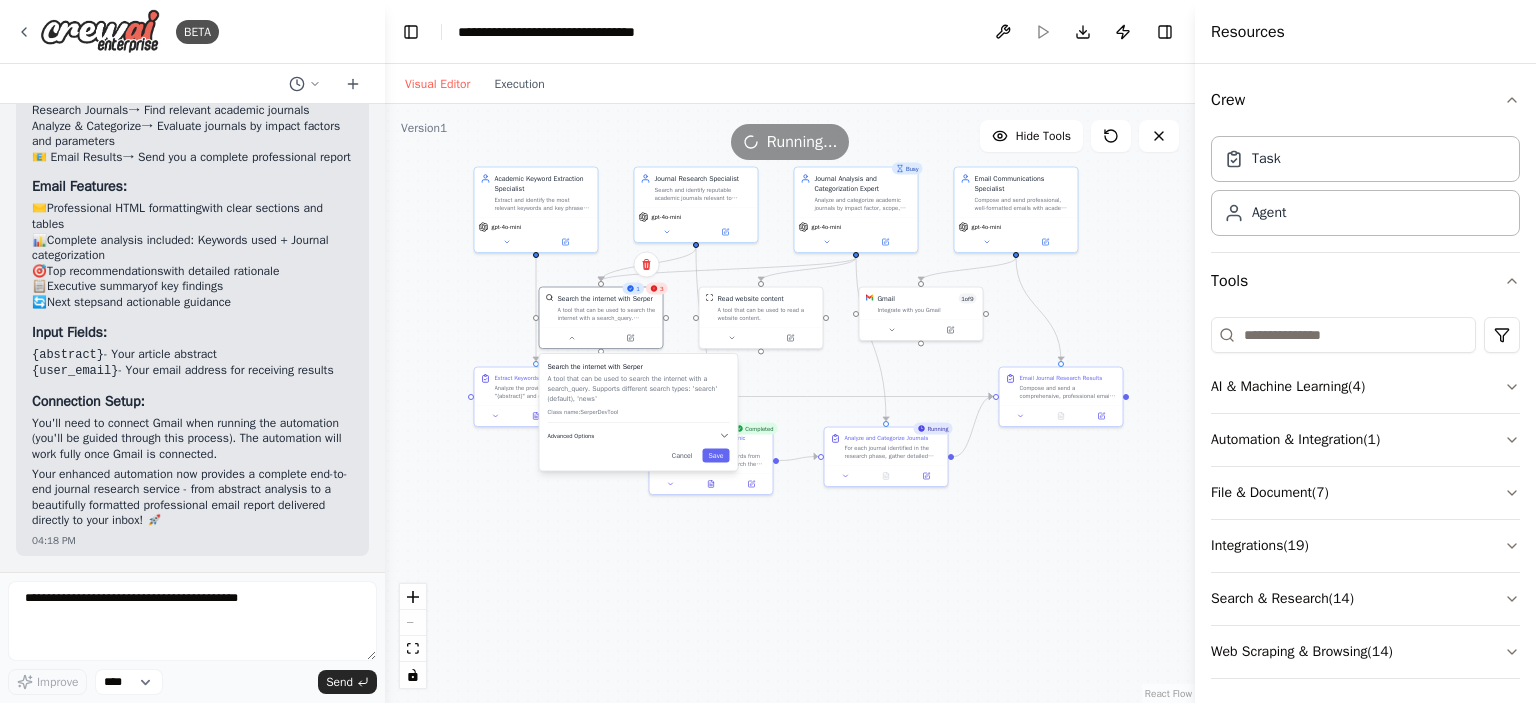 click 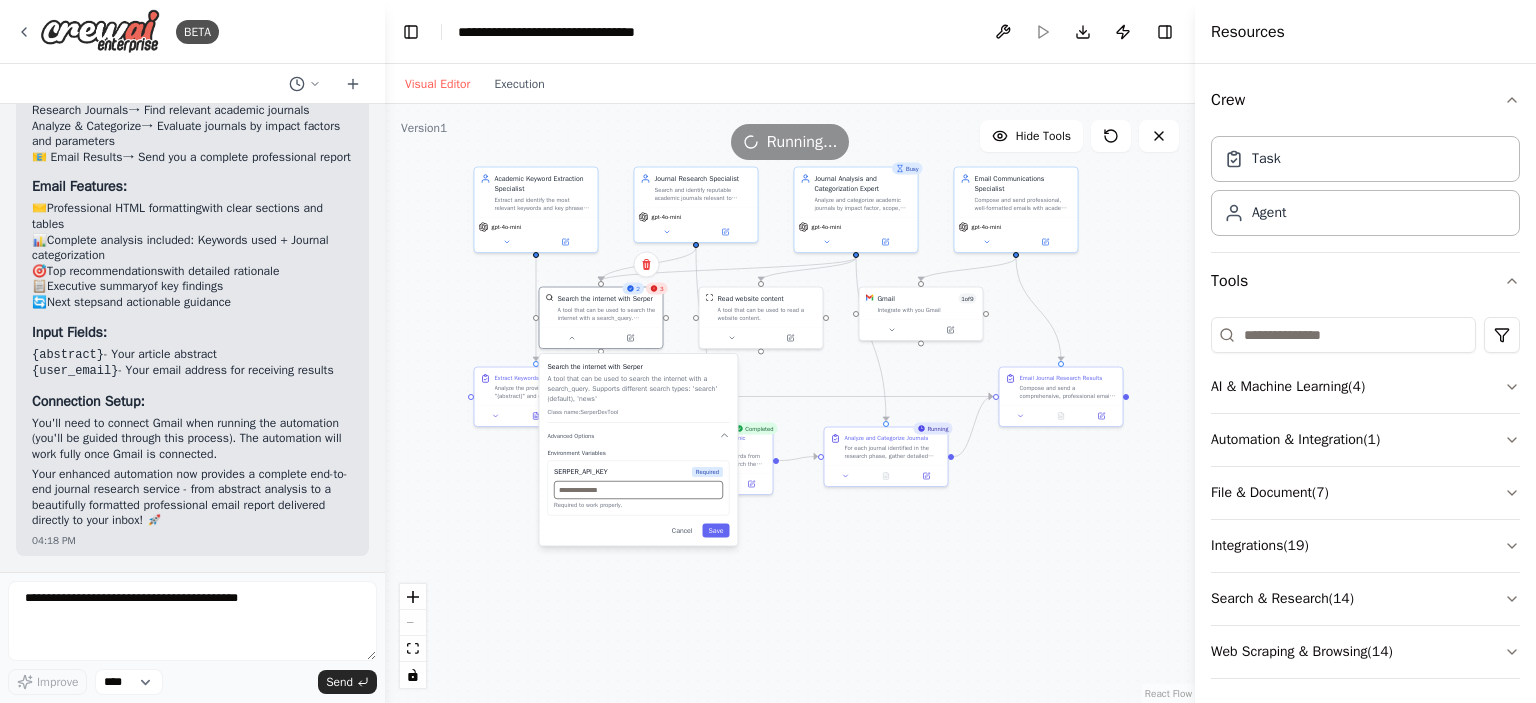click at bounding box center [638, 490] 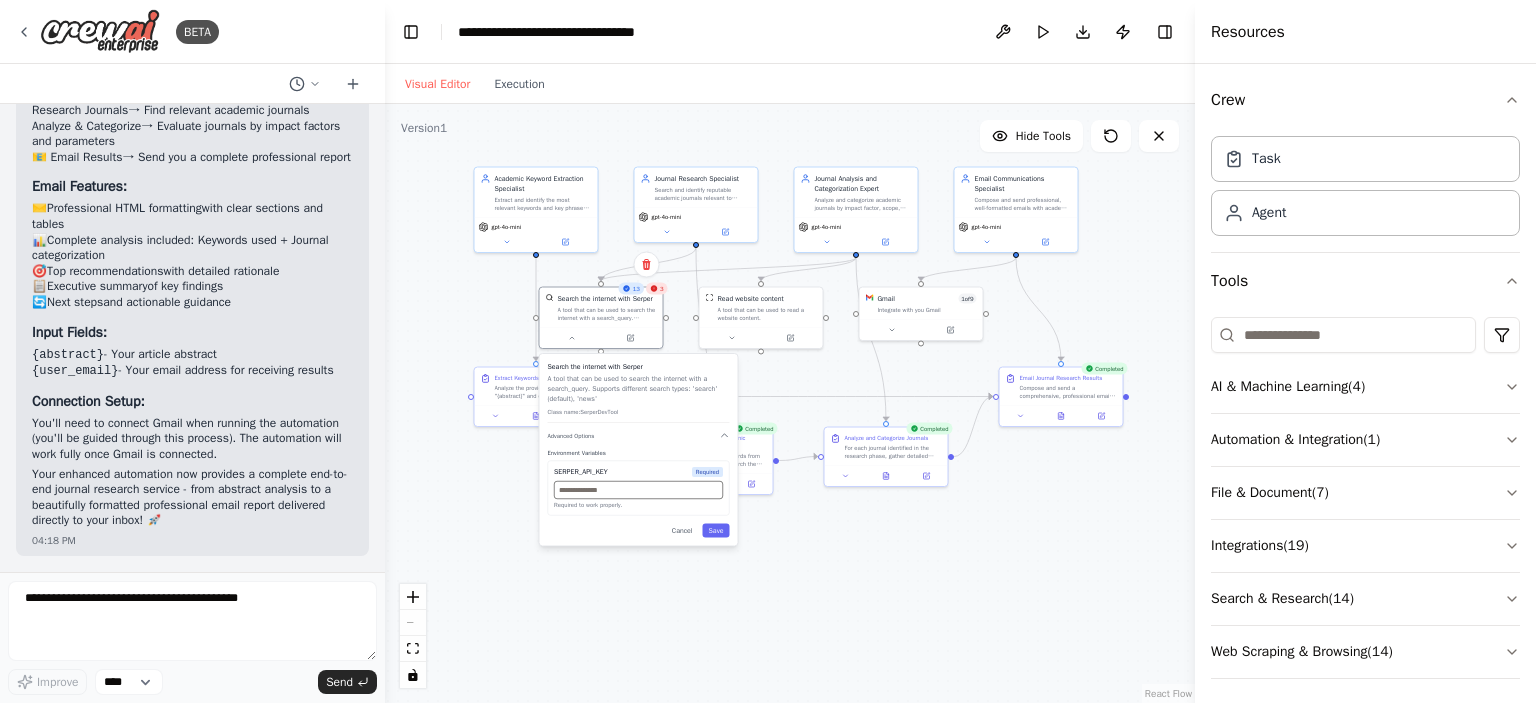click at bounding box center (638, 490) 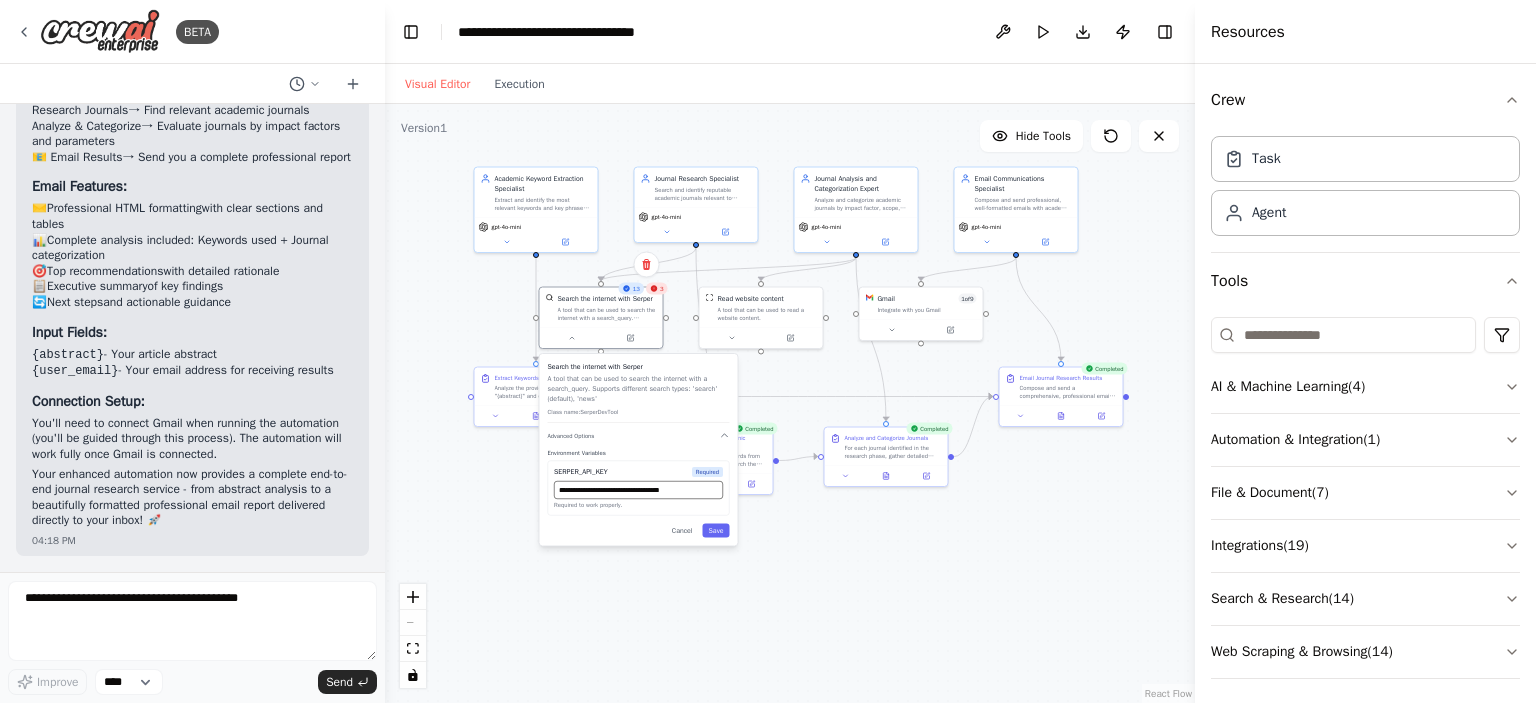 type on "**********" 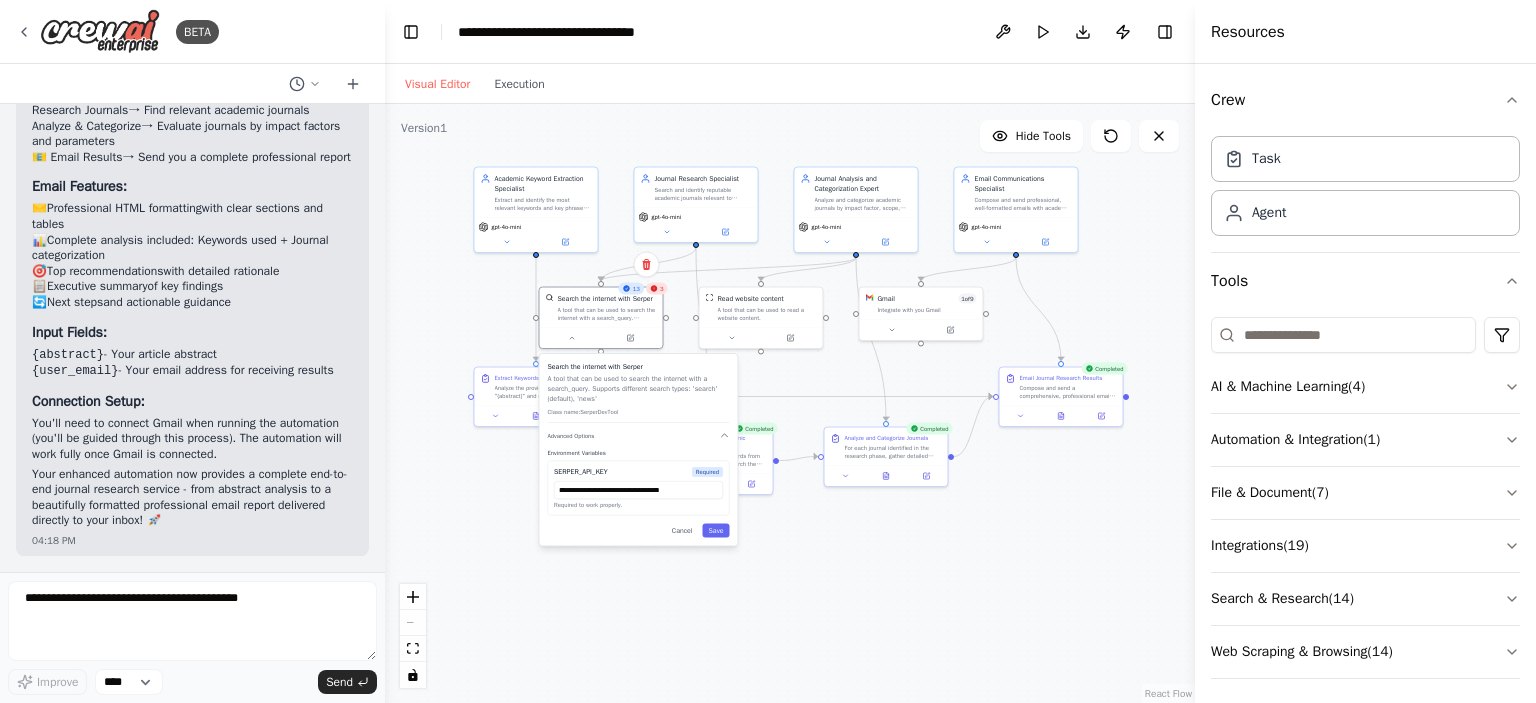 click on "**********" at bounding box center (639, 450) 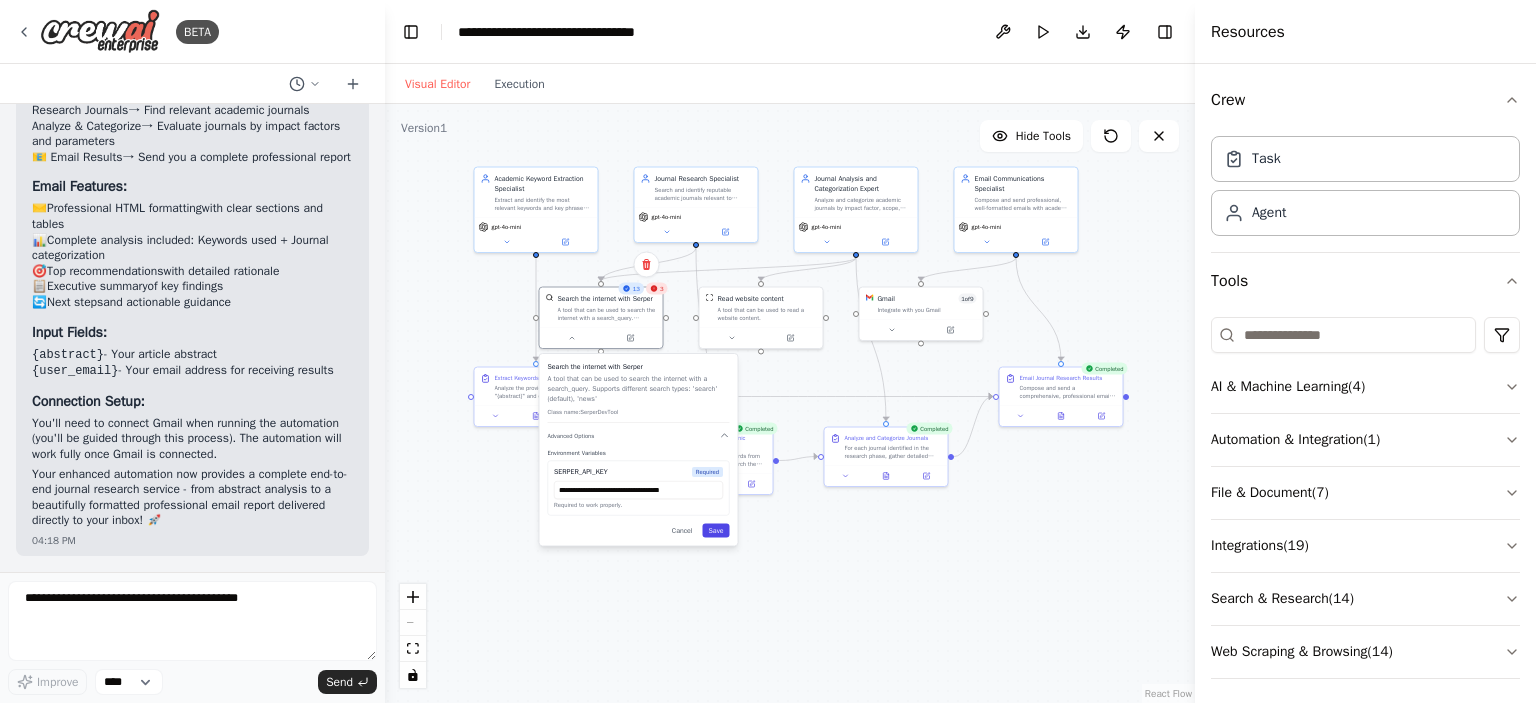 click on "Save" at bounding box center (716, 531) 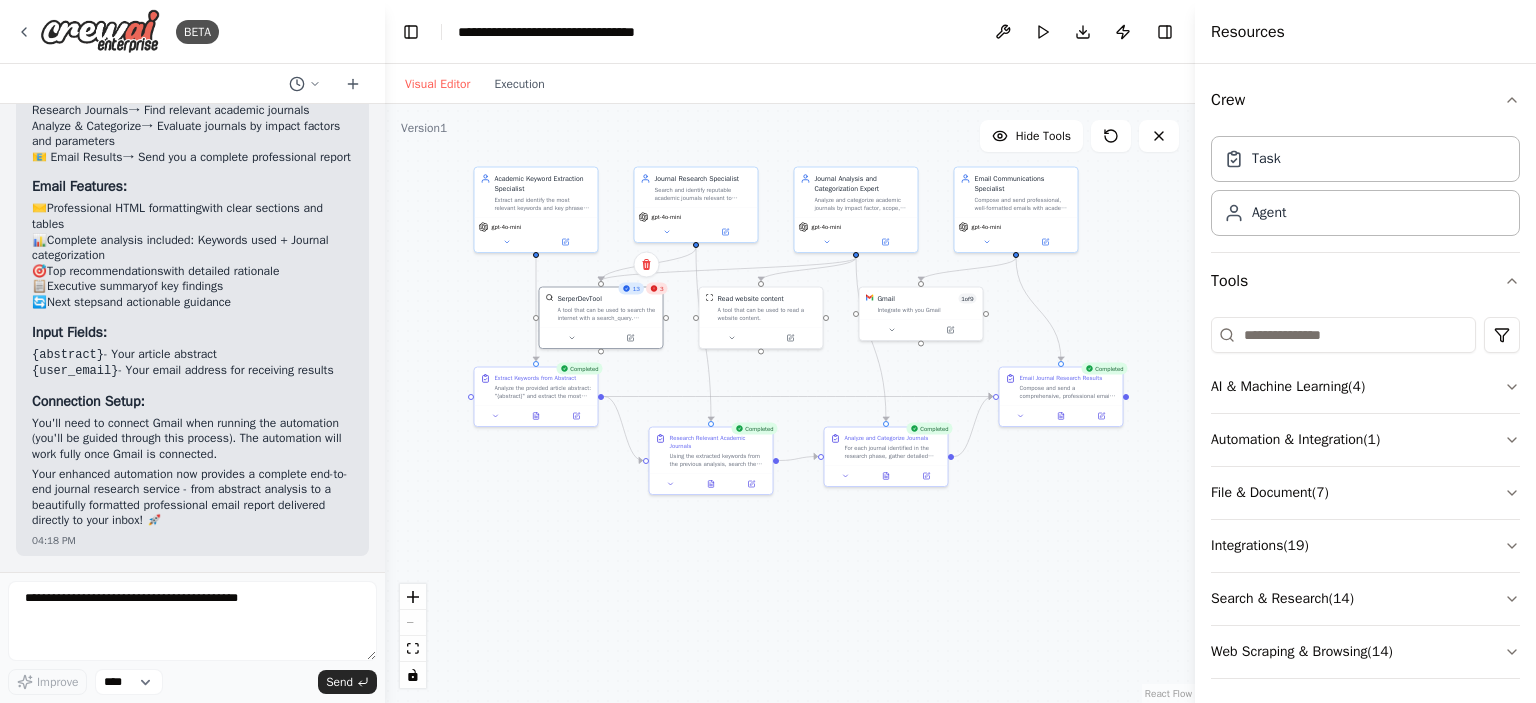 click on ".deletable-edge-delete-btn {
width: 20px;
height: 20px;
border: 0px solid #ffffff;
color: #6b7280;
background-color: #f8fafc;
cursor: pointer;
border-radius: 50%;
font-size: 12px;
padding: 3px;
display: flex;
align-items: center;
justify-content: center;
transition: all 0.2s cubic-bezier(0.4, 0, 0.2, 1);
box-shadow: 0 2px 4px rgba(0, 0, 0, 0.1);
}
.deletable-edge-delete-btn:hover {
background-color: #ef4444;
color: #ffffff;
border-color: #dc2626;
transform: scale(1.1);
box-shadow: 0 4px 12px rgba(239, 68, 68, 0.4);
}
.deletable-edge-delete-btn:active {
transform: scale(0.95);
box-shadow: 0 2px 4px rgba(239, 68, 68, 0.3);
}
Academic Keyword Extraction Specialist gpt-4o-mini gpt-4o-mini 13 3 1" at bounding box center [790, 403] 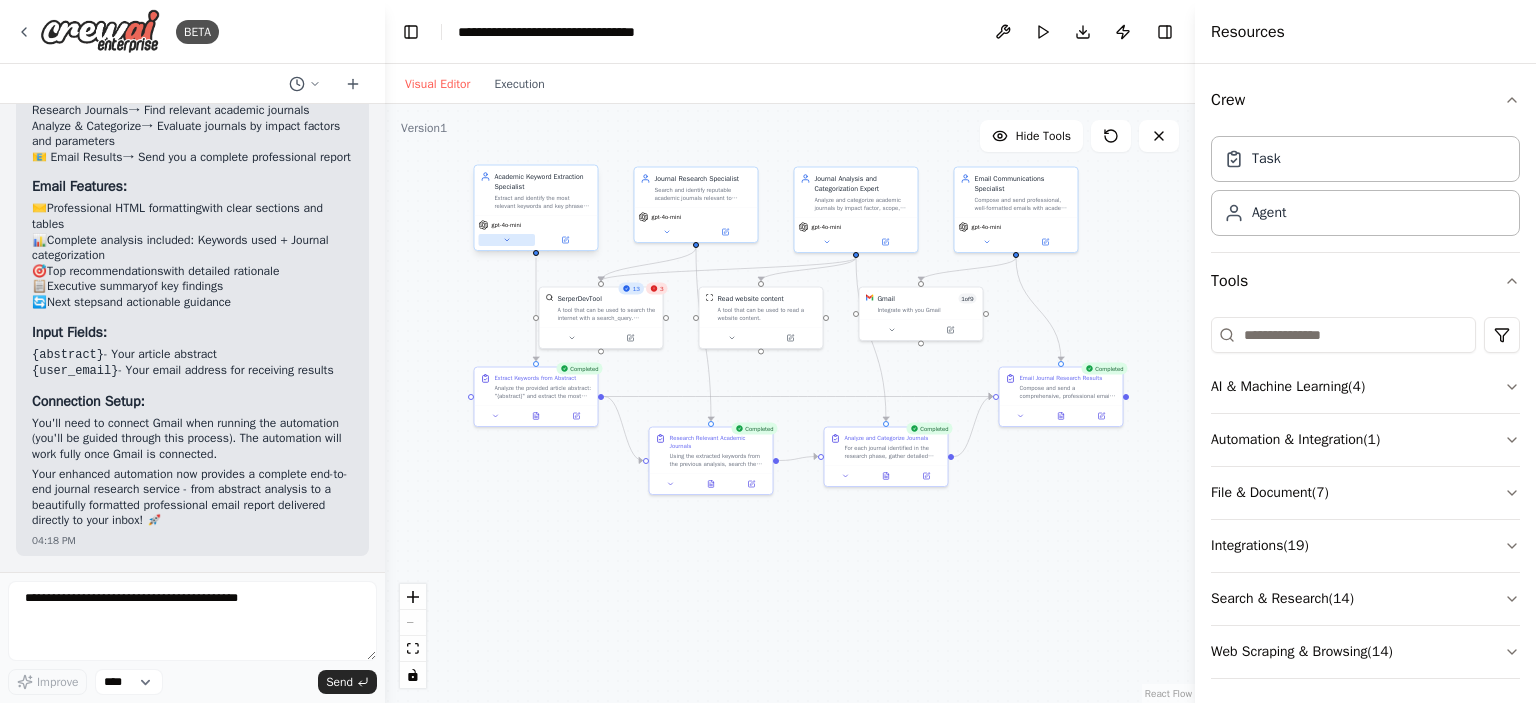 click at bounding box center [507, 240] 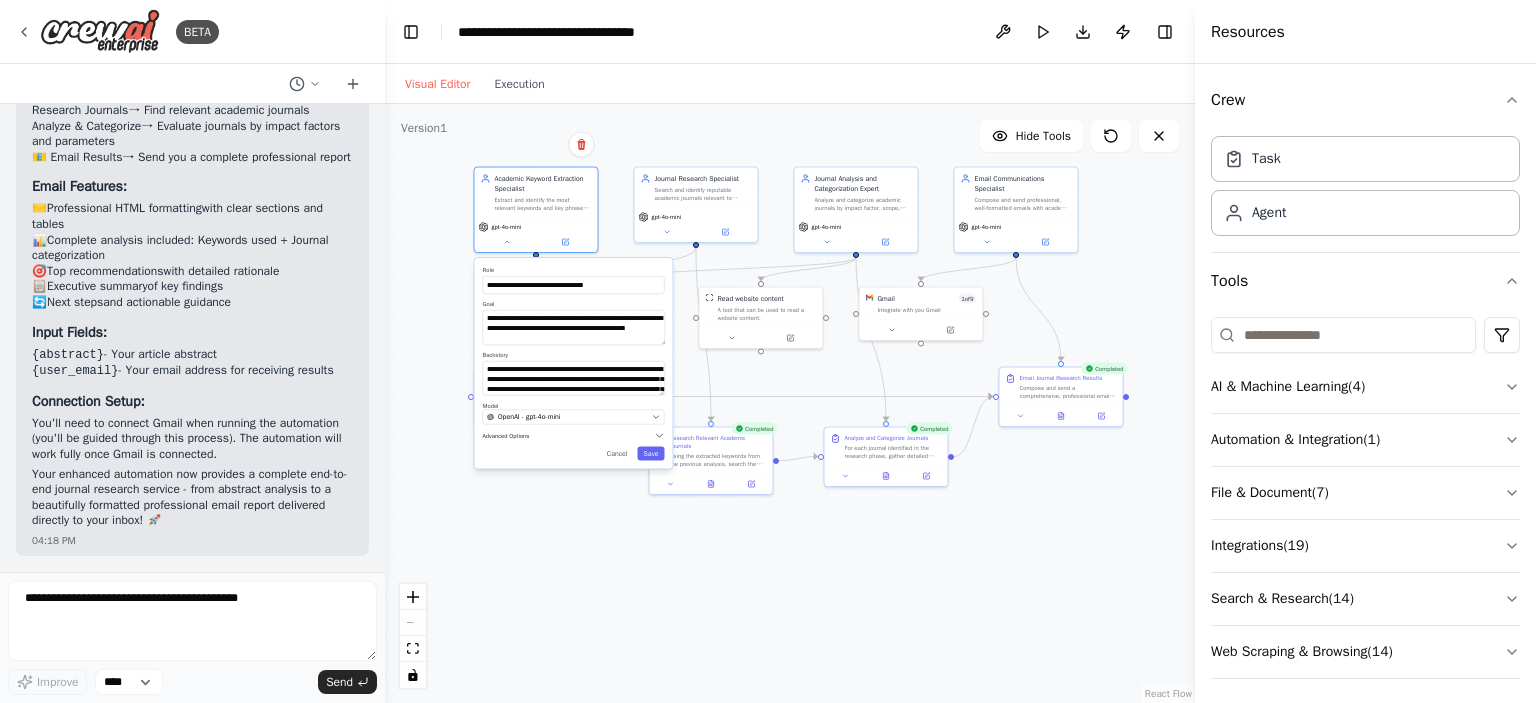 click 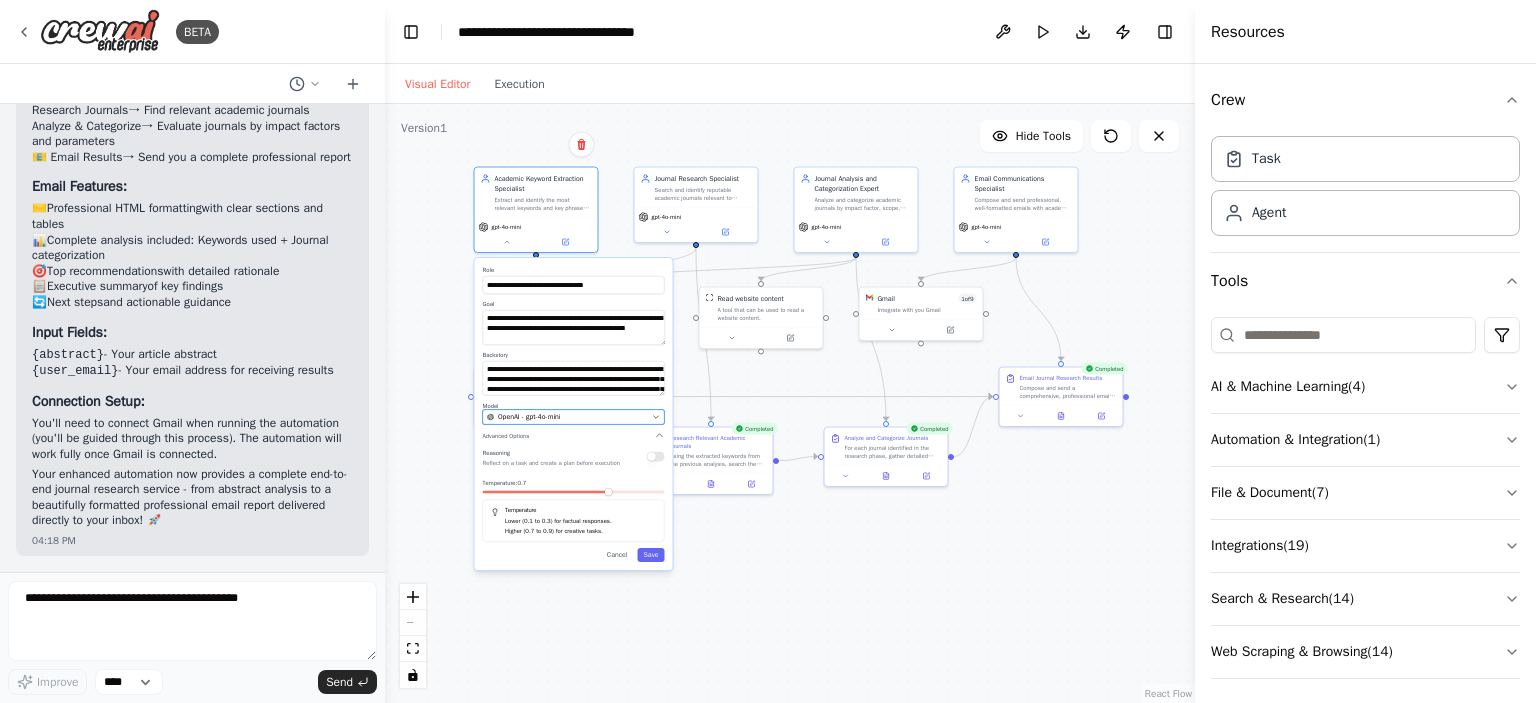 click on "OpenAI - gpt-4o-mini" at bounding box center [567, 417] 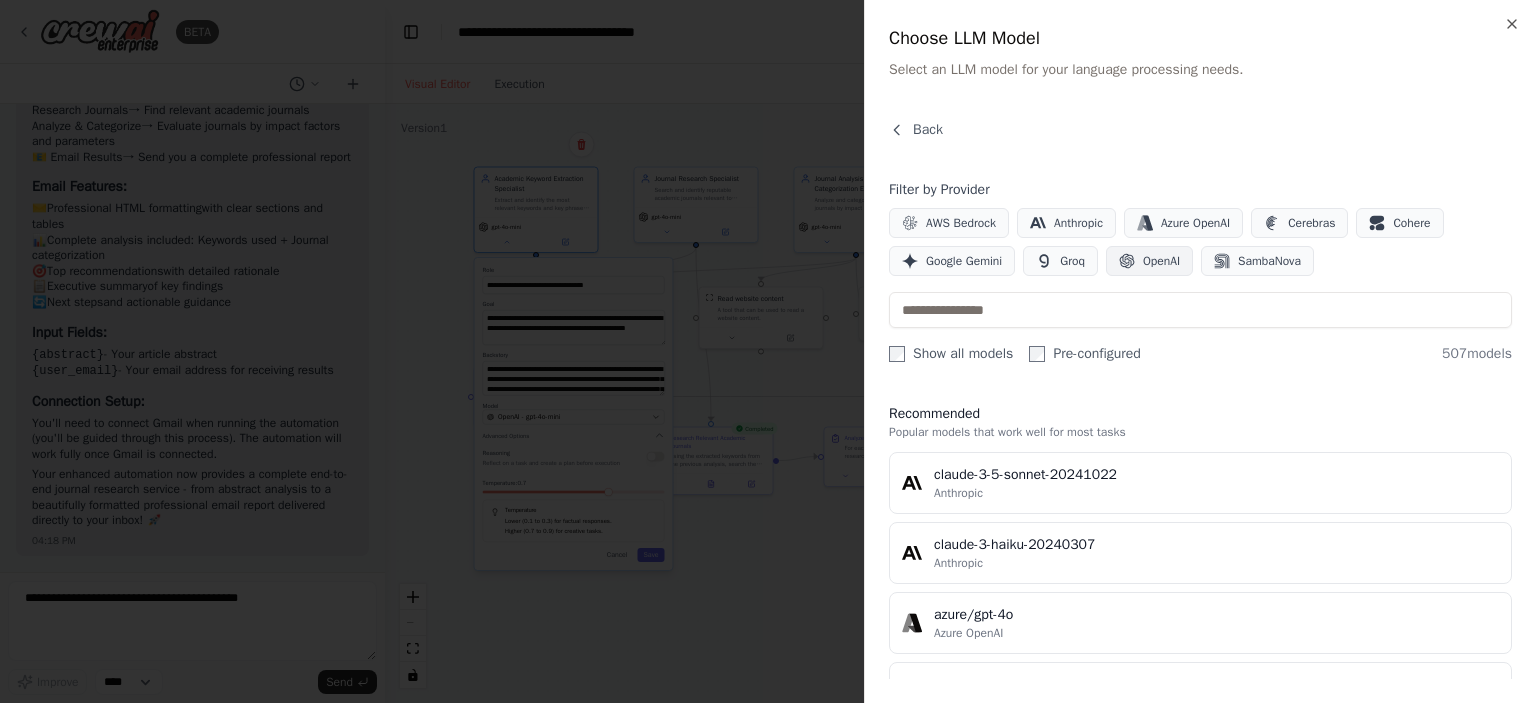 click on "OpenAI" at bounding box center (1161, 261) 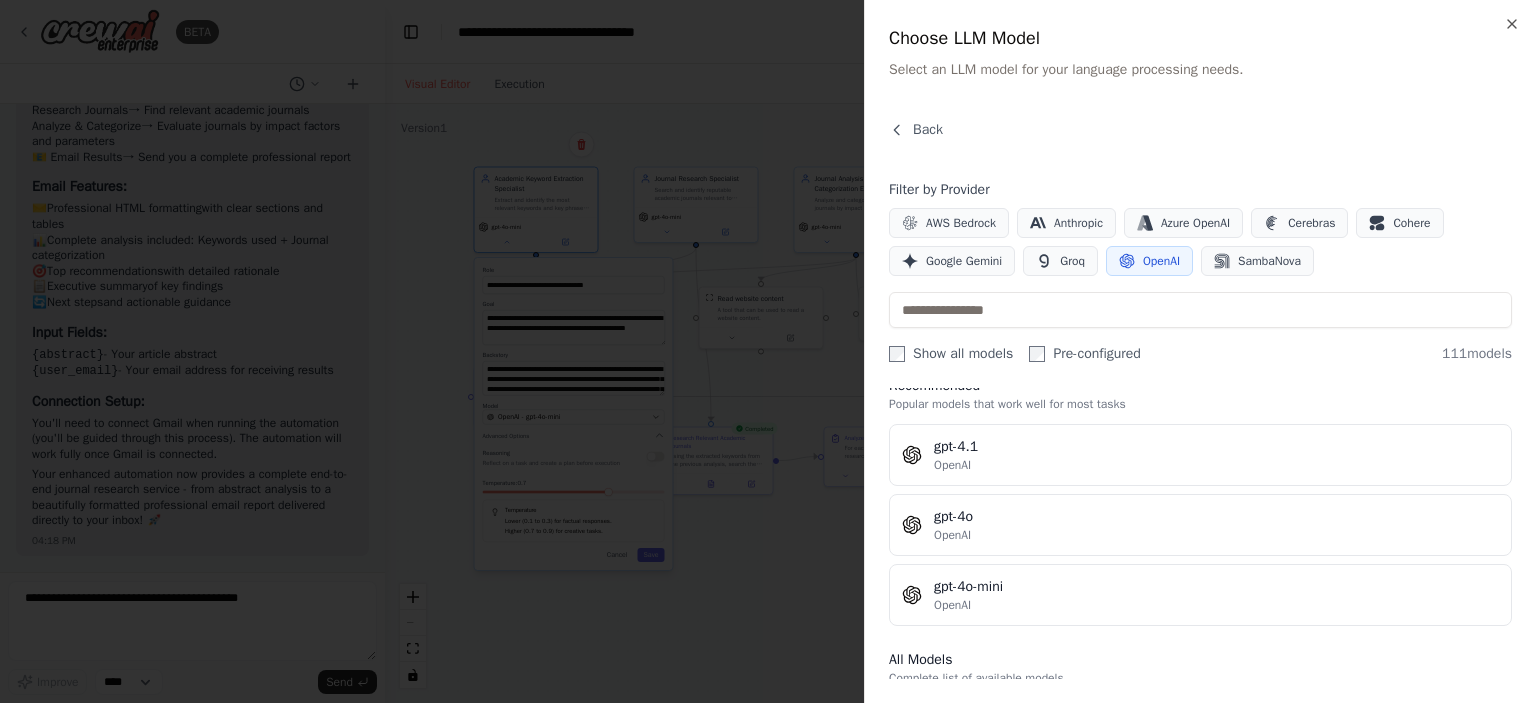 scroll, scrollTop: 0, scrollLeft: 0, axis: both 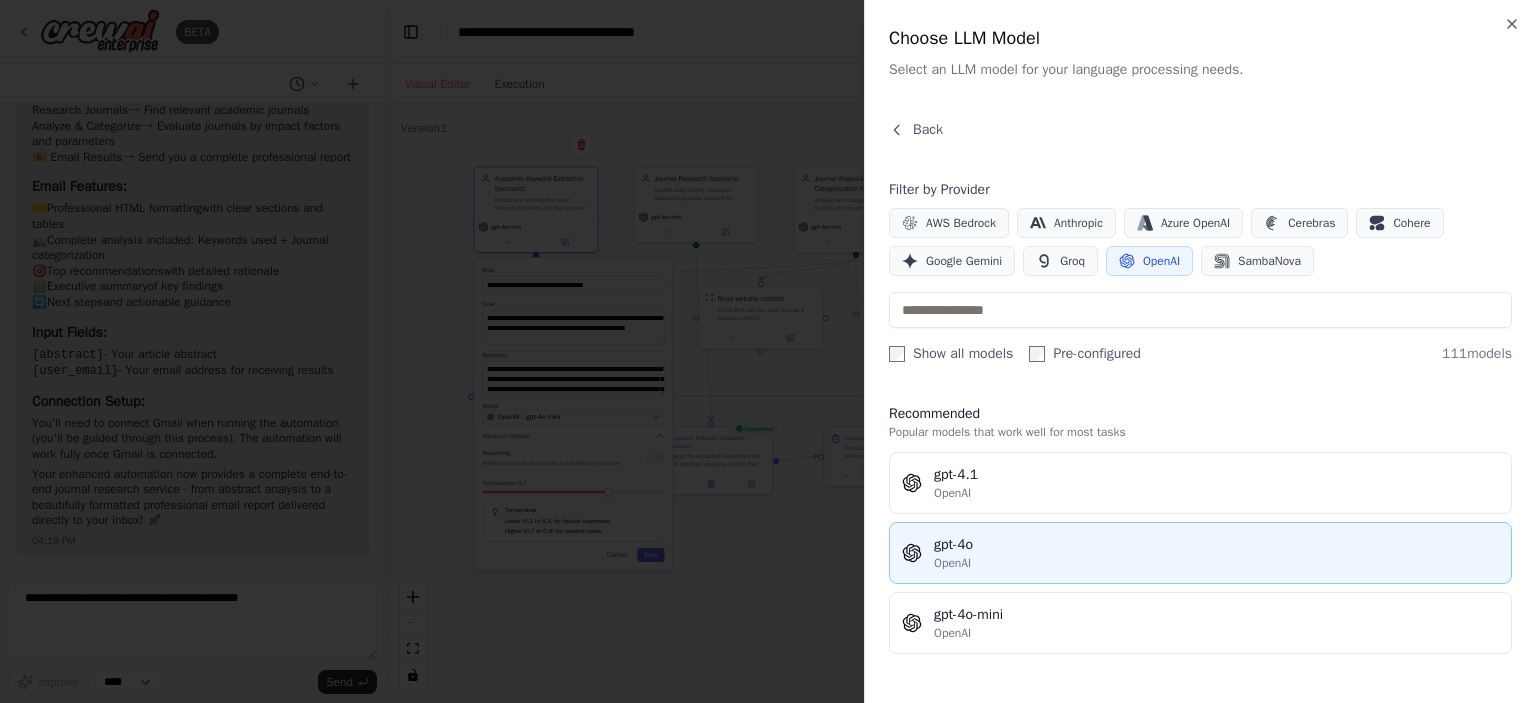 click on "gpt-4o" at bounding box center [1216, 545] 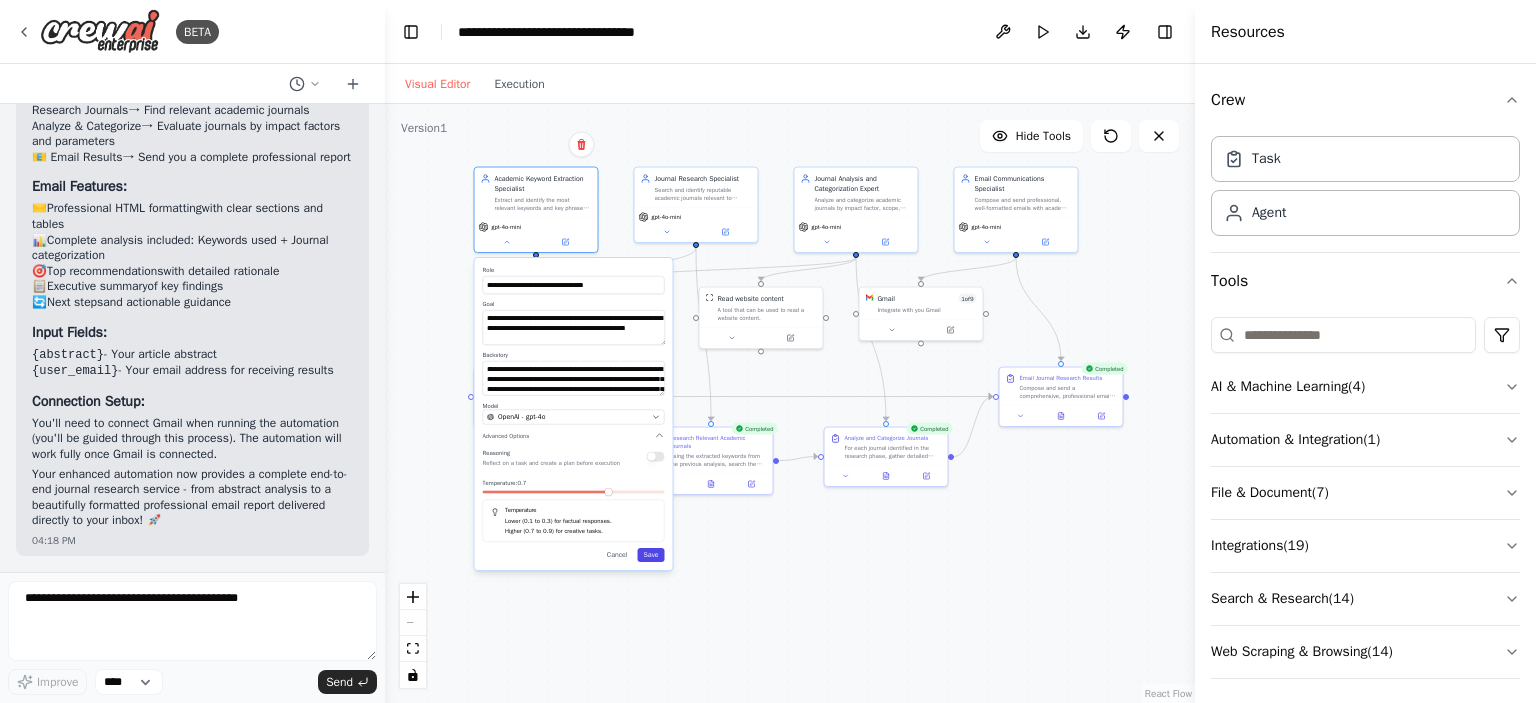 click on "Save" at bounding box center [651, 555] 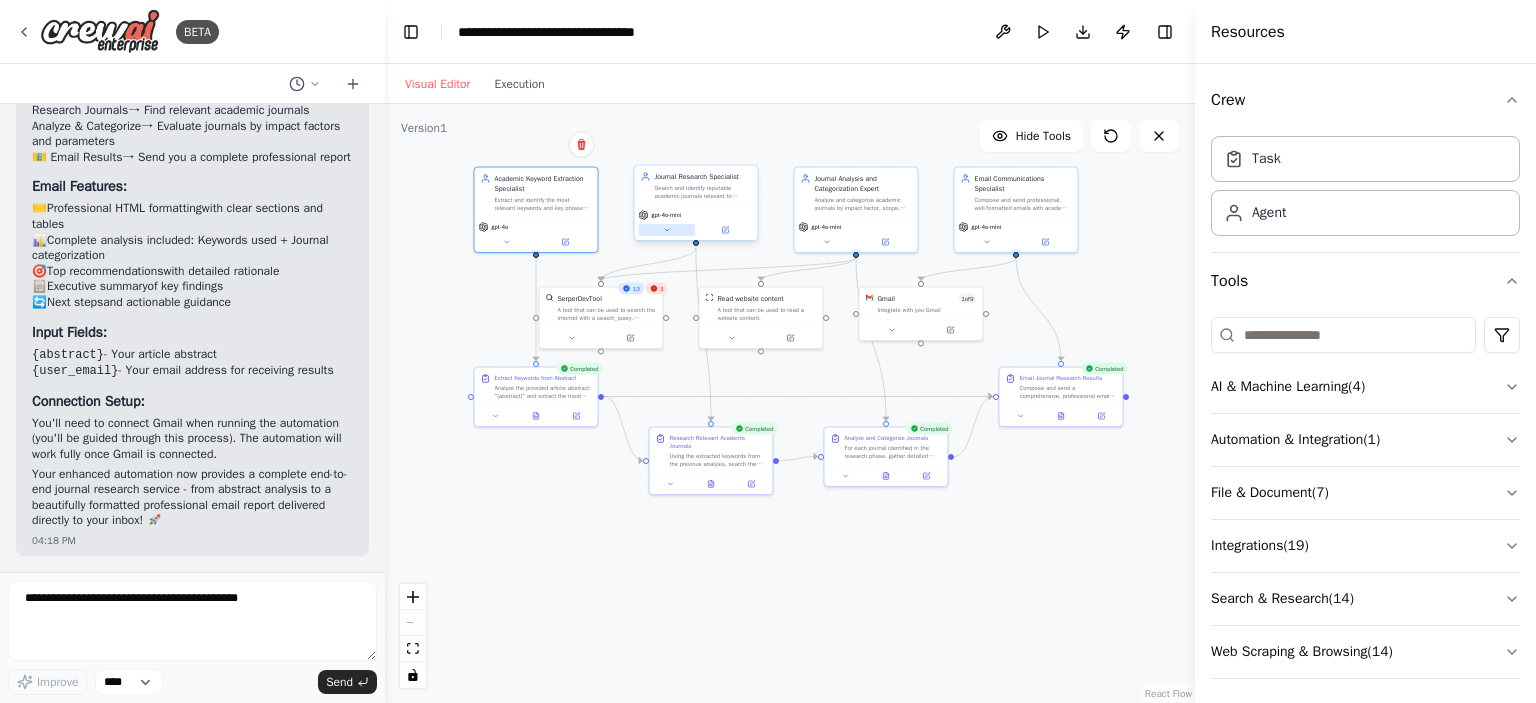 click at bounding box center [667, 230] 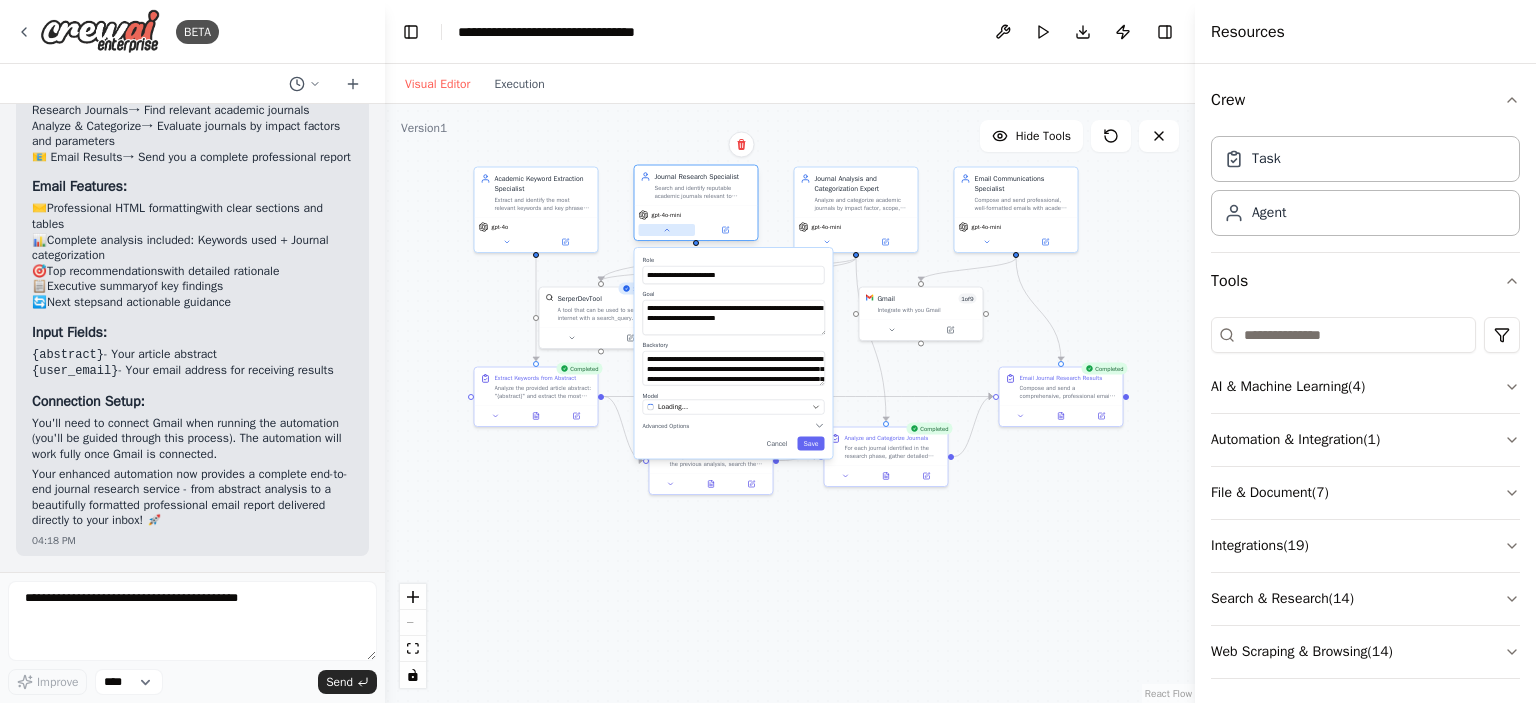 click at bounding box center [667, 230] 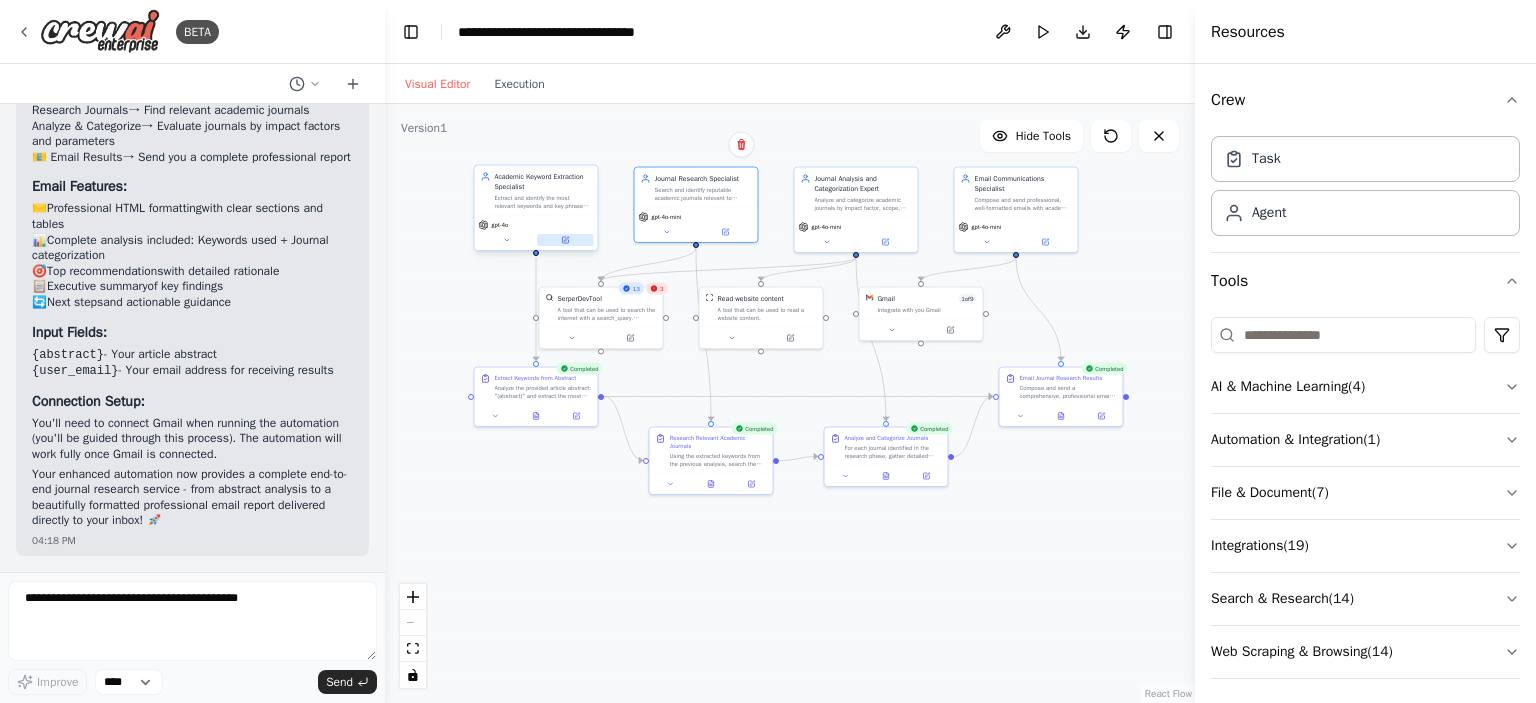 click 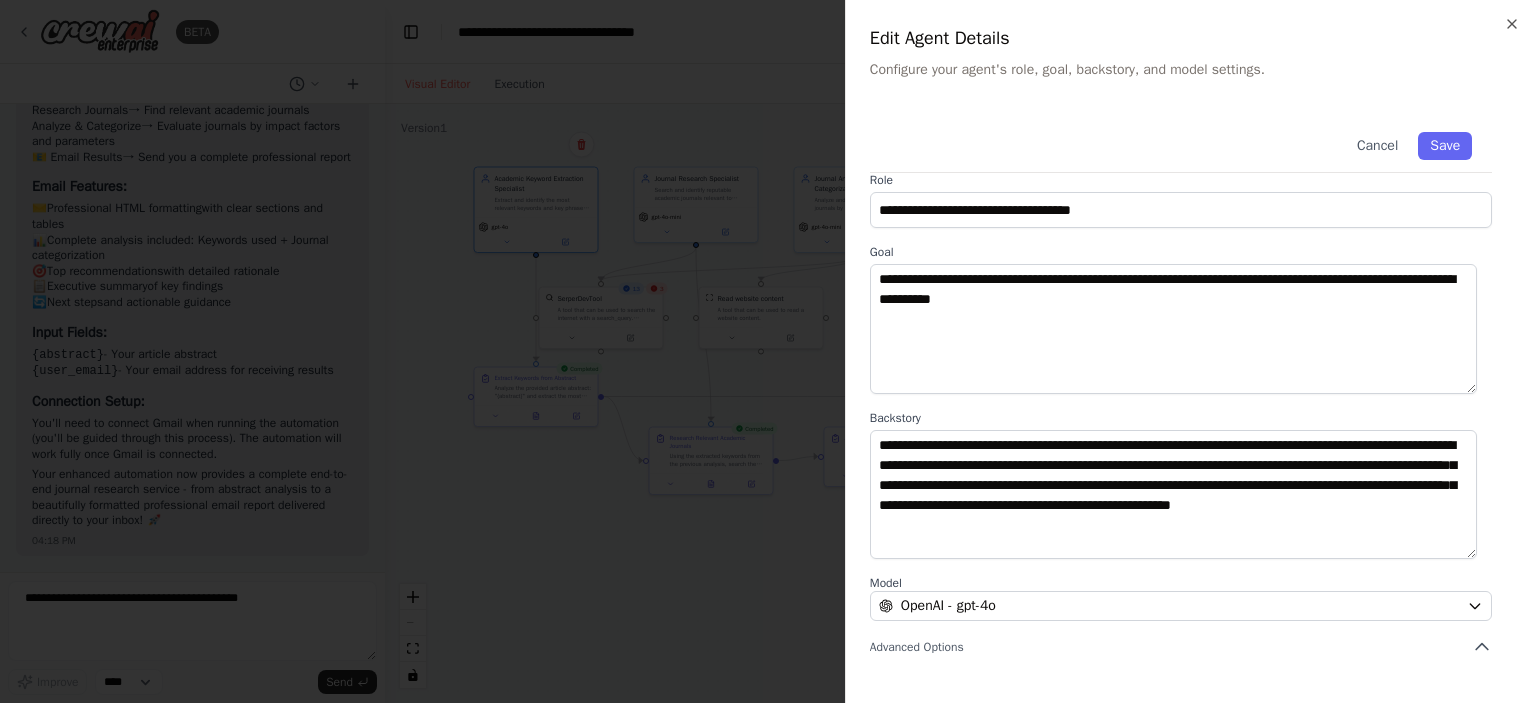 scroll, scrollTop: 0, scrollLeft: 0, axis: both 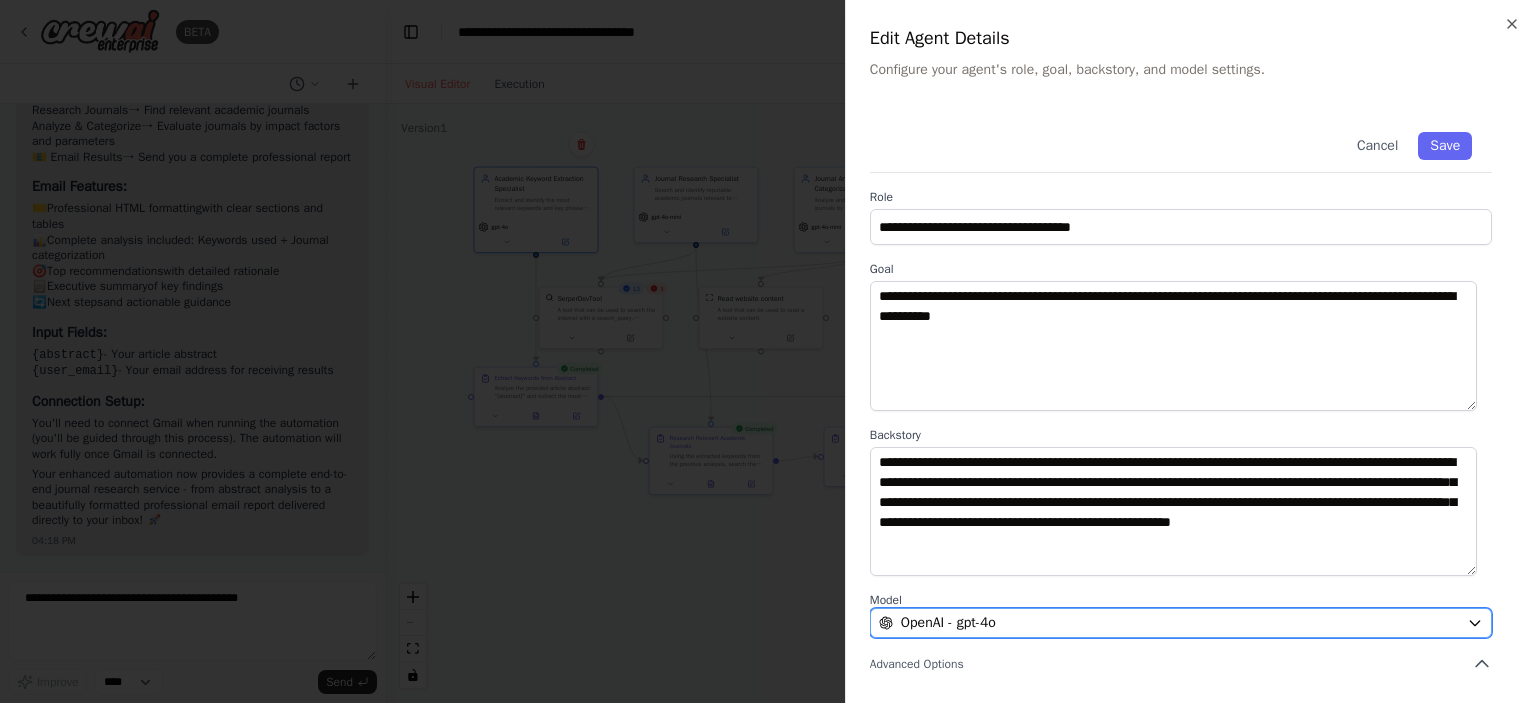 click on "OpenAI - gpt-4o" at bounding box center [1169, 623] 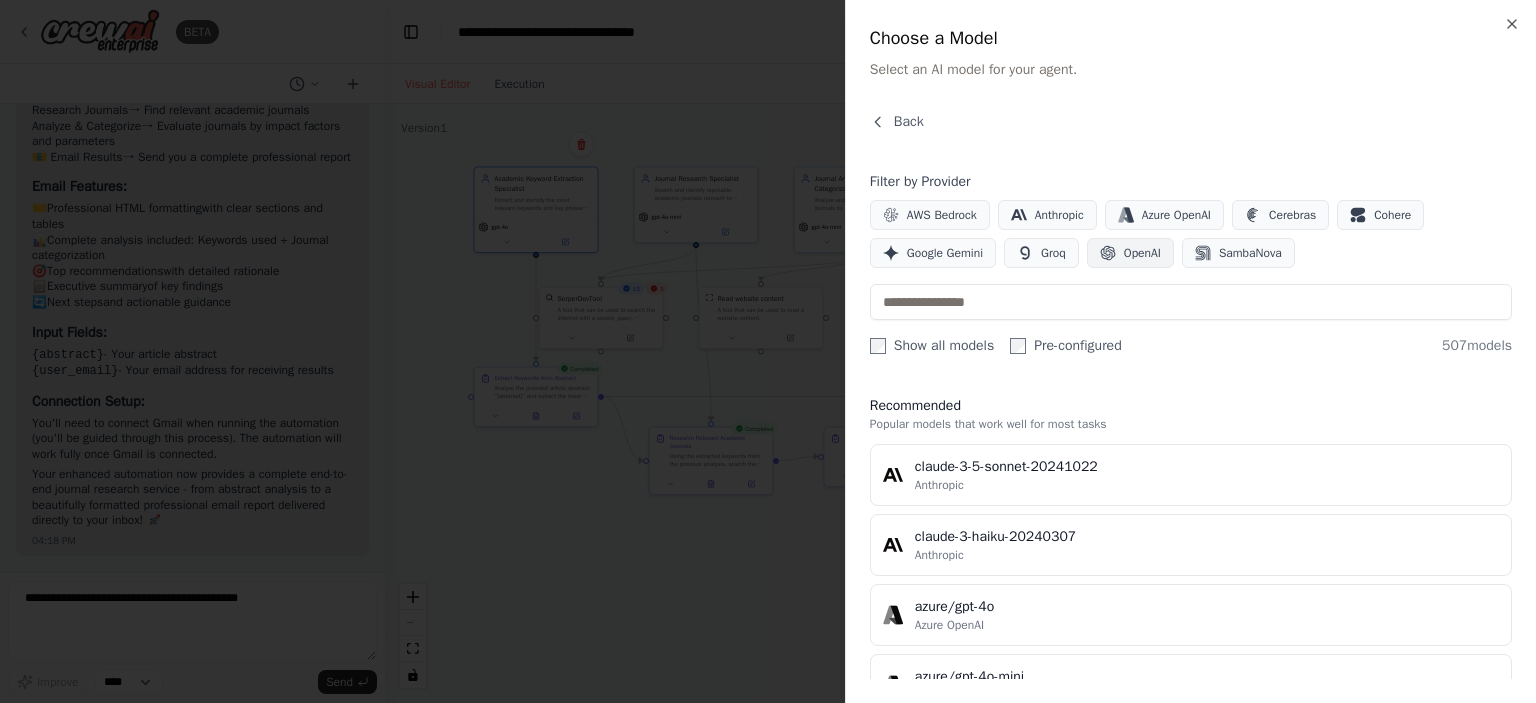 click 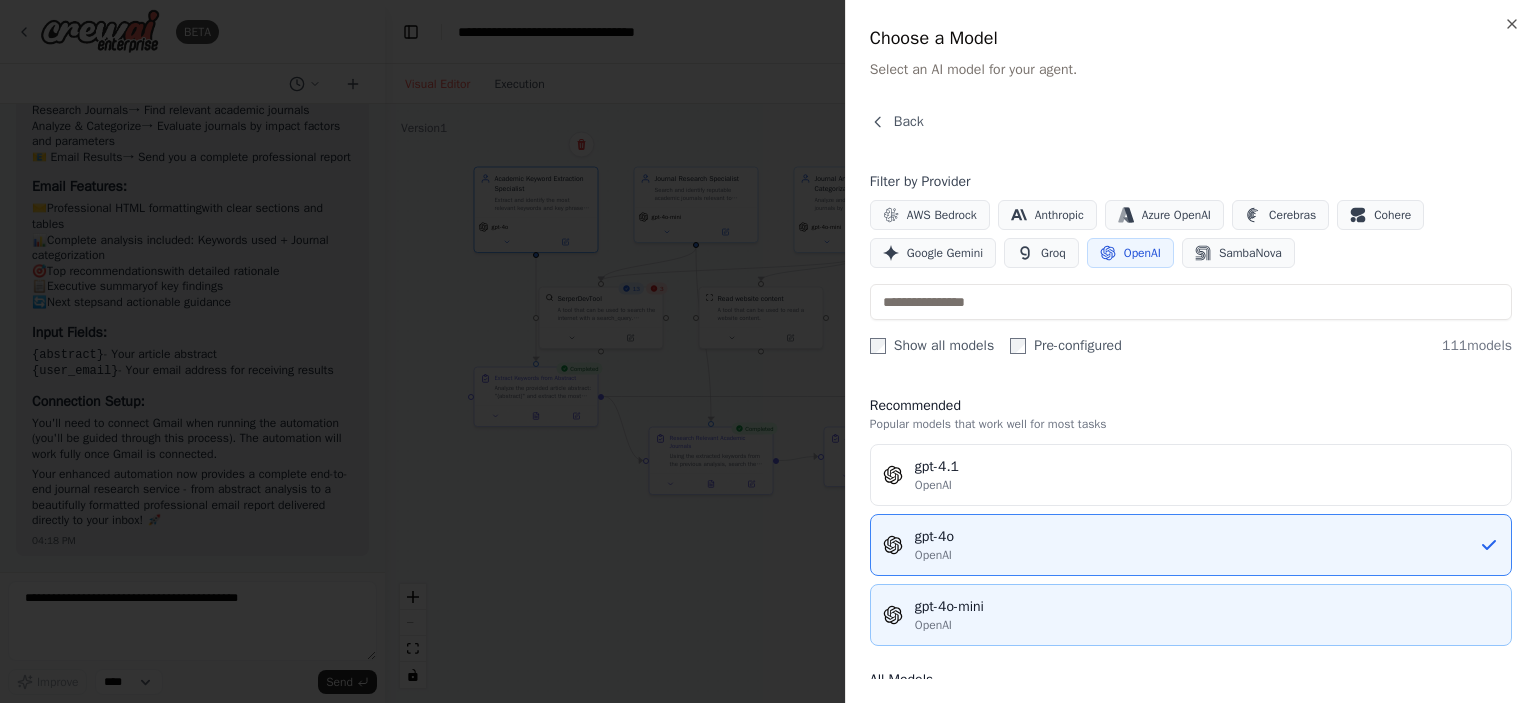 click on "OpenAI" at bounding box center (933, 625) 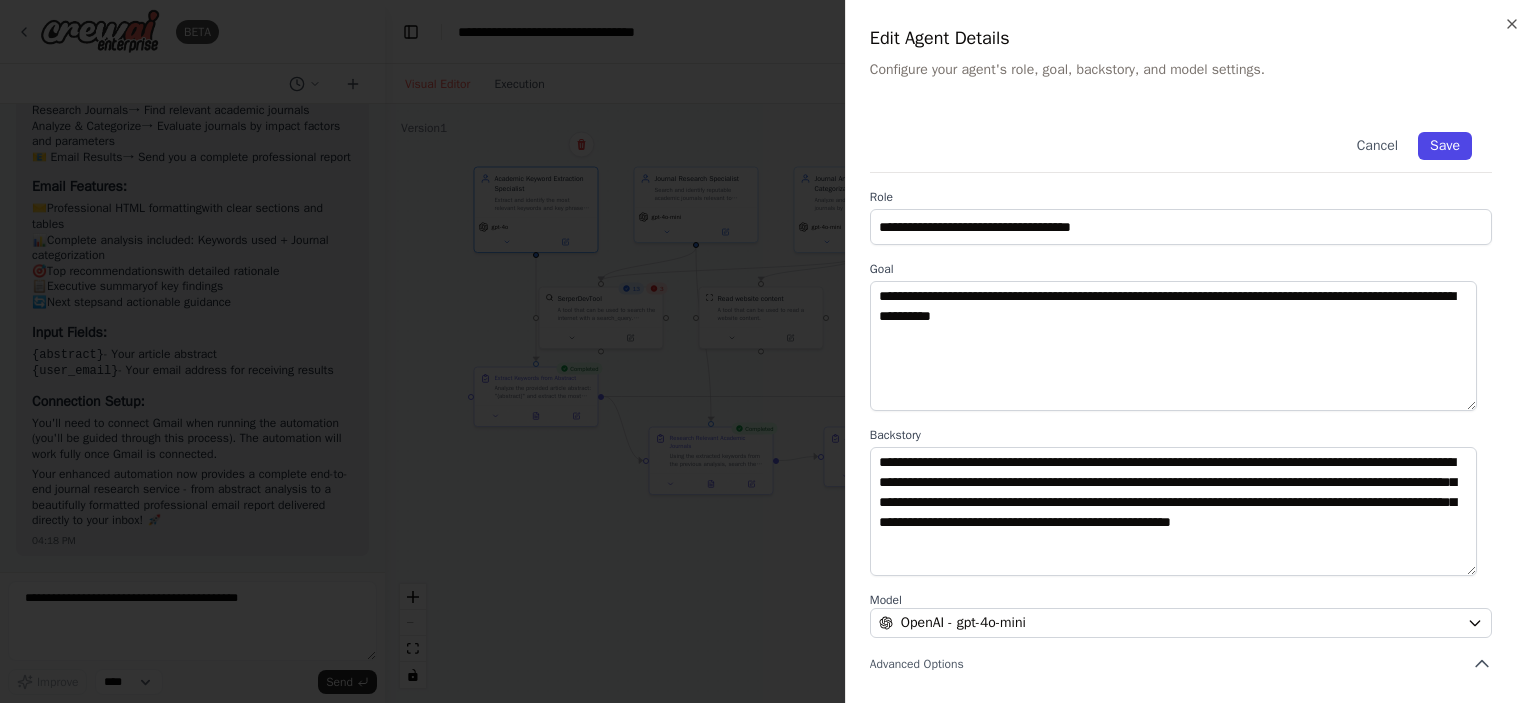 click on "Save" at bounding box center [1445, 146] 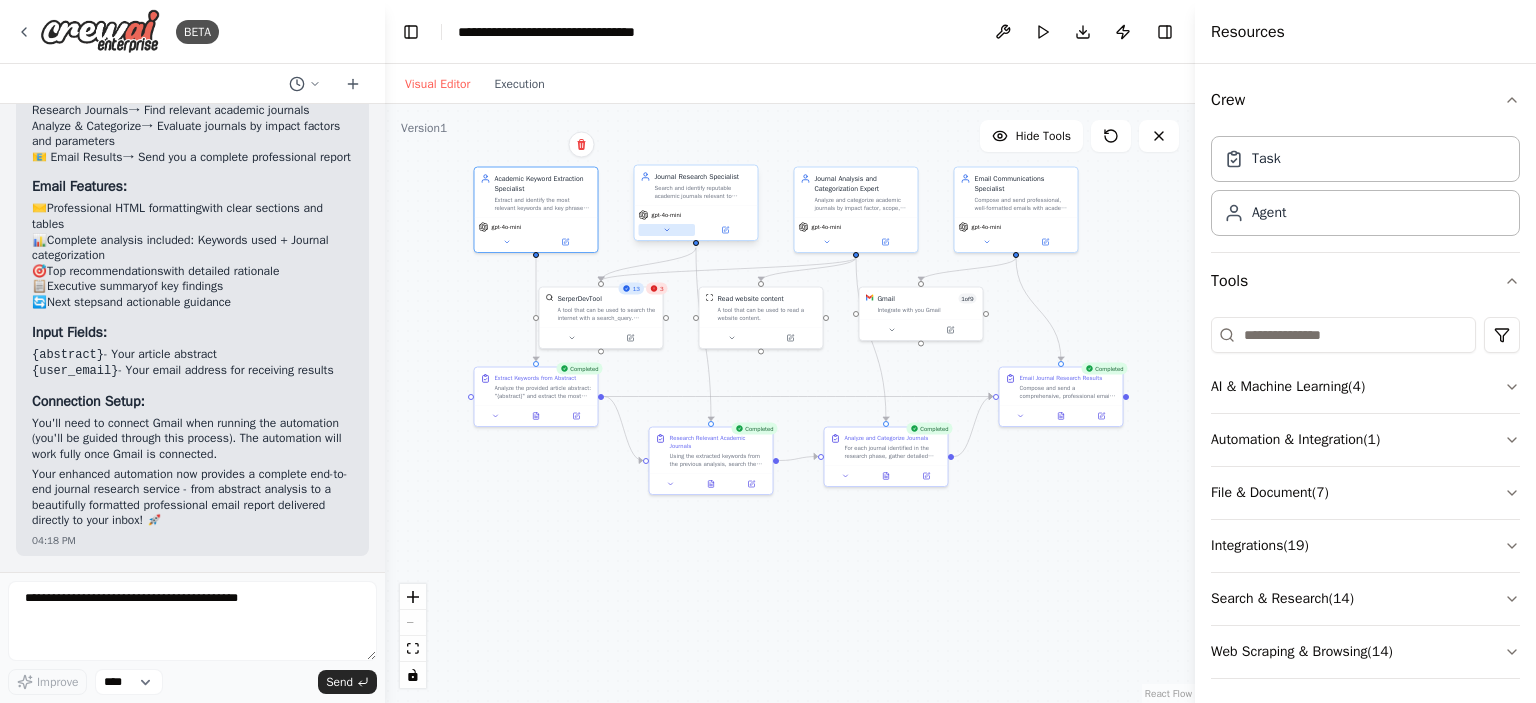 click at bounding box center [667, 230] 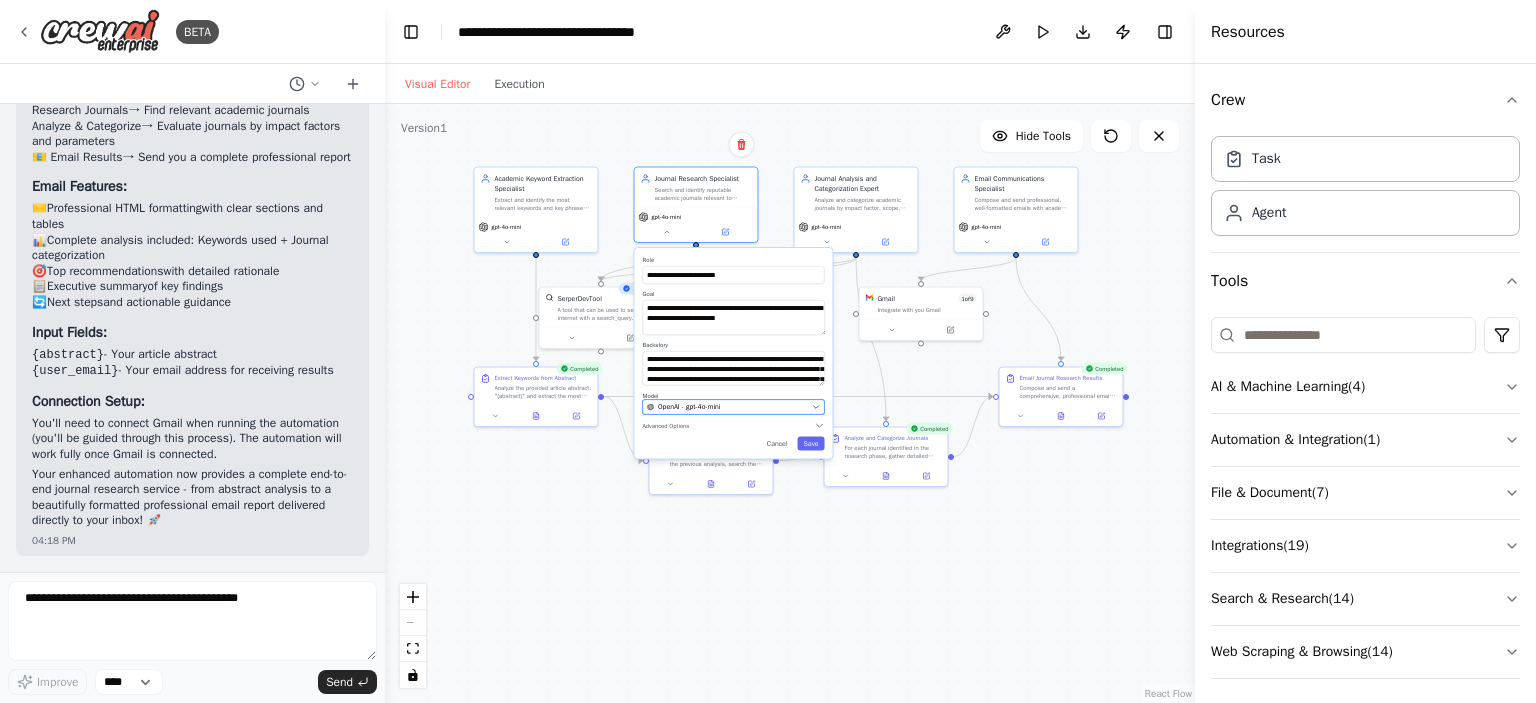 click on "OpenAI - gpt-4o-mini" at bounding box center [727, 407] 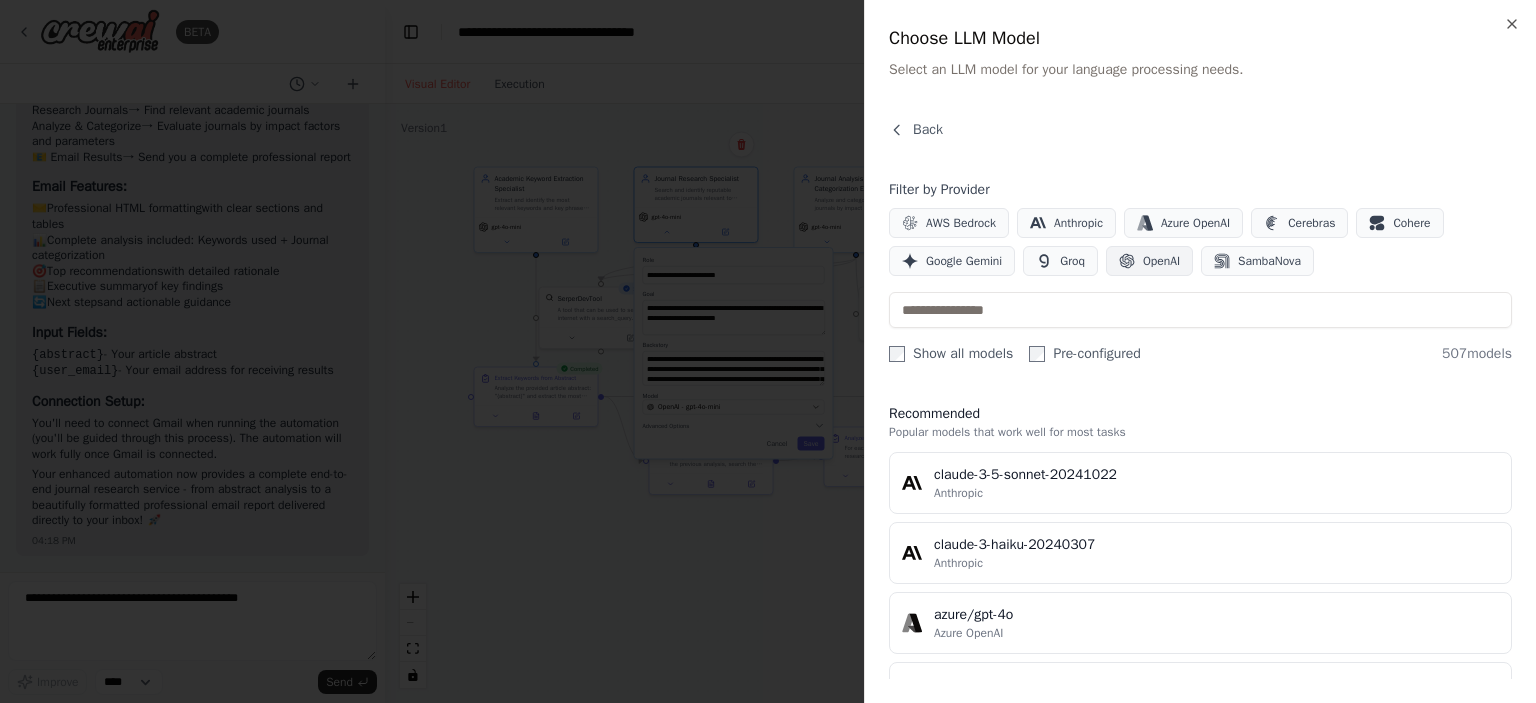 click on "OpenAI" at bounding box center (1149, 261) 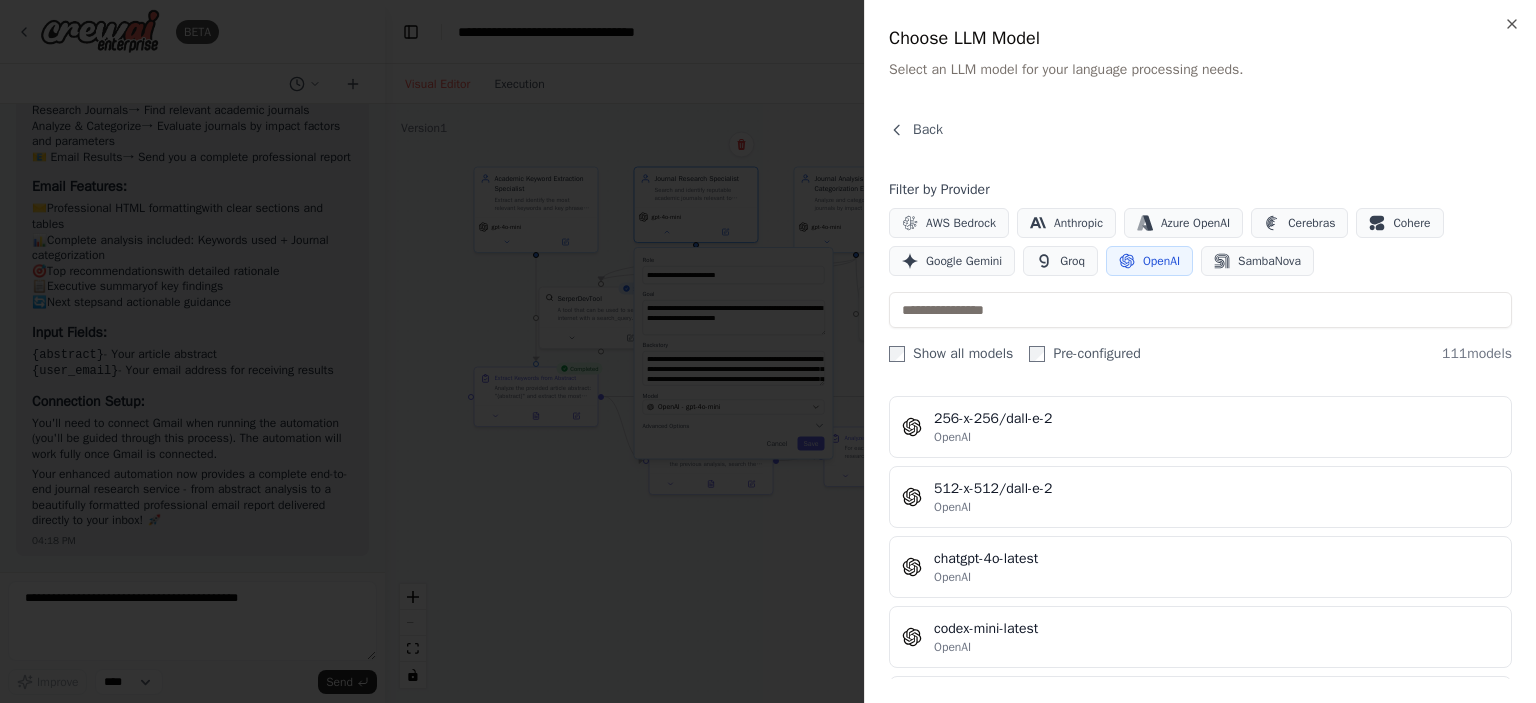 scroll, scrollTop: 500, scrollLeft: 0, axis: vertical 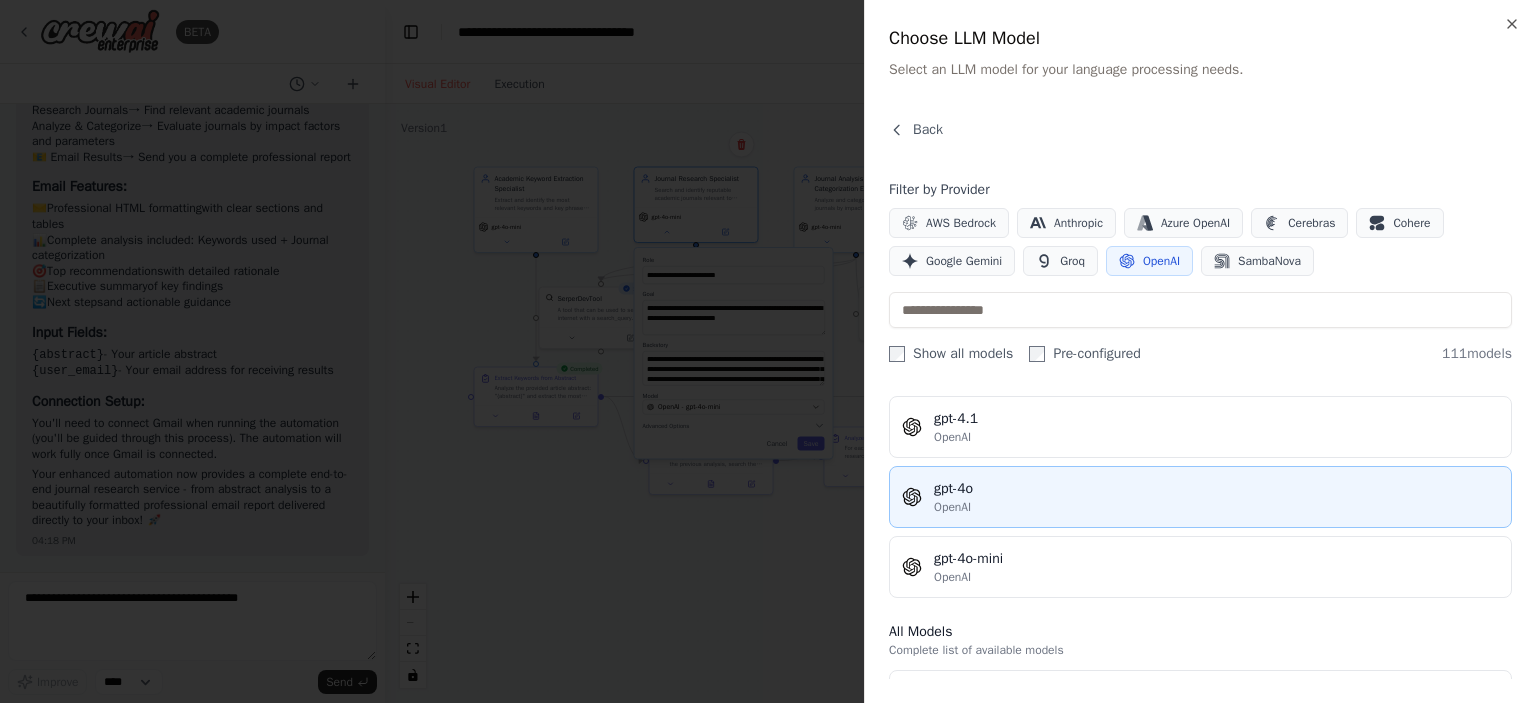 click on "gpt-4o" at bounding box center [1216, 489] 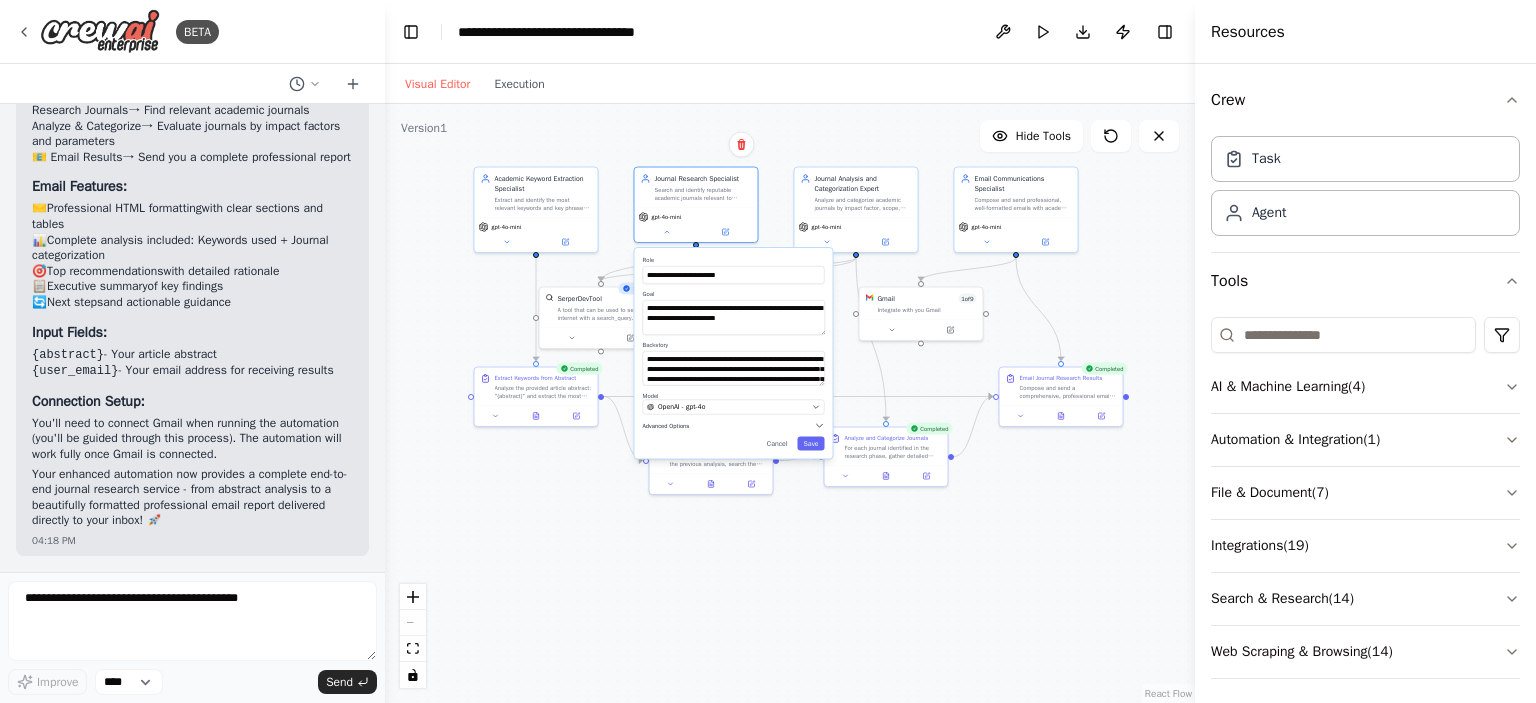 click 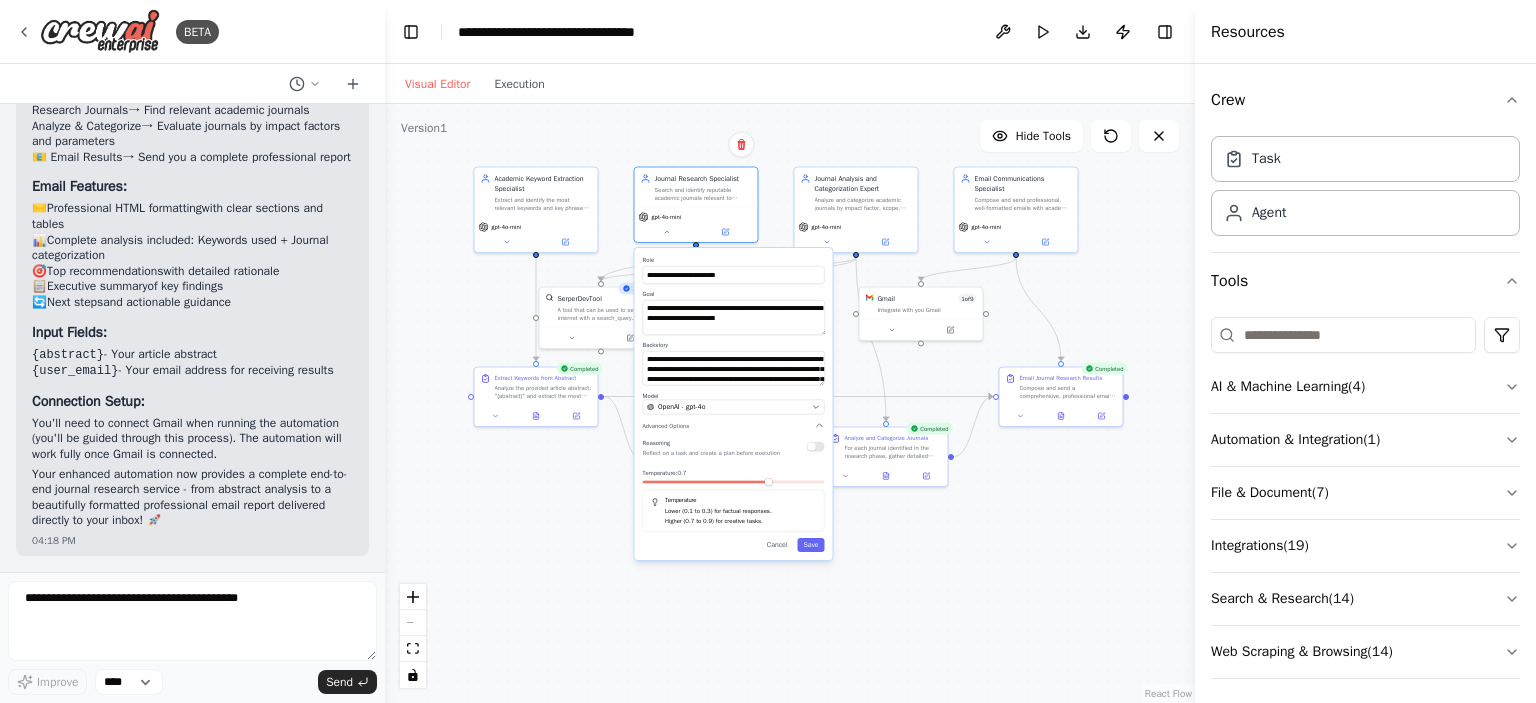 click at bounding box center (816, 447) 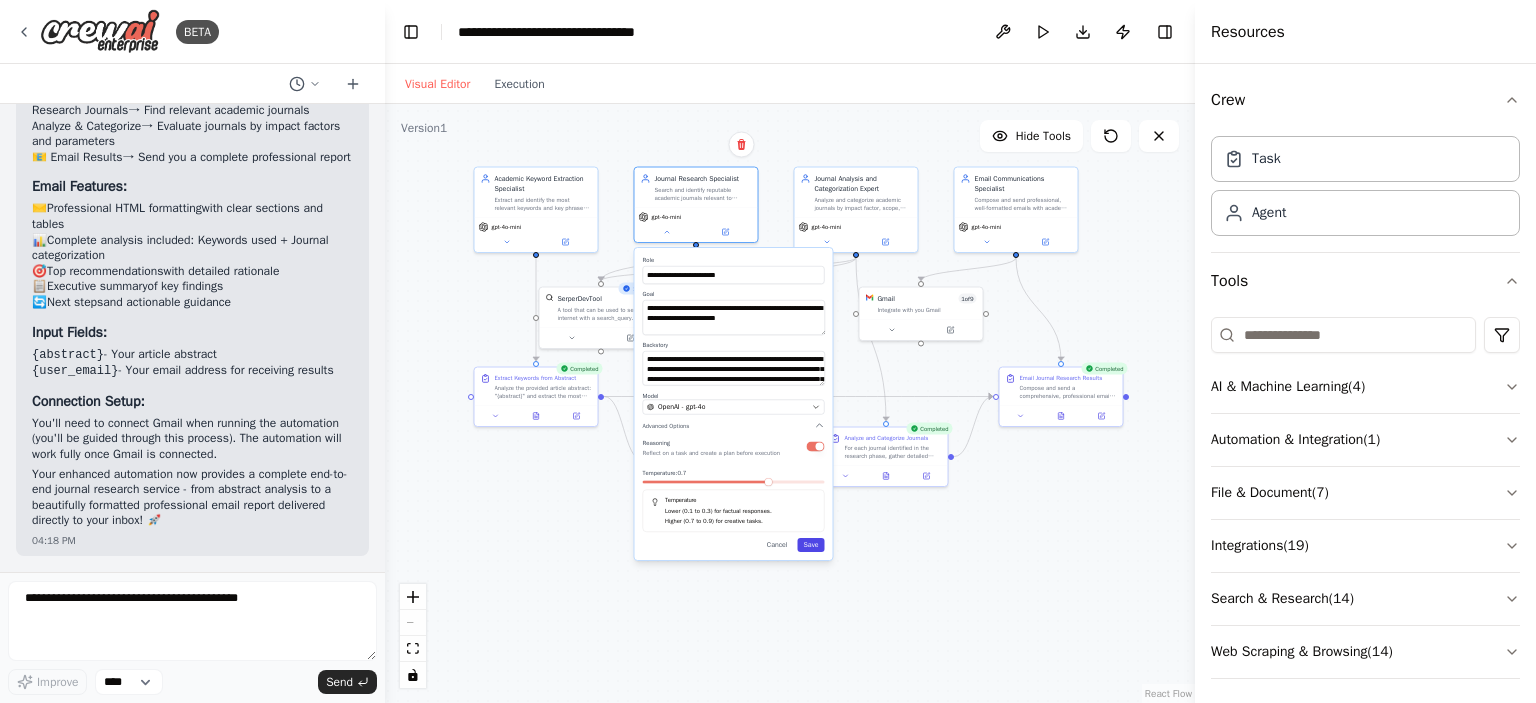 click on "Save" at bounding box center (811, 545) 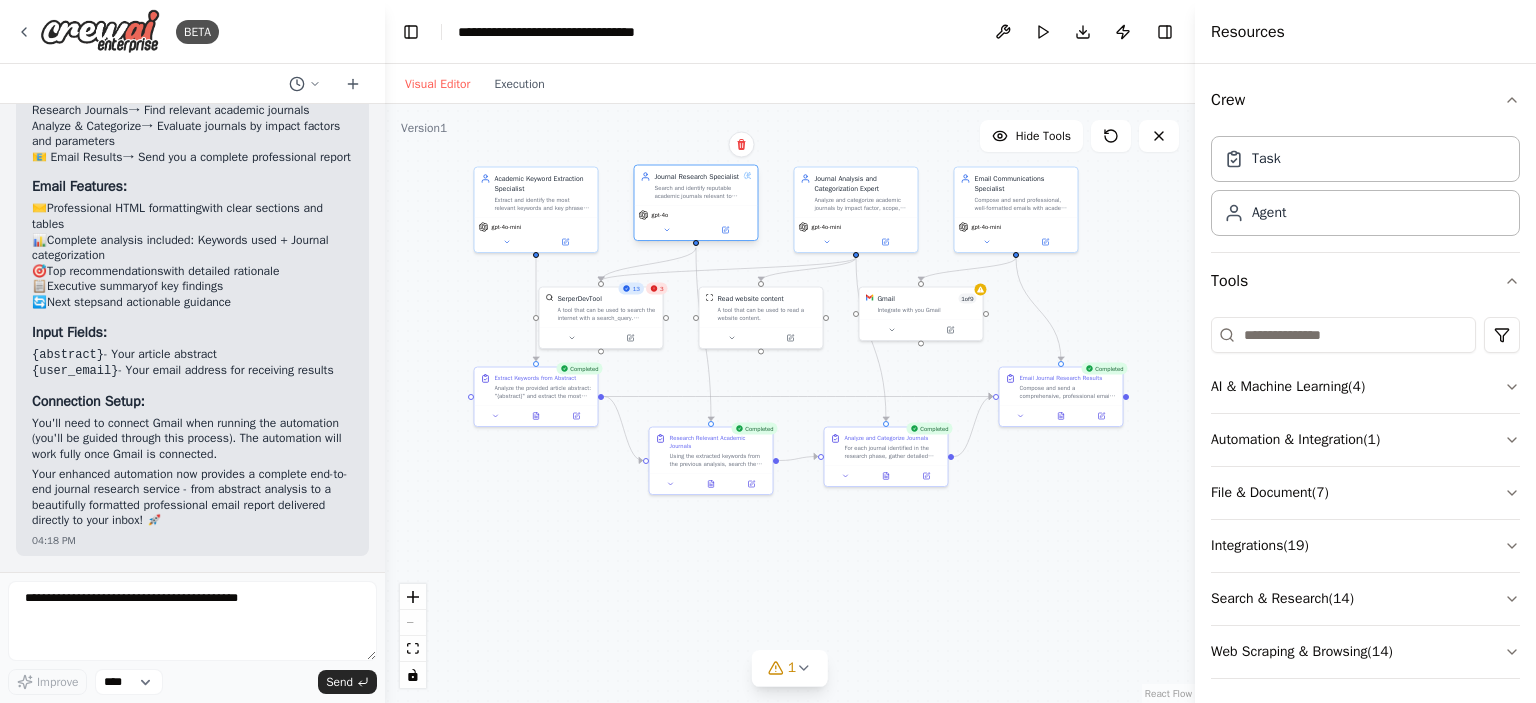 click on "gpt-4o" at bounding box center (696, 223) 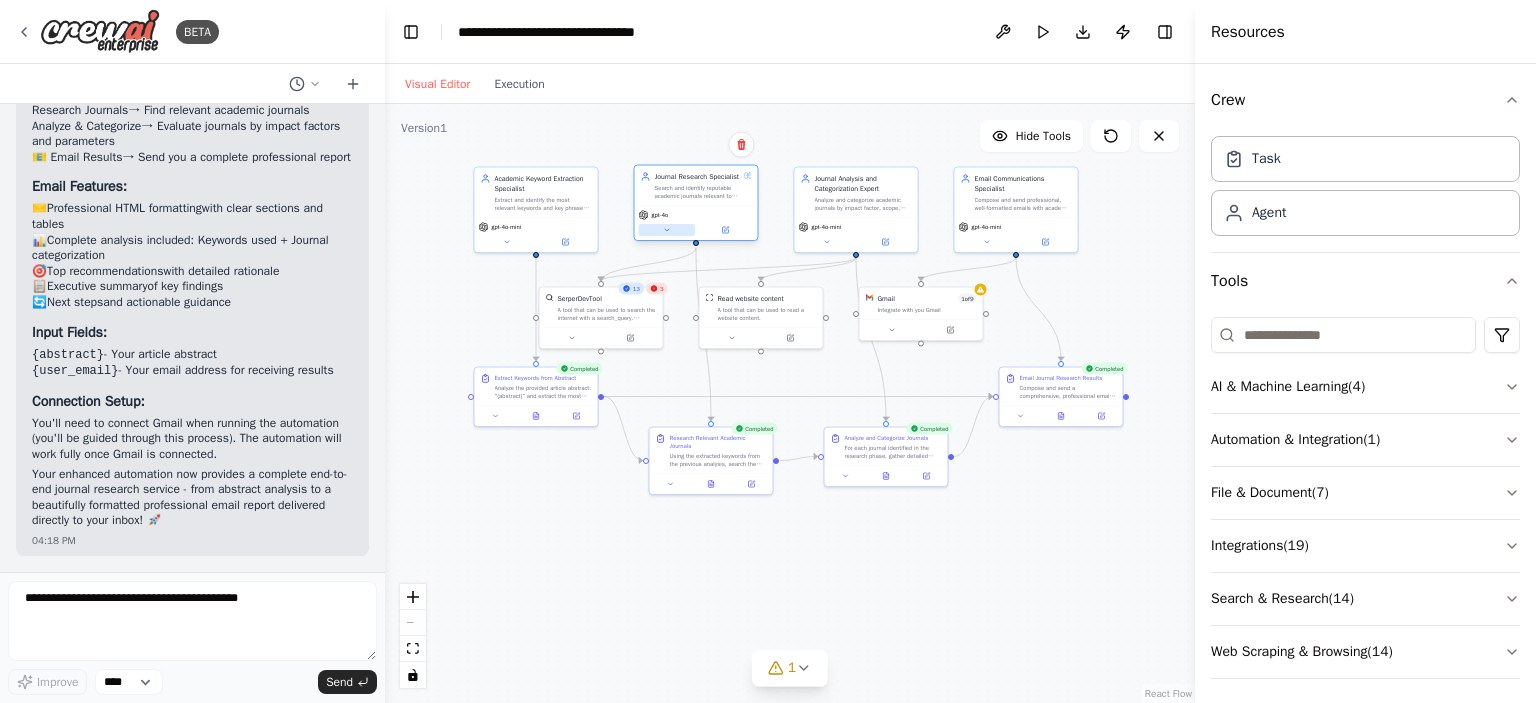 click at bounding box center (667, 230) 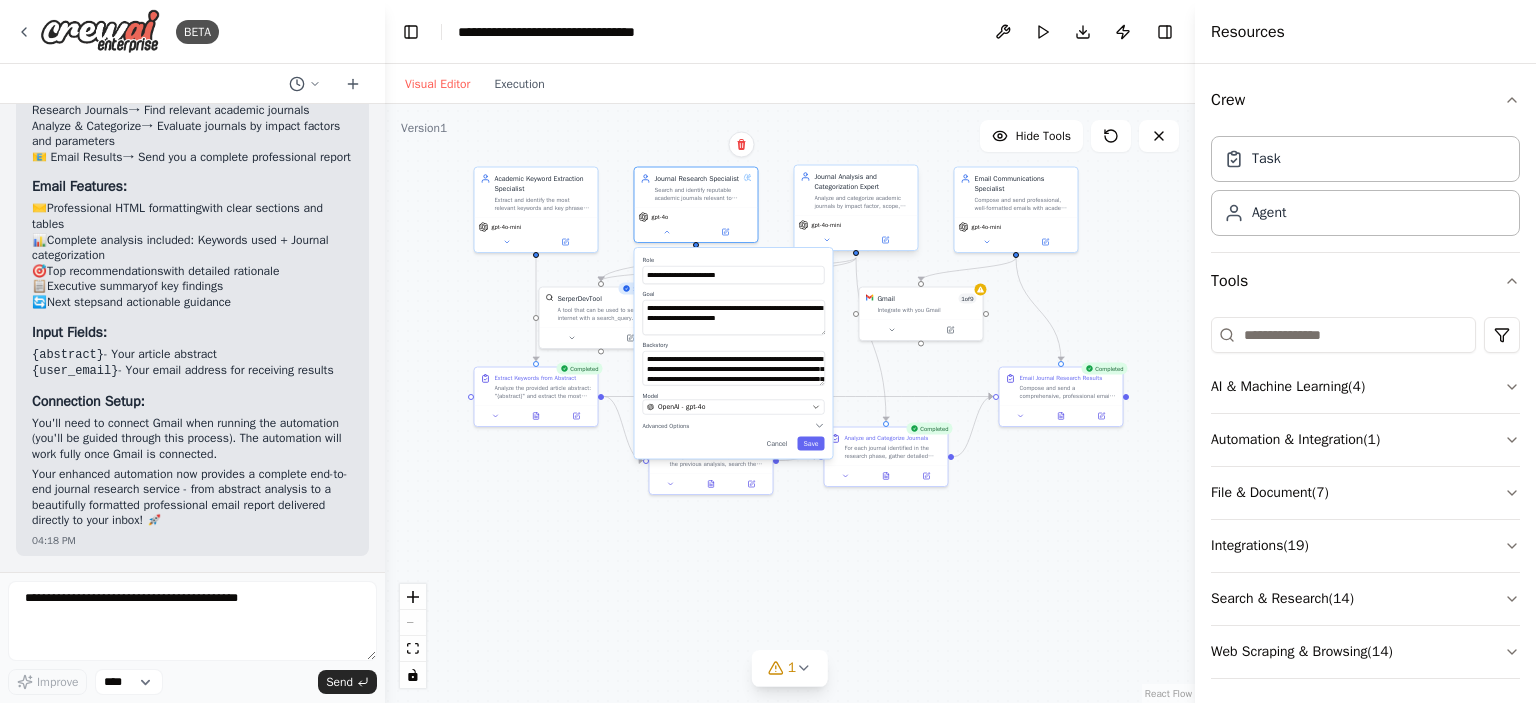 click on "Journal Analysis and Categorization Expert Analyze and categorize academic journals by impact factor, scope, reputation, and other important parameters to provide comprehensive journal recommendations" at bounding box center (856, 191) 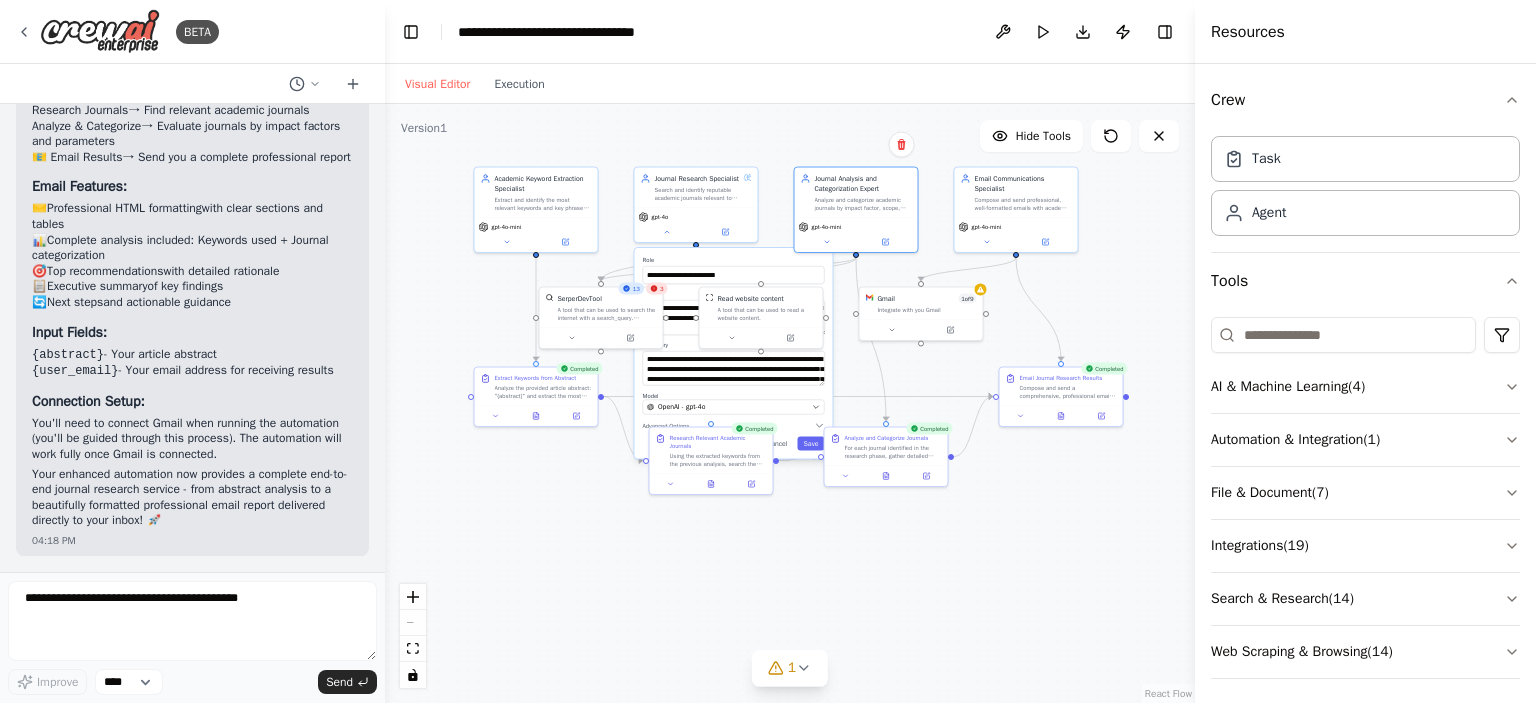 click on ".deletable-edge-delete-btn {
width: 20px;
height: 20px;
border: 0px solid #ffffff;
color: #6b7280;
background-color: #f8fafc;
cursor: pointer;
border-radius: 50%;
font-size: 12px;
padding: 3px;
display: flex;
align-items: center;
justify-content: center;
transition: all 0.2s cubic-bezier(0.4, 0, 0.2, 1);
box-shadow: 0 2px 4px rgba(0, 0, 0, 0.1);
}
.deletable-edge-delete-btn:hover {
background-color: #ef4444;
color: #ffffff;
border-color: #dc2626;
transform: scale(1.1);
box-shadow: 0 4px 12px rgba(239, 68, 68, 0.4);
}
.deletable-edge-delete-btn:active {
transform: scale(0.95);
box-shadow: 0 2px 4px rgba(239, 68, 68, 0.3);
}
Academic Keyword Extraction Specialist gpt-4o-mini gpt-4o Role Goal 3" at bounding box center [790, 403] 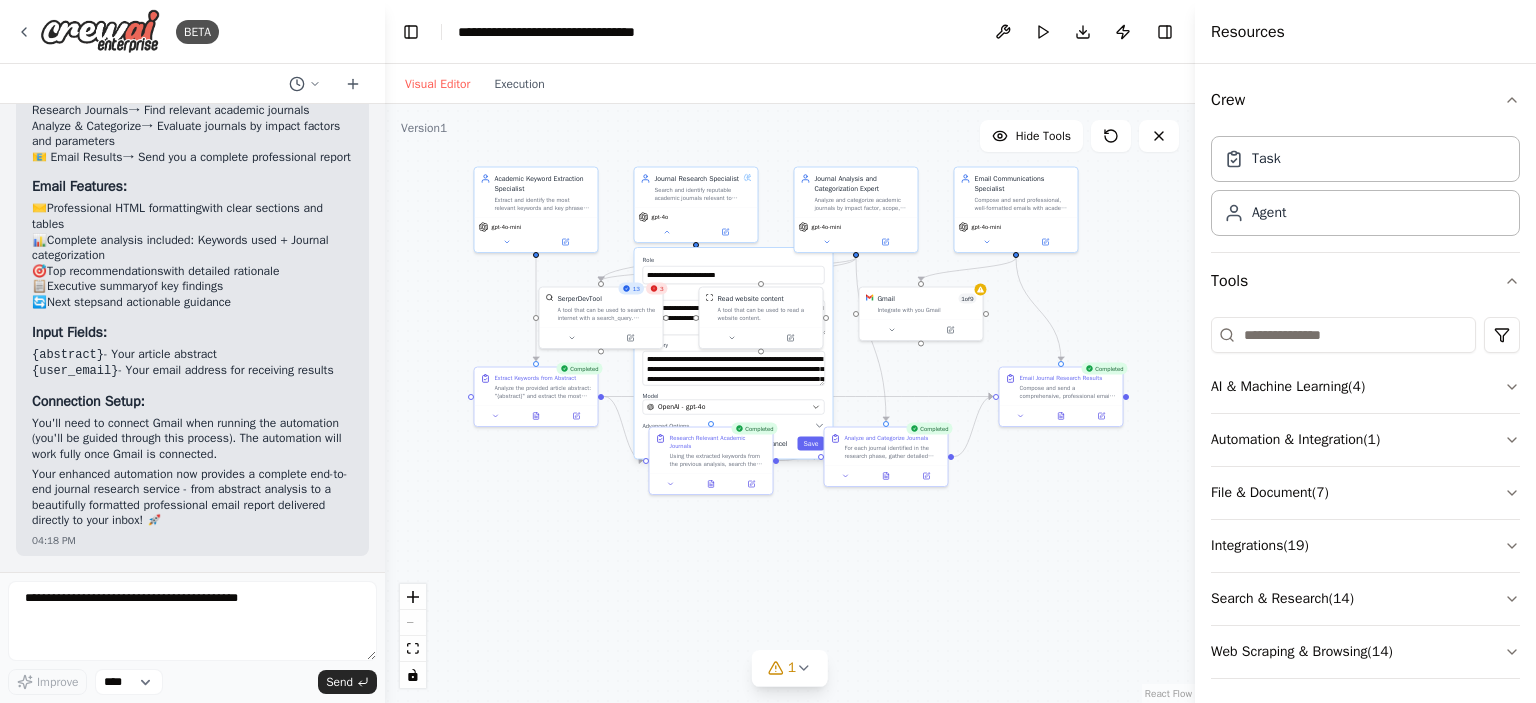 click on "Cancel" at bounding box center (777, 444) 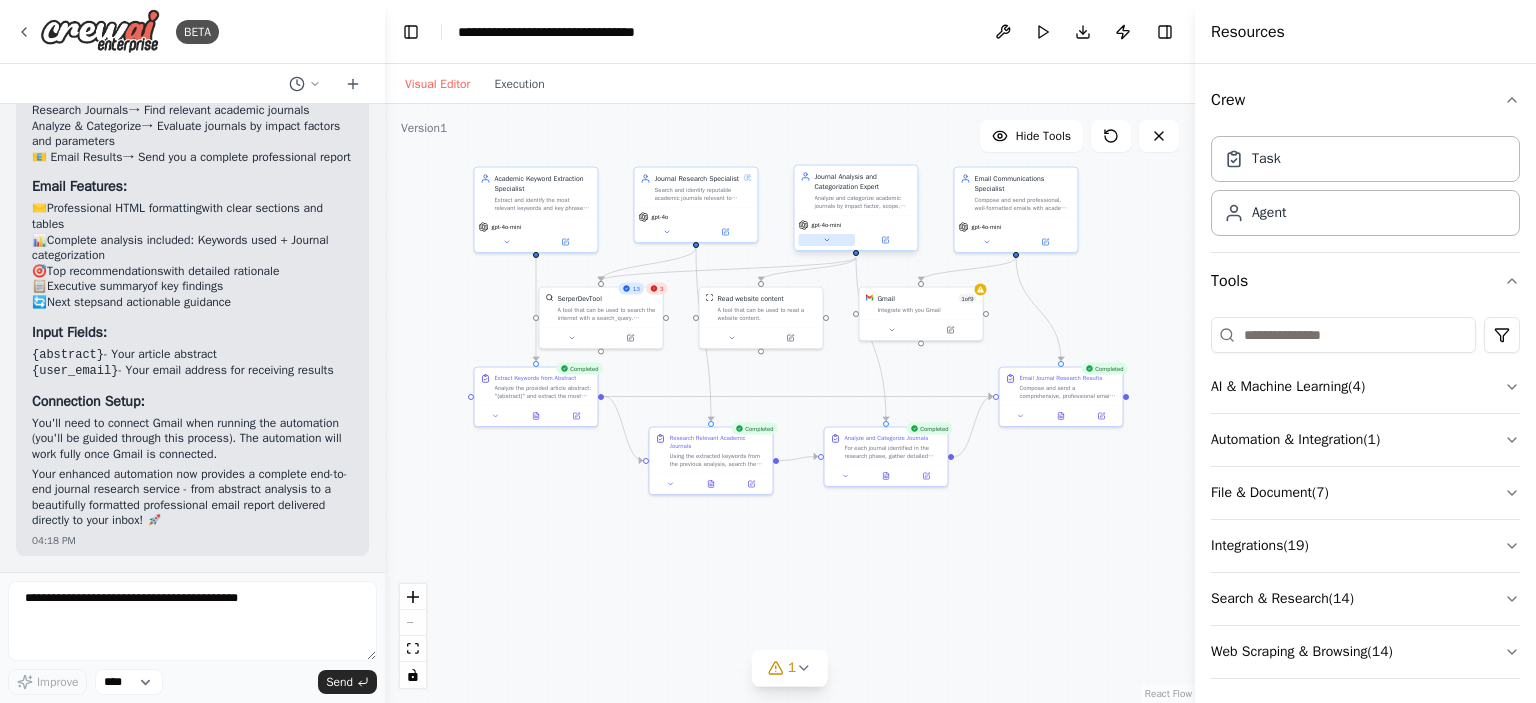 click 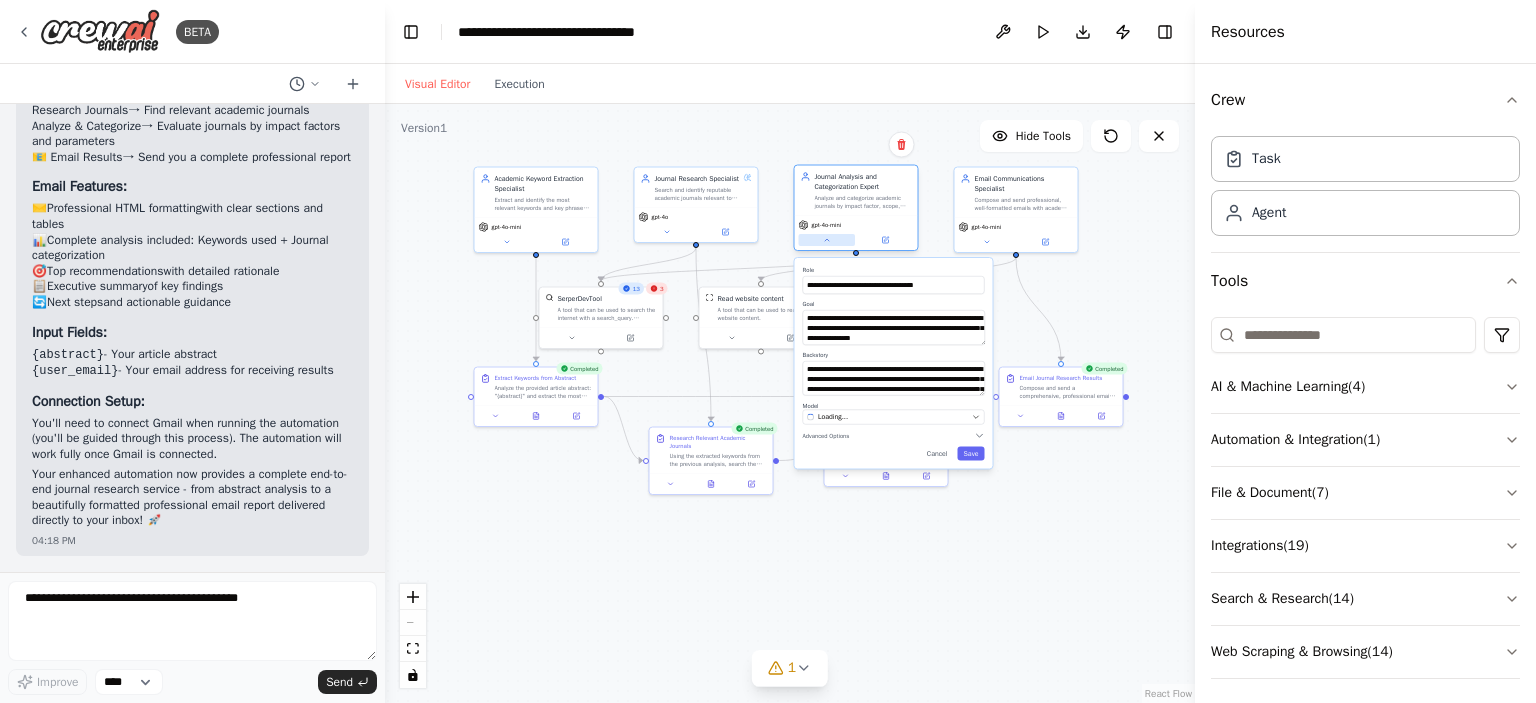 click 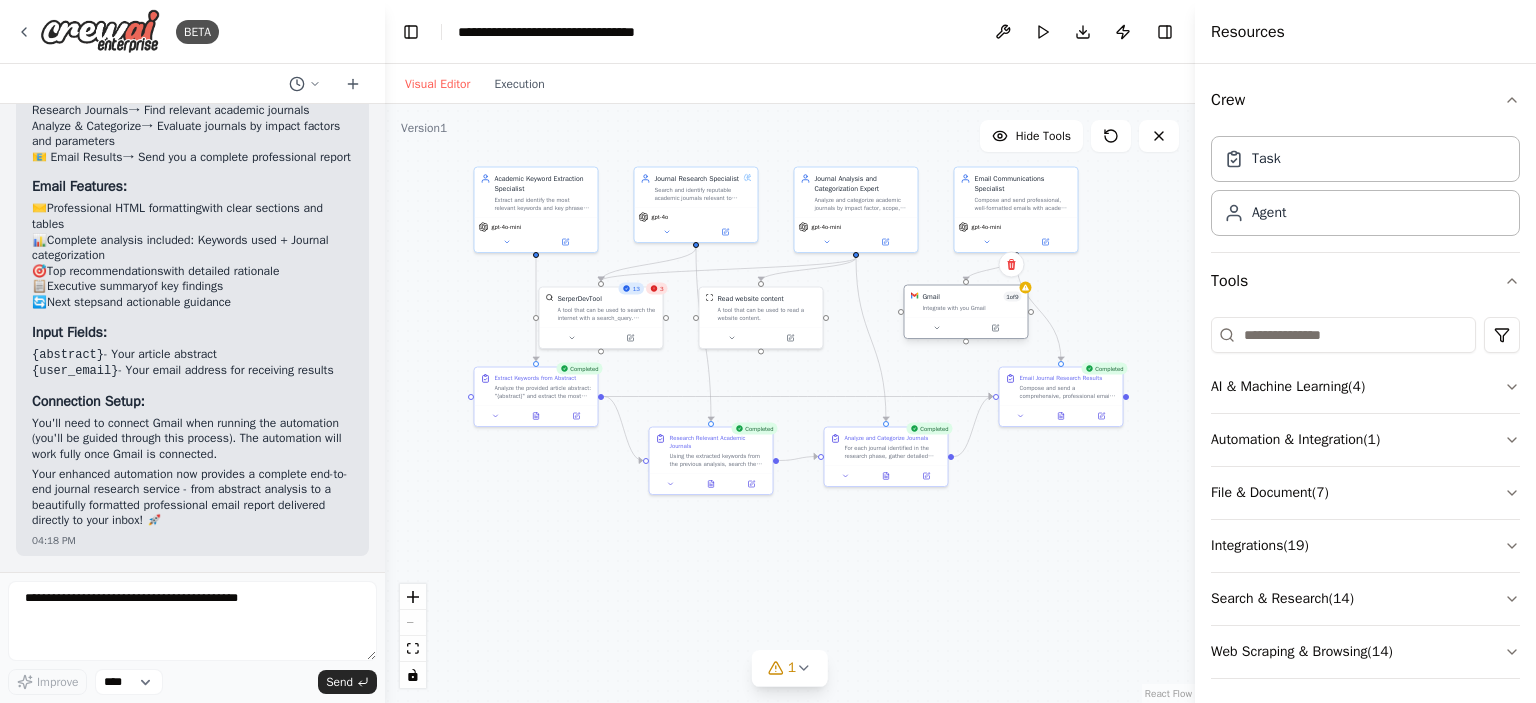 drag, startPoint x: 901, startPoint y: 306, endPoint x: 944, endPoint y: 308, distance: 43.046486 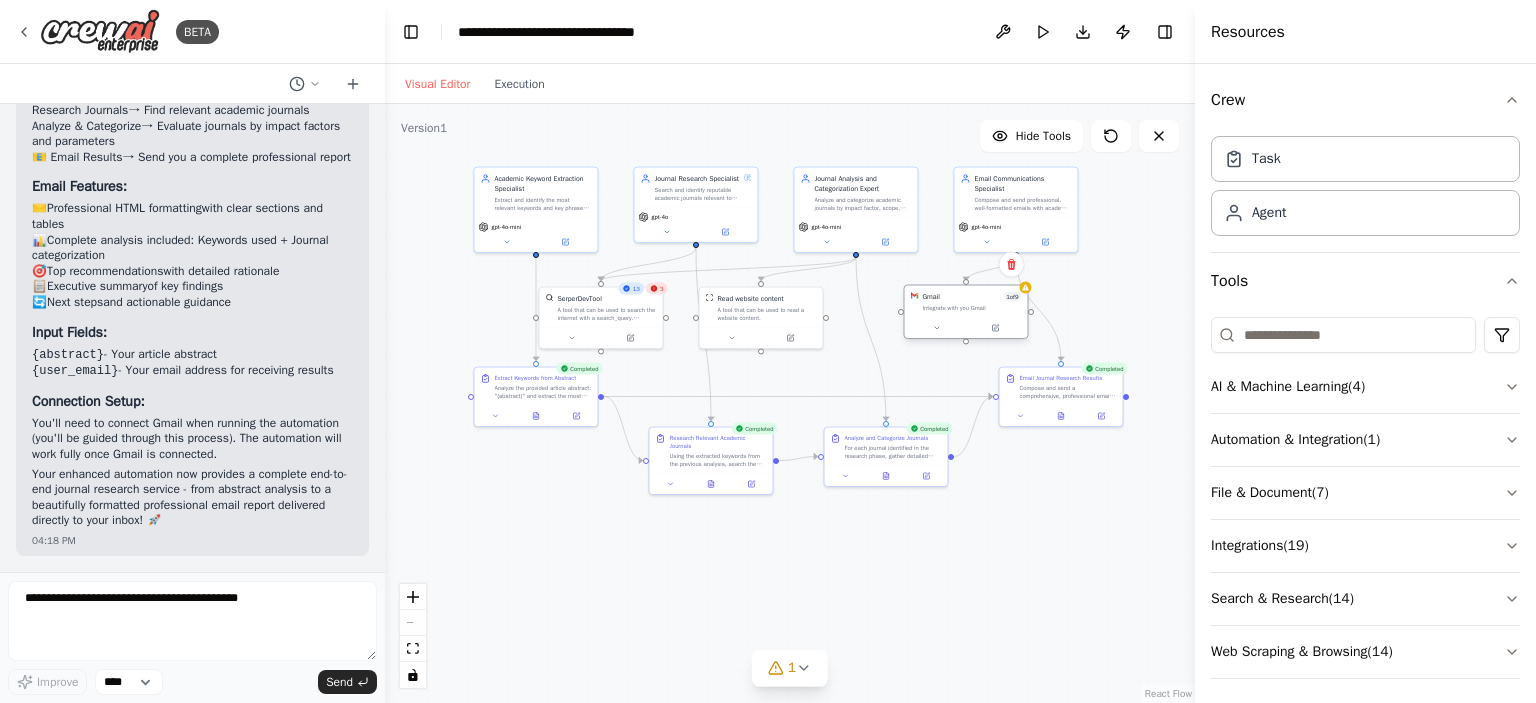 click on "Integrate with you Gmail" at bounding box center [972, 308] 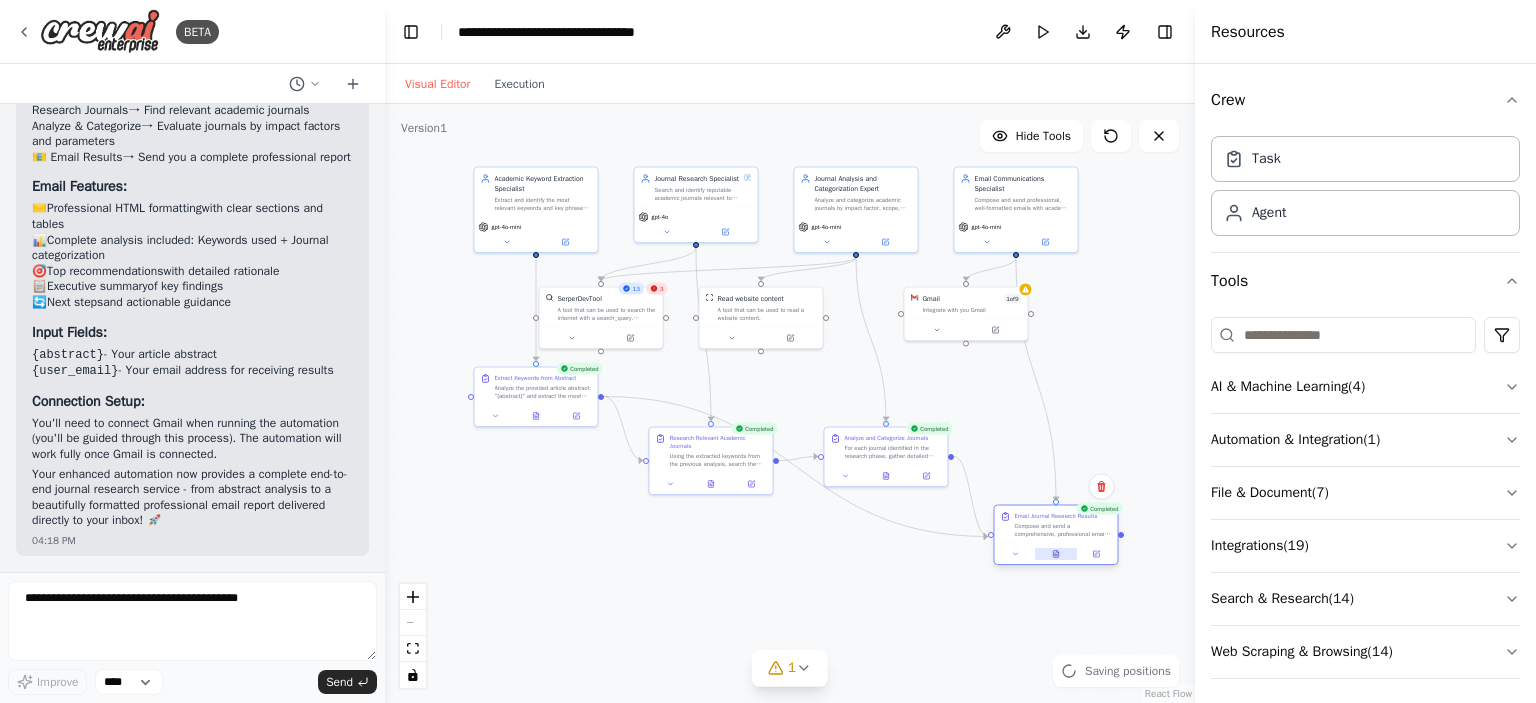 drag, startPoint x: 1051, startPoint y: 403, endPoint x: 1042, endPoint y: 547, distance: 144.28098 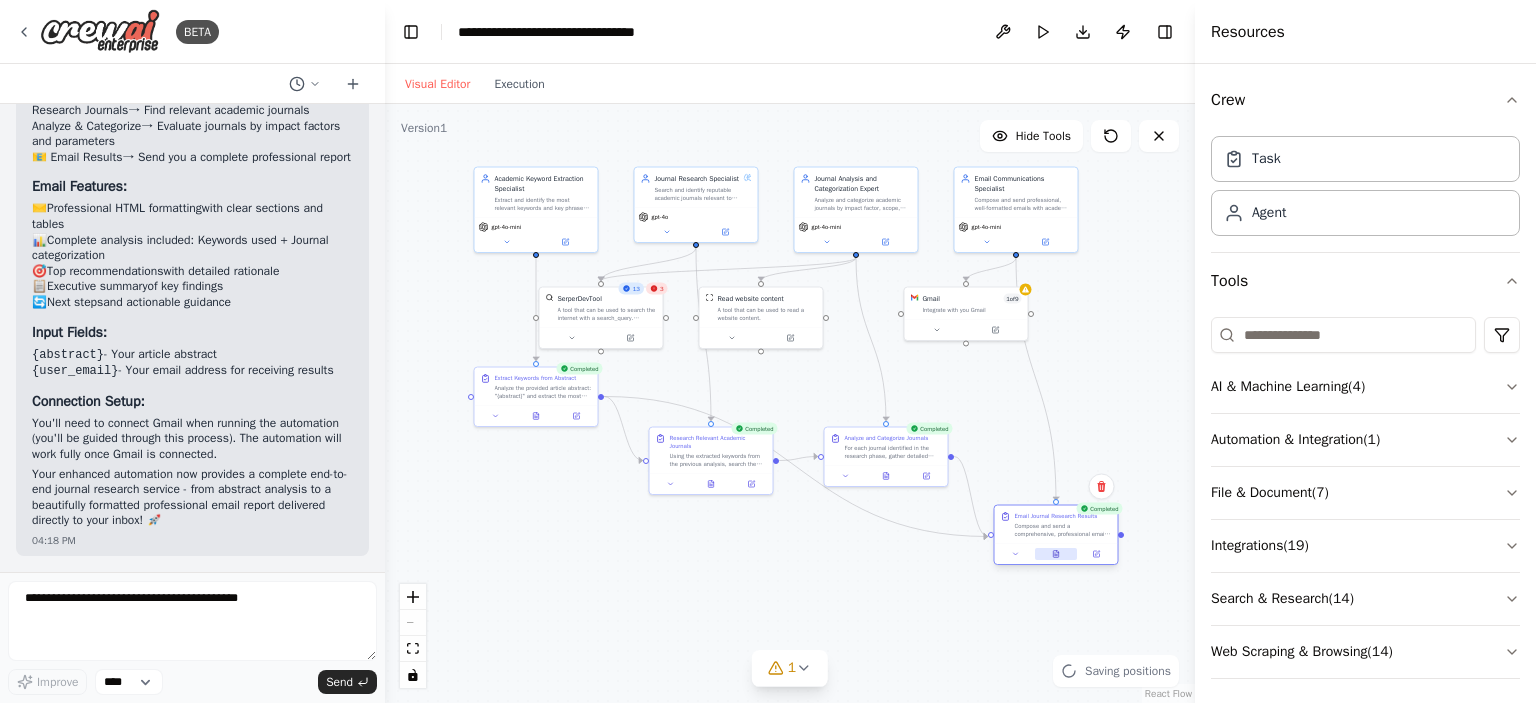 click at bounding box center (1056, 554) 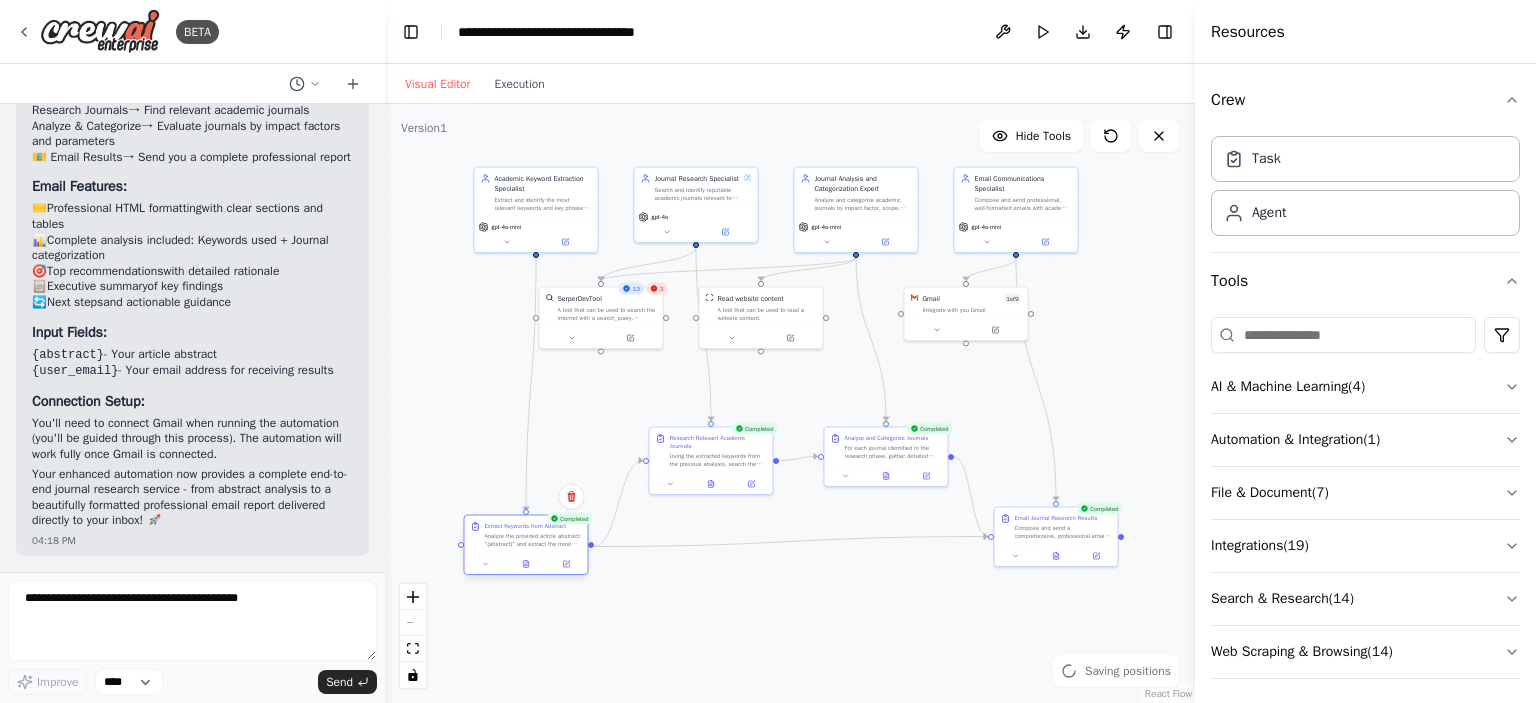 drag, startPoint x: 521, startPoint y: 399, endPoint x: 507, endPoint y: 551, distance: 152.64337 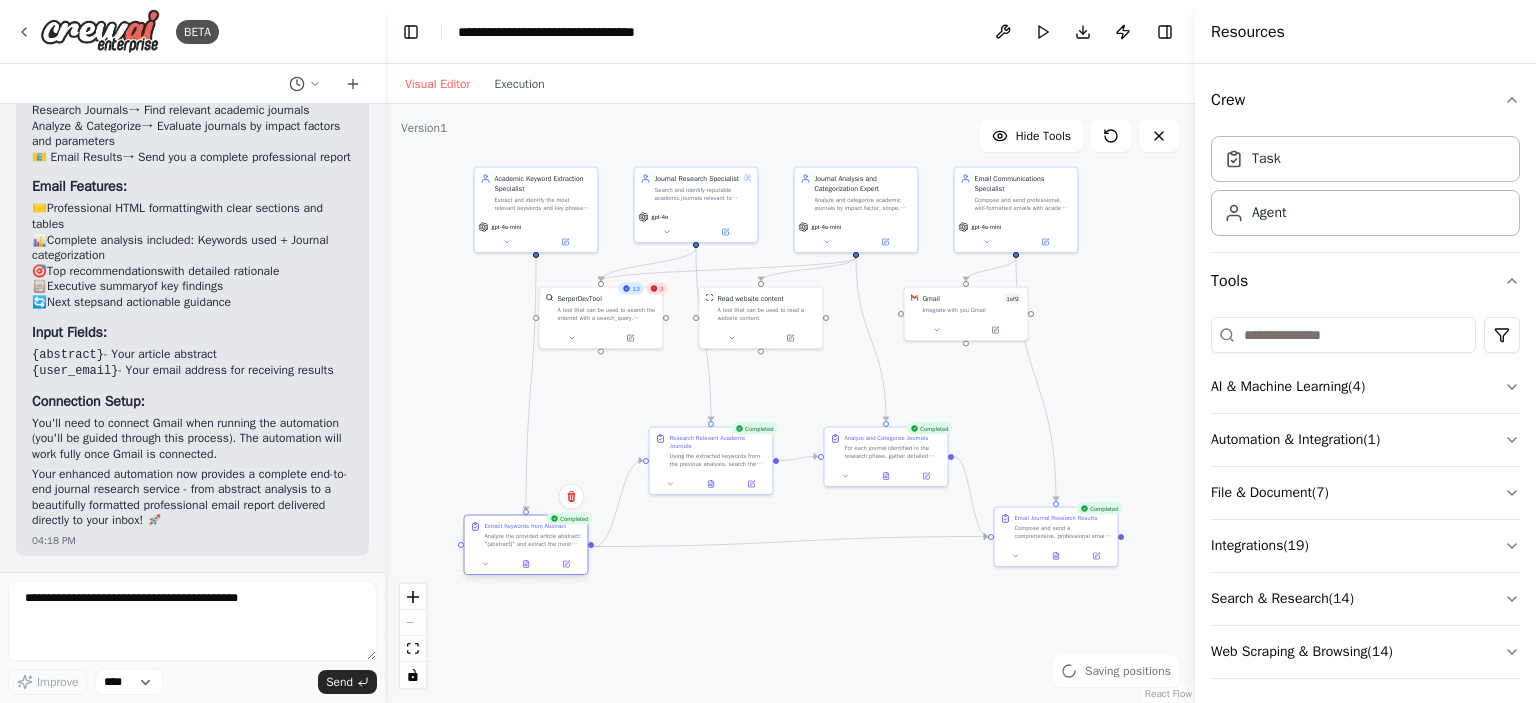 click on "Extract Keywords from Abstract Analyze the provided article abstract: "{abstract}" and extract the most relevant keywords and key phrases that would be useful for finding appropriate academic journals. Focus on:
- Domain-specific terminology
- Research methodologies mentioned
- Key concepts and topics
- Technical terms and specialized vocabulary
- Research areas and fields of study
Provide a prioritized list of keywords ranging from broad research areas to specific technical terms." at bounding box center [526, 535] 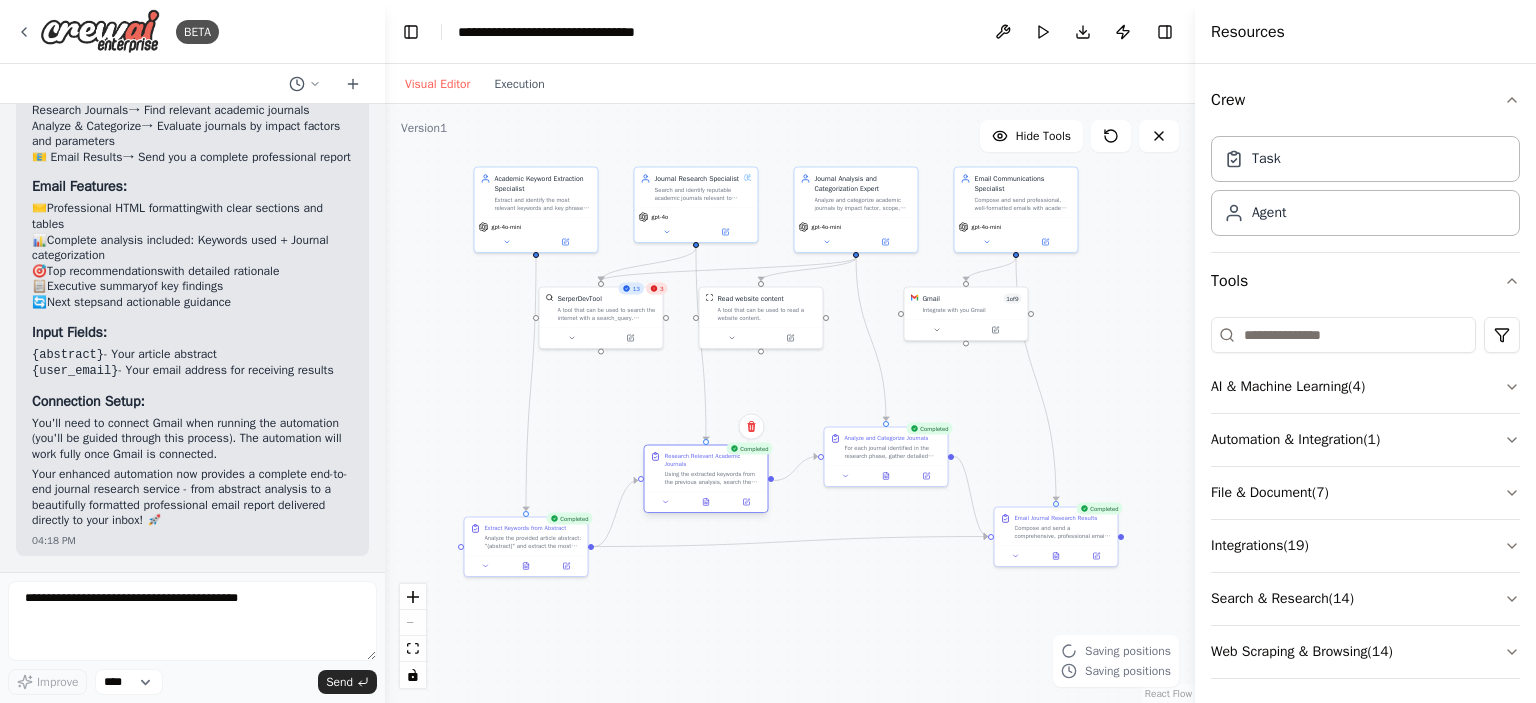 drag, startPoint x: 710, startPoint y: 462, endPoint x: 707, endPoint y: 487, distance: 25.179358 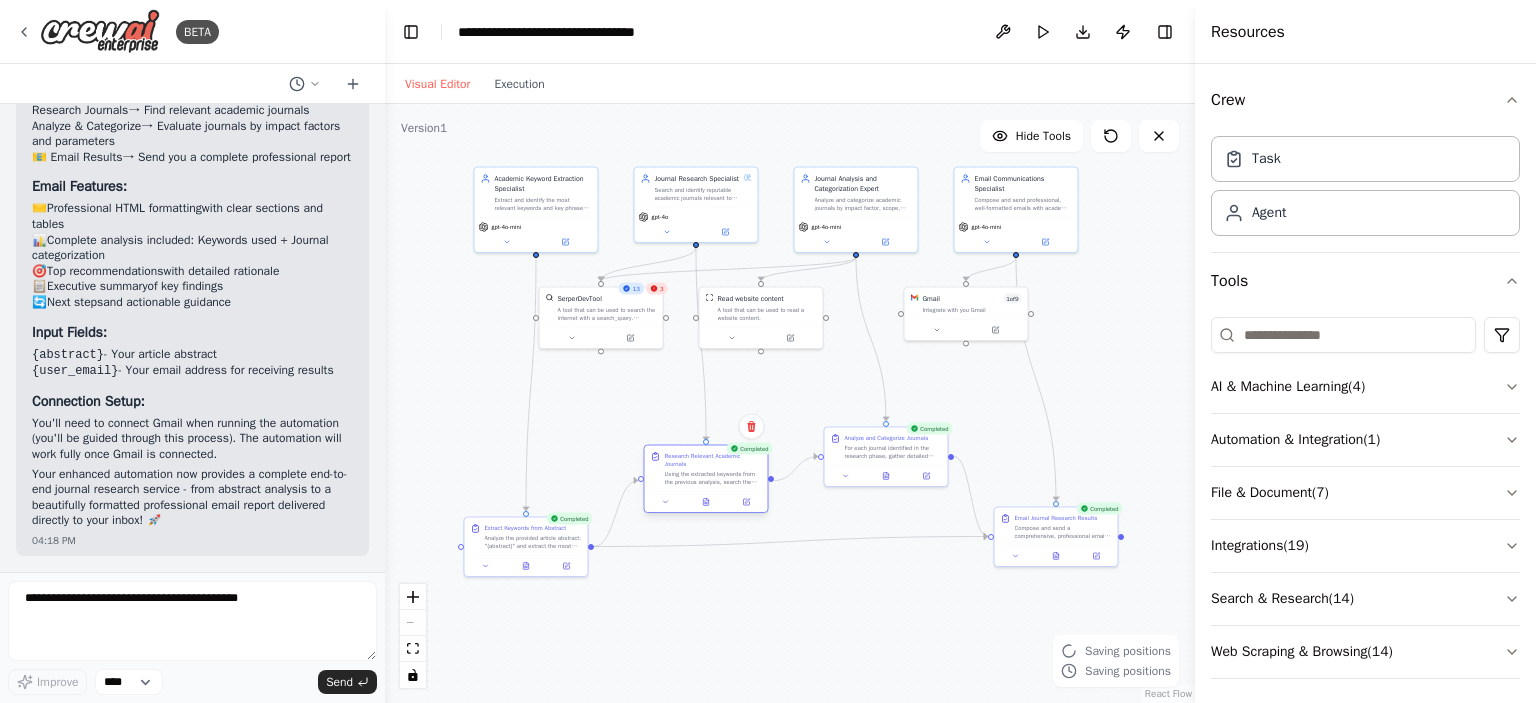 click on "Research Relevant Academic Journals Using the extracted keywords from the previous analysis, search the internet to identify reputable academic journals that publish research in these areas. For each keyword or combination of keywords, find:
- Well-established academic journals
- Recent and active journals in the field
- Both specialized and general journals that might accept the research
- Information about journal scope and focus areas
Search for multiple journal databases, publisher websites, and academic resources to compile a comprehensive list of potential journals." at bounding box center [706, 469] 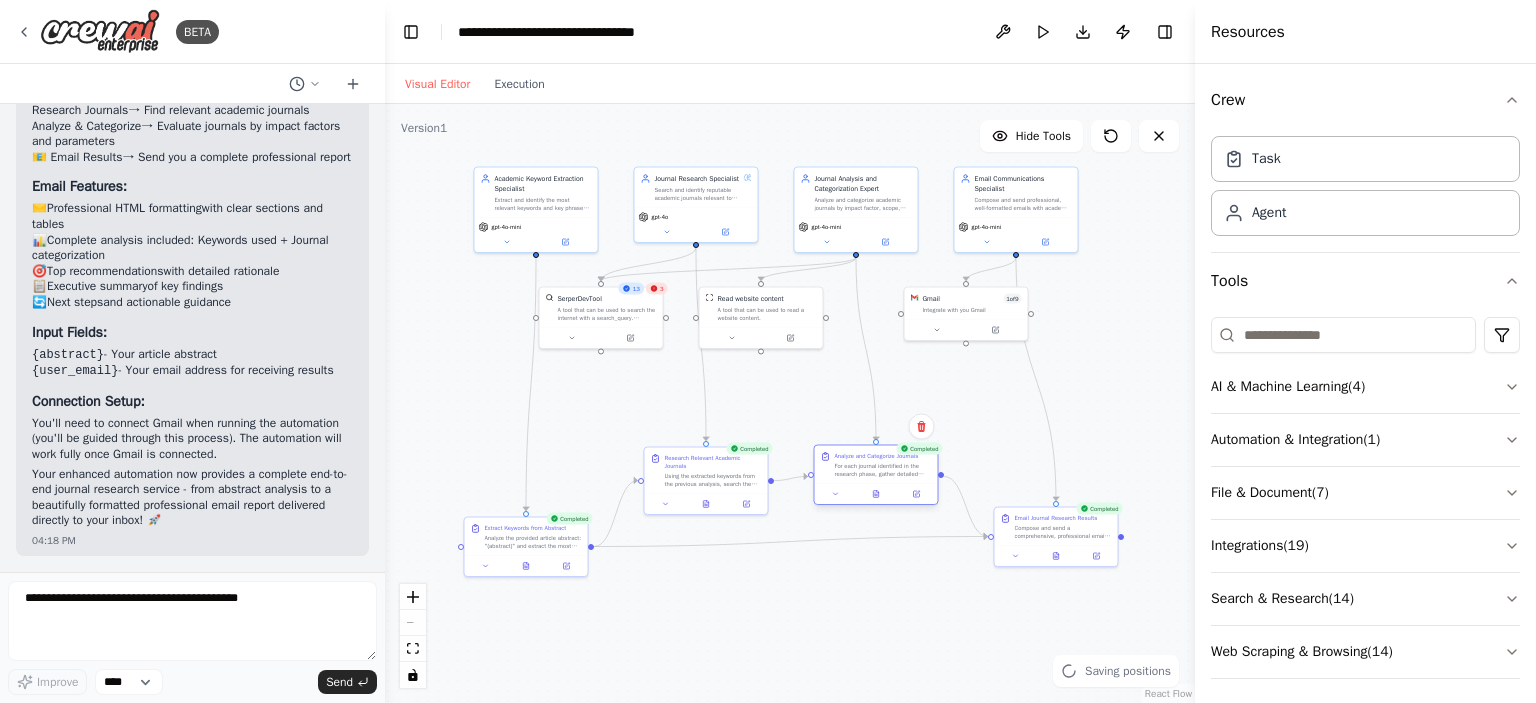 drag, startPoint x: 882, startPoint y: 459, endPoint x: 873, endPoint y: 476, distance: 19.235384 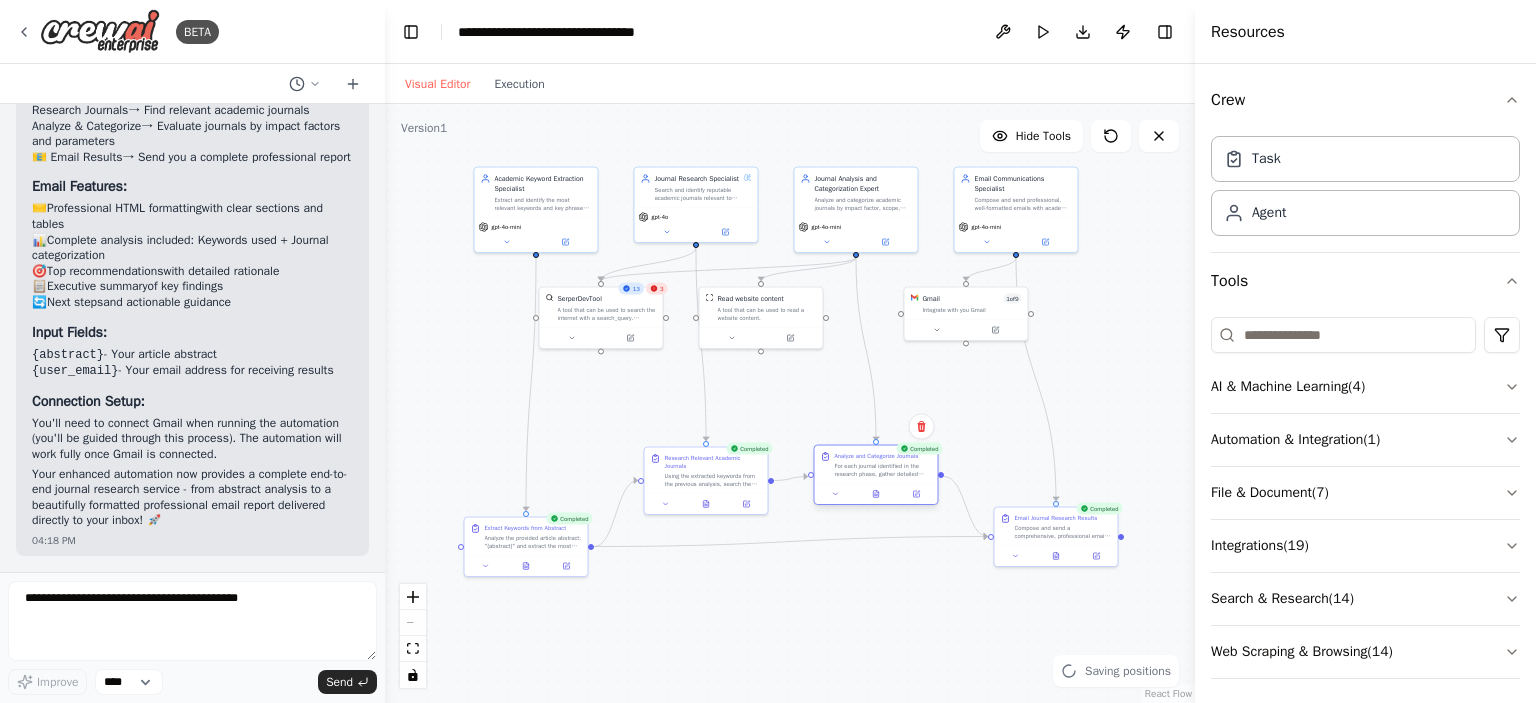 click on "Analyze and Categorize Journals For each journal identified in the research phase, gather detailed information about important parameters and organize them into useful categories. Collect data on:
- Impact Factor (current and historical)
- Journal Citation Reports (JCR) ranking
- Scope and subject areas
- Acceptance rates (if available)
- Publication frequency and timeline
- Open access policies
- Publisher reputation
- Editorial board quality
- Indexed databases (PubMed, Scopus, Web of Science, etc.)
Categorize journals by tier (high-impact, medium-impact, emerging), accessibility, and alignment with the research topic." at bounding box center (876, 465) 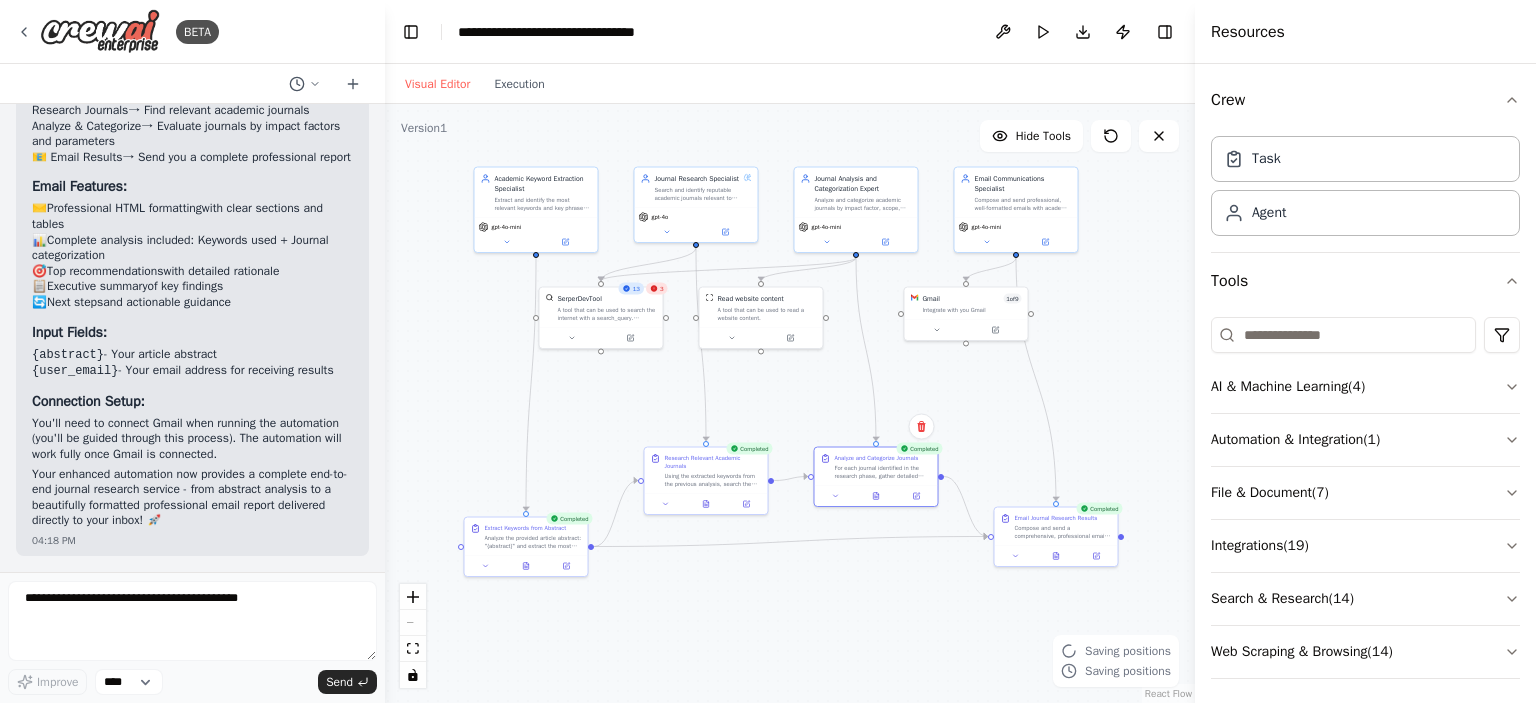 click on ".deletable-edge-delete-btn {
width: 20px;
height: 20px;
border: 0px solid #ffffff;
color: #6b7280;
background-color: #f8fafc;
cursor: pointer;
border-radius: 50%;
font-size: 12px;
padding: 3px;
display: flex;
align-items: center;
justify-content: center;
transition: all 0.2s cubic-bezier(0.4, 0, 0.2, 1);
box-shadow: 0 2px 4px rgba(0, 0, 0, 0.1);
}
.deletable-edge-delete-btn:hover {
background-color: #ef4444;
color: #ffffff;
border-color: #dc2626;
transform: scale(1.1);
box-shadow: 0 4px 12px rgba(239, 68, 68, 0.4);
}
.deletable-edge-delete-btn:active {
transform: scale(0.95);
box-shadow: 0 2px 4px rgba(239, 68, 68, 0.3);
}
Academic Keyword Extraction Specialist gpt-4o-mini gpt-4o 13 3 Gmail" at bounding box center (790, 403) 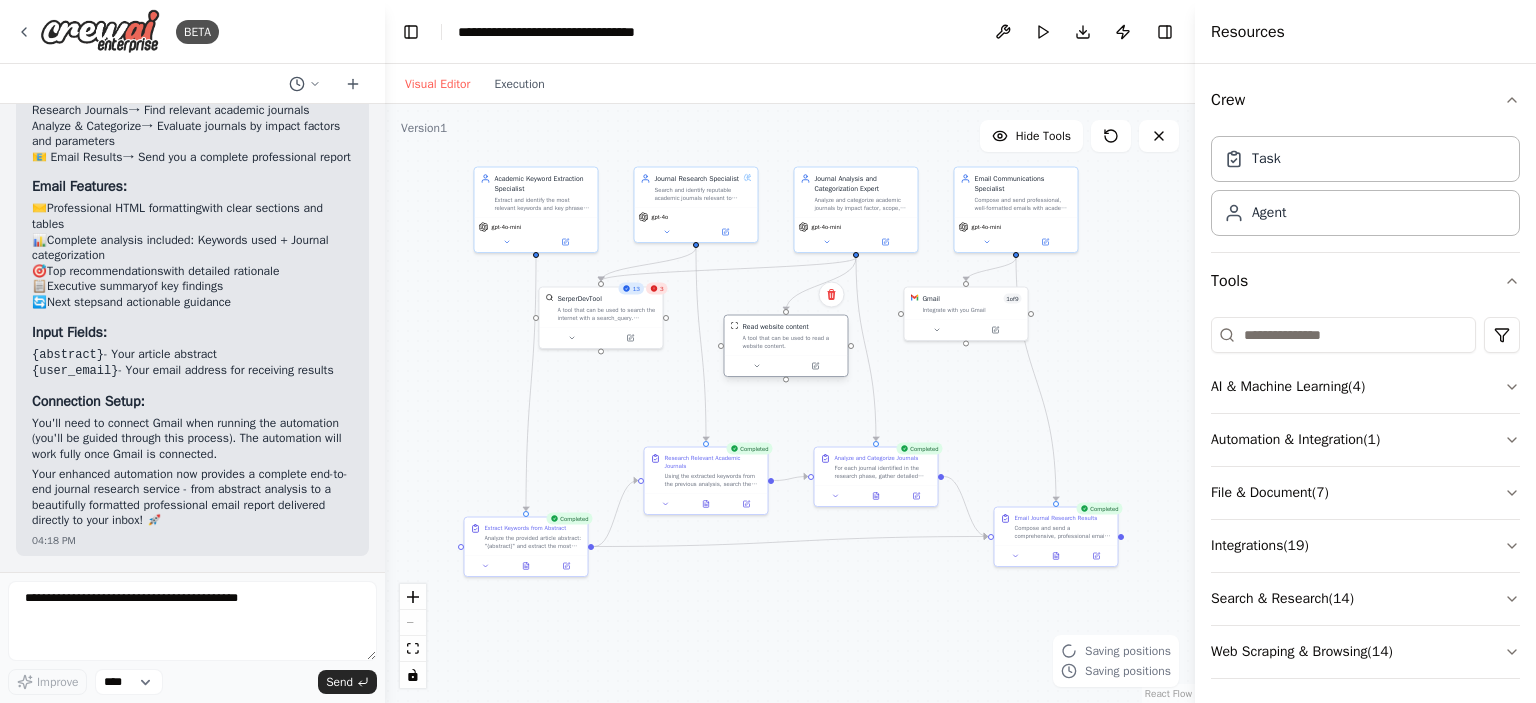 drag, startPoint x: 743, startPoint y: 315, endPoint x: 768, endPoint y: 343, distance: 37.536648 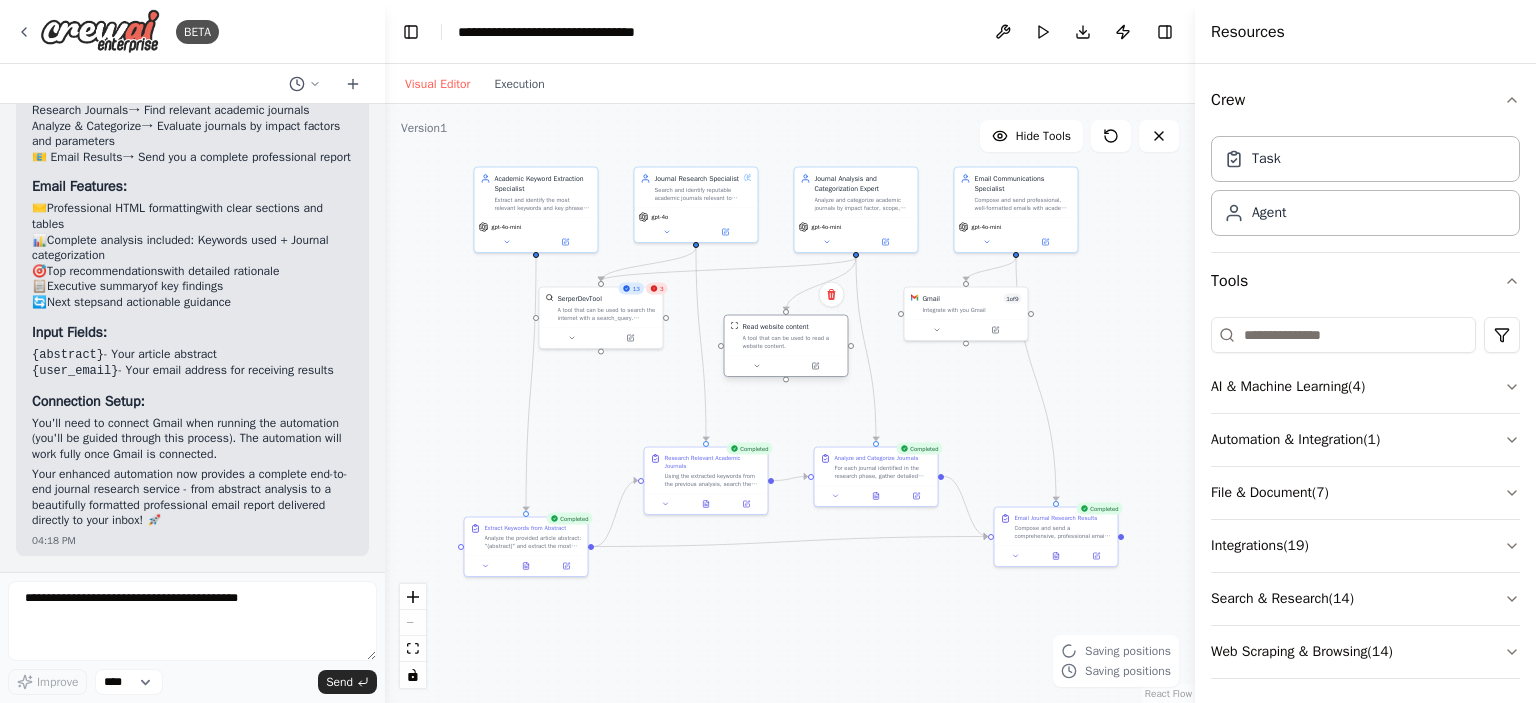 click on "A tool that can be used to read a website content." at bounding box center (792, 342) 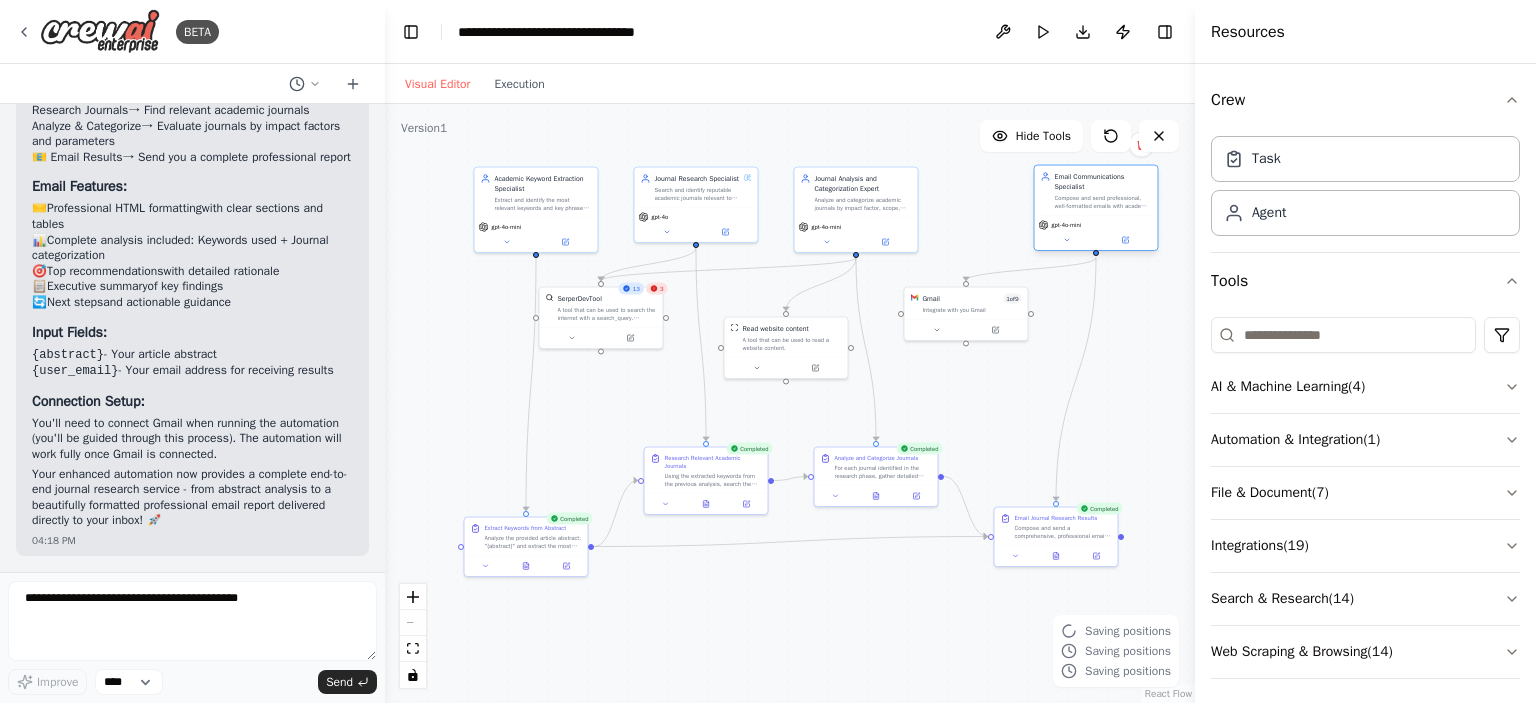 drag, startPoint x: 1002, startPoint y: 200, endPoint x: 1083, endPoint y: 203, distance: 81.055534 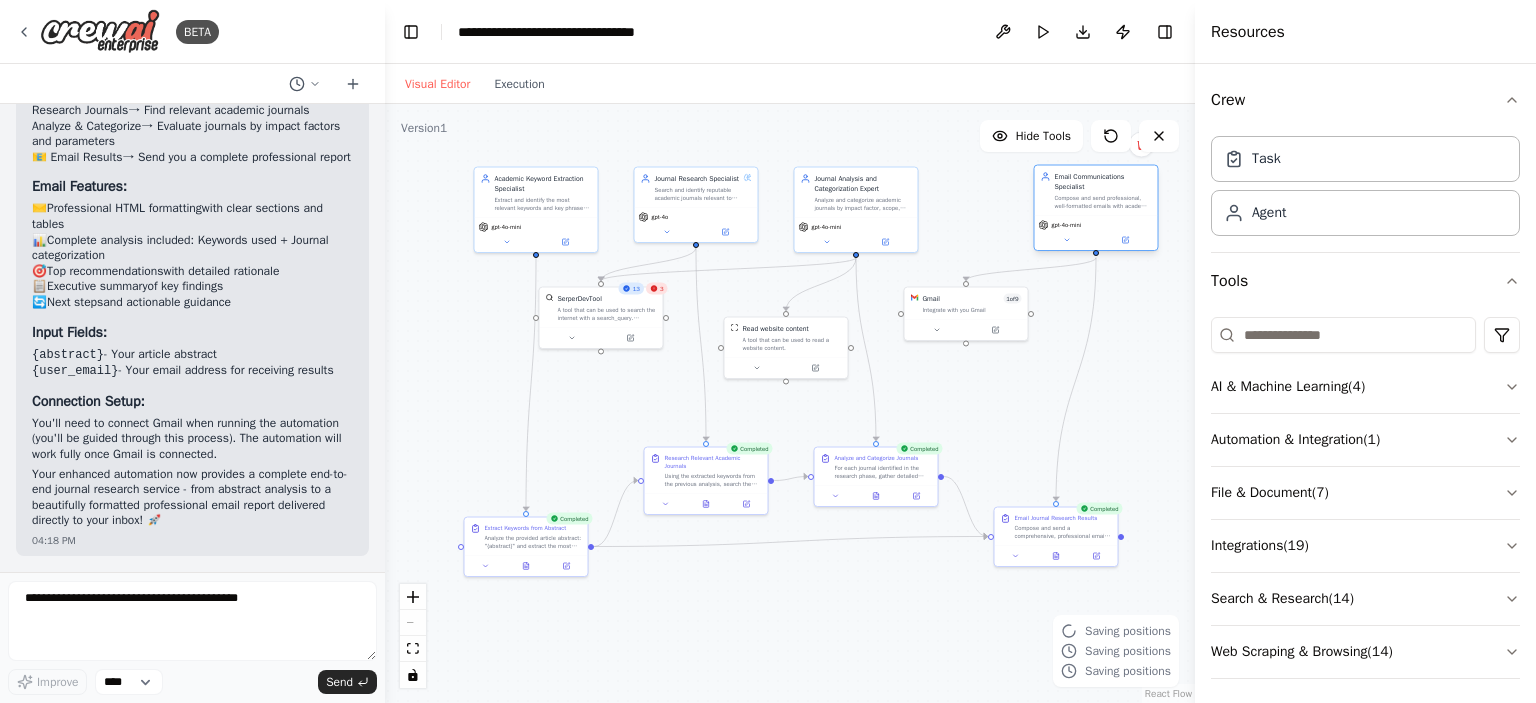 click on "Compose and send professional, well-formatted emails with academic journal research results, including extracted keywords and comprehensive journal analysis" at bounding box center (1103, 202) 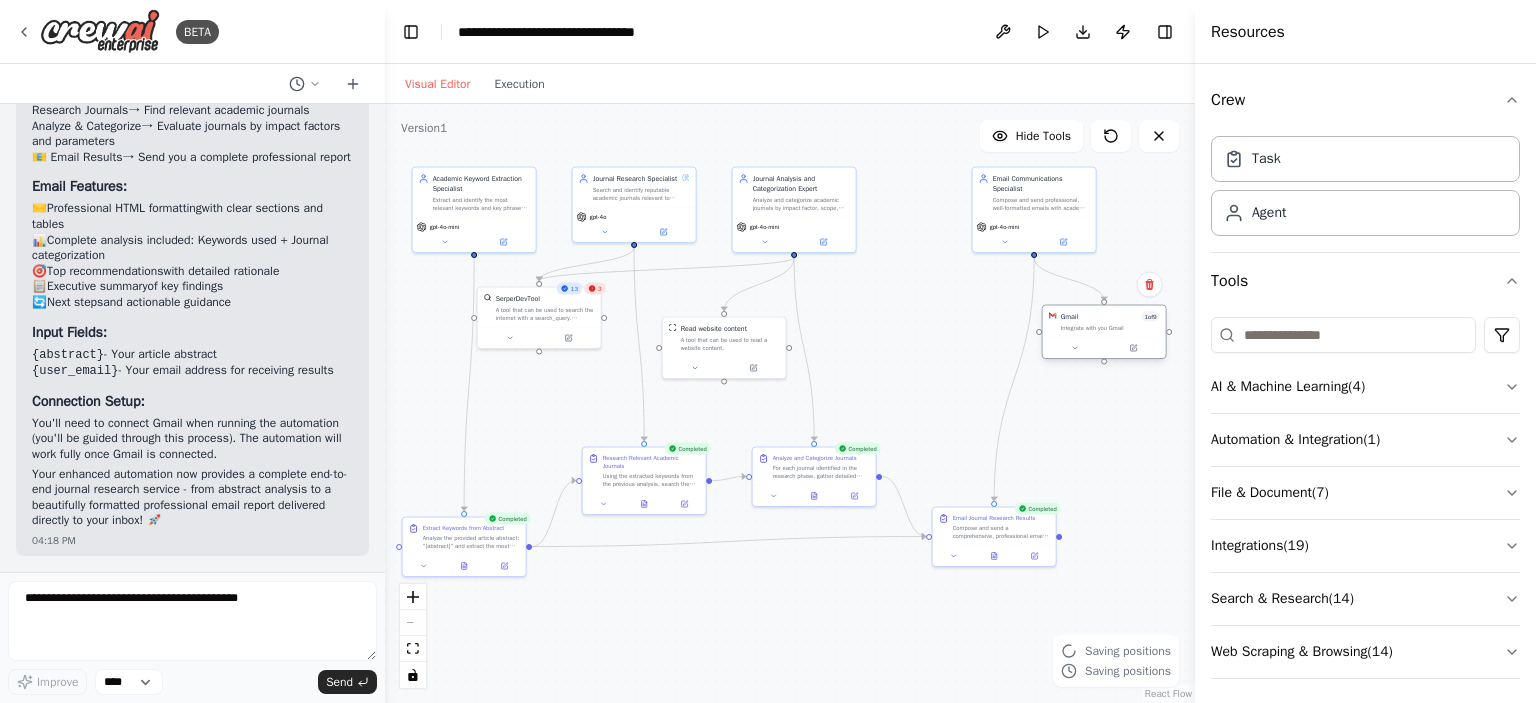 drag, startPoint x: 973, startPoint y: 313, endPoint x: 1100, endPoint y: 331, distance: 128.26924 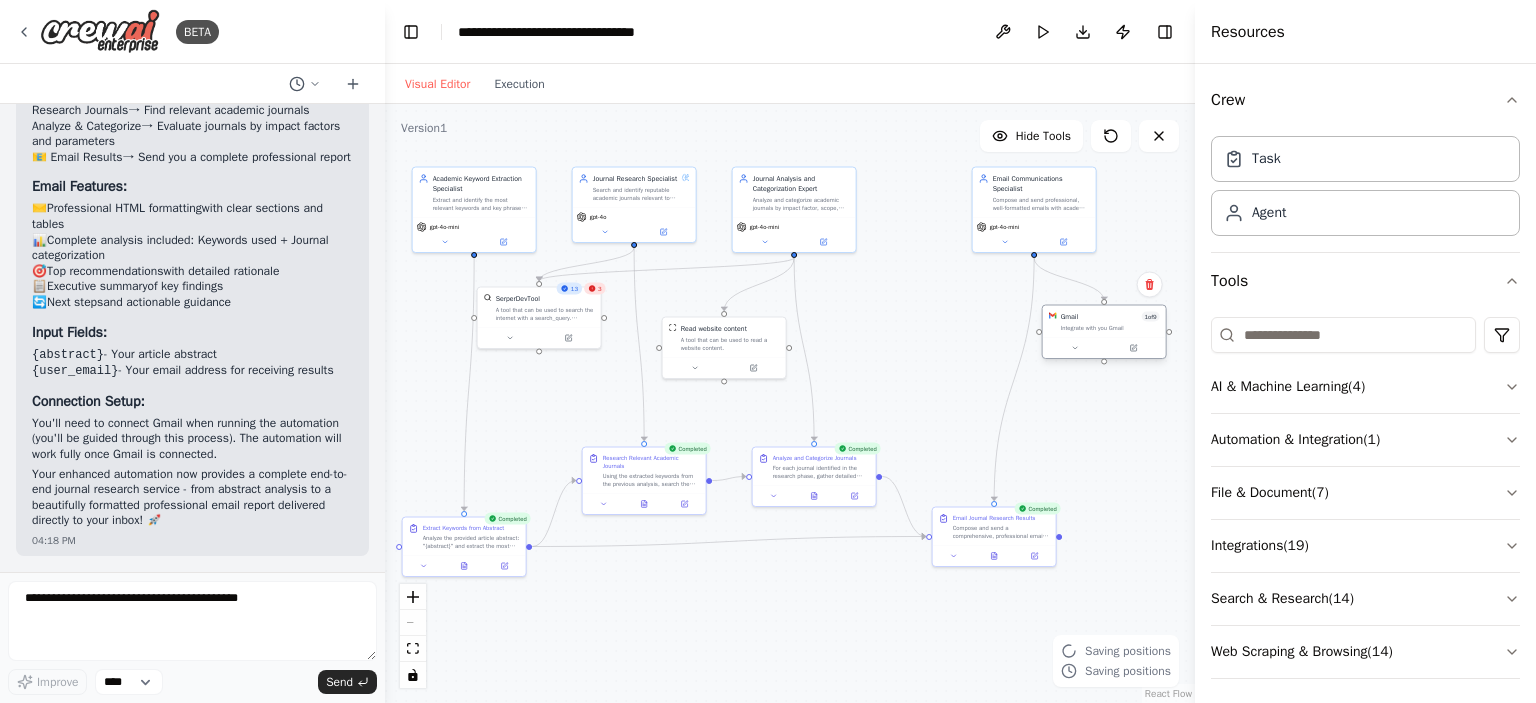 click on "Gmail 1  of  9 Integrate with you Gmail" at bounding box center (1104, 332) 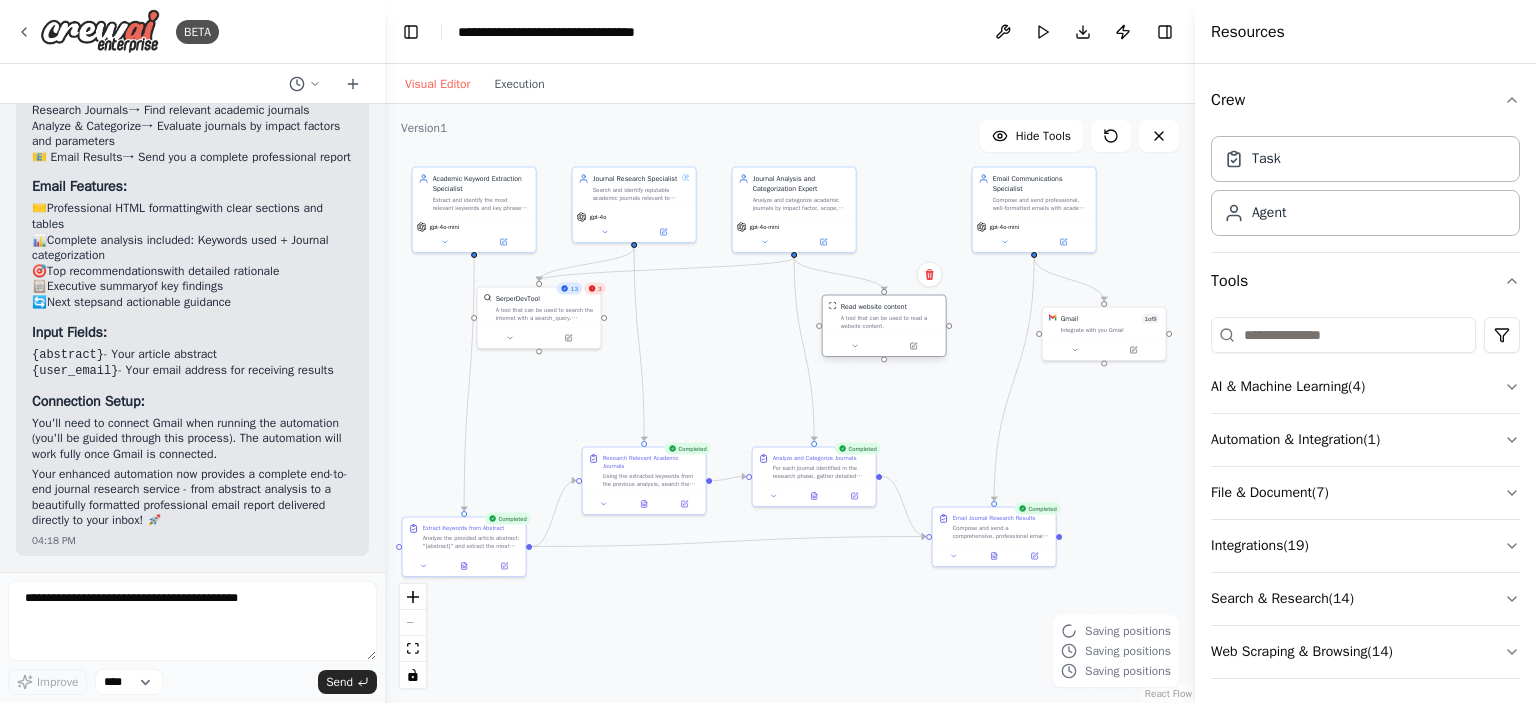 drag, startPoint x: 721, startPoint y: 341, endPoint x: 875, endPoint y: 319, distance: 155.56349 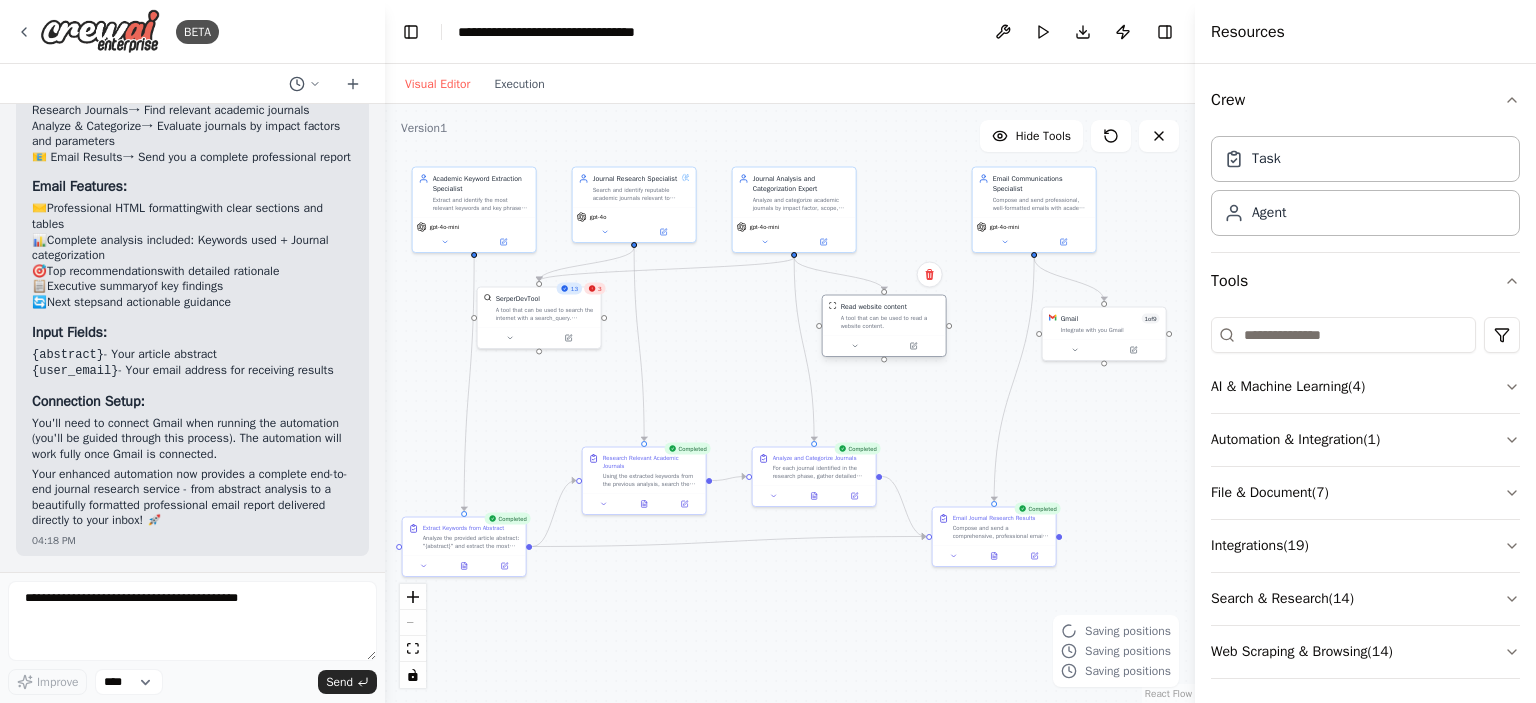click on "A tool that can be used to read a website content." at bounding box center (890, 322) 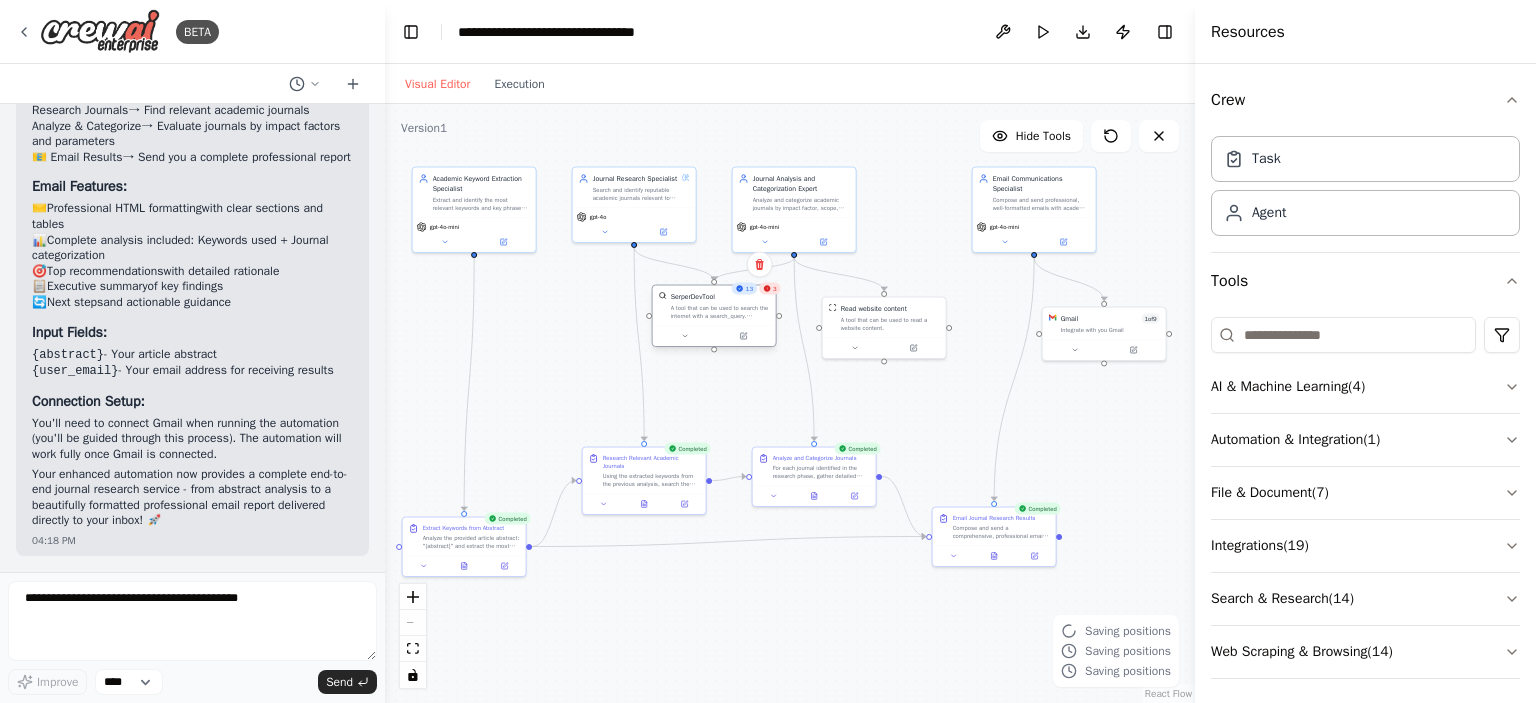 drag, startPoint x: 538, startPoint y: 315, endPoint x: 714, endPoint y: 318, distance: 176.02557 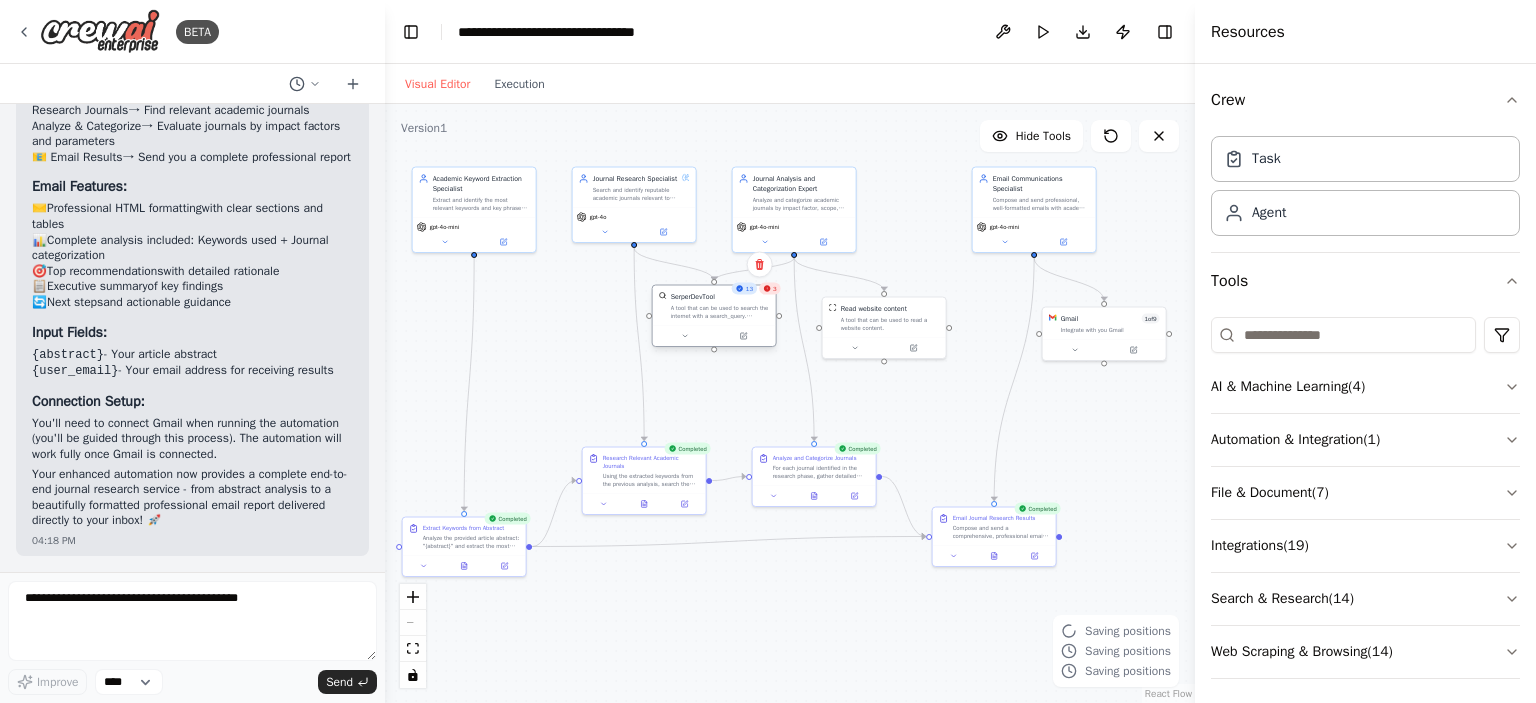 click on "A tool that can be used to search the internet with a search_query. Supports different search types: 'search' (default), 'news'" at bounding box center (720, 312) 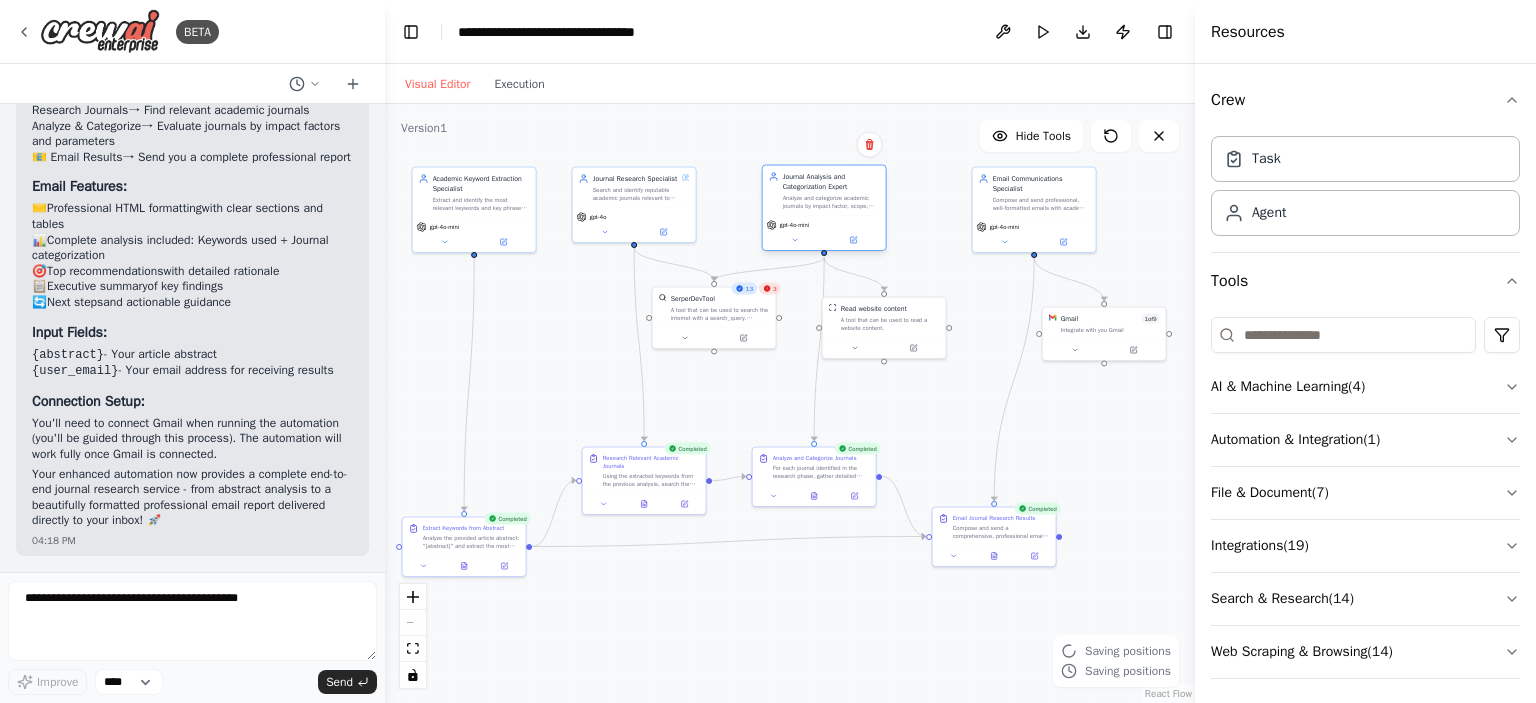 drag, startPoint x: 782, startPoint y: 195, endPoint x: 814, endPoint y: 195, distance: 32 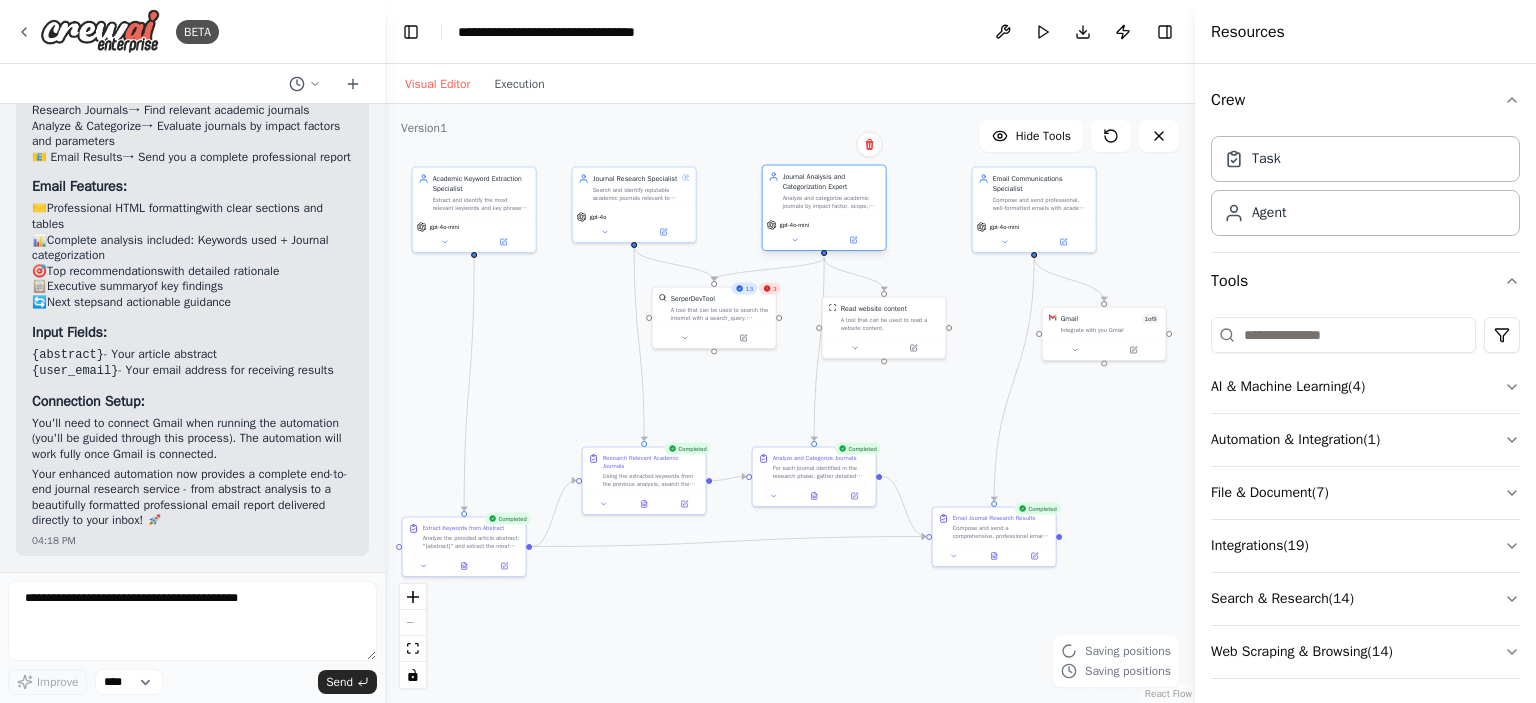 click on "Analyze and categorize academic journals by impact factor, scope, reputation, and other important parameters to provide comprehensive journal recommendations" at bounding box center (831, 202) 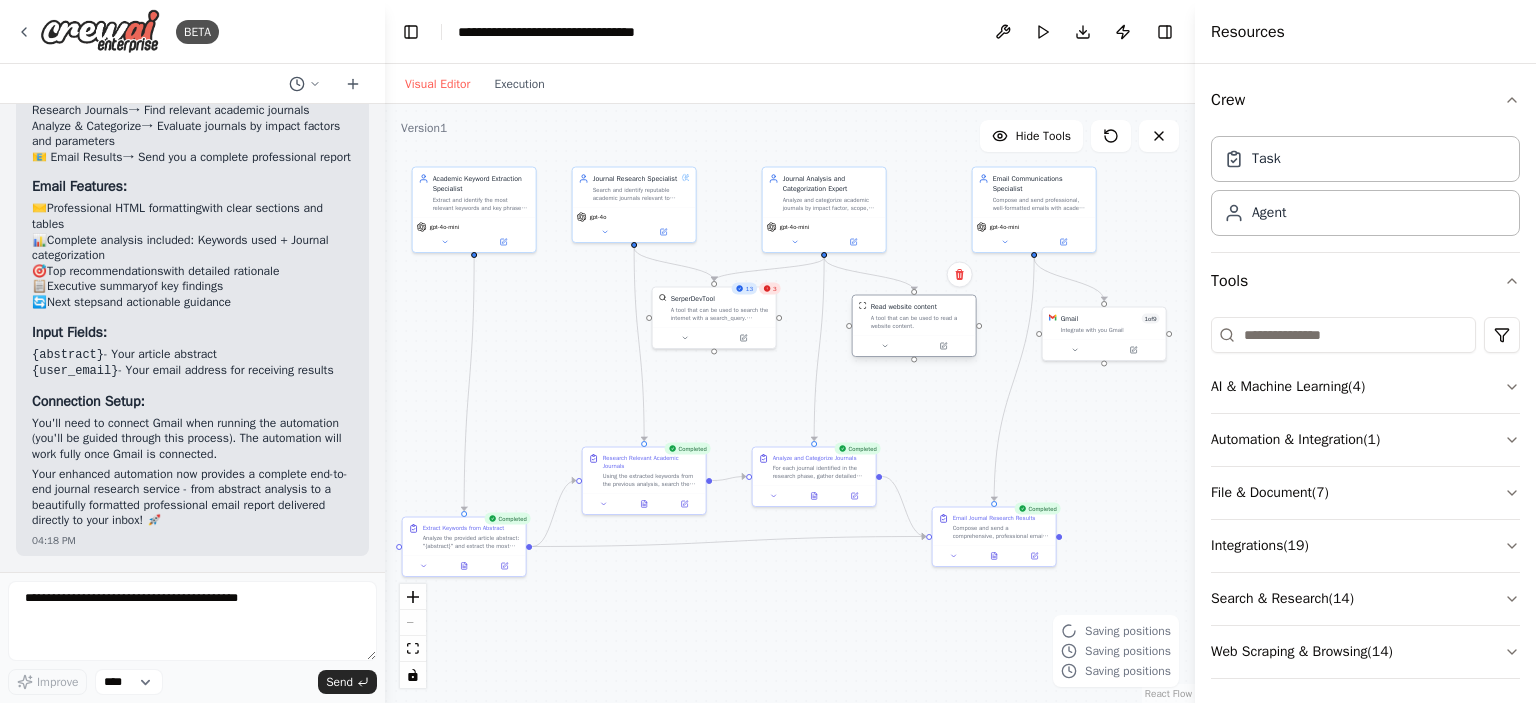drag, startPoint x: 862, startPoint y: 325, endPoint x: 898, endPoint y: 322, distance: 36.124783 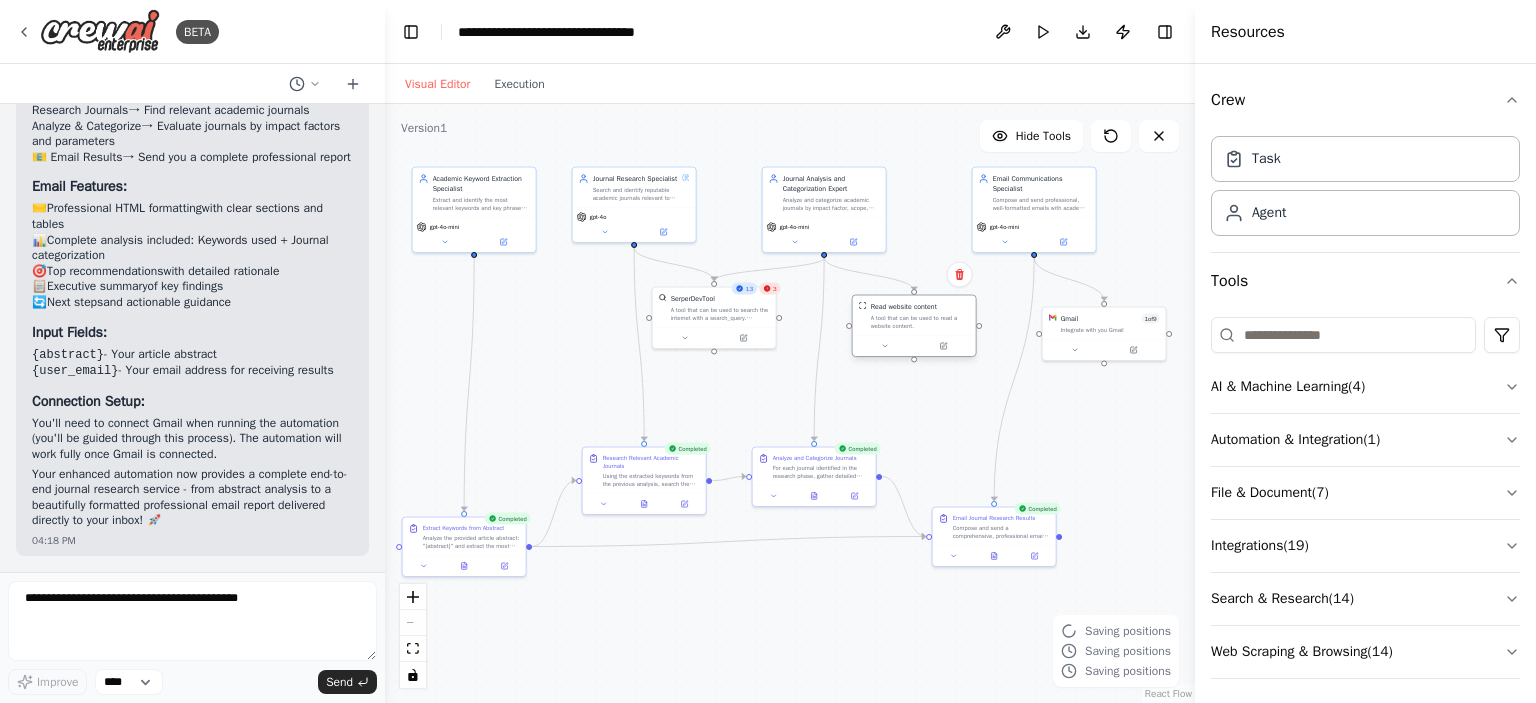 click on "A tool that can be used to read a website content." at bounding box center (920, 322) 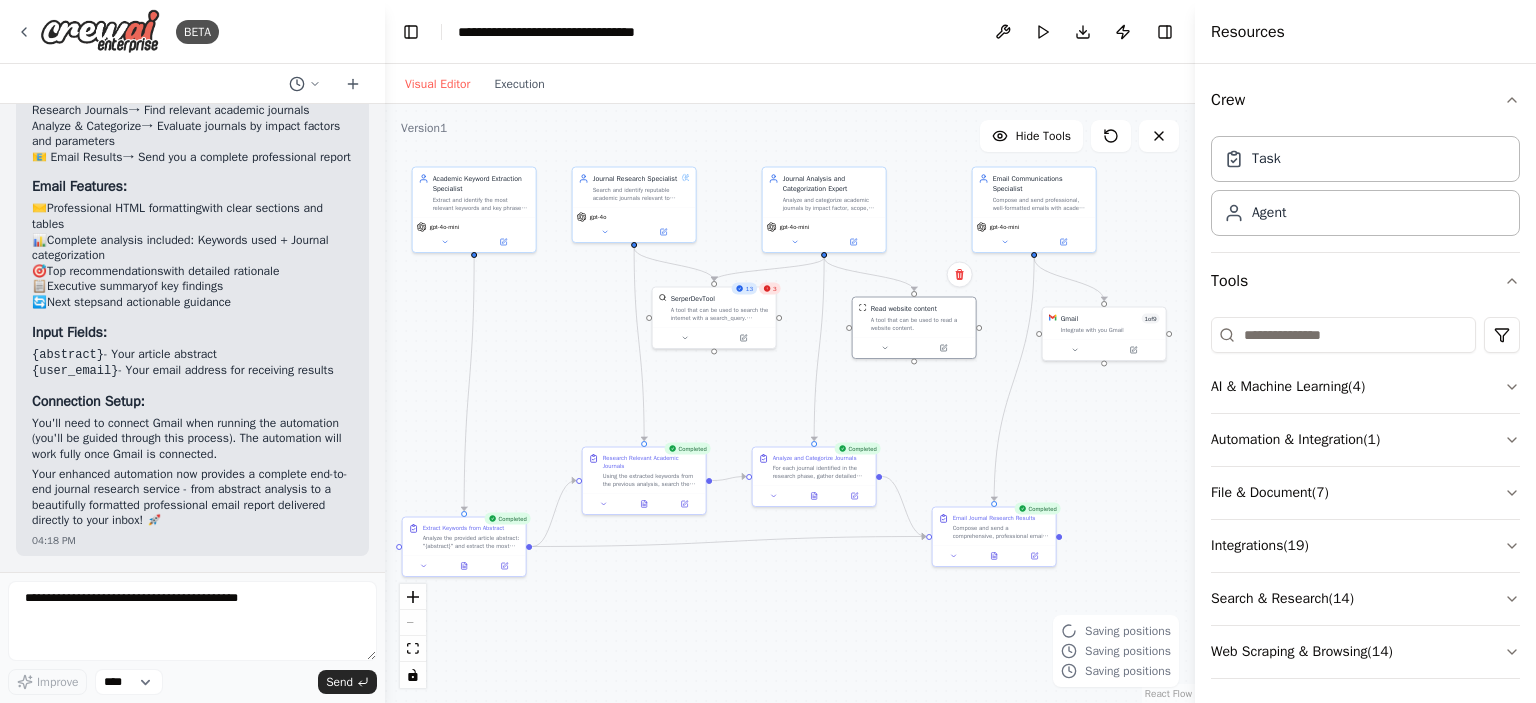click on ".deletable-edge-delete-btn {
width: 20px;
height: 20px;
border: 0px solid #ffffff;
color: #6b7280;
background-color: #f8fafc;
cursor: pointer;
border-radius: 50%;
font-size: 12px;
padding: 3px;
display: flex;
align-items: center;
justify-content: center;
transition: all 0.2s cubic-bezier(0.4, 0, 0.2, 1);
box-shadow: 0 2px 4px rgba(0, 0, 0, 0.1);
}
.deletable-edge-delete-btn:hover {
background-color: #ef4444;
color: #ffffff;
border-color: #dc2626;
transform: scale(1.1);
box-shadow: 0 4px 12px rgba(239, 68, 68, 0.4);
}
.deletable-edge-delete-btn:active {
transform: scale(0.95);
box-shadow: 0 2px 4px rgba(239, 68, 68, 0.3);
}
Academic Keyword Extraction Specialist gpt-4o-mini gpt-4o 13 3 Gmail" at bounding box center [790, 403] 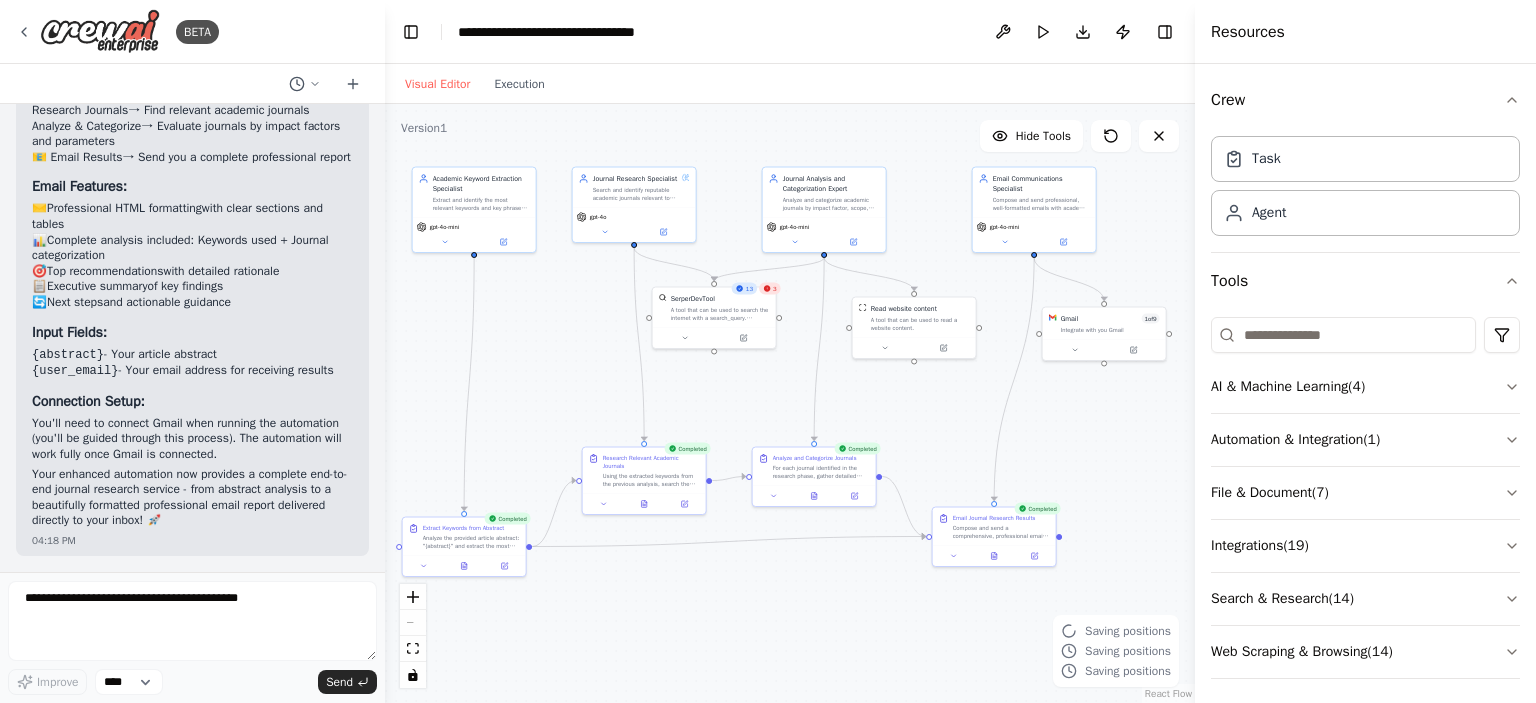 click on ".deletable-edge-delete-btn {
width: 20px;
height: 20px;
border: 0px solid #ffffff;
color: #6b7280;
background-color: #f8fafc;
cursor: pointer;
border-radius: 50%;
font-size: 12px;
padding: 3px;
display: flex;
align-items: center;
justify-content: center;
transition: all 0.2s cubic-bezier(0.4, 0, 0.2, 1);
box-shadow: 0 2px 4px rgba(0, 0, 0, 0.1);
}
.deletable-edge-delete-btn:hover {
background-color: #ef4444;
color: #ffffff;
border-color: #dc2626;
transform: scale(1.1);
box-shadow: 0 4px 12px rgba(239, 68, 68, 0.4);
}
.deletable-edge-delete-btn:active {
transform: scale(0.95);
box-shadow: 0 2px 4px rgba(239, 68, 68, 0.3);
}
Academic Keyword Extraction Specialist gpt-4o-mini gpt-4o 13 3 Gmail" at bounding box center (790, 403) 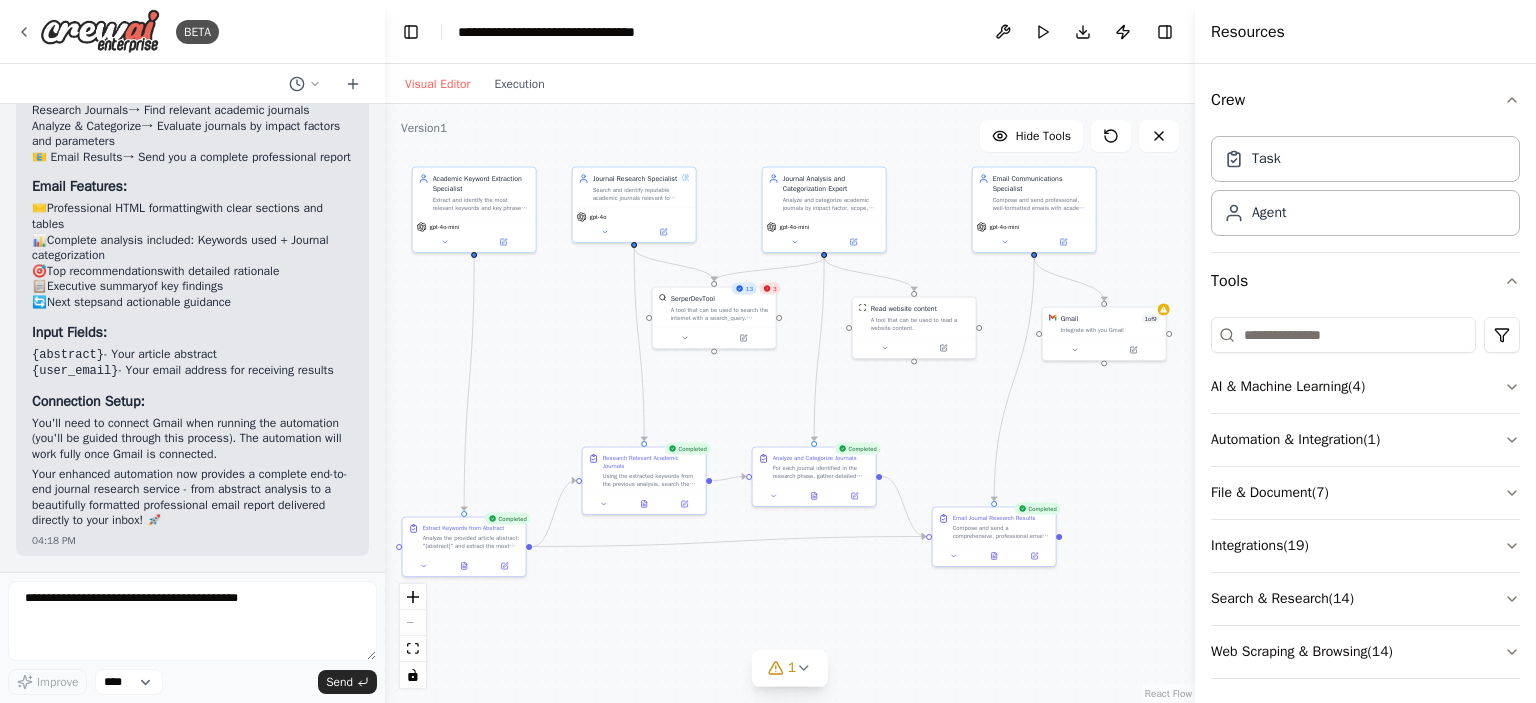 click on ".deletable-edge-delete-btn {
width: 20px;
height: 20px;
border: 0px solid #ffffff;
color: #6b7280;
background-color: #f8fafc;
cursor: pointer;
border-radius: 50%;
font-size: 12px;
padding: 3px;
display: flex;
align-items: center;
justify-content: center;
transition: all 0.2s cubic-bezier(0.4, 0, 0.2, 1);
box-shadow: 0 2px 4px rgba(0, 0, 0, 0.1);
}
.deletable-edge-delete-btn:hover {
background-color: #ef4444;
color: #ffffff;
border-color: #dc2626;
transform: scale(1.1);
box-shadow: 0 4px 12px rgba(239, 68, 68, 0.4);
}
.deletable-edge-delete-btn:active {
transform: scale(0.95);
box-shadow: 0 2px 4px rgba(239, 68, 68, 0.3);
}
Academic Keyword Extraction Specialist gpt-4o-mini gpt-4o 13 3 Gmail" at bounding box center (790, 403) 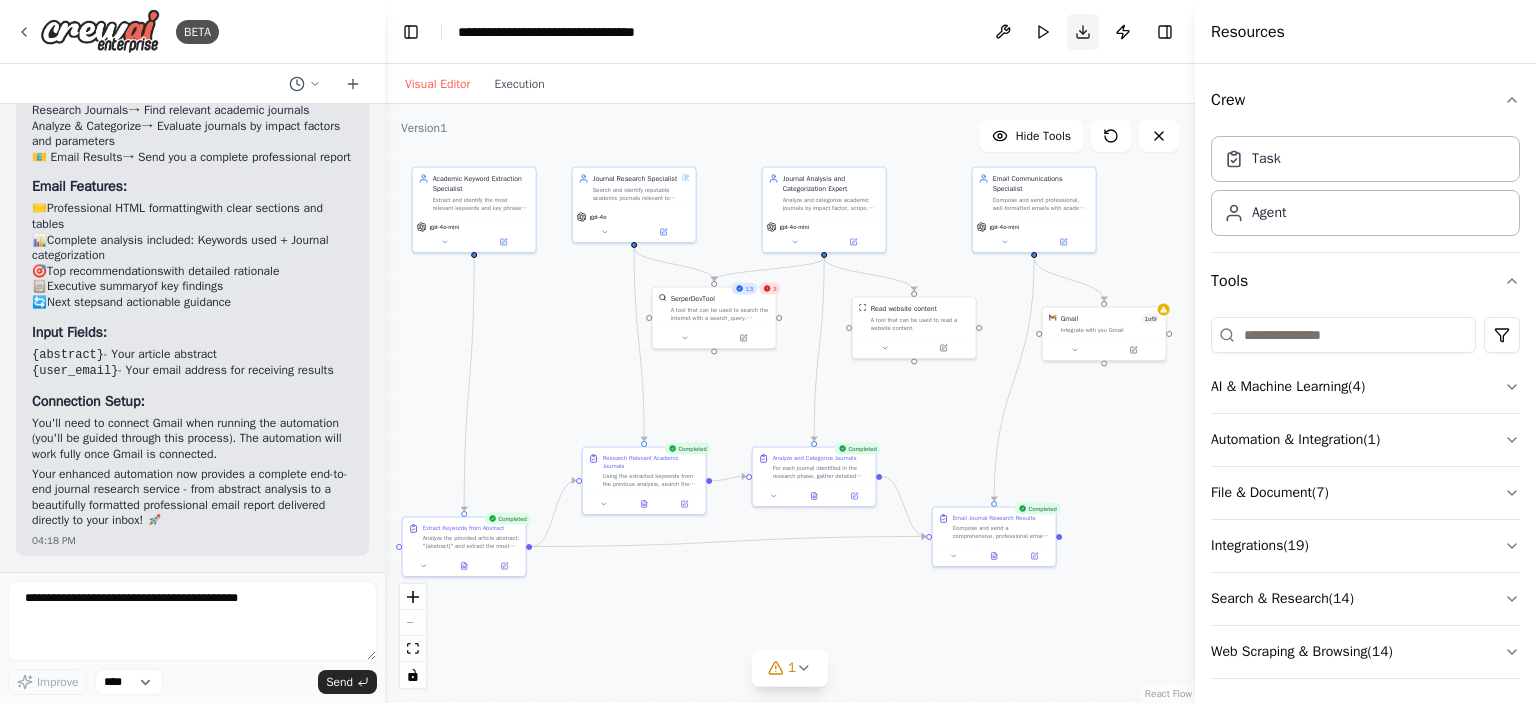 click on "Download" at bounding box center [1083, 32] 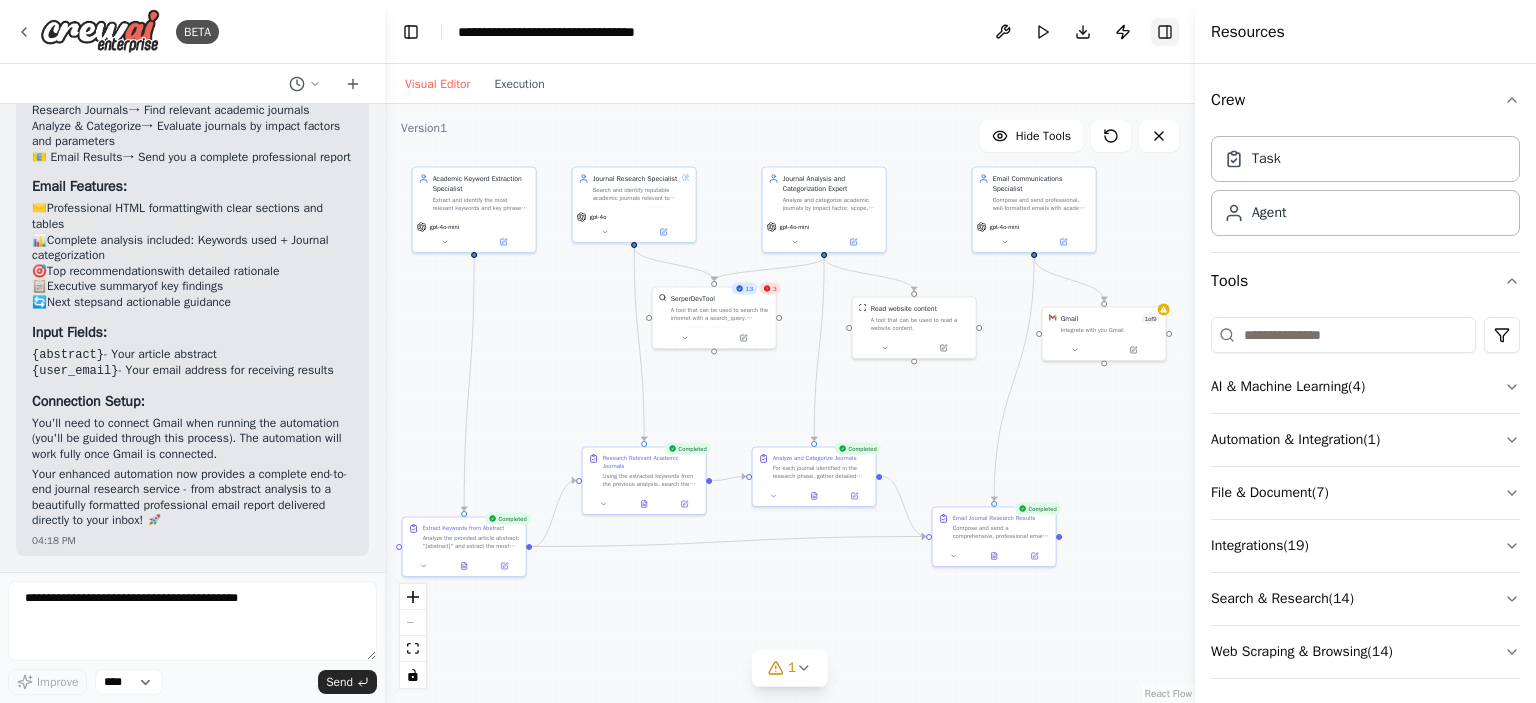 click on "Toggle Right Sidebar" at bounding box center [1165, 32] 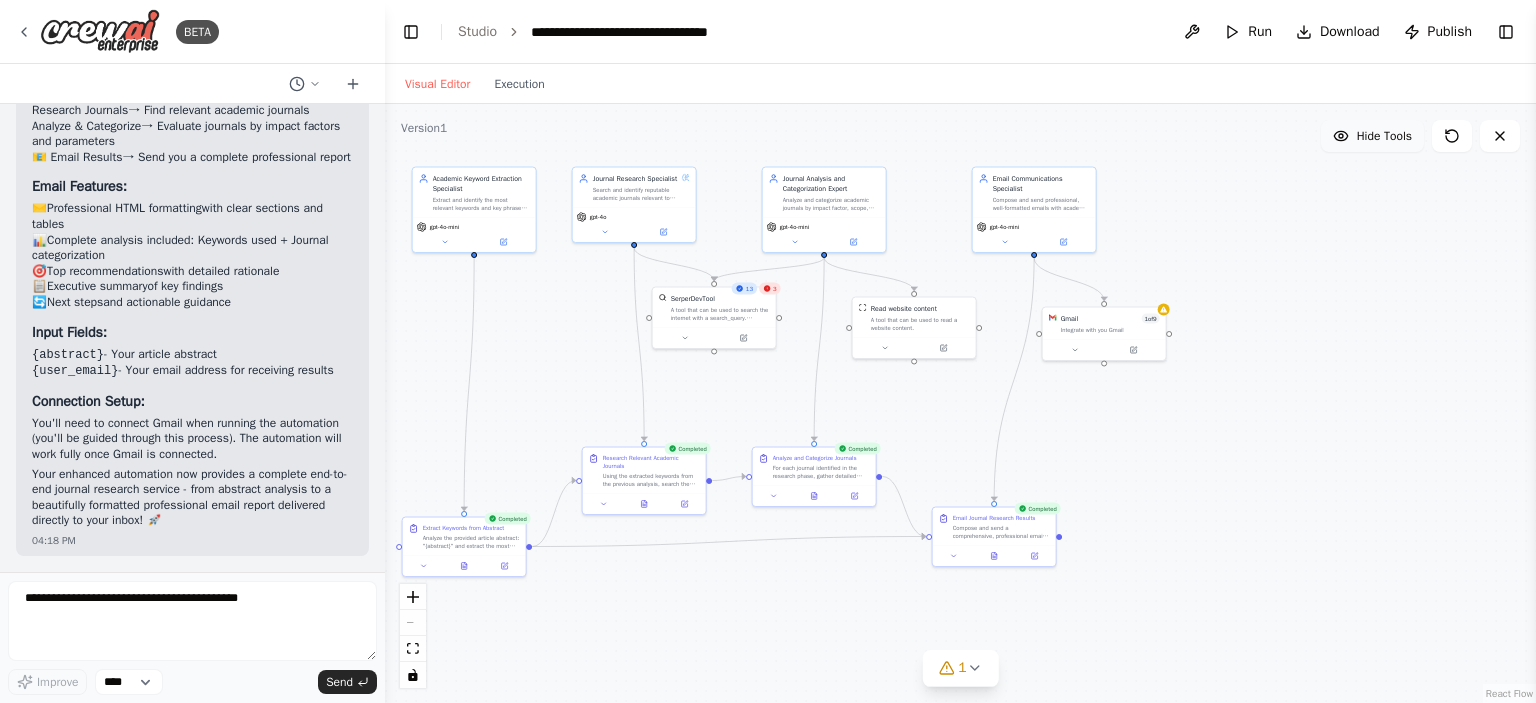 click on "Hide Tools" at bounding box center (1372, 136) 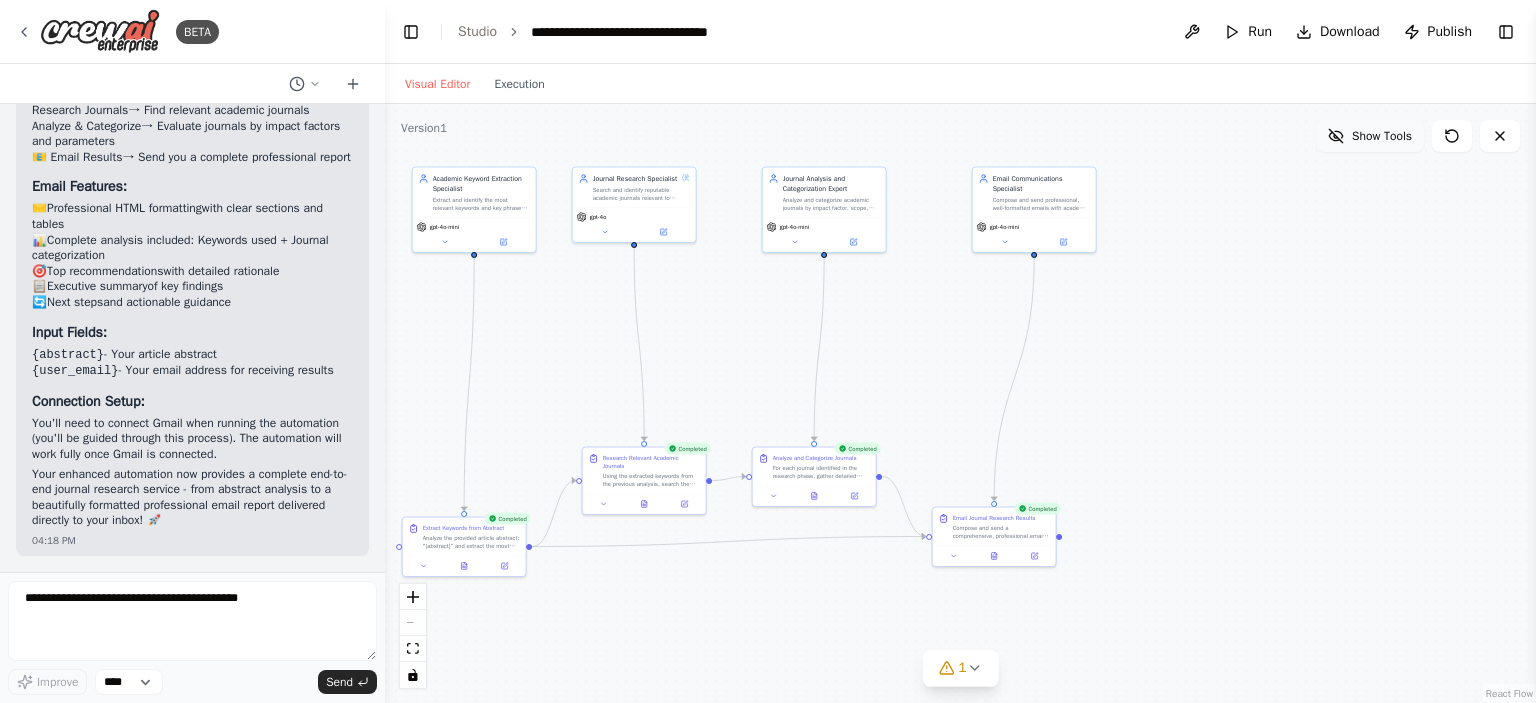 click on "Show Tools" at bounding box center (1370, 136) 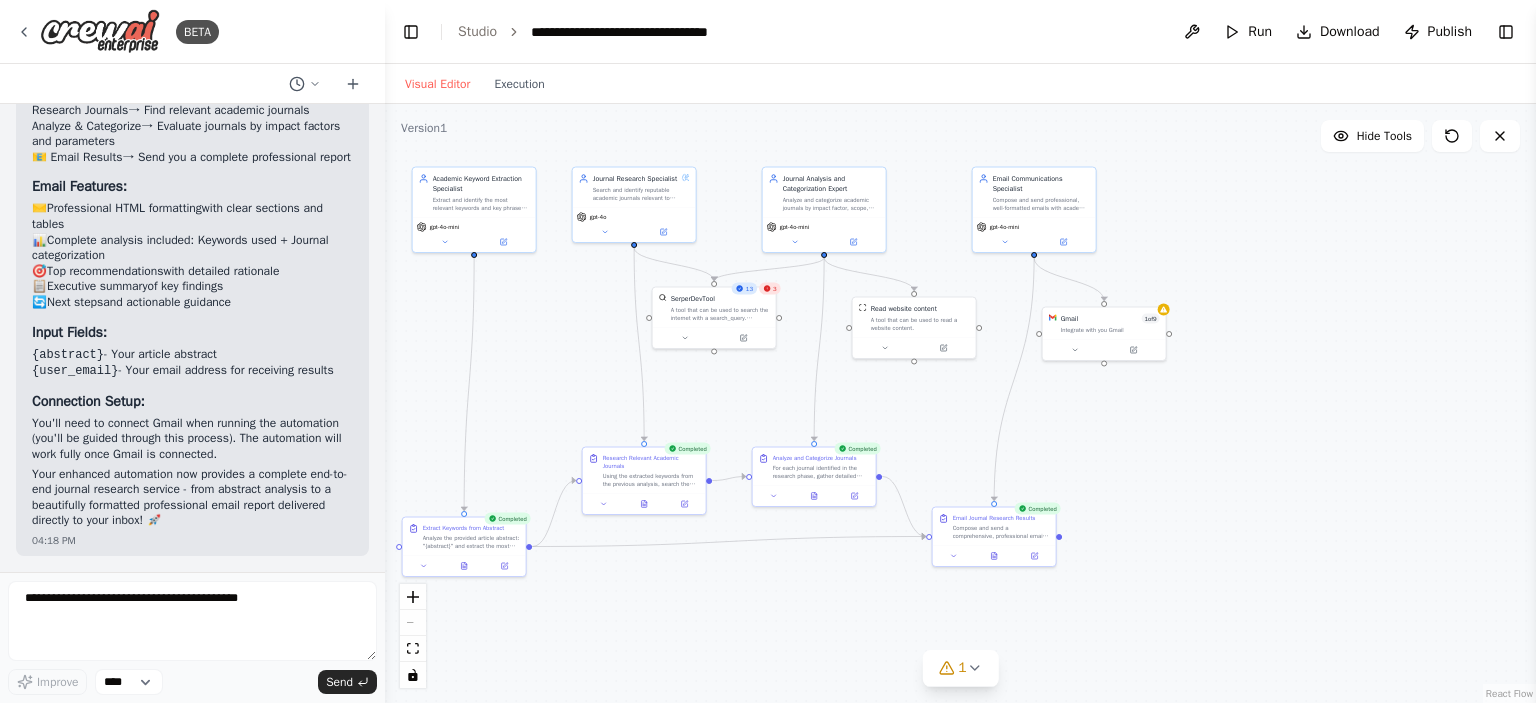 click on ".deletable-edge-delete-btn {
width: 20px;
height: 20px;
border: 0px solid #ffffff;
color: #6b7280;
background-color: #f8fafc;
cursor: pointer;
border-radius: 50%;
font-size: 12px;
padding: 3px;
display: flex;
align-items: center;
justify-content: center;
transition: all 0.2s cubic-bezier(0.4, 0, 0.2, 1);
box-shadow: 0 2px 4px rgba(0, 0, 0, 0.1);
}
.deletable-edge-delete-btn:hover {
background-color: #ef4444;
color: #ffffff;
border-color: #dc2626;
transform: scale(1.1);
box-shadow: 0 4px 12px rgba(239, 68, 68, 0.4);
}
.deletable-edge-delete-btn:active {
transform: scale(0.95);
box-shadow: 0 2px 4px rgba(239, 68, 68, 0.3);
}
Academic Keyword Extraction Specialist gpt-4o-mini gpt-4o 13 3 Gmail" at bounding box center [960, 403] 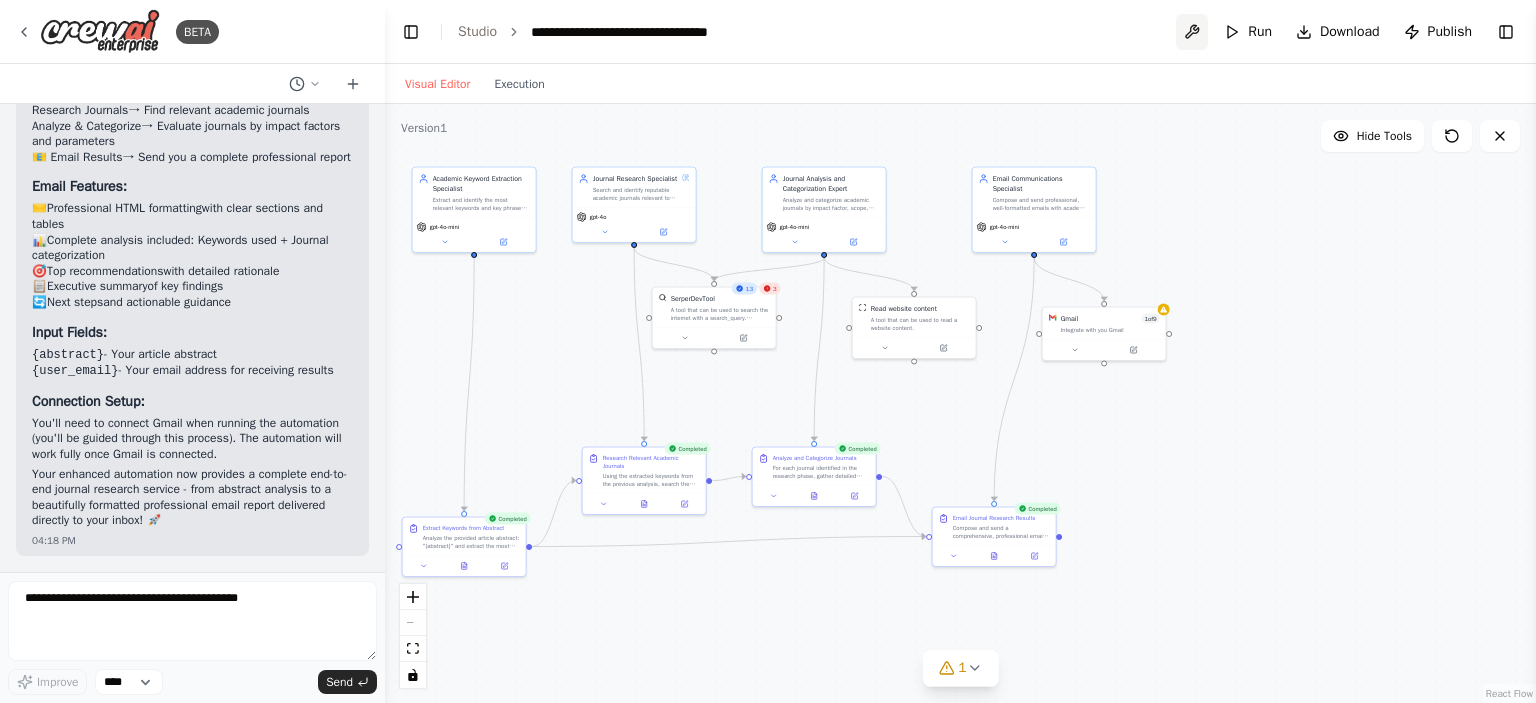 click at bounding box center [1192, 32] 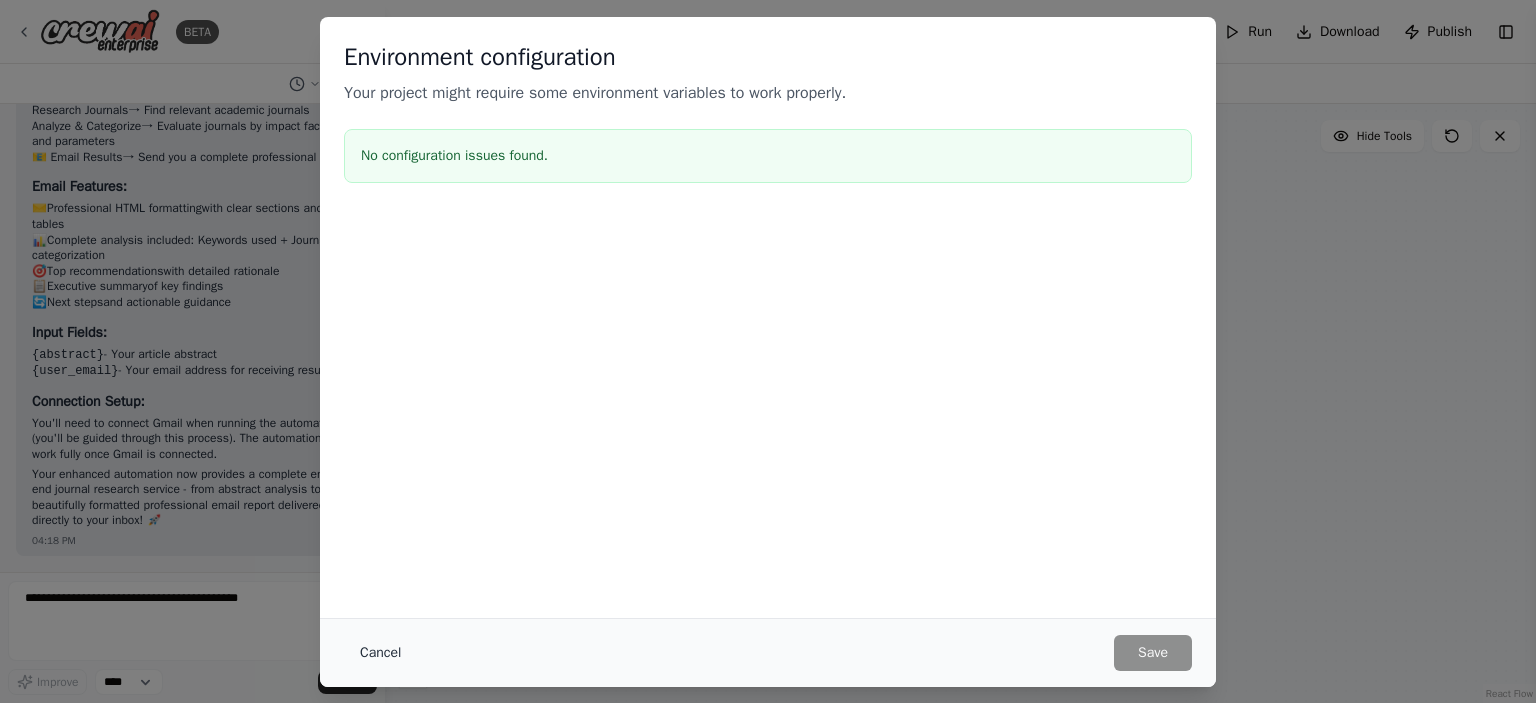 click on "Cancel" at bounding box center (380, 653) 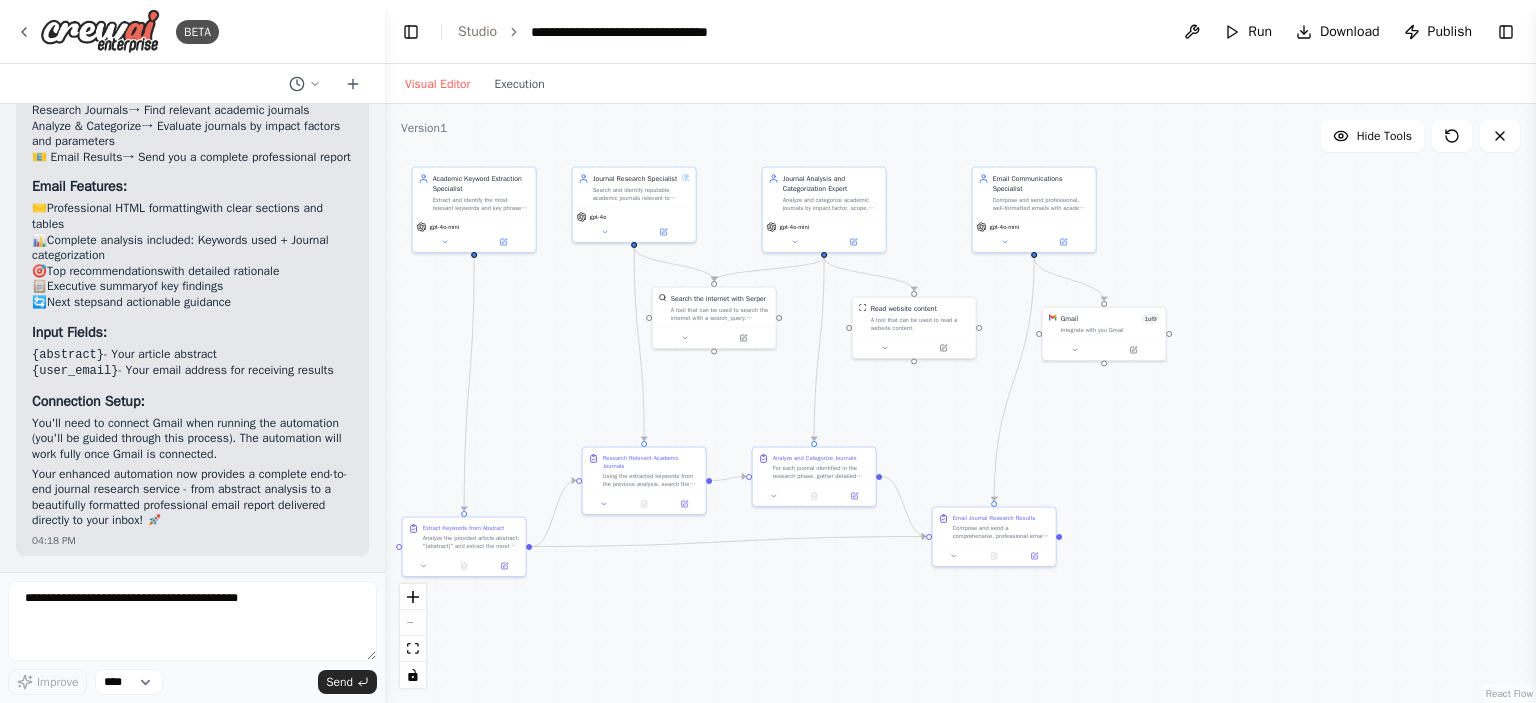 click on ".deletable-edge-delete-btn {
width: 20px;
height: 20px;
border: 0px solid #ffffff;
color: #6b7280;
background-color: #f8fafc;
cursor: pointer;
border-radius: 50%;
font-size: 12px;
padding: 3px;
display: flex;
align-items: center;
justify-content: center;
transition: all 0.2s cubic-bezier(0.4, 0, 0.2, 1);
box-shadow: 0 2px 4px rgba(0, 0, 0, 0.1);
}
.deletable-edge-delete-btn:hover {
background-color: #ef4444;
color: #ffffff;
border-color: #dc2626;
transform: scale(1.1);
box-shadow: 0 4px 12px rgba(239, 68, 68, 0.4);
}
.deletable-edge-delete-btn:active {
transform: scale(0.95);
box-shadow: 0 2px 4px rgba(239, 68, 68, 0.3);
}
Academic Keyword Extraction Specialist gpt-4o-mini gpt-4o gpt-4o-mini" at bounding box center (960, 403) 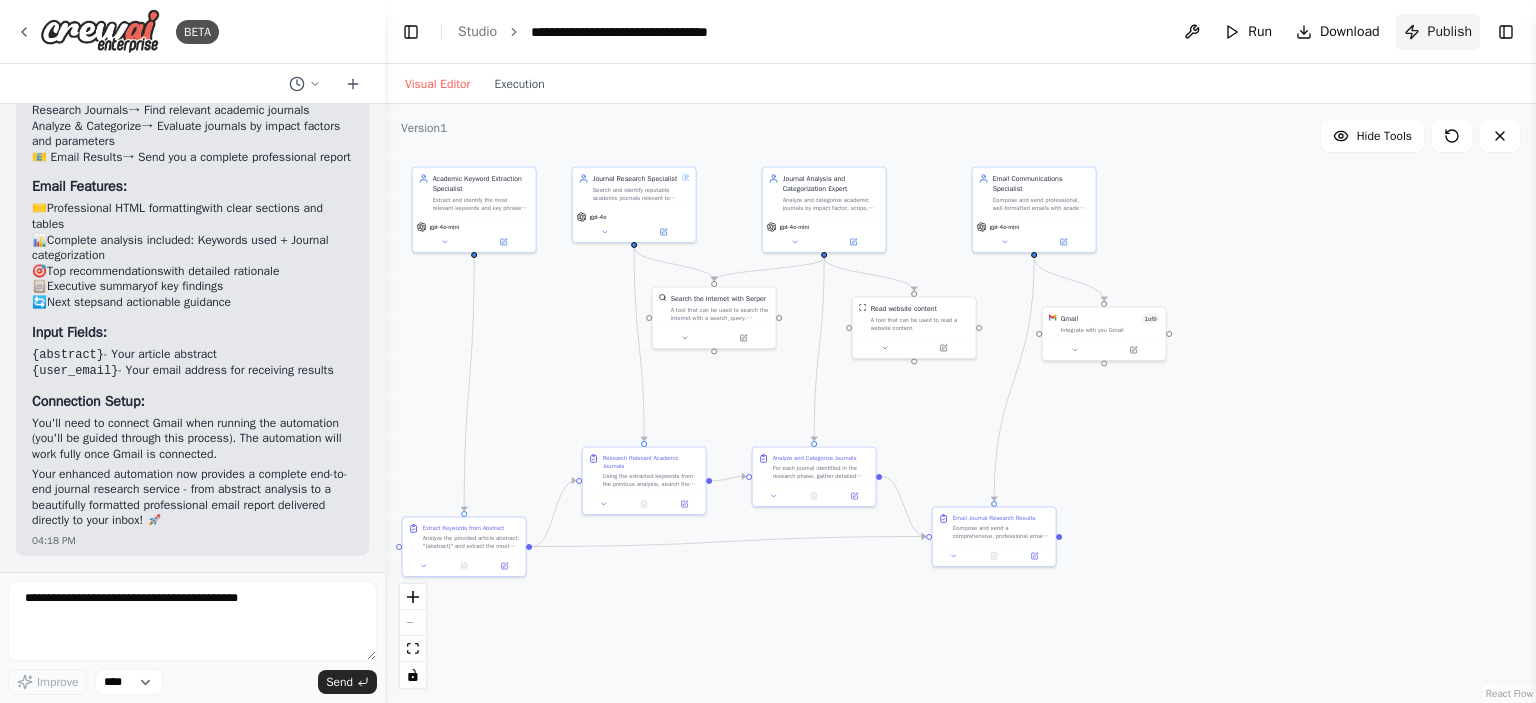 click on "Publish" at bounding box center [1438, 32] 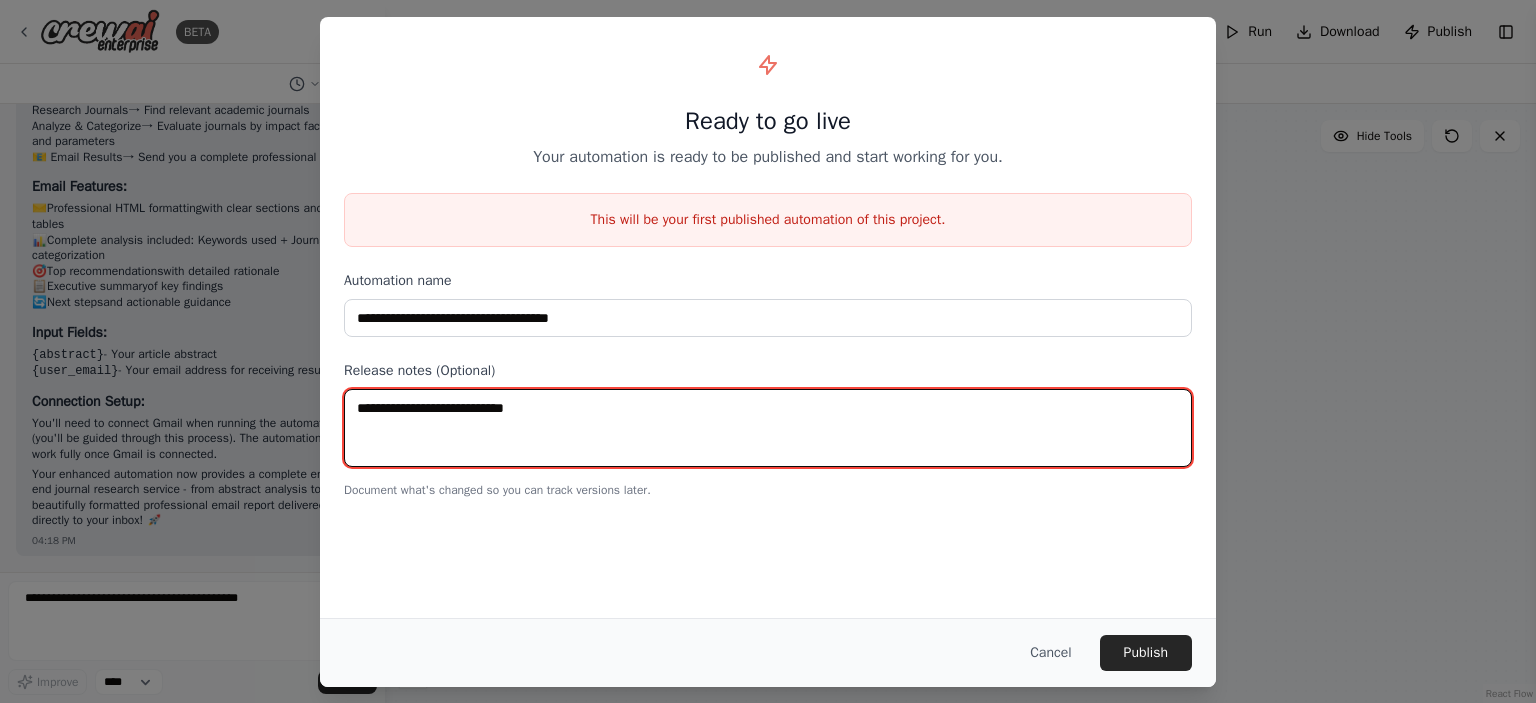 click at bounding box center [768, 428] 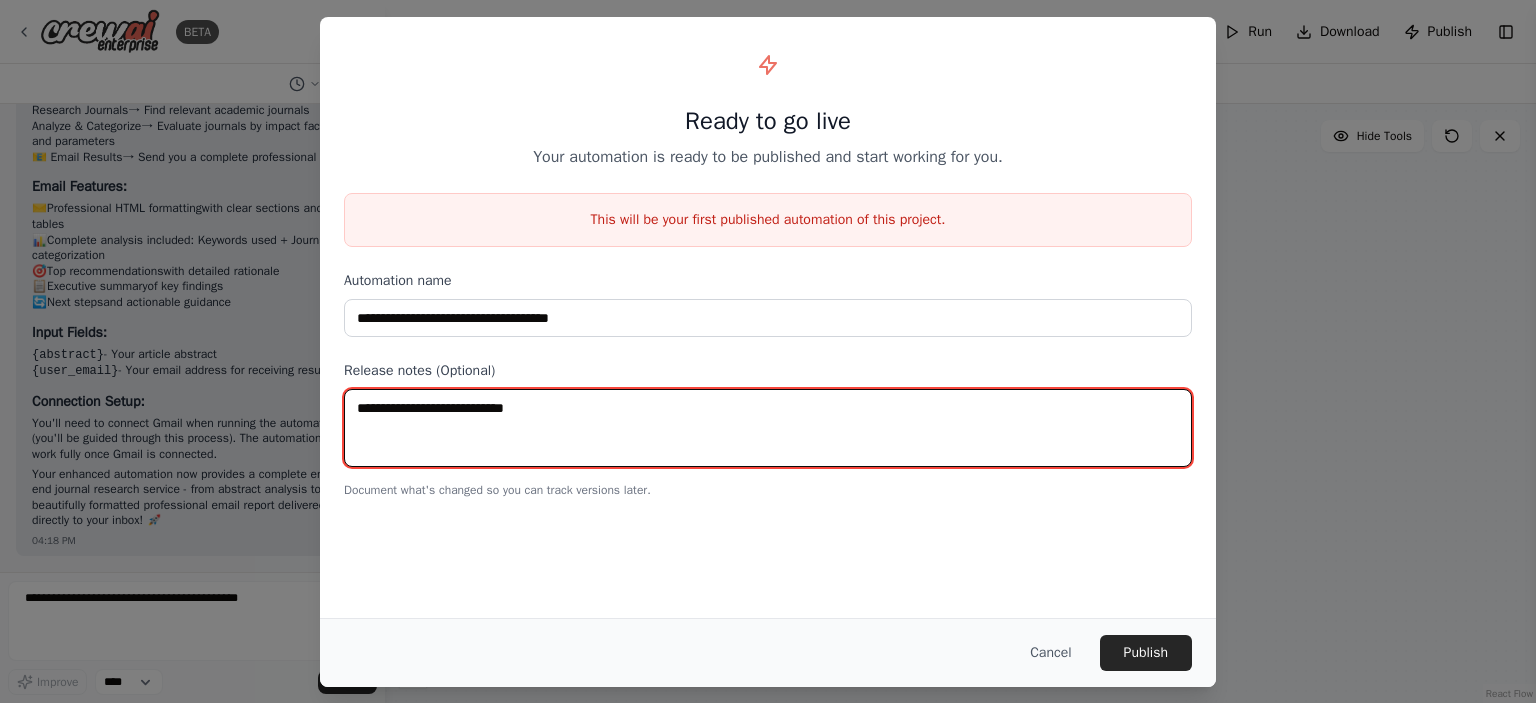 click at bounding box center (768, 428) 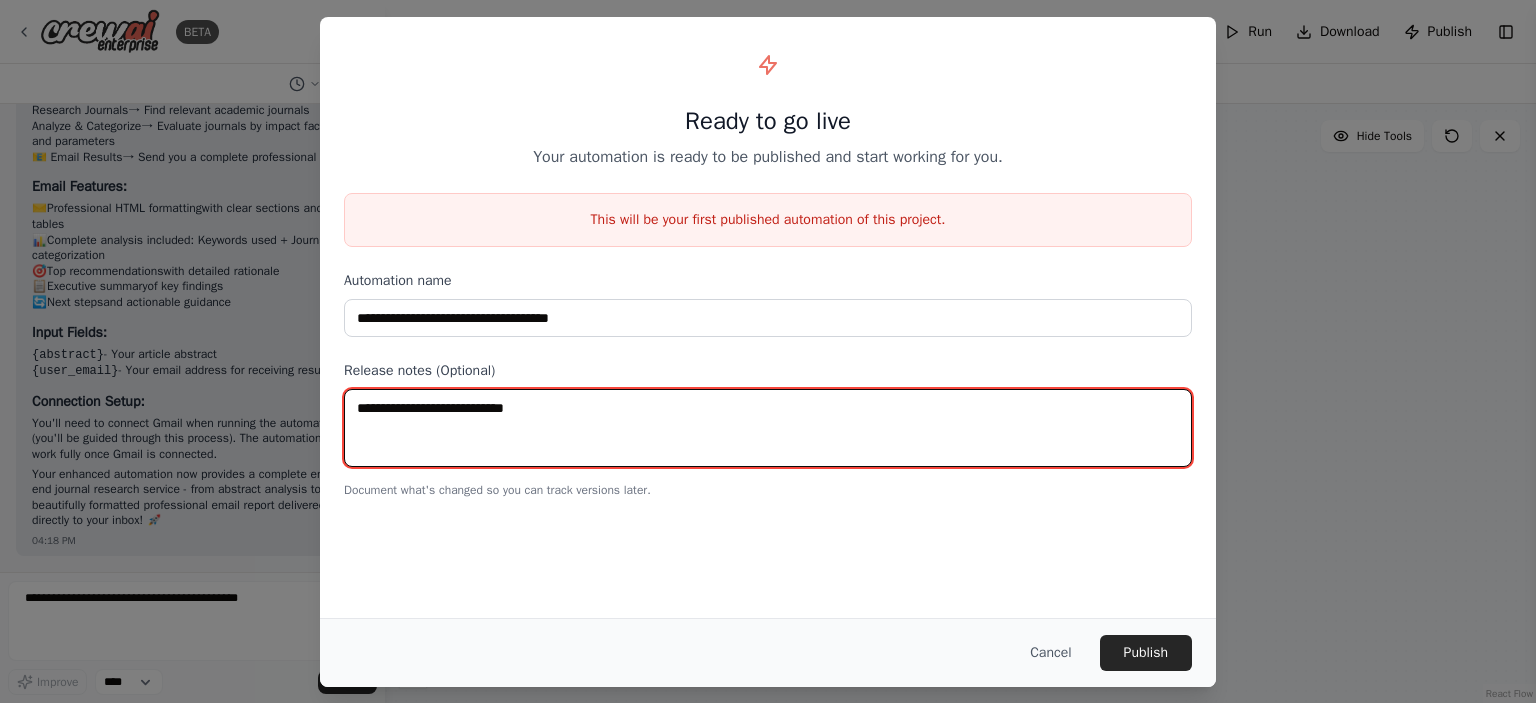 paste on "**********" 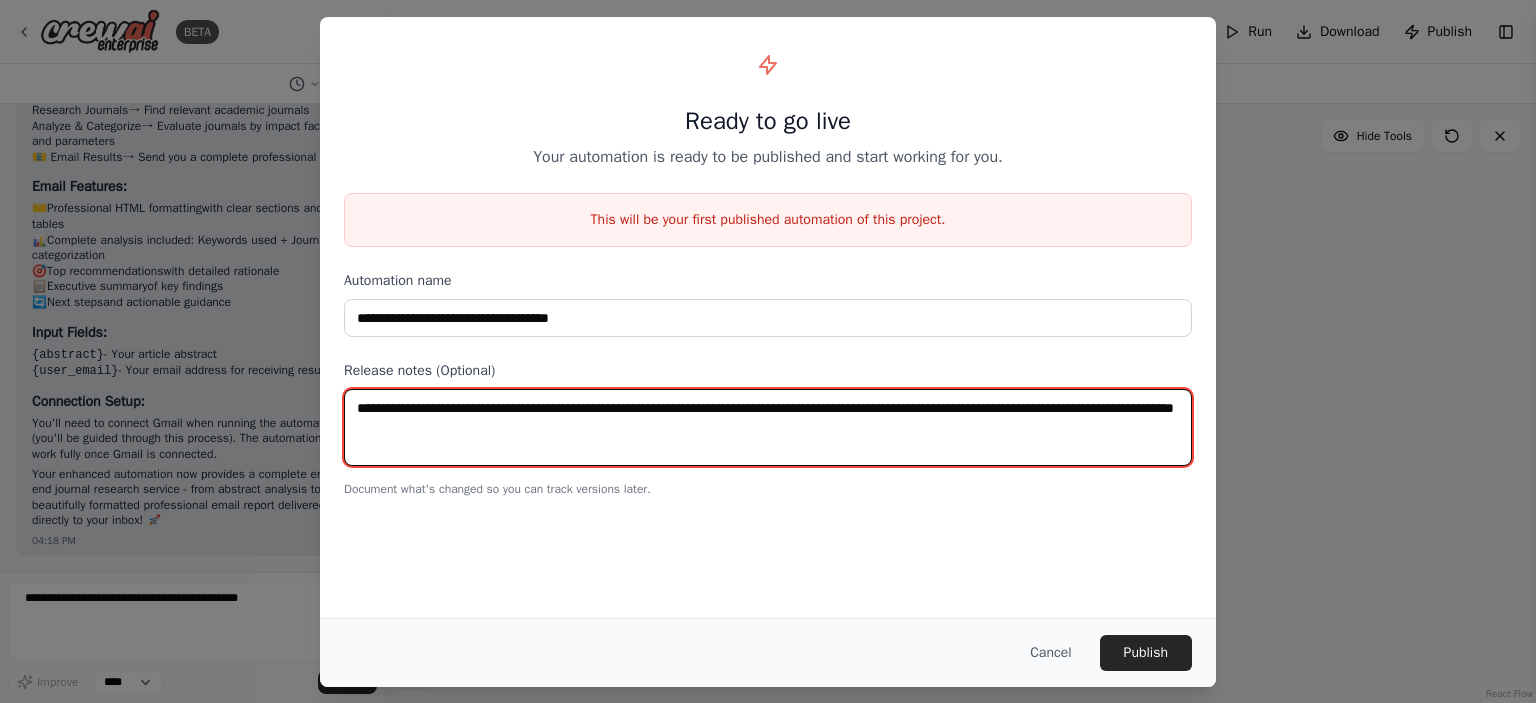 type on "**********" 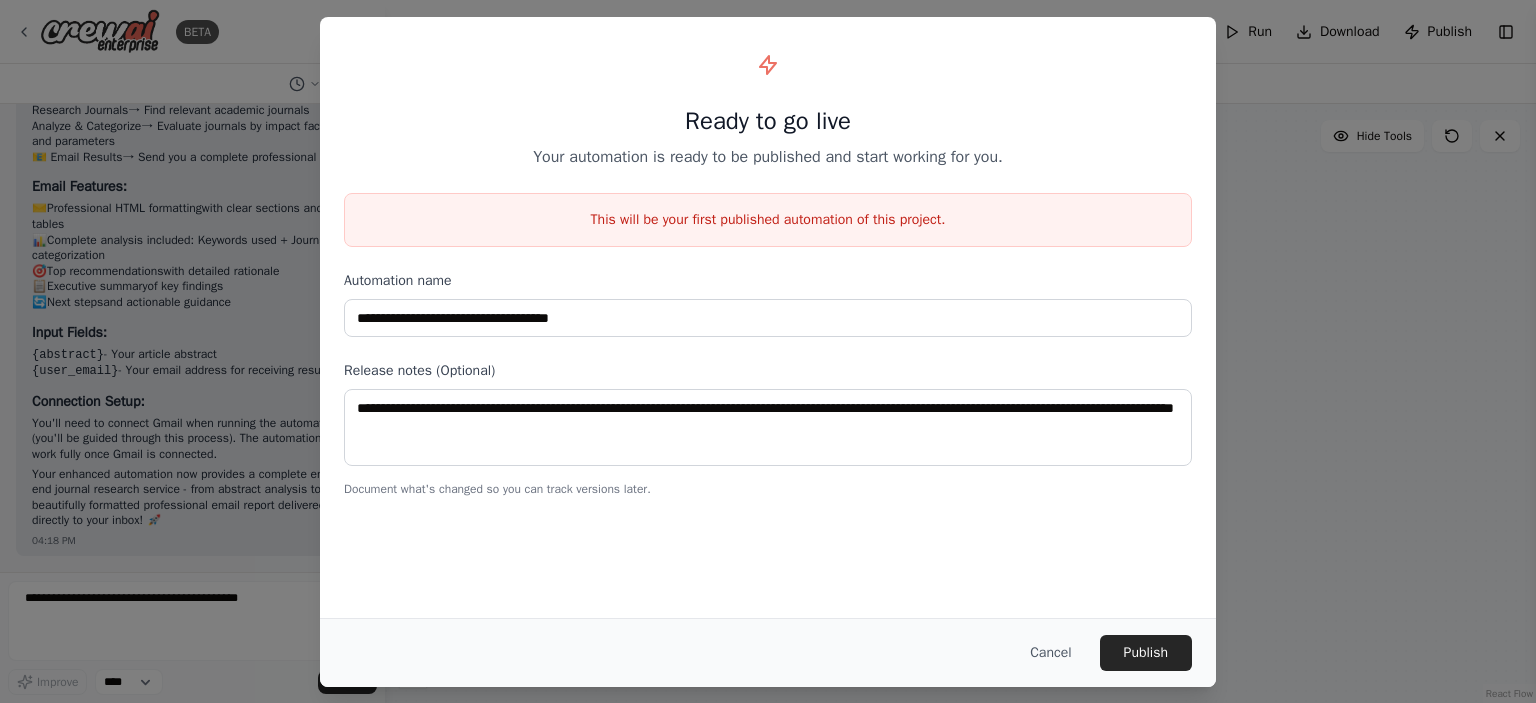click on "Document what's changed so you can track versions later." at bounding box center (768, 489) 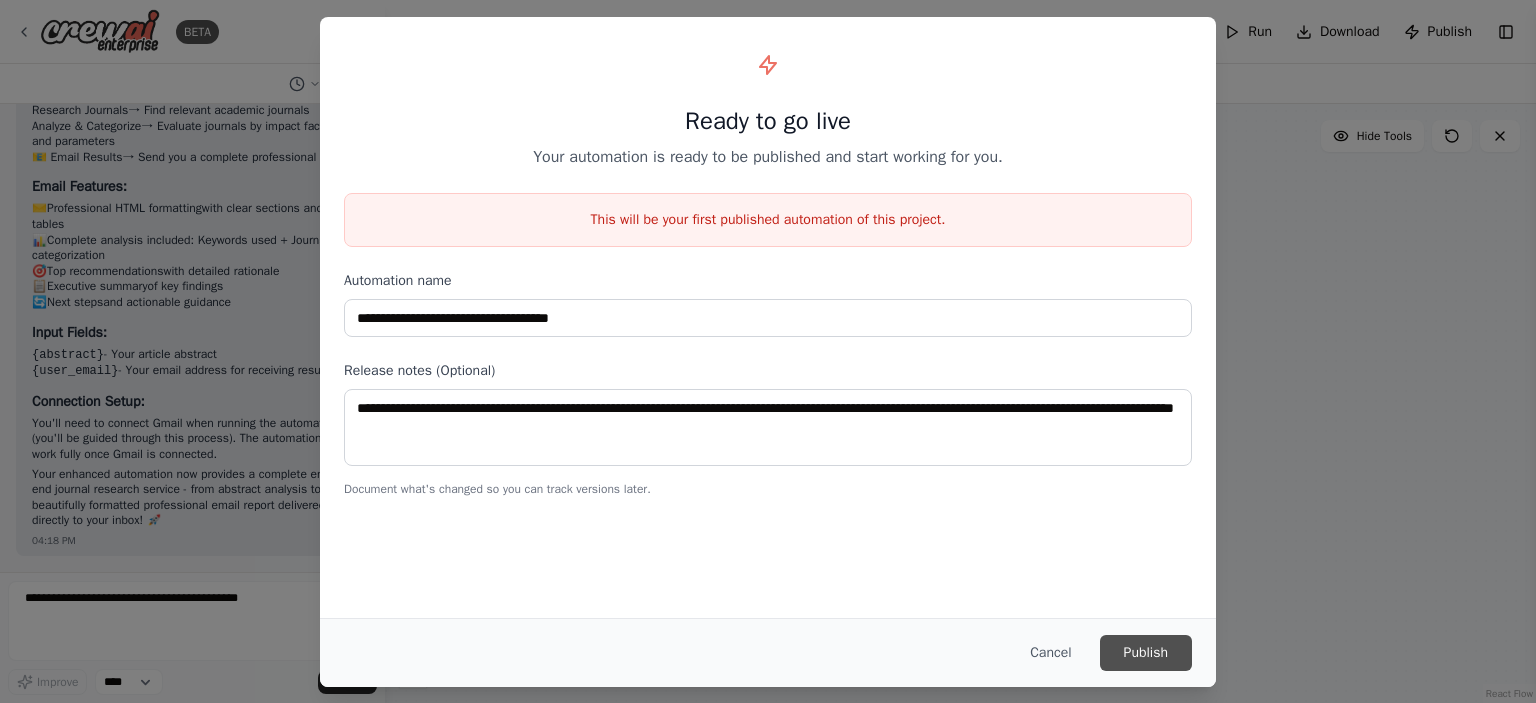 click on "Publish" at bounding box center [1146, 653] 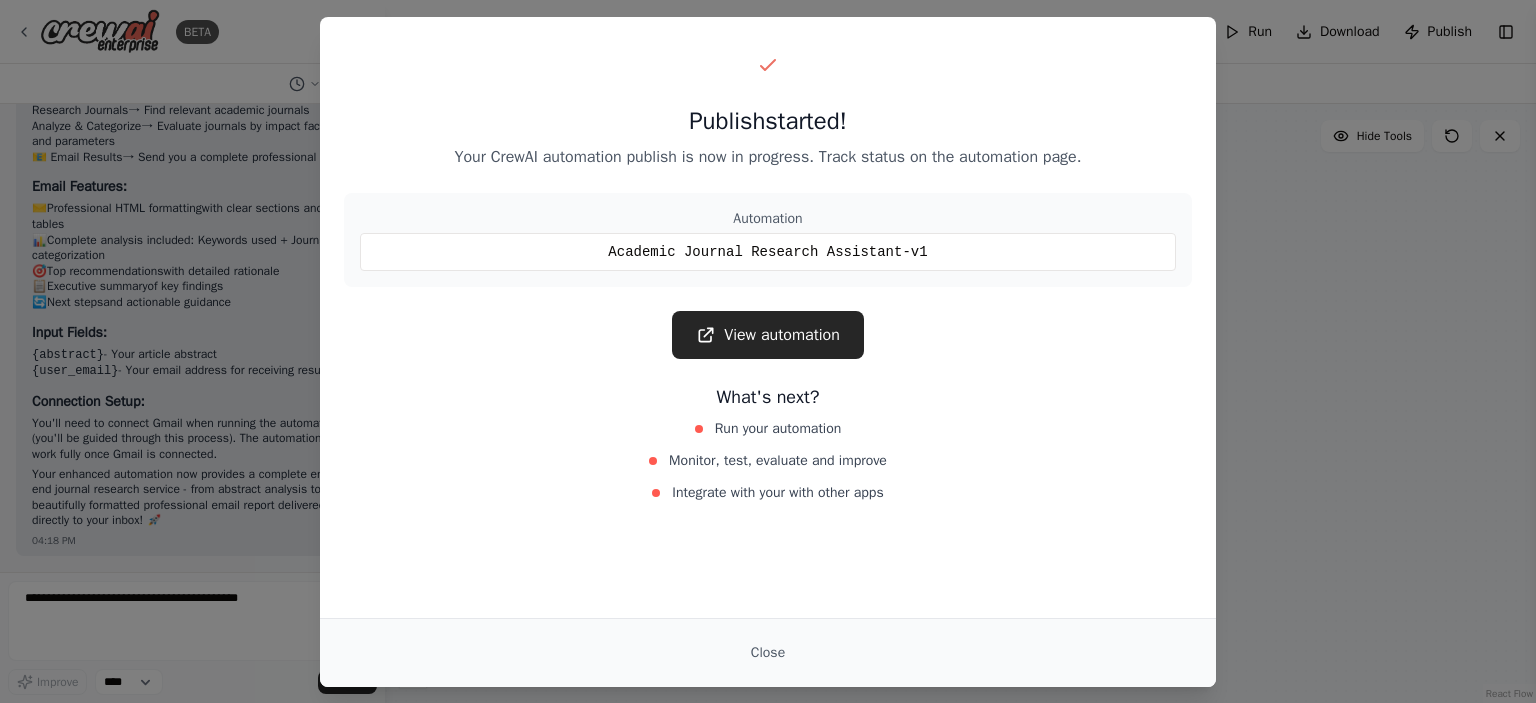 click on "Run your automation" at bounding box center [778, 429] 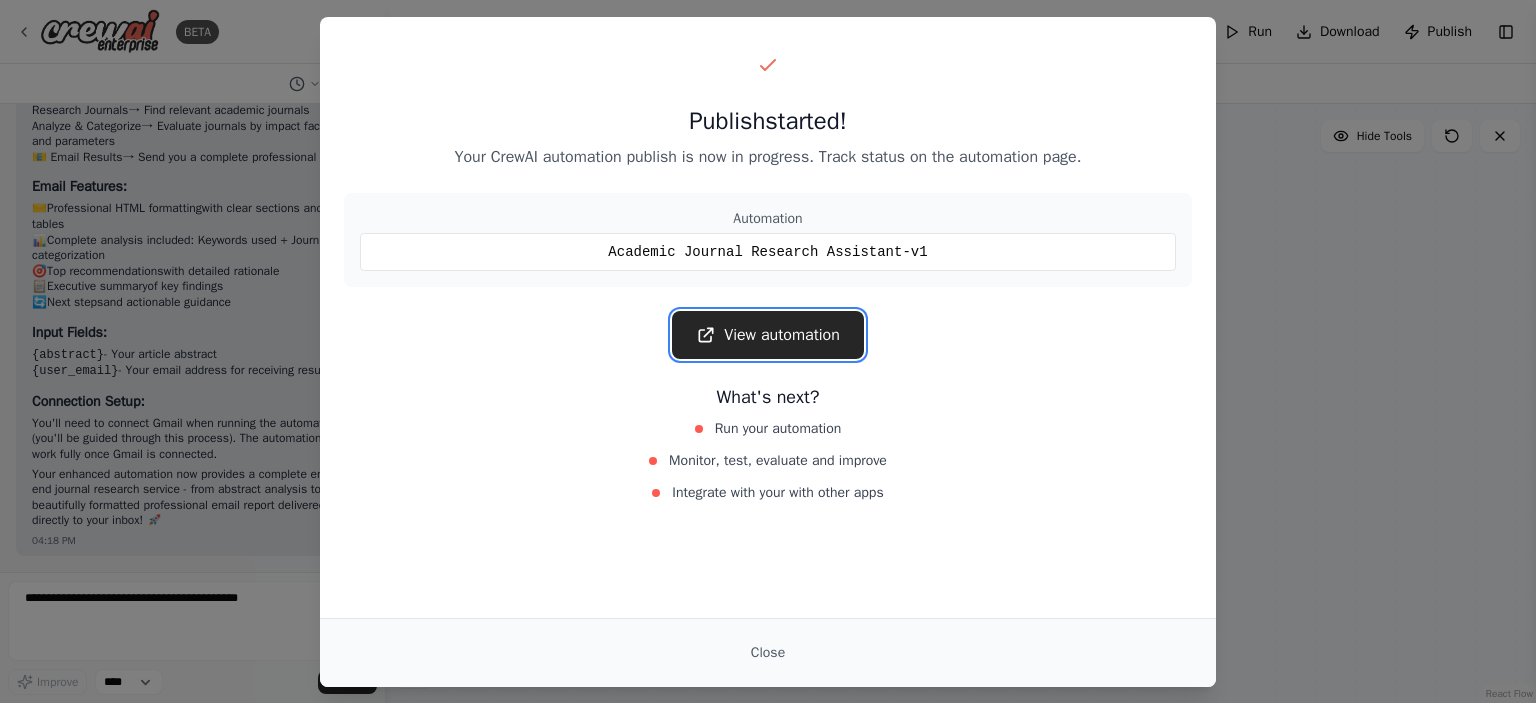 click on "View automation" at bounding box center (768, 335) 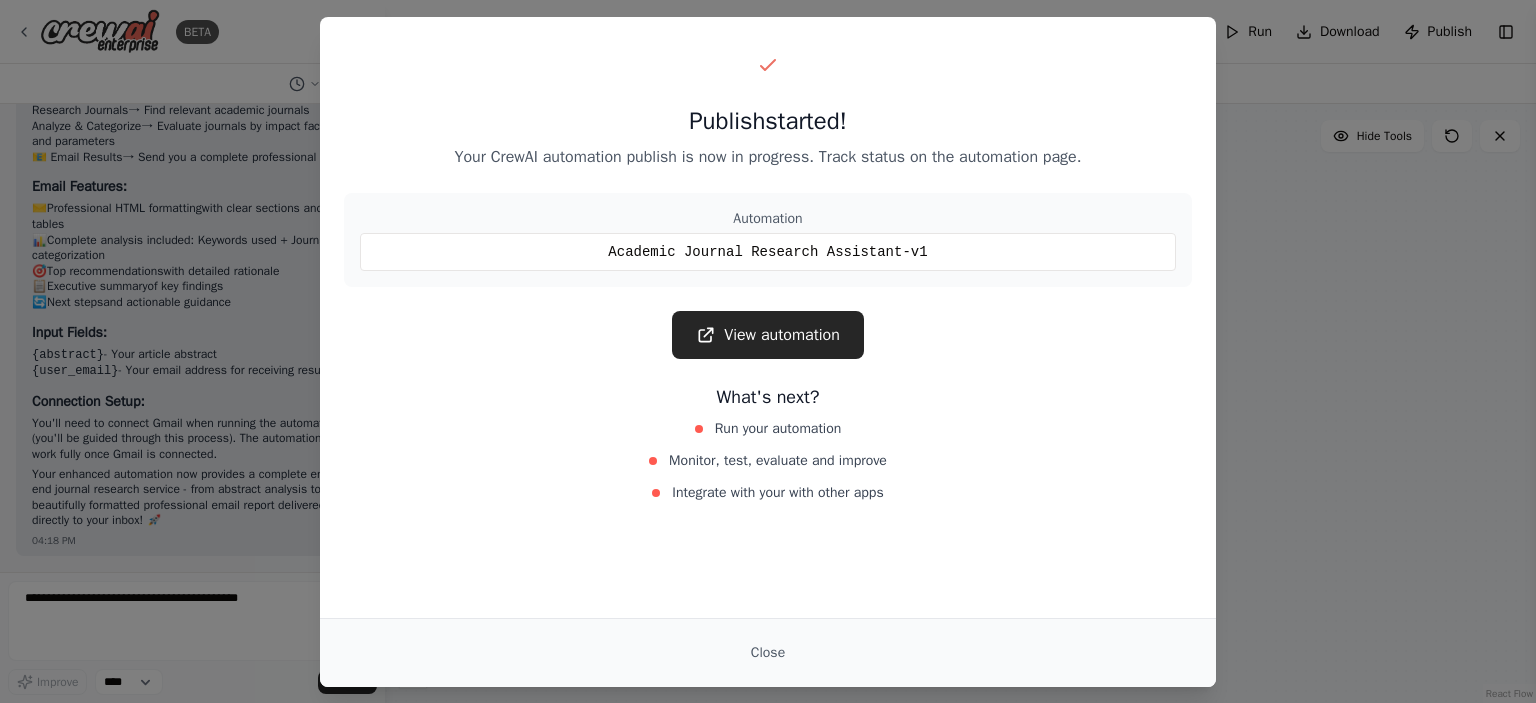 click on "Publish  started! Your CrewAI automation publish is now in progress. Track status on the automation page. Automation Academic Journal Research Assistant-v1 View automation What's next? Run your automation Monitor, test, evaluate and improve Integrate with your with other apps Close" at bounding box center (768, 351) 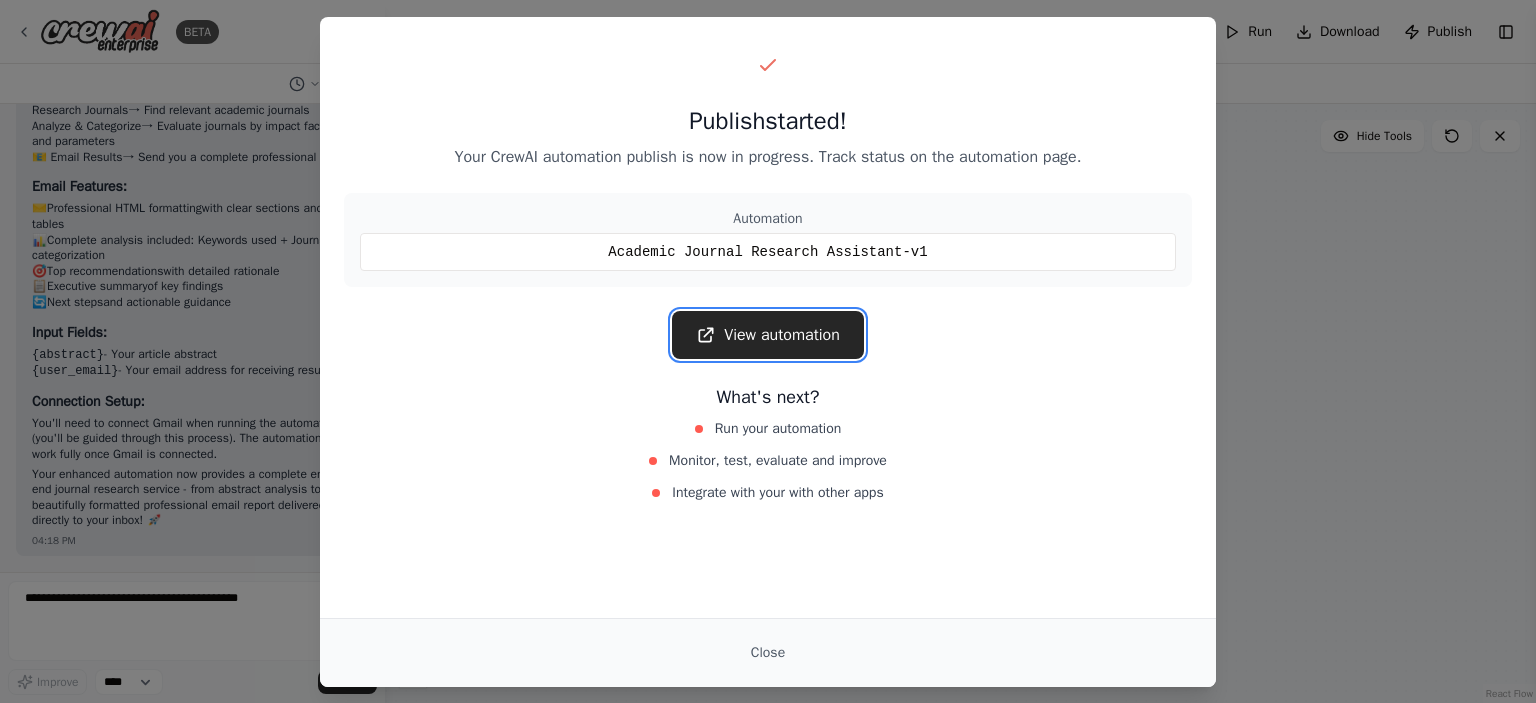 click on "View automation" at bounding box center [768, 335] 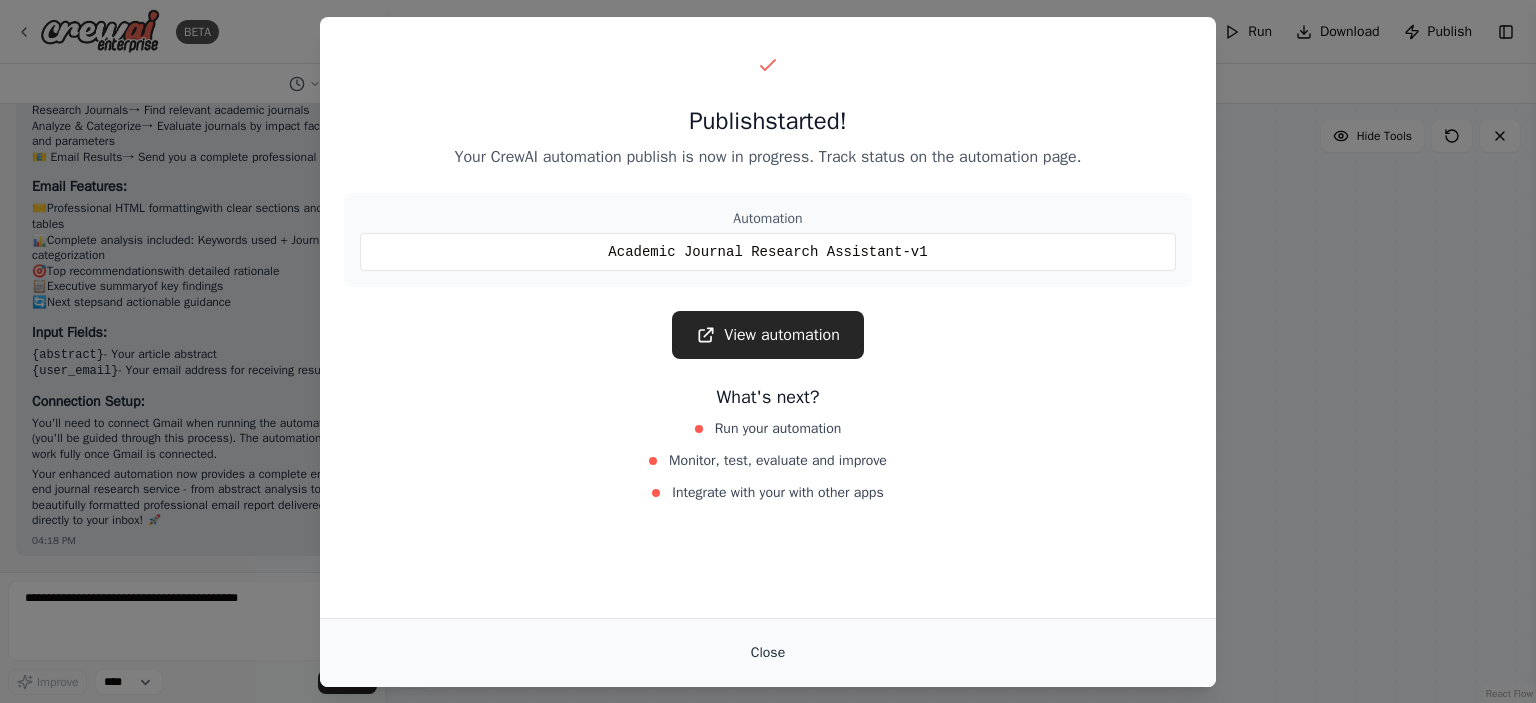 click on "Close" at bounding box center [768, 653] 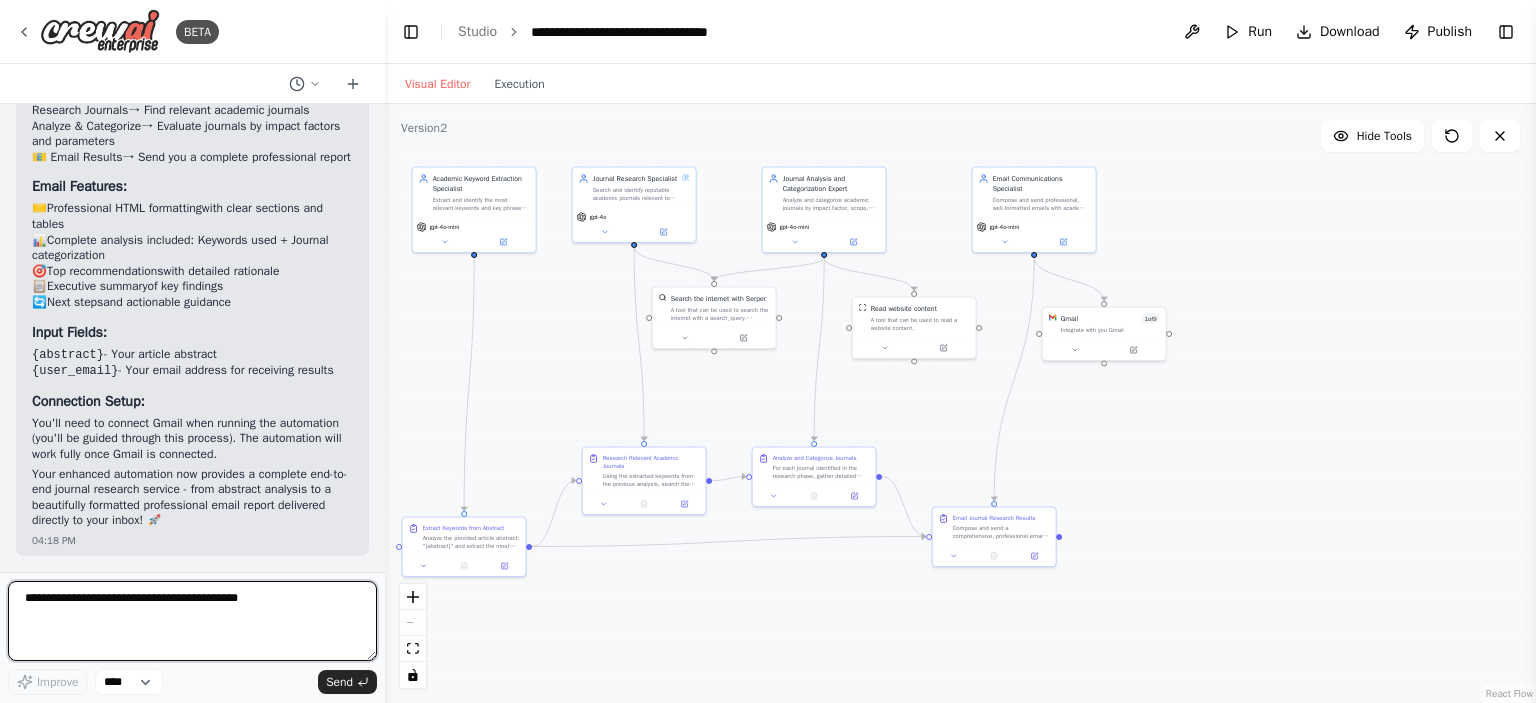 click at bounding box center (192, 621) 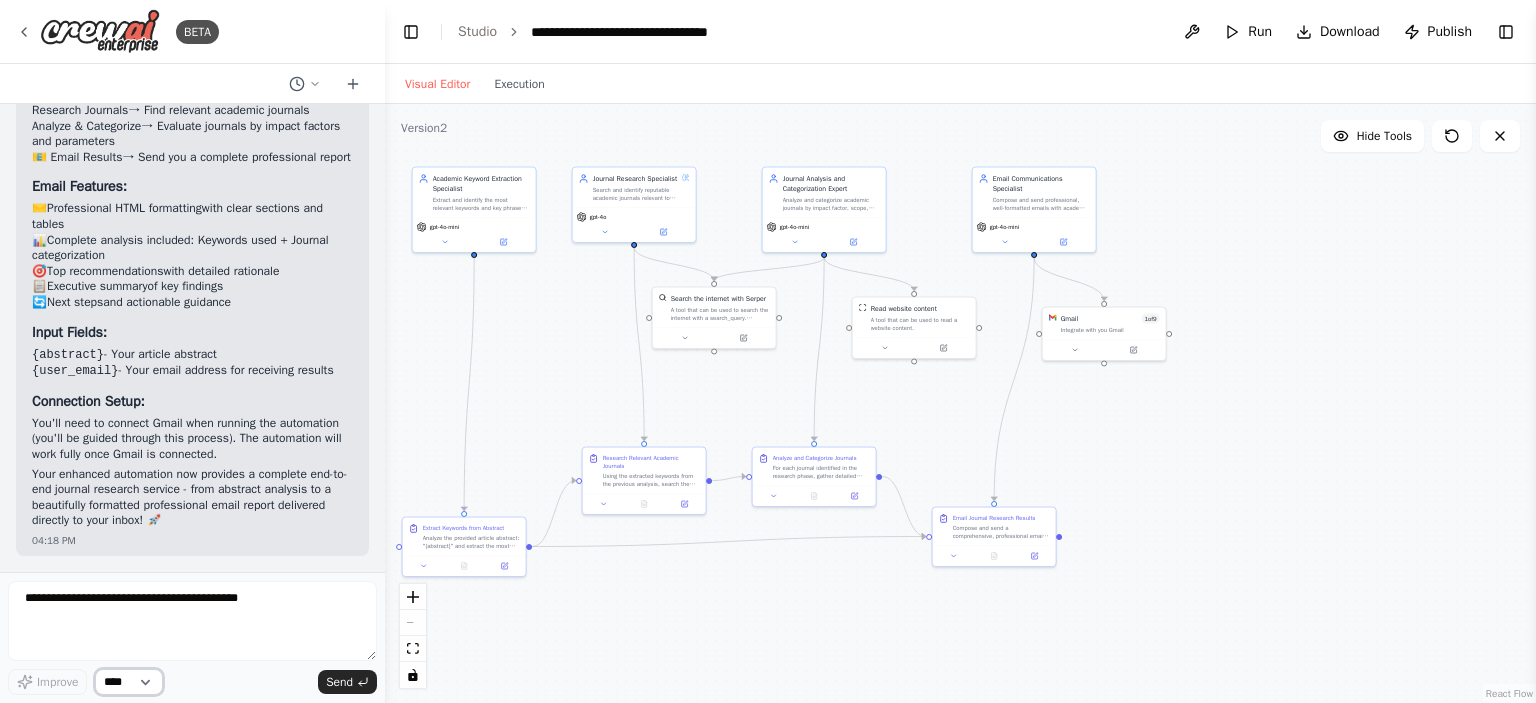 click on "****" at bounding box center (129, 682) 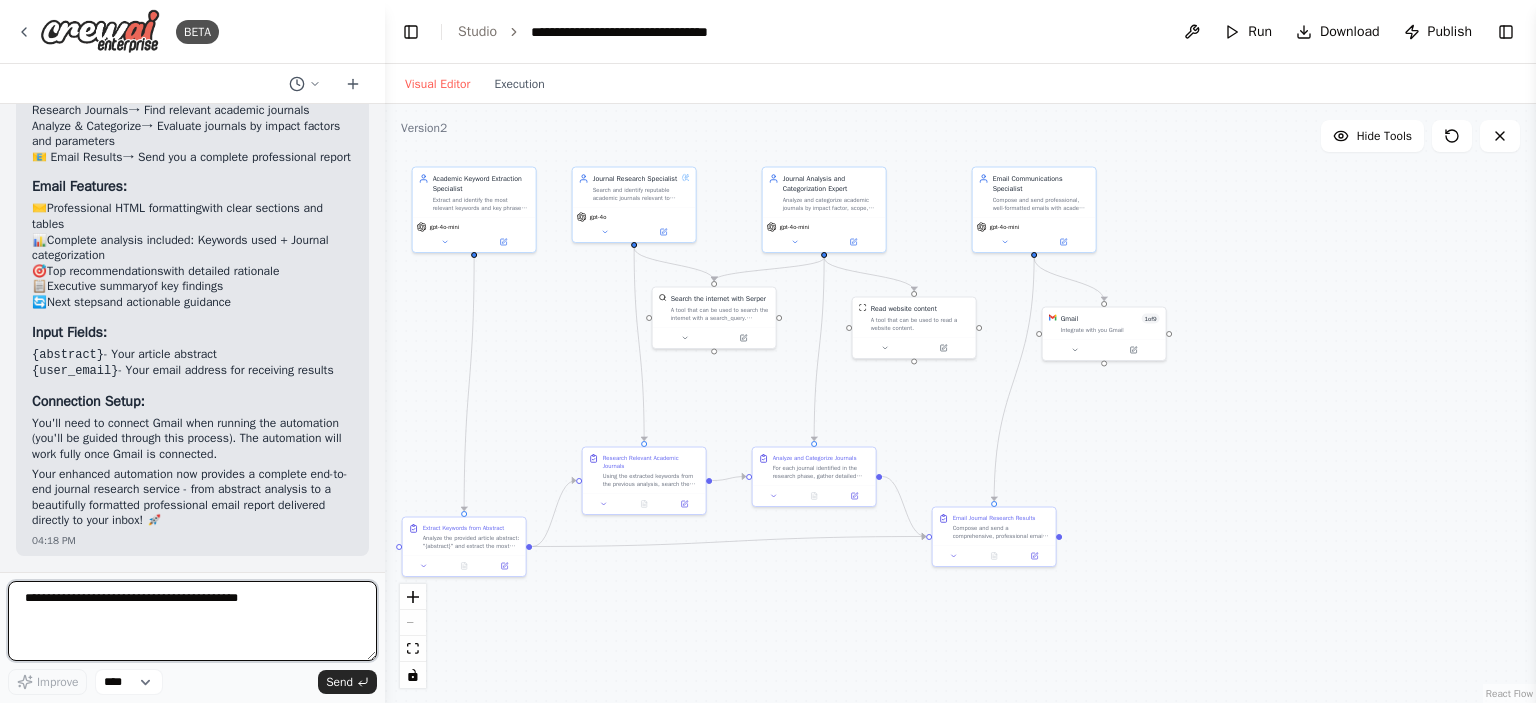click at bounding box center [192, 621] 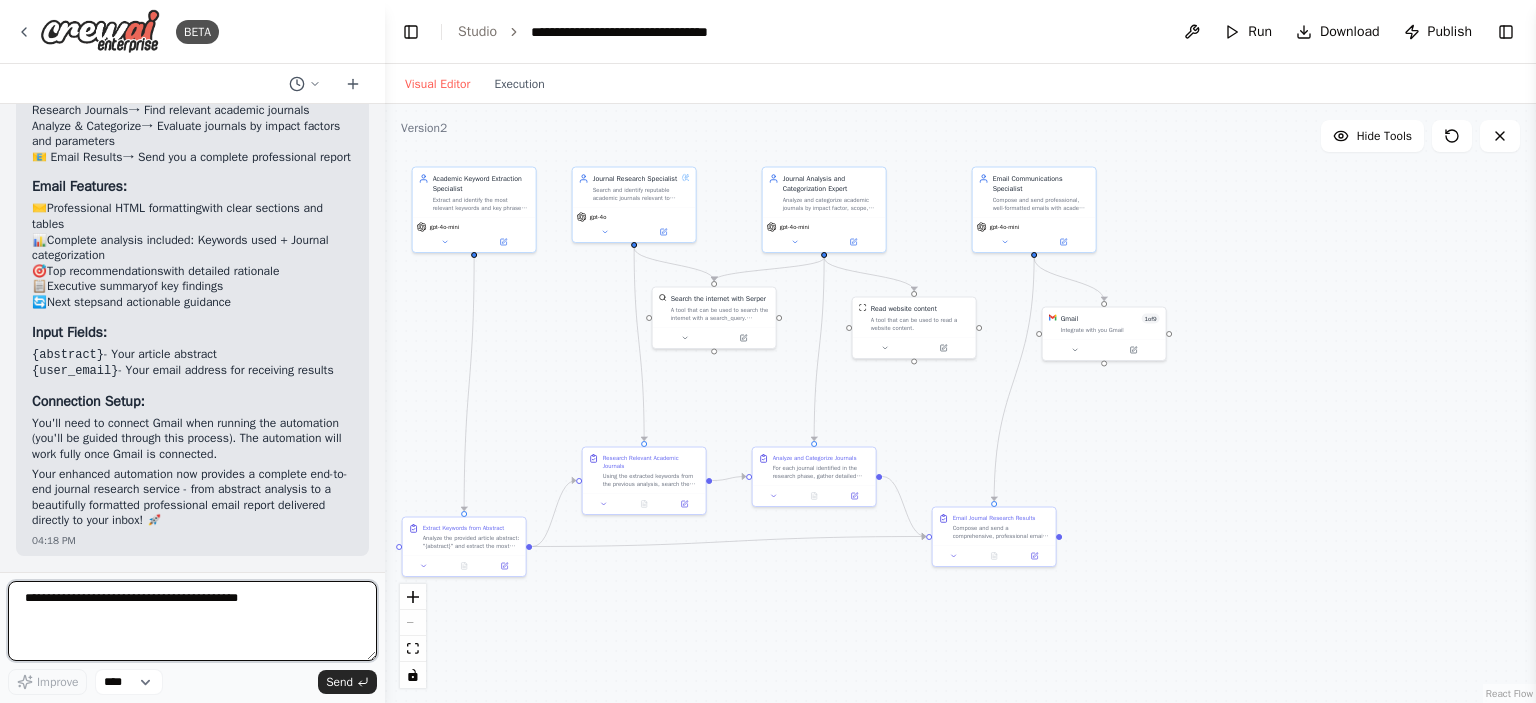 click at bounding box center (192, 621) 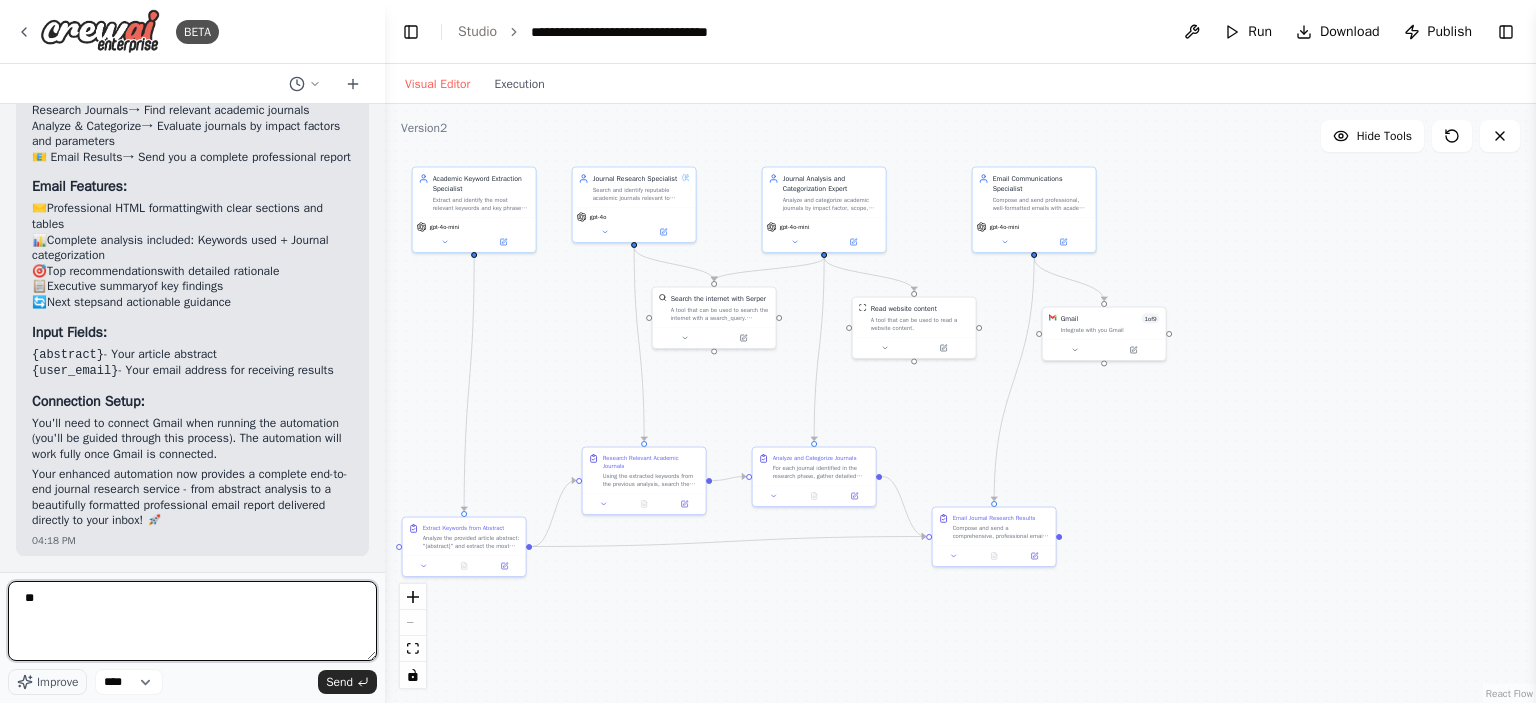 type on "*" 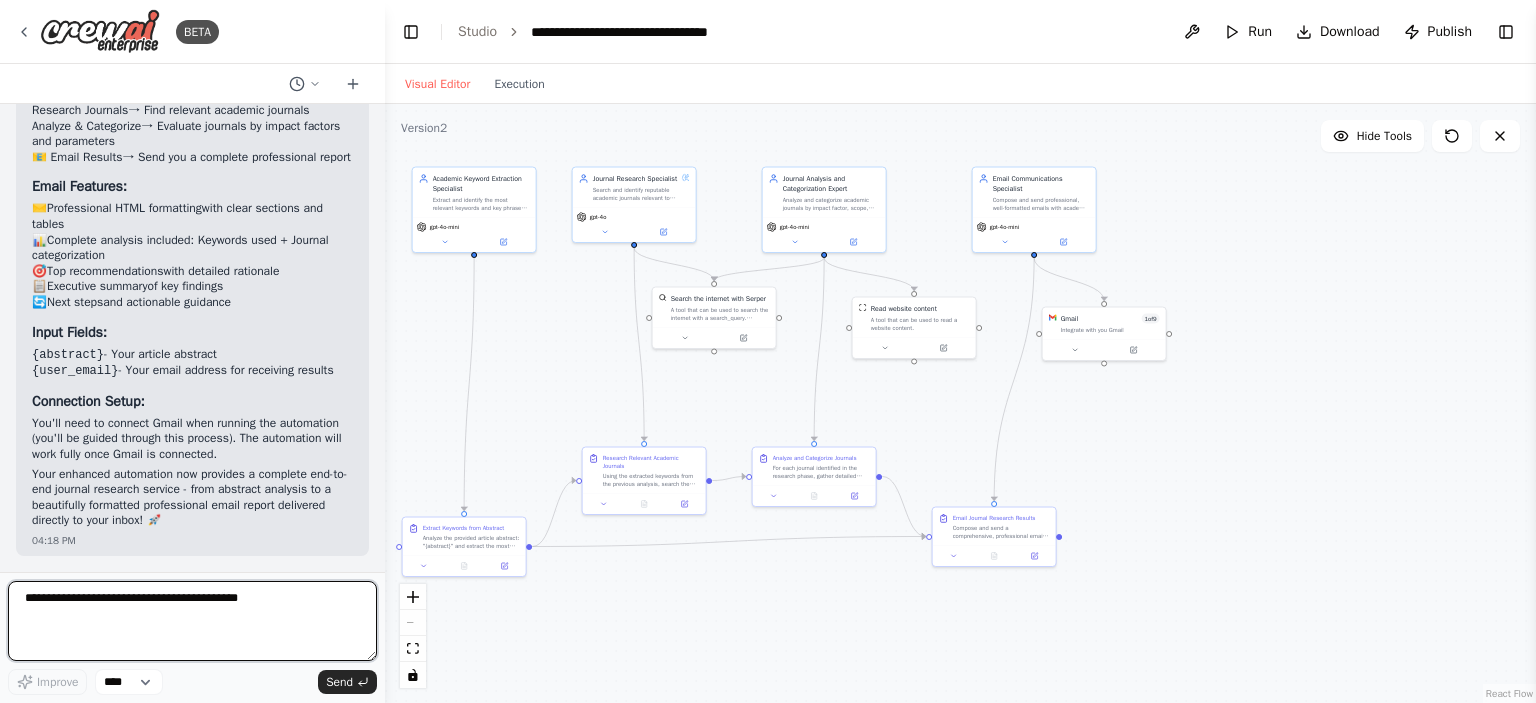 click at bounding box center [192, 621] 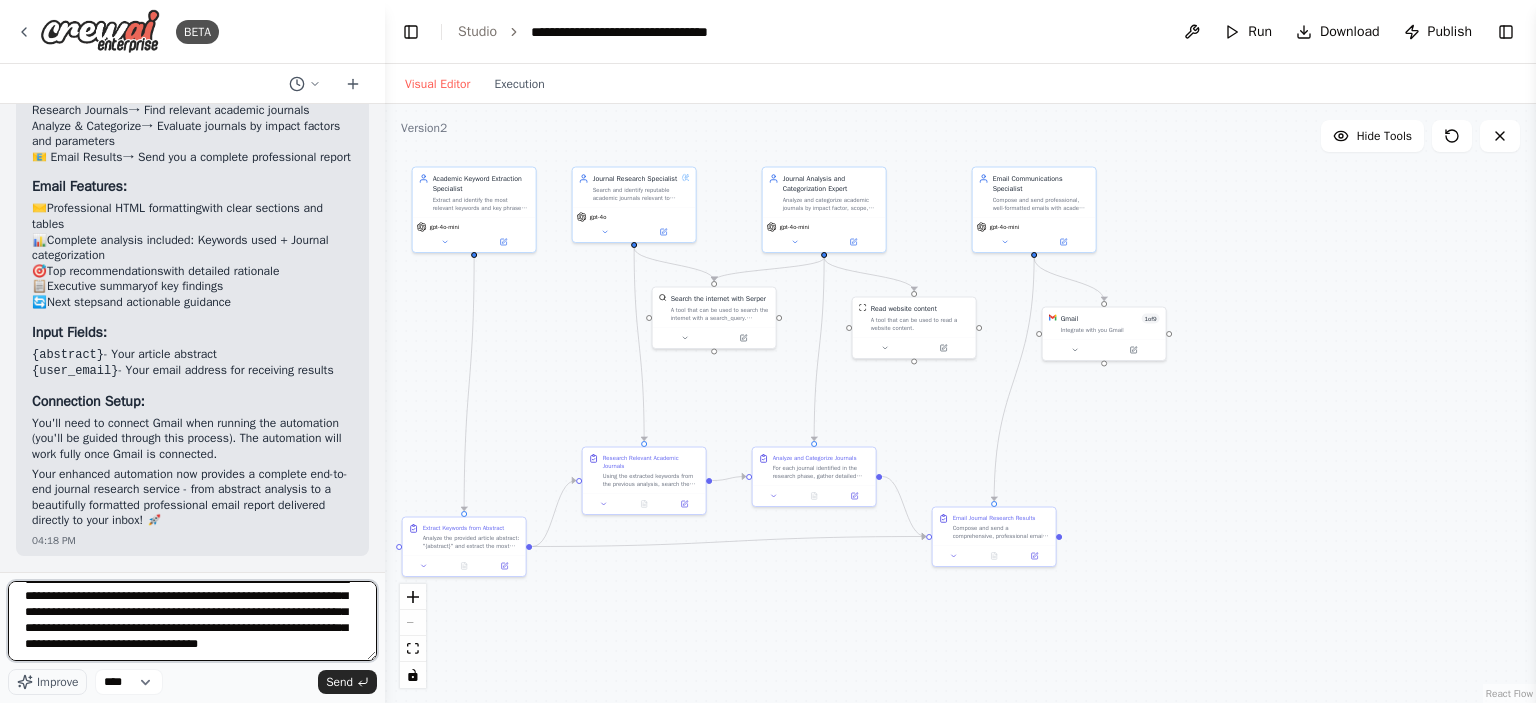 scroll, scrollTop: 121, scrollLeft: 0, axis: vertical 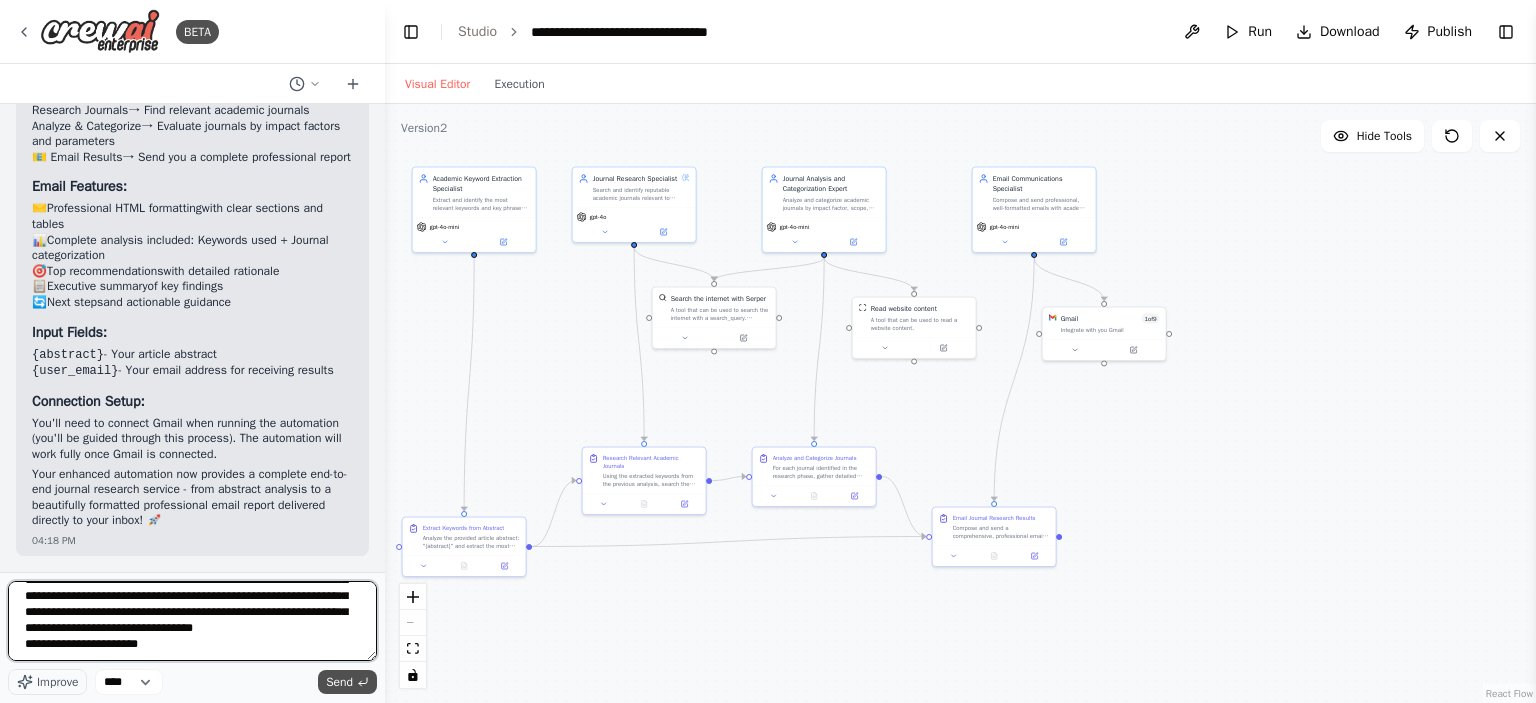 type on "**********" 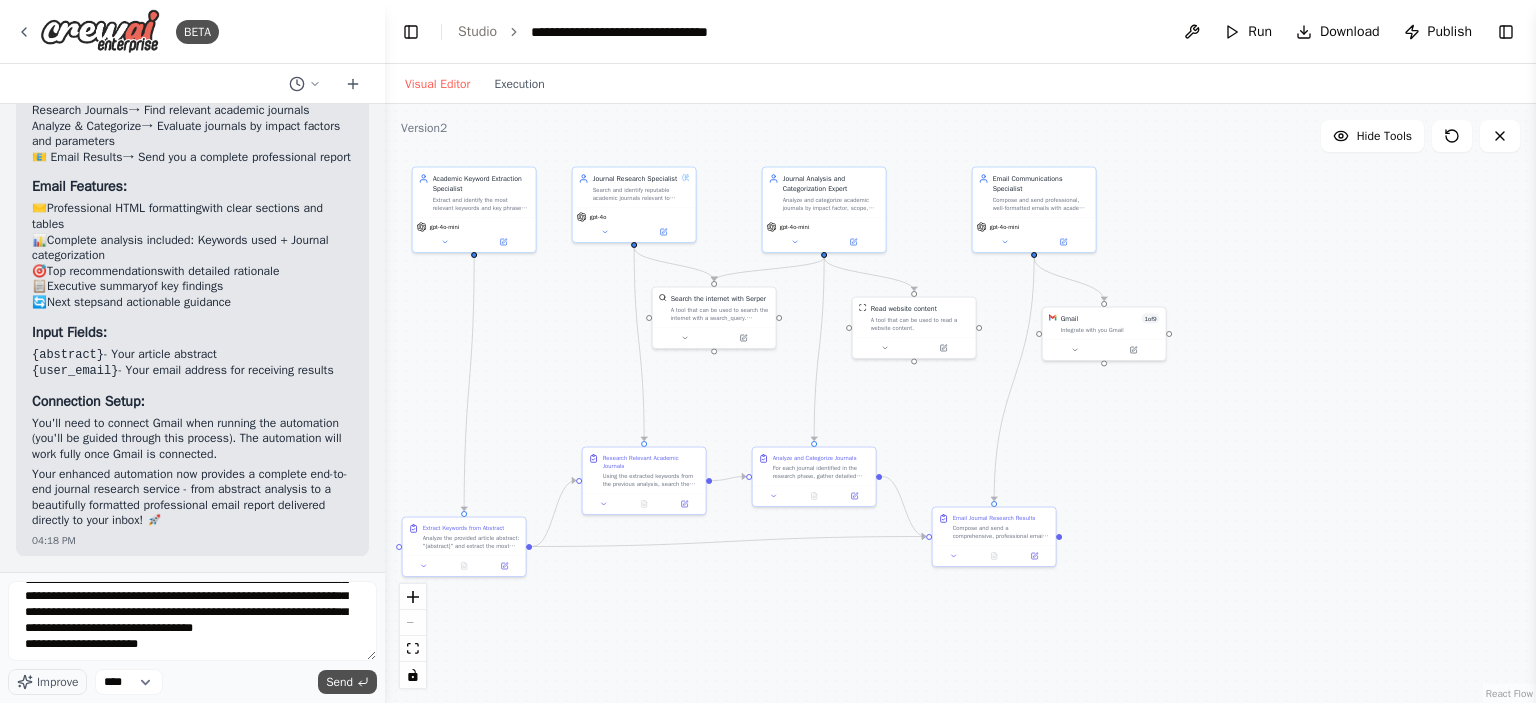 click on "Send" at bounding box center [339, 682] 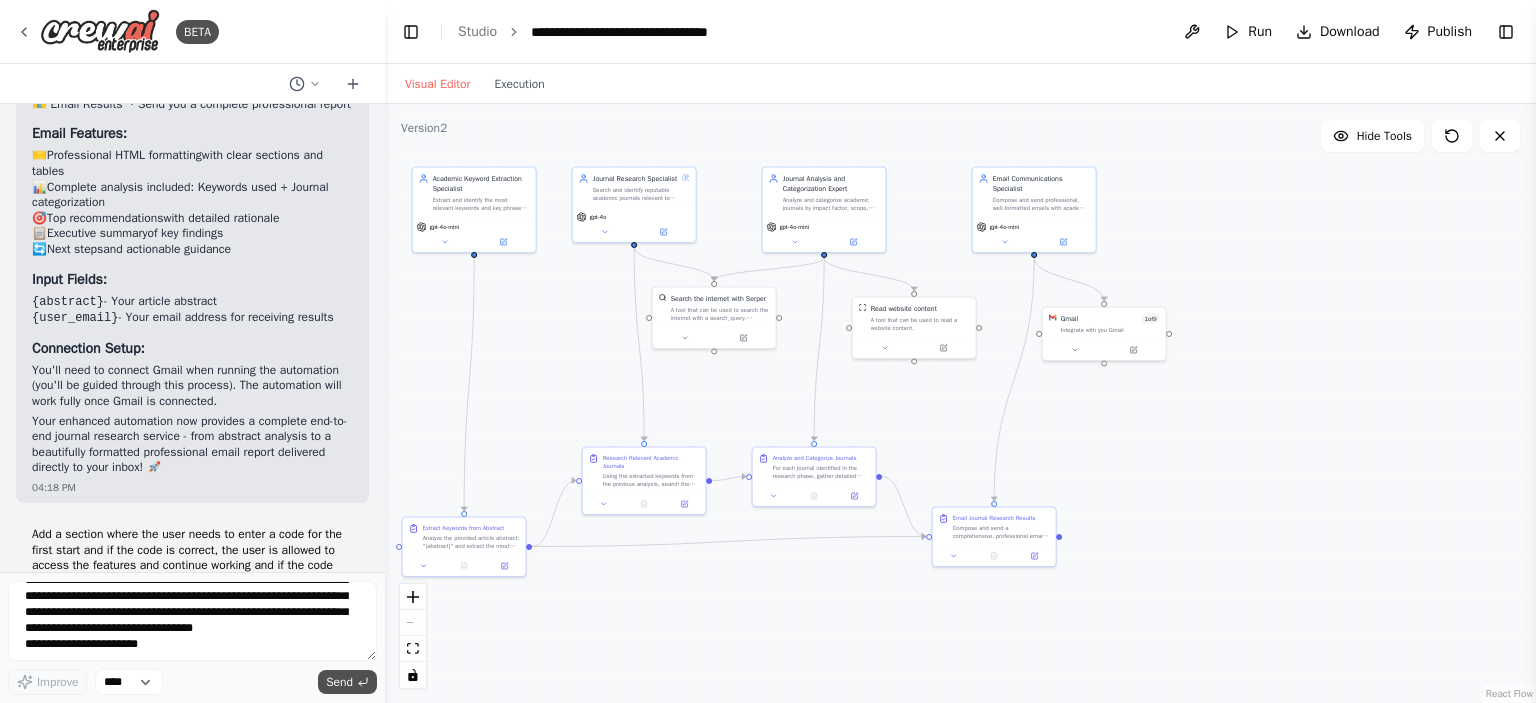 scroll, scrollTop: 3369, scrollLeft: 0, axis: vertical 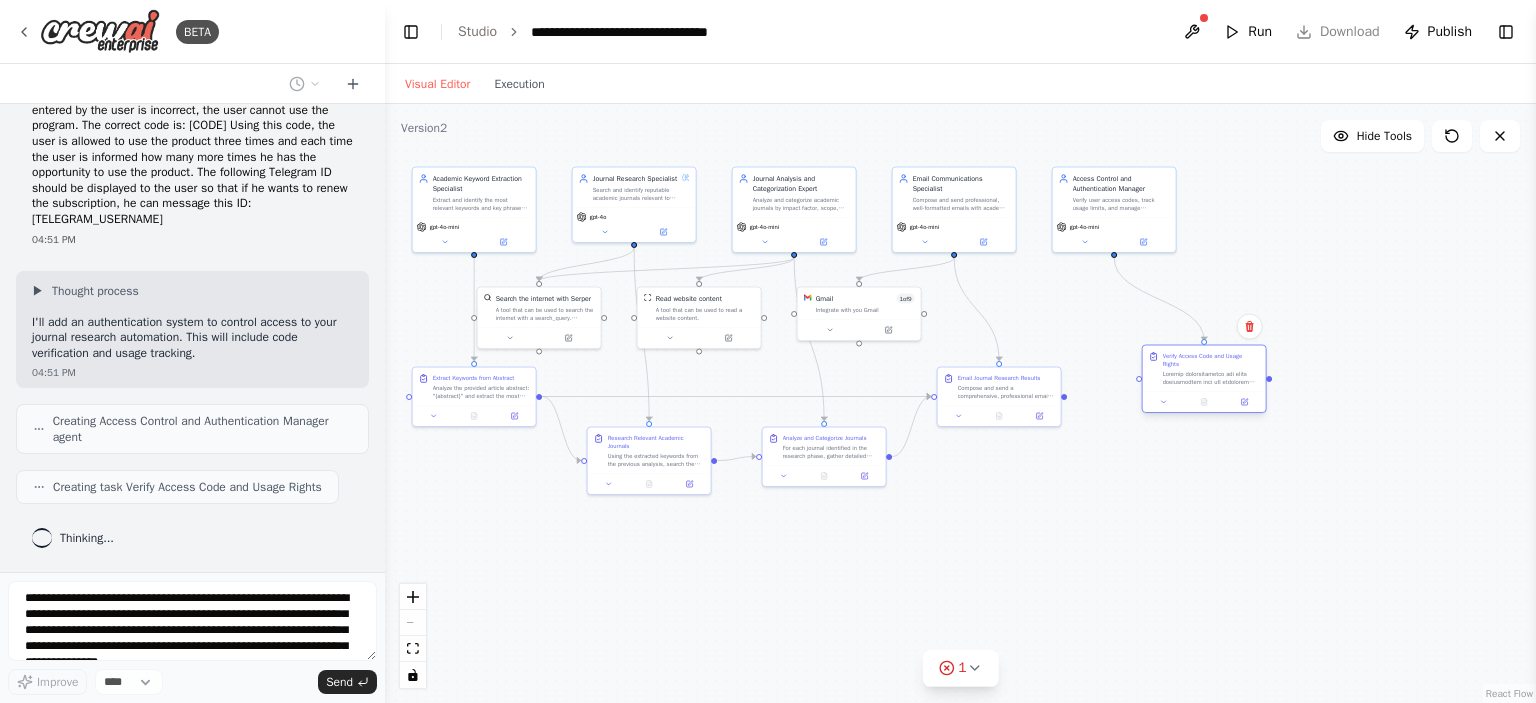 drag, startPoint x: 460, startPoint y: 486, endPoint x: 1189, endPoint y: 382, distance: 736.38104 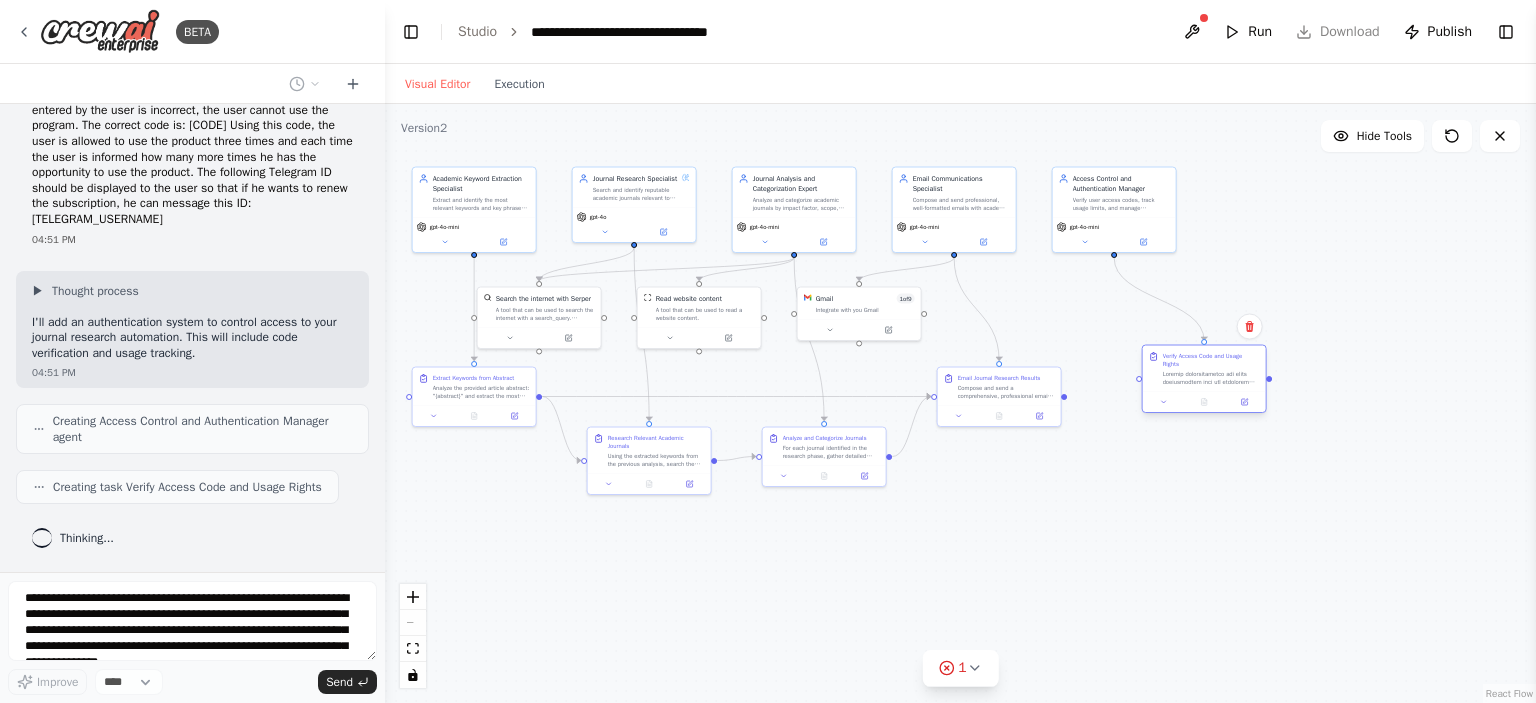 click at bounding box center [1211, 378] 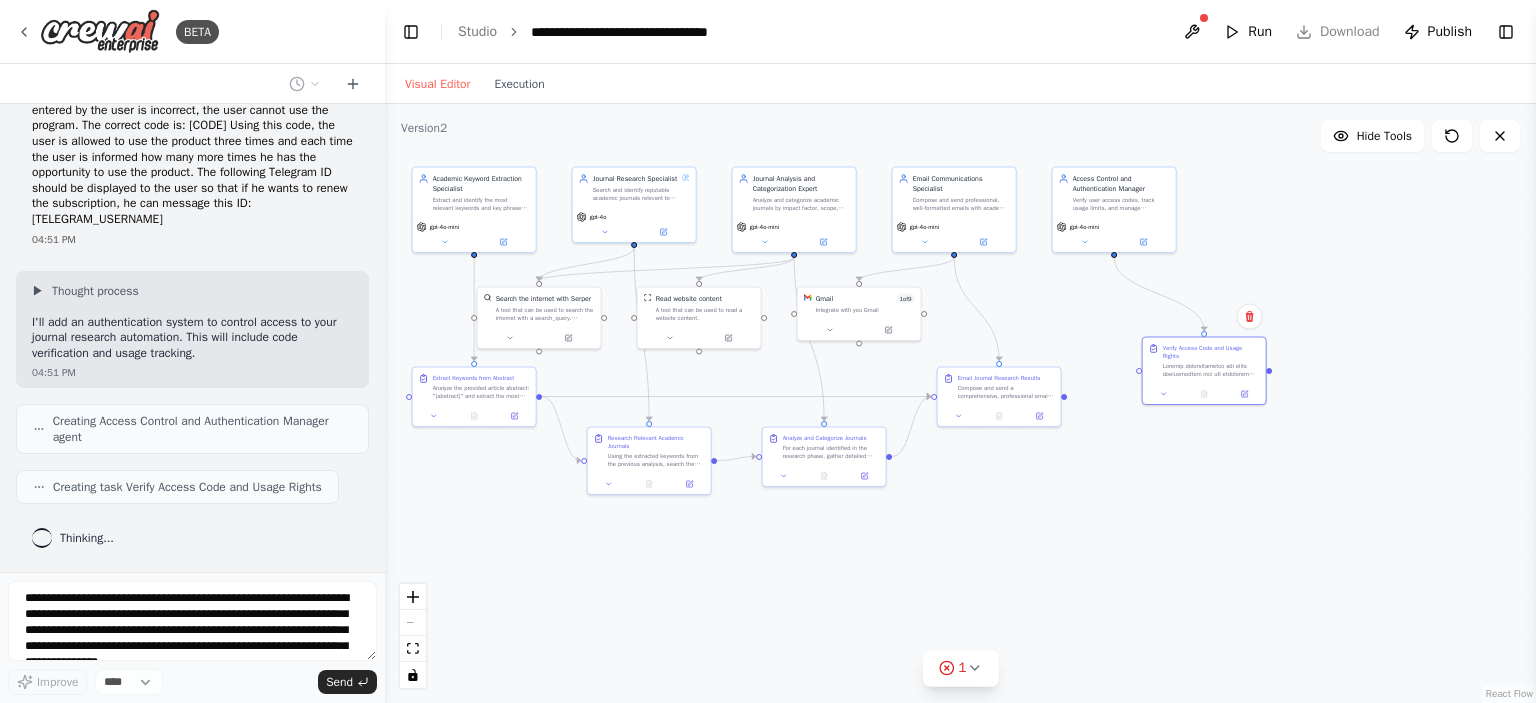 click on ".deletable-edge-delete-btn {
width: 20px;
height: 20px;
border: 0px solid #ffffff;
color: #6b7280;
background-color: #f8fafc;
cursor: pointer;
border-radius: 50%;
font-size: 12px;
padding: 3px;
display: flex;
align-items: center;
justify-content: center;
transition: all 0.2s cubic-bezier(0.4, 0, 0.2, 1);
box-shadow: 0 2px 4px rgba(0, 0, 0, 0.1);
}
.deletable-edge-delete-btn:hover {
background-color: #ef4444;
color: #ffffff;
border-color: #dc2626;
transform: scale(1.1);
box-shadow: 0 4px 12px rgba(239, 68, 68, 0.4);
}
.deletable-edge-delete-btn:active {
transform: scale(0.95);
box-shadow: 0 2px 4px rgba(239, 68, 68, 0.3);
}
Academic Keyword Extraction Specialist gpt-4o-mini gpt-4o gpt-4o-mini" at bounding box center (960, 403) 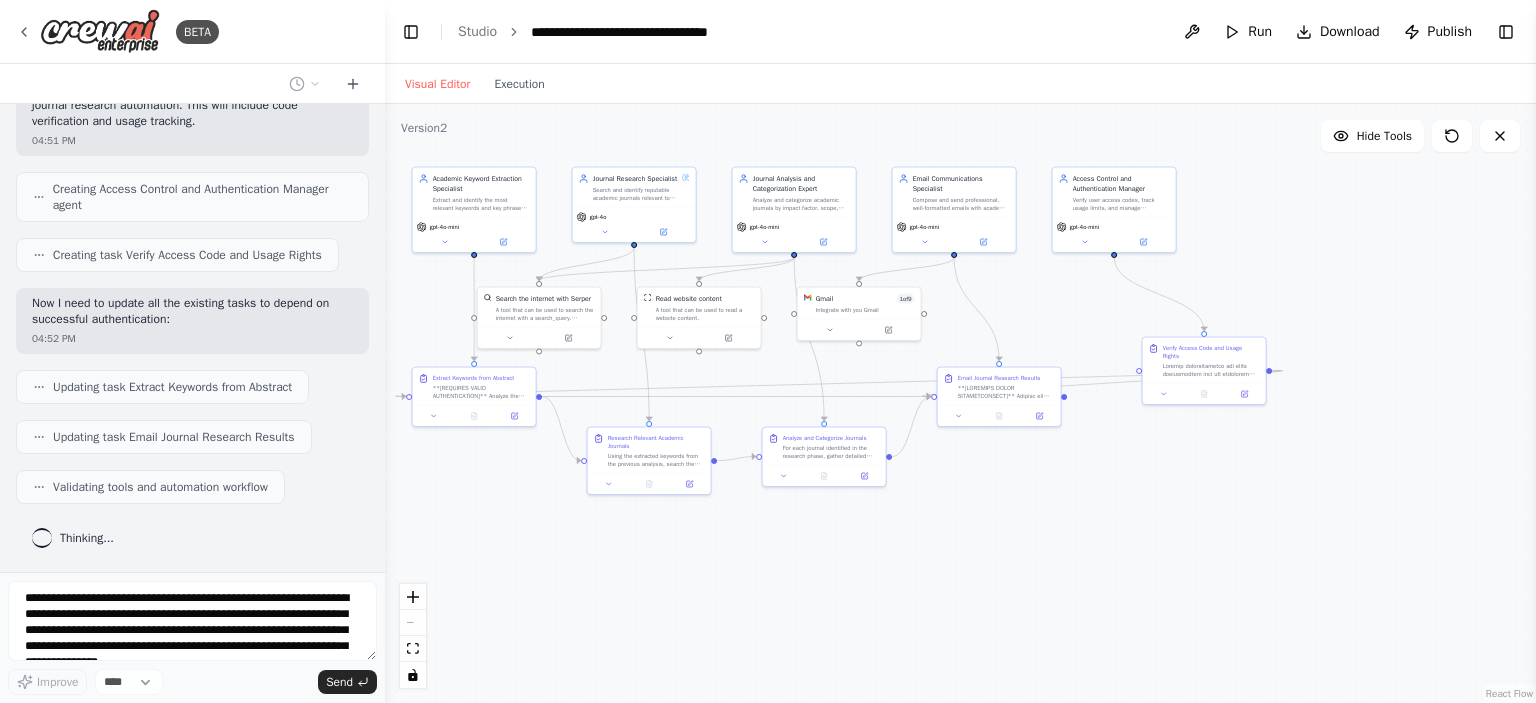 scroll, scrollTop: 4122, scrollLeft: 0, axis: vertical 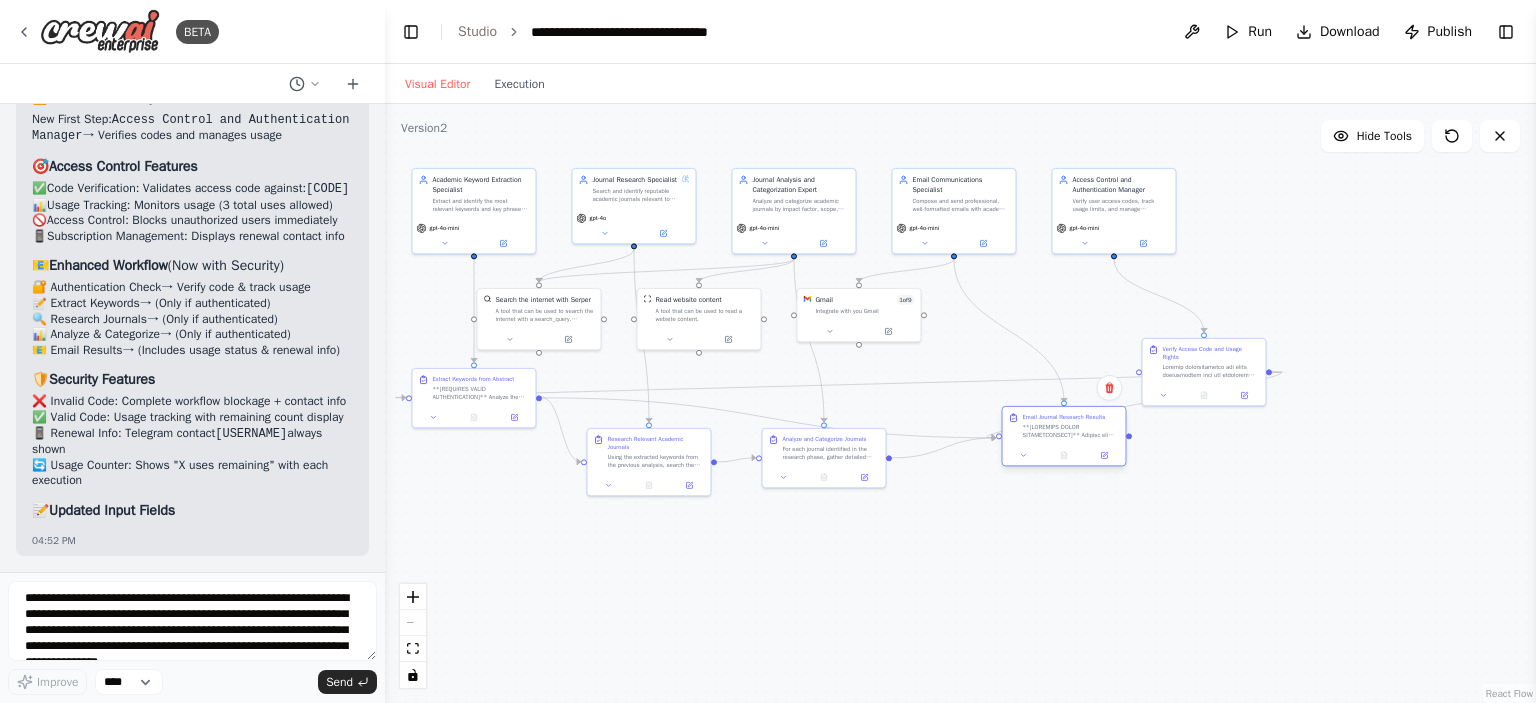 drag, startPoint x: 996, startPoint y: 399, endPoint x: 1058, endPoint y: 443, distance: 76.02631 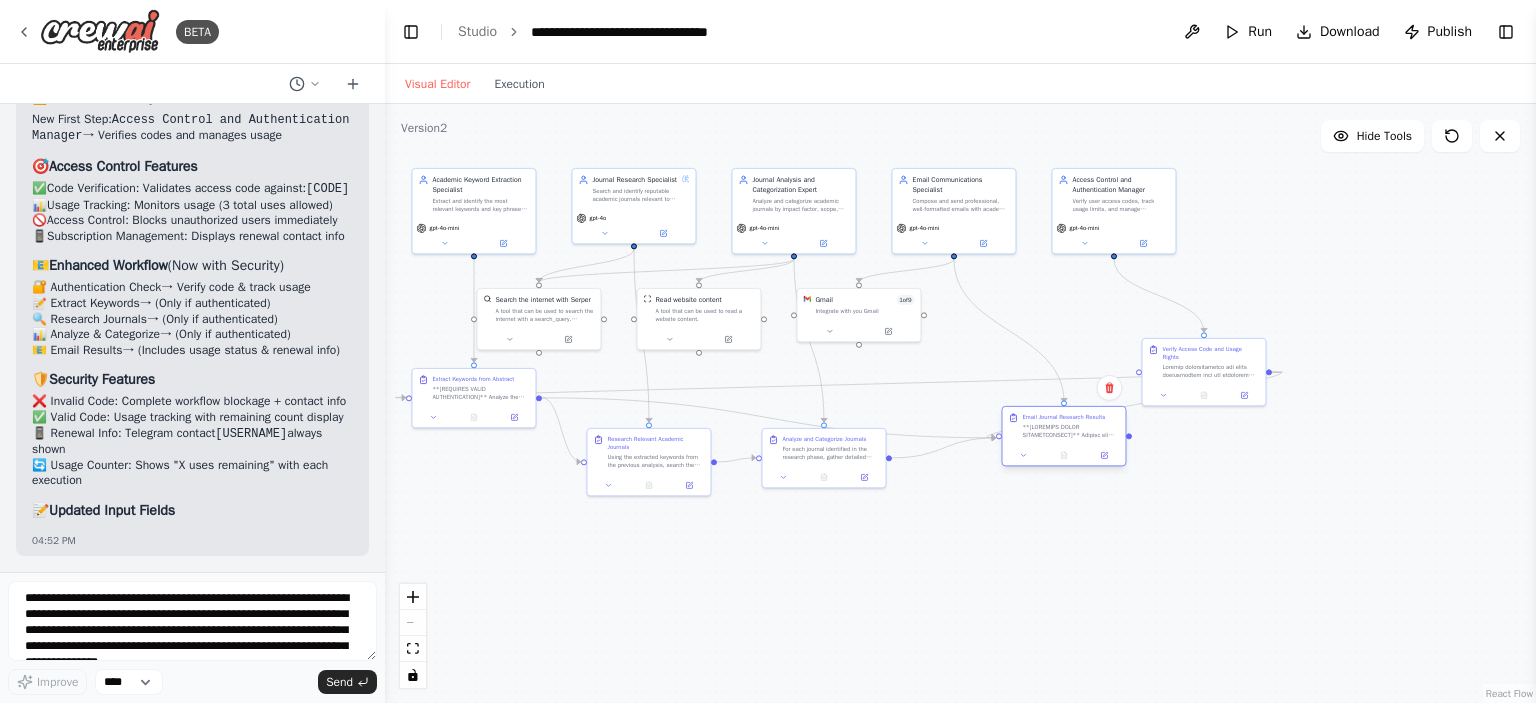 click on "Email Journal Research Results" at bounding box center (1063, 426) 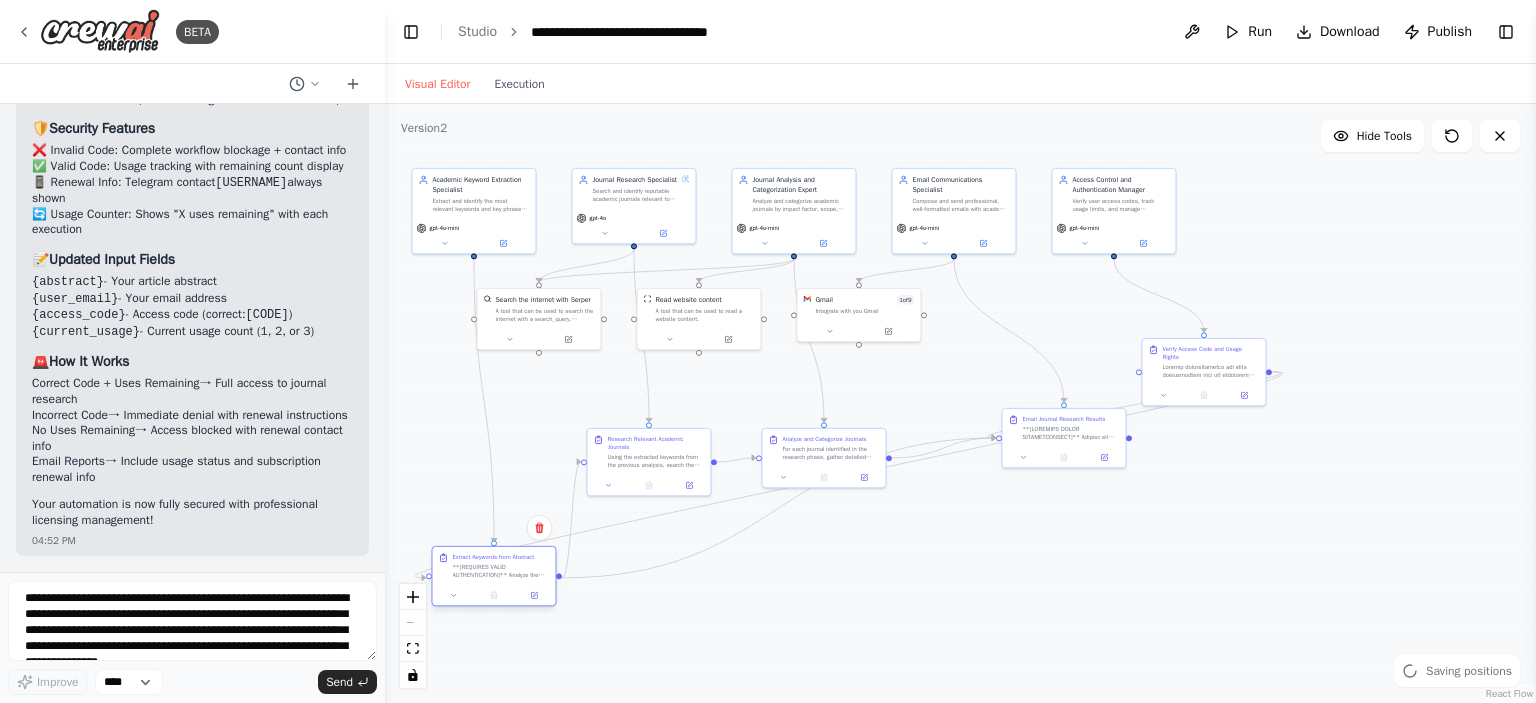 scroll, scrollTop: 5011, scrollLeft: 0, axis: vertical 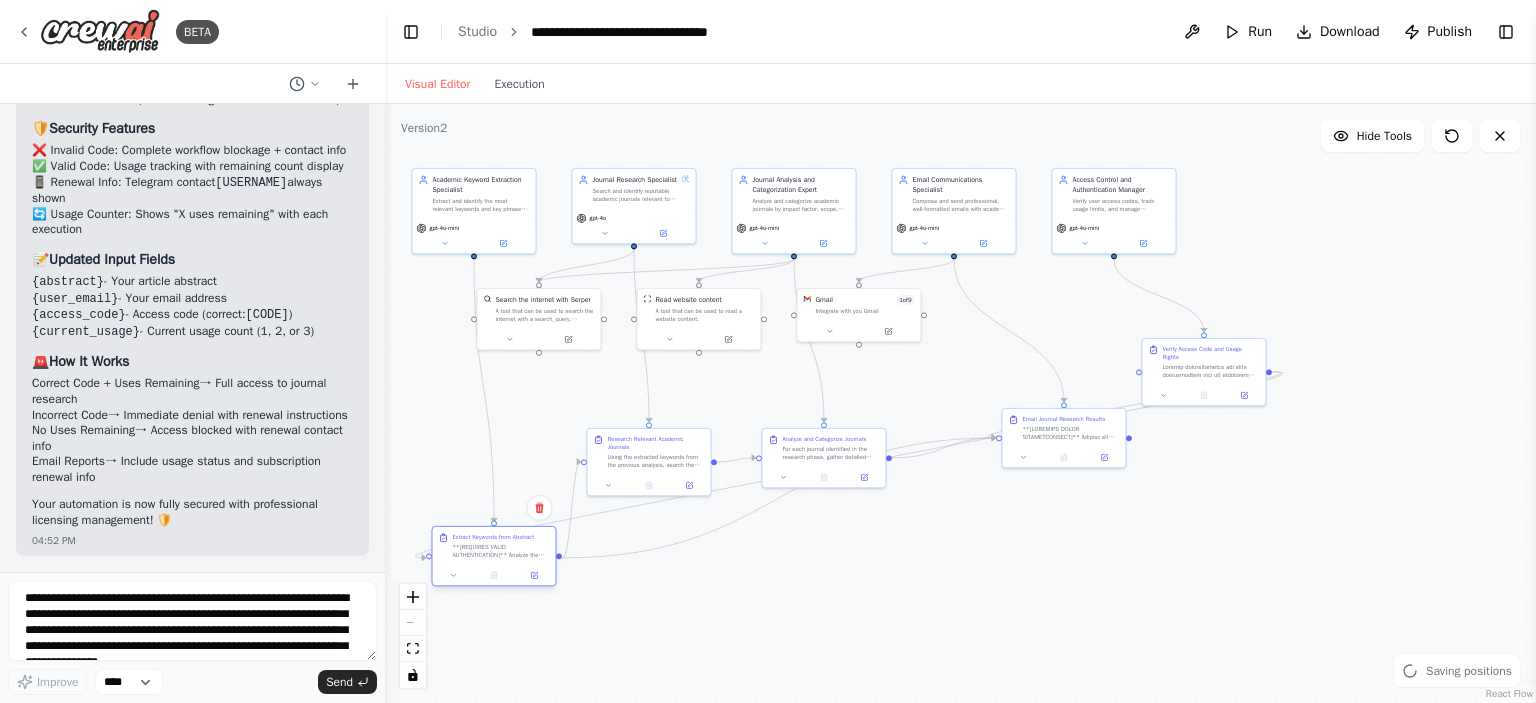 drag, startPoint x: 469, startPoint y: 398, endPoint x: 487, endPoint y: 557, distance: 160.01562 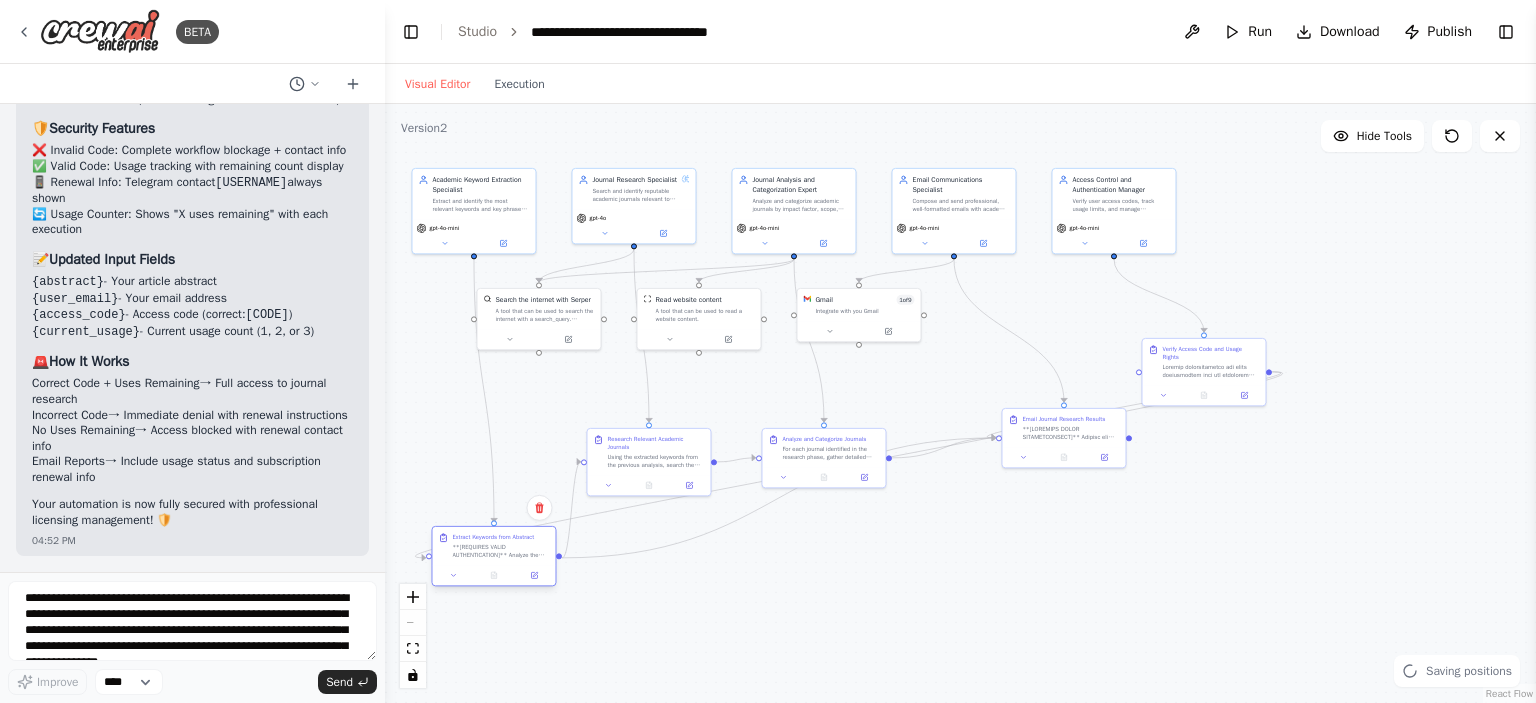 click on "**[REQUIRES VALID AUTHENTICATION]**
Analyze the provided article abstract: "{abstract}" and extract the most relevant keywords and key phrases that would be useful for finding appropriate academic journals. Focus on:
- Domain-specific terminology
- Research methodologies mentioned
- Key concepts and topics
- Technical terms and specialized vocabulary
- Research areas and fields of study
Provide a prioritized list of keywords ranging from broad research areas to specific technical terms.
**IMPORTANT**: Only proceed if the previous authentication task granted access. If authentication failed, do not perform this analysis." at bounding box center [500, 551] 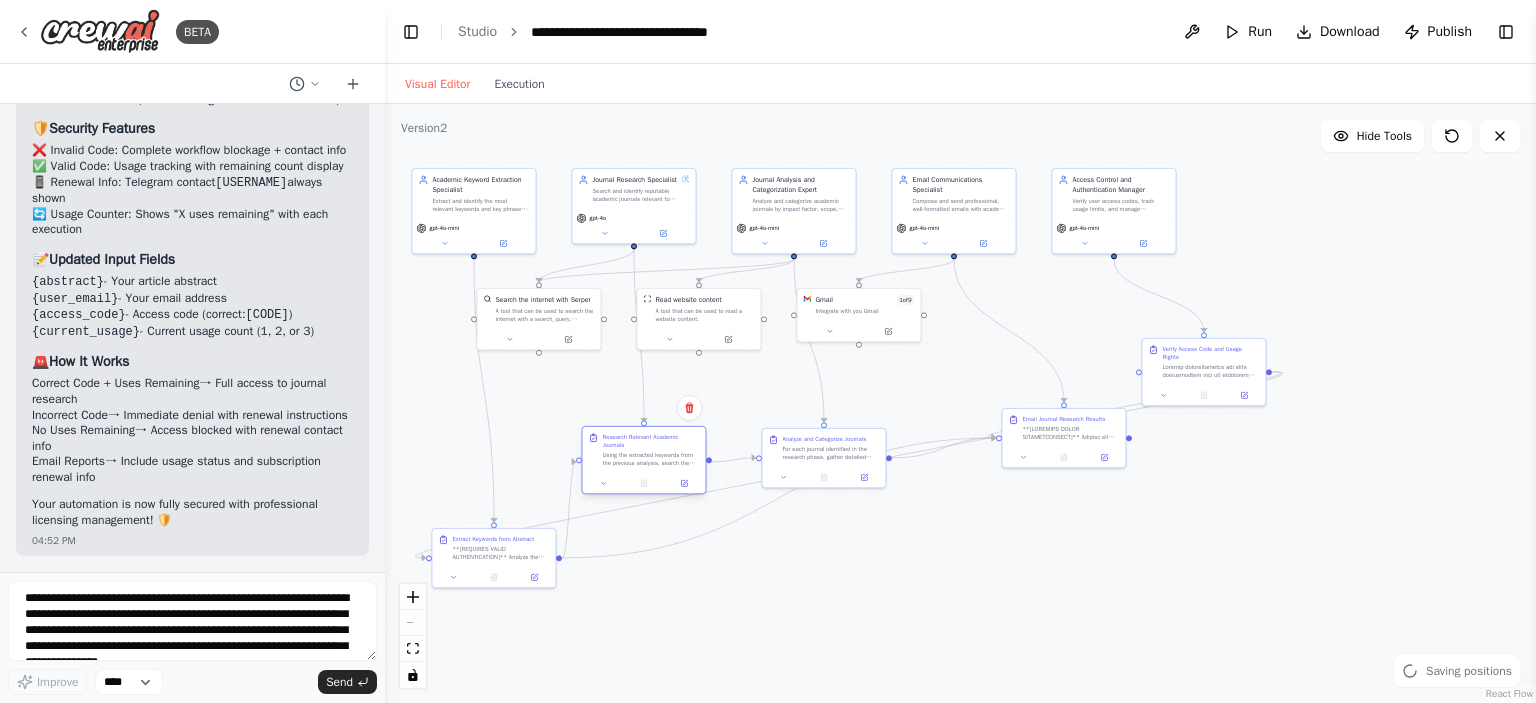 click on "Using the extracted keywords from the previous analysis, search the internet to identify reputable academic journals that publish research in these areas. For each keyword or combination of keywords, find:
- Well-established academic journals
- Recent and active journals in the field
- Both specialized and general journals that might accept the research
- Information about journal scope and focus areas
Search for multiple journal databases, publisher websites, and academic resources to compile a comprehensive list of potential journals." at bounding box center (650, 459) 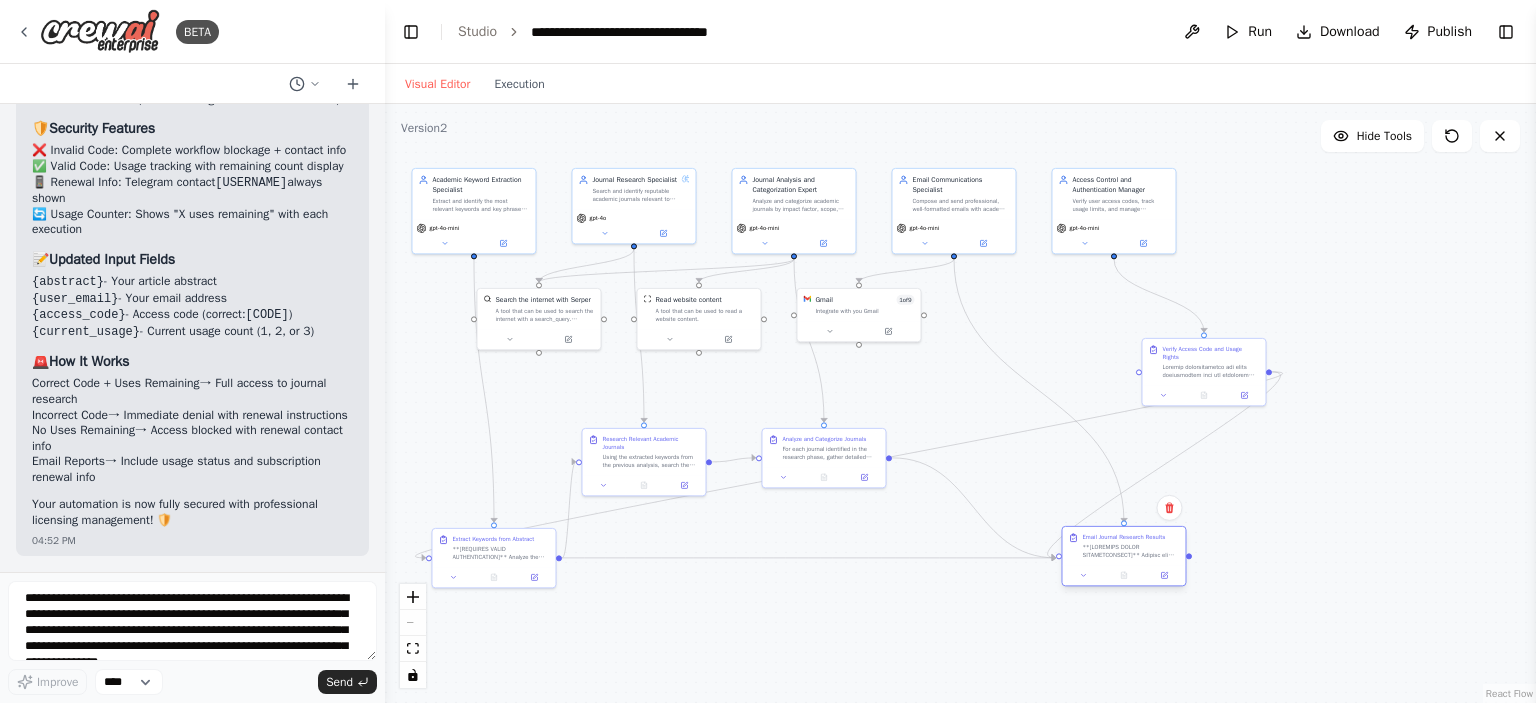 drag, startPoint x: 1067, startPoint y: 436, endPoint x: 1131, endPoint y: 554, distance: 134.23859 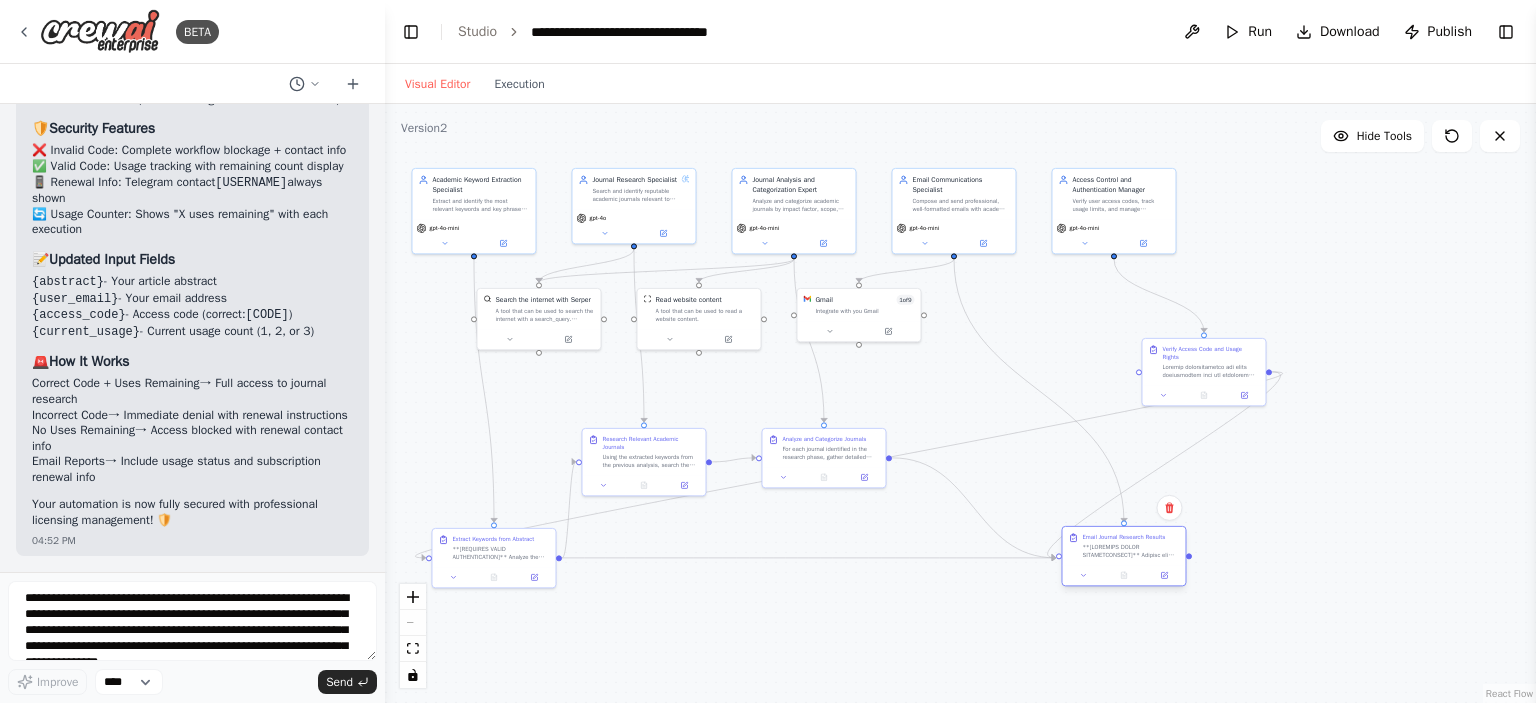 click at bounding box center (1130, 551) 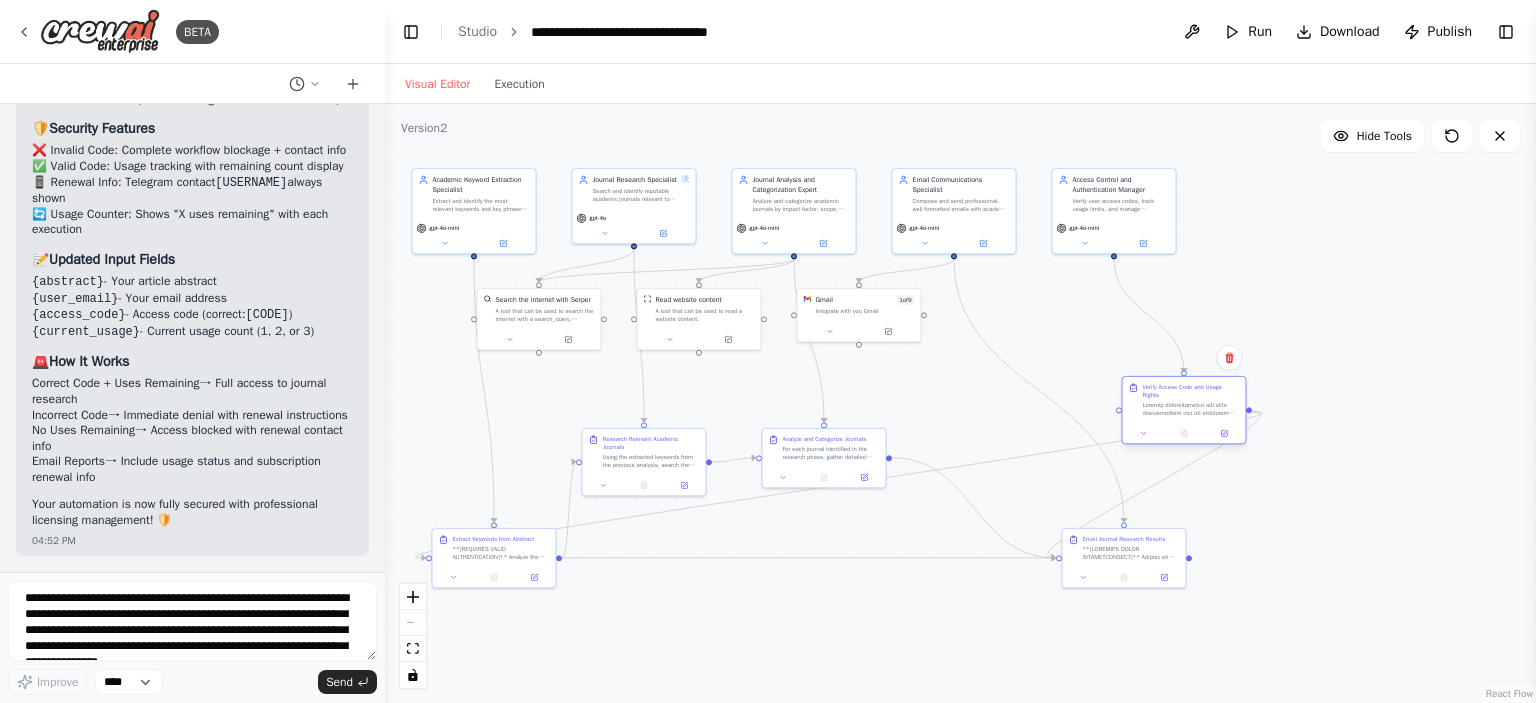 drag, startPoint x: 1195, startPoint y: 366, endPoint x: 1168, endPoint y: 410, distance: 51.62364 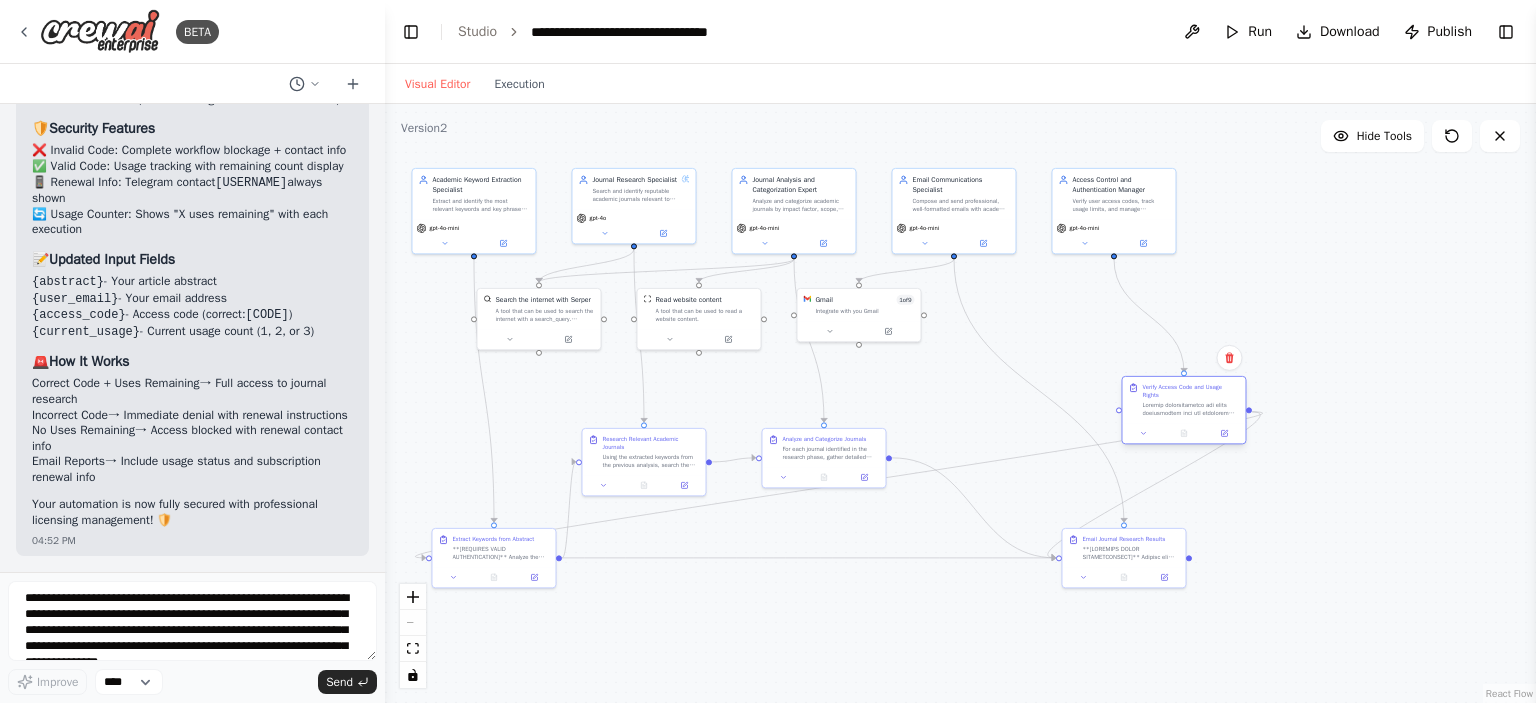 click at bounding box center [1190, 409] 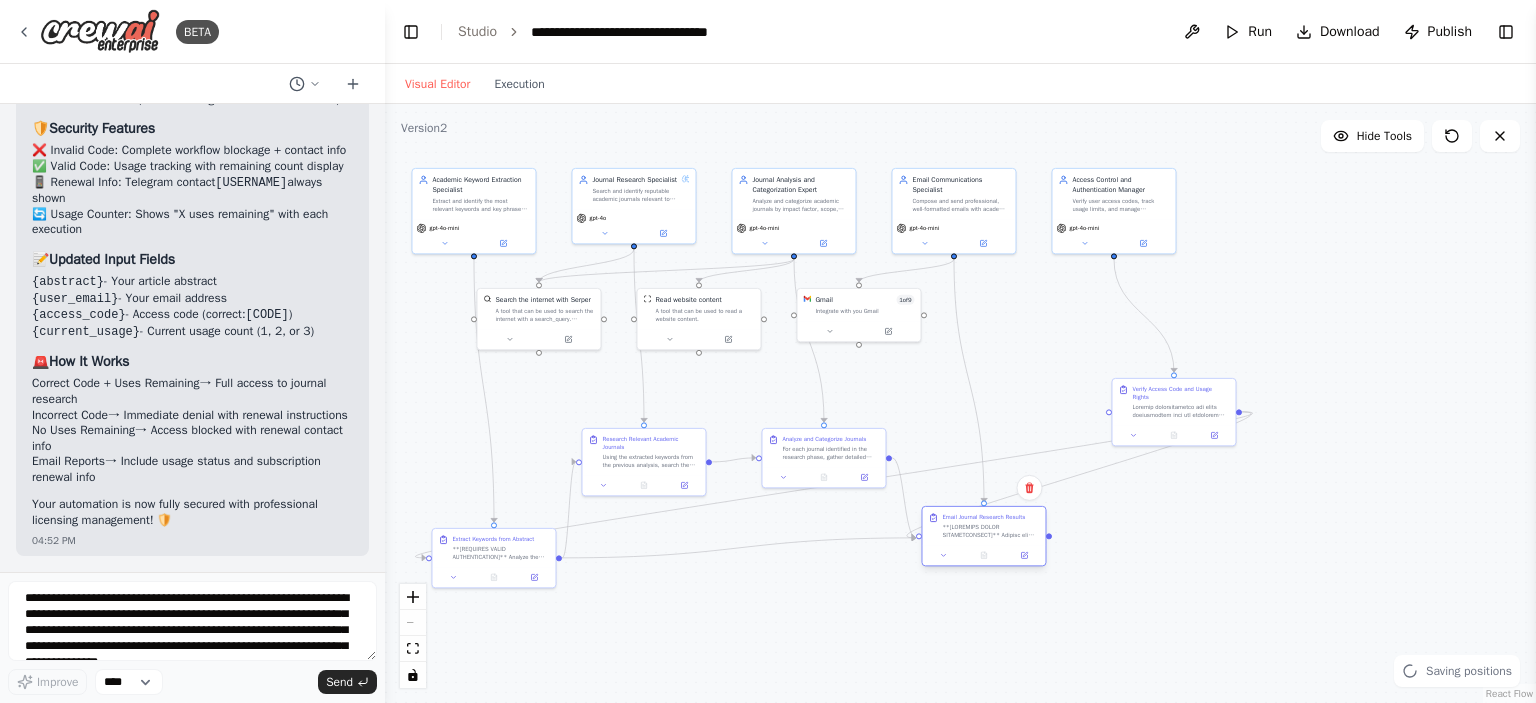 drag, startPoint x: 1121, startPoint y: 556, endPoint x: 978, endPoint y: 535, distance: 144.53374 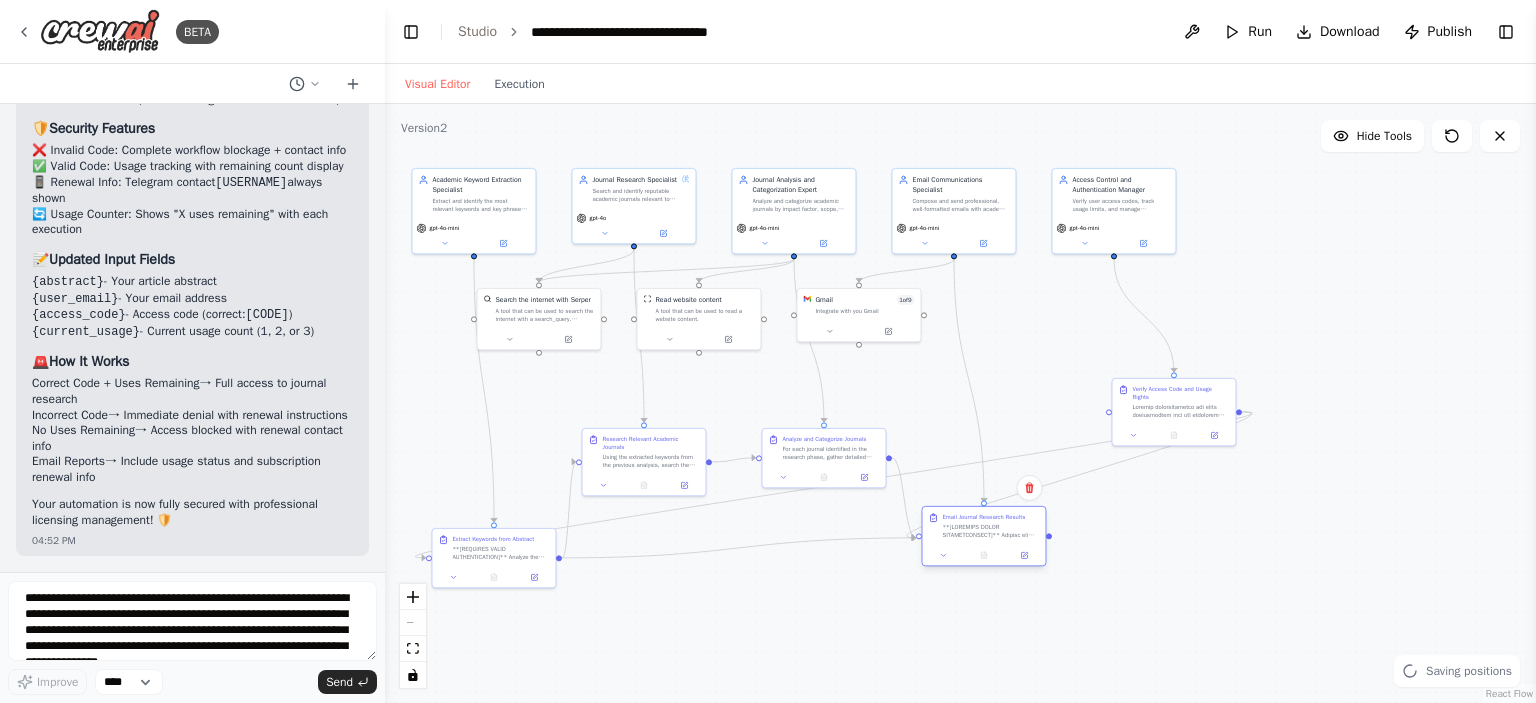 click at bounding box center [990, 531] 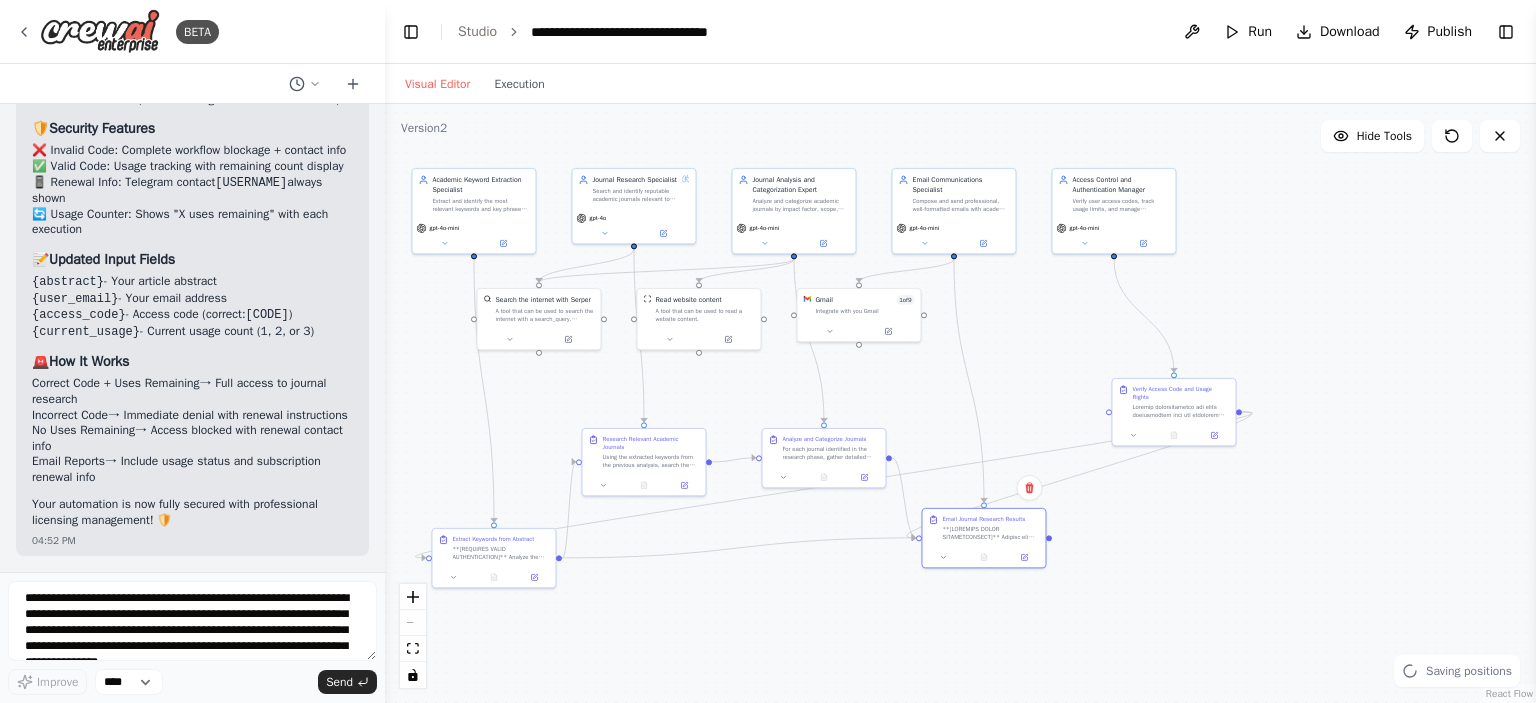 click on ".deletable-edge-delete-btn {
width: 20px;
height: 20px;
border: 0px solid #ffffff;
color: #6b7280;
background-color: #f8fafc;
cursor: pointer;
border-radius: 50%;
font-size: 12px;
padding: 3px;
display: flex;
align-items: center;
justify-content: center;
transition: all 0.2s cubic-bezier(0.4, 0, 0.2, 1);
box-shadow: 0 2px 4px rgba(0, 0, 0, 0.1);
}
.deletable-edge-delete-btn:hover {
background-color: #ef4444;
color: #ffffff;
border-color: #dc2626;
transform: scale(1.1);
box-shadow: 0 4px 12px rgba(239, 68, 68, 0.4);
}
.deletable-edge-delete-btn:active {
transform: scale(0.95);
box-shadow: 0 2px 4px rgba(239, 68, 68, 0.3);
}
Academic Keyword Extraction Specialist gpt-4o-mini gpt-4o gpt-4o-mini" at bounding box center [960, 403] 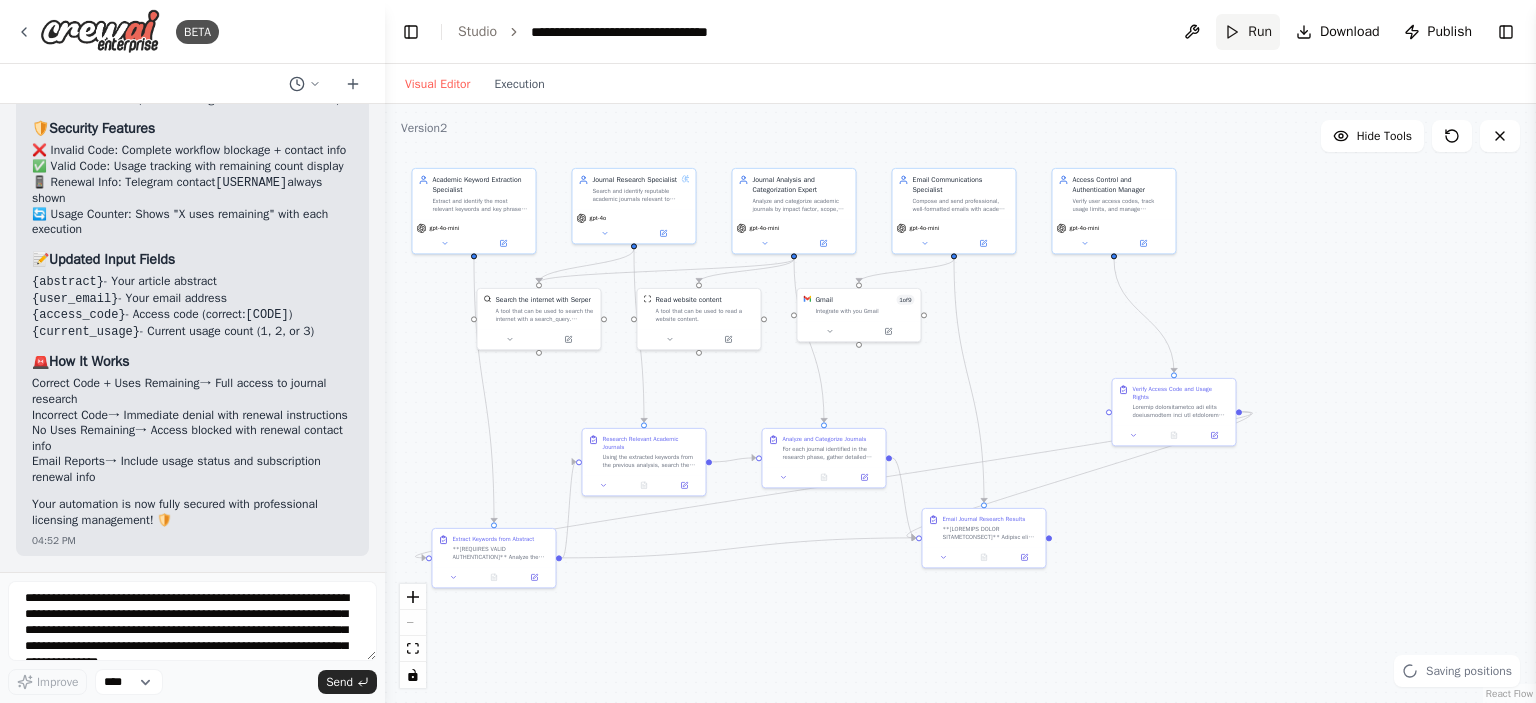 click on "Run" at bounding box center [1248, 32] 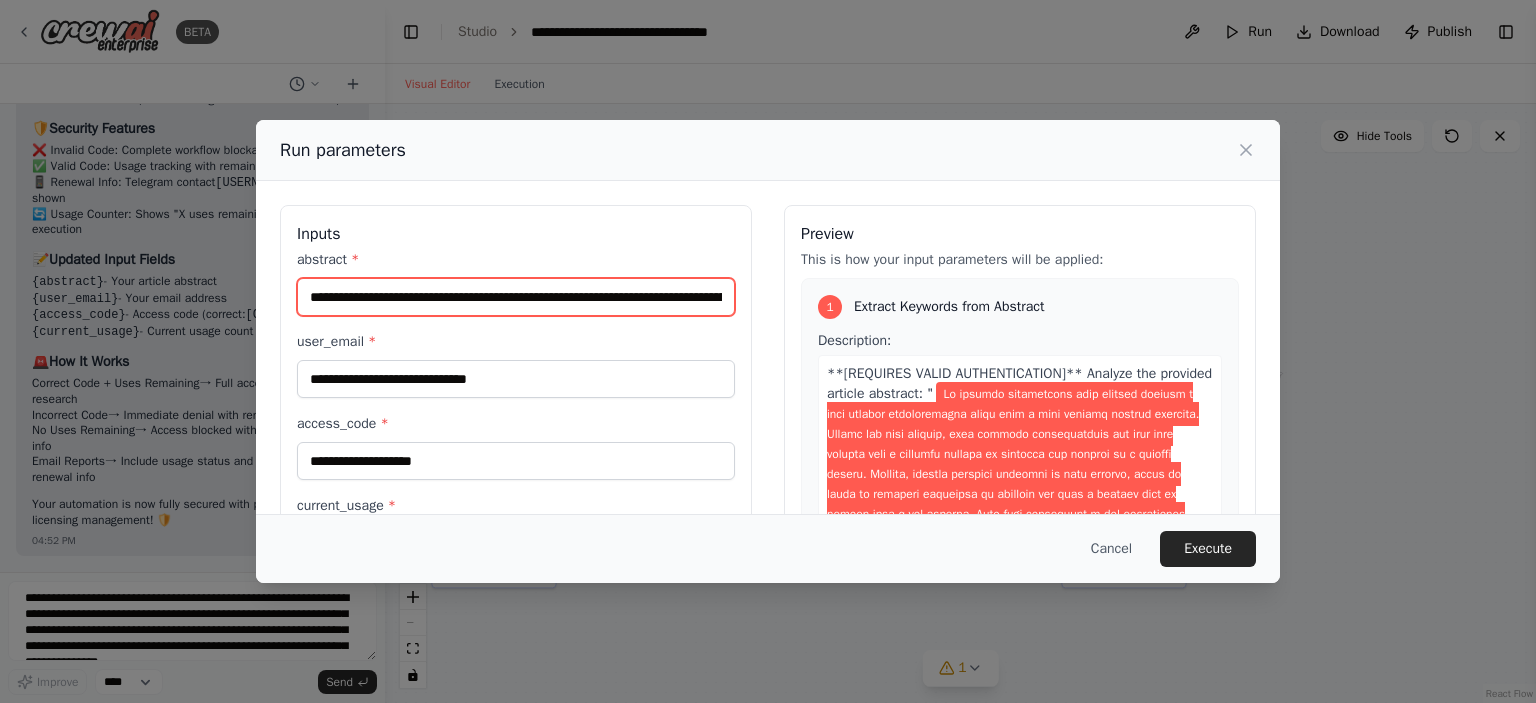 click on "abstract *" at bounding box center [516, 297] 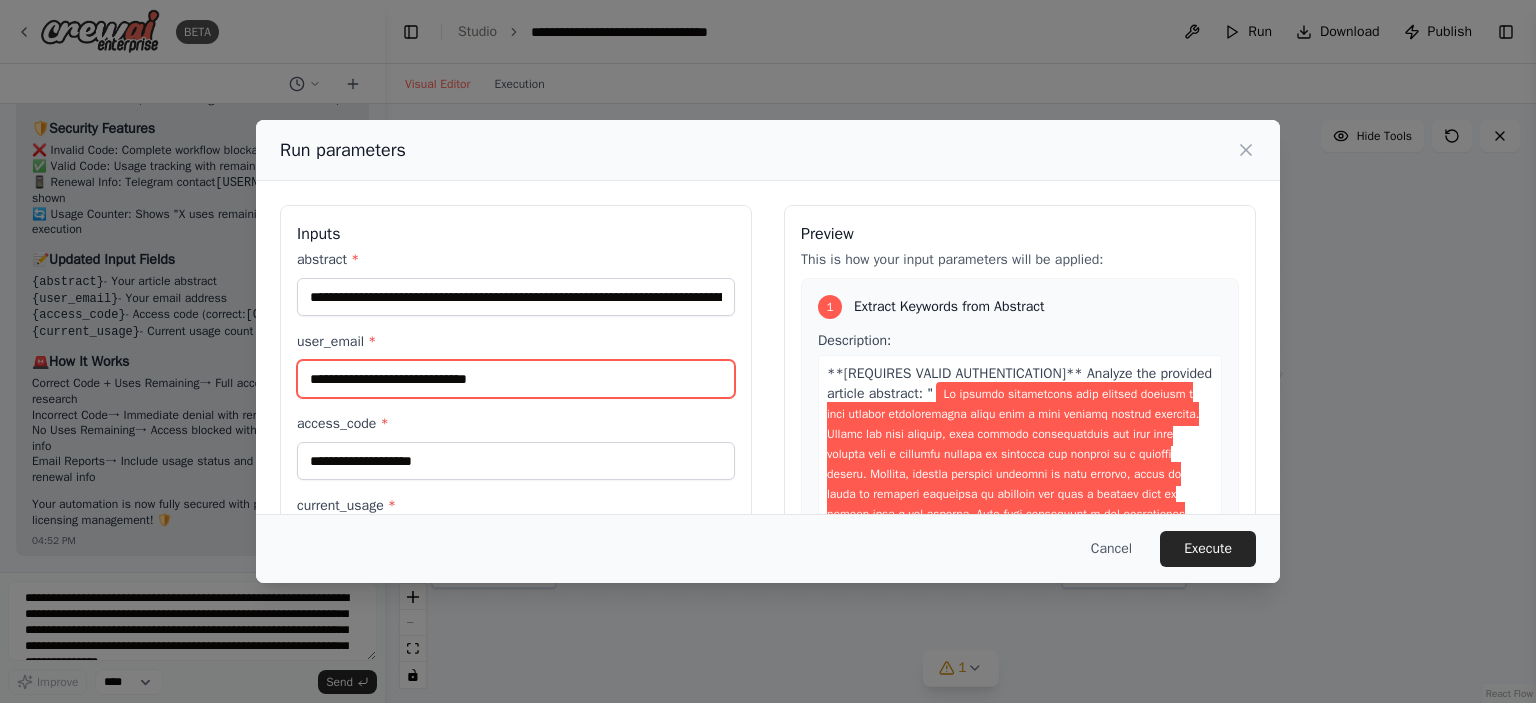 click on "**********" at bounding box center (516, 379) 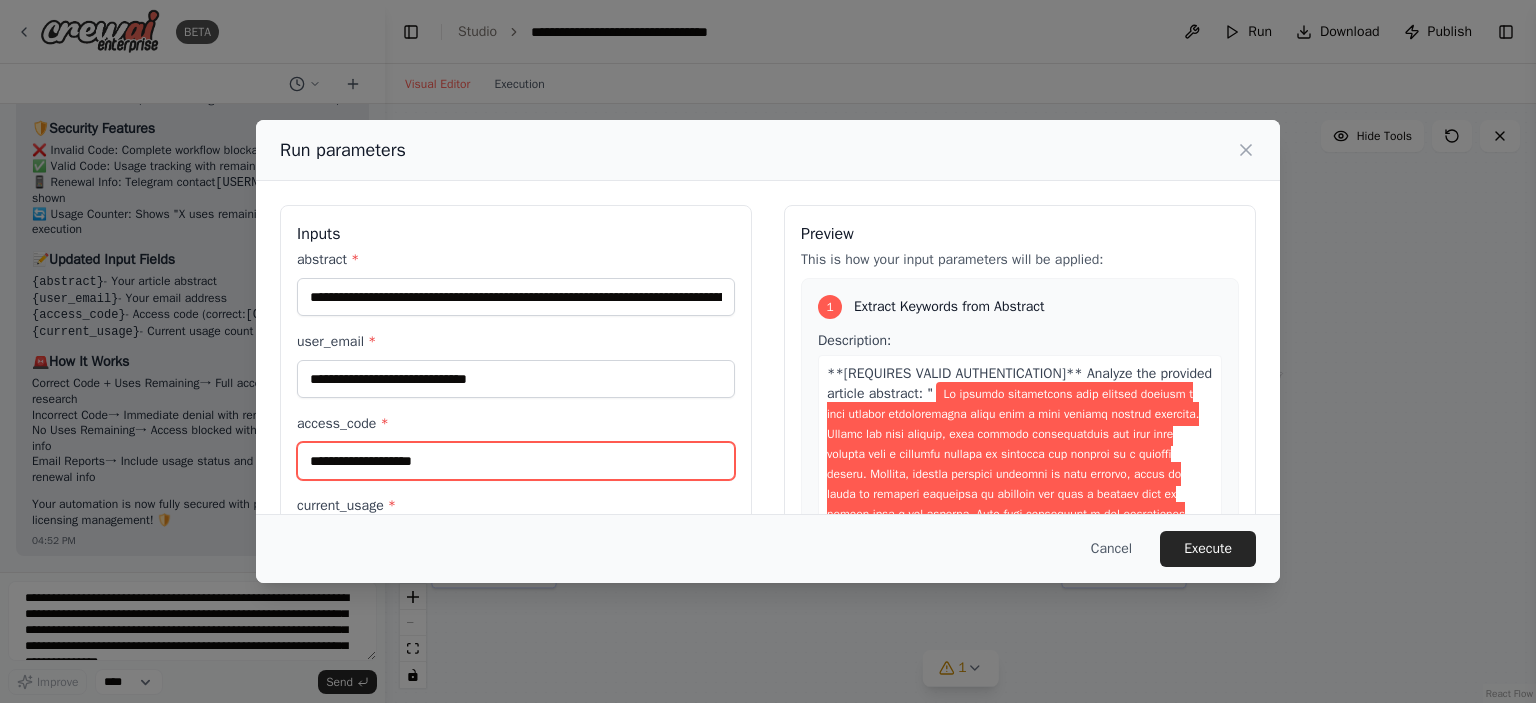 click on "access_code *" at bounding box center [516, 461] 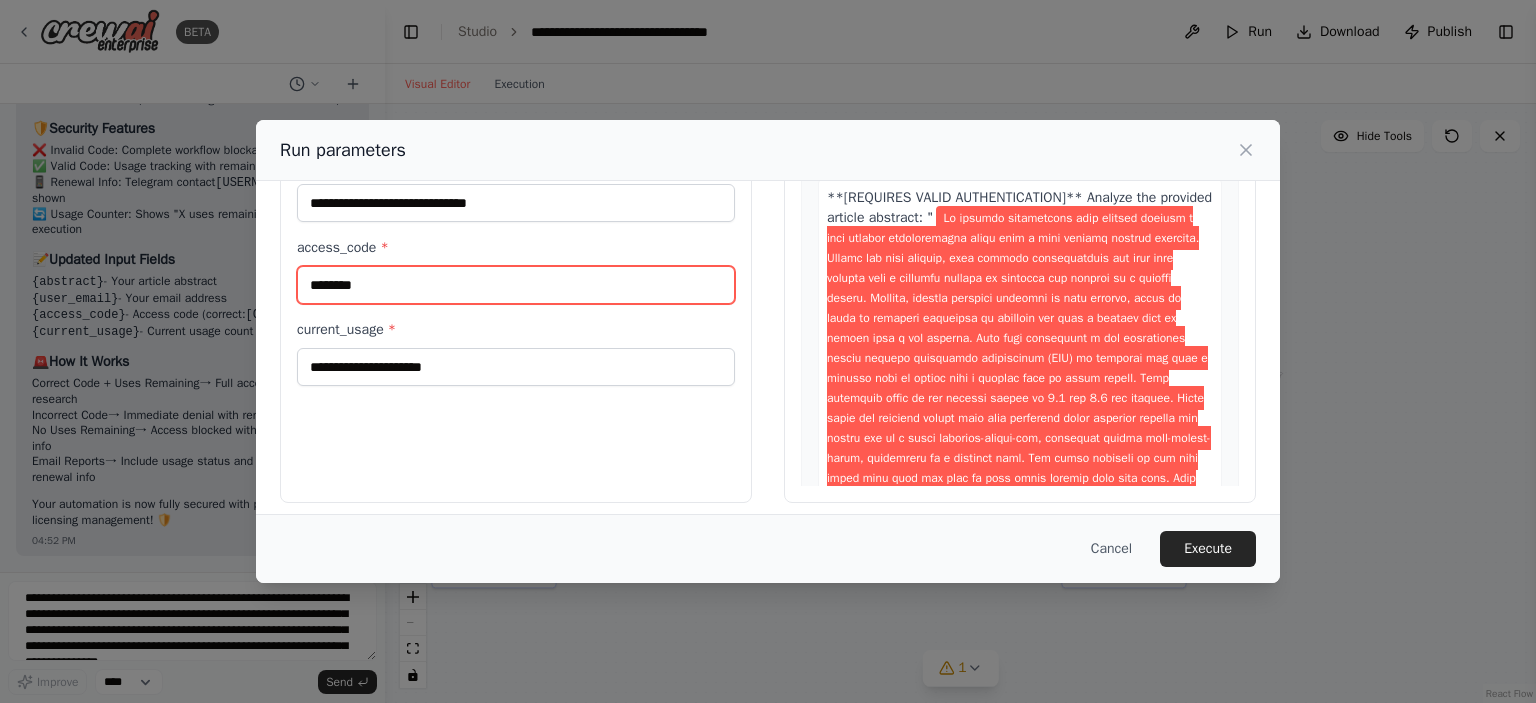 scroll, scrollTop: 186, scrollLeft: 0, axis: vertical 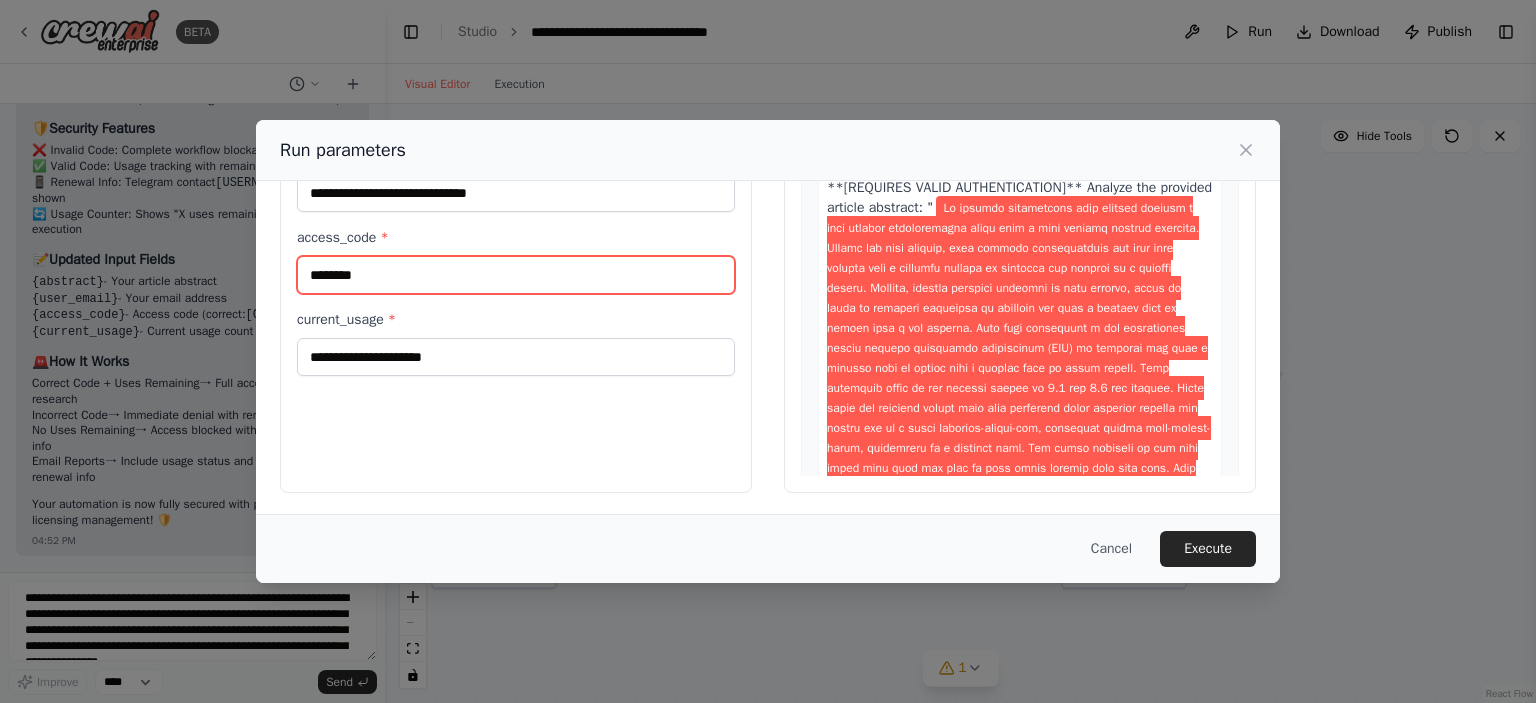 type on "********" 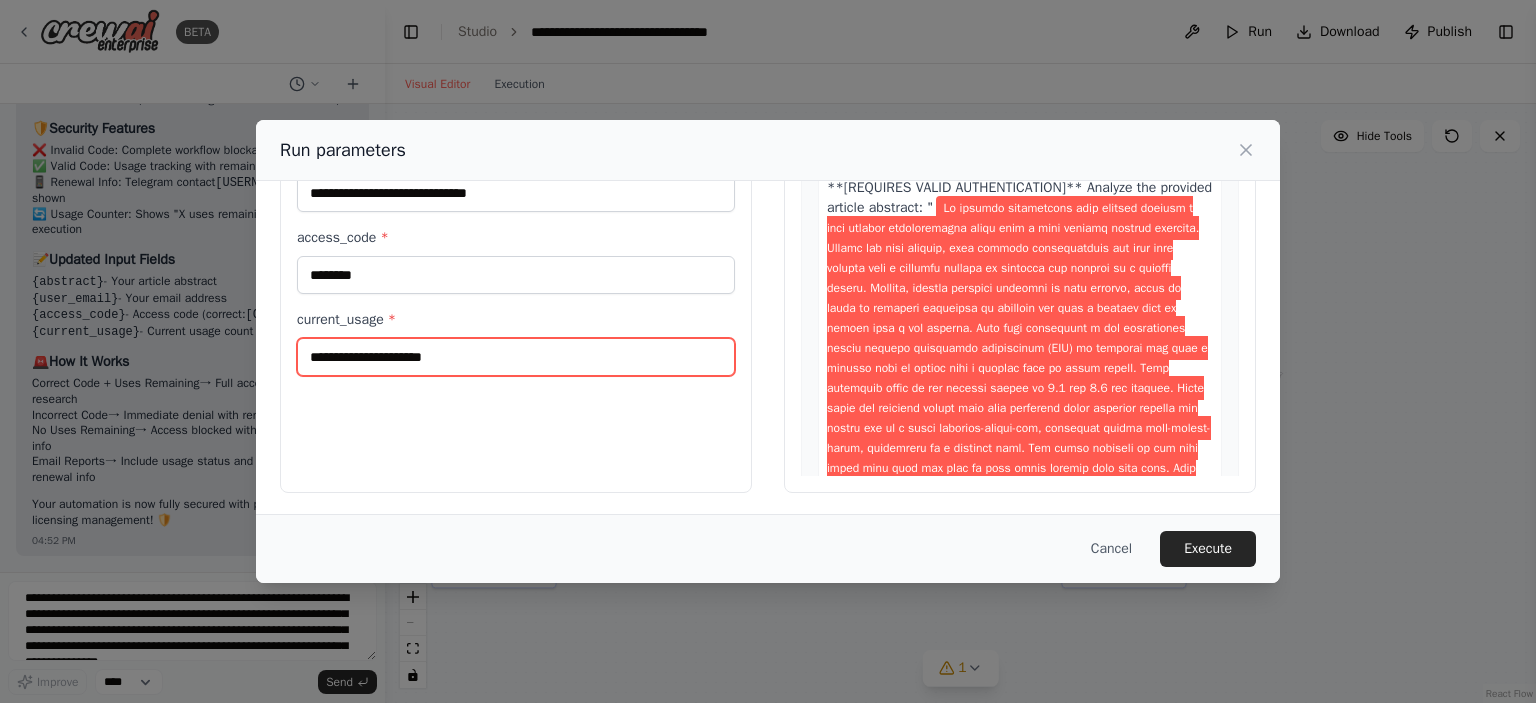 click on "current_usage *" at bounding box center (516, 357) 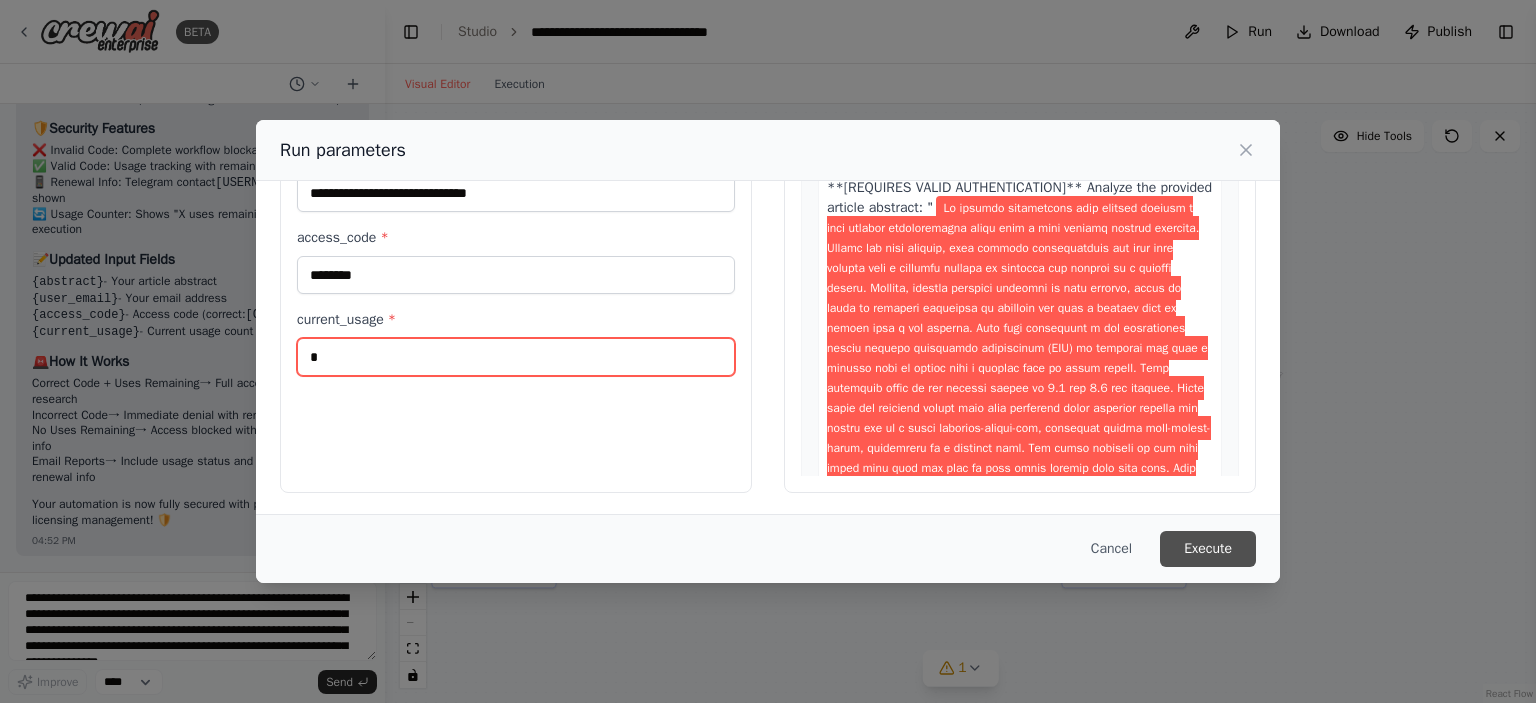 type on "*" 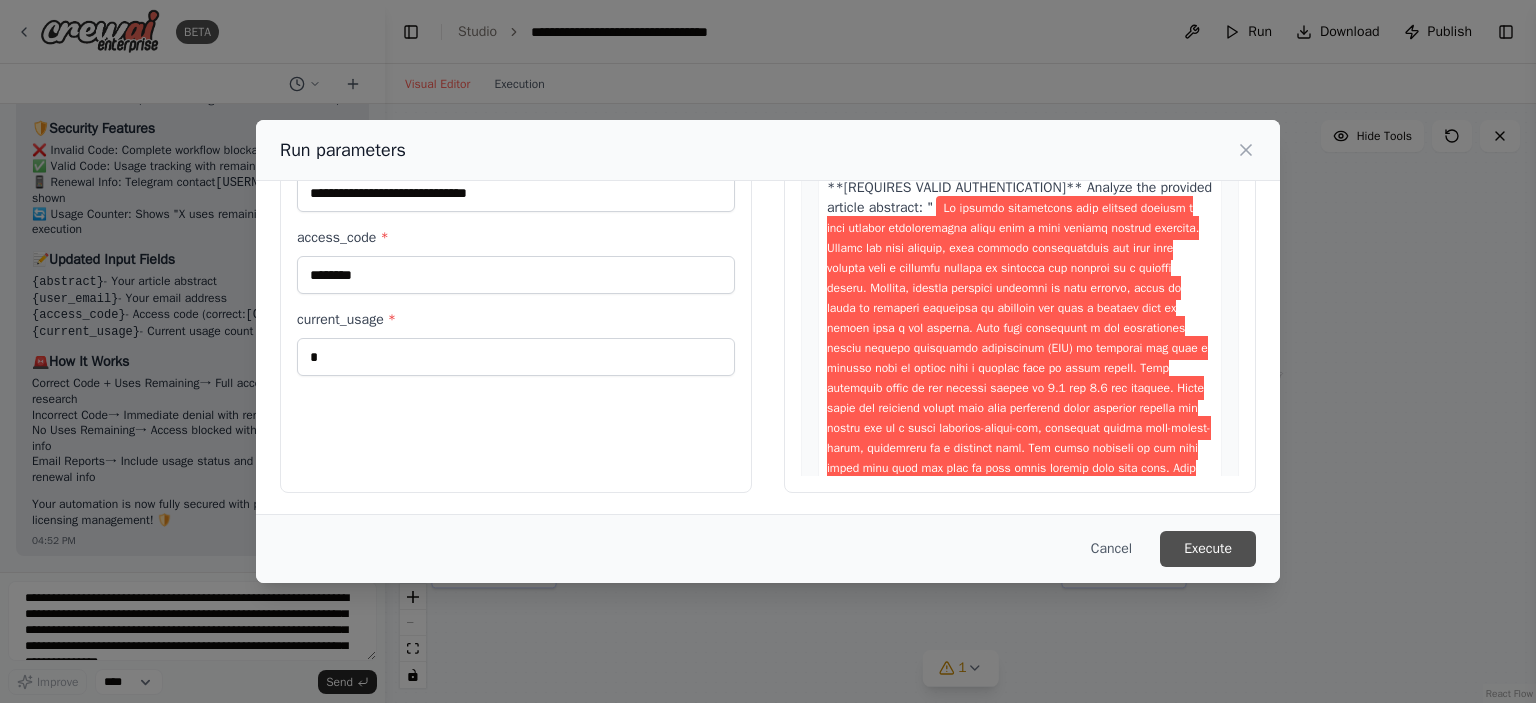 click on "Execute" at bounding box center [1208, 549] 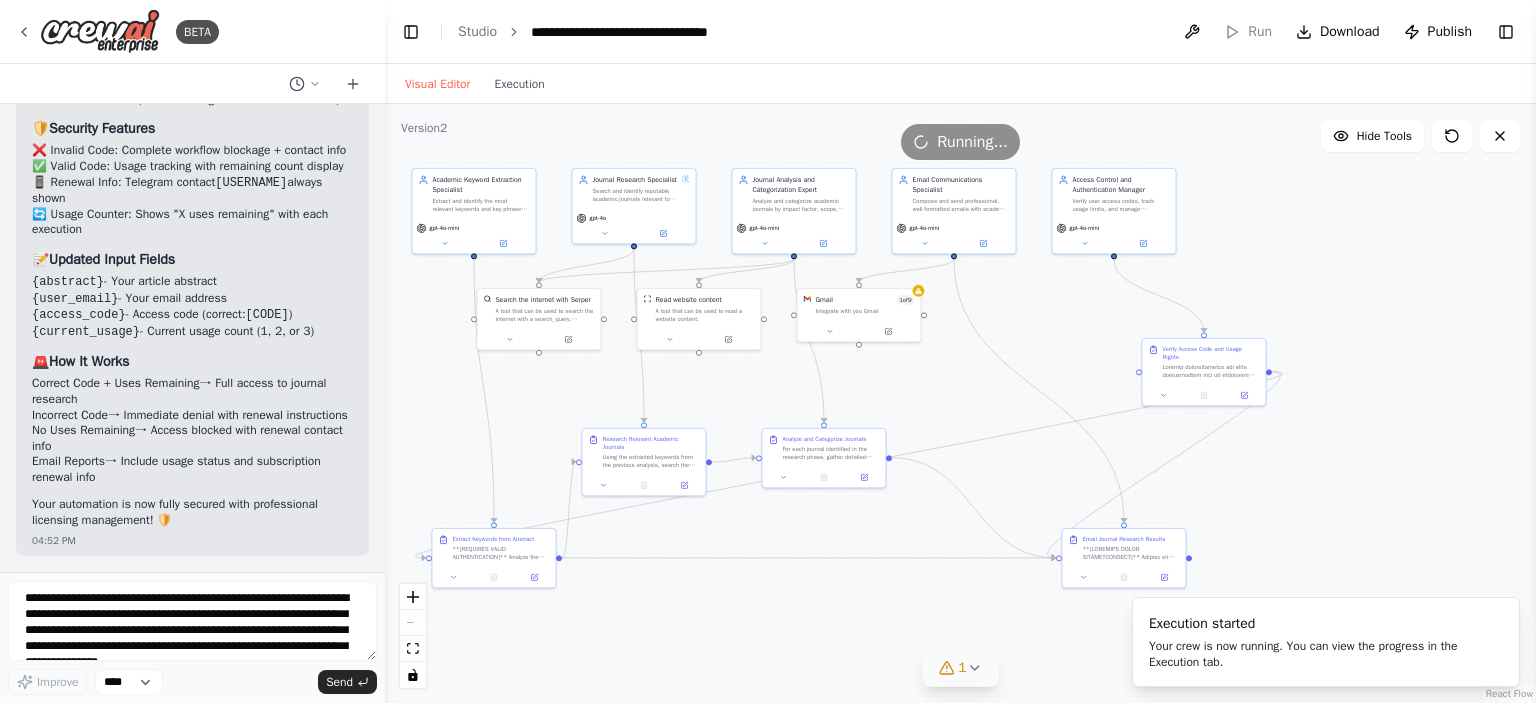 click on "1" at bounding box center [960, 668] 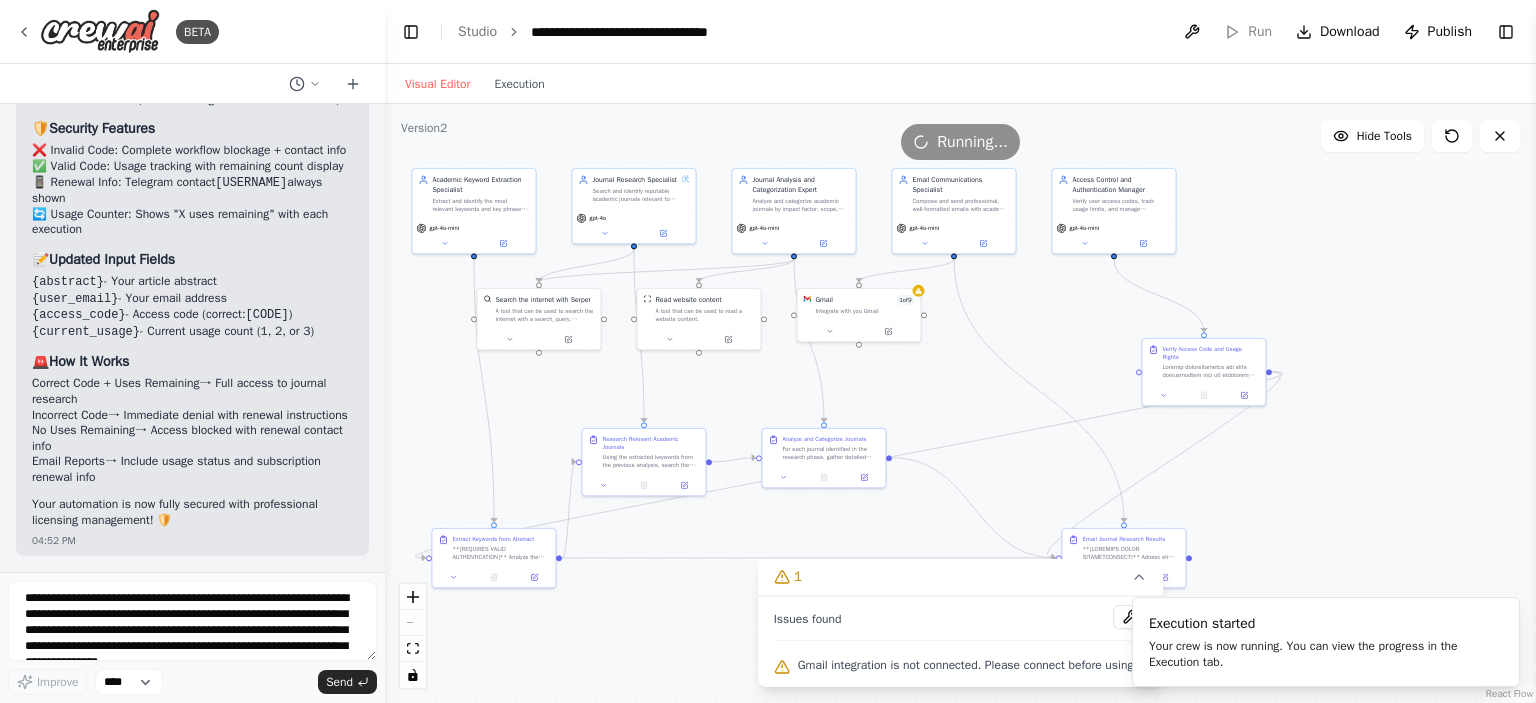 click on "Gmail integration is not connected. Please connect before using it." at bounding box center (973, 665) 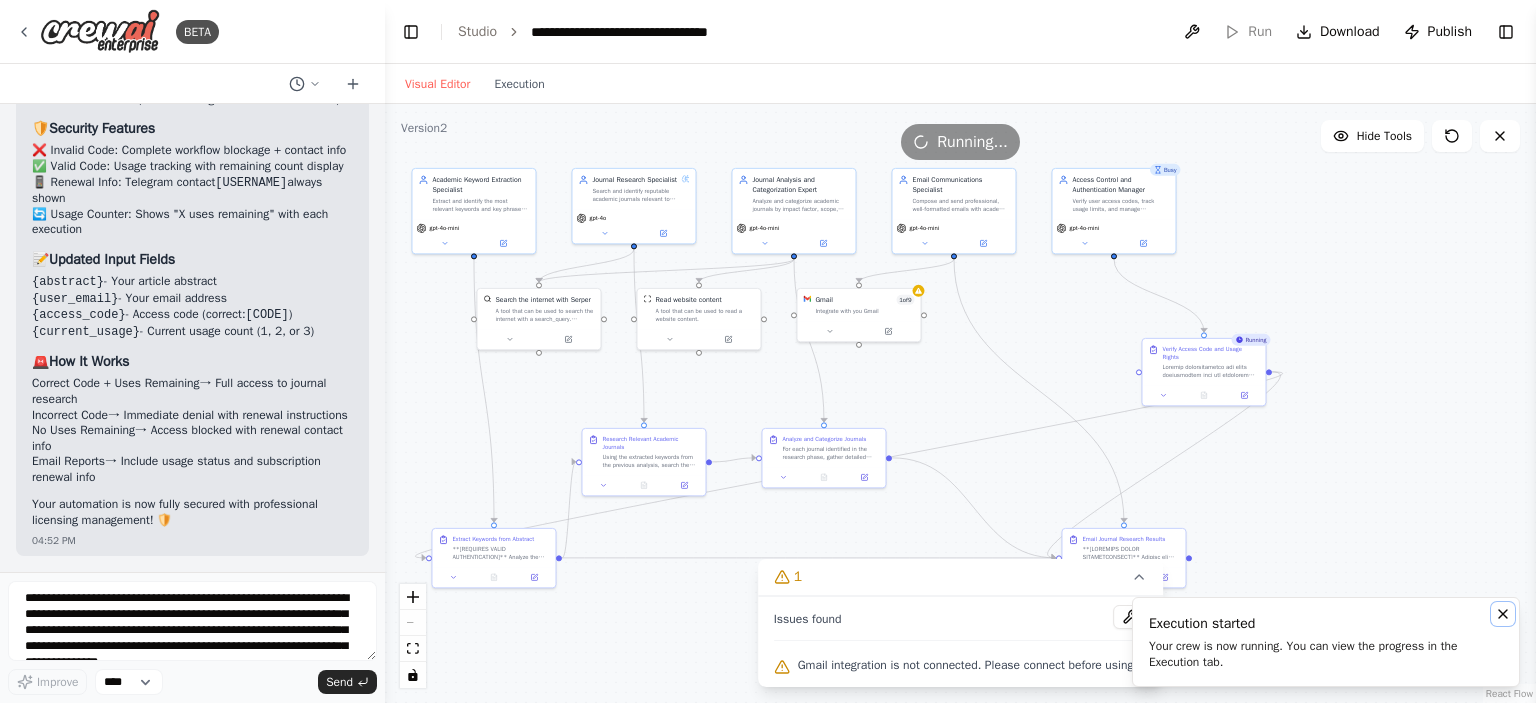 click at bounding box center (1503, 614) 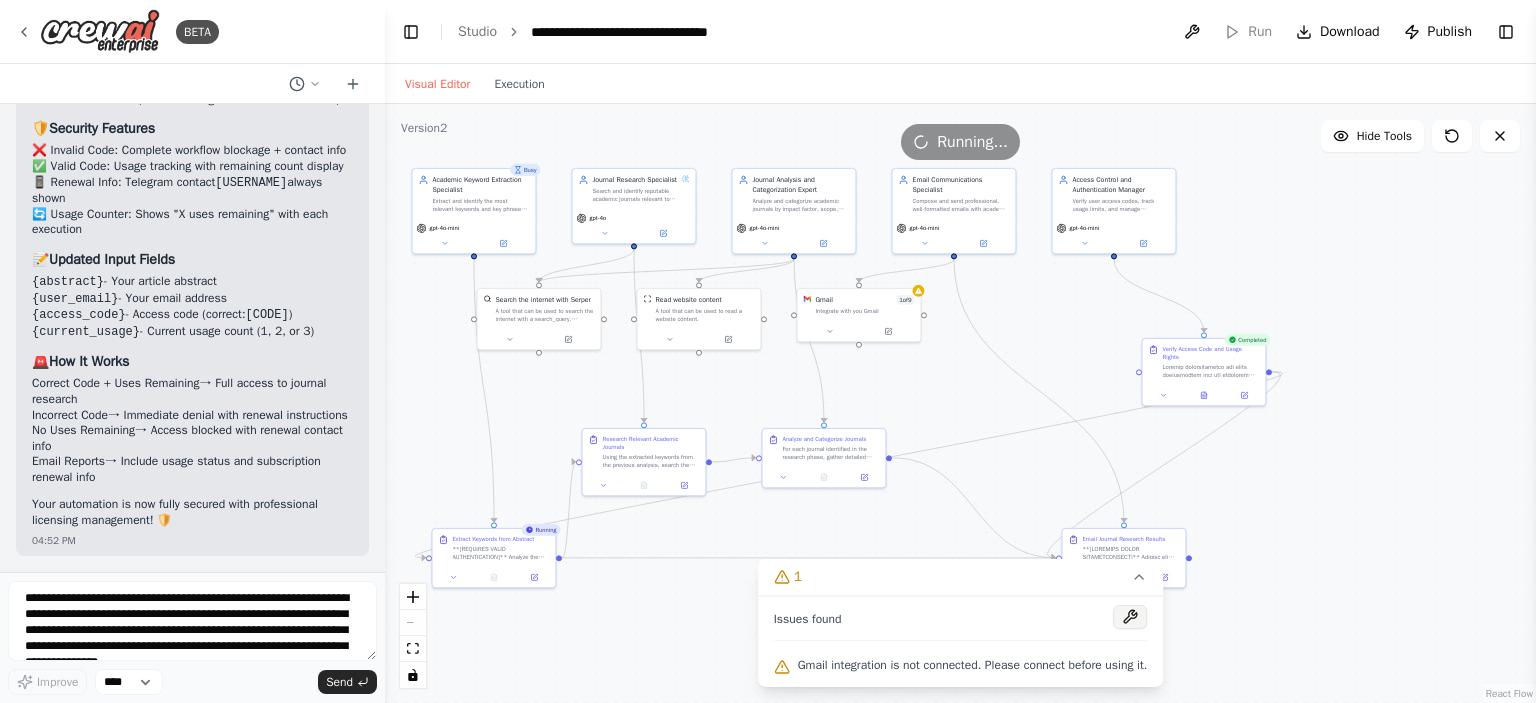 click at bounding box center [1130, 617] 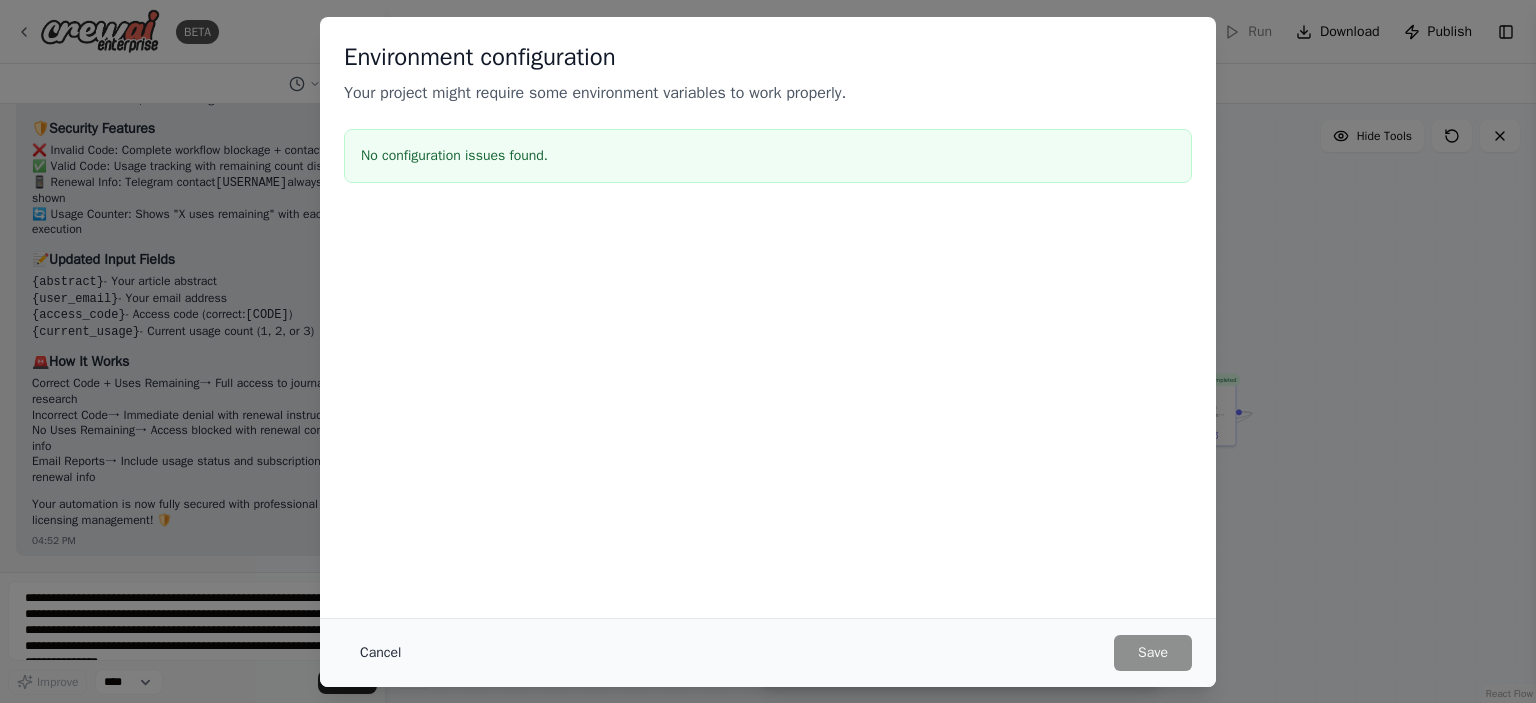 click on "Cancel" at bounding box center (380, 653) 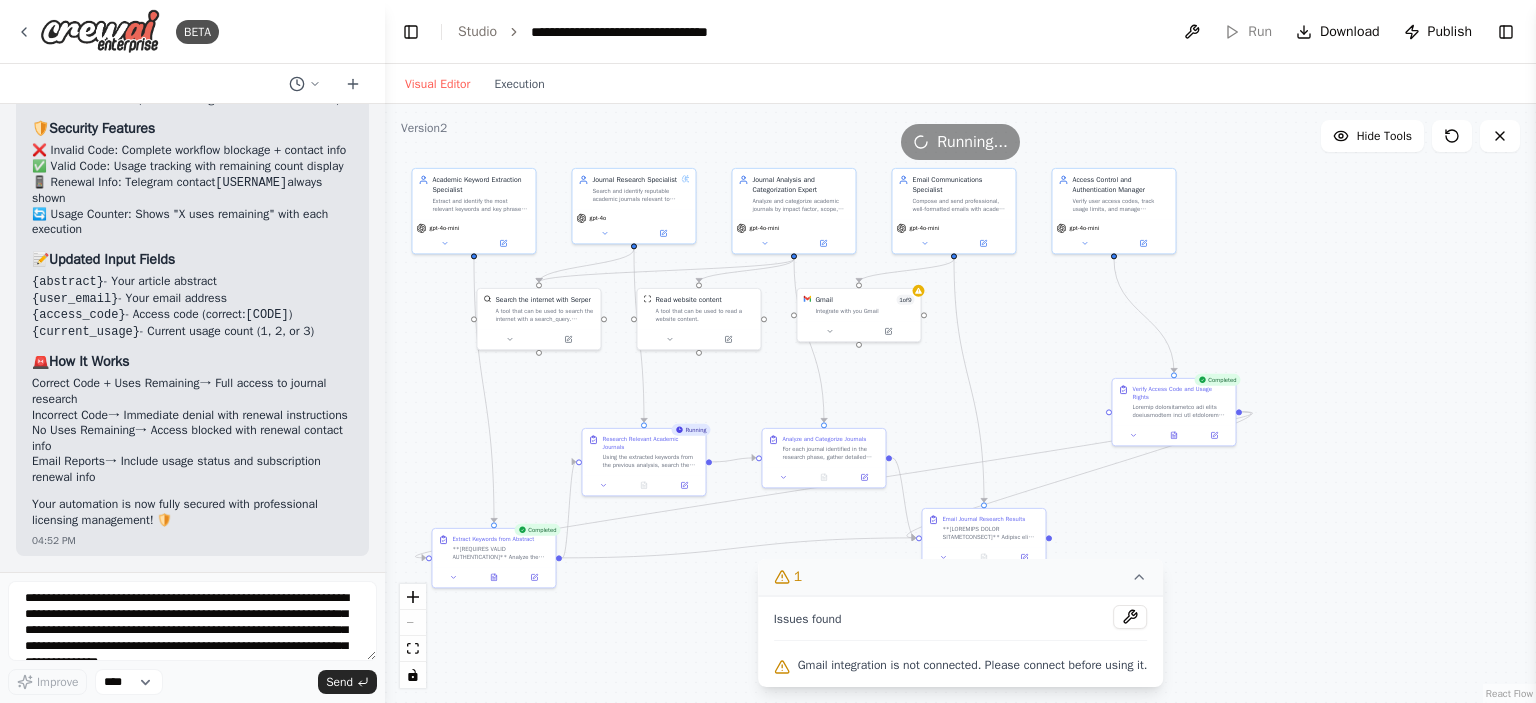 click 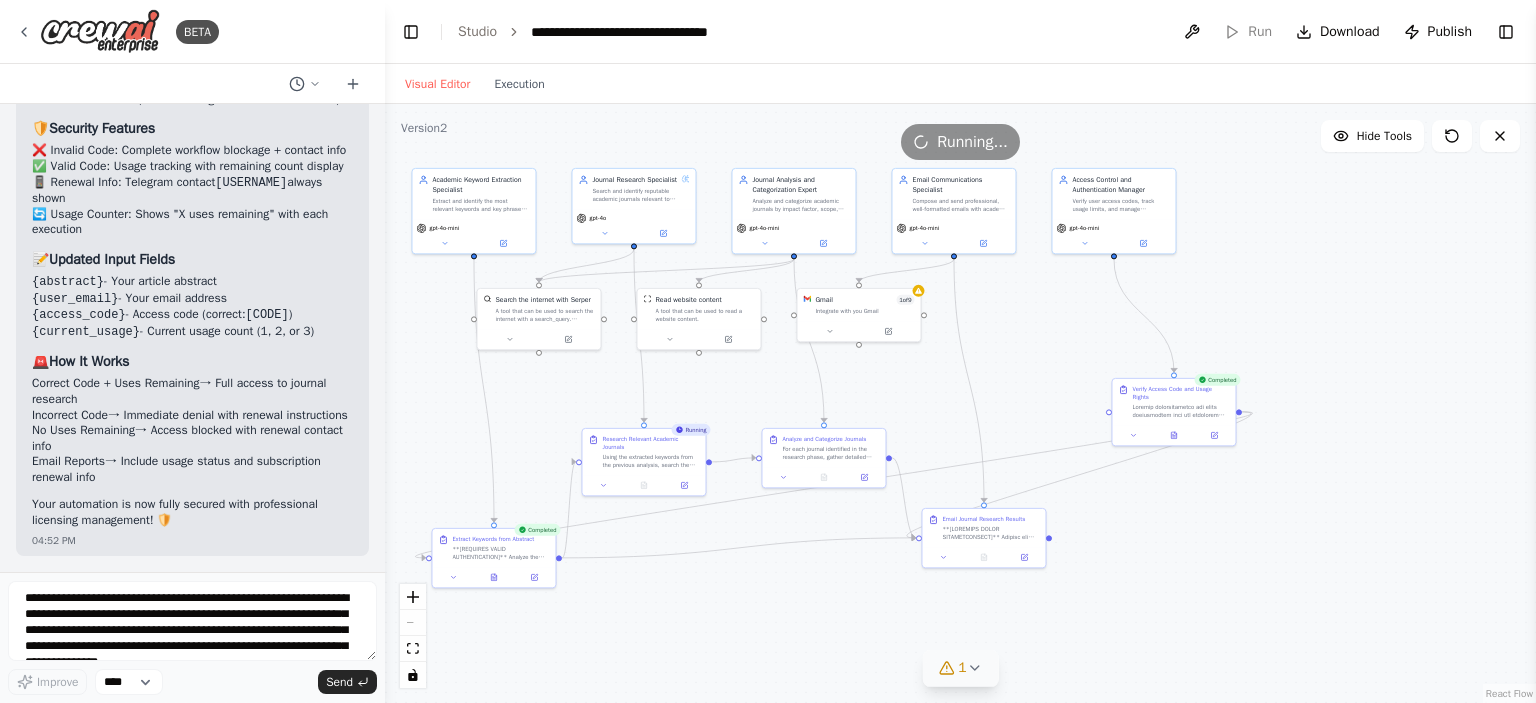 click on ".deletable-edge-delete-btn {
width: 20px;
height: 20px;
border: 0px solid #ffffff;
color: #6b7280;
background-color: #f8fafc;
cursor: pointer;
border-radius: 50%;
font-size: 12px;
padding: 3px;
display: flex;
align-items: center;
justify-content: center;
transition: all 0.2s cubic-bezier(0.4, 0, 0.2, 1);
box-shadow: 0 2px 4px rgba(0, 0, 0, 0.1);
}
.deletable-edge-delete-btn:hover {
background-color: #ef4444;
color: #ffffff;
border-color: #dc2626;
transform: scale(1.1);
box-shadow: 0 4px 12px rgba(239, 68, 68, 0.4);
}
.deletable-edge-delete-btn:active {
transform: scale(0.95);
box-shadow: 0 2px 4px rgba(239, 68, 68, 0.3);
}
Academic Keyword Extraction Specialist gpt-4o-mini gpt-4o gpt-4o-mini" at bounding box center (960, 403) 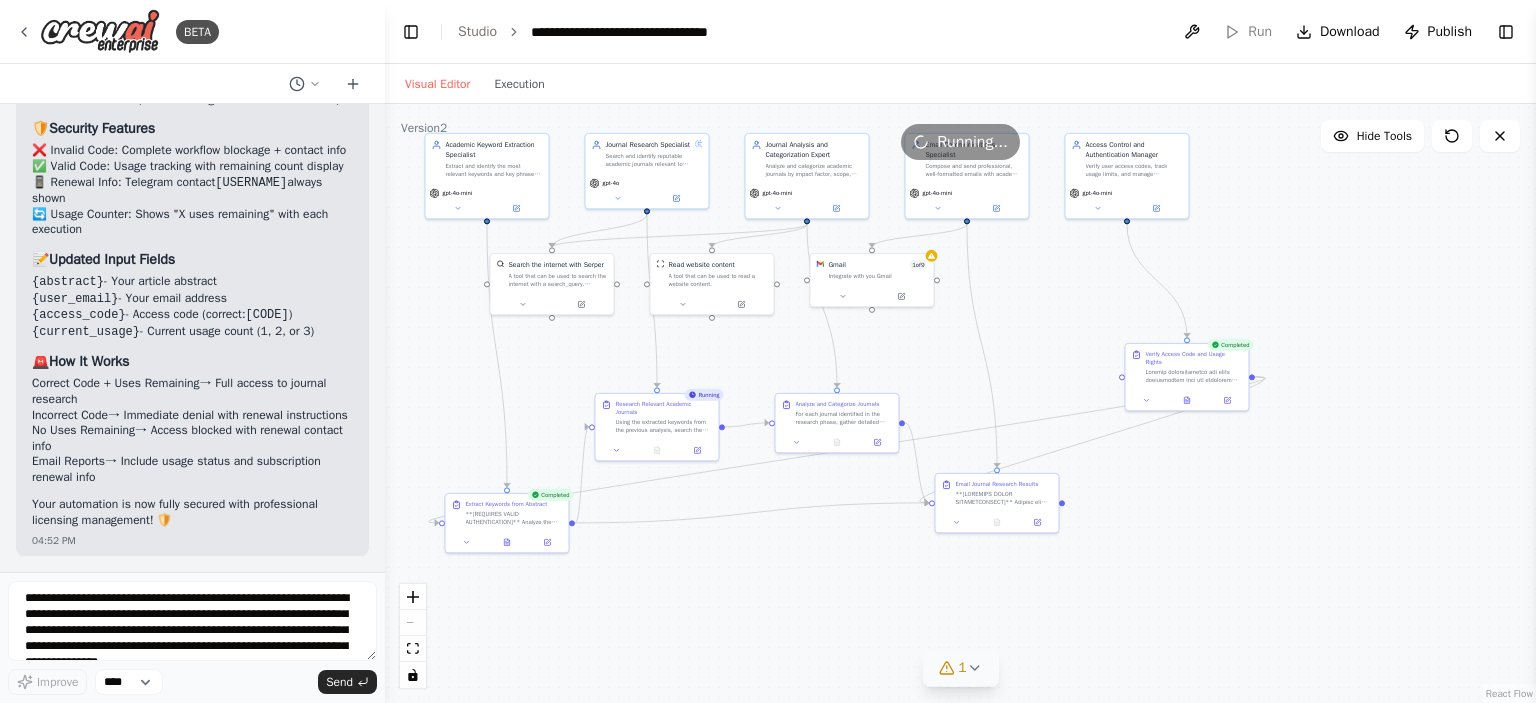 drag, startPoint x: 730, startPoint y: 598, endPoint x: 743, endPoint y: 563, distance: 37.336308 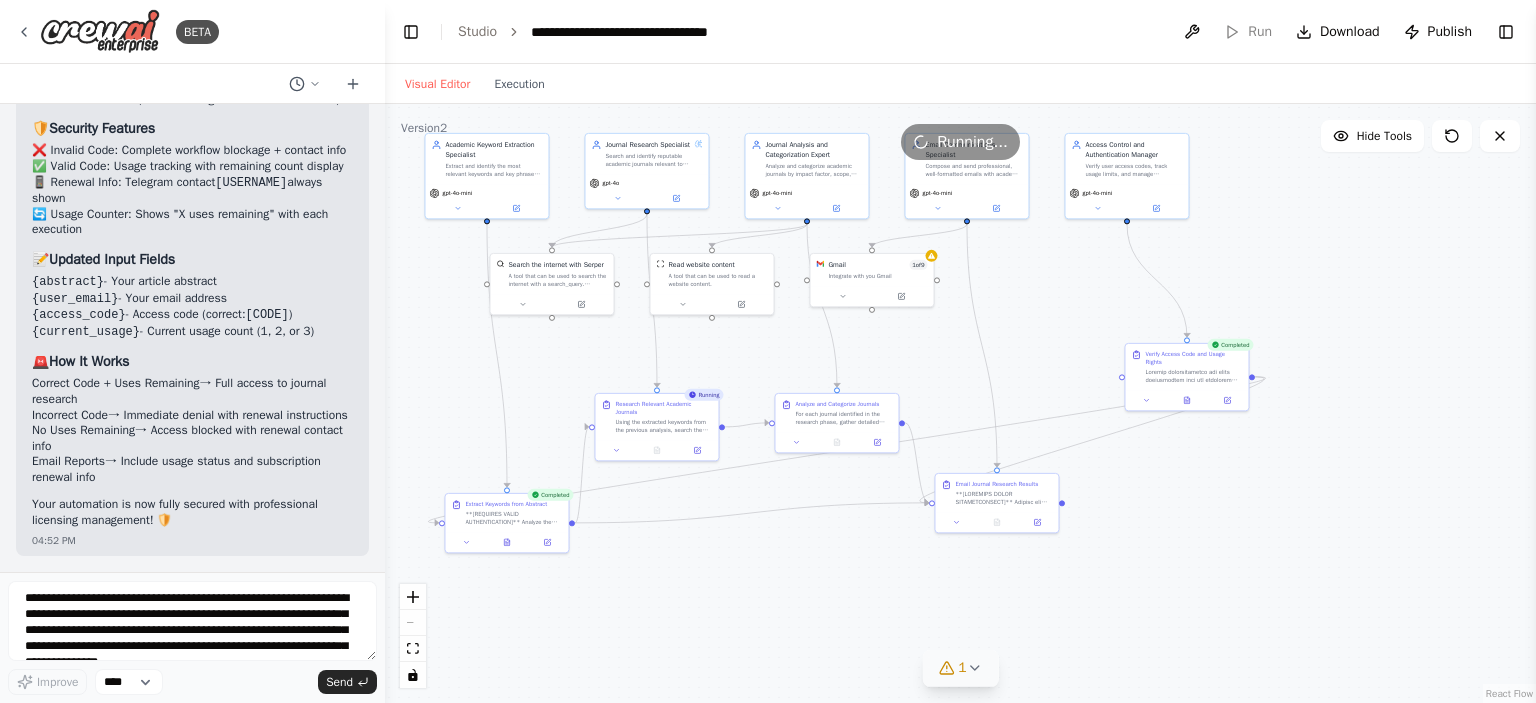 click on ".deletable-edge-delete-btn {
width: 20px;
height: 20px;
border: 0px solid #ffffff;
color: #6b7280;
background-color: #f8fafc;
cursor: pointer;
border-radius: 50%;
font-size: 12px;
padding: 3px;
display: flex;
align-items: center;
justify-content: center;
transition: all 0.2s cubic-bezier(0.4, 0, 0.2, 1);
box-shadow: 0 2px 4px rgba(0, 0, 0, 0.1);
}
.deletable-edge-delete-btn:hover {
background-color: #ef4444;
color: #ffffff;
border-color: #dc2626;
transform: scale(1.1);
box-shadow: 0 4px 12px rgba(239, 68, 68, 0.4);
}
.deletable-edge-delete-btn:active {
transform: scale(0.95);
box-shadow: 0 2px 4px rgba(239, 68, 68, 0.3);
}
Academic Keyword Extraction Specialist gpt-4o-mini gpt-4o gpt-4o-mini" at bounding box center (960, 403) 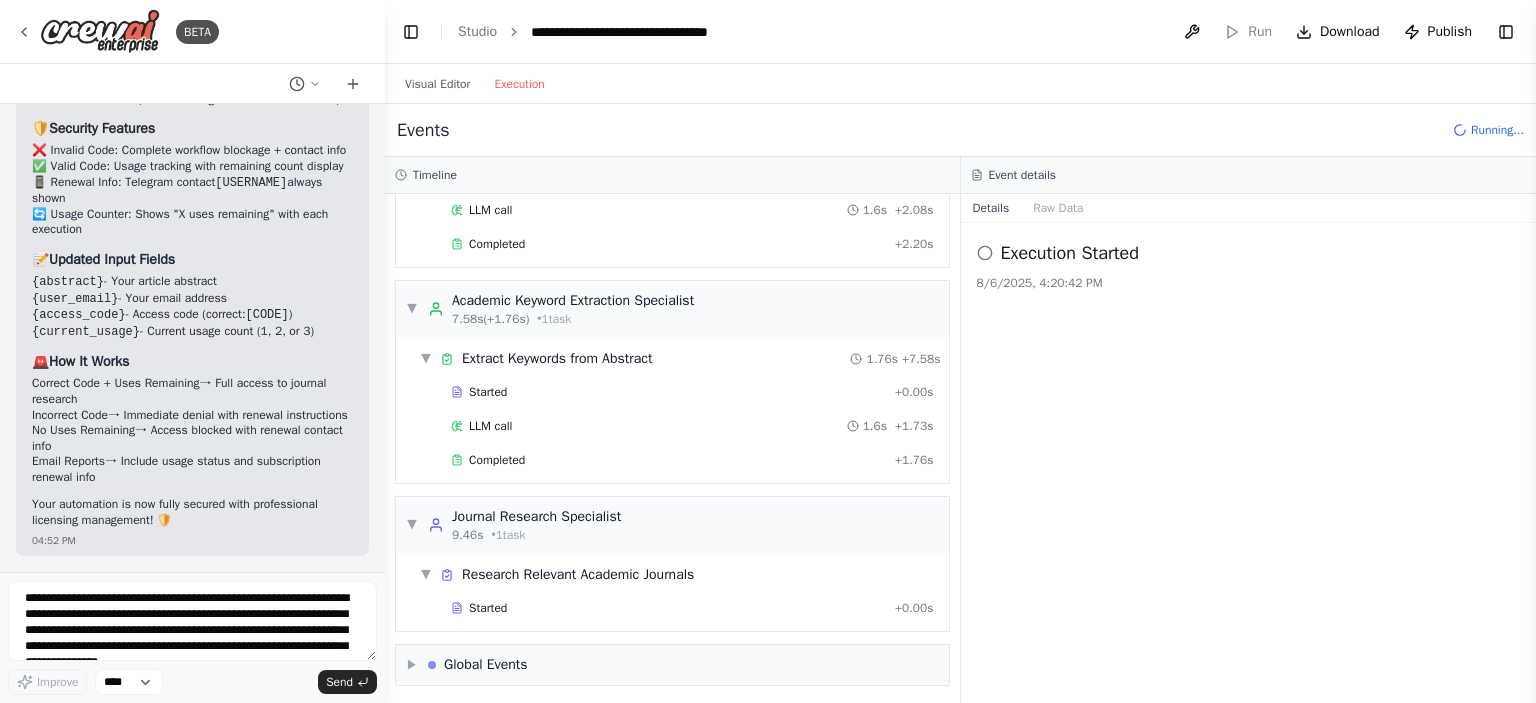 scroll, scrollTop: 173, scrollLeft: 0, axis: vertical 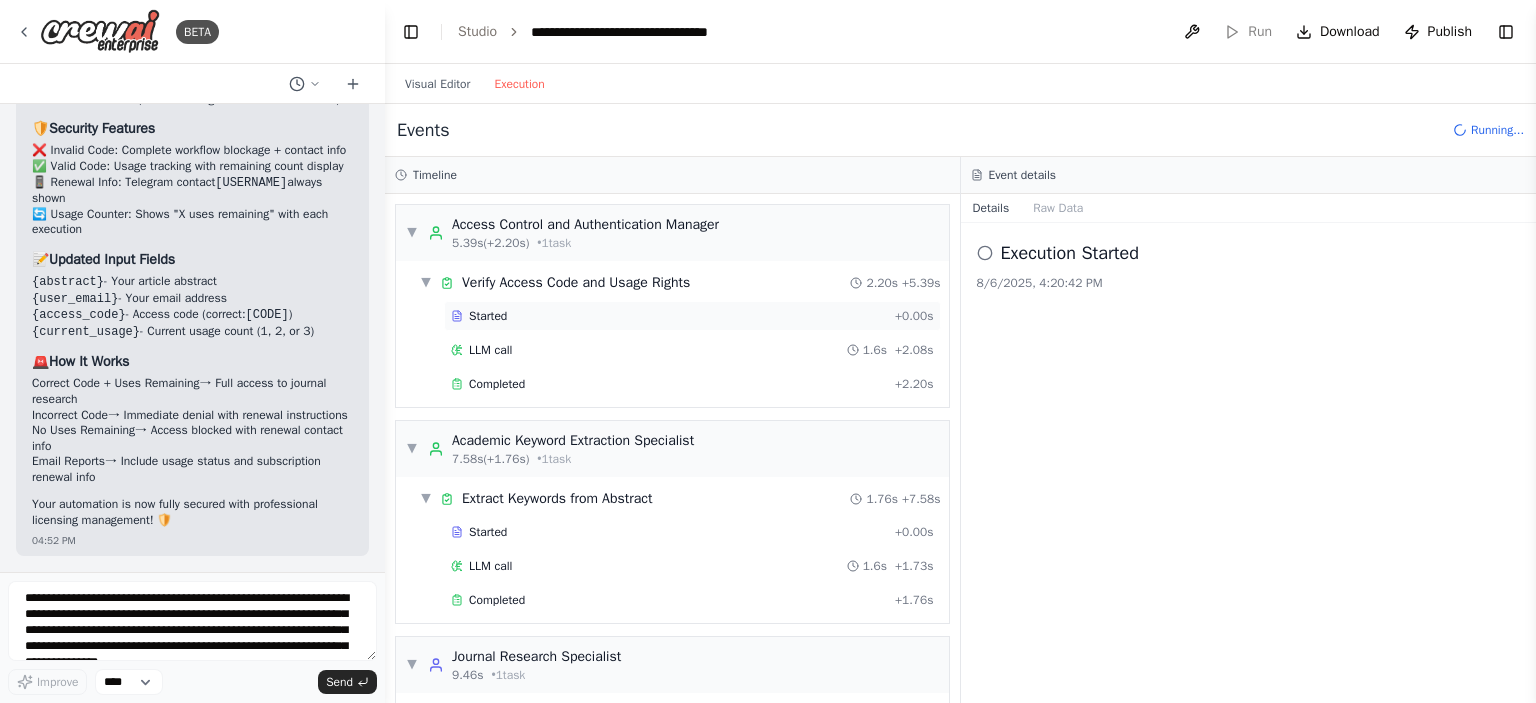 click on "Started" at bounding box center [488, 316] 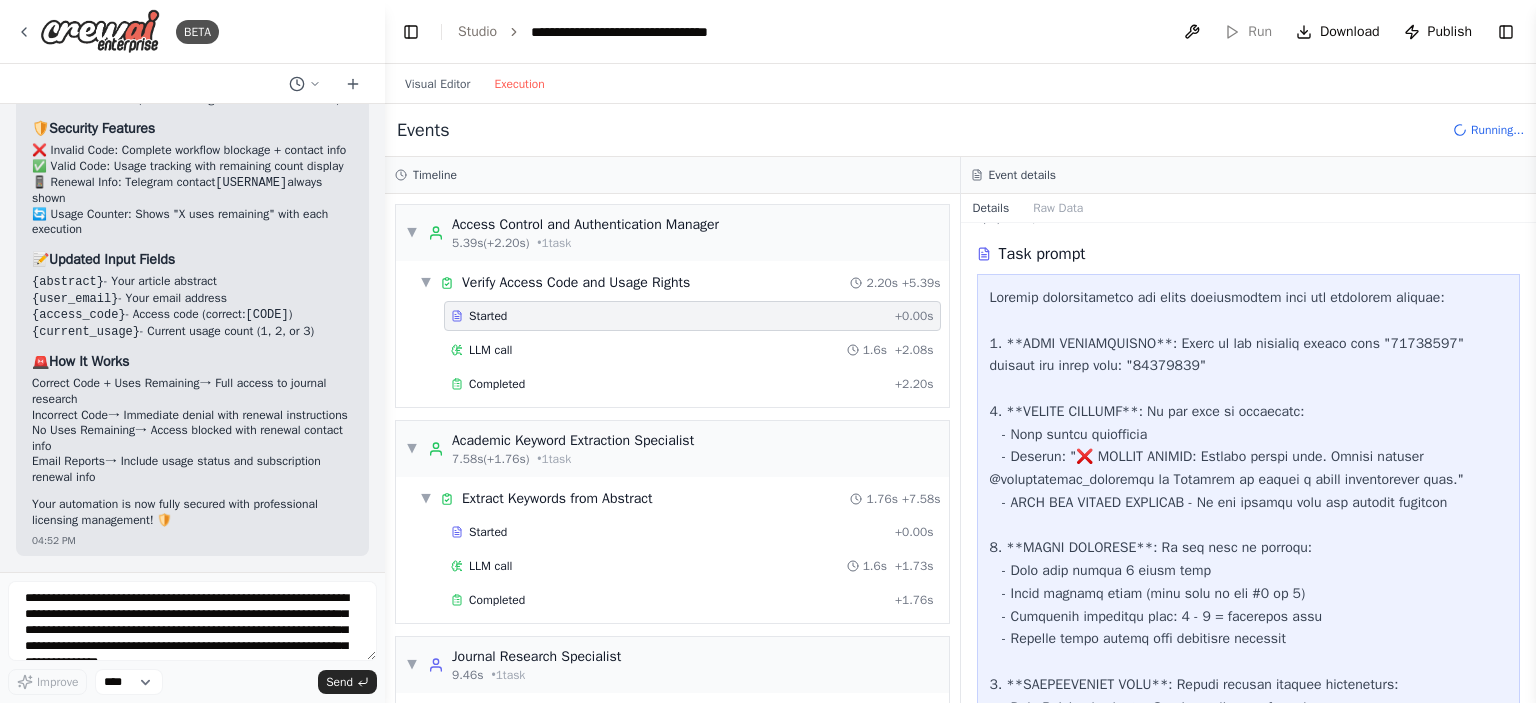 scroll, scrollTop: 100, scrollLeft: 0, axis: vertical 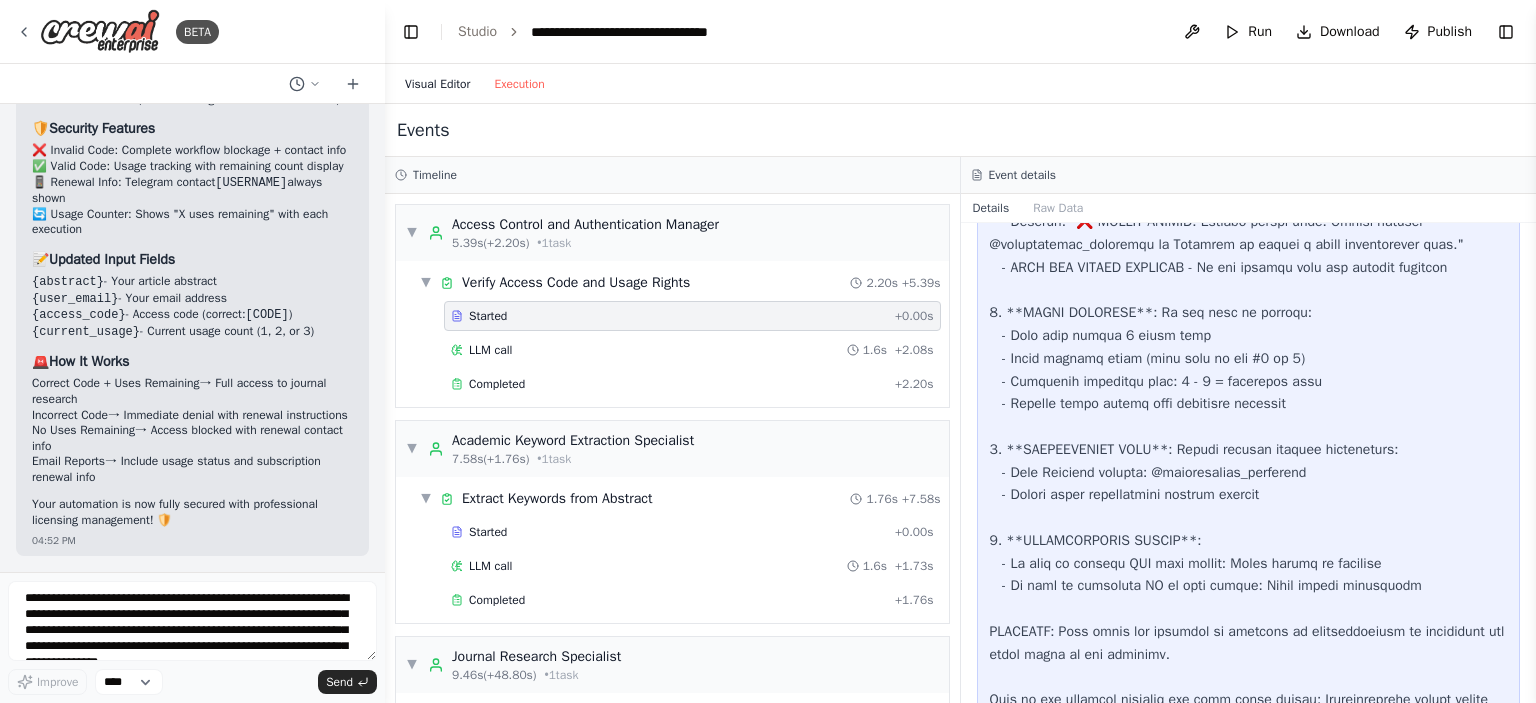 click on "Visual Editor" at bounding box center [437, 84] 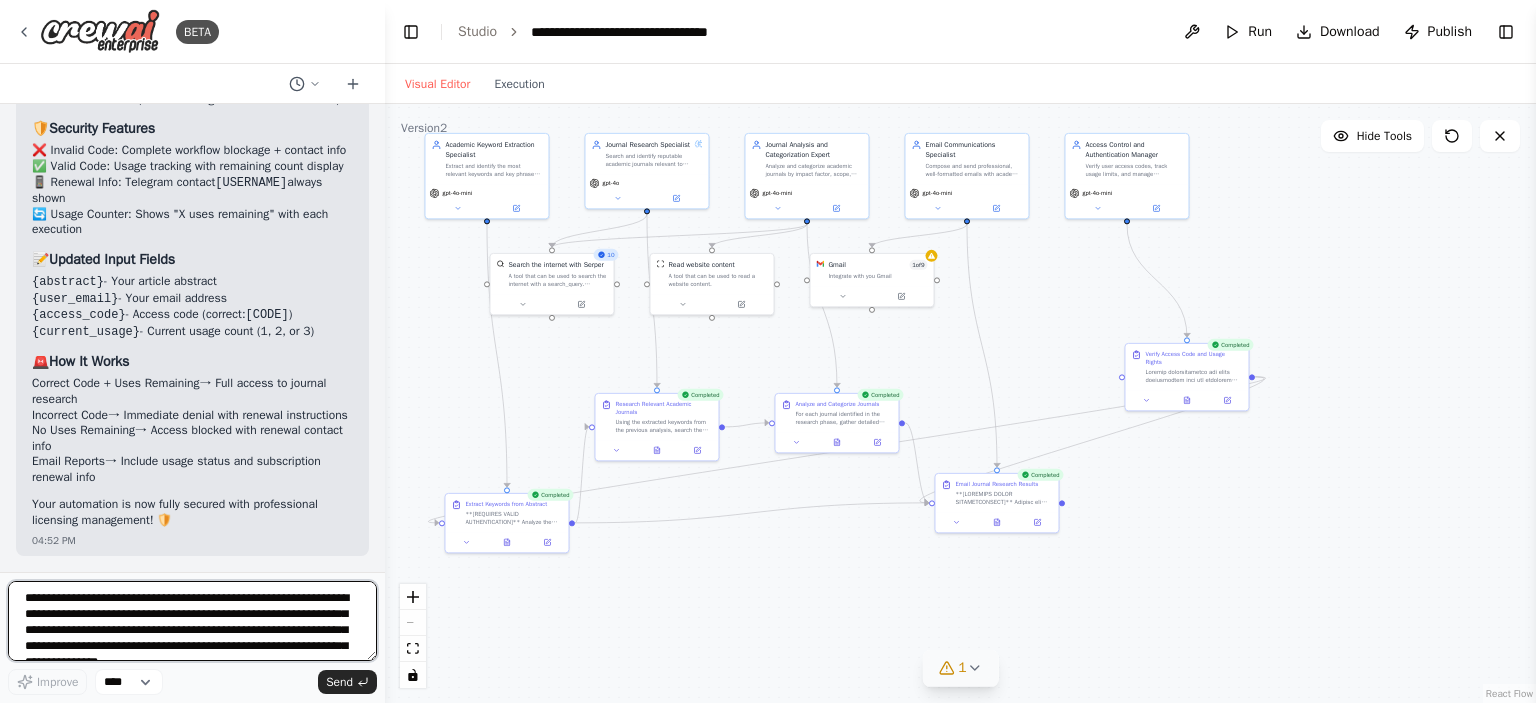 click on "**********" at bounding box center [192, 621] 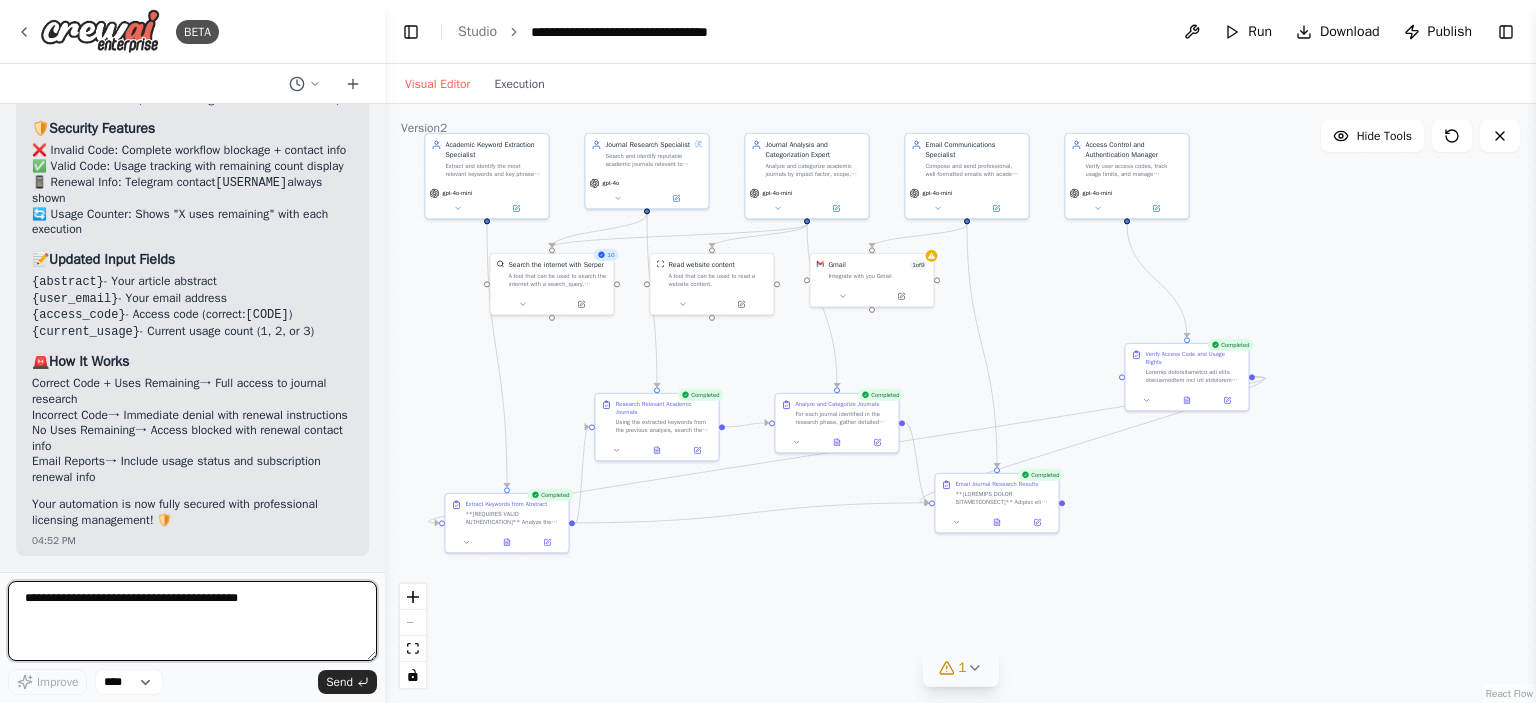 paste on "**********" 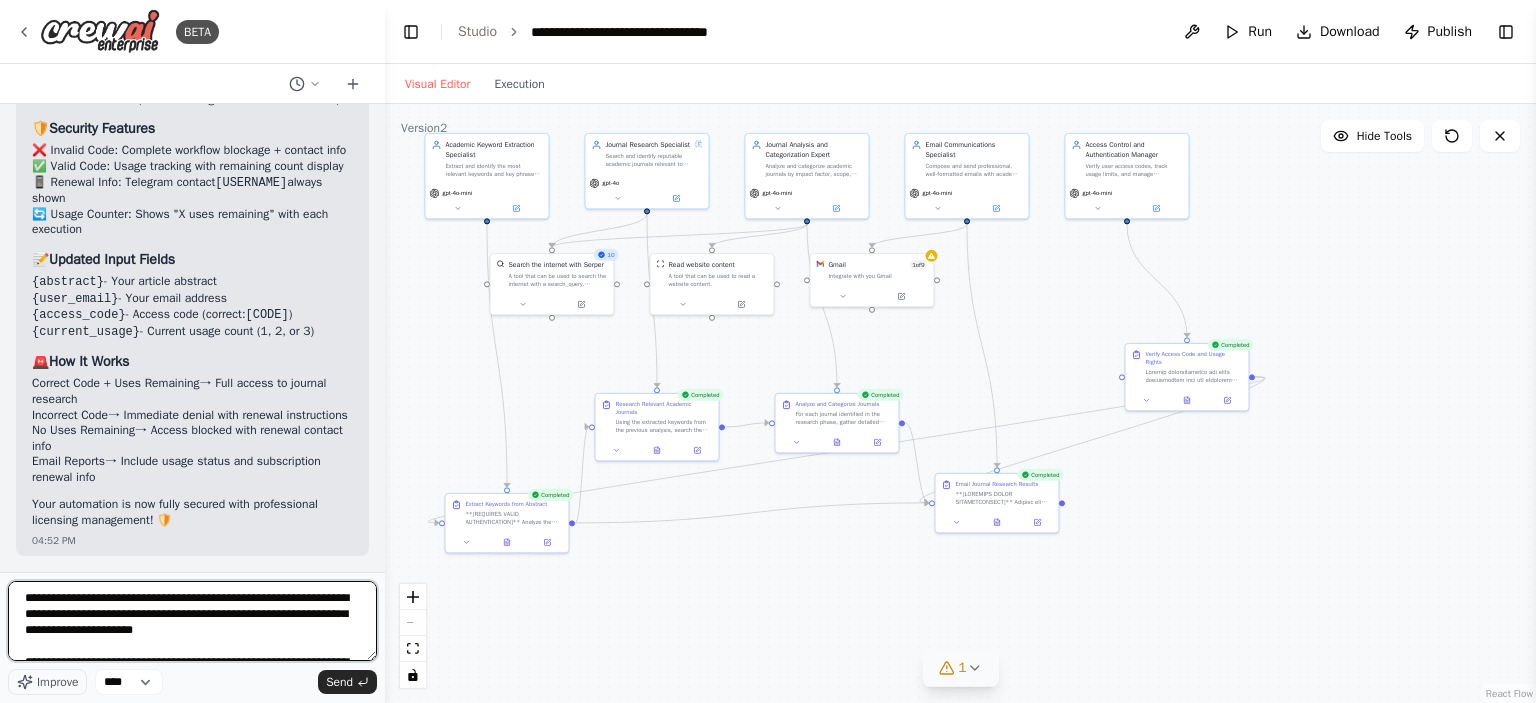 scroll, scrollTop: 57, scrollLeft: 0, axis: vertical 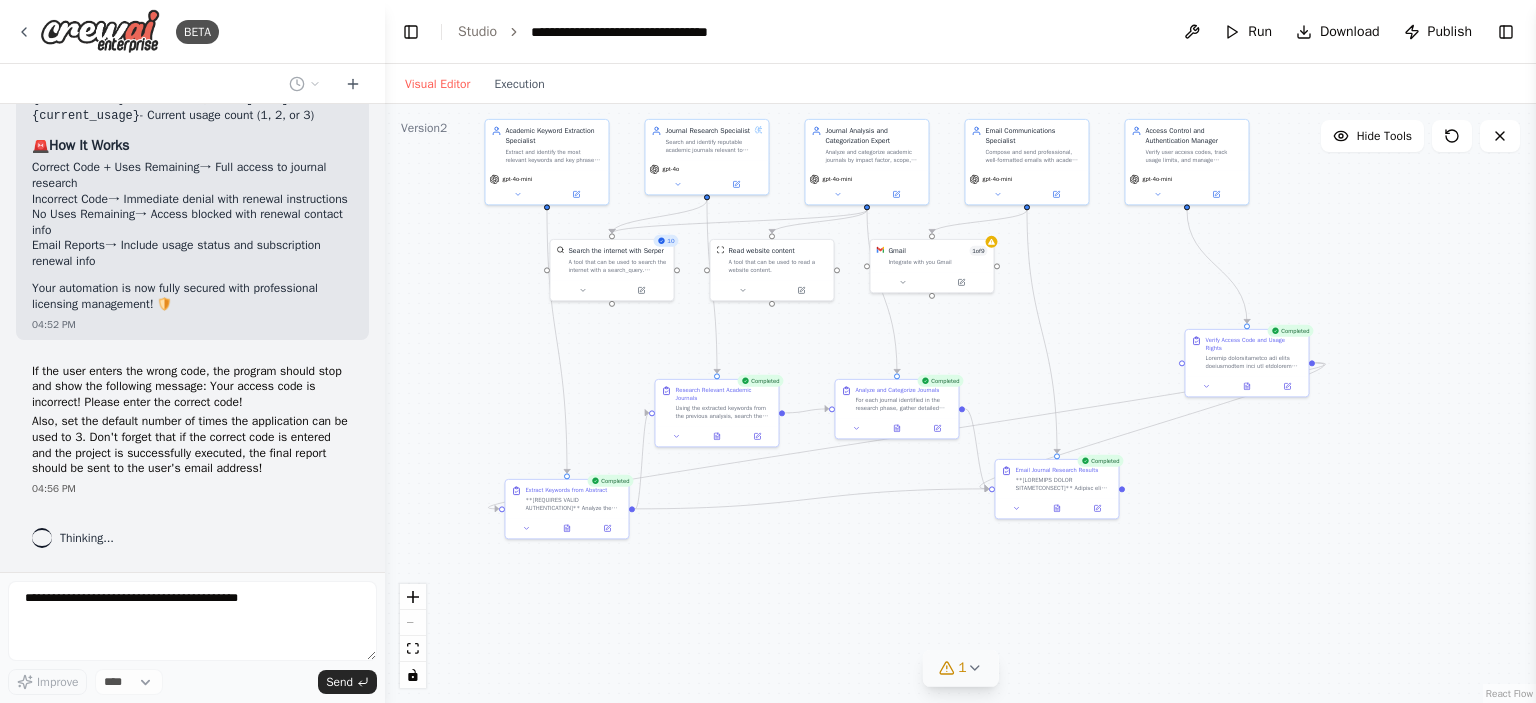 drag, startPoint x: 456, startPoint y: 365, endPoint x: 516, endPoint y: 351, distance: 61.611687 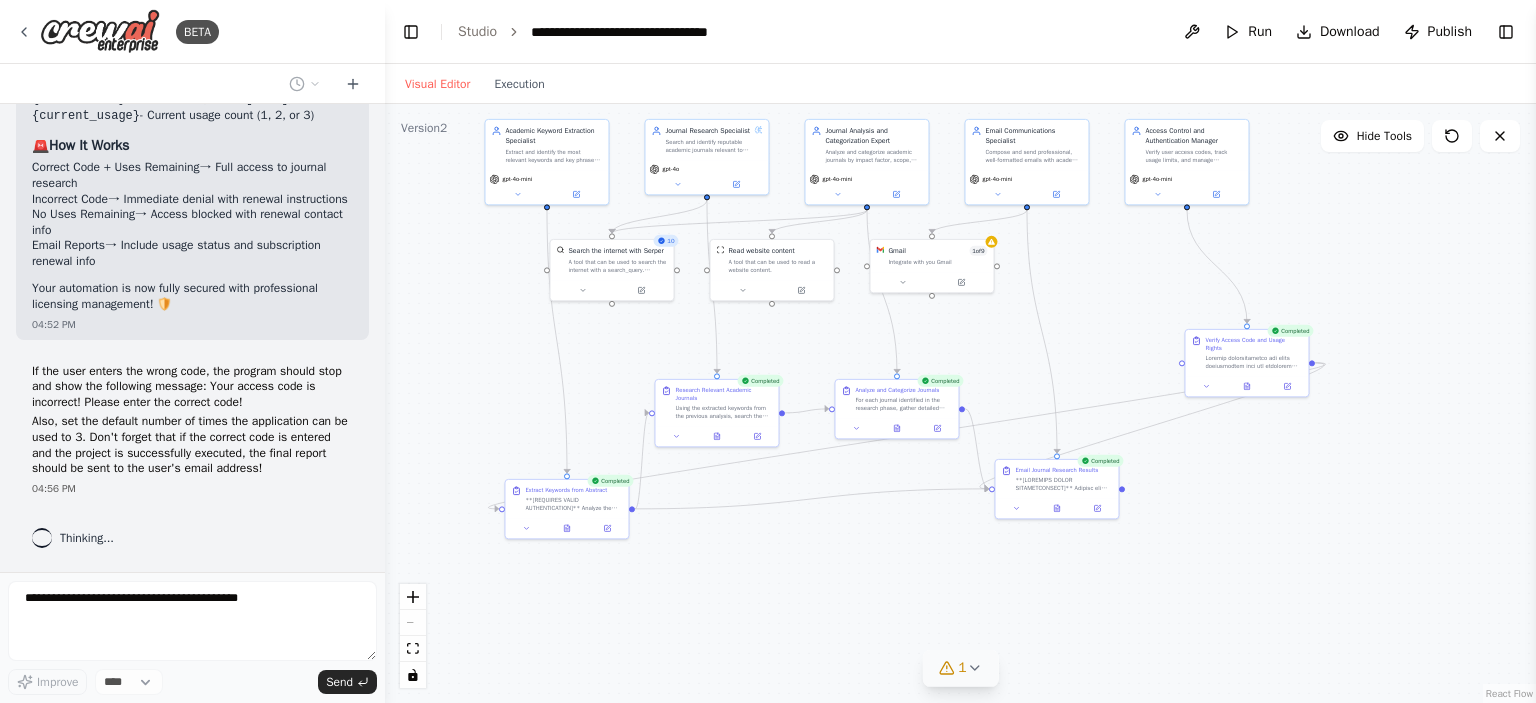 click on ".deletable-edge-delete-btn {
width: 20px;
height: 20px;
border: 0px solid #ffffff;
color: #6b7280;
background-color: #f8fafc;
cursor: pointer;
border-radius: 50%;
font-size: 12px;
padding: 3px;
display: flex;
align-items: center;
justify-content: center;
transition: all 0.2s cubic-bezier(0.4, 0, 0.2, 1);
box-shadow: 0 2px 4px rgba(0, 0, 0, 0.1);
}
.deletable-edge-delete-btn:hover {
background-color: #ef4444;
color: #ffffff;
border-color: #dc2626;
transform: scale(1.1);
box-shadow: 0 4px 12px rgba(239, 68, 68, 0.4);
}
.deletable-edge-delete-btn:active {
transform: scale(0.95);
box-shadow: 0 2px 4px rgba(239, 68, 68, 0.3);
}
Academic Keyword Extraction Specialist gpt-4o-mini gpt-4o 10 Gmail 1" at bounding box center [960, 403] 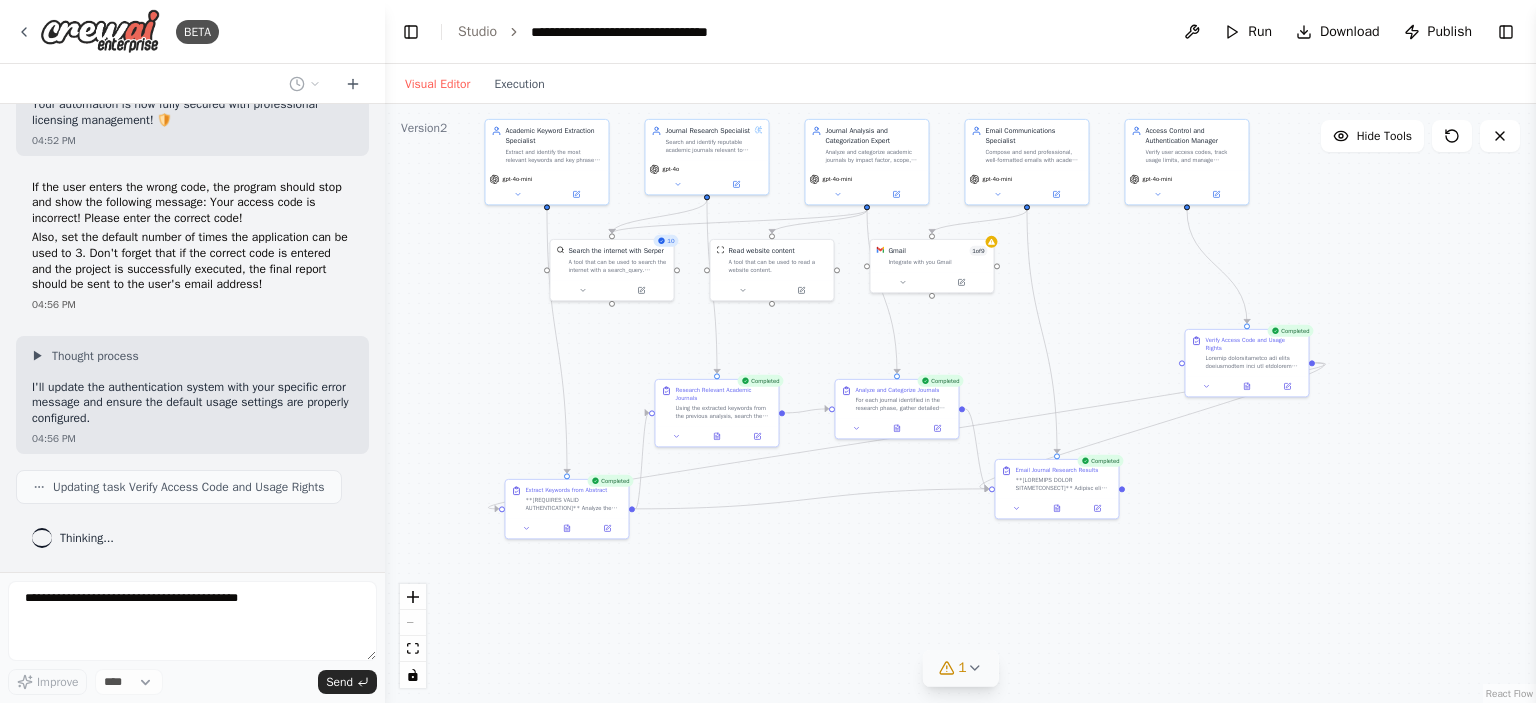 scroll, scrollTop: 5410, scrollLeft: 0, axis: vertical 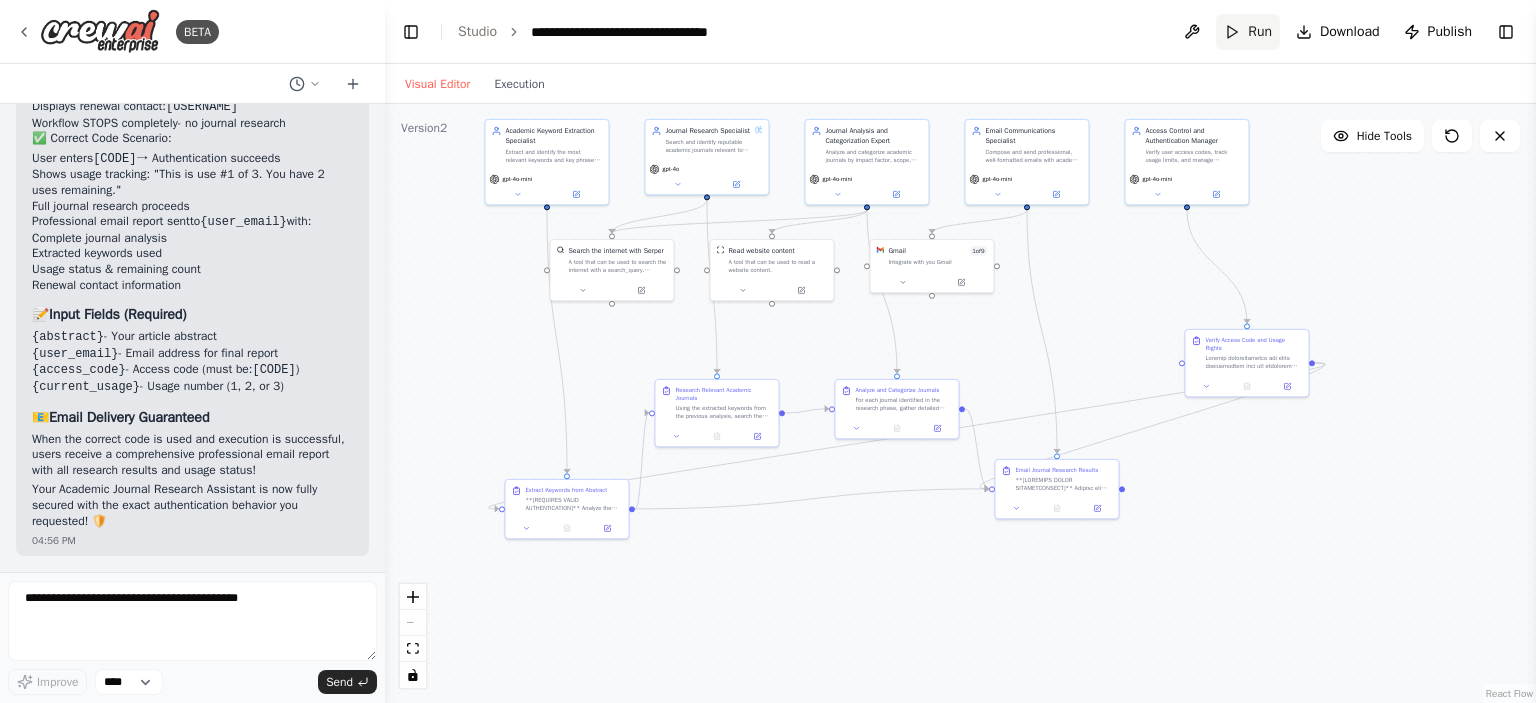 click on "Run" at bounding box center (1248, 32) 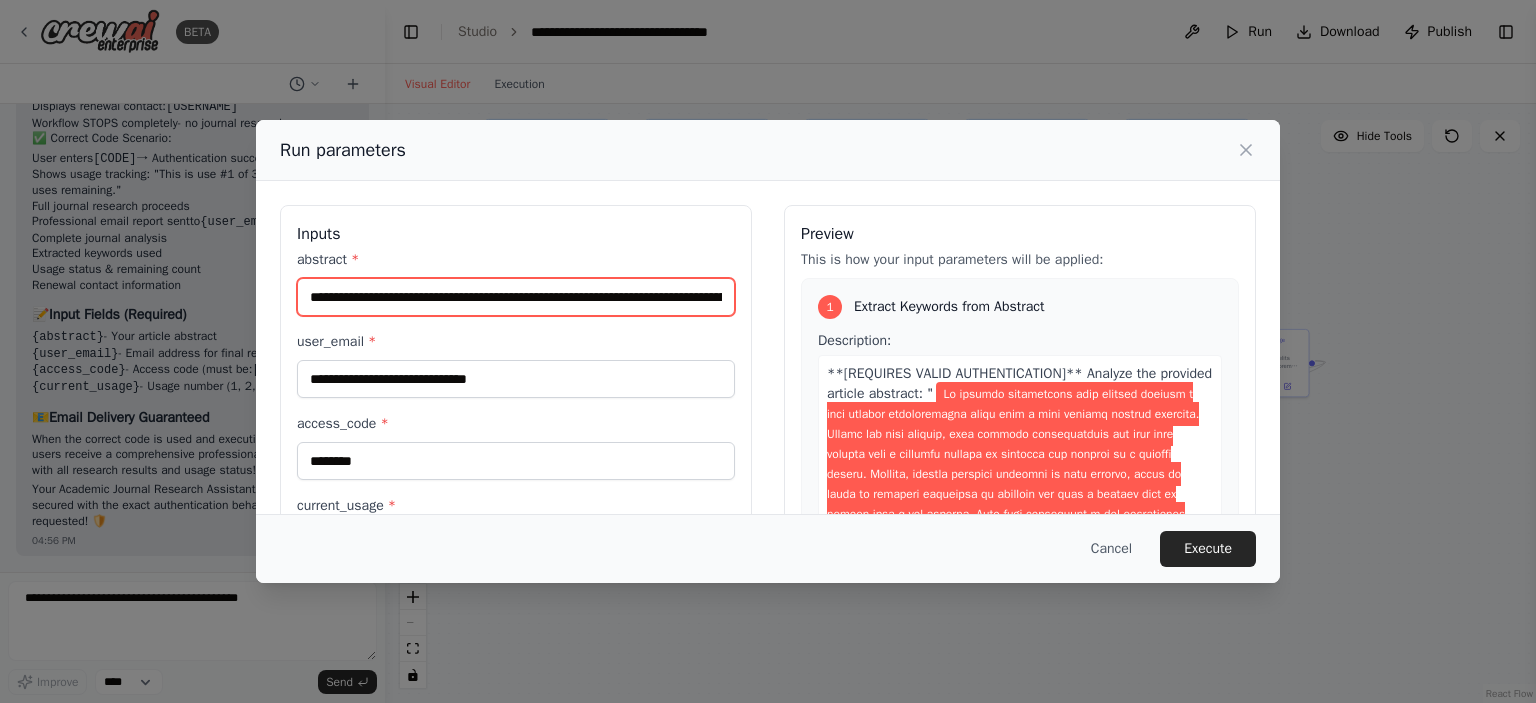 click on "abstract *" at bounding box center [516, 297] 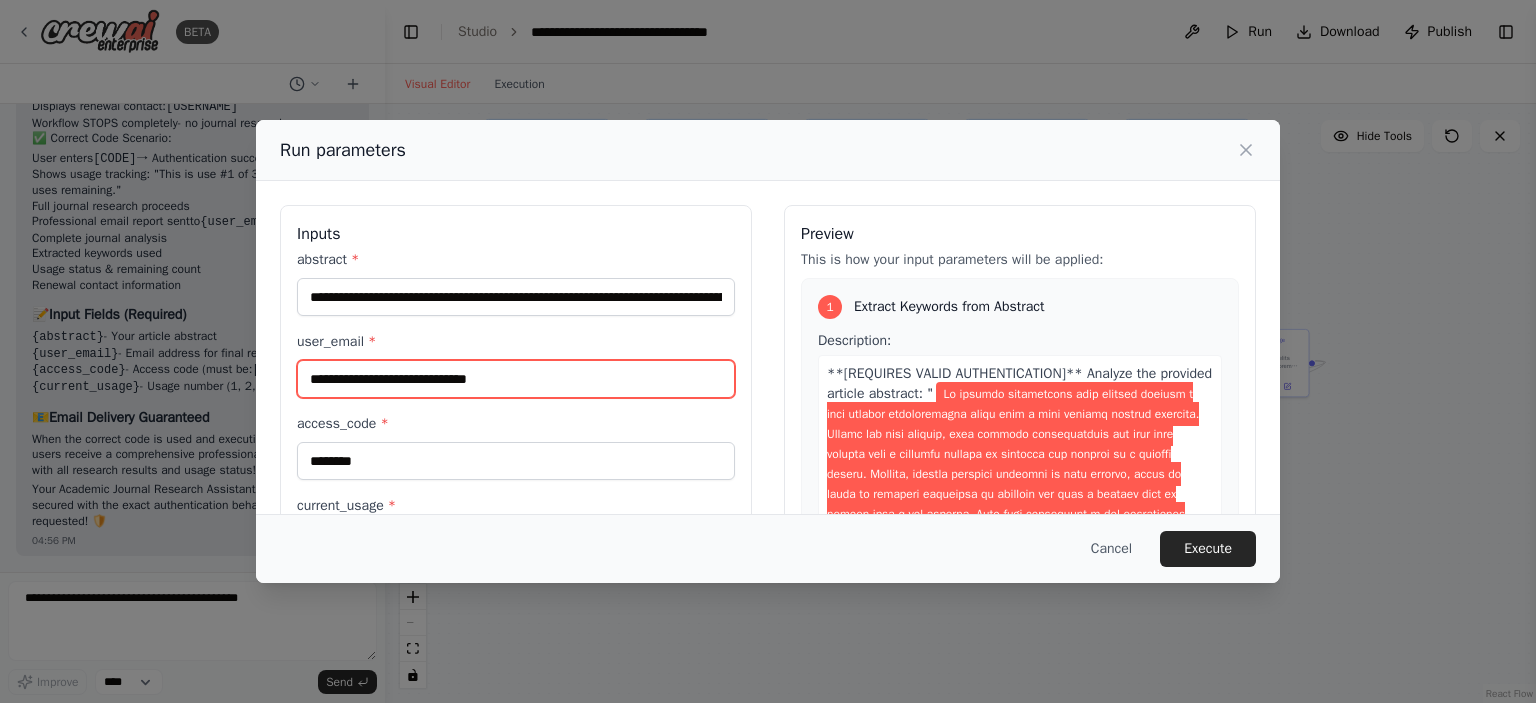 click on "**********" at bounding box center (516, 379) 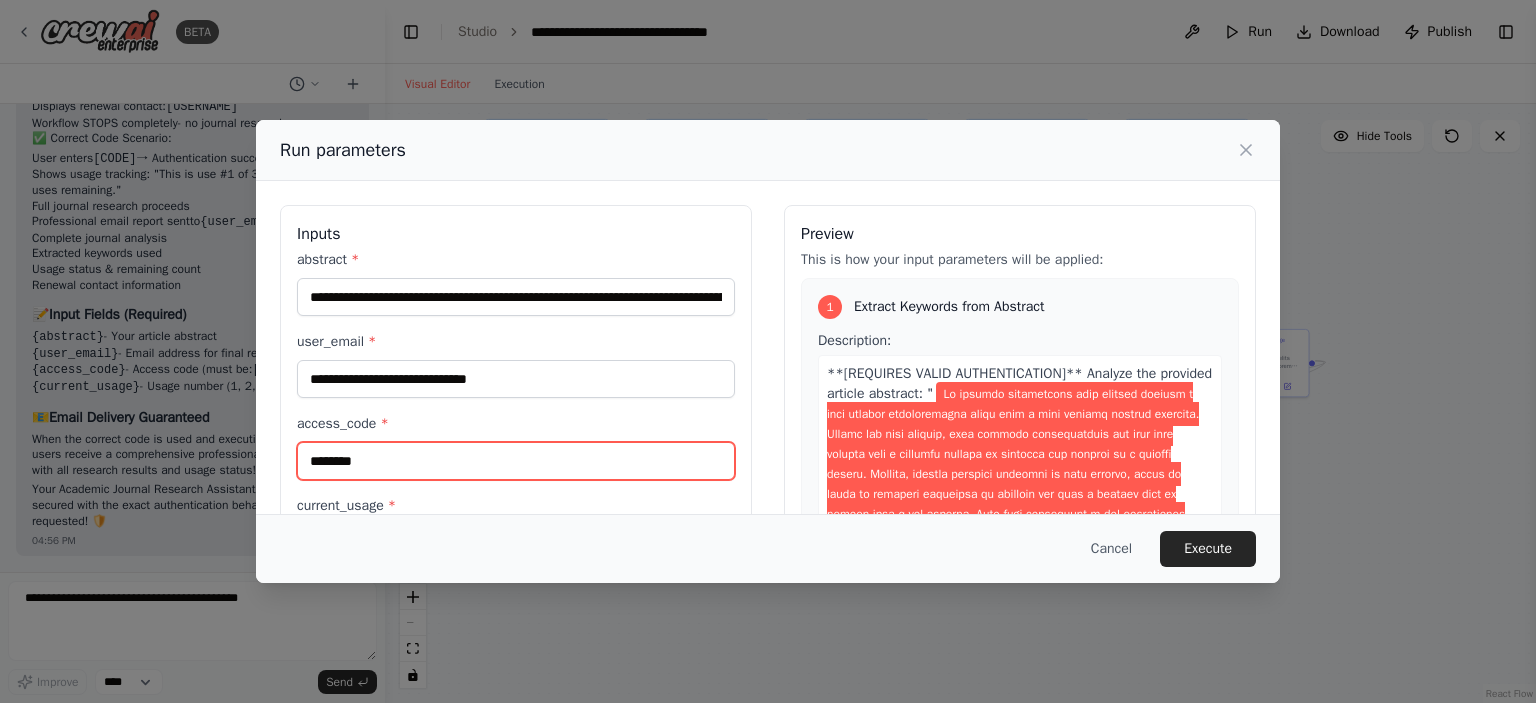 click on "********" at bounding box center [516, 461] 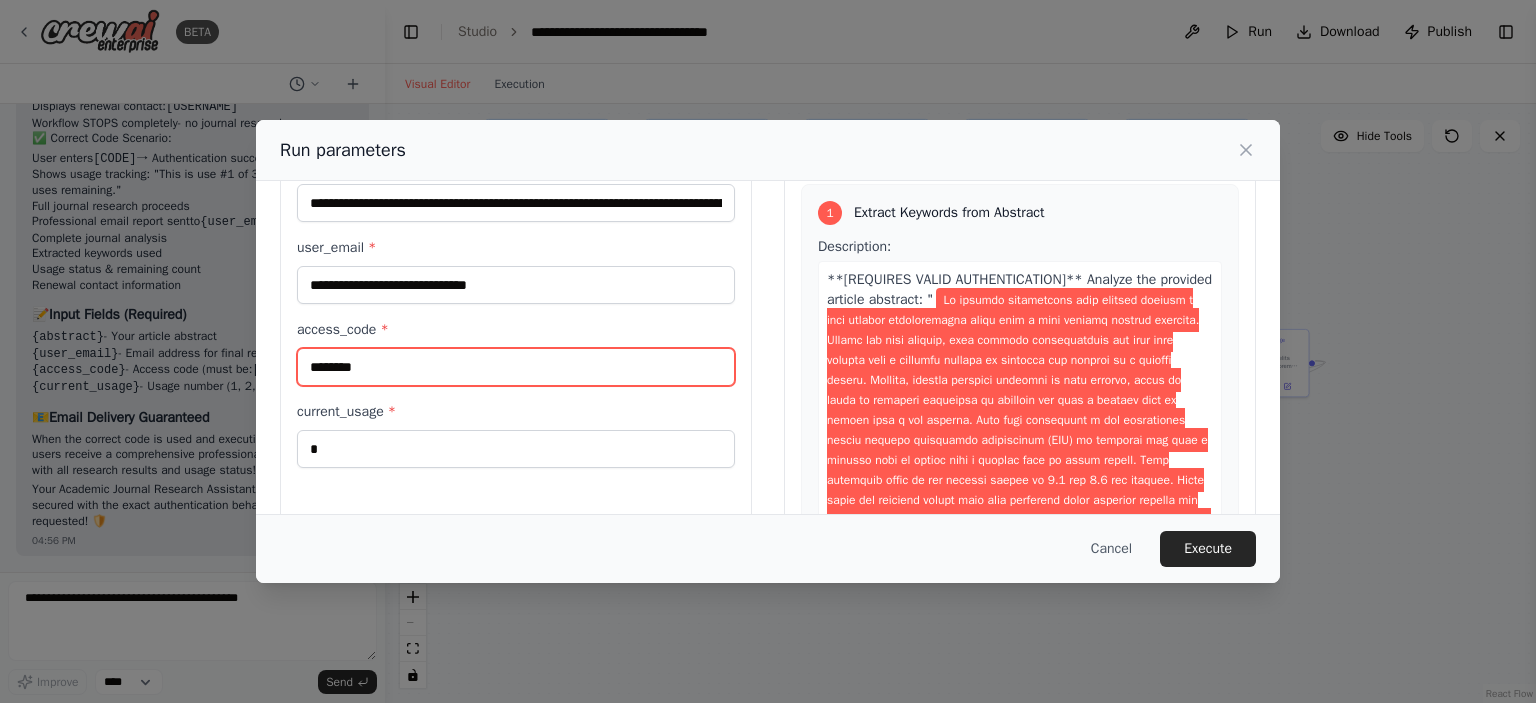 scroll, scrollTop: 100, scrollLeft: 0, axis: vertical 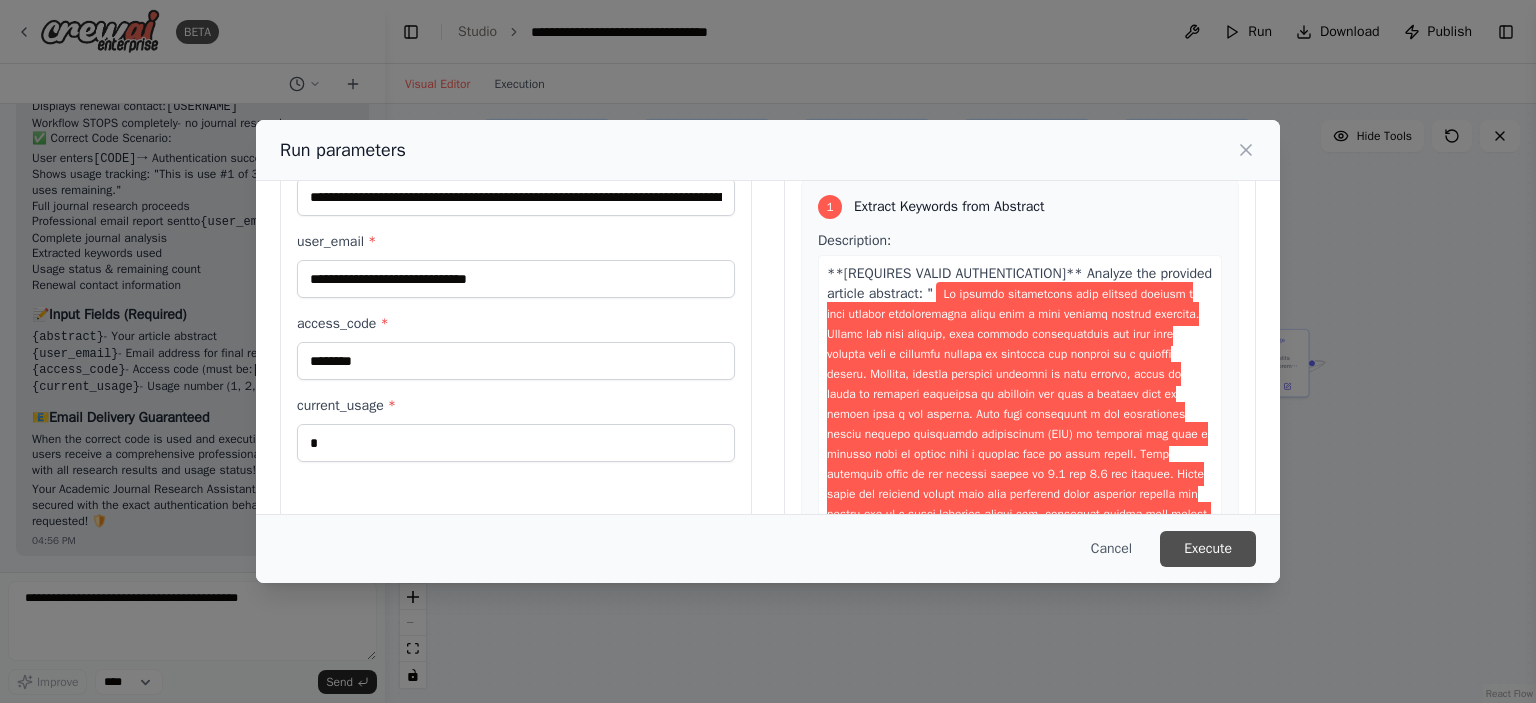 click on "Execute" at bounding box center (1208, 549) 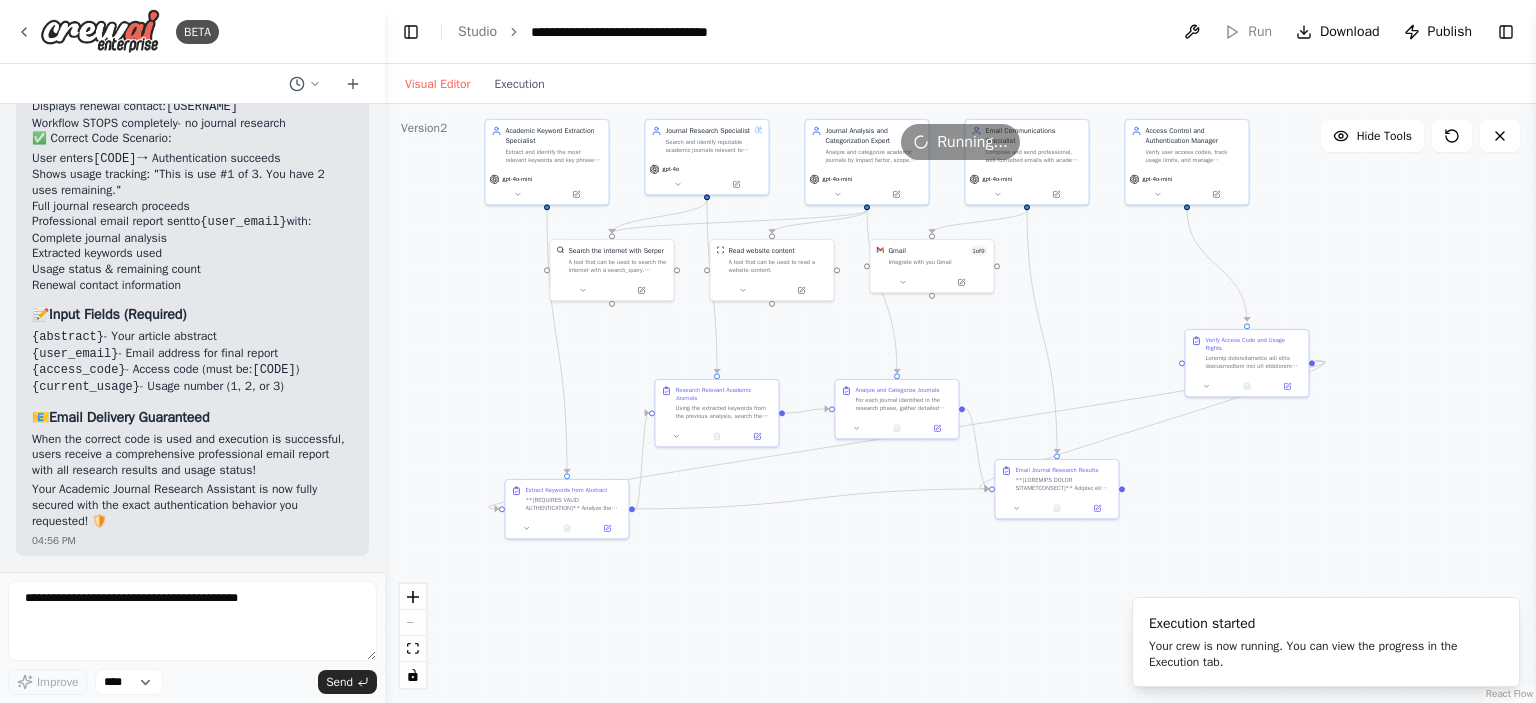 click on "Visual Editor Execution" at bounding box center [475, 84] 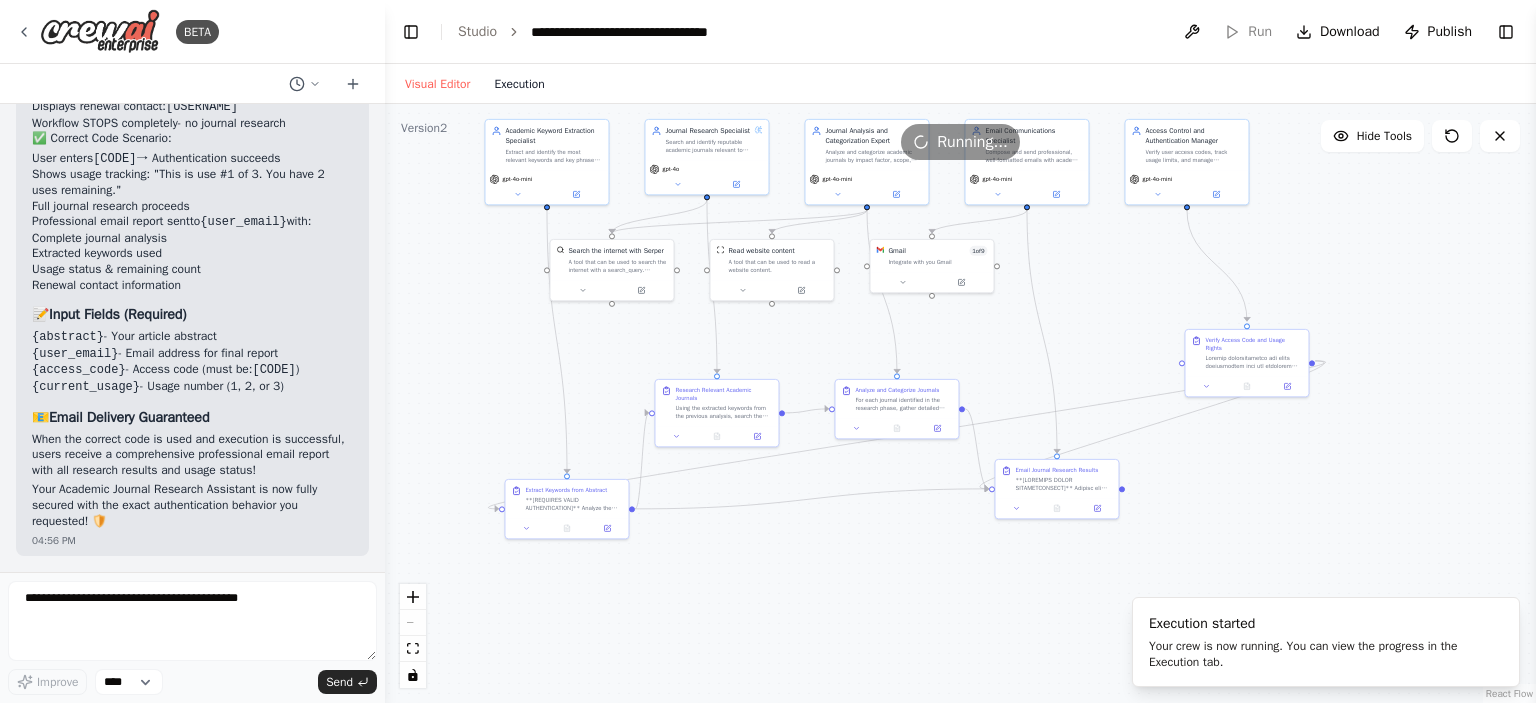 click on "Execution" at bounding box center [519, 84] 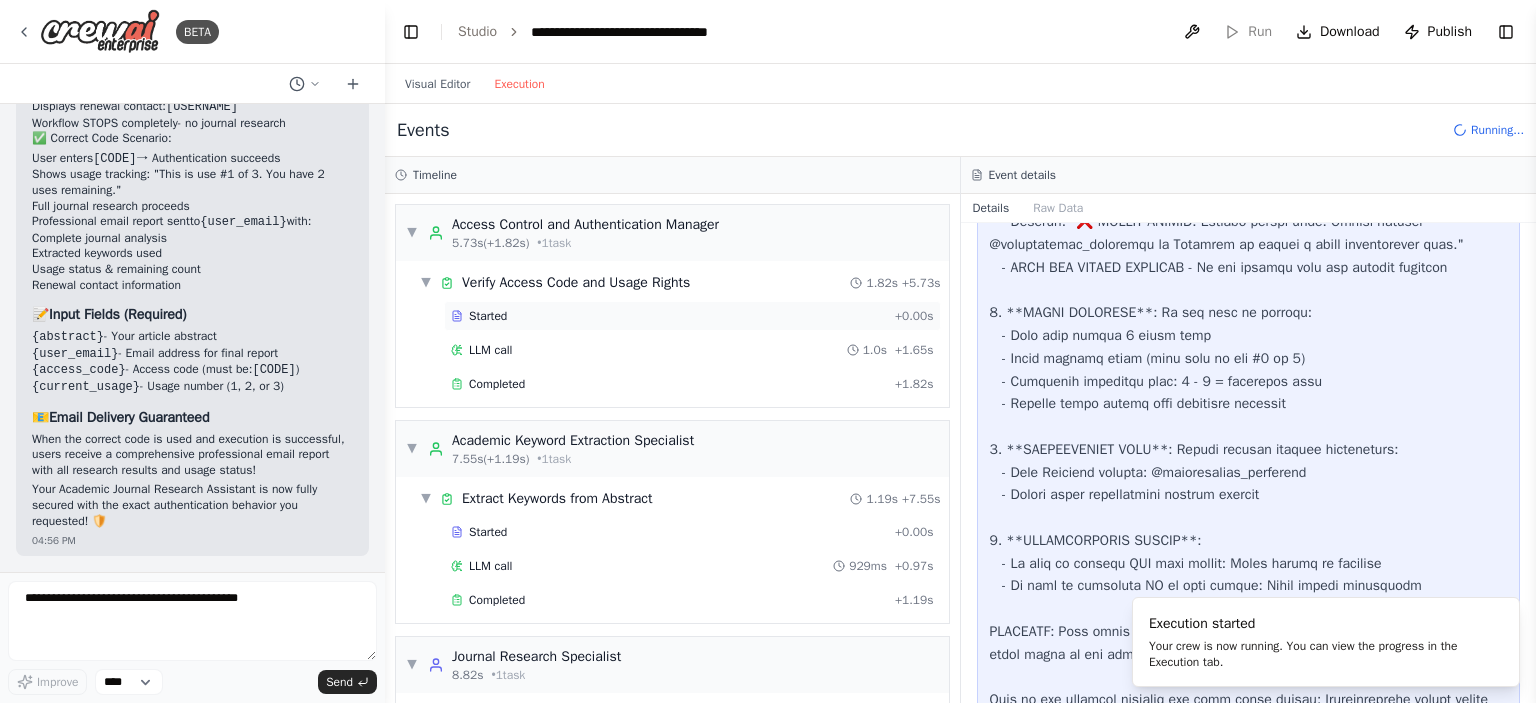click on "Started" at bounding box center (669, 316) 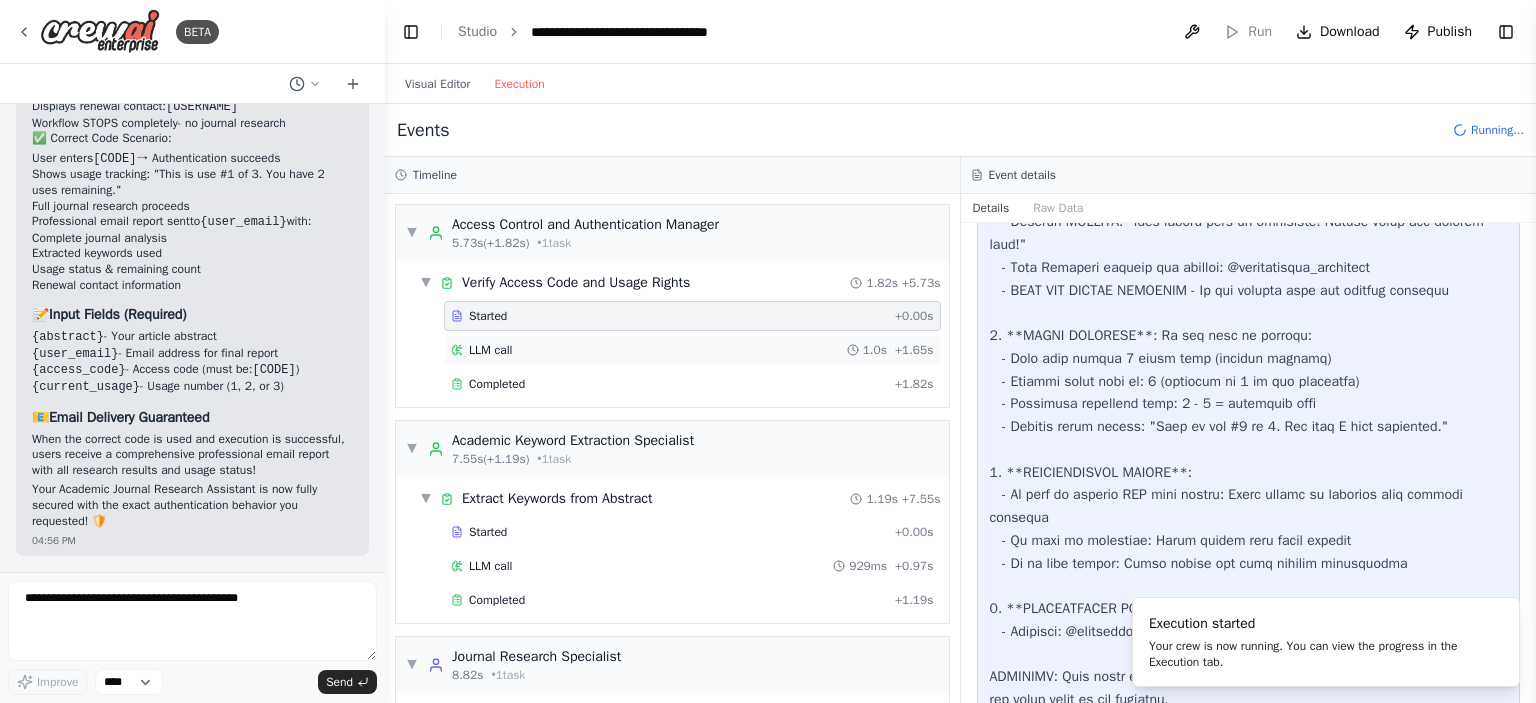 click on "LLM call 1.0s + 1.65s" at bounding box center (692, 350) 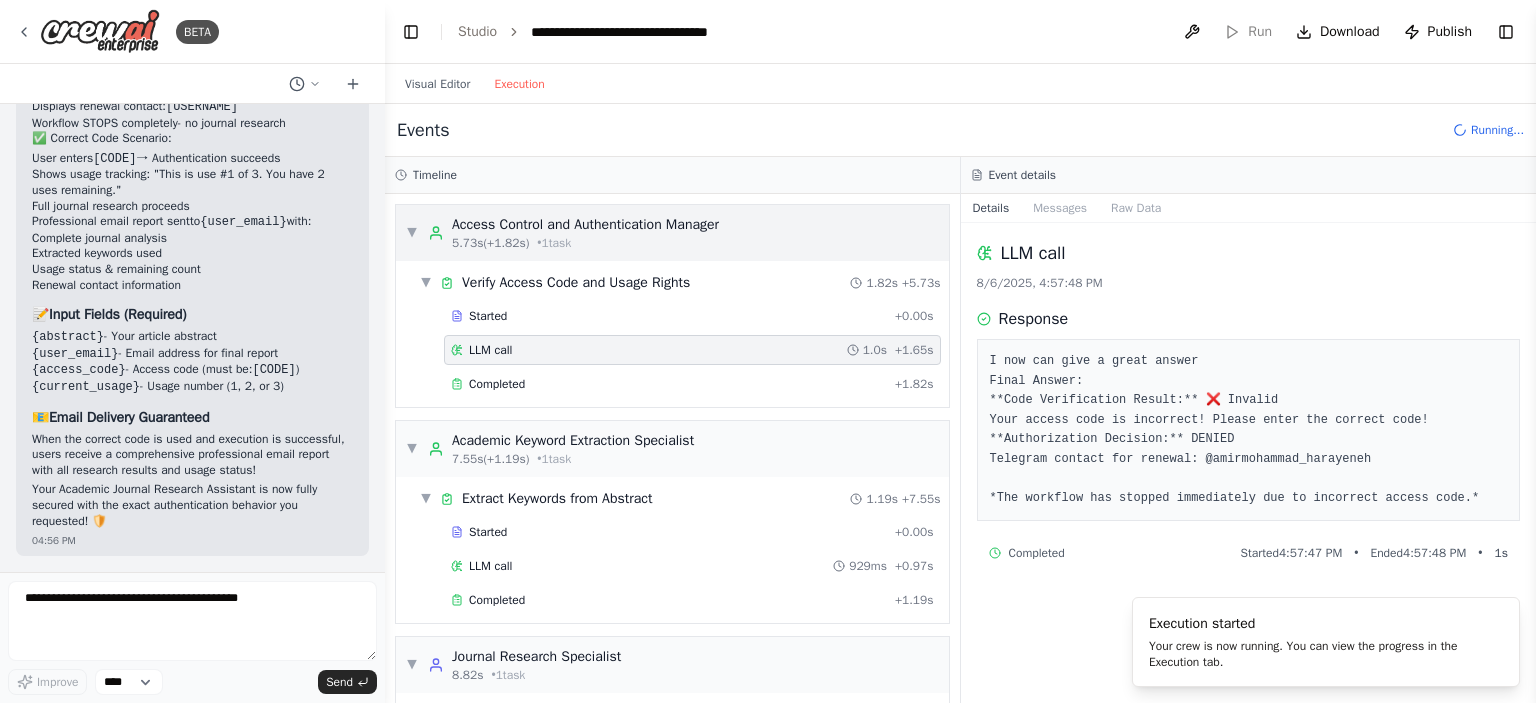 click on "•  1  task" at bounding box center [554, 243] 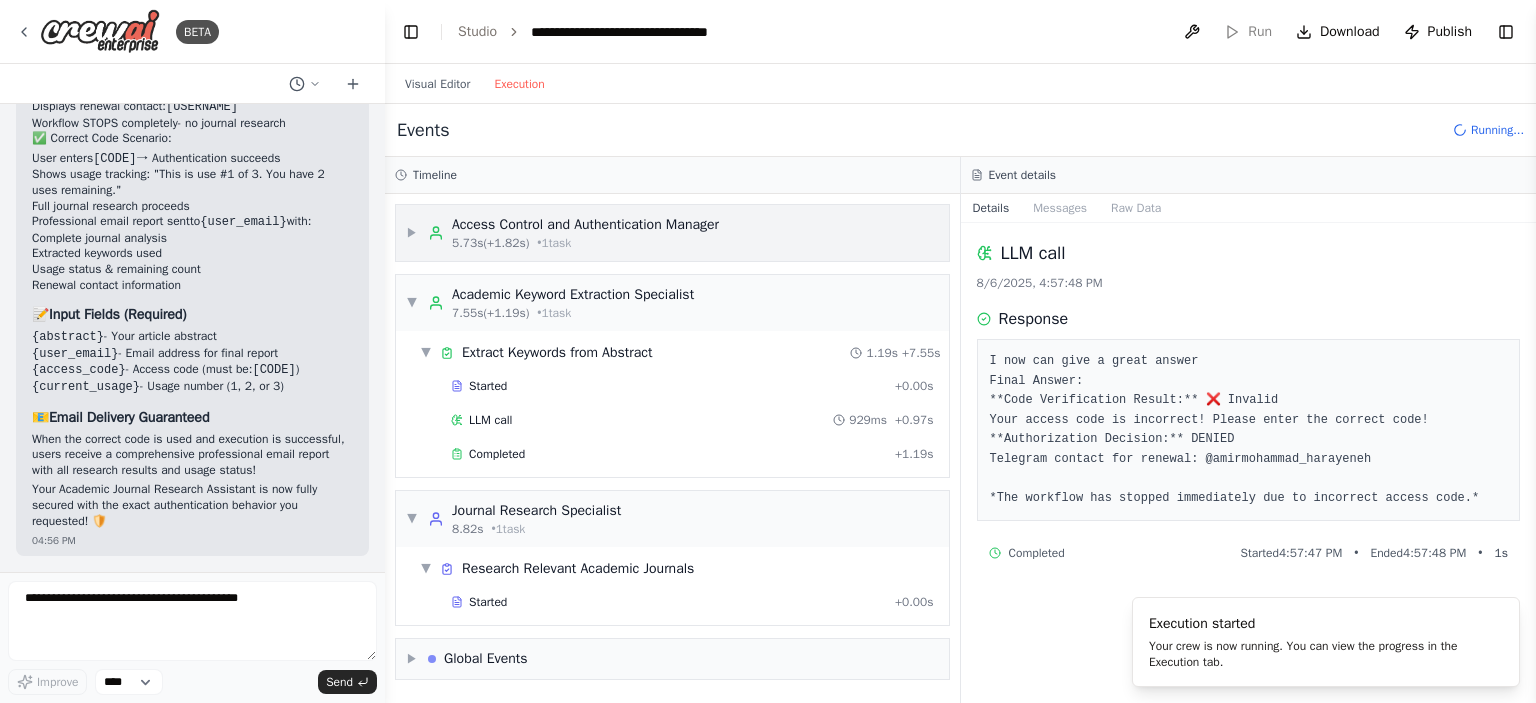click on "Access Control and Authentication Manager" at bounding box center (585, 225) 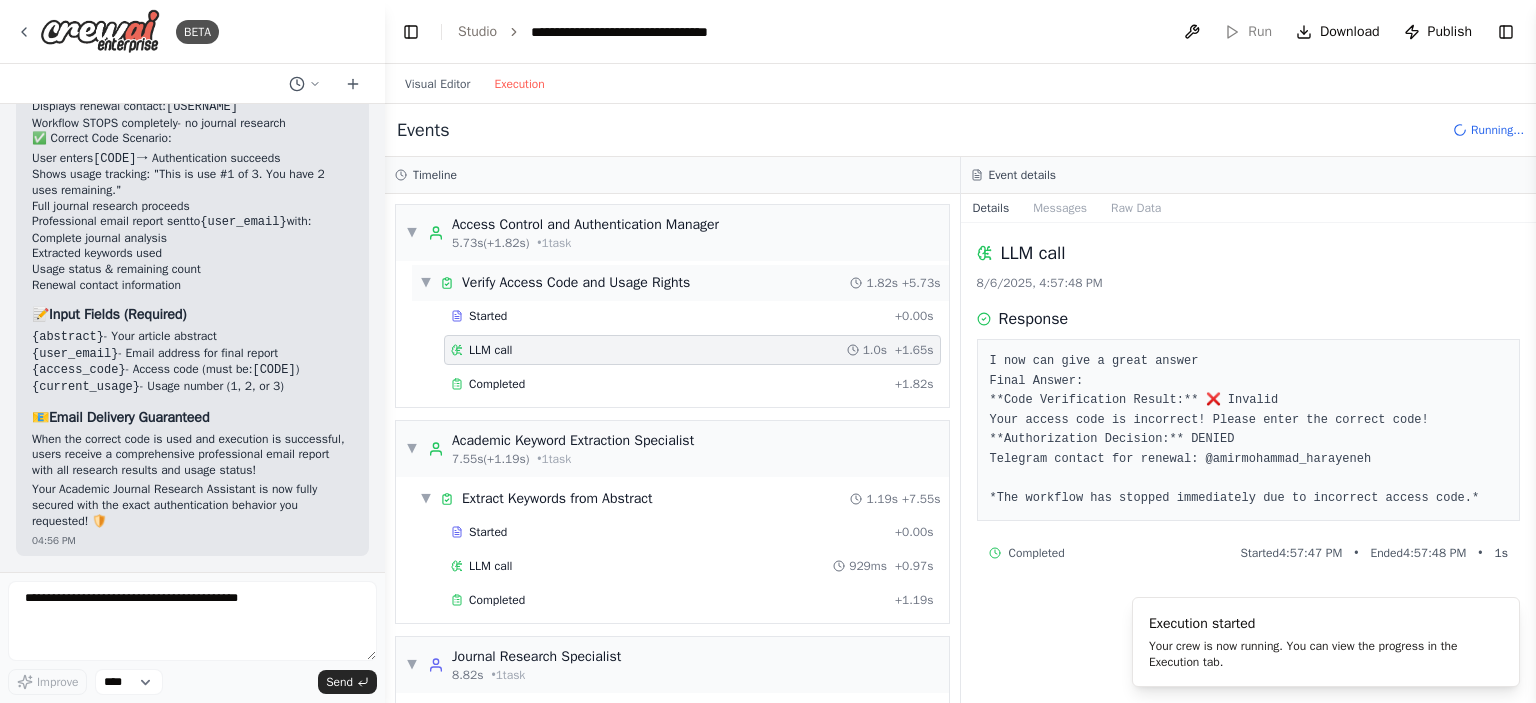 click on "Verify Access Code and Usage Rights" at bounding box center [576, 283] 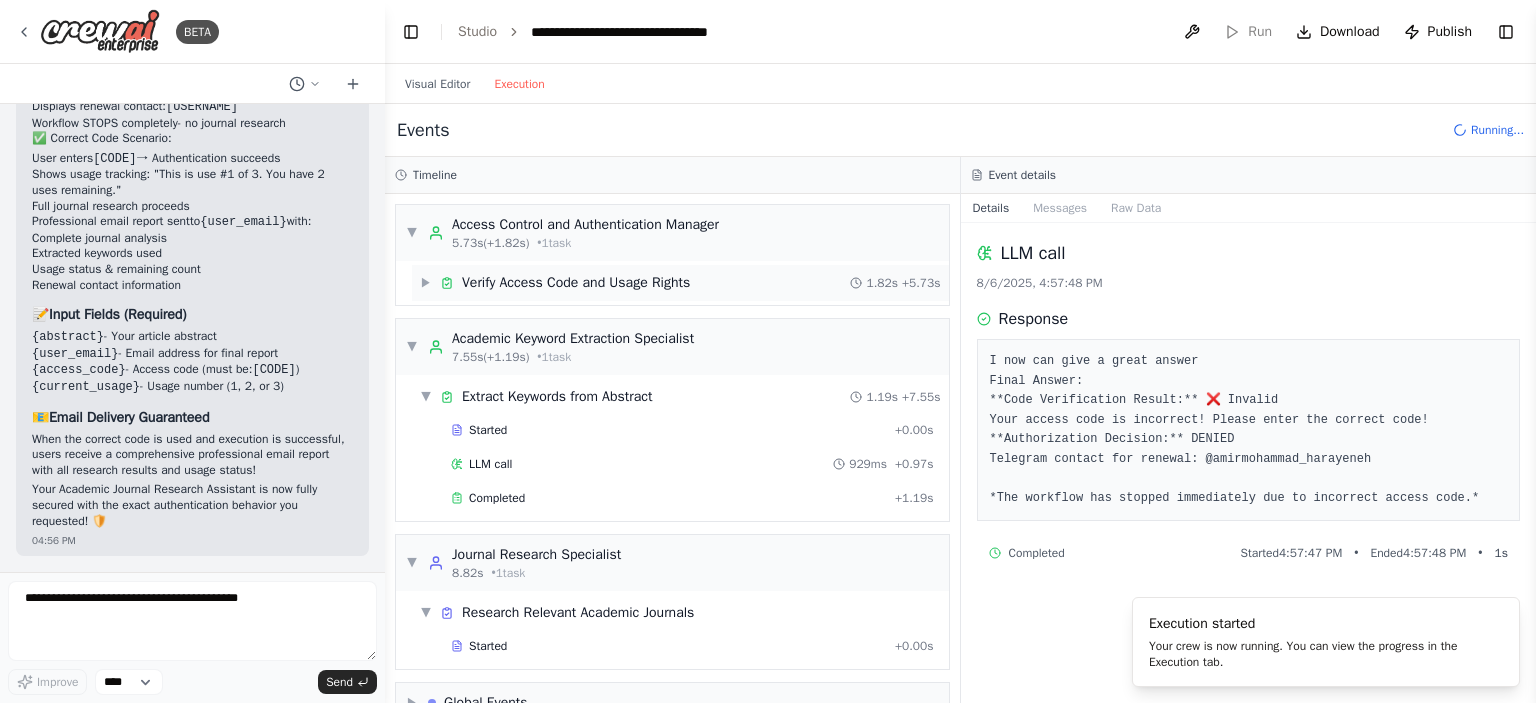 click on "Verify Access Code and Usage Rights" at bounding box center (576, 283) 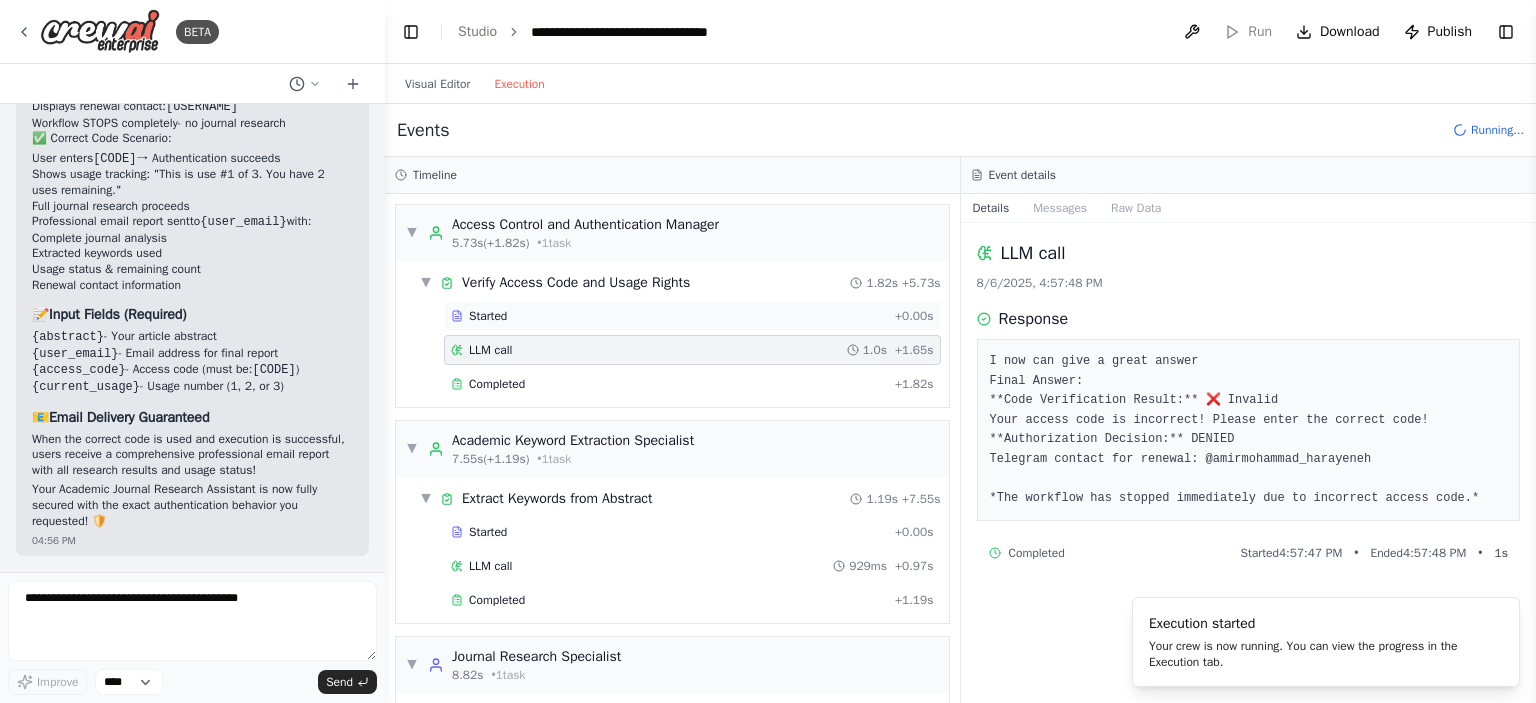 click on "Started" at bounding box center (669, 316) 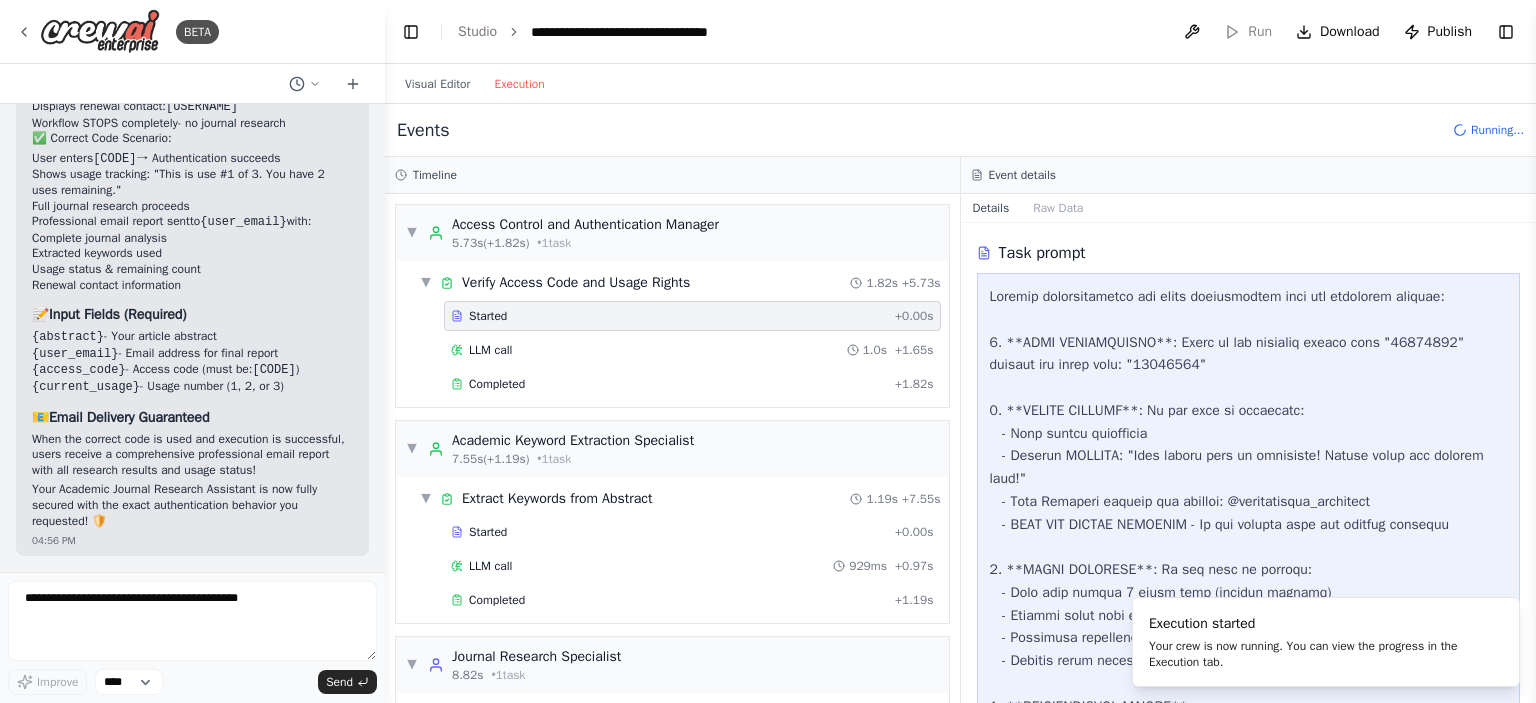 scroll, scrollTop: 72, scrollLeft: 0, axis: vertical 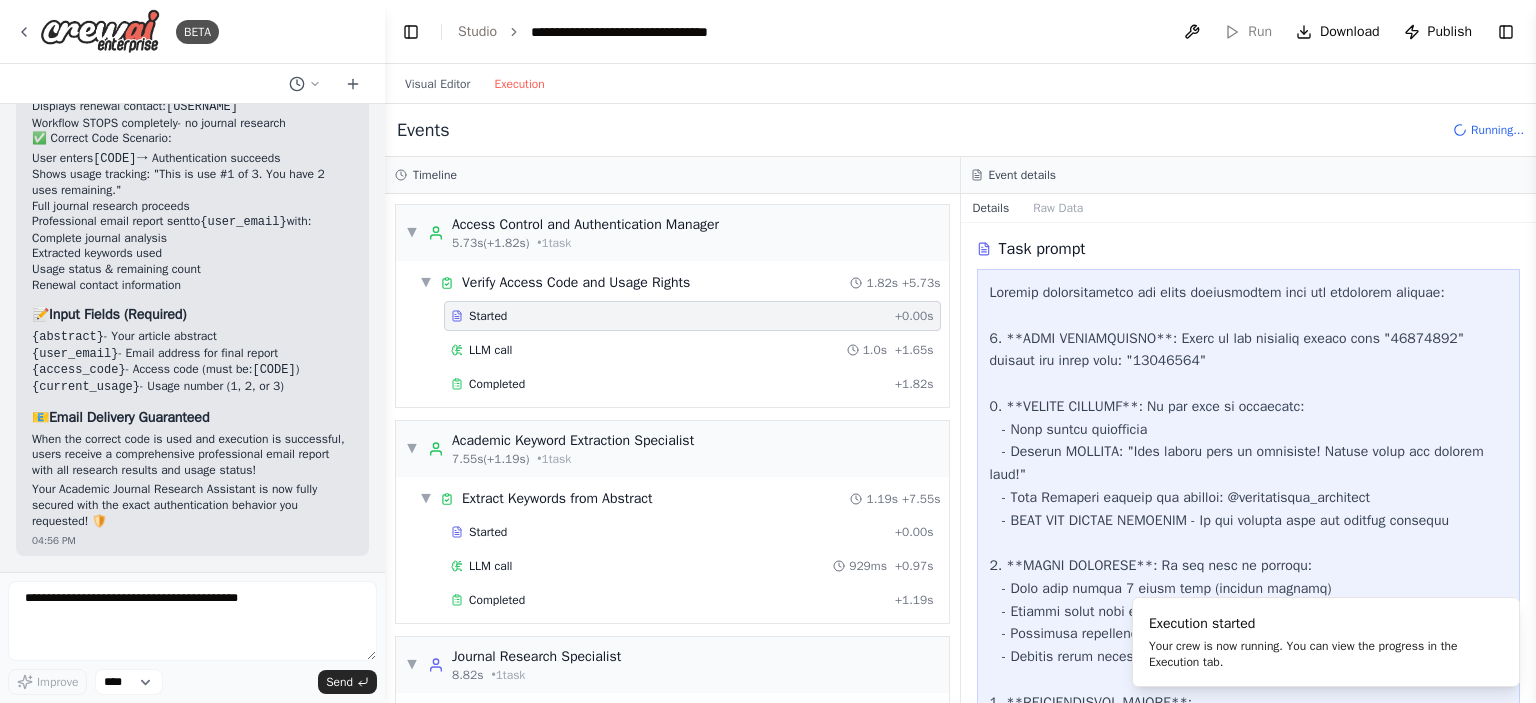 drag, startPoint x: 1200, startPoint y: 427, endPoint x: 1197, endPoint y: 458, distance: 31.144823 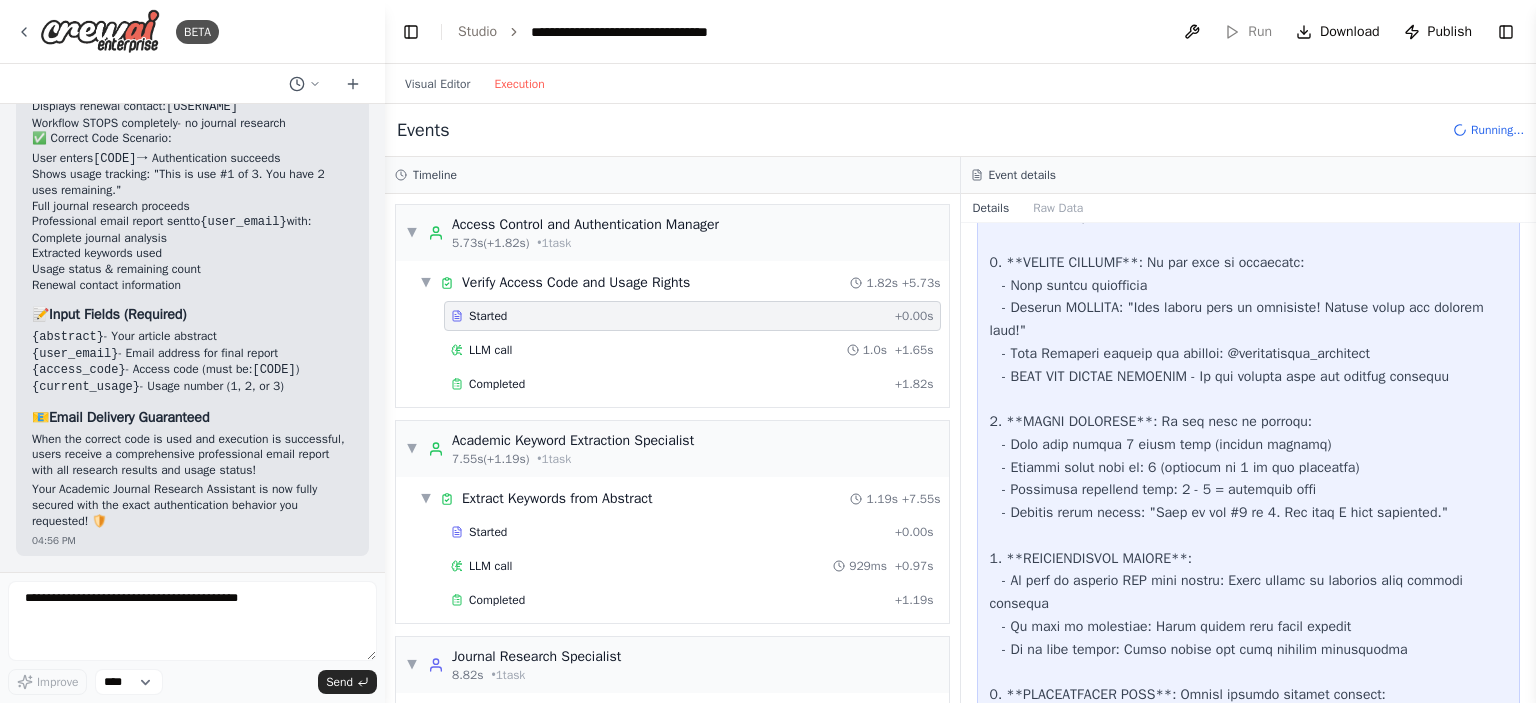 scroll, scrollTop: 225, scrollLeft: 0, axis: vertical 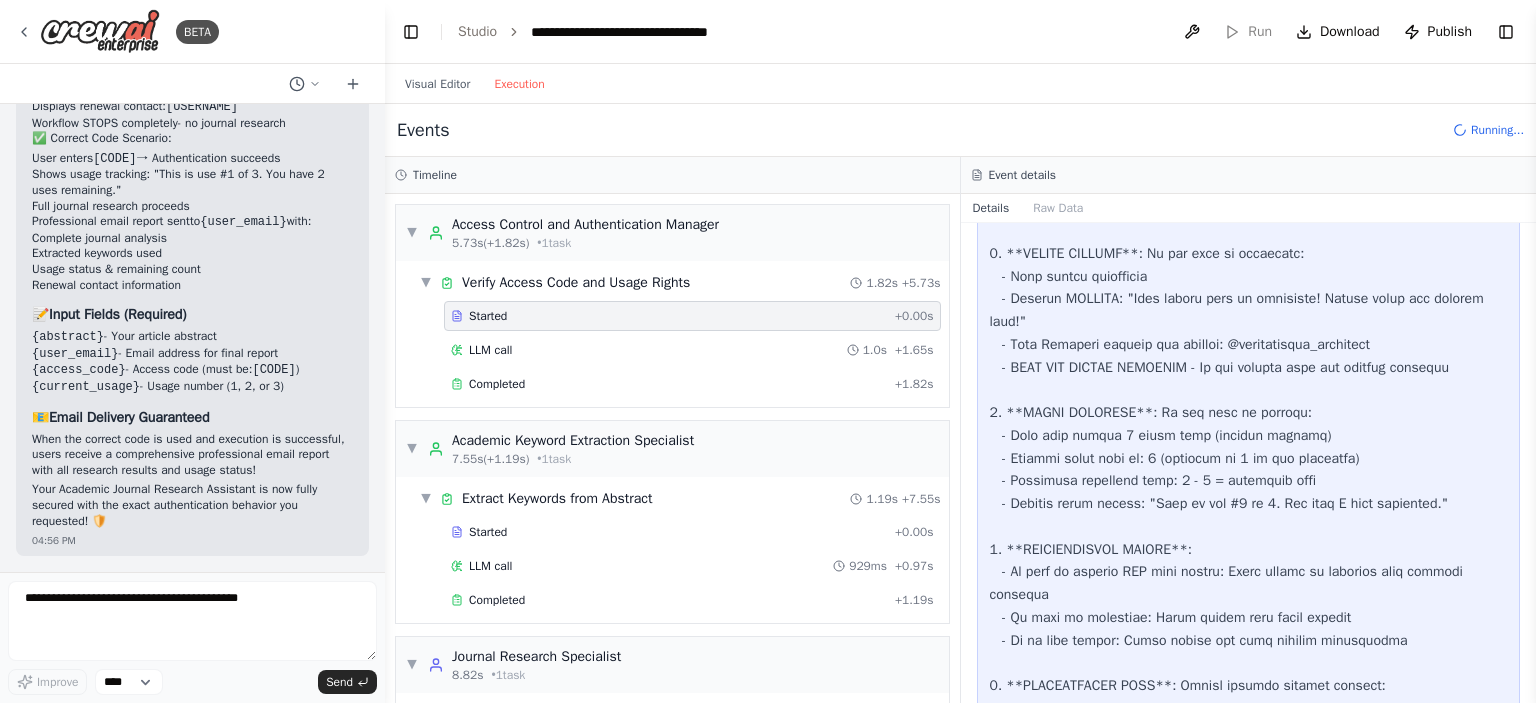 drag, startPoint x: 1078, startPoint y: 327, endPoint x: 1079, endPoint y: 363, distance: 36.013885 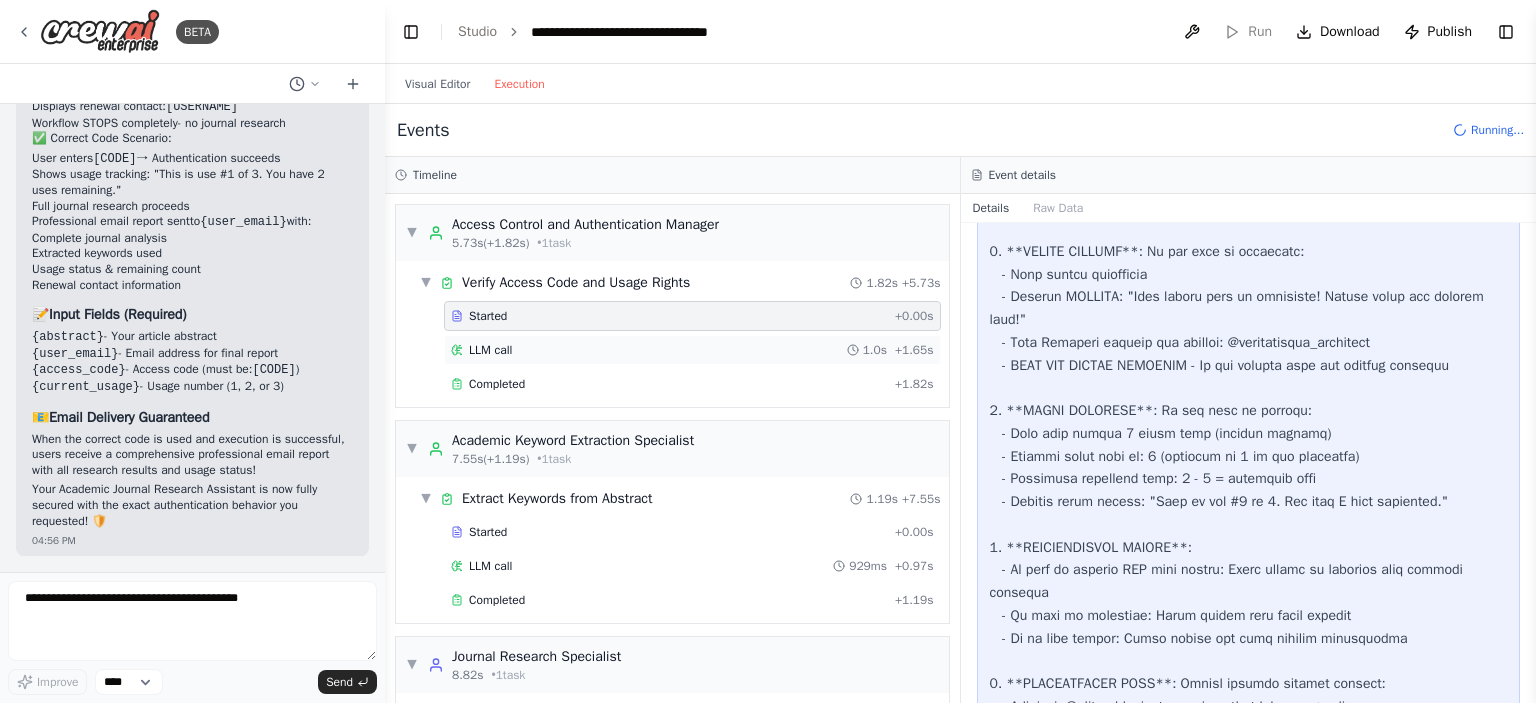 click on "LLM call 1.0s + 1.65s" at bounding box center [692, 350] 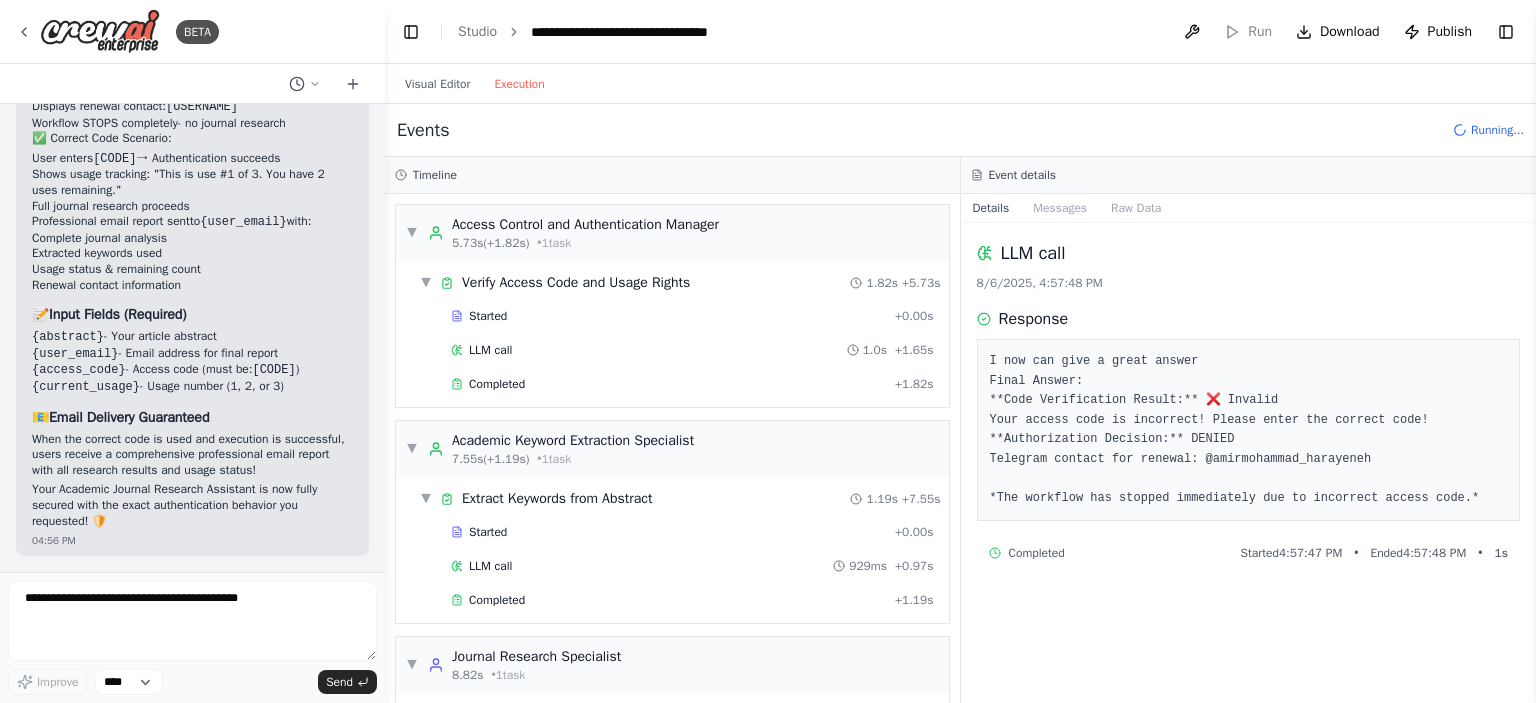 drag, startPoint x: 1089, startPoint y: 405, endPoint x: 1090, endPoint y: 451, distance: 46.010868 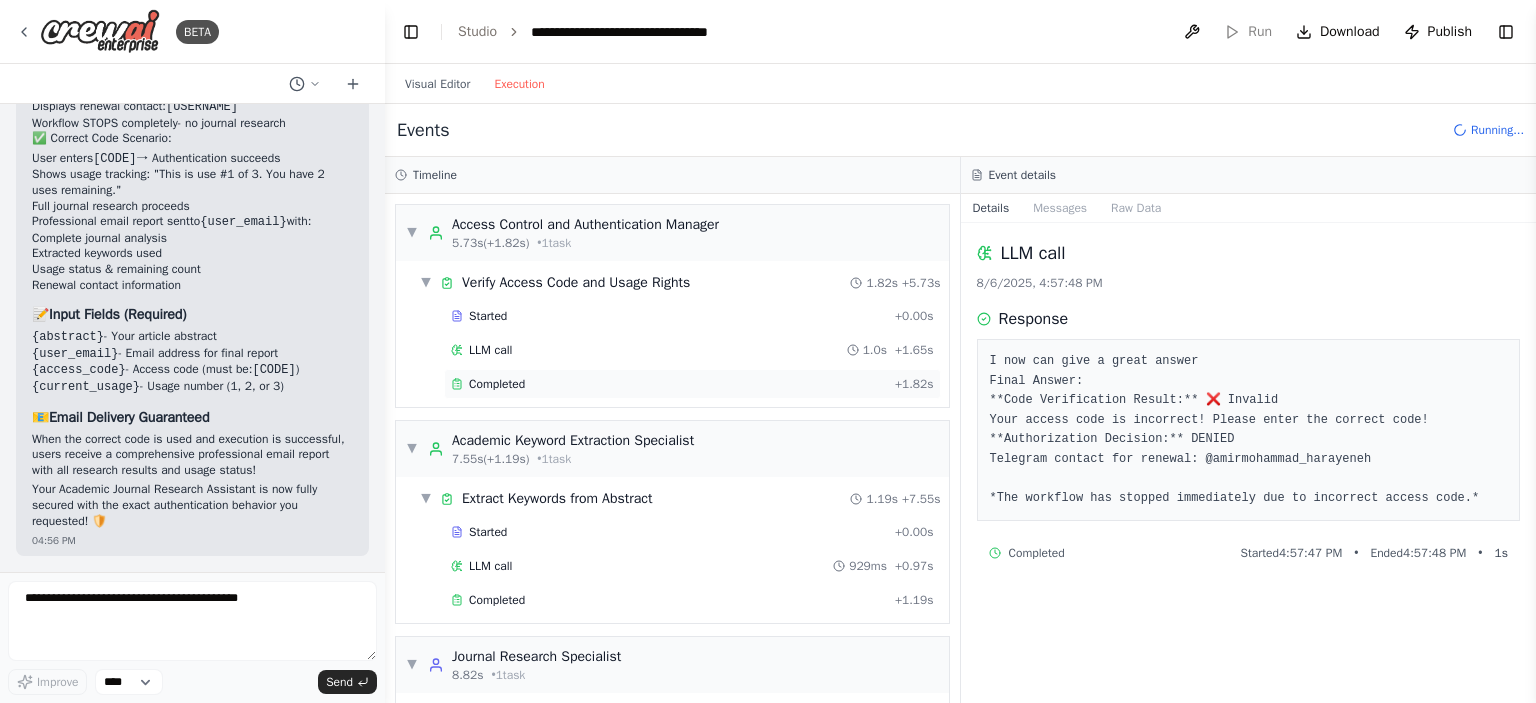 click on "Completed" at bounding box center (669, 384) 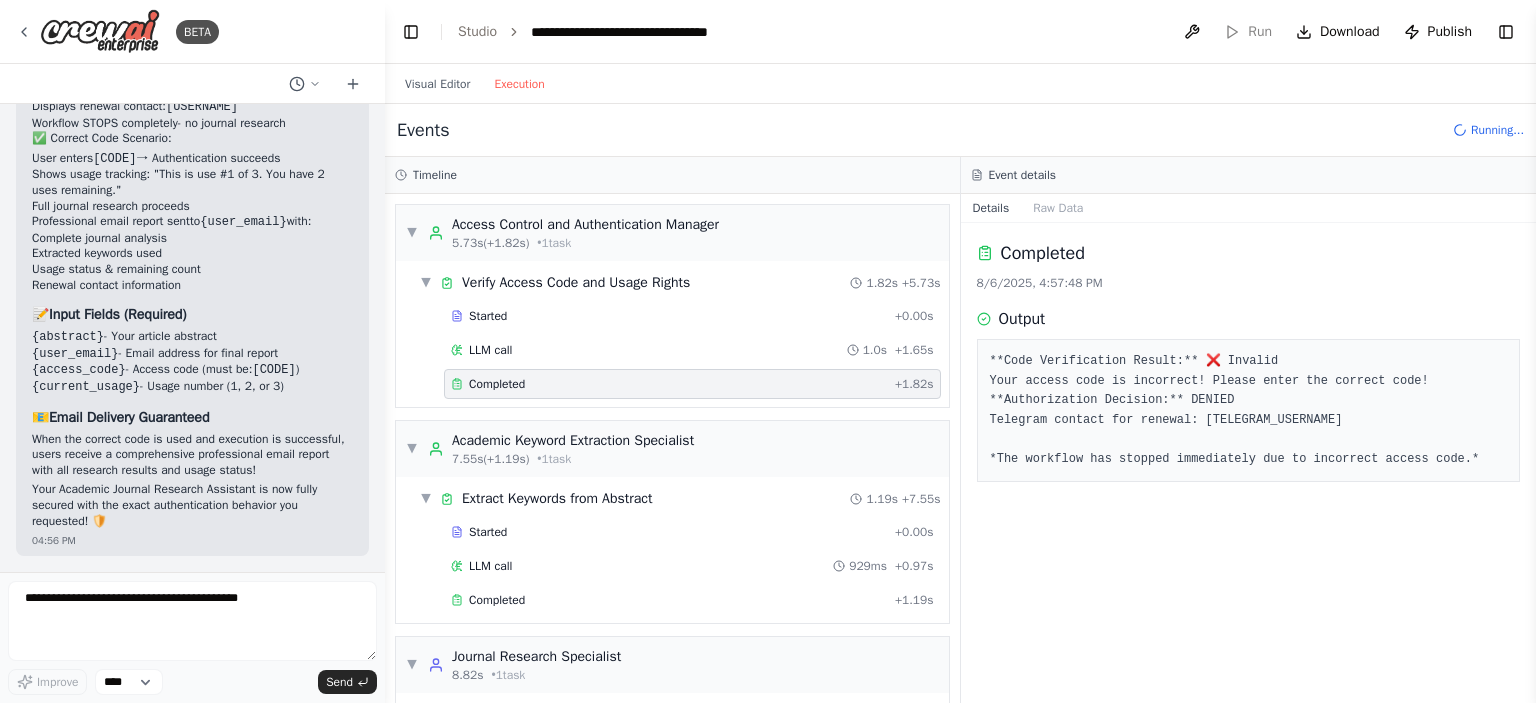 drag, startPoint x: 1146, startPoint y: 410, endPoint x: 1146, endPoint y: 460, distance: 50 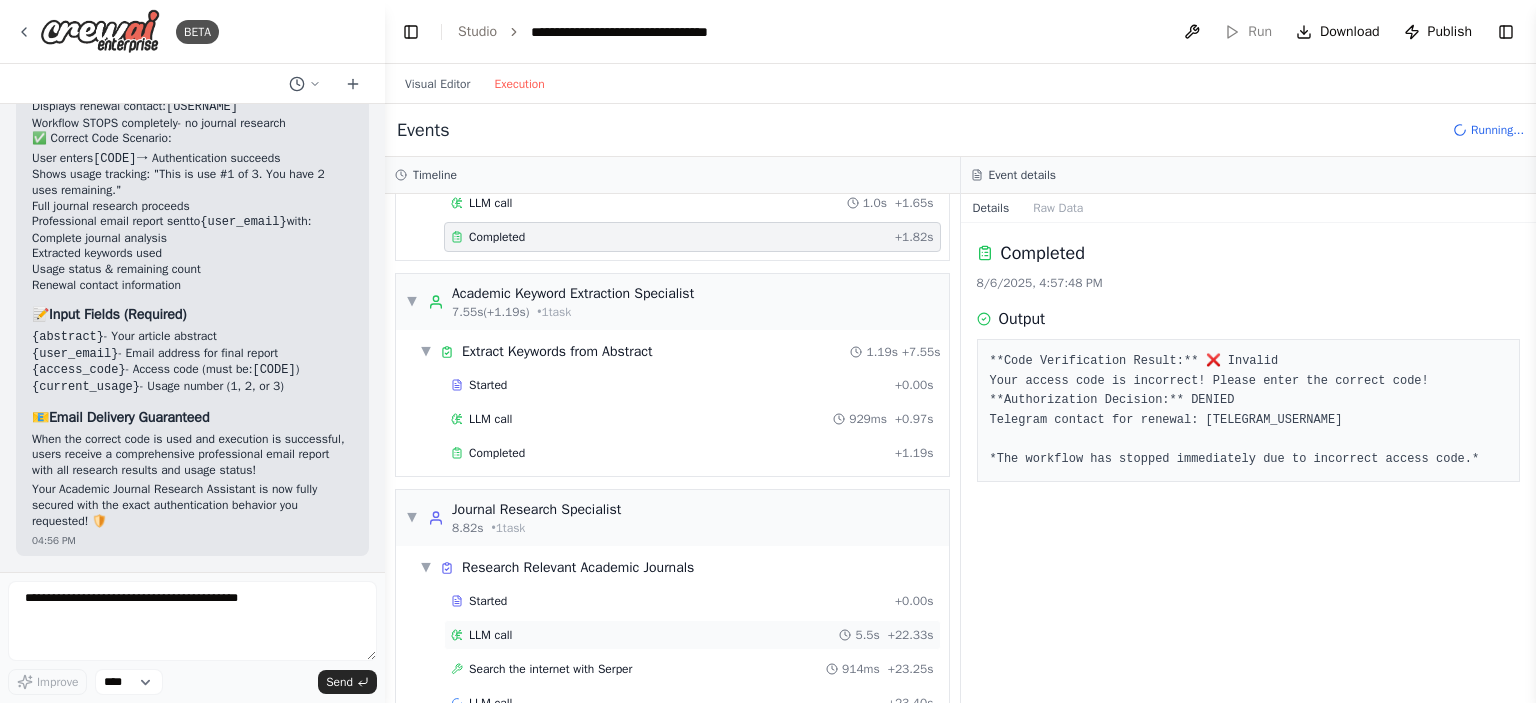 scroll, scrollTop: 240, scrollLeft: 0, axis: vertical 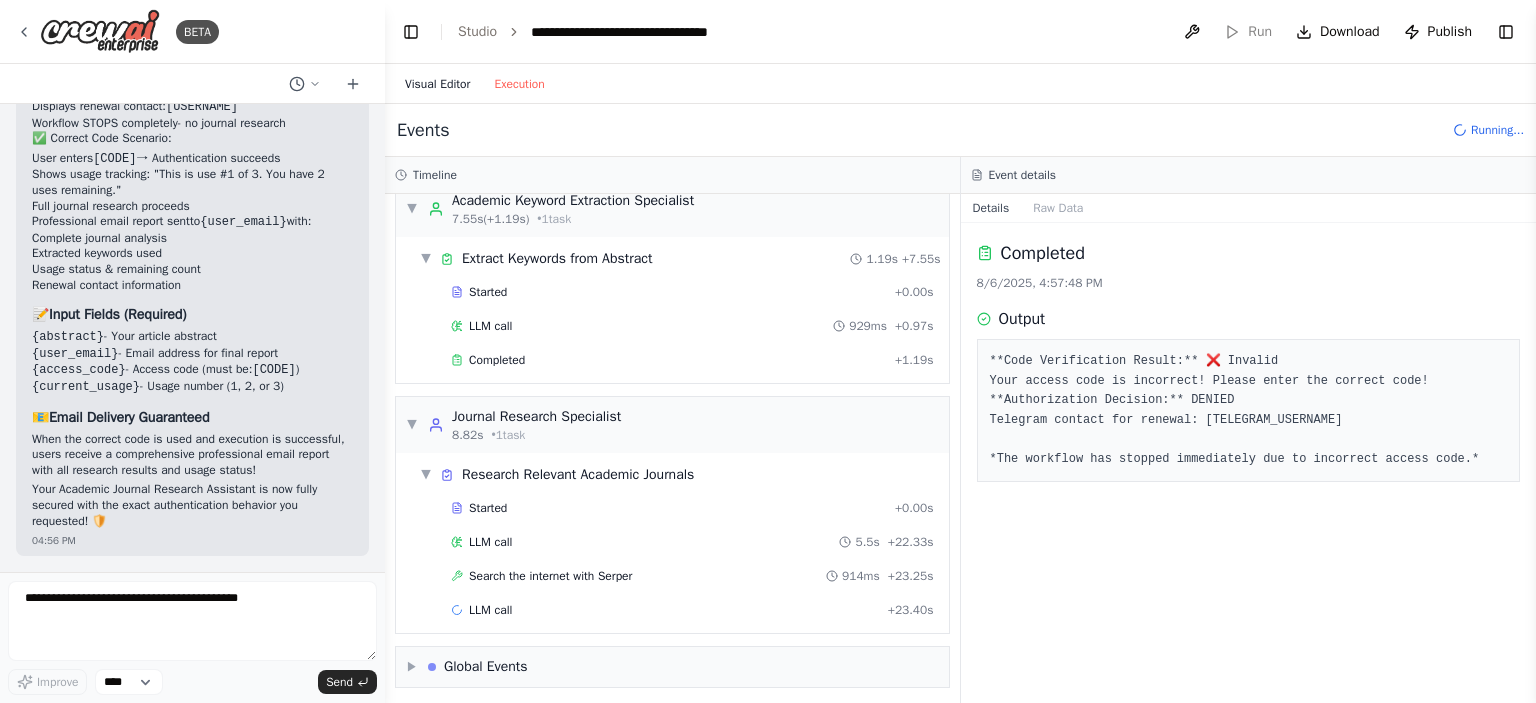click on "Visual Editor" at bounding box center (437, 84) 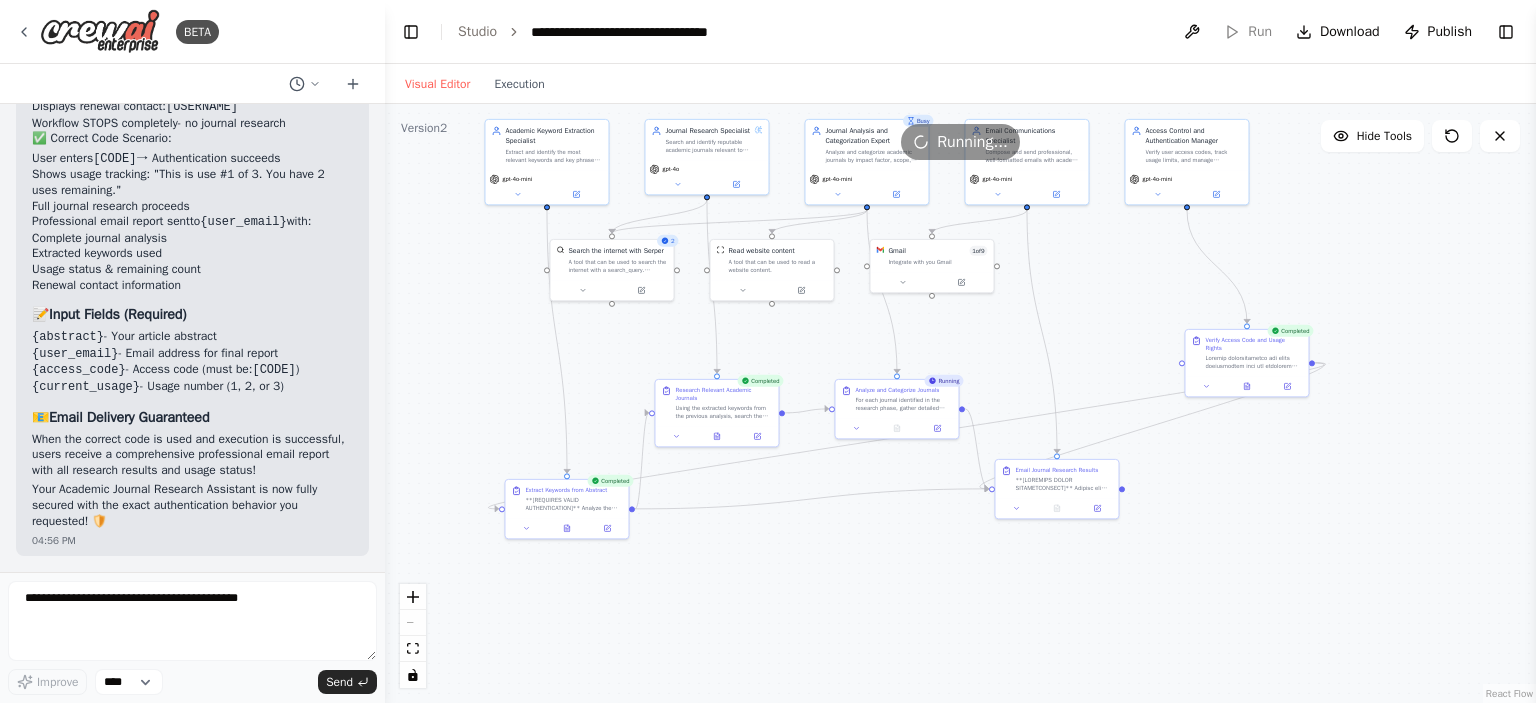 scroll, scrollTop: 6518, scrollLeft: 0, axis: vertical 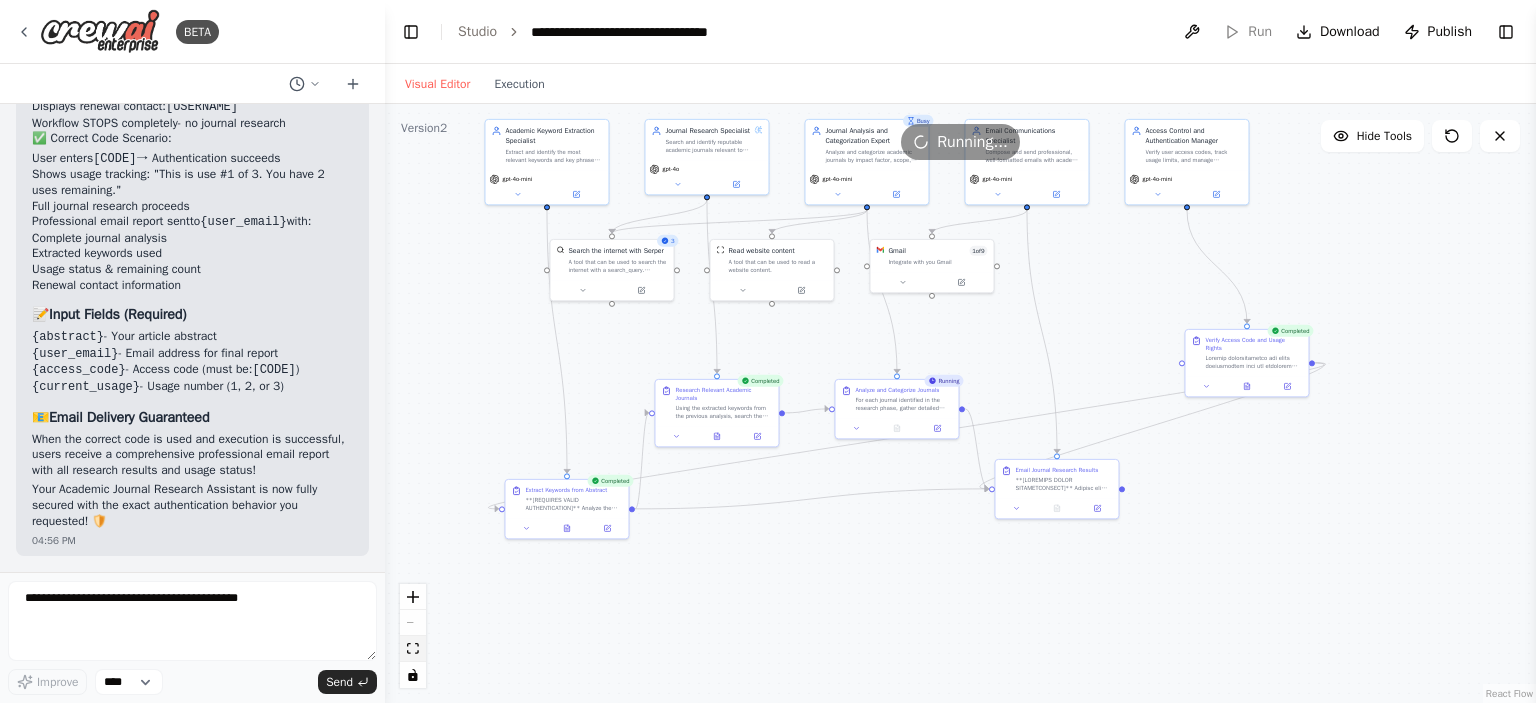 click 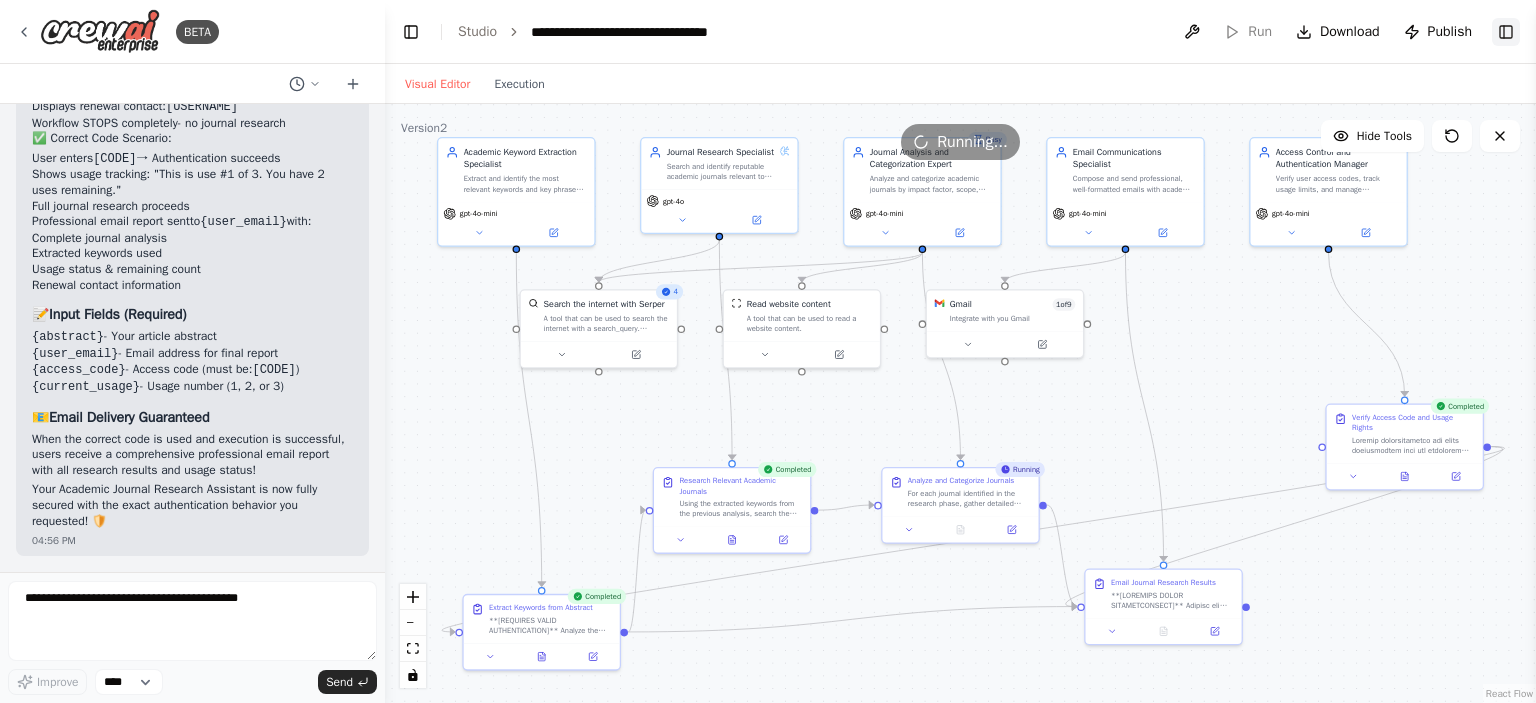 click on "Toggle Right Sidebar" at bounding box center [1506, 32] 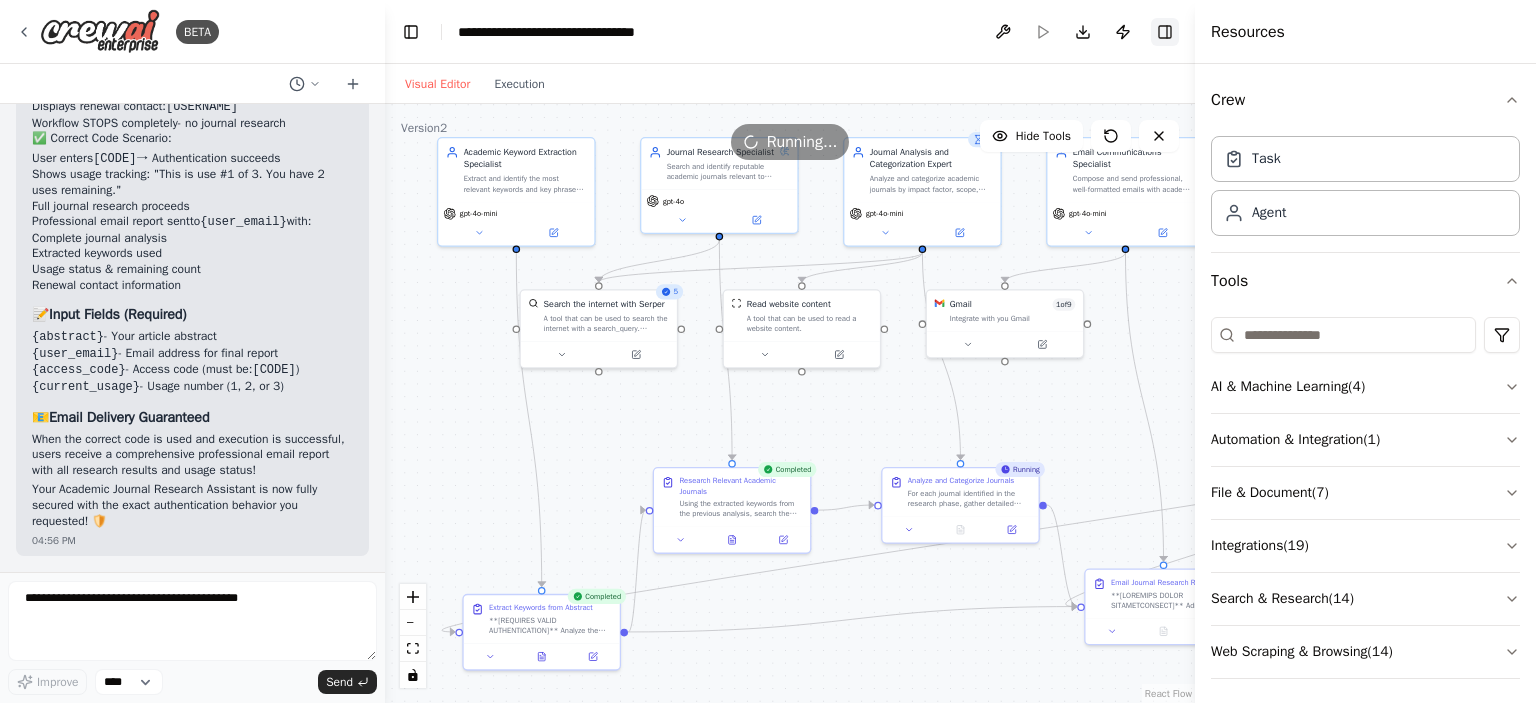 click on "Toggle Right Sidebar" at bounding box center [1165, 32] 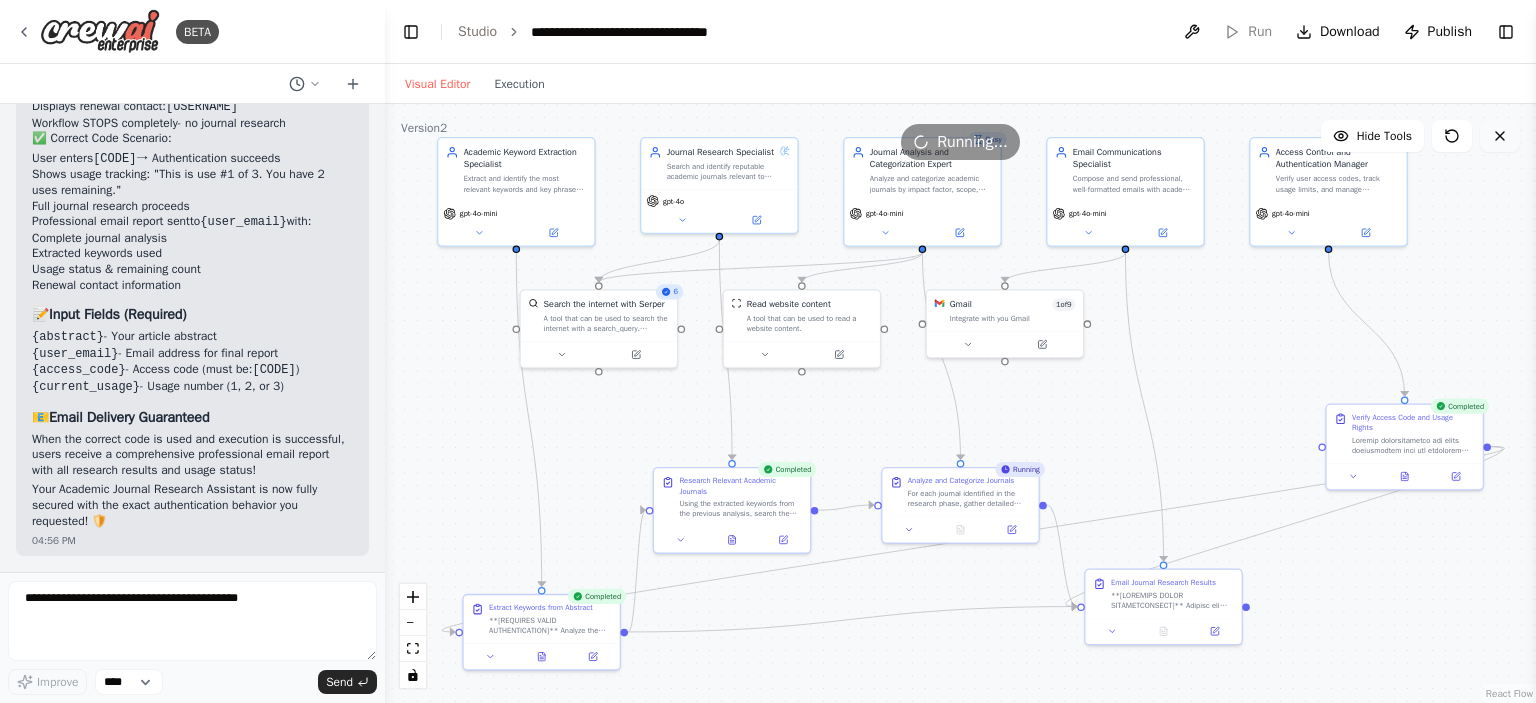 click at bounding box center [1500, 136] 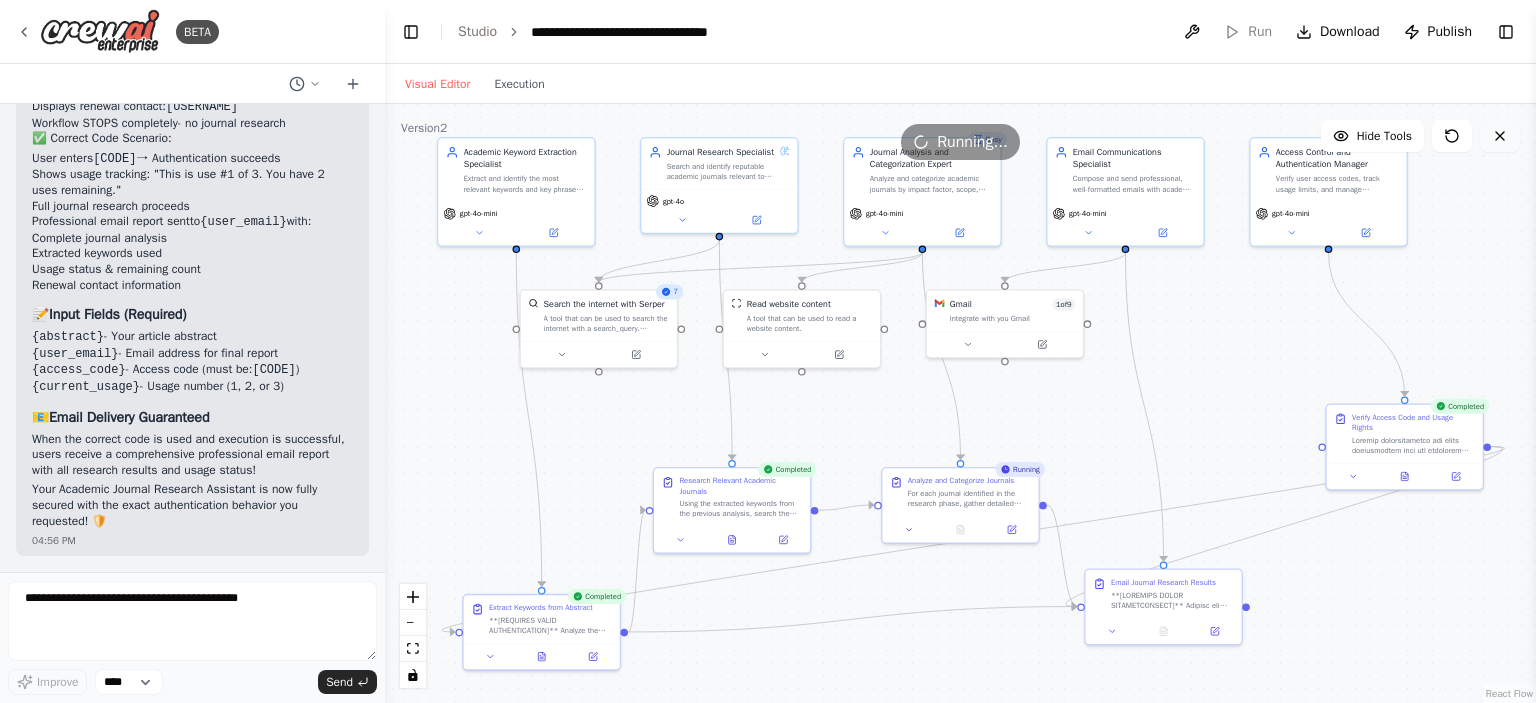 click at bounding box center (1500, 136) 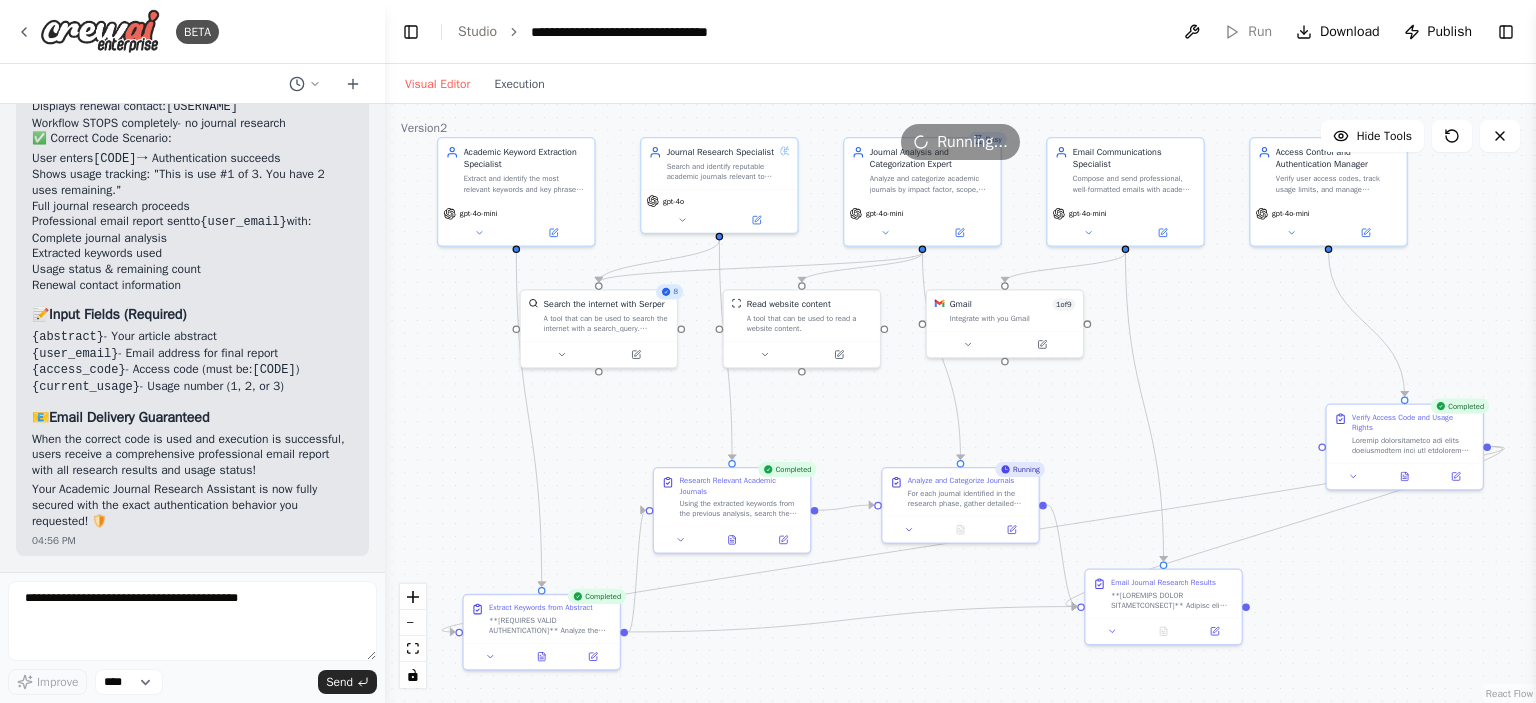 click on "Running..." at bounding box center (972, 142) 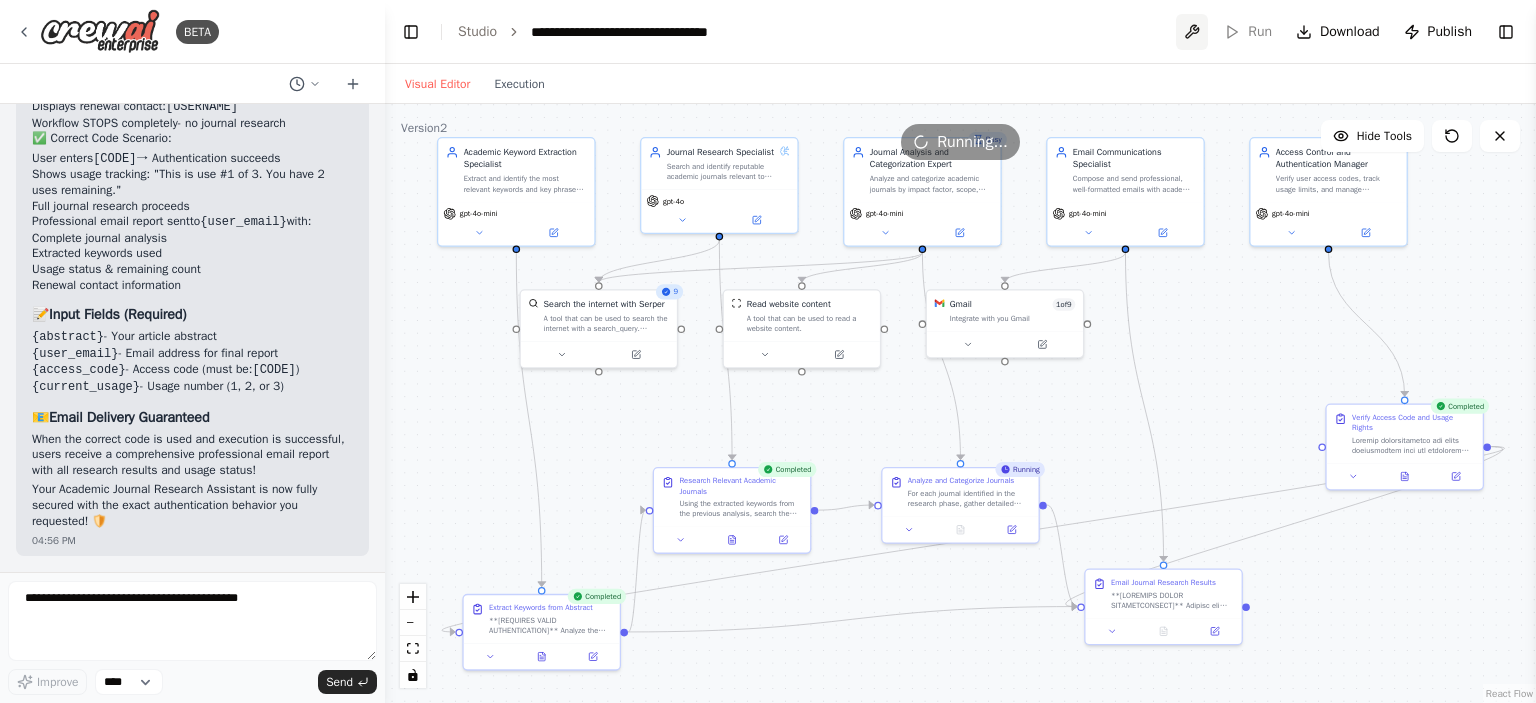 click at bounding box center [1192, 32] 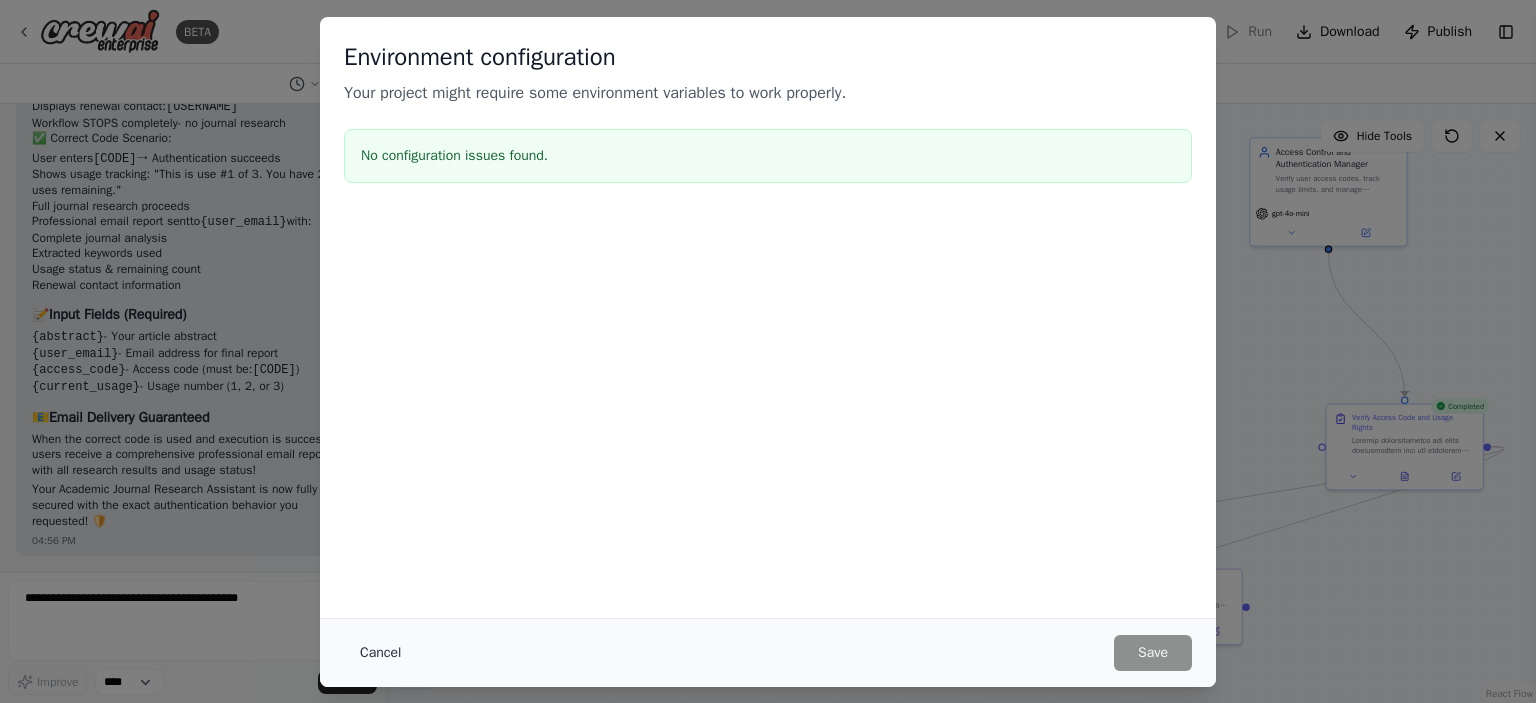 click on "Cancel" at bounding box center [380, 653] 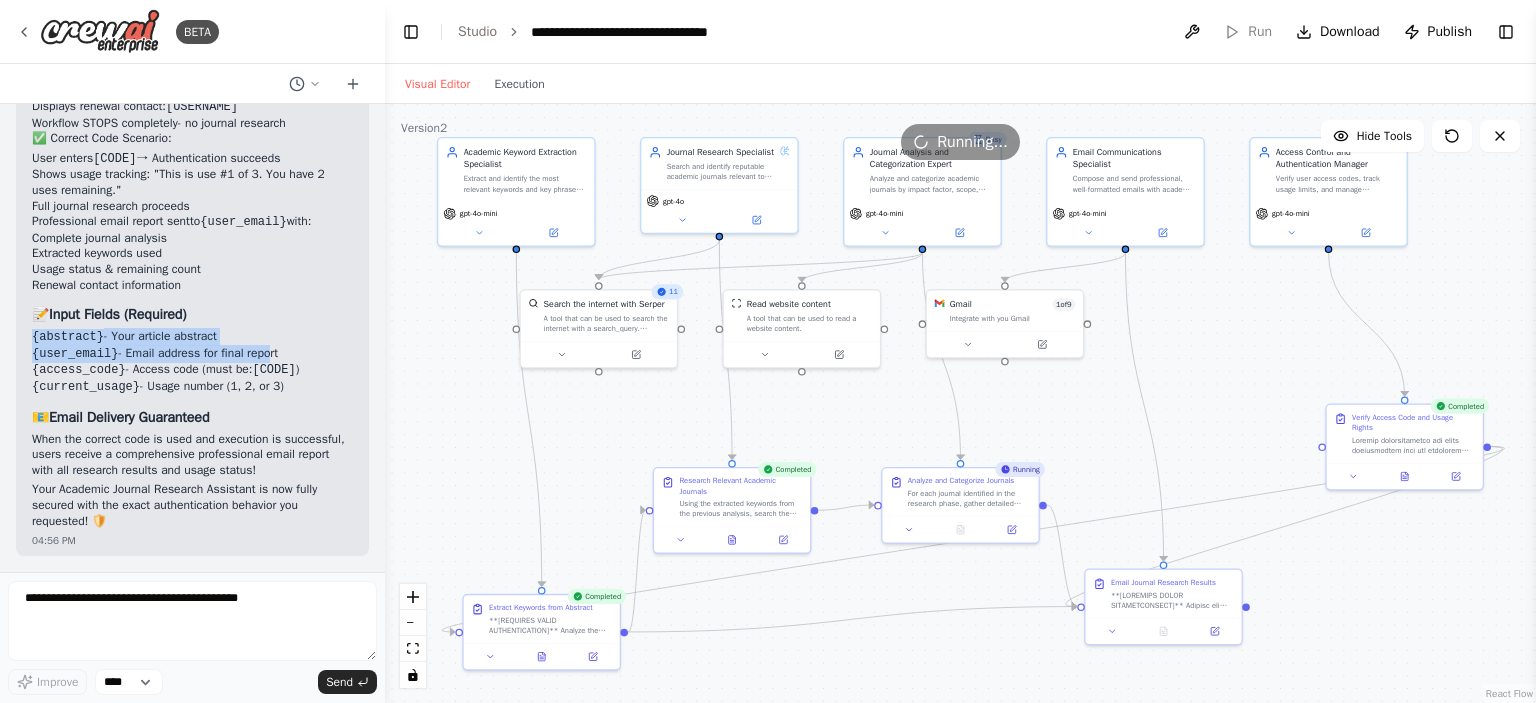 drag, startPoint x: 258, startPoint y: 311, endPoint x: 251, endPoint y: 371, distance: 60.40695 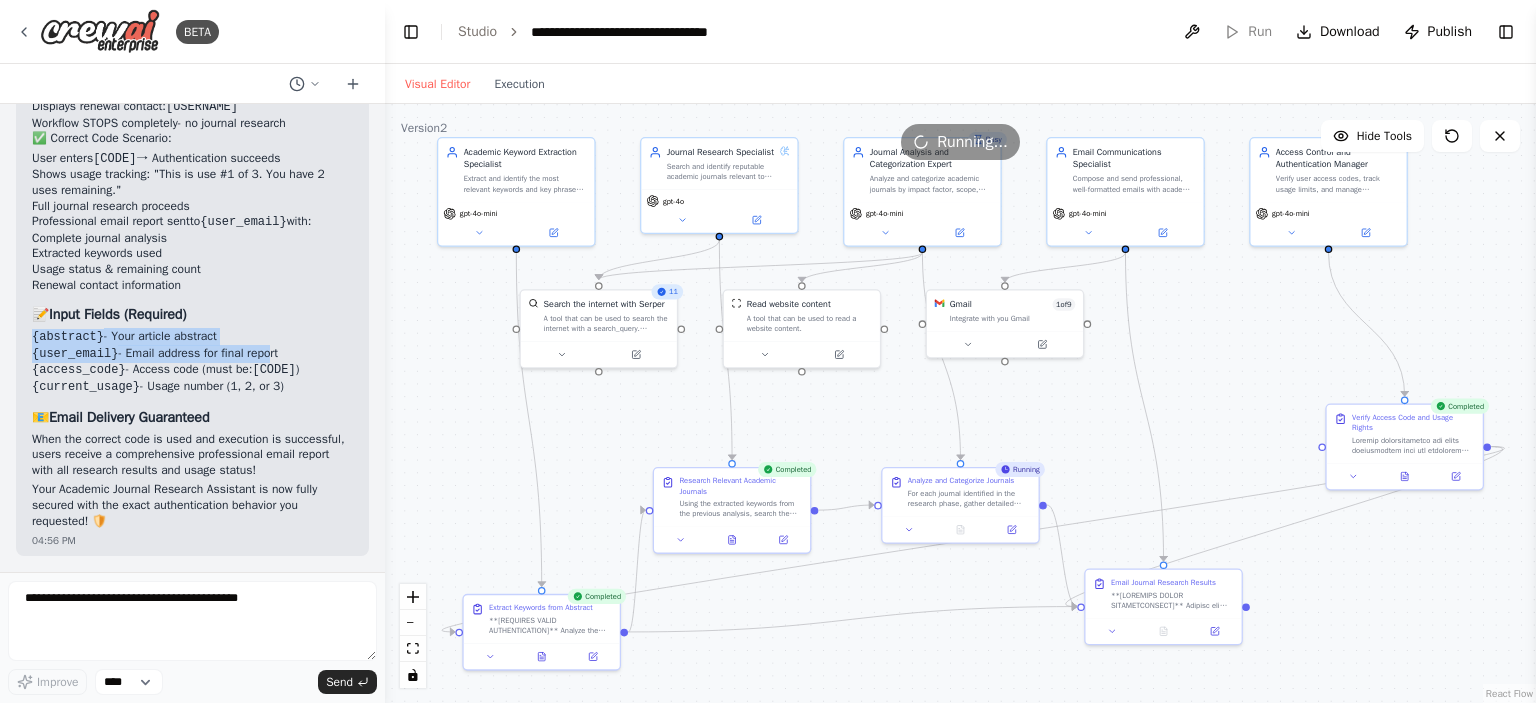 click on "✅  Security System Updated Successfully!
I've implemented your exact requirements for the authentication system. Here's what's been configured:
🔐  Updated Authentication Features
Specific Error Message : When wrong code is entered:
Exact Message :  "Your access code is incorrect! Please enter the correct code!"
Complete Workflow Stop : No journal research will proceed
Renewal Contact : Always displays  @amirmohammad_harayeneh
📊  Default Usage Configuration
✅  3 Uses Per Code  (default setting)
✅  Usage Tracking : Shows "This is use #X of 3. You have Y uses remaining."
✅  Clear Status Updates : Users always know their remaining usage count
🎯  Complete Workflow Logic
❌ Wrong Code Scenario:
User enters incorrect code → Authentication fails
Shows:  "Your access code is incorrect! Please enter the correct code!"
Displays renewal contact:  @amirmohammad_harayeneh
Workflow STOPS completely  - no journal research
✅ Correct Code Scenario:
09111378" at bounding box center [192, 121] 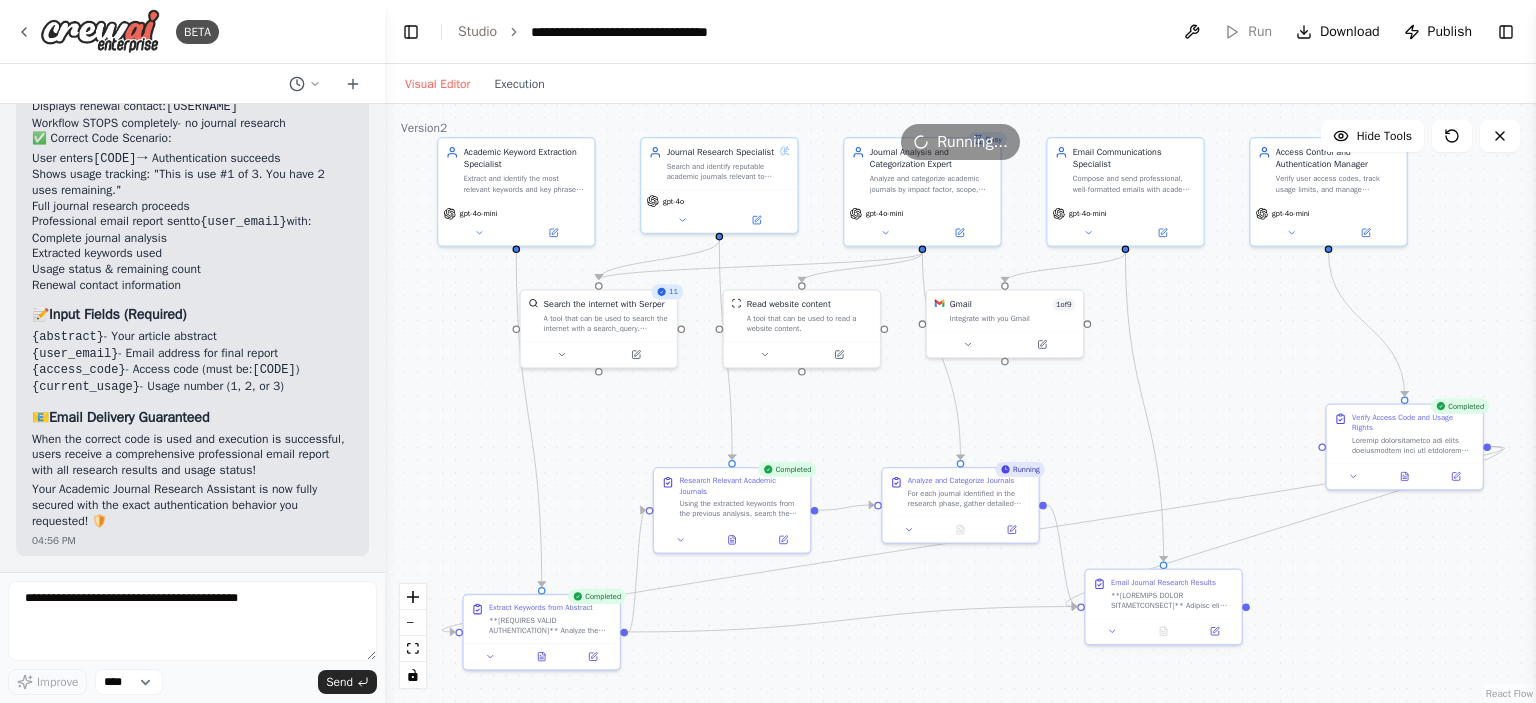 click on "When the correct code is used and execution is successful, users receive a comprehensive professional email report with all research results and usage status!" at bounding box center [192, 455] 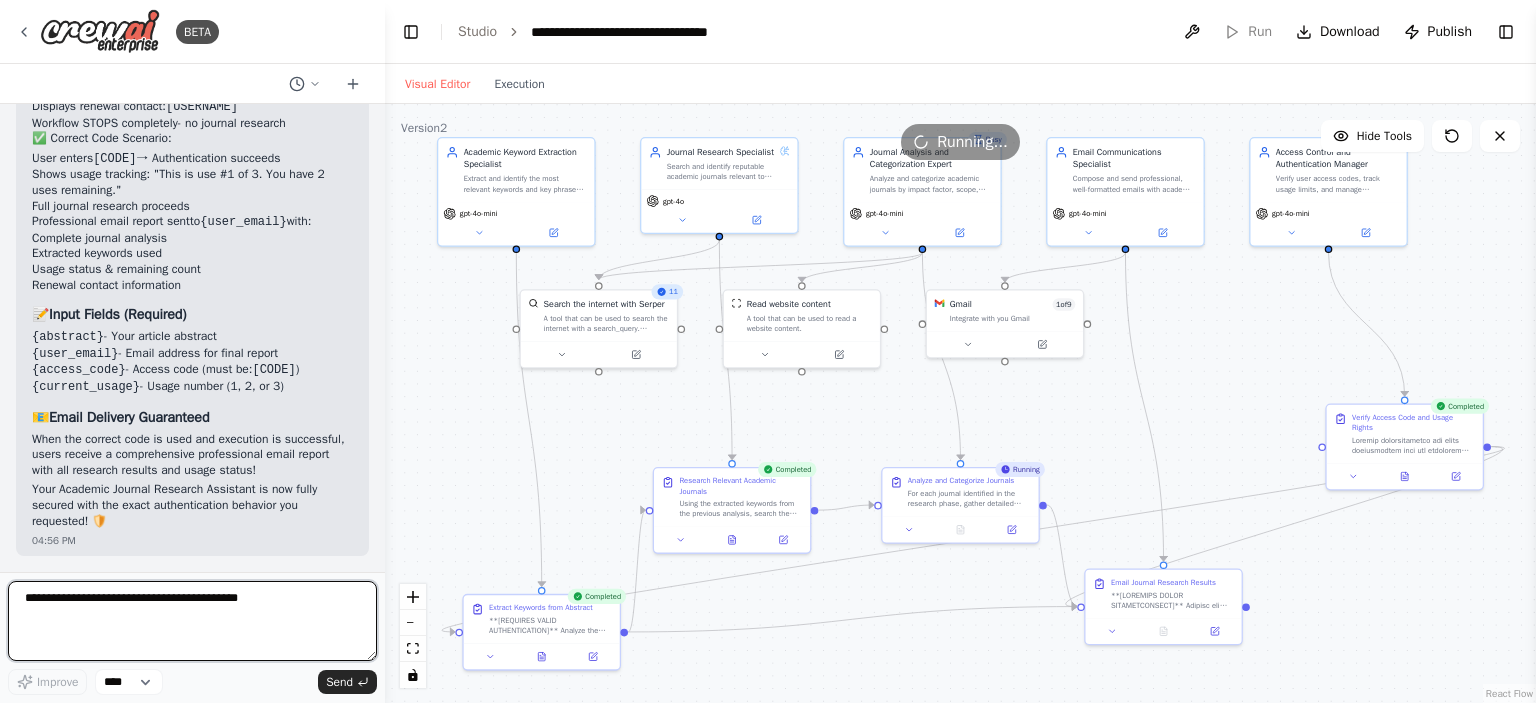 click at bounding box center (192, 621) 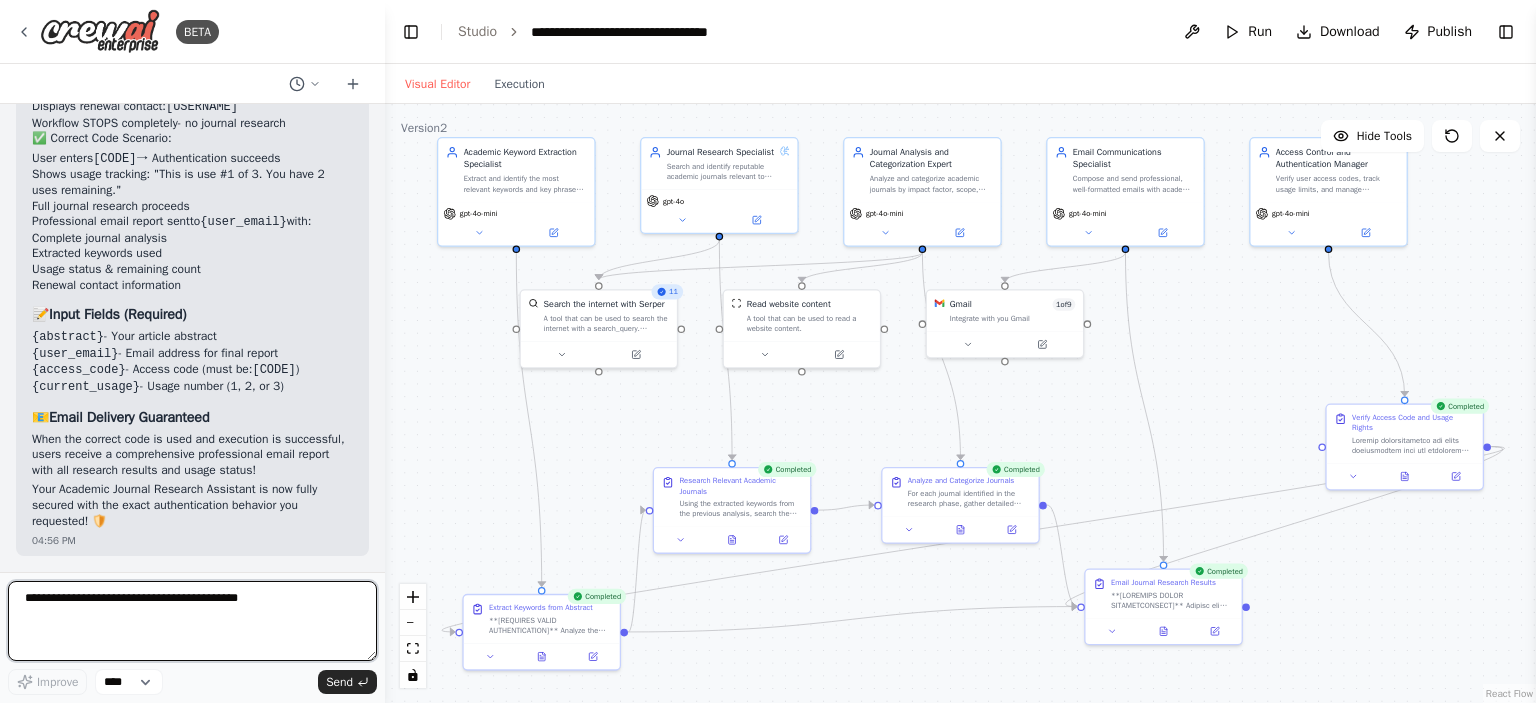 click at bounding box center [192, 621] 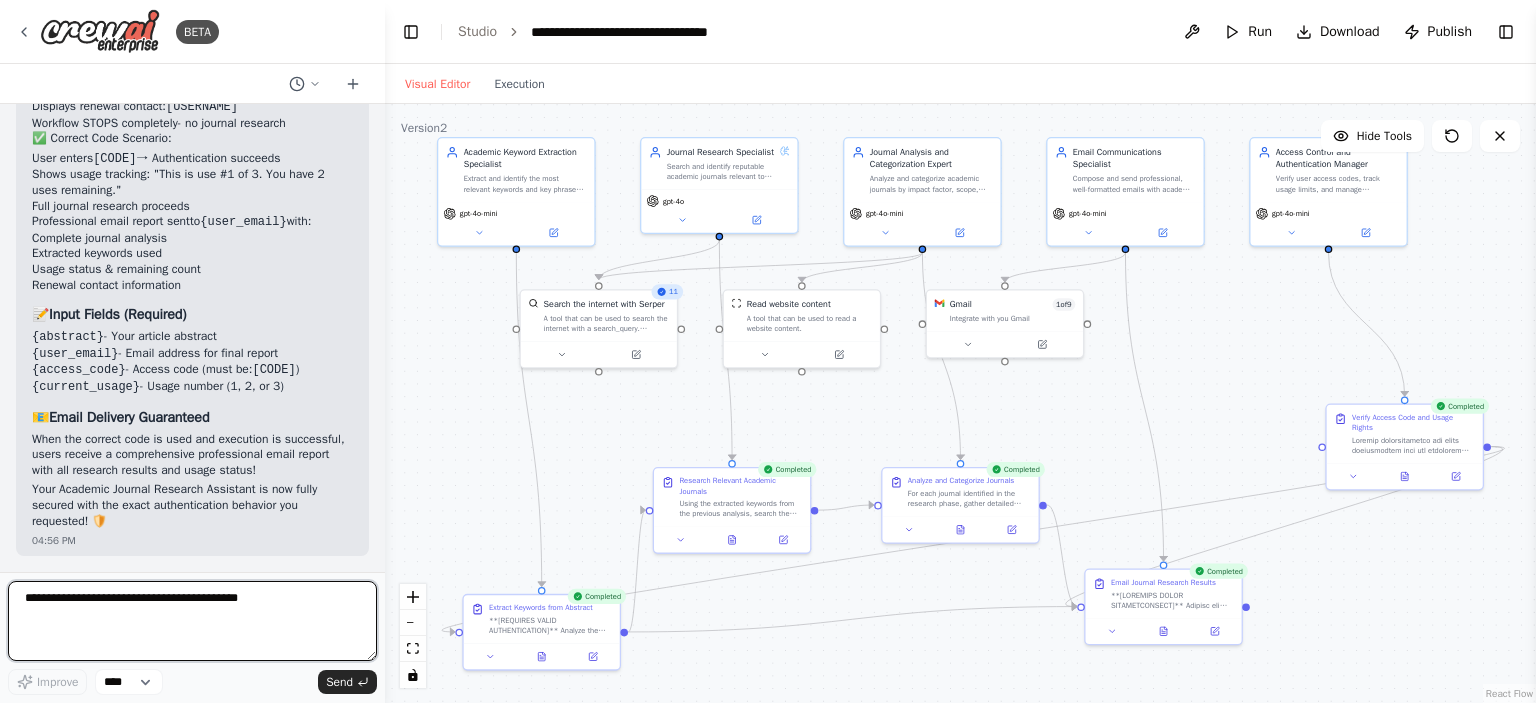 paste on "**********" 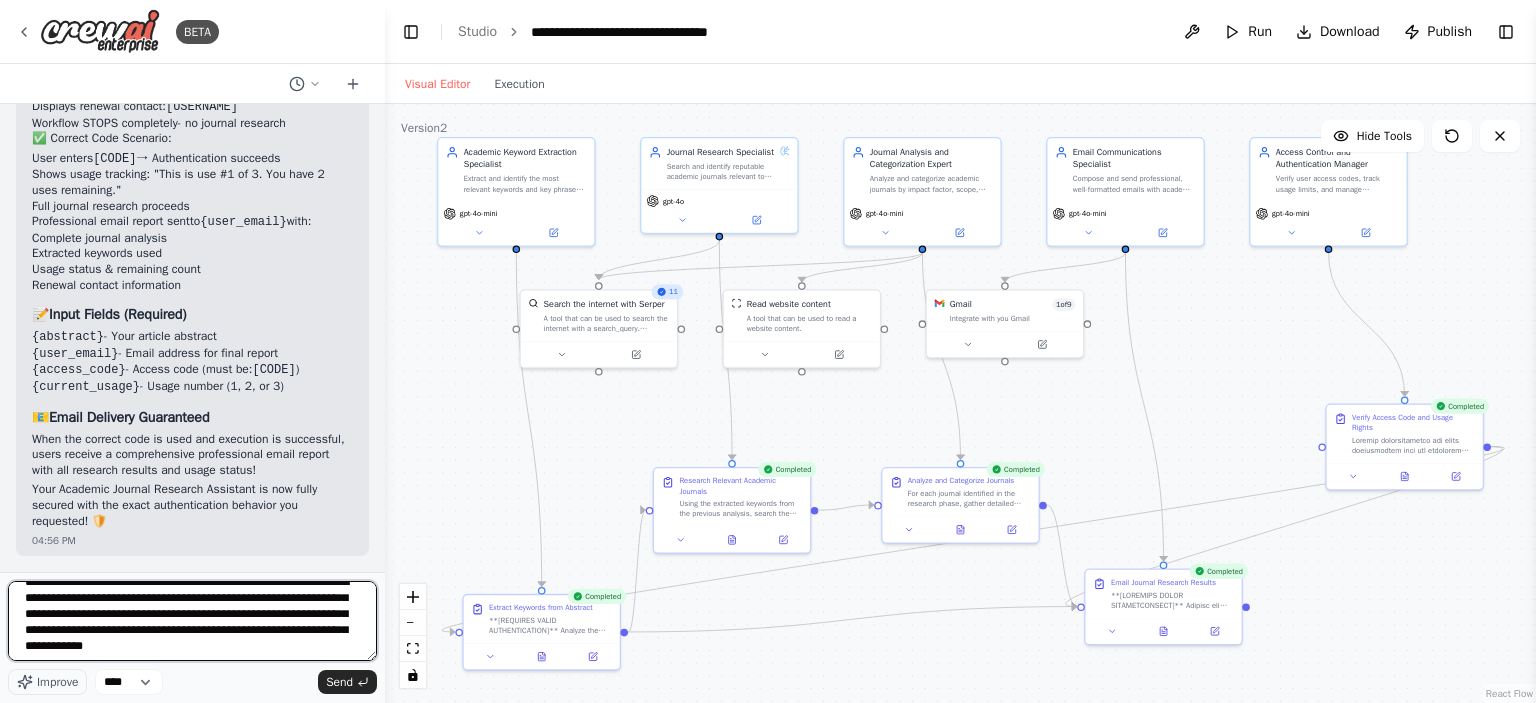 scroll, scrollTop: 17, scrollLeft: 0, axis: vertical 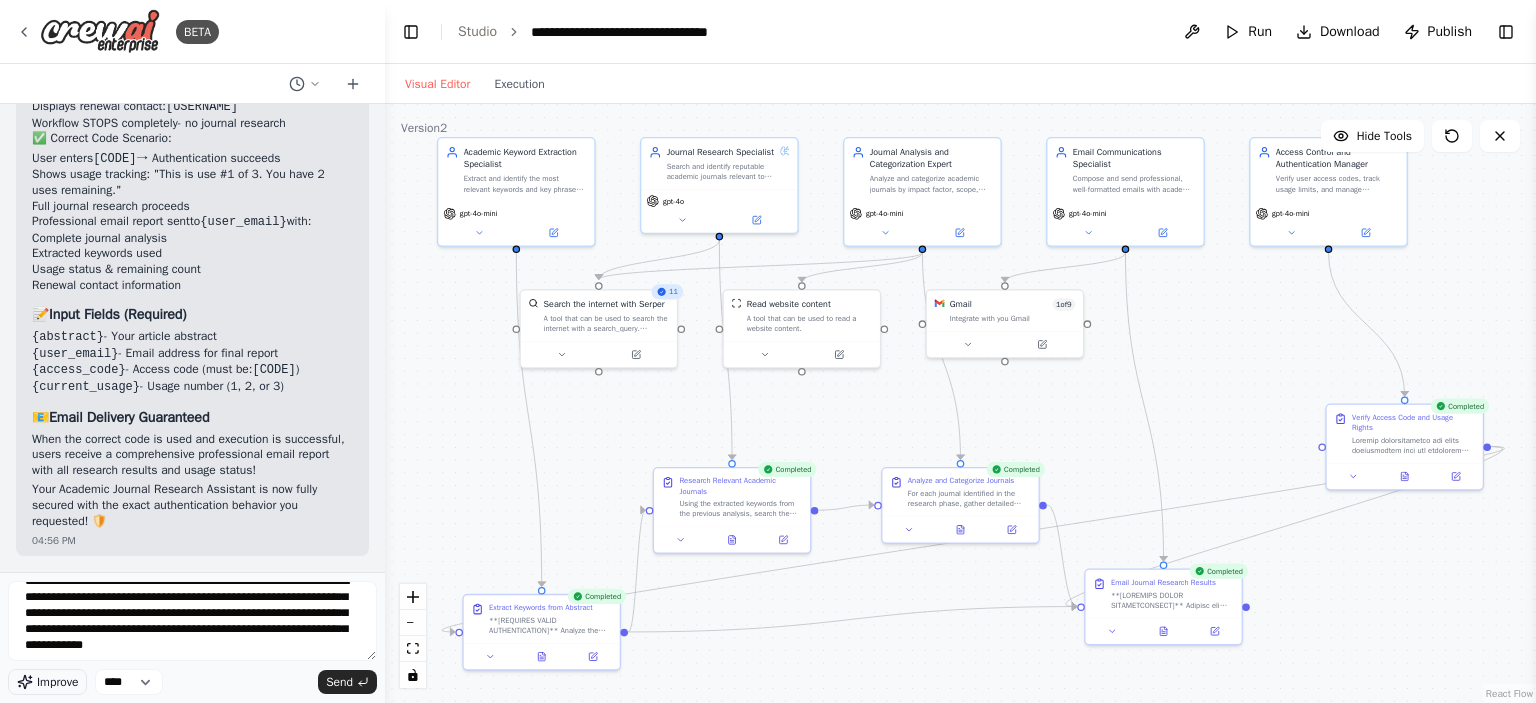 click on "Improve" at bounding box center (47, 682) 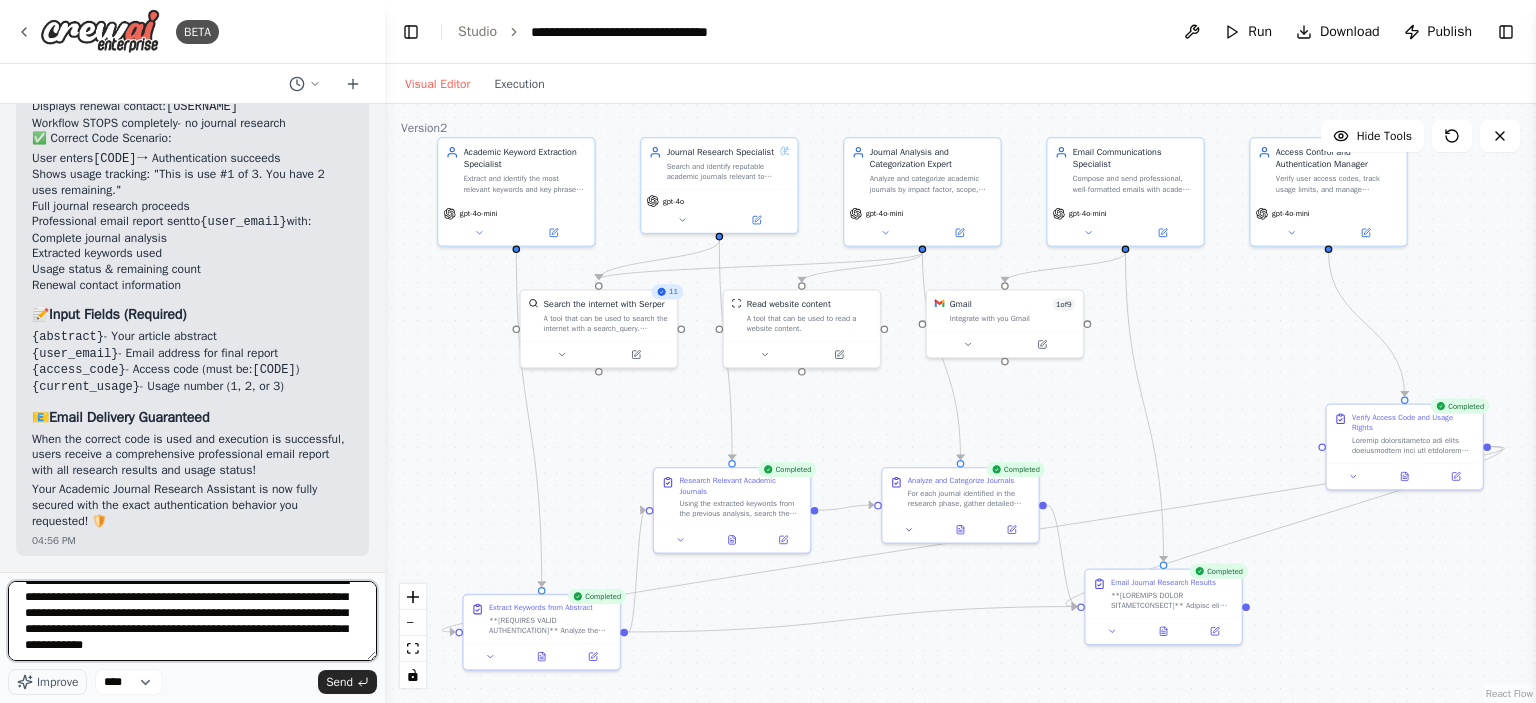 click on "**********" at bounding box center [192, 621] 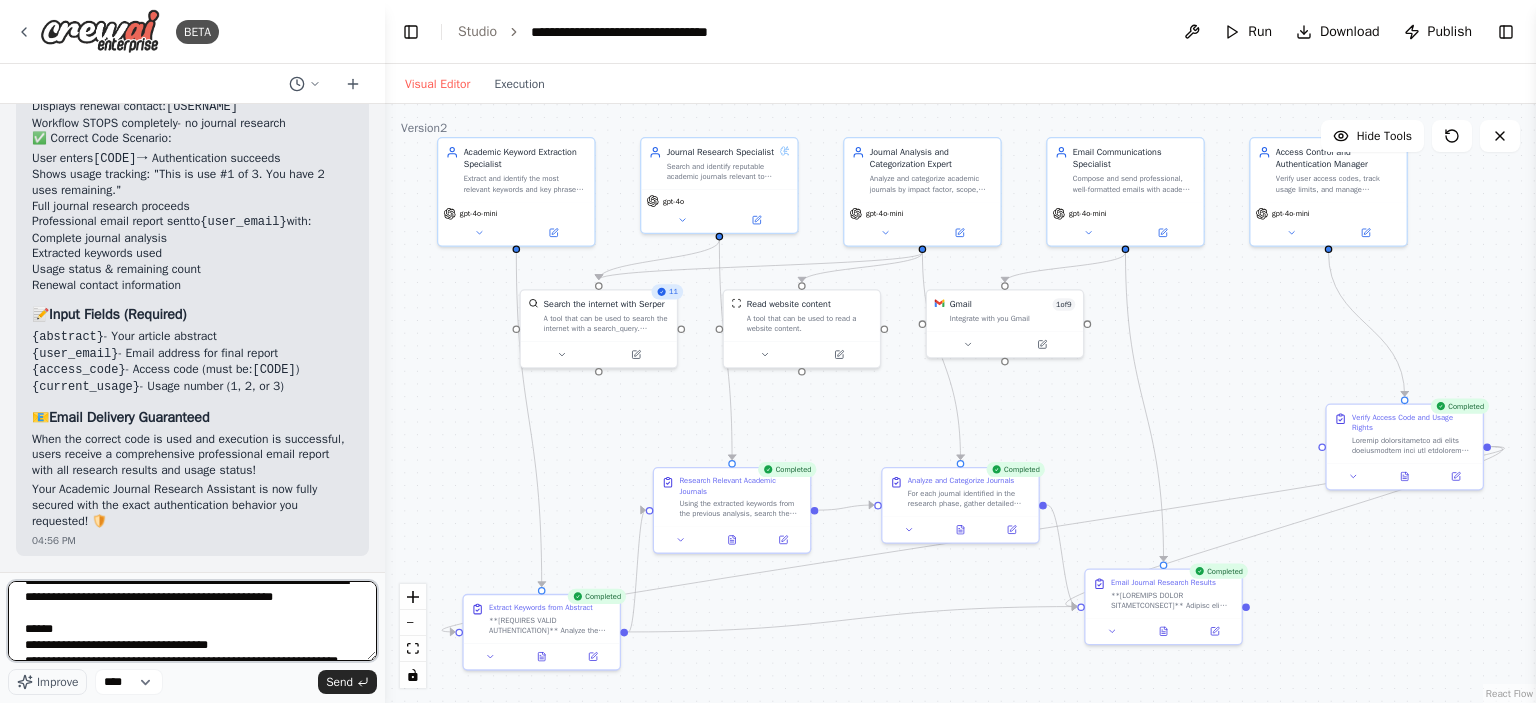 click on "**********" at bounding box center [192, 621] 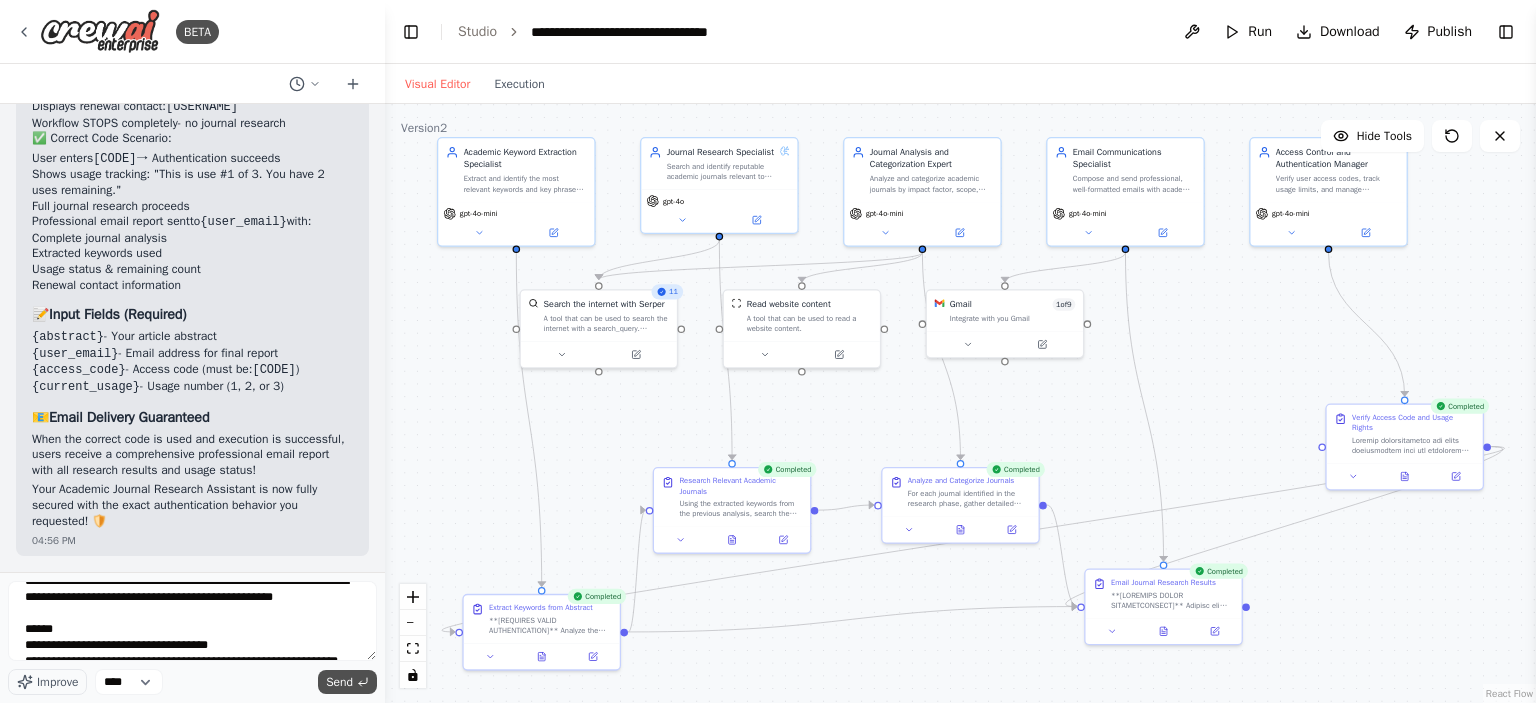 click on "Send" at bounding box center (339, 682) 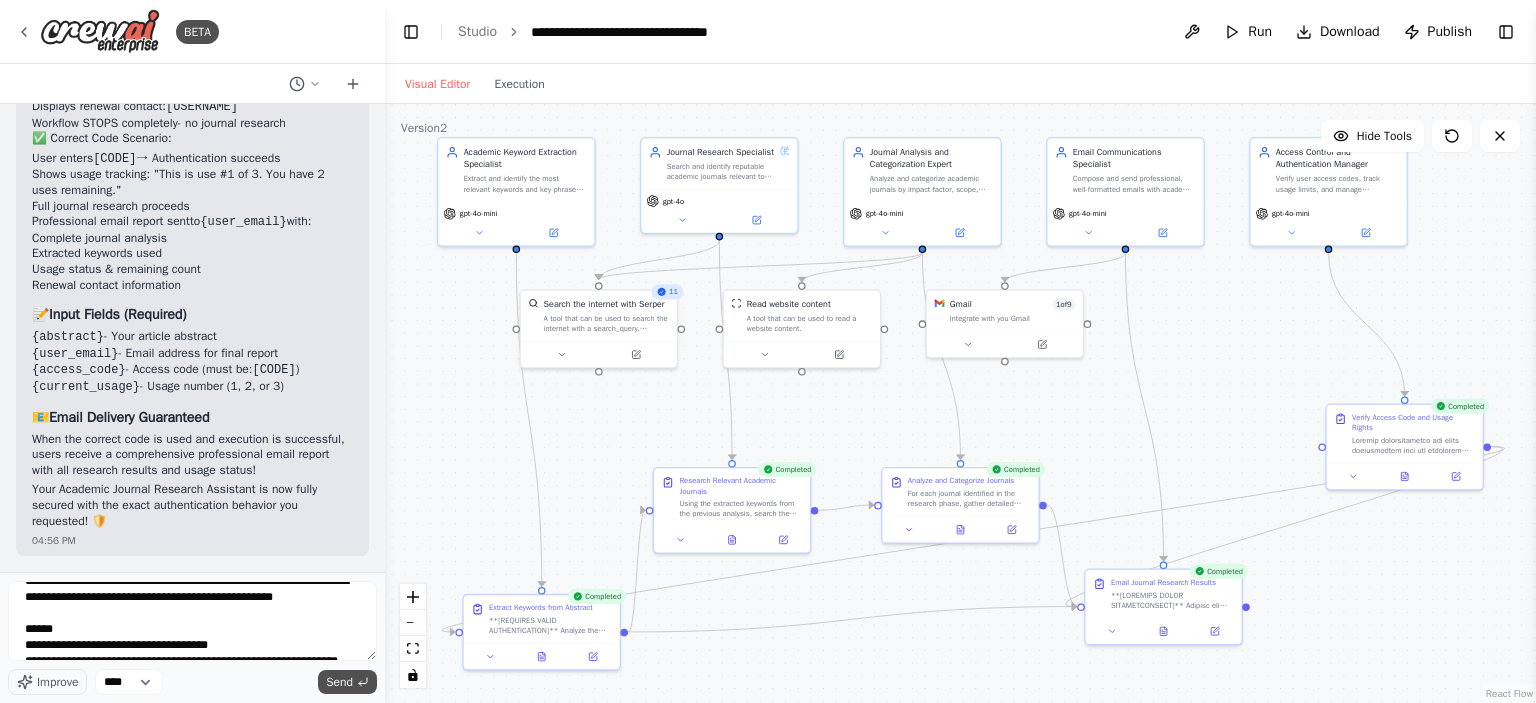 scroll, scrollTop: 6569, scrollLeft: 0, axis: vertical 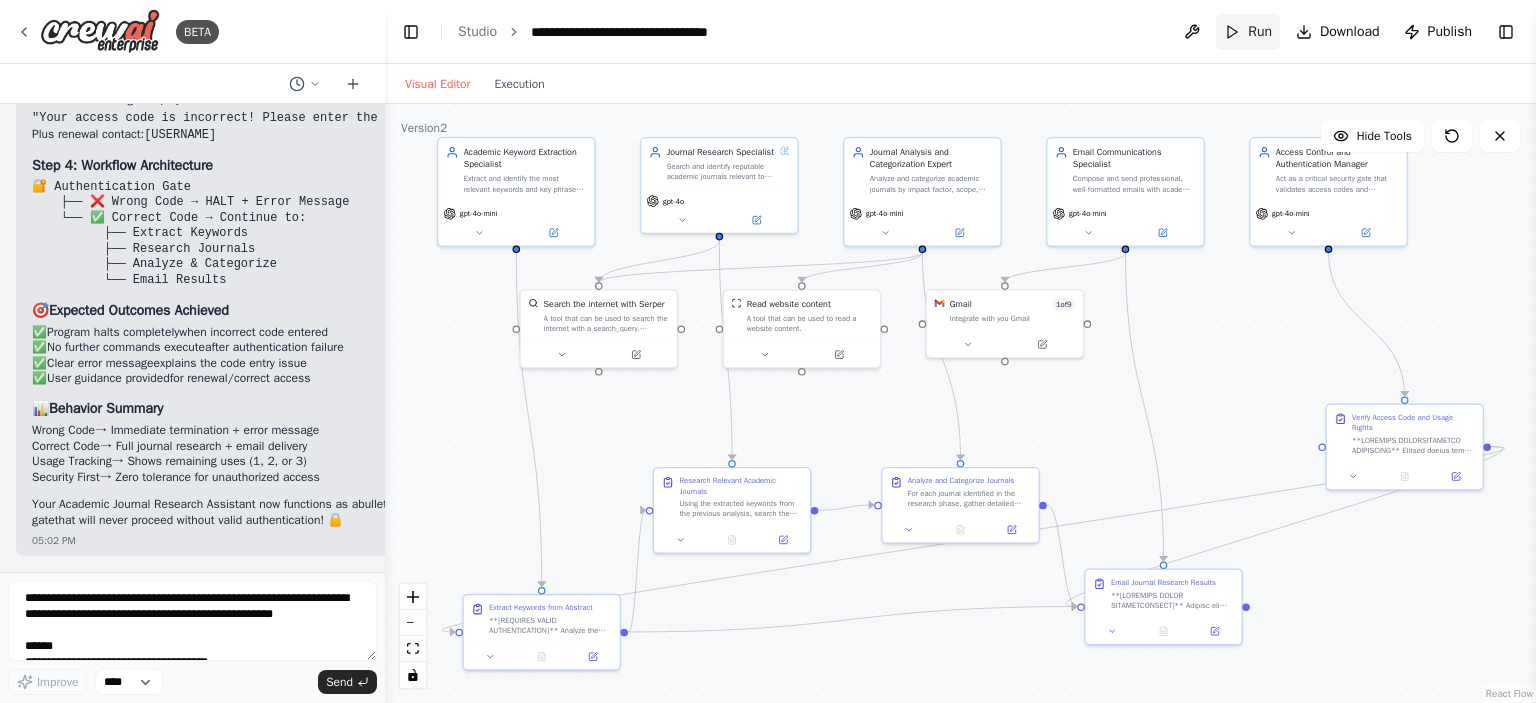 click on "Run" at bounding box center [1248, 32] 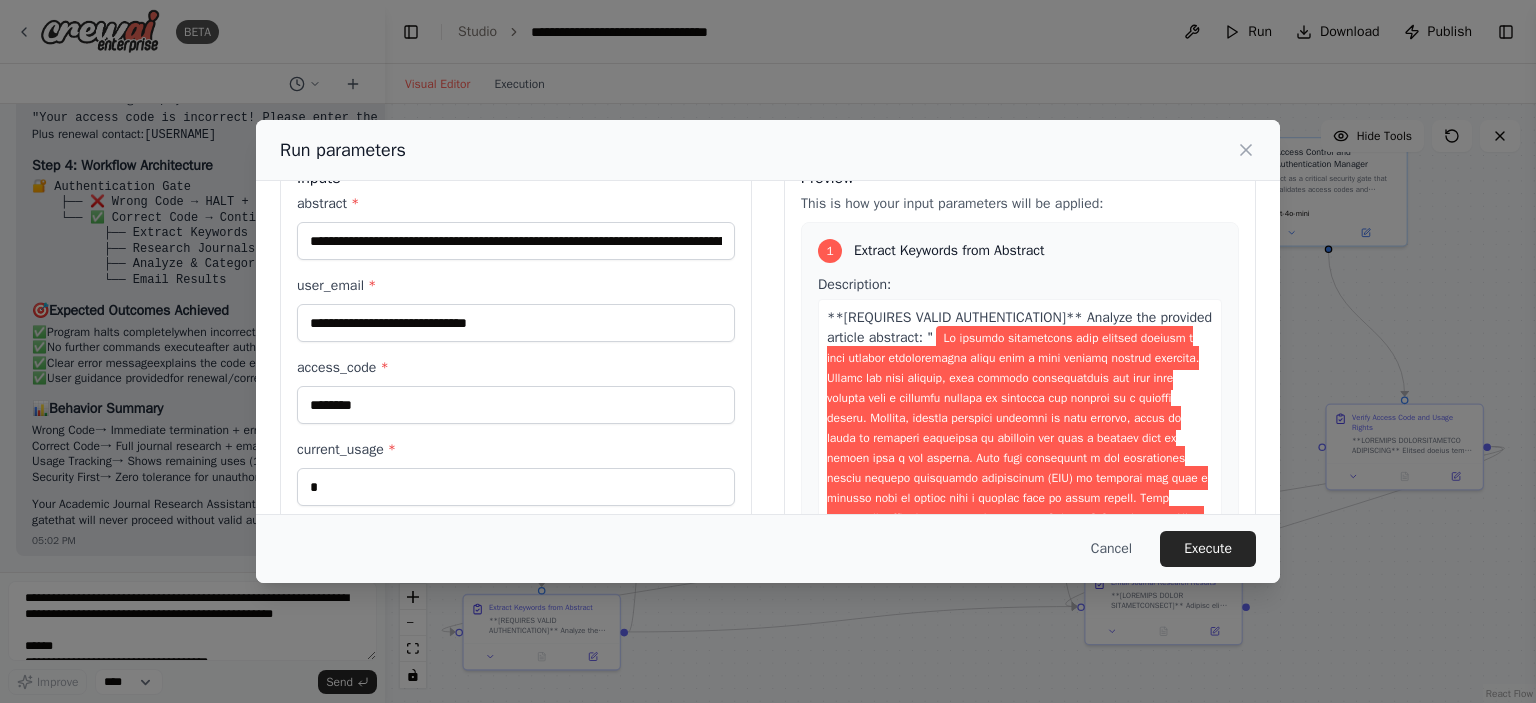 scroll, scrollTop: 100, scrollLeft: 0, axis: vertical 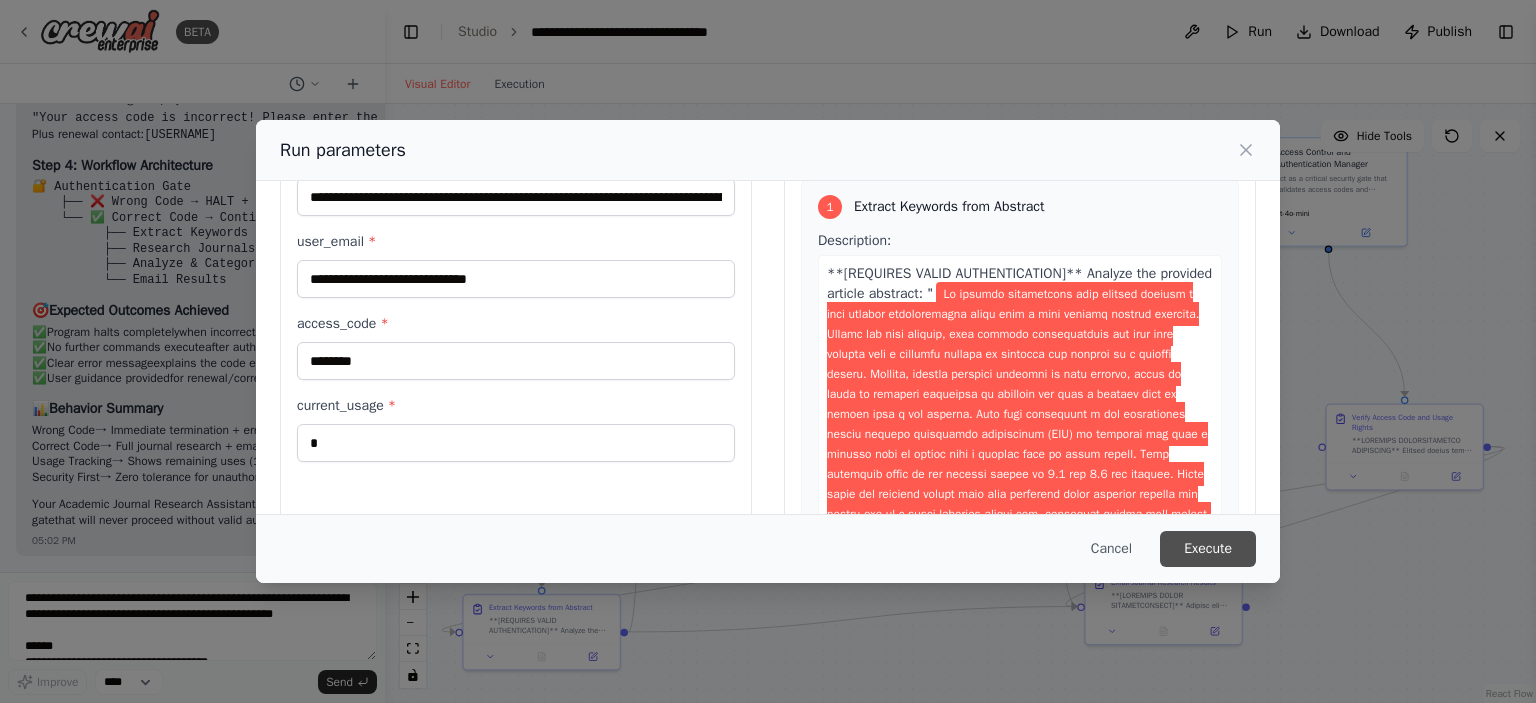 click on "Execute" at bounding box center (1208, 549) 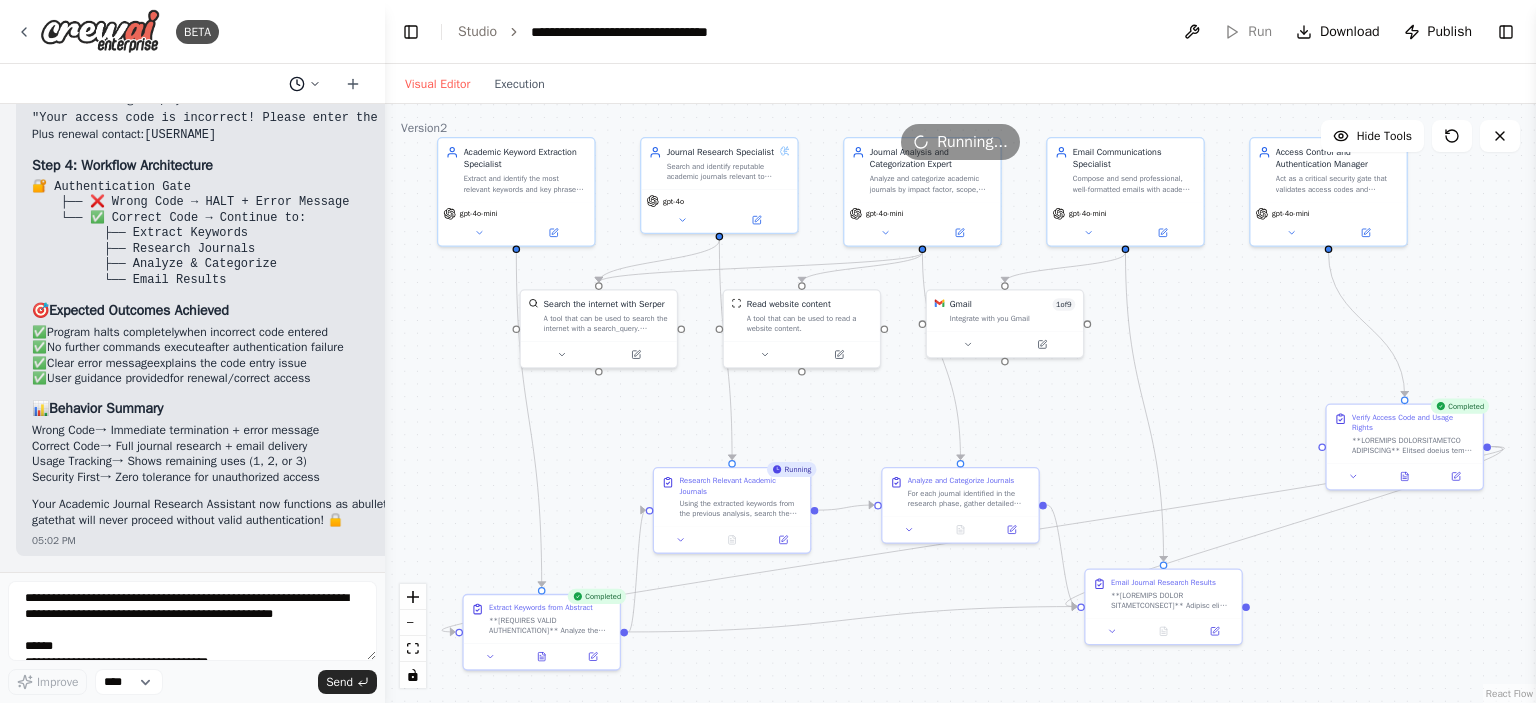 click 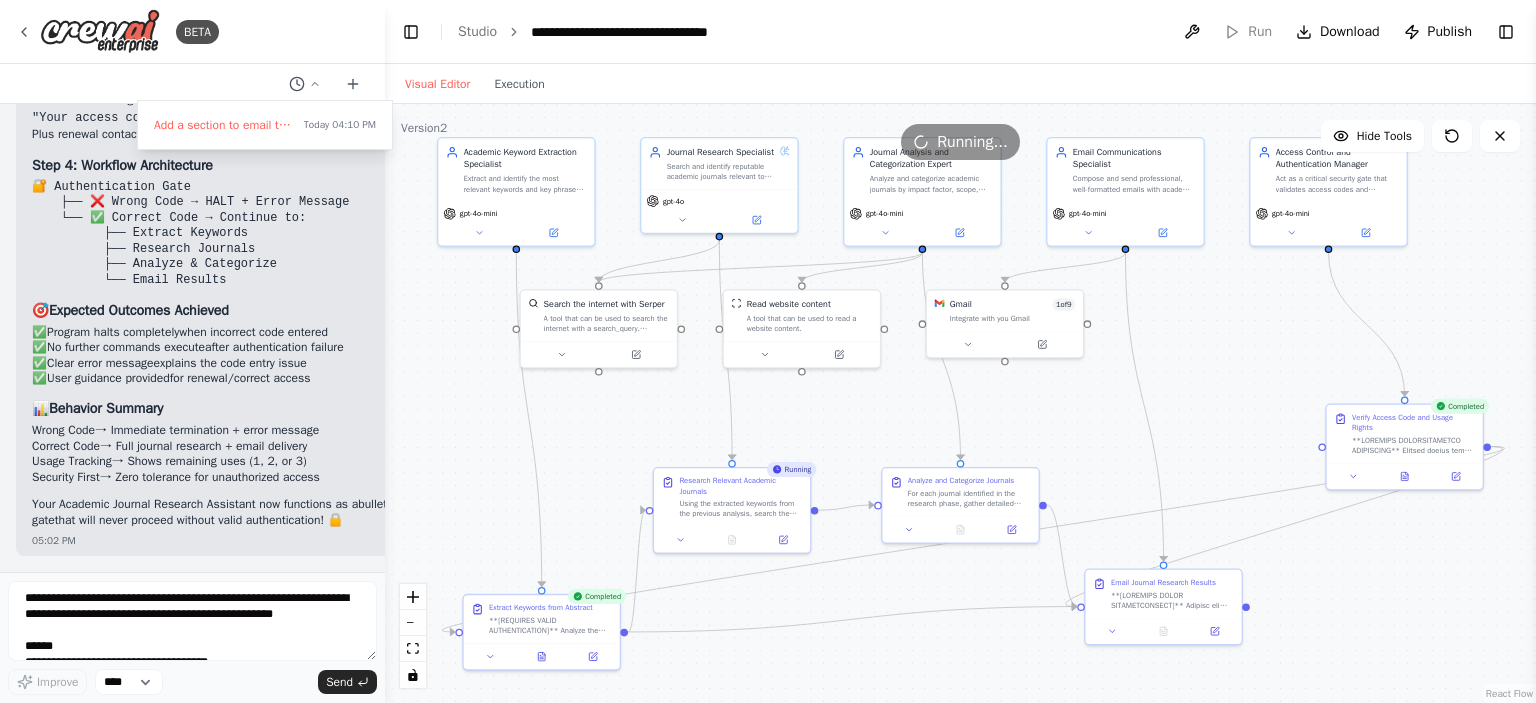 click on ".deletable-edge-delete-btn {
width: 20px;
height: 20px;
border: 0px solid #ffffff;
color: #6b7280;
background-color: #f8fafc;
cursor: pointer;
border-radius: 50%;
font-size: 12px;
padding: 3px;
display: flex;
align-items: center;
justify-content: center;
transition: all 0.2s cubic-bezier(0.4, 0, 0.2, 1);
box-shadow: 0 2px 4px rgba(0, 0, 0, 0.1);
}
.deletable-edge-delete-btn:hover {
background-color: #ef4444;
color: #ffffff;
border-color: #dc2626;
transform: scale(1.1);
box-shadow: 0 4px 12px rgba(239, 68, 68, 0.4);
}
.deletable-edge-delete-btn:active {
transform: scale(0.95);
box-shadow: 0 2px 4px rgba(239, 68, 68, 0.3);
}
Academic Keyword Extraction Specialist gpt-4o-mini gpt-4o gpt-4o-mini" at bounding box center (960, 403) 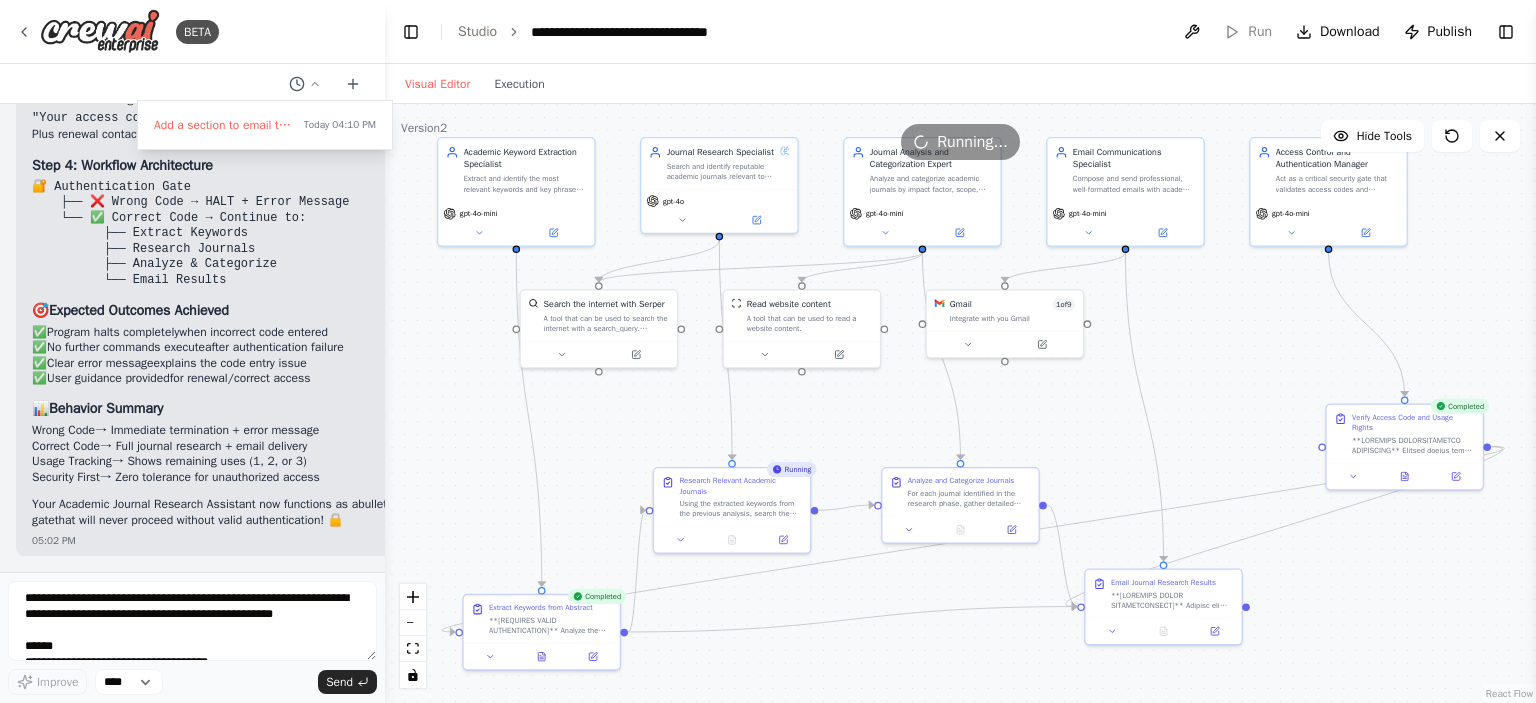click at bounding box center [192, 351] 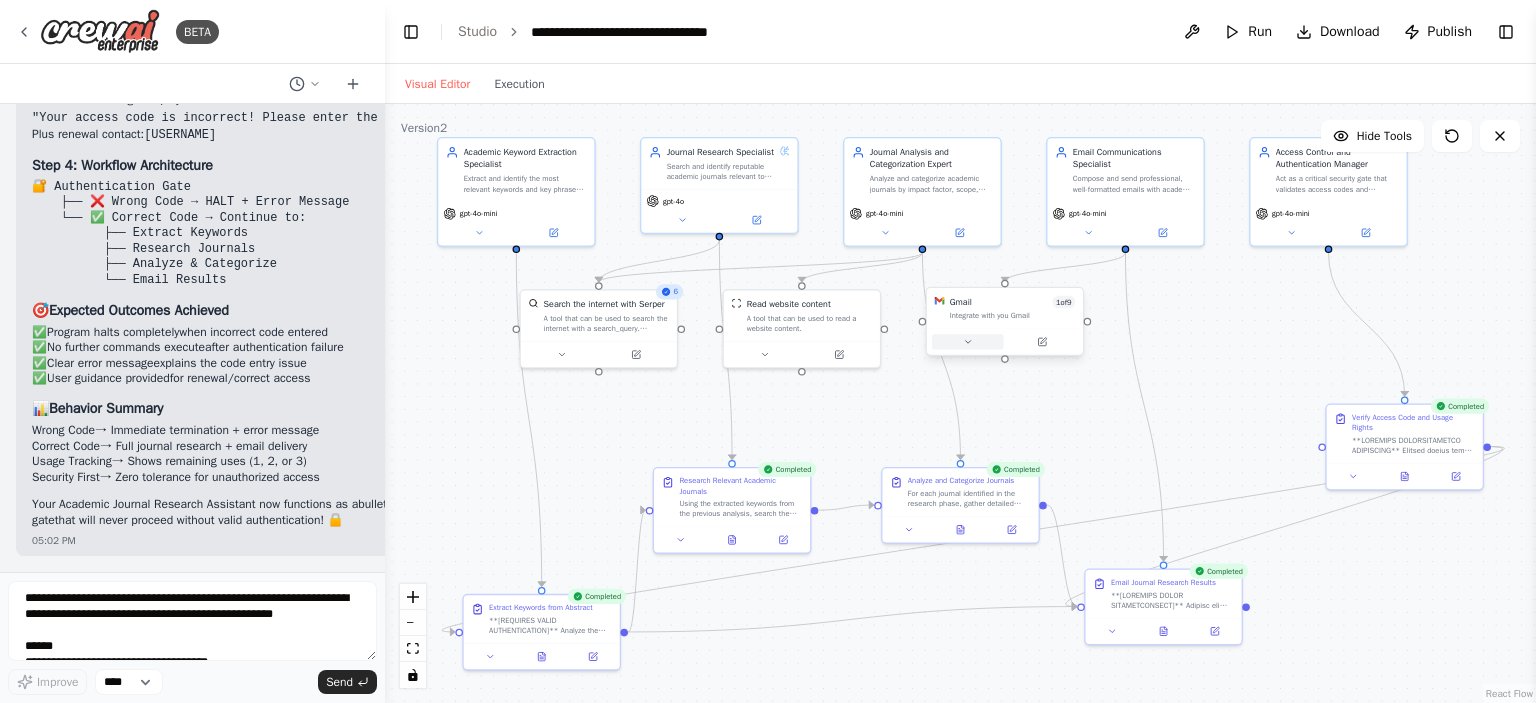 click 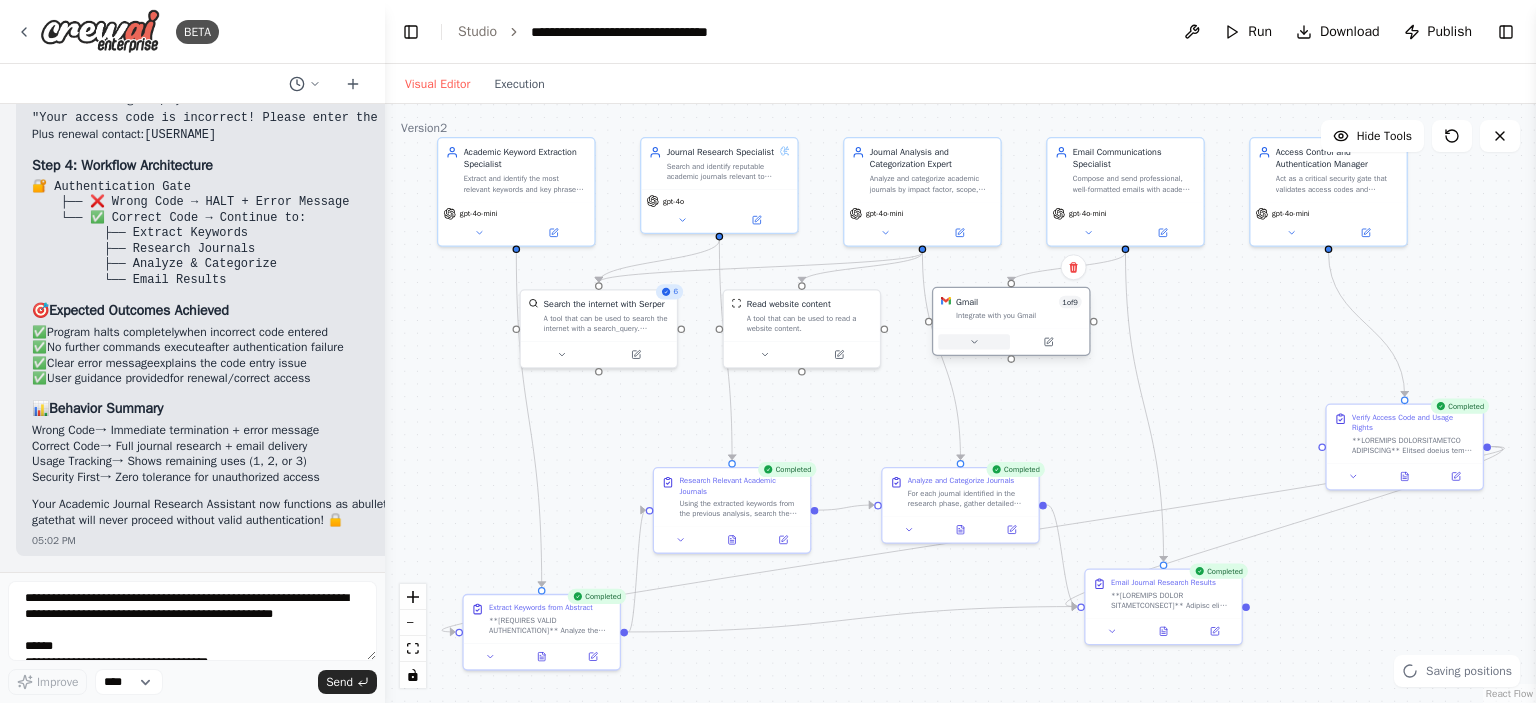 click at bounding box center [974, 341] 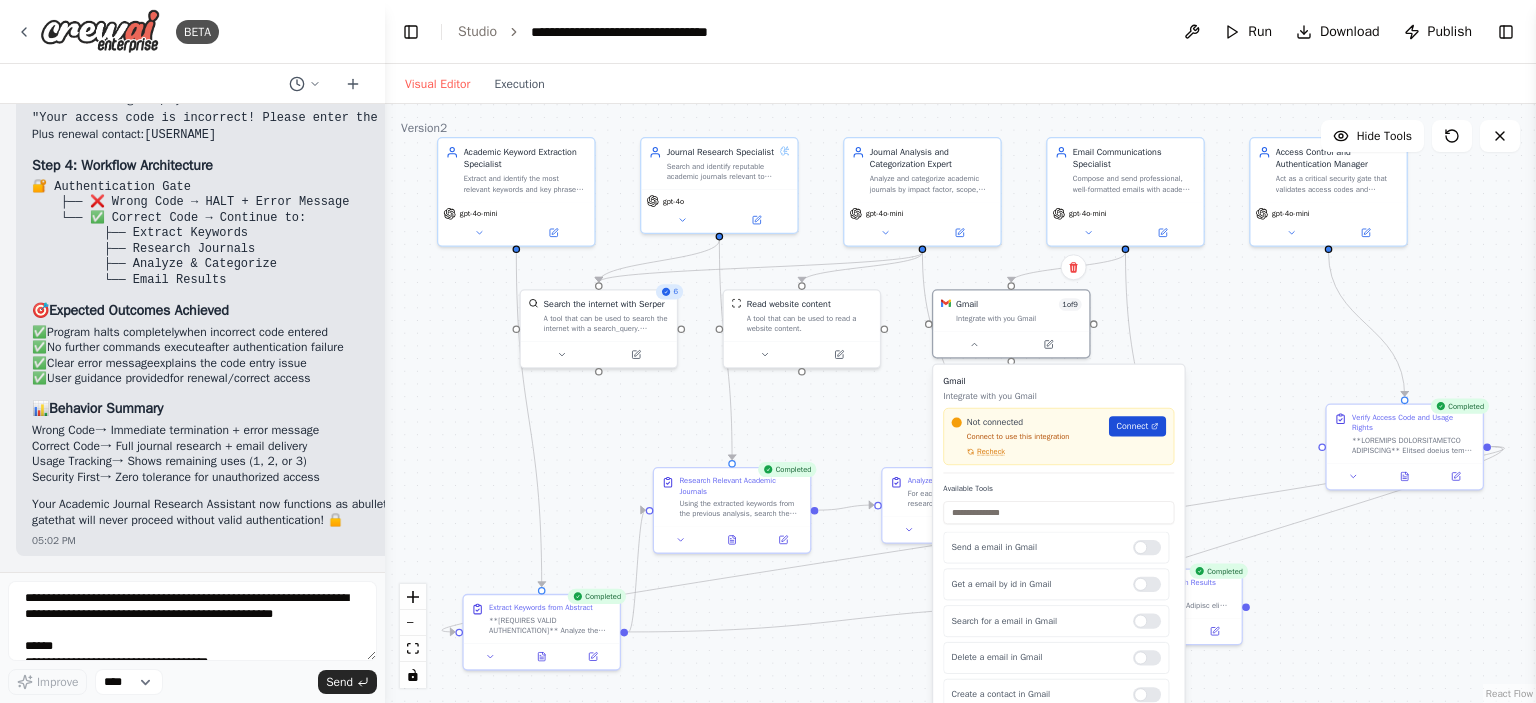 click on "Connect" at bounding box center (1137, 426) 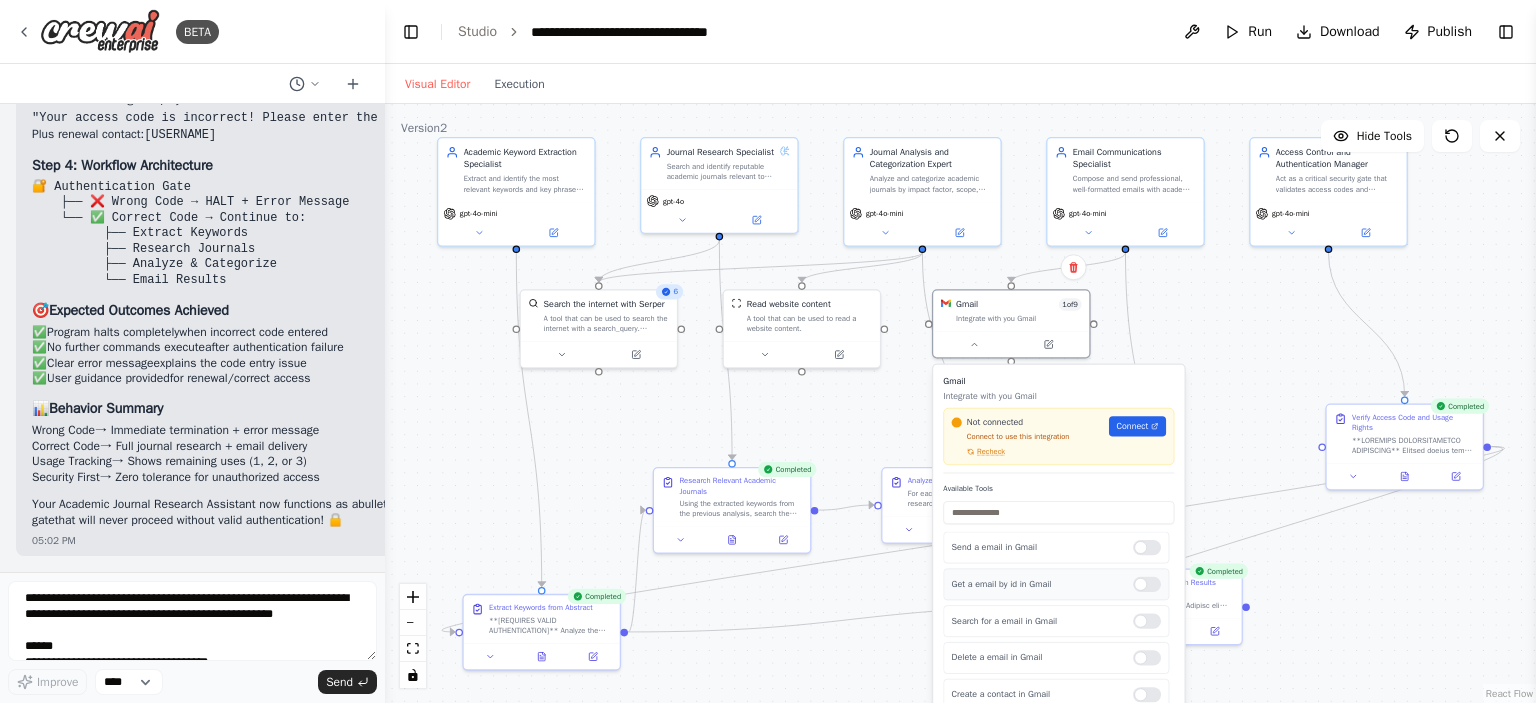 click at bounding box center [1147, 584] 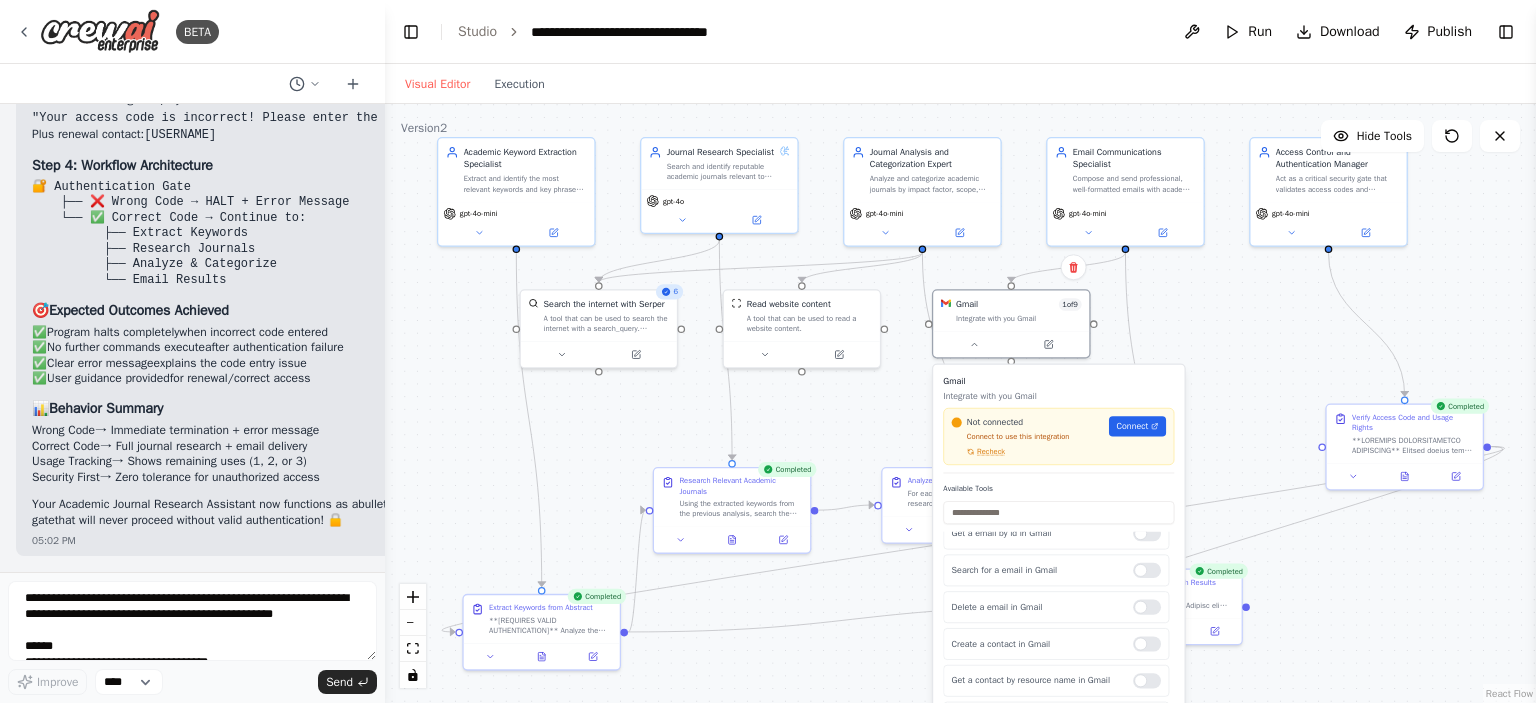 scroll, scrollTop: 98, scrollLeft: 0, axis: vertical 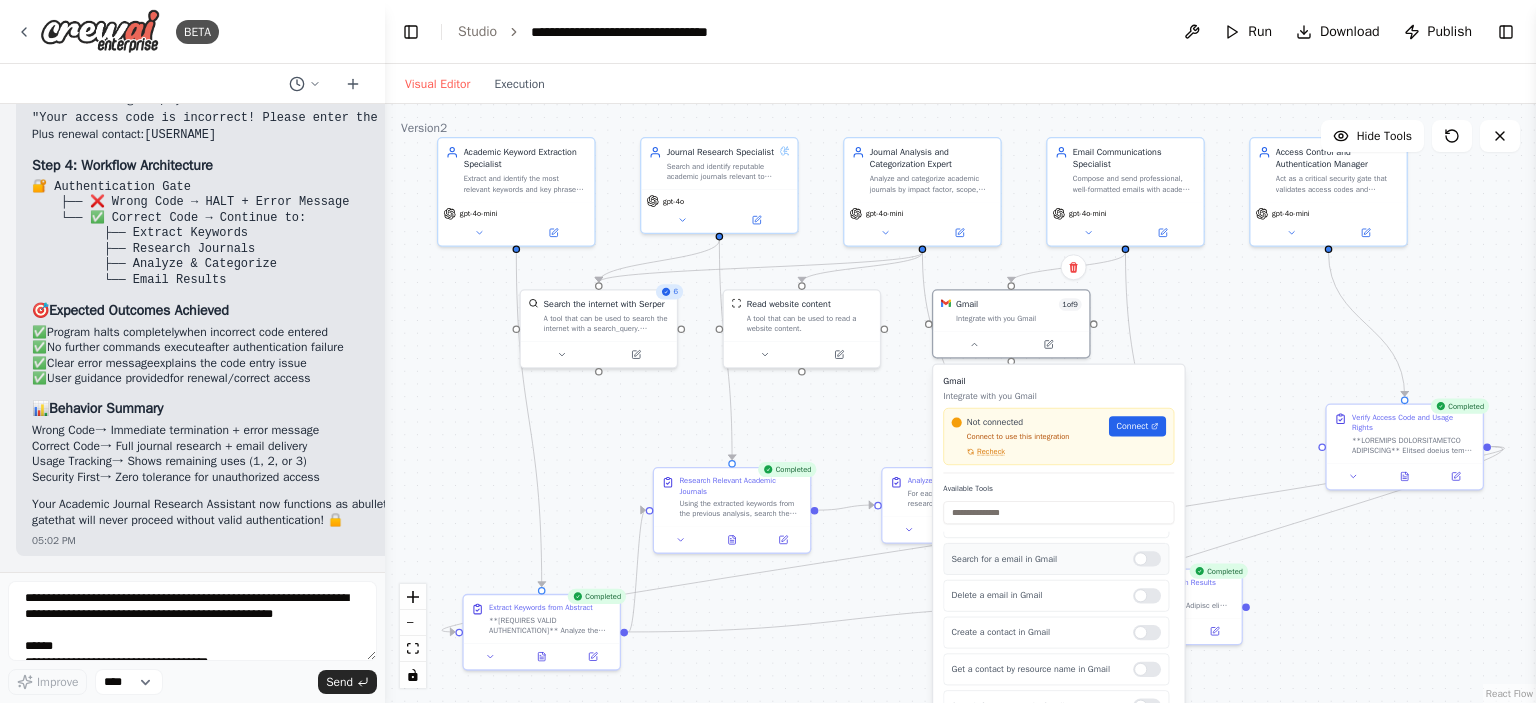 click at bounding box center (1147, 558) 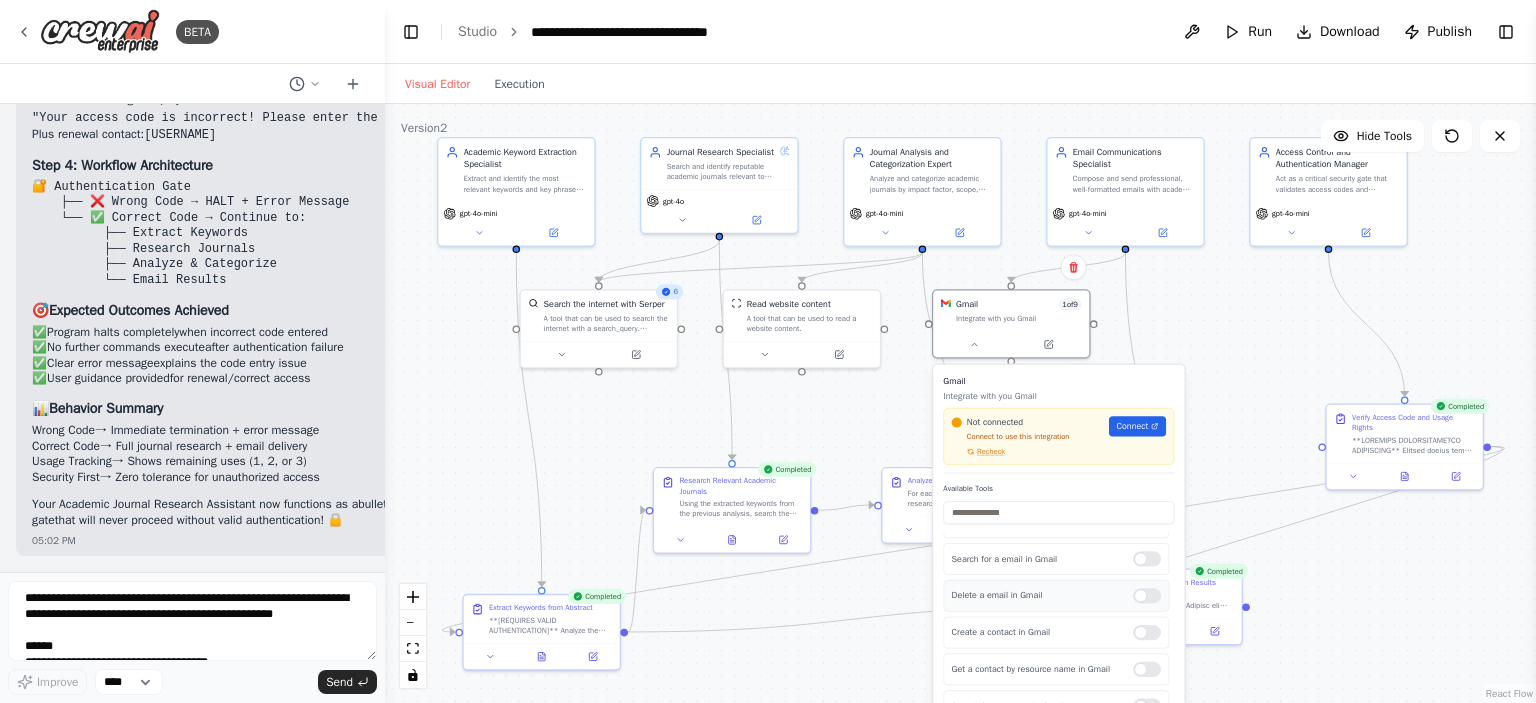 click at bounding box center (1147, 595) 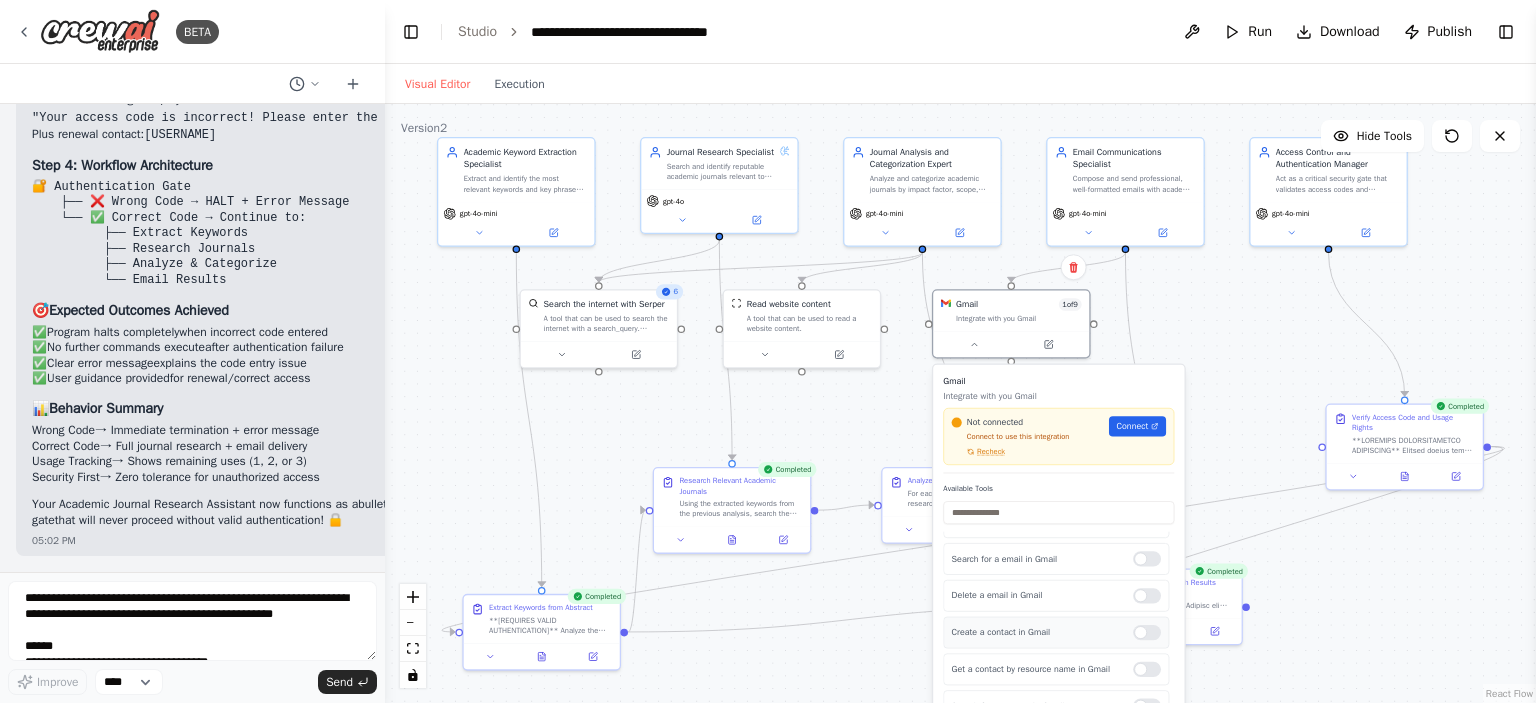 click at bounding box center [1147, 632] 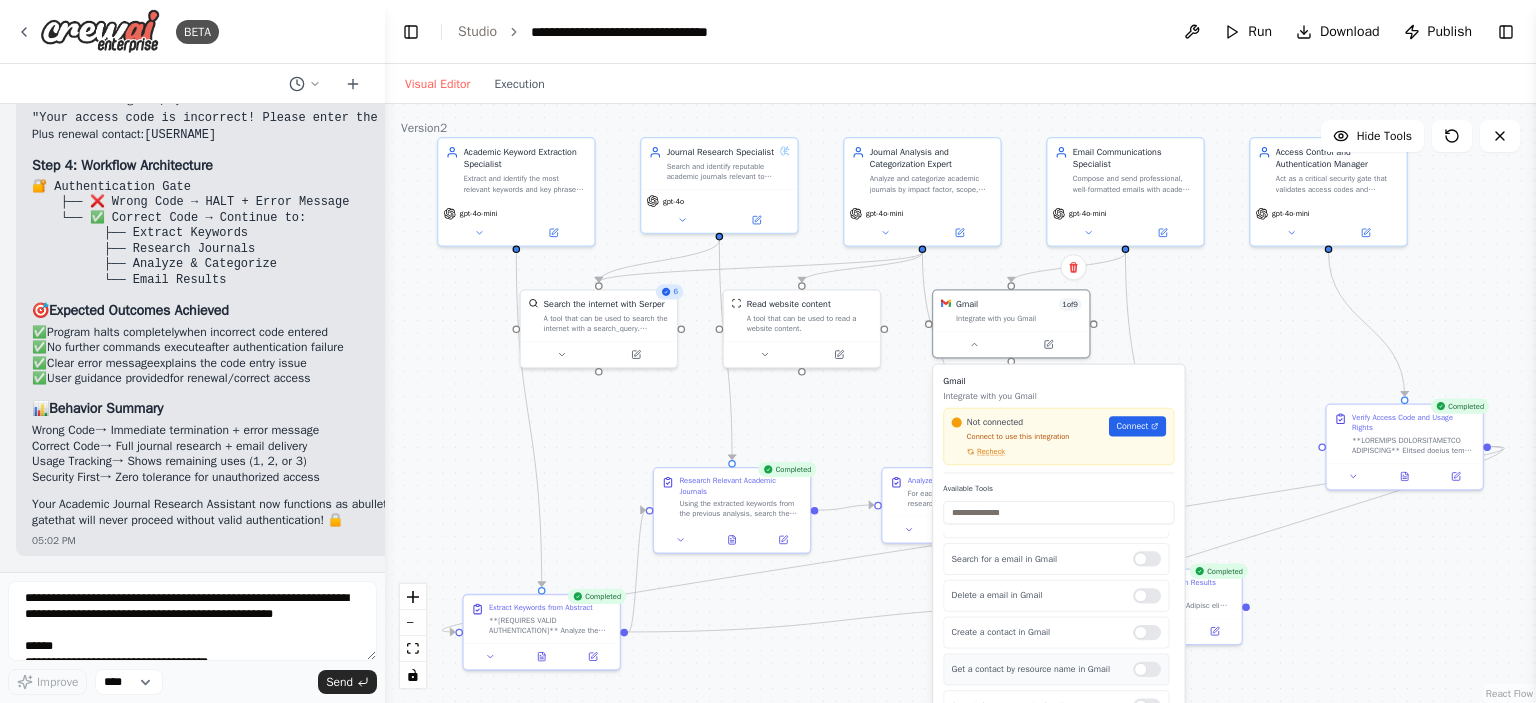 click on "Get a contact by resource name in Gmail" at bounding box center [1056, 670] 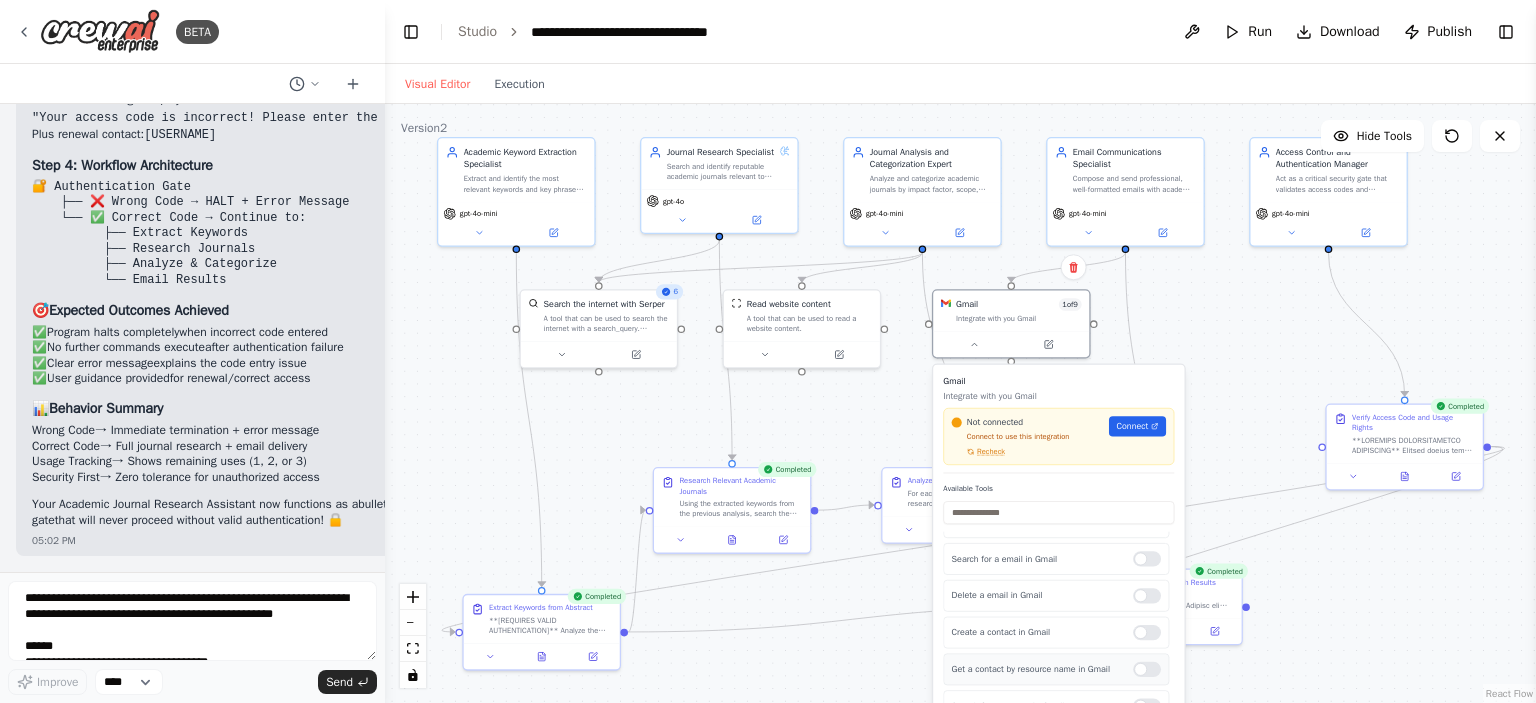 click at bounding box center [1147, 669] 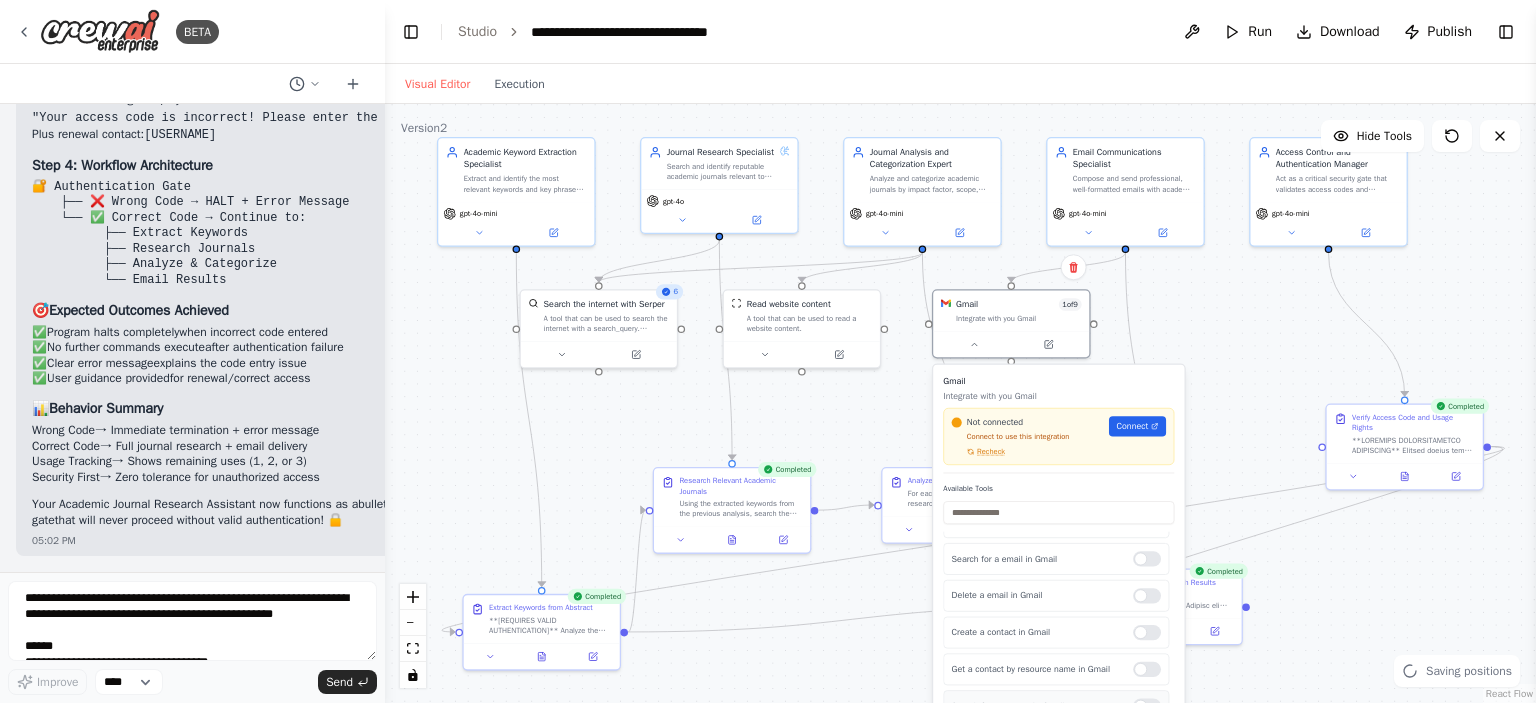 click at bounding box center [1147, 706] 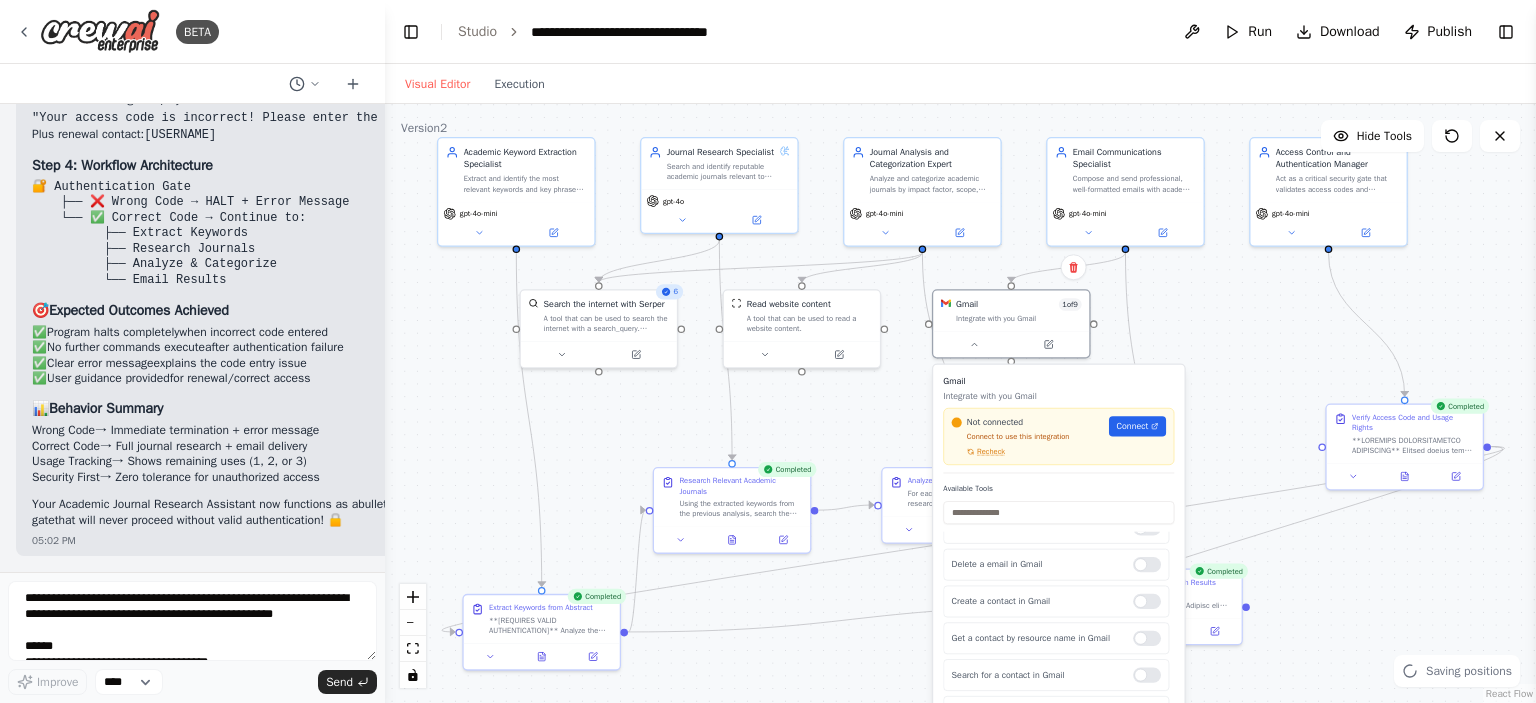 scroll, scrollTop: 210, scrollLeft: 0, axis: vertical 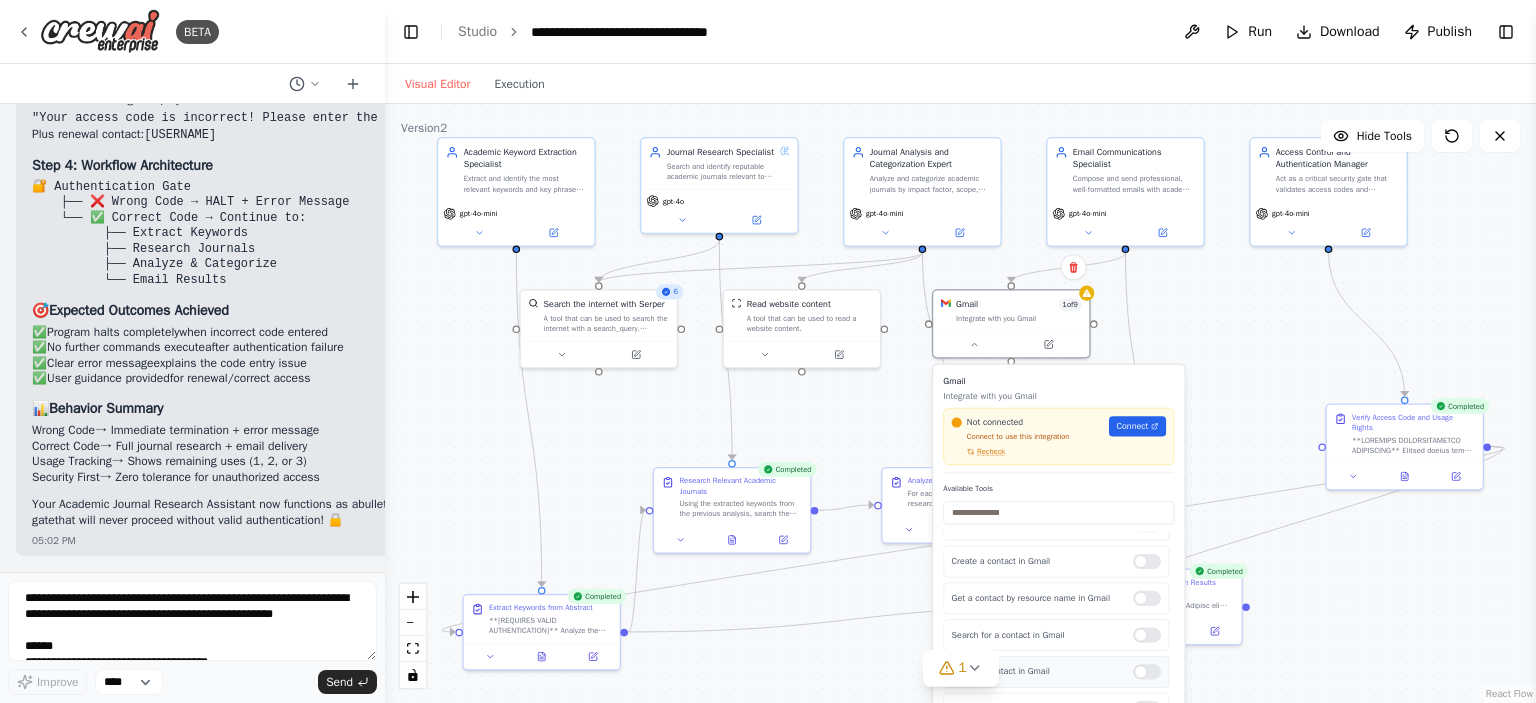 click at bounding box center (1147, 671) 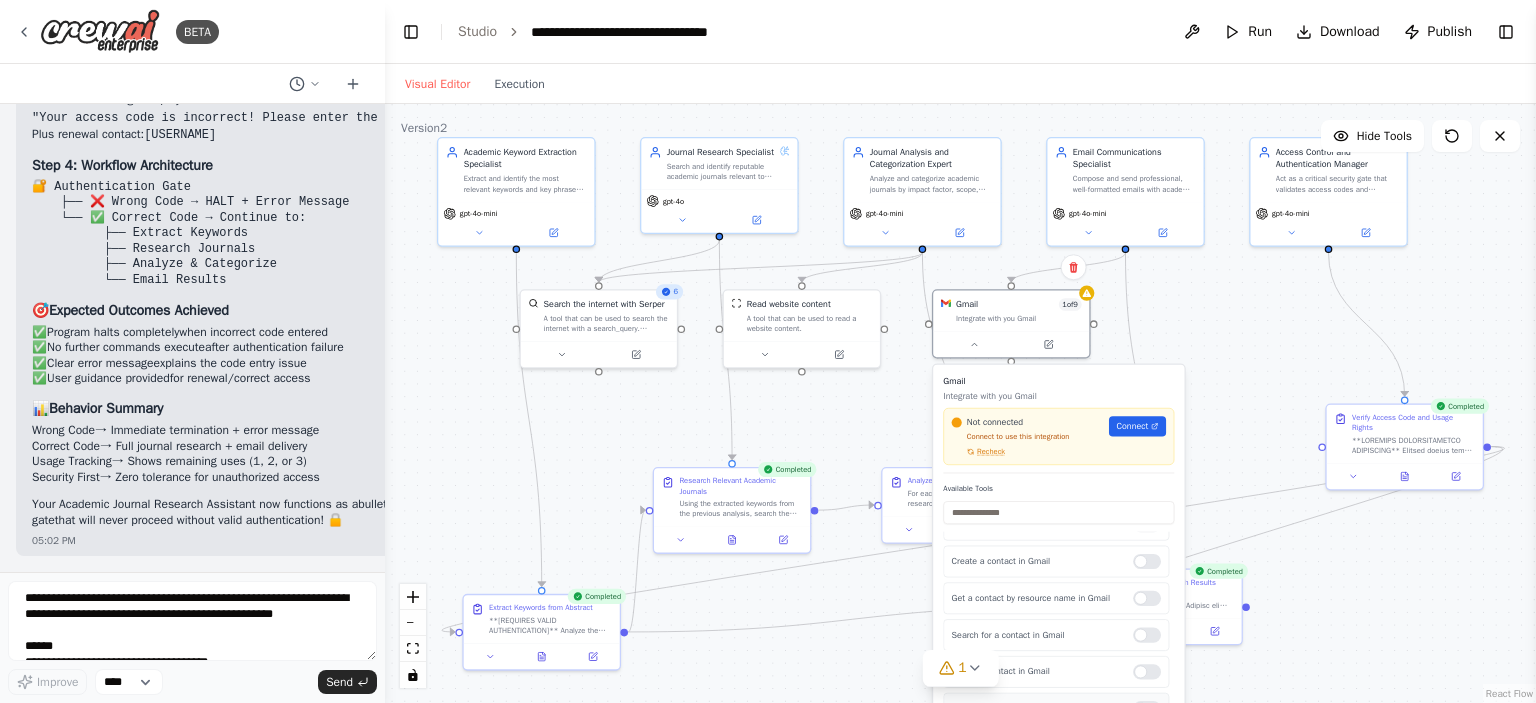 click at bounding box center [1147, 708] 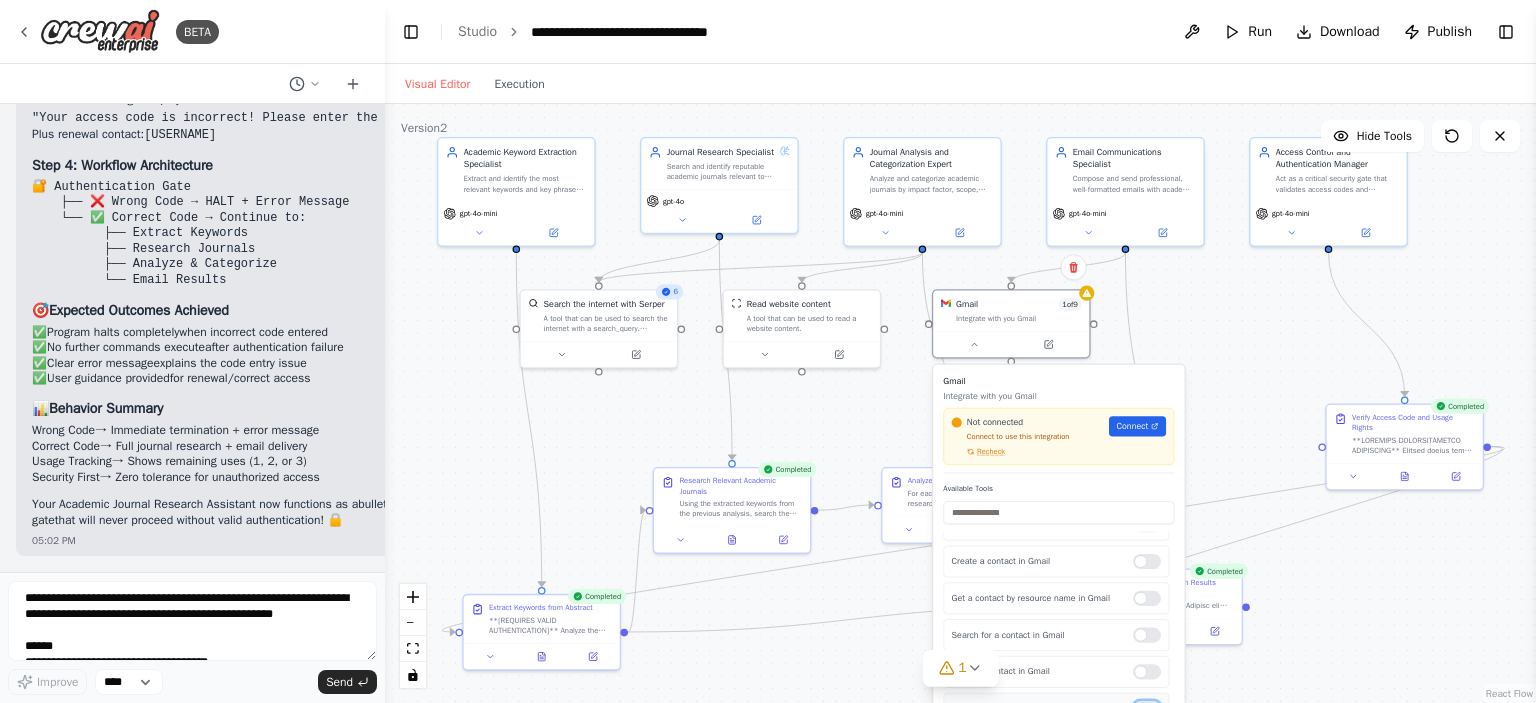 scroll, scrollTop: 0, scrollLeft: 0, axis: both 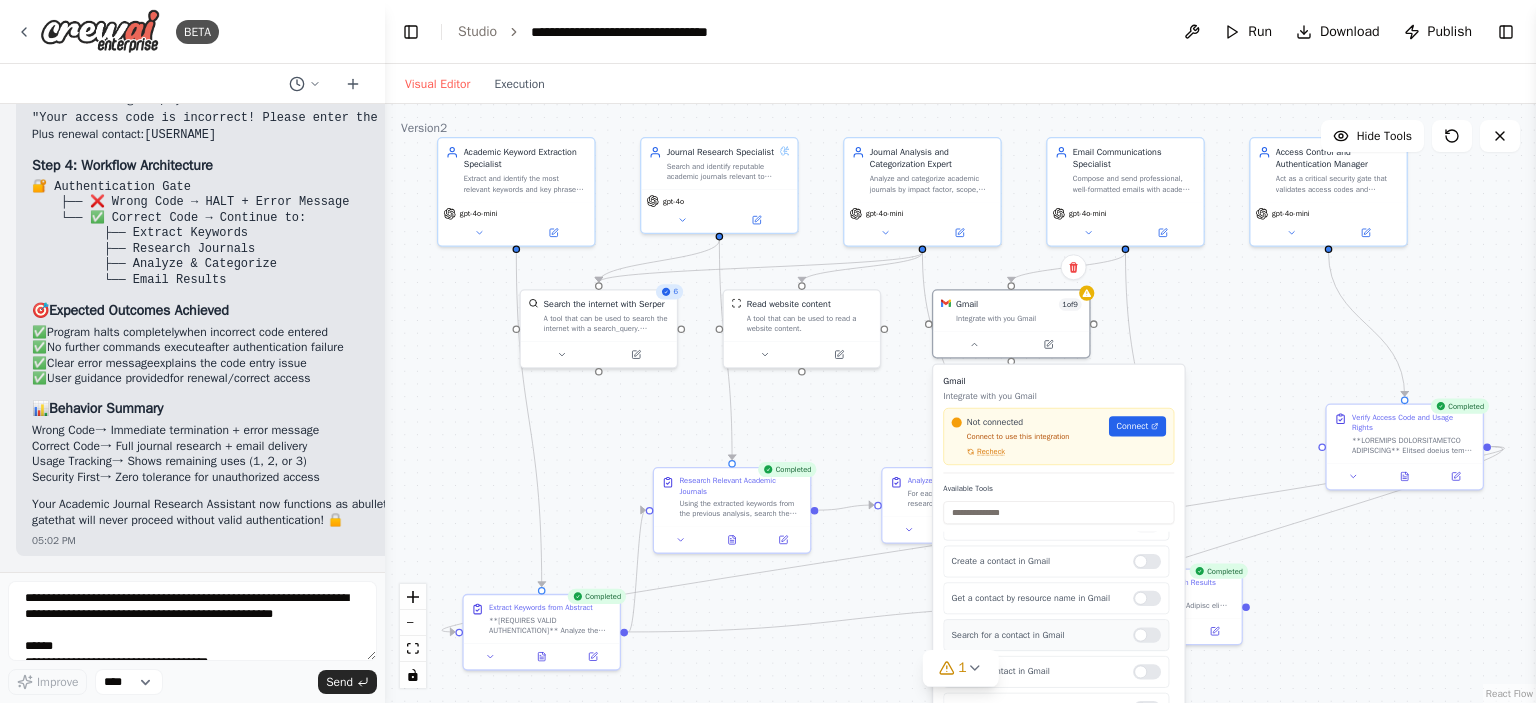 click at bounding box center (1147, 634) 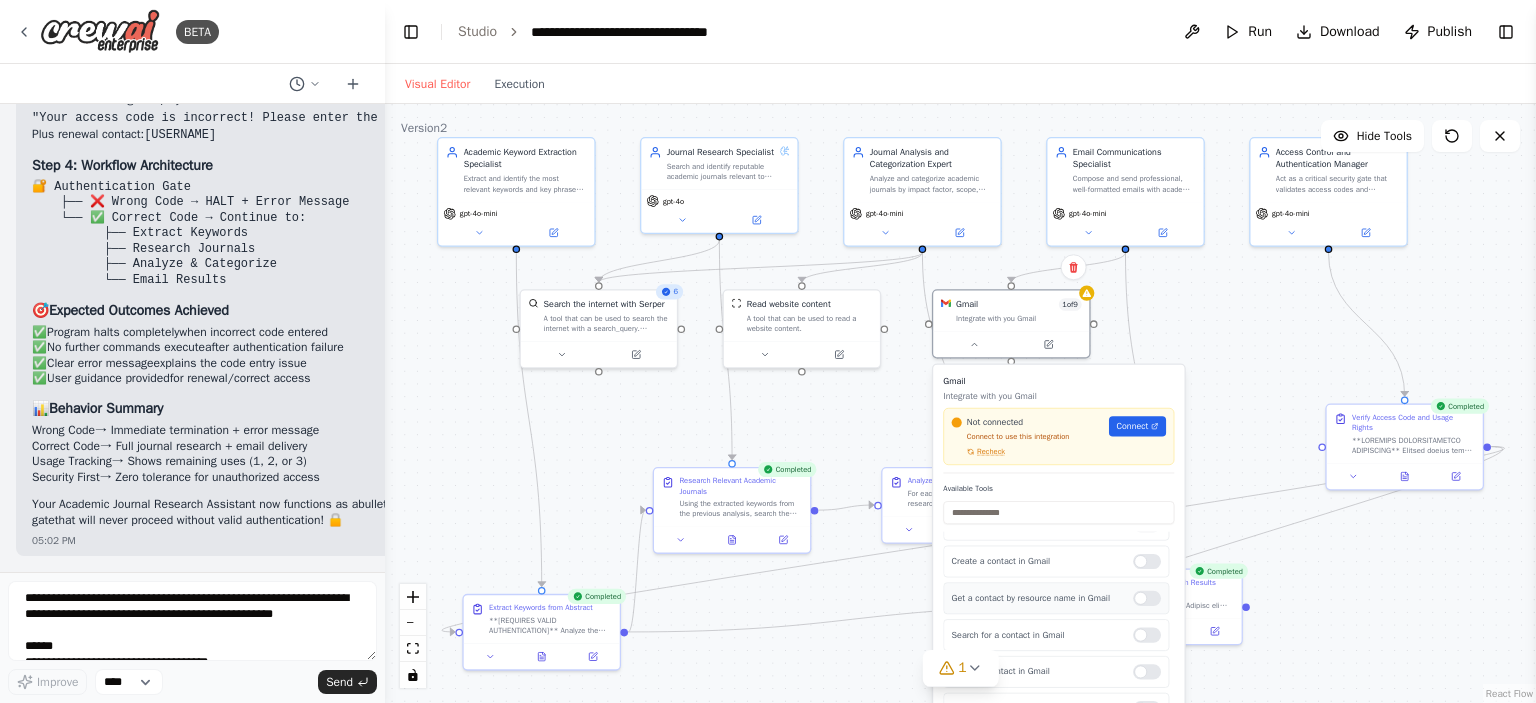 click at bounding box center (1147, 598) 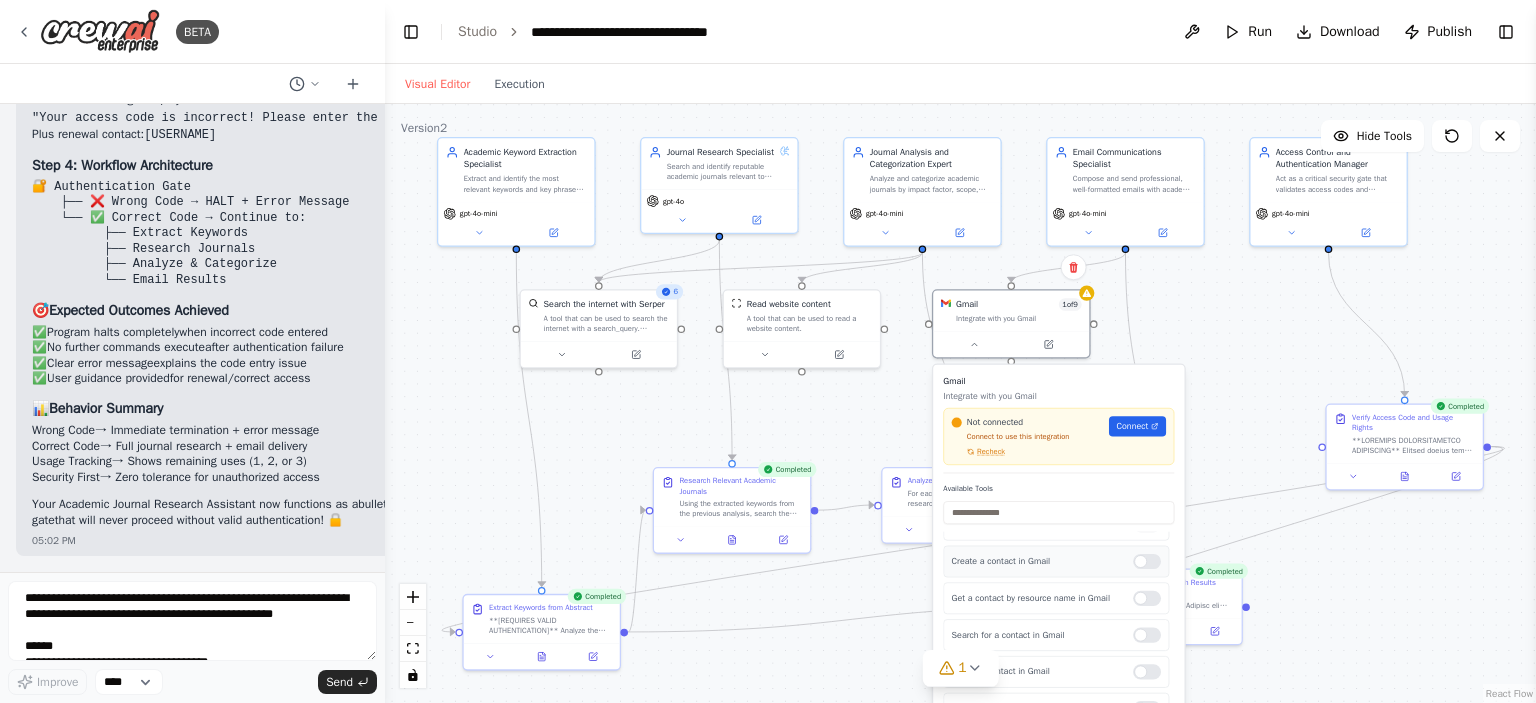 click at bounding box center [1147, 561] 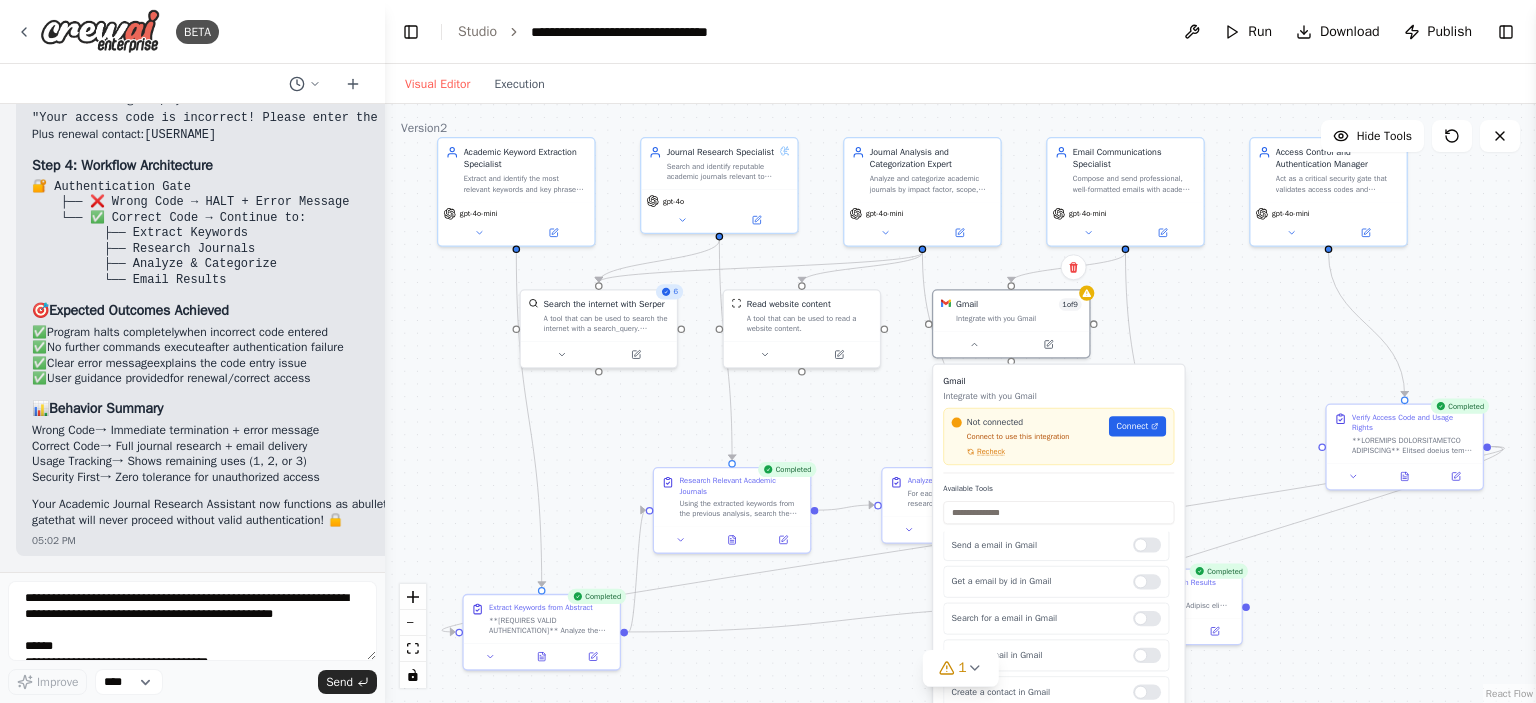 scroll, scrollTop: 0, scrollLeft: 0, axis: both 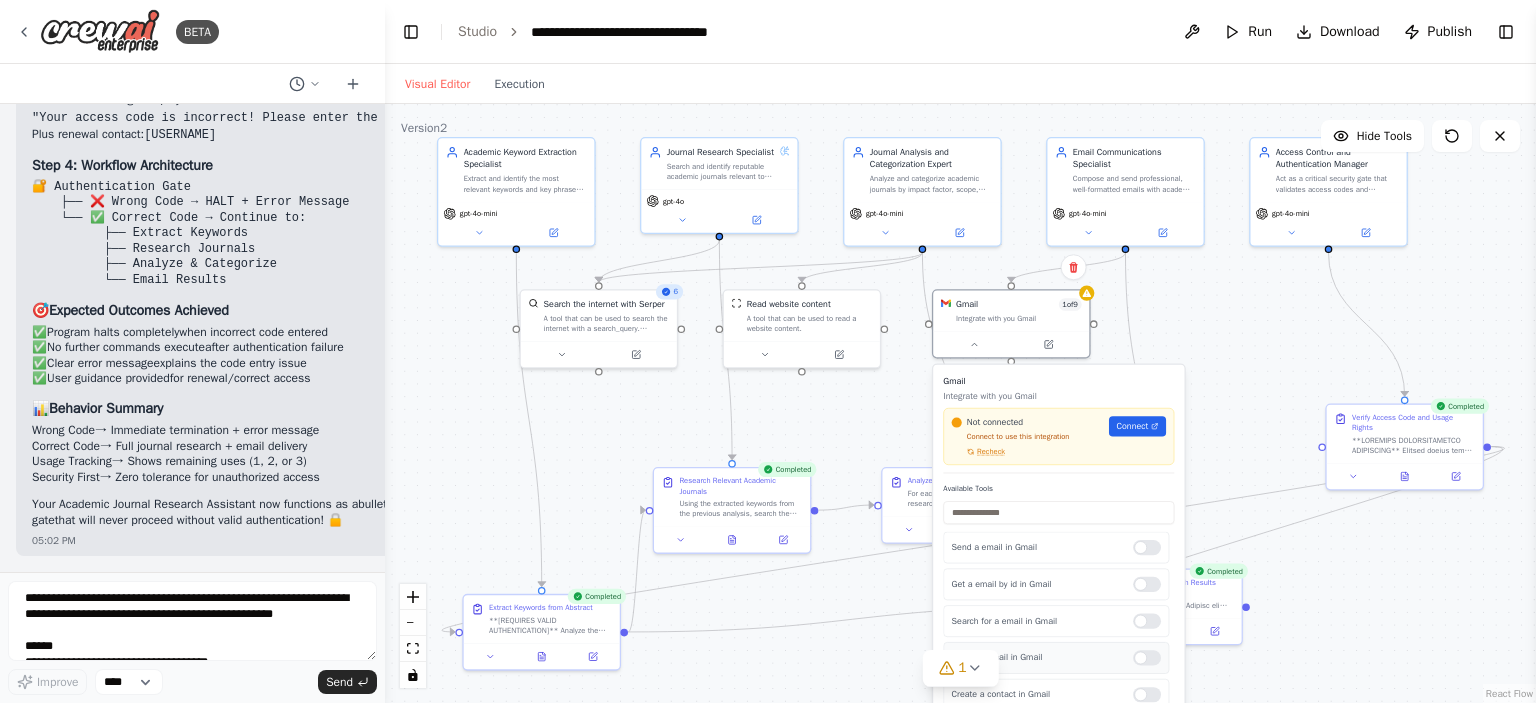 click at bounding box center (1147, 657) 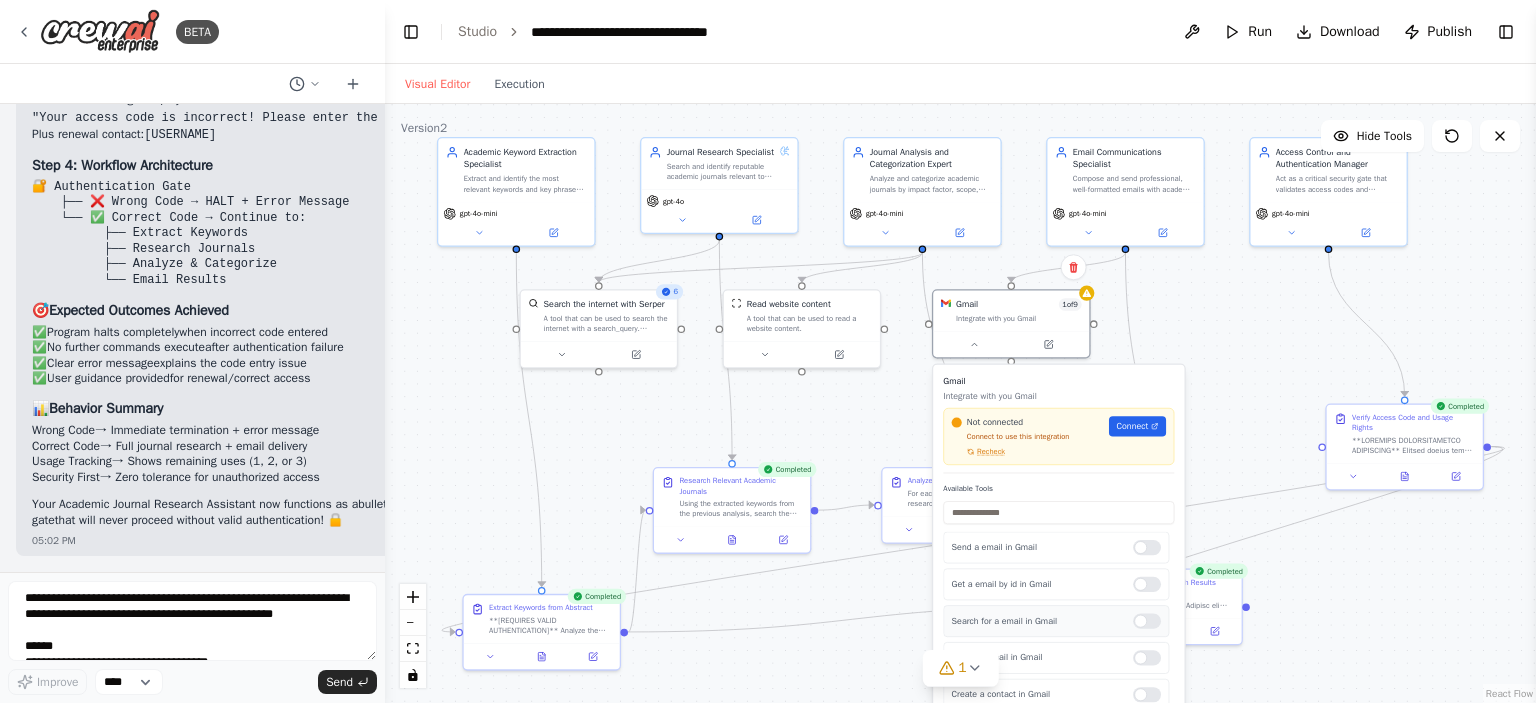 click at bounding box center (1147, 621) 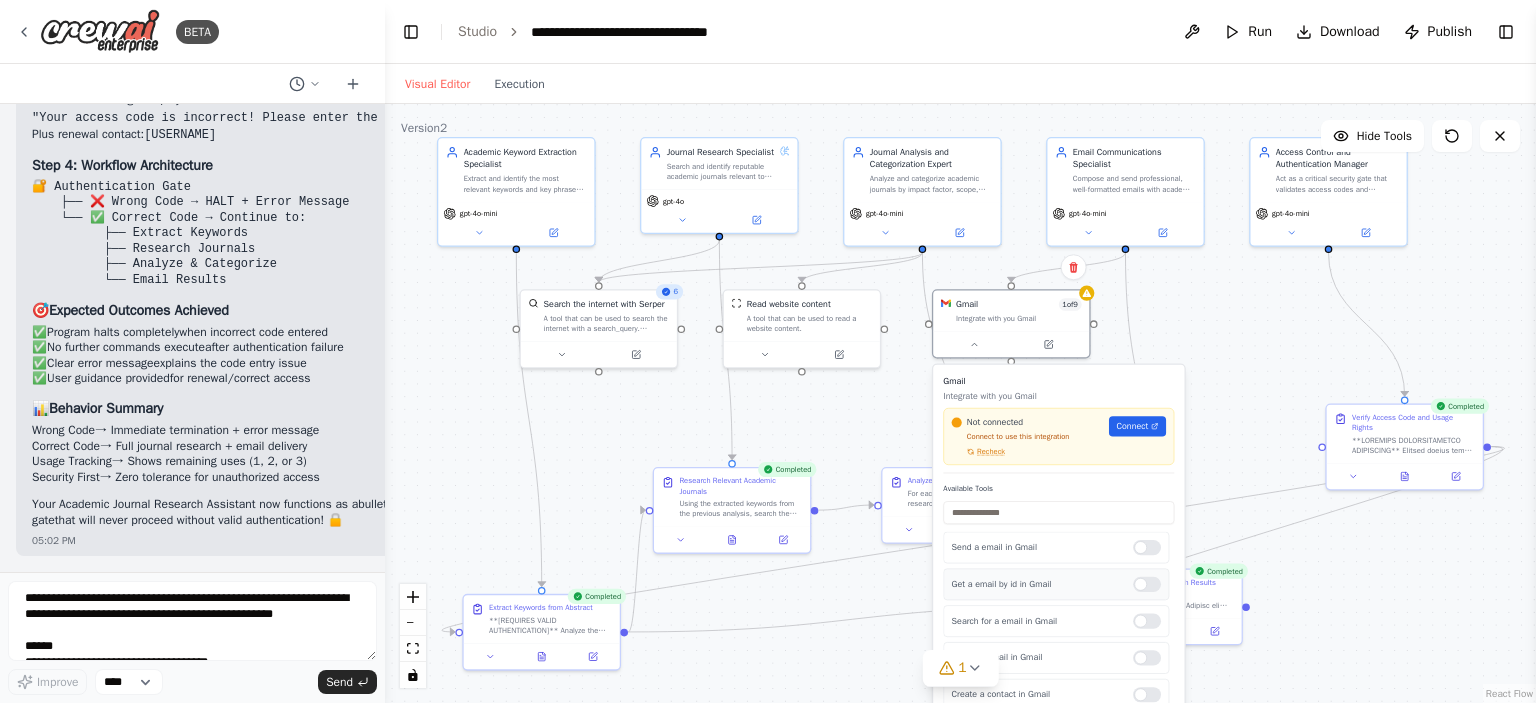 click at bounding box center [1147, 584] 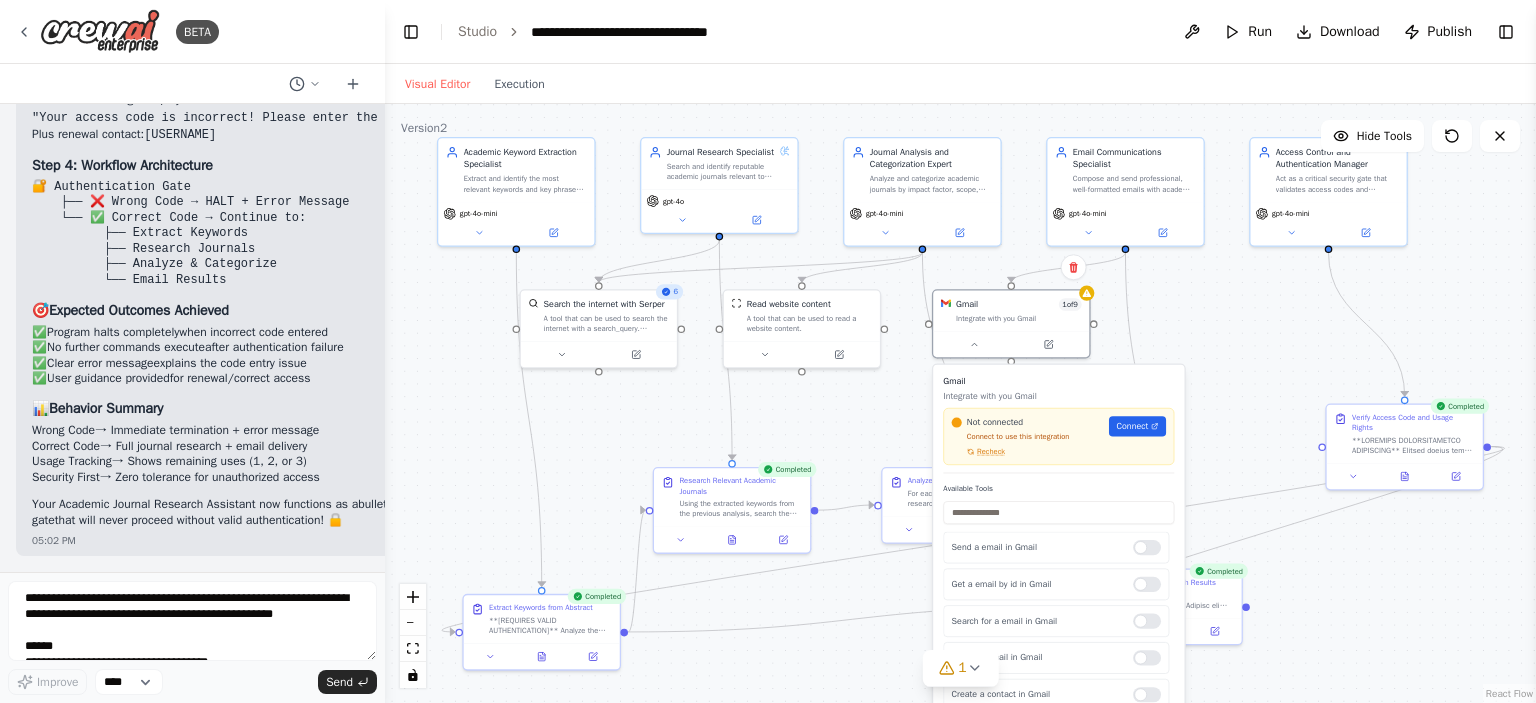 click on "Connect to use this integration" at bounding box center (1027, 436) 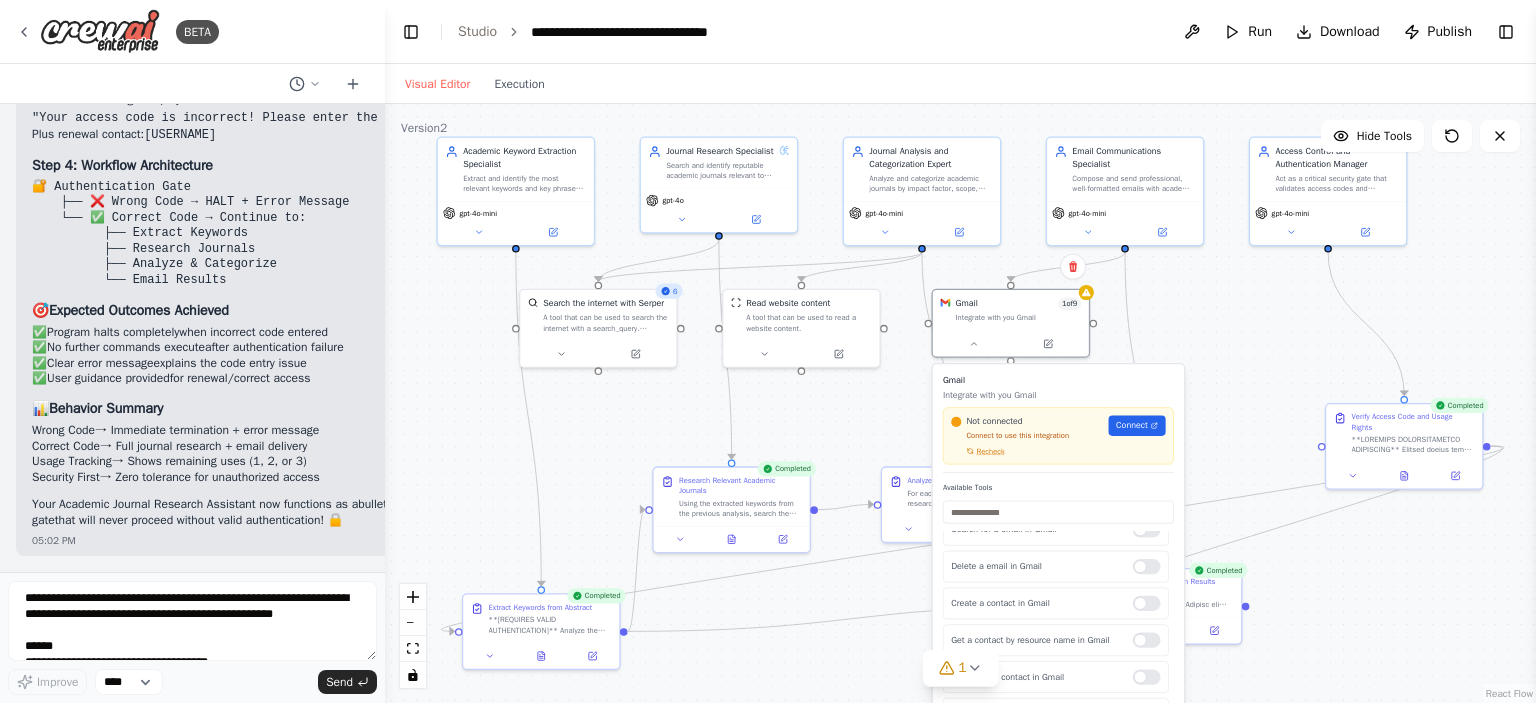 scroll, scrollTop: 110, scrollLeft: 0, axis: vertical 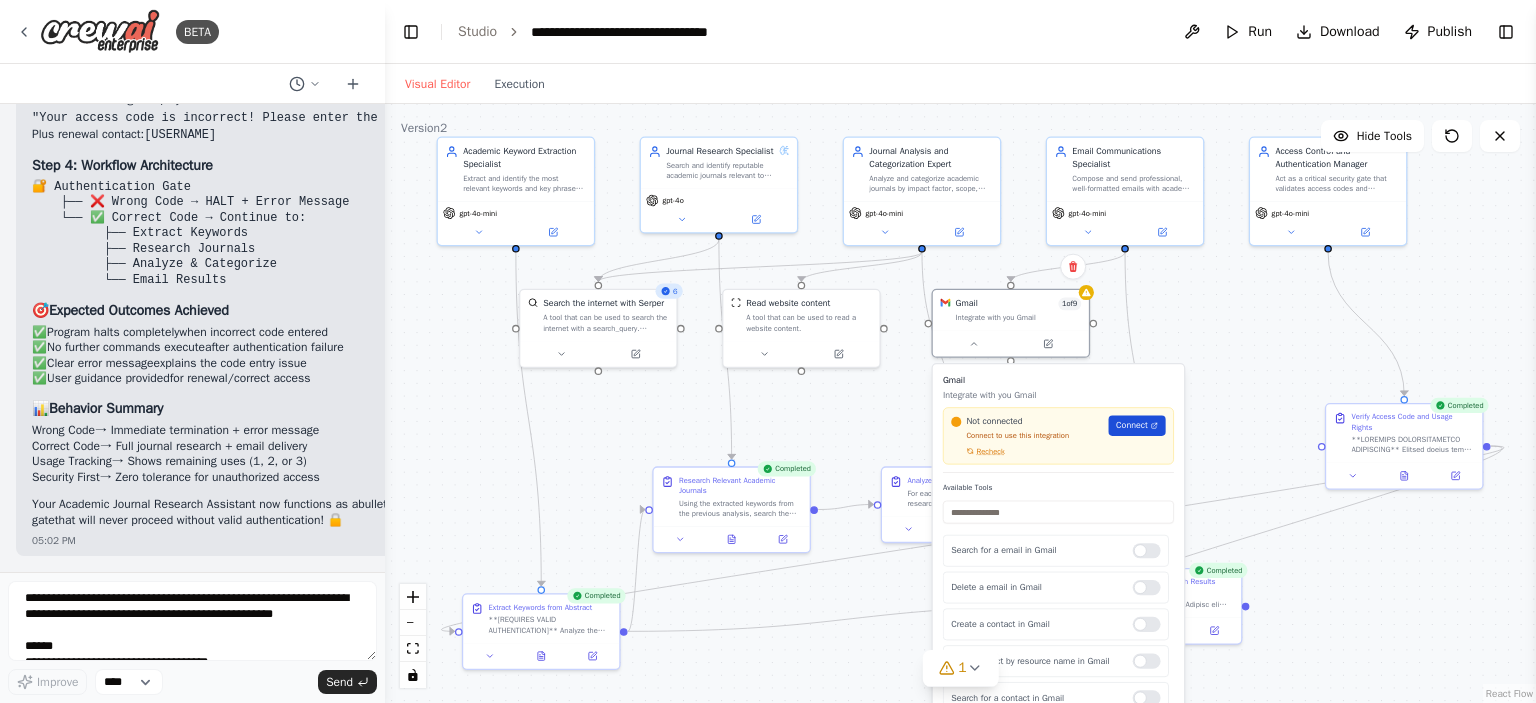 click on "Connect" at bounding box center (1137, 426) 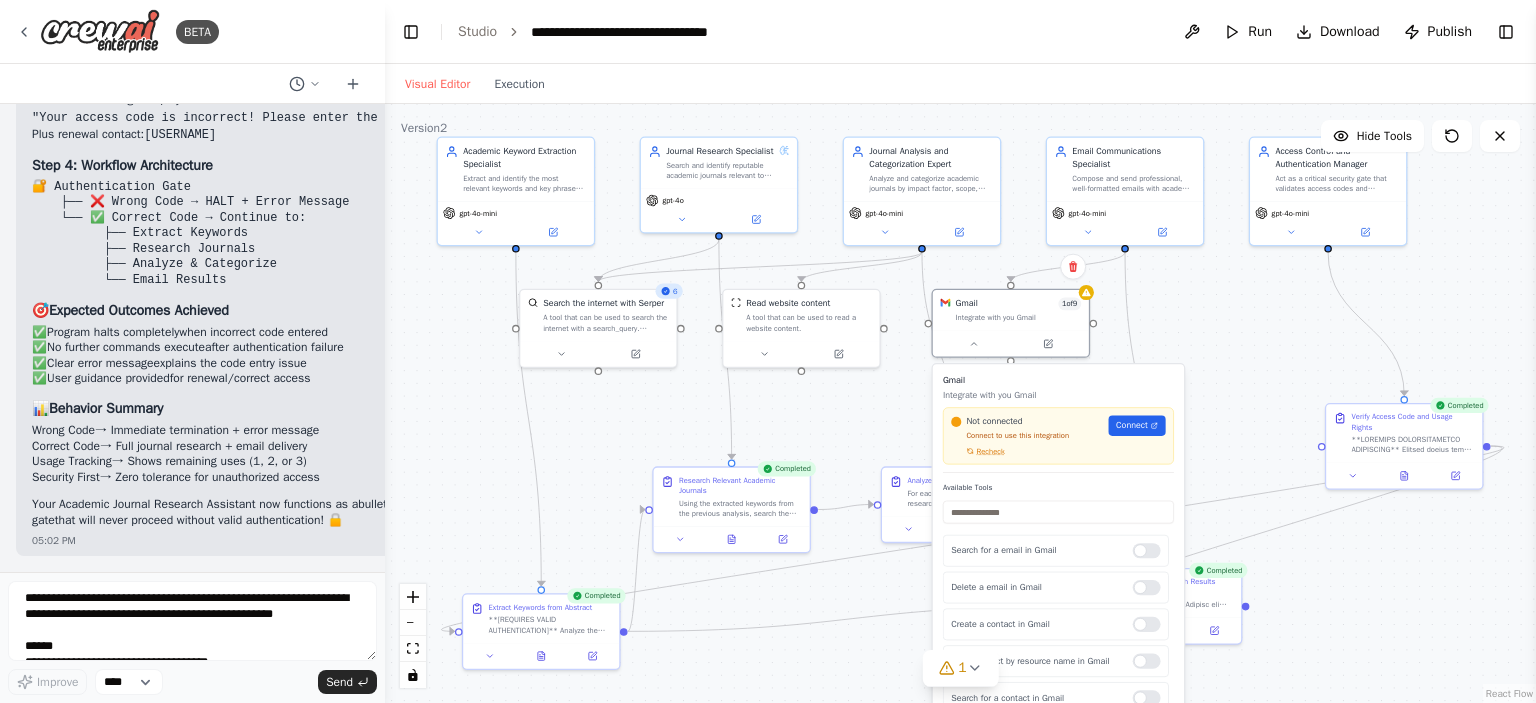 click on ".deletable-edge-delete-btn {
width: 20px;
height: 20px;
border: 0px solid #ffffff;
color: #6b7280;
background-color: #f8fafc;
cursor: pointer;
border-radius: 50%;
font-size: 12px;
padding: 3px;
display: flex;
align-items: center;
justify-content: center;
transition: all 0.2s cubic-bezier(0.4, 0, 0.2, 1);
box-shadow: 0 2px 4px rgba(0, 0, 0, 0.1);
}
.deletable-edge-delete-btn:hover {
background-color: #ef4444;
color: #ffffff;
border-color: #dc2626;
transform: scale(1.1);
box-shadow: 0 4px 12px rgba(239, 68, 68, 0.4);
}
.deletable-edge-delete-btn:active {
transform: scale(0.95);
box-shadow: 0 2px 4px rgba(239, 68, 68, 0.3);
}
Academic Keyword Extraction Specialist gpt-4o-mini gpt-4o 6 Completed" at bounding box center [960, 403] 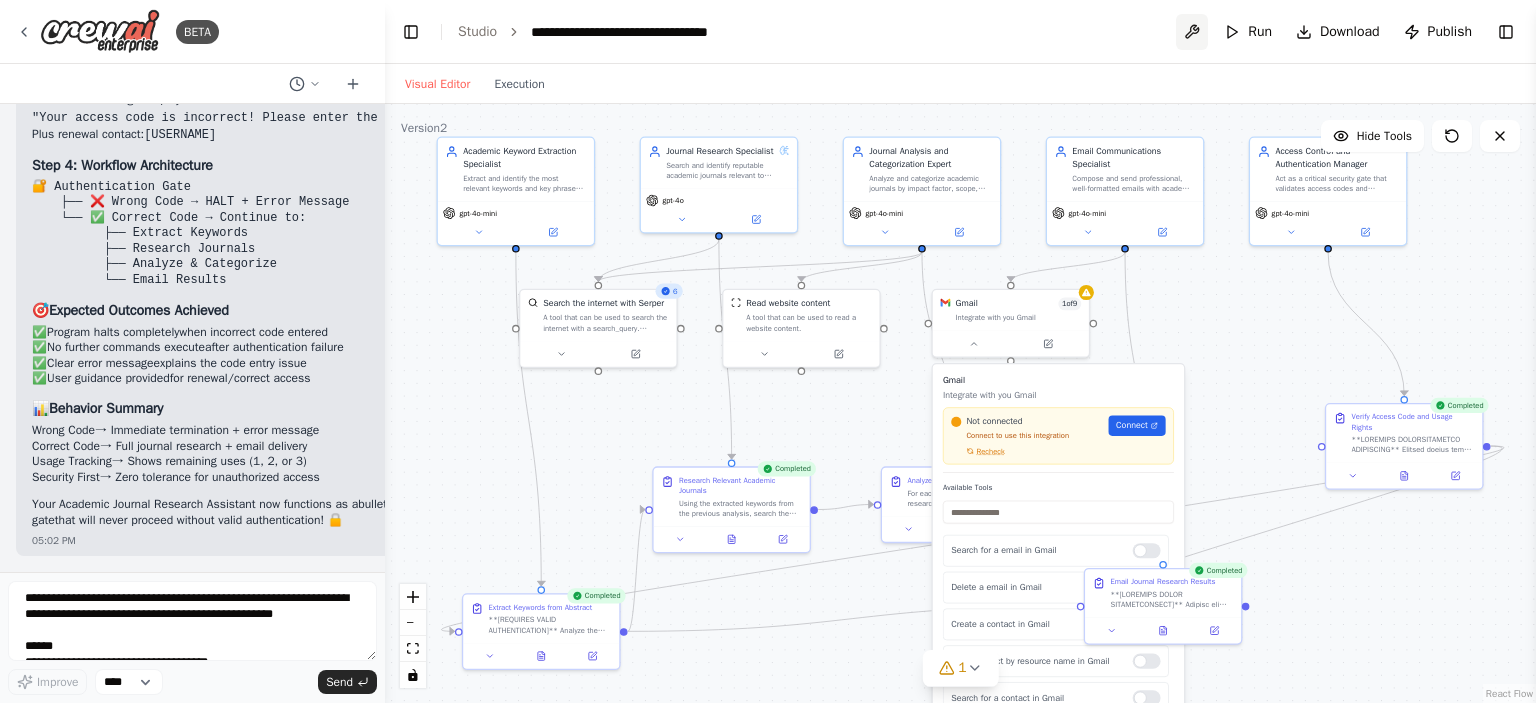 click at bounding box center [1192, 32] 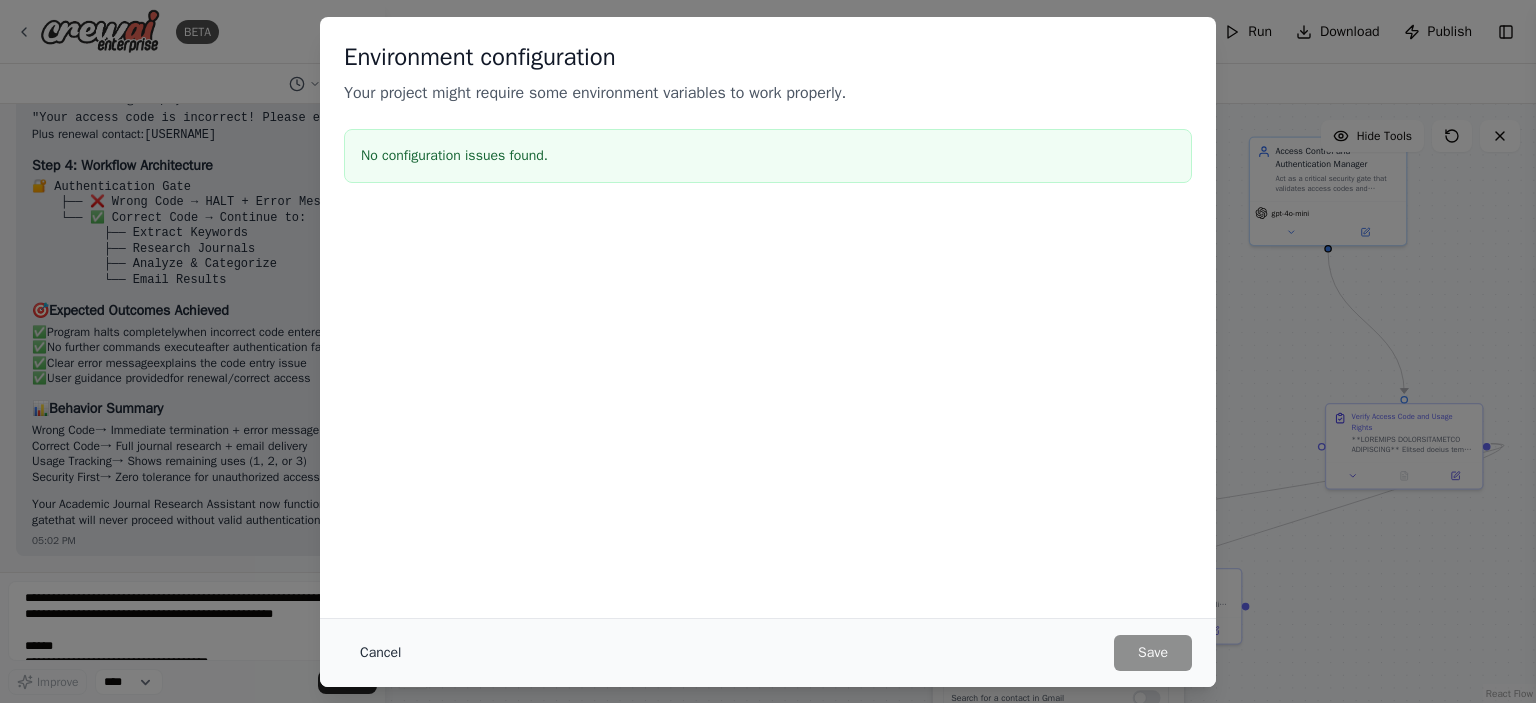 click on "Cancel" at bounding box center [380, 653] 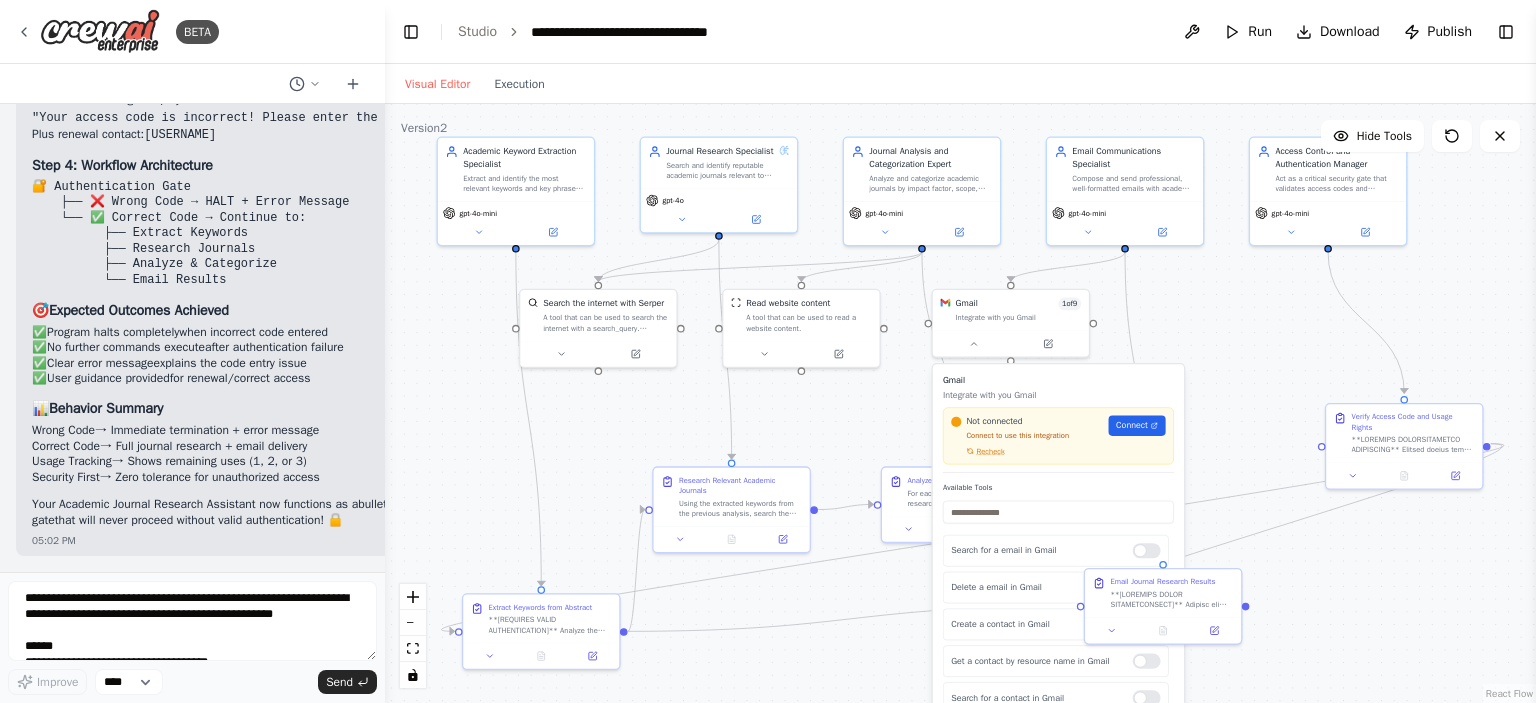 click on ".deletable-edge-delete-btn {
width: 20px;
height: 20px;
border: 0px solid #ffffff;
color: #6b7280;
background-color: #f8fafc;
cursor: pointer;
border-radius: 50%;
font-size: 12px;
padding: 3px;
display: flex;
align-items: center;
justify-content: center;
transition: all 0.2s cubic-bezier(0.4, 0, 0.2, 1);
box-shadow: 0 2px 4px rgba(0, 0, 0, 0.1);
}
.deletable-edge-delete-btn:hover {
background-color: #ef4444;
color: #ffffff;
border-color: #dc2626;
transform: scale(1.1);
box-shadow: 0 4px 12px rgba(239, 68, 68, 0.4);
}
.deletable-edge-delete-btn:active {
transform: scale(0.95);
box-shadow: 0 2px 4px rgba(239, 68, 68, 0.3);
}
Academic Keyword Extraction Specialist gpt-4o-mini gpt-4o gpt-4o-mini" at bounding box center (960, 403) 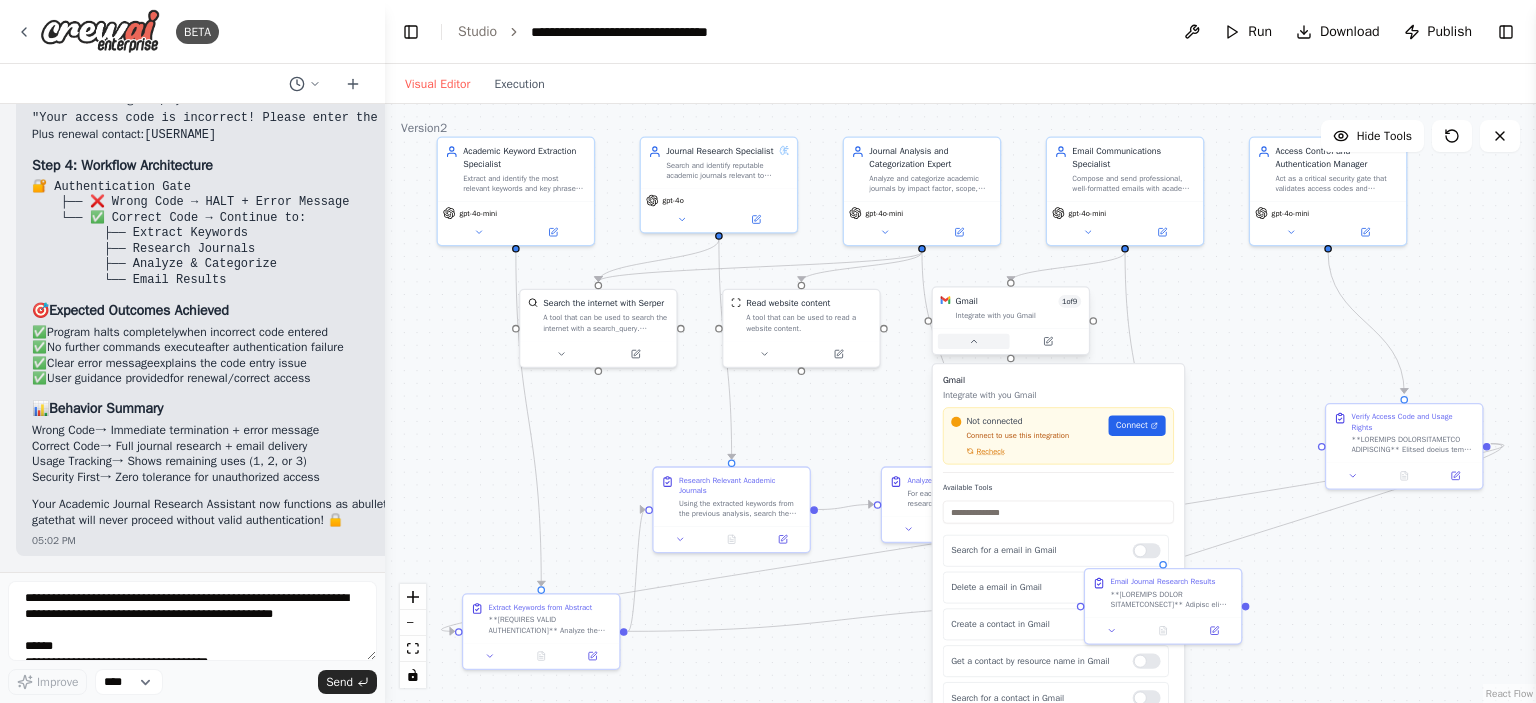 click at bounding box center [974, 341] 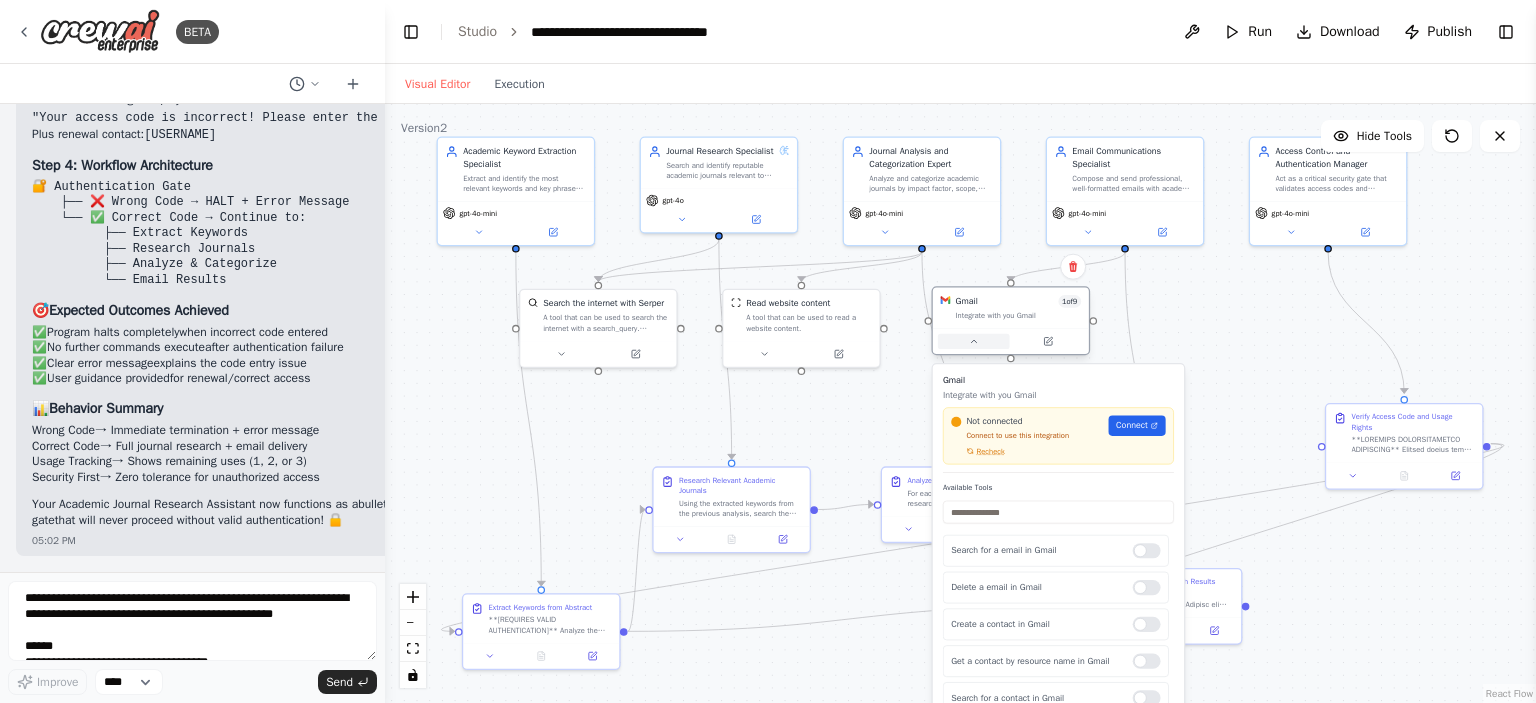 click at bounding box center [974, 341] 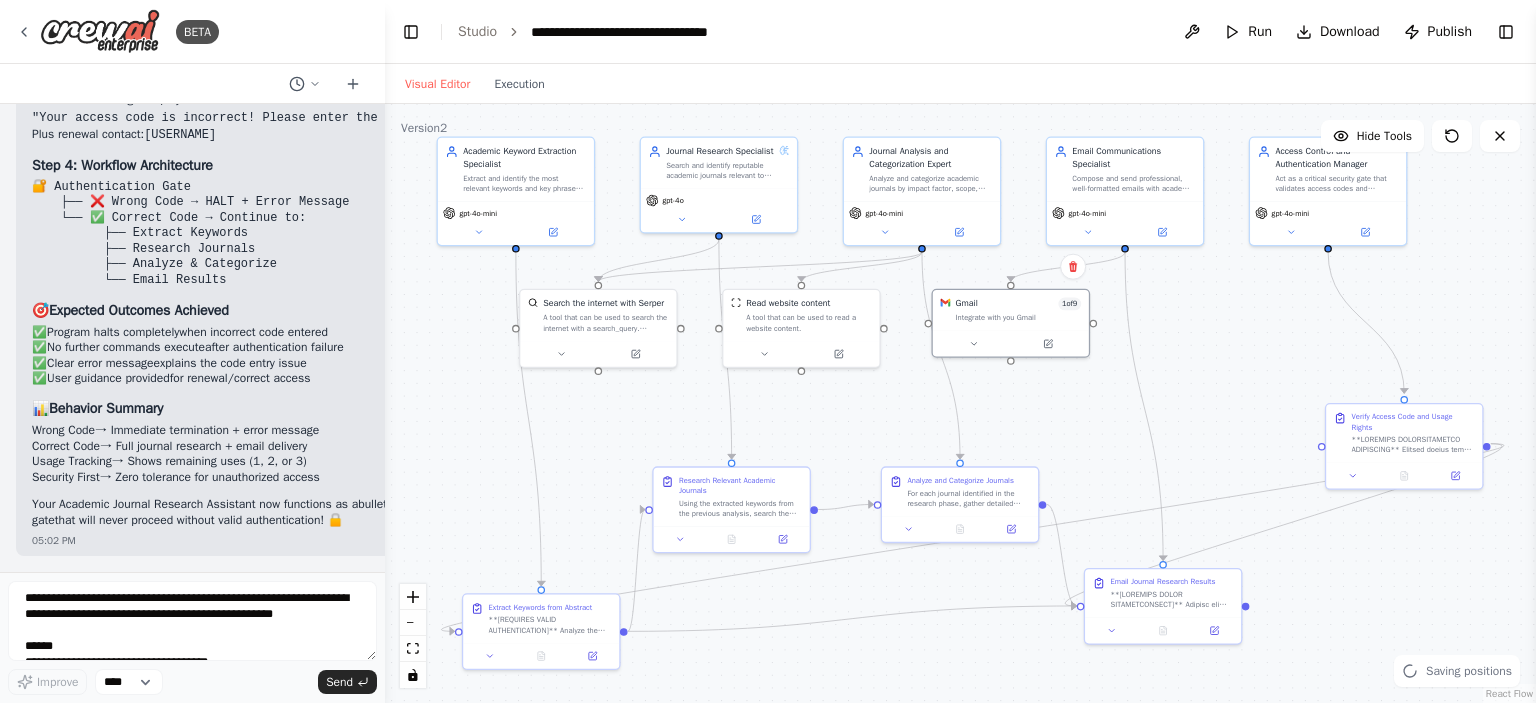 click on ".deletable-edge-delete-btn {
width: 20px;
height: 20px;
border: 0px solid #ffffff;
color: #6b7280;
background-color: #f8fafc;
cursor: pointer;
border-radius: 50%;
font-size: 12px;
padding: 3px;
display: flex;
align-items: center;
justify-content: center;
transition: all 0.2s cubic-bezier(0.4, 0, 0.2, 1);
box-shadow: 0 2px 4px rgba(0, 0, 0, 0.1);
}
.deletable-edge-delete-btn:hover {
background-color: #ef4444;
color: #ffffff;
border-color: #dc2626;
transform: scale(1.1);
box-shadow: 0 4px 12px rgba(239, 68, 68, 0.4);
}
.deletable-edge-delete-btn:active {
transform: scale(0.95);
box-shadow: 0 2px 4px rgba(239, 68, 68, 0.3);
}
Academic Keyword Extraction Specialist gpt-4o-mini gpt-4o gpt-4o-mini" at bounding box center [960, 403] 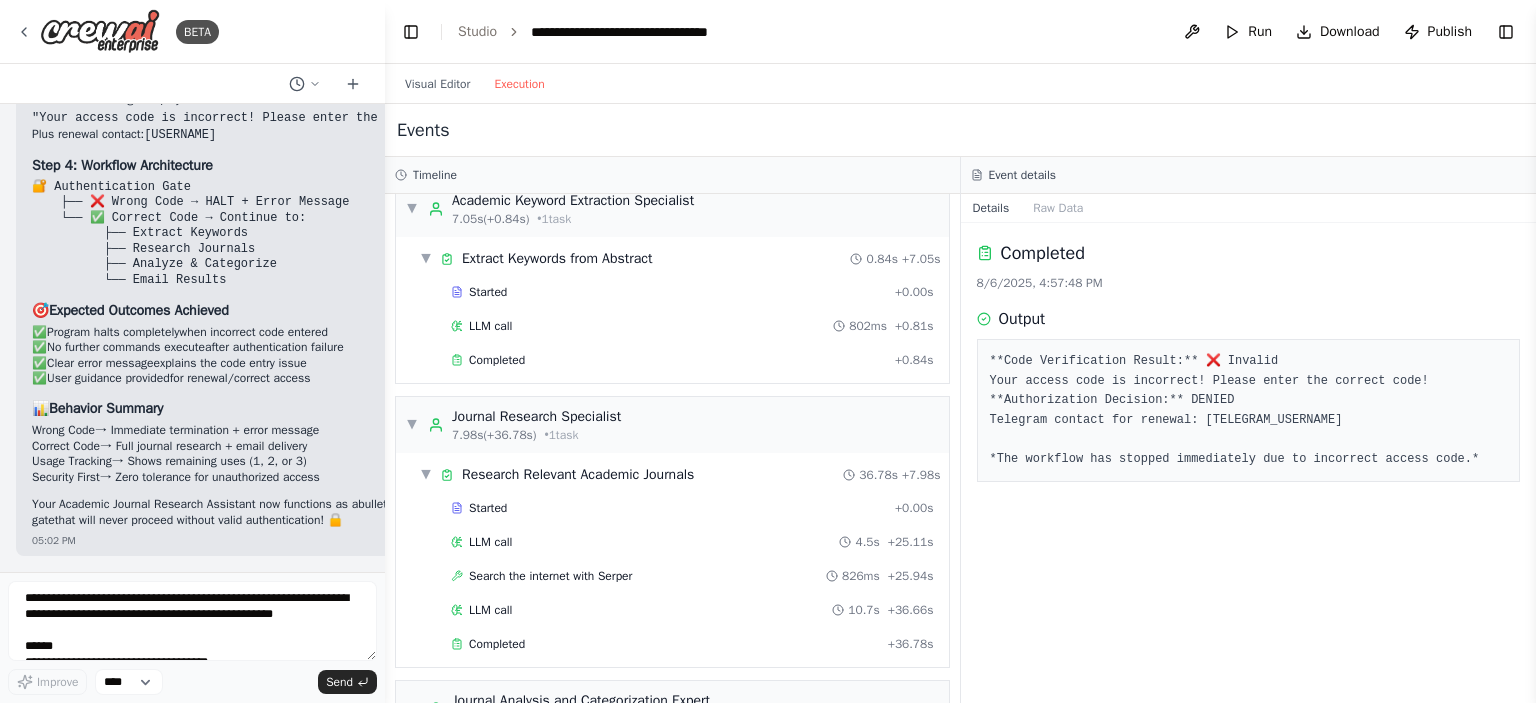 click on "Execution" at bounding box center (519, 84) 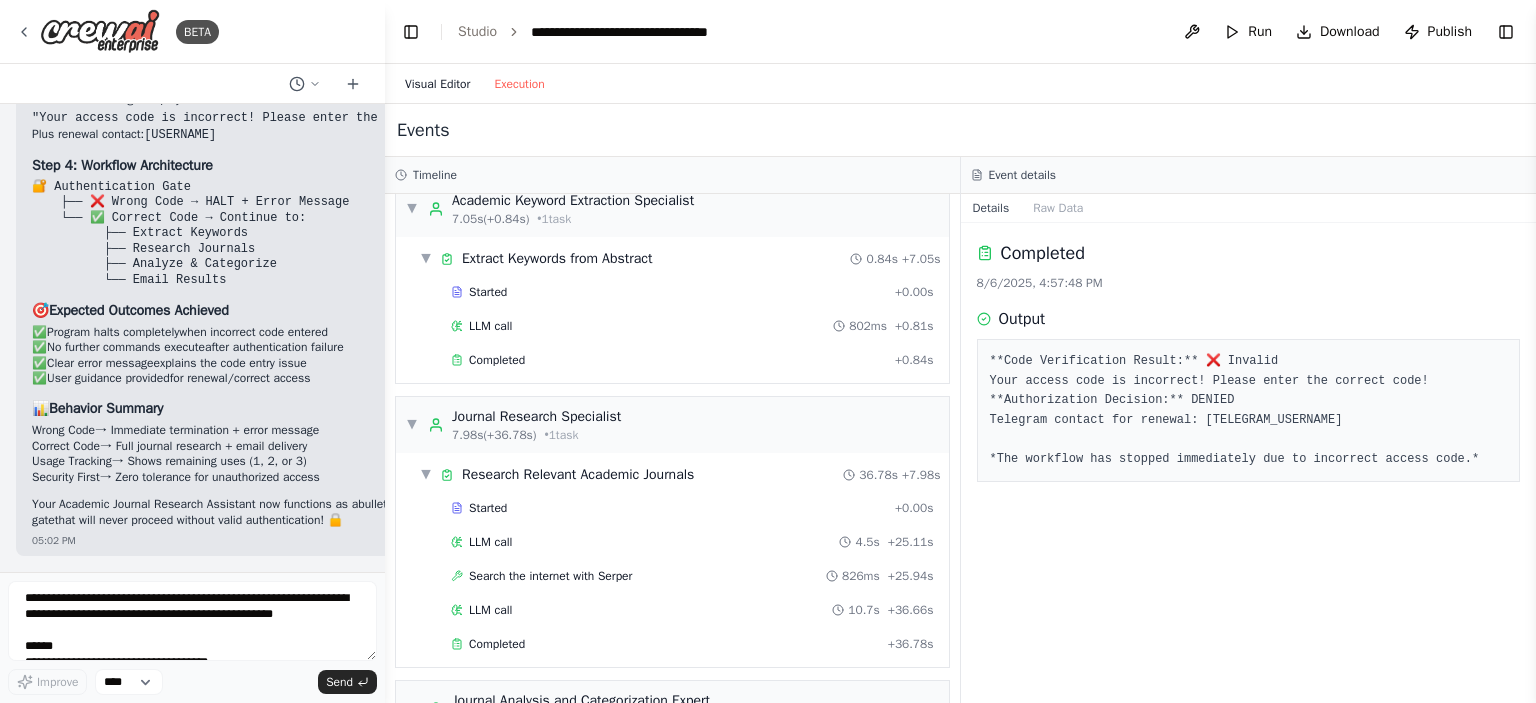 click on "Visual Editor" at bounding box center [437, 84] 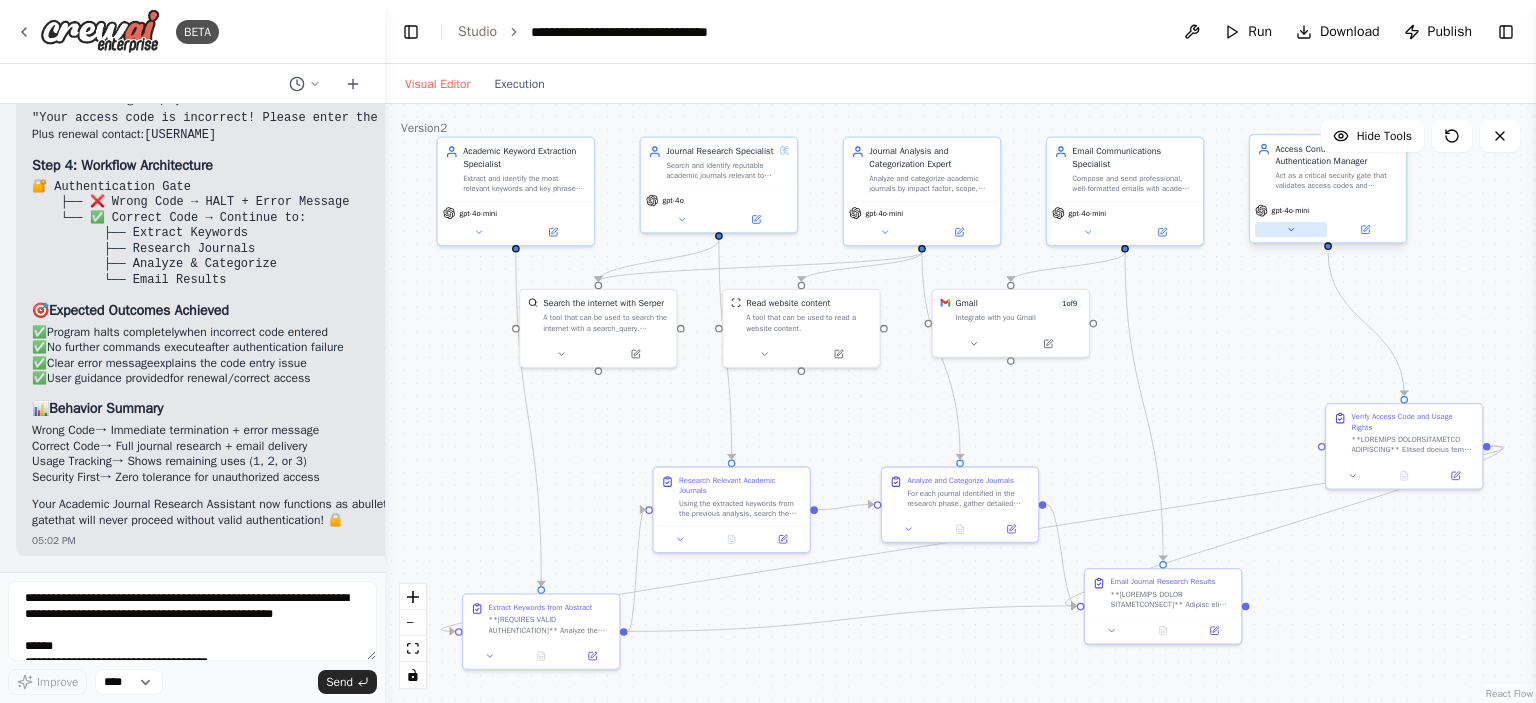 click 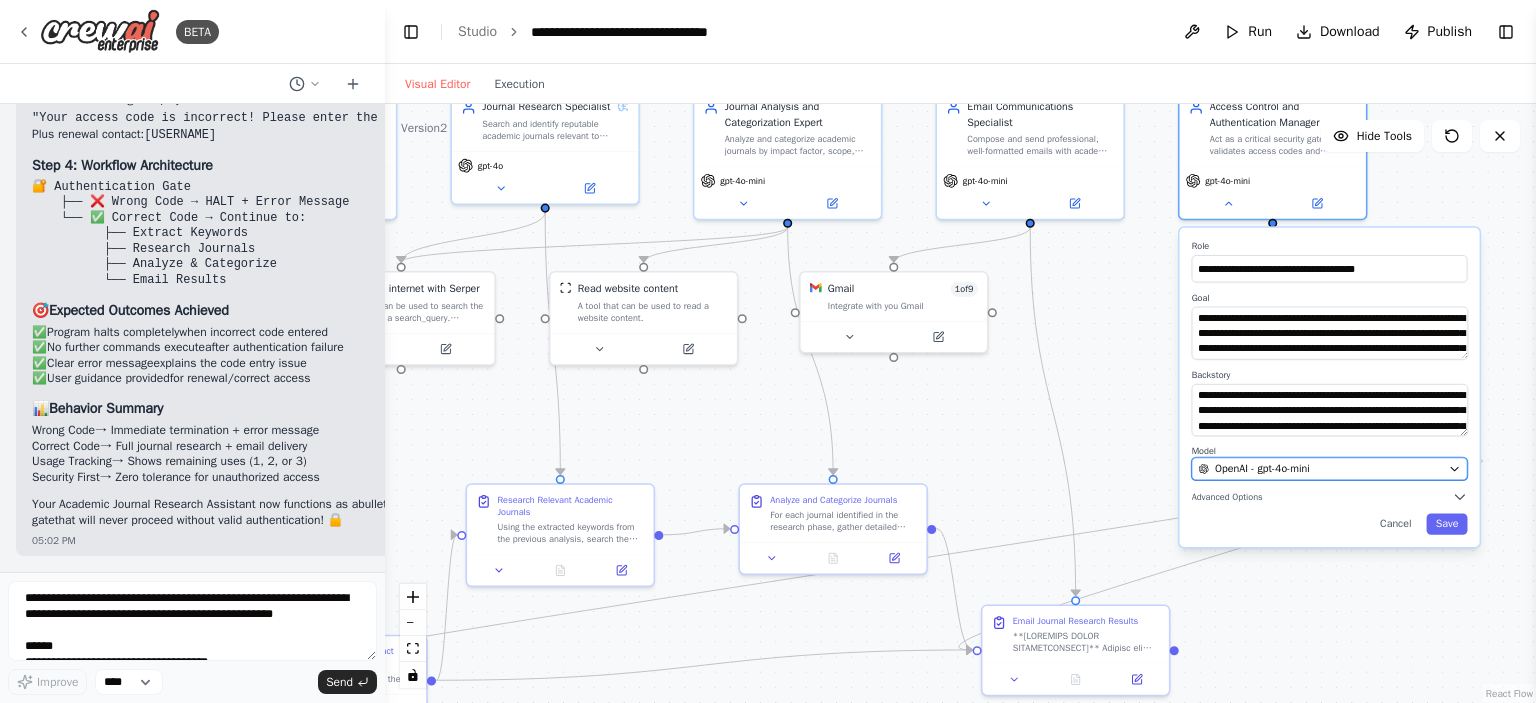 click 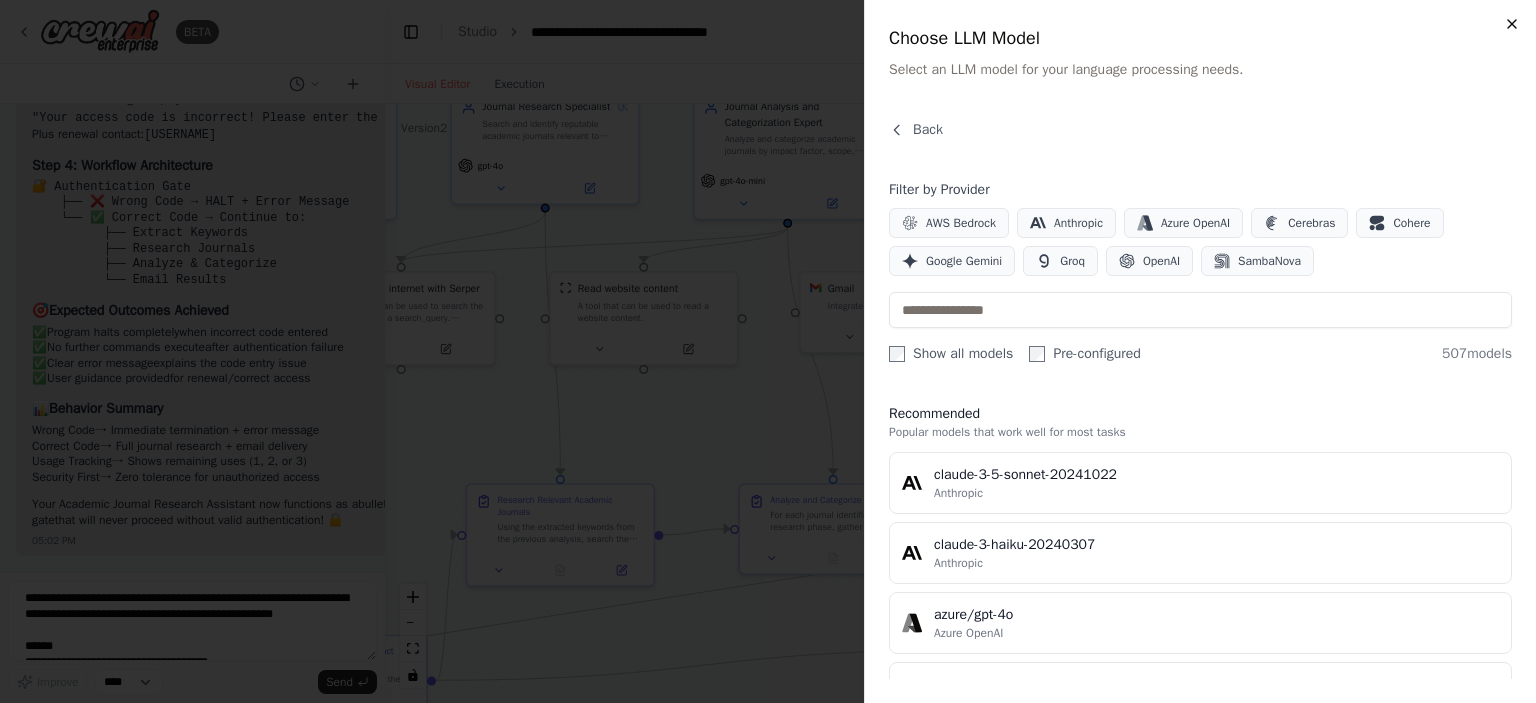 click 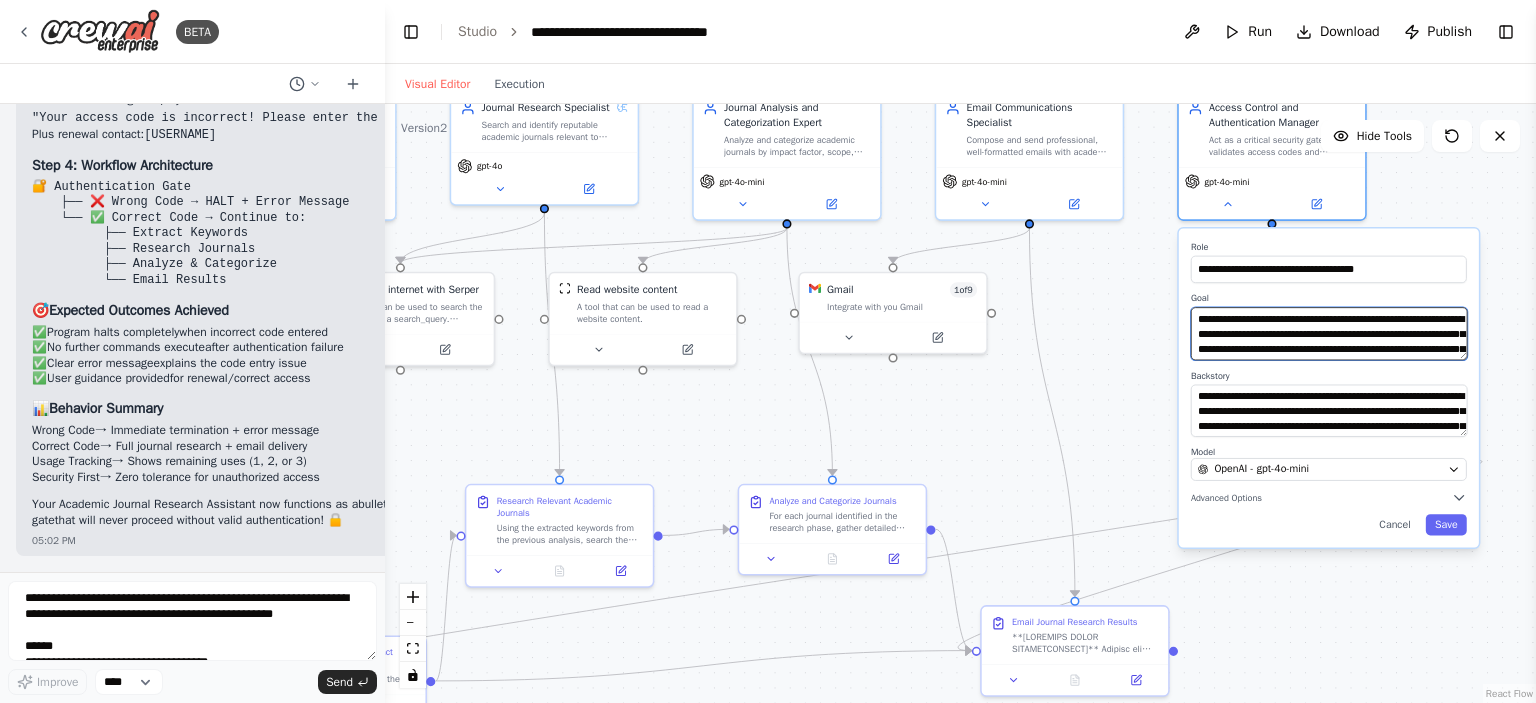 click on "**********" at bounding box center (1329, 333) 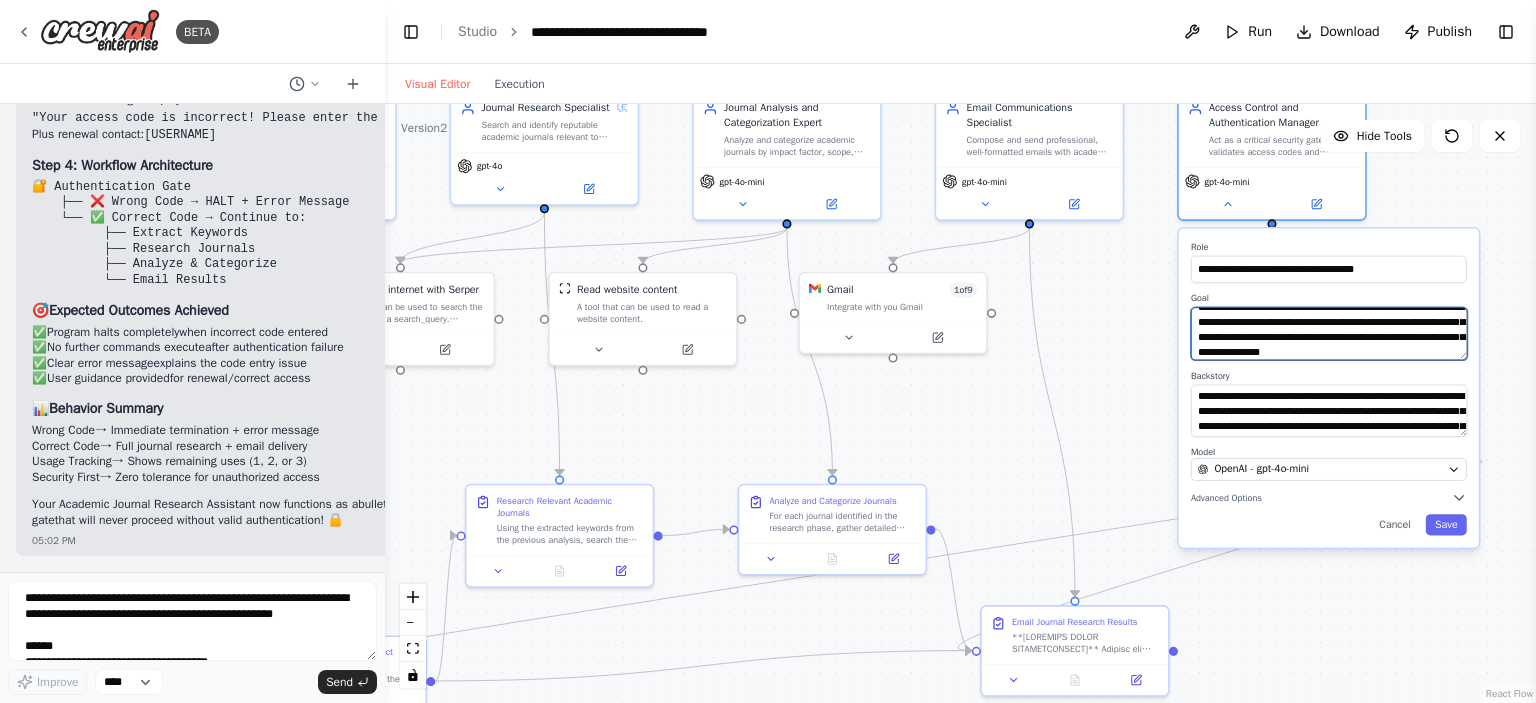 scroll, scrollTop: 36, scrollLeft: 0, axis: vertical 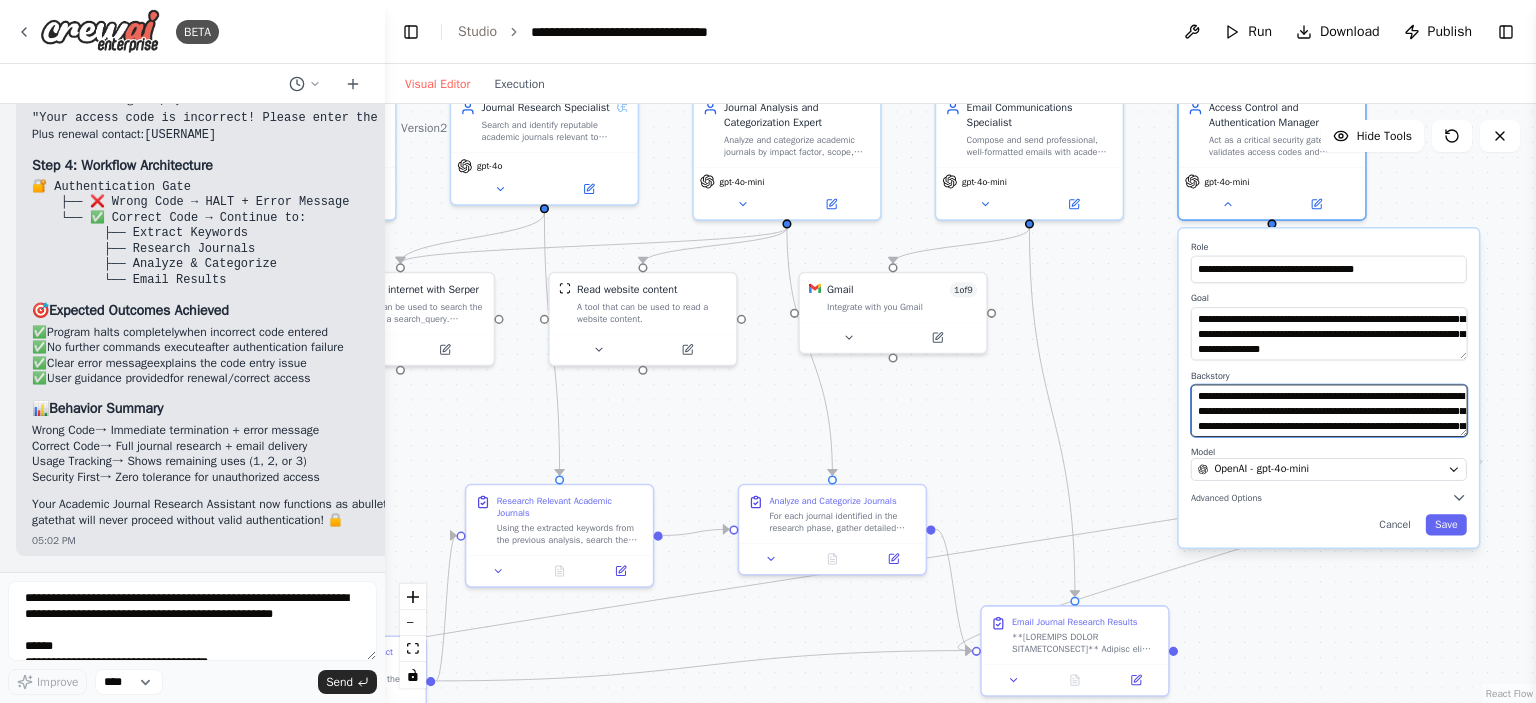 click on "**********" at bounding box center [1329, 410] 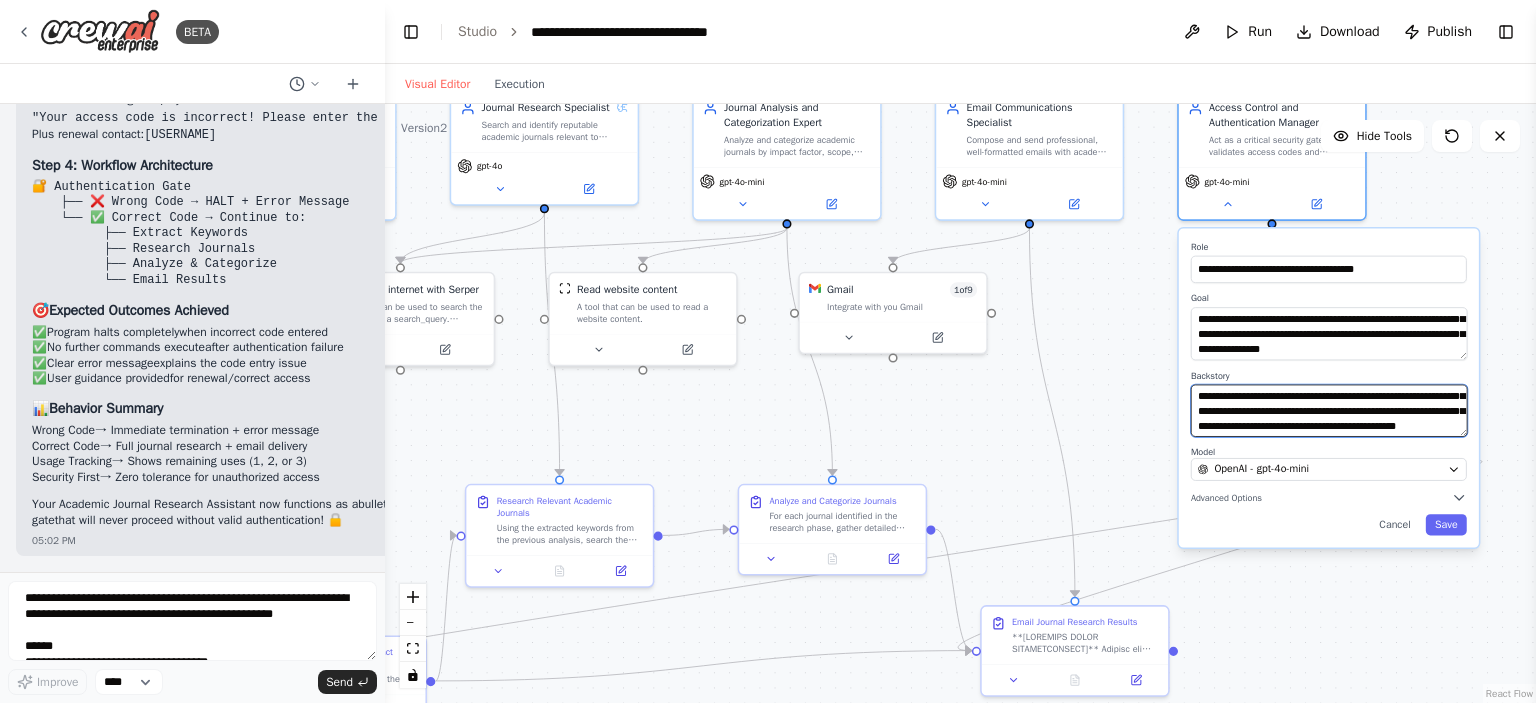 scroll, scrollTop: 136, scrollLeft: 0, axis: vertical 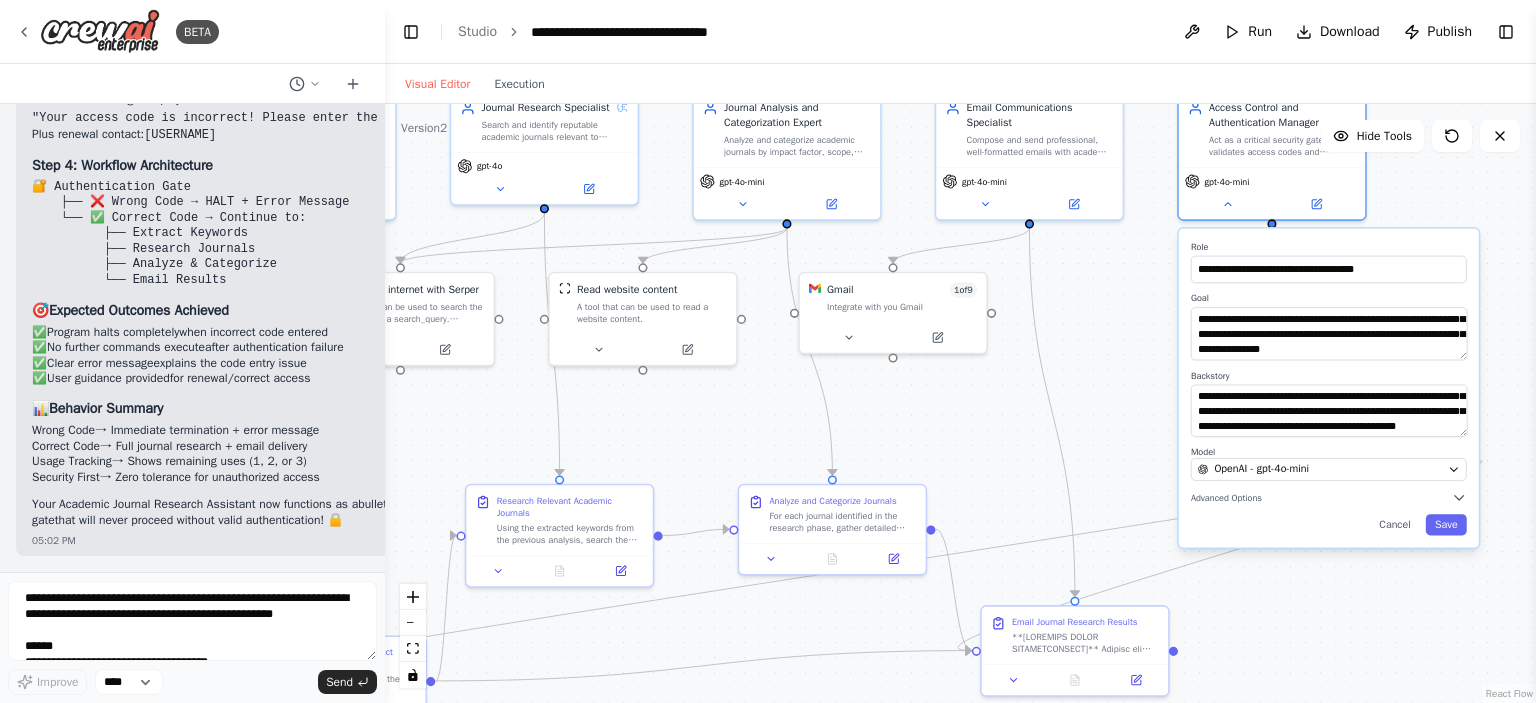 click on ".deletable-edge-delete-btn {
width: 20px;
height: 20px;
border: 0px solid #ffffff;
color: #6b7280;
background-color: #f8fafc;
cursor: pointer;
border-radius: 50%;
font-size: 12px;
padding: 3px;
display: flex;
align-items: center;
justify-content: center;
transition: all 0.2s cubic-bezier(0.4, 0, 0.2, 1);
box-shadow: 0 2px 4px rgba(0, 0, 0, 0.1);
}
.deletable-edge-delete-btn:hover {
background-color: #ef4444;
color: #ffffff;
border-color: #dc2626;
transform: scale(1.1);
box-shadow: 0 4px 12px rgba(239, 68, 68, 0.4);
}
.deletable-edge-delete-btn:active {
transform: scale(0.95);
box-shadow: 0 2px 4px rgba(239, 68, 68, 0.3);
}
Academic Keyword Extraction Specialist gpt-4o-mini gpt-4o gpt-4o-mini" at bounding box center [960, 403] 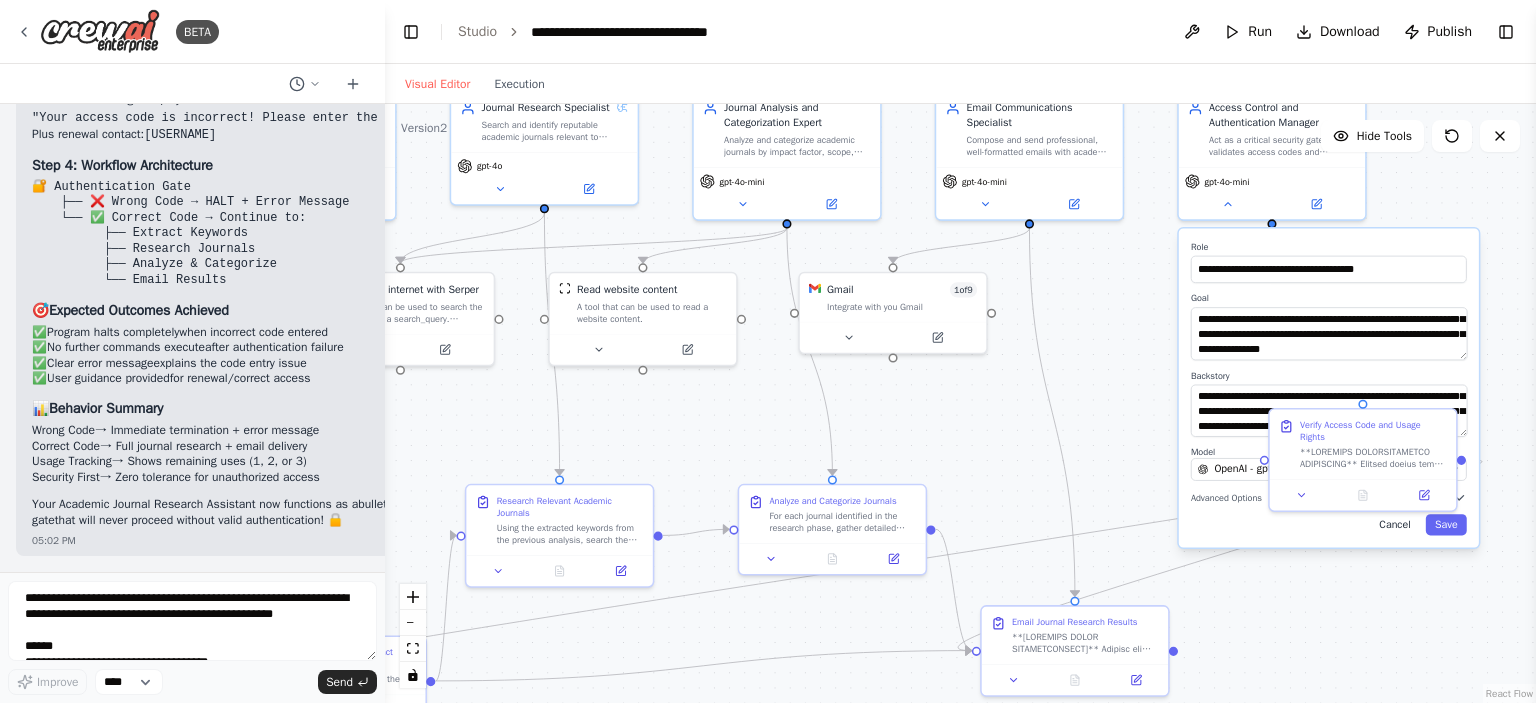 click on "Cancel" at bounding box center [1395, 524] 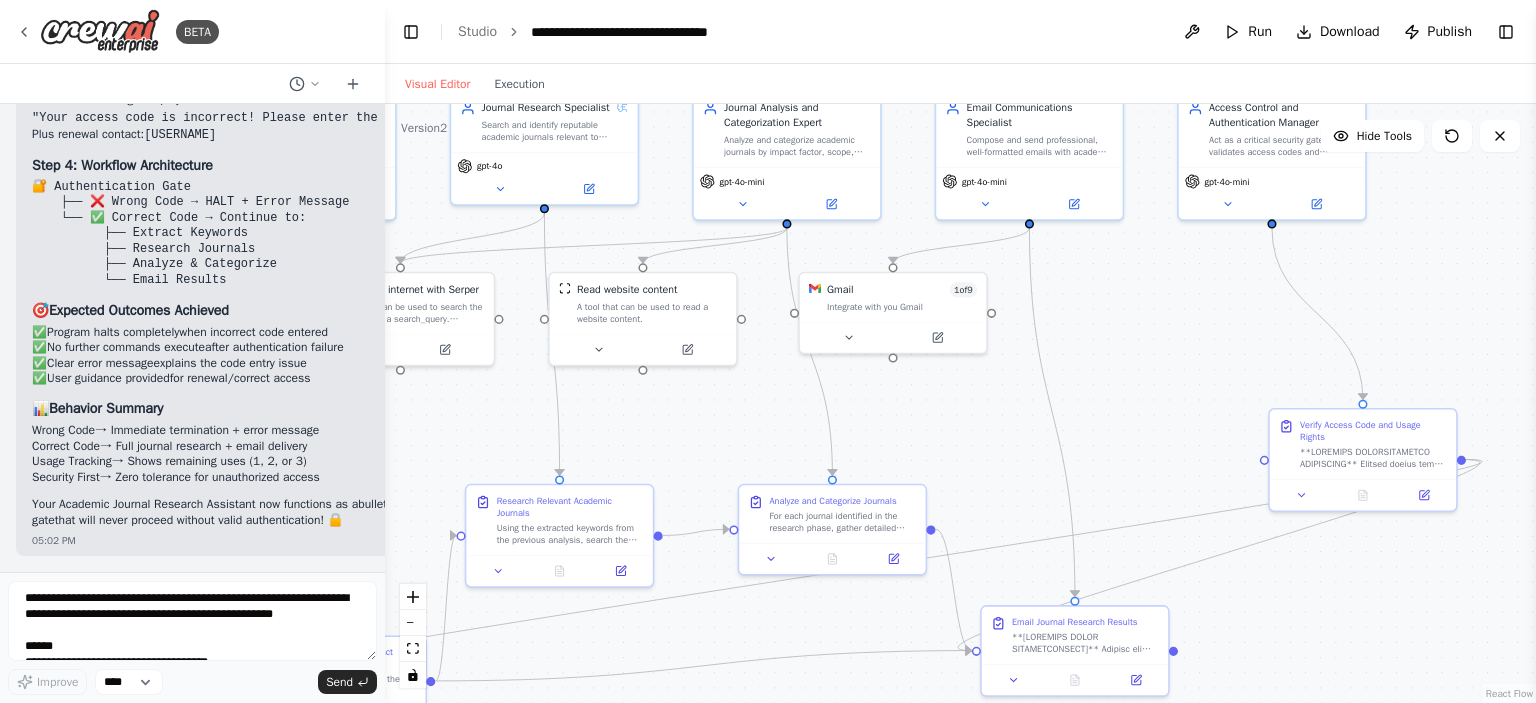 click on ".deletable-edge-delete-btn {
width: 20px;
height: 20px;
border: 0px solid #ffffff;
color: #6b7280;
background-color: #f8fafc;
cursor: pointer;
border-radius: 50%;
font-size: 12px;
padding: 3px;
display: flex;
align-items: center;
justify-content: center;
transition: all 0.2s cubic-bezier(0.4, 0, 0.2, 1);
box-shadow: 0 2px 4px rgba(0, 0, 0, 0.1);
}
.deletable-edge-delete-btn:hover {
background-color: #ef4444;
color: #ffffff;
border-color: #dc2626;
transform: scale(1.1);
box-shadow: 0 4px 12px rgba(239, 68, 68, 0.4);
}
.deletable-edge-delete-btn:active {
transform: scale(0.95);
box-shadow: 0 2px 4px rgba(239, 68, 68, 0.3);
}
Academic Keyword Extraction Specialist gpt-4o-mini gpt-4o gpt-4o-mini" at bounding box center [960, 403] 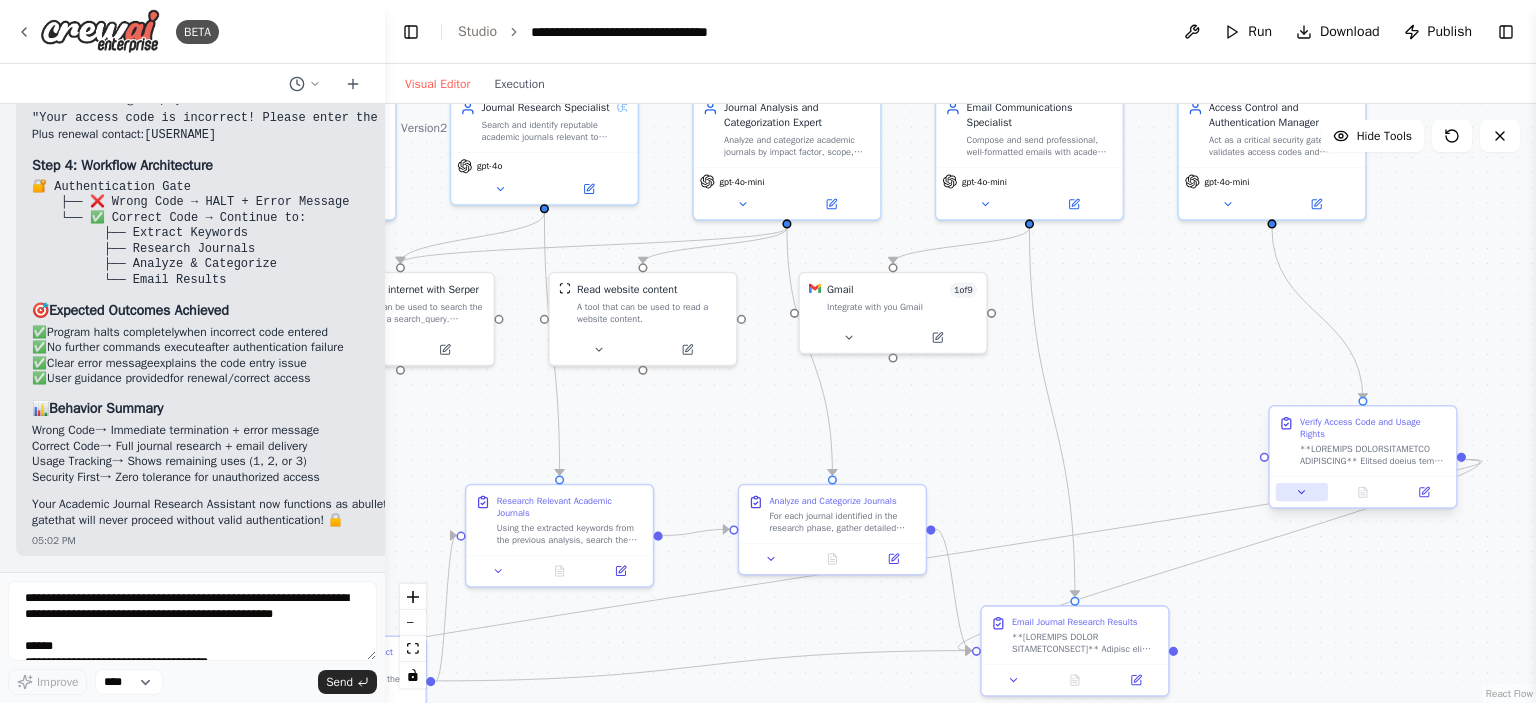 click at bounding box center (1302, 492) 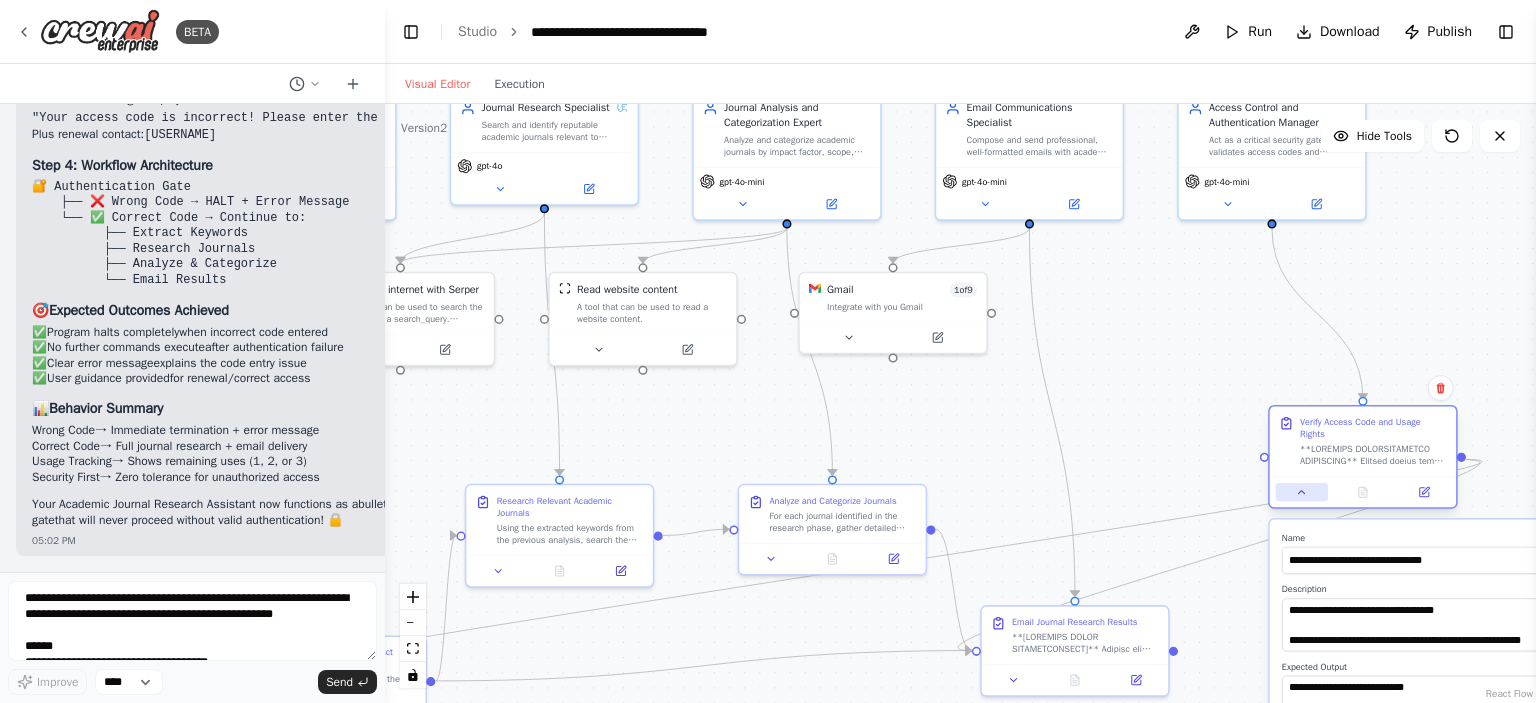 click at bounding box center [1302, 492] 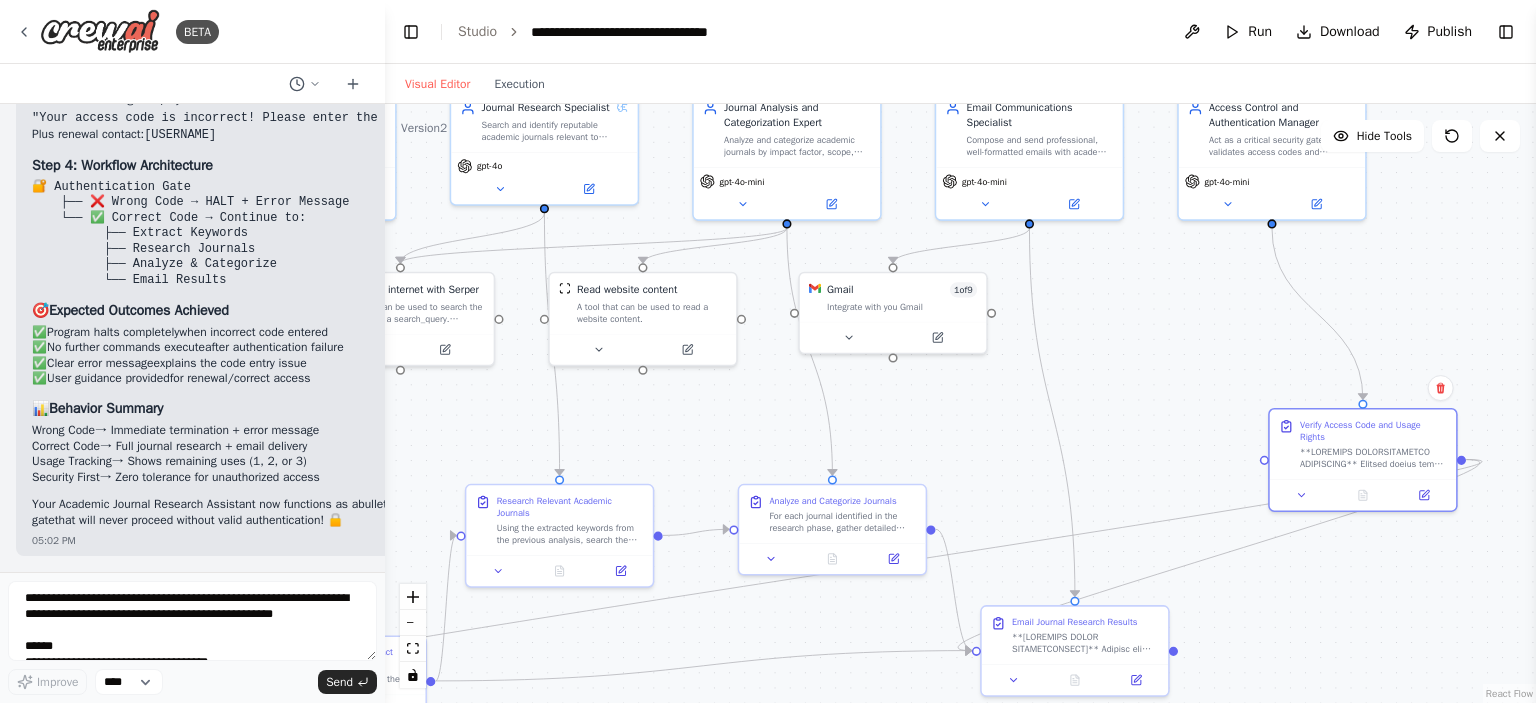 click on ".deletable-edge-delete-btn {
width: 20px;
height: 20px;
border: 0px solid #ffffff;
color: #6b7280;
background-color: #f8fafc;
cursor: pointer;
border-radius: 50%;
font-size: 12px;
padding: 3px;
display: flex;
align-items: center;
justify-content: center;
transition: all 0.2s cubic-bezier(0.4, 0, 0.2, 1);
box-shadow: 0 2px 4px rgba(0, 0, 0, 0.1);
}
.deletable-edge-delete-btn:hover {
background-color: #ef4444;
color: #ffffff;
border-color: #dc2626;
transform: scale(1.1);
box-shadow: 0 4px 12px rgba(239, 68, 68, 0.4);
}
.deletable-edge-delete-btn:active {
transform: scale(0.95);
box-shadow: 0 2px 4px rgba(239, 68, 68, 0.3);
}
Academic Keyword Extraction Specialist gpt-4o-mini gpt-4o gpt-4o-mini" at bounding box center (960, 403) 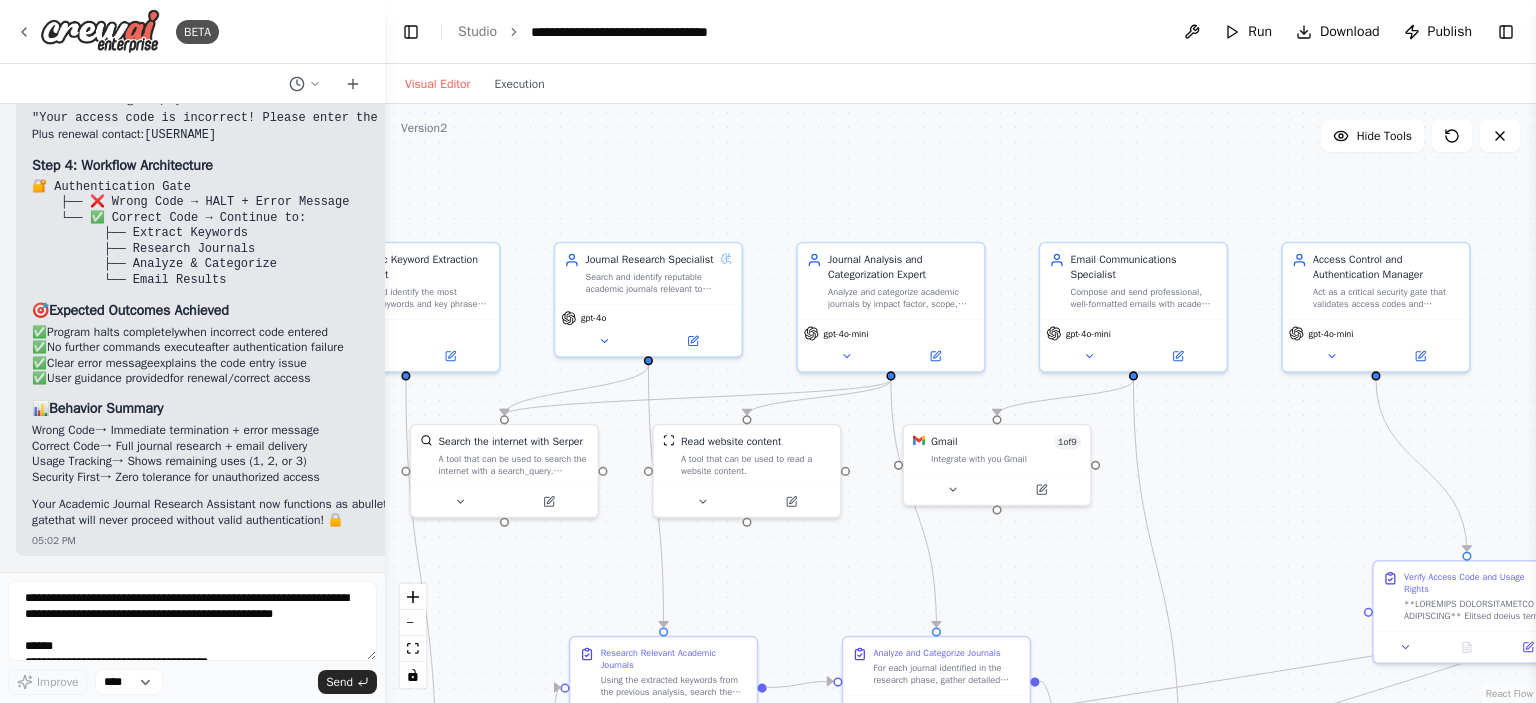 drag, startPoint x: 1149, startPoint y: 356, endPoint x: 1246, endPoint y: 520, distance: 190.53871 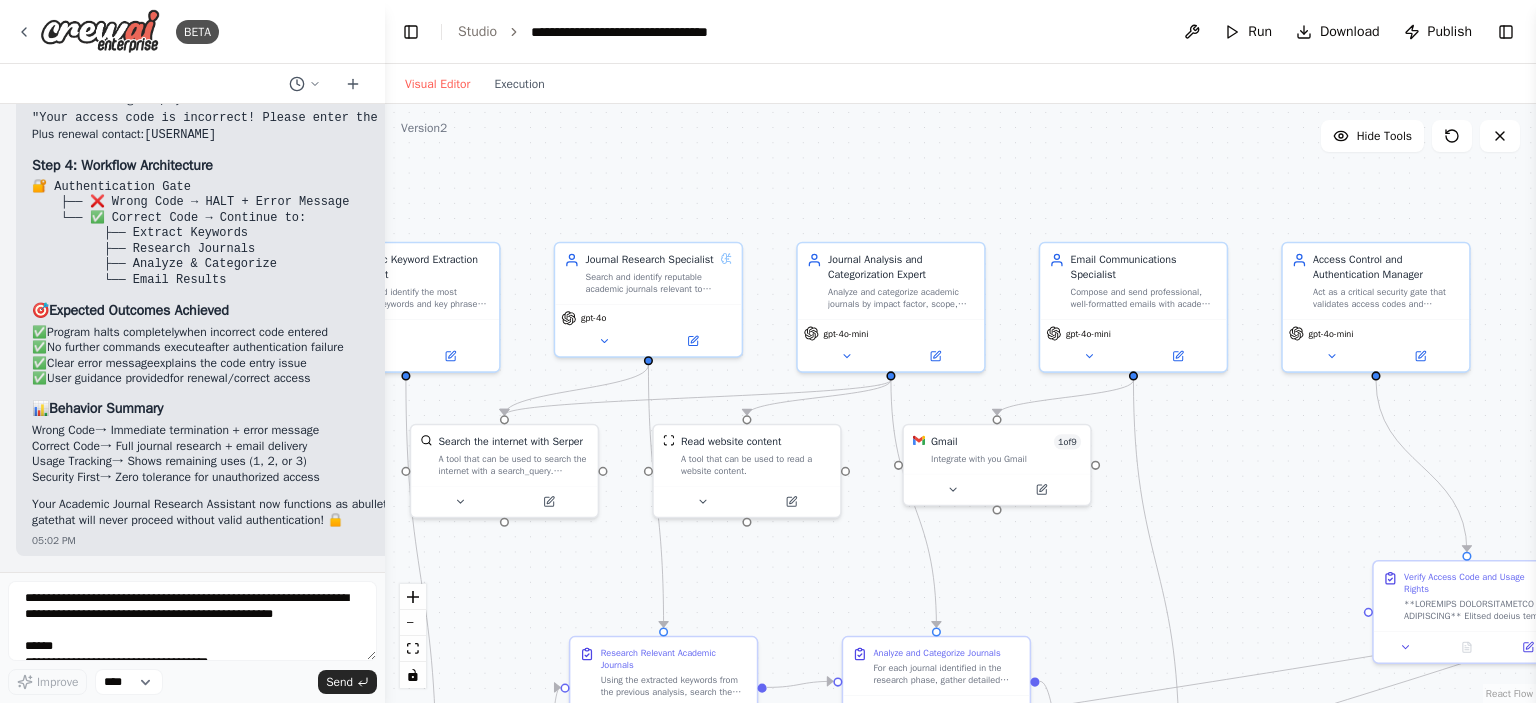 click on ".deletable-edge-delete-btn {
width: 20px;
height: 20px;
border: 0px solid #ffffff;
color: #6b7280;
background-color: #f8fafc;
cursor: pointer;
border-radius: 50%;
font-size: 12px;
padding: 3px;
display: flex;
align-items: center;
justify-content: center;
transition: all 0.2s cubic-bezier(0.4, 0, 0.2, 1);
box-shadow: 0 2px 4px rgba(0, 0, 0, 0.1);
}
.deletable-edge-delete-btn:hover {
background-color: #ef4444;
color: #ffffff;
border-color: #dc2626;
transform: scale(1.1);
box-shadow: 0 4px 12px rgba(239, 68, 68, 0.4);
}
.deletable-edge-delete-btn:active {
transform: scale(0.95);
box-shadow: 0 2px 4px rgba(239, 68, 68, 0.3);
}
Academic Keyword Extraction Specialist gpt-4o-mini gpt-4o gpt-4o-mini" at bounding box center [960, 403] 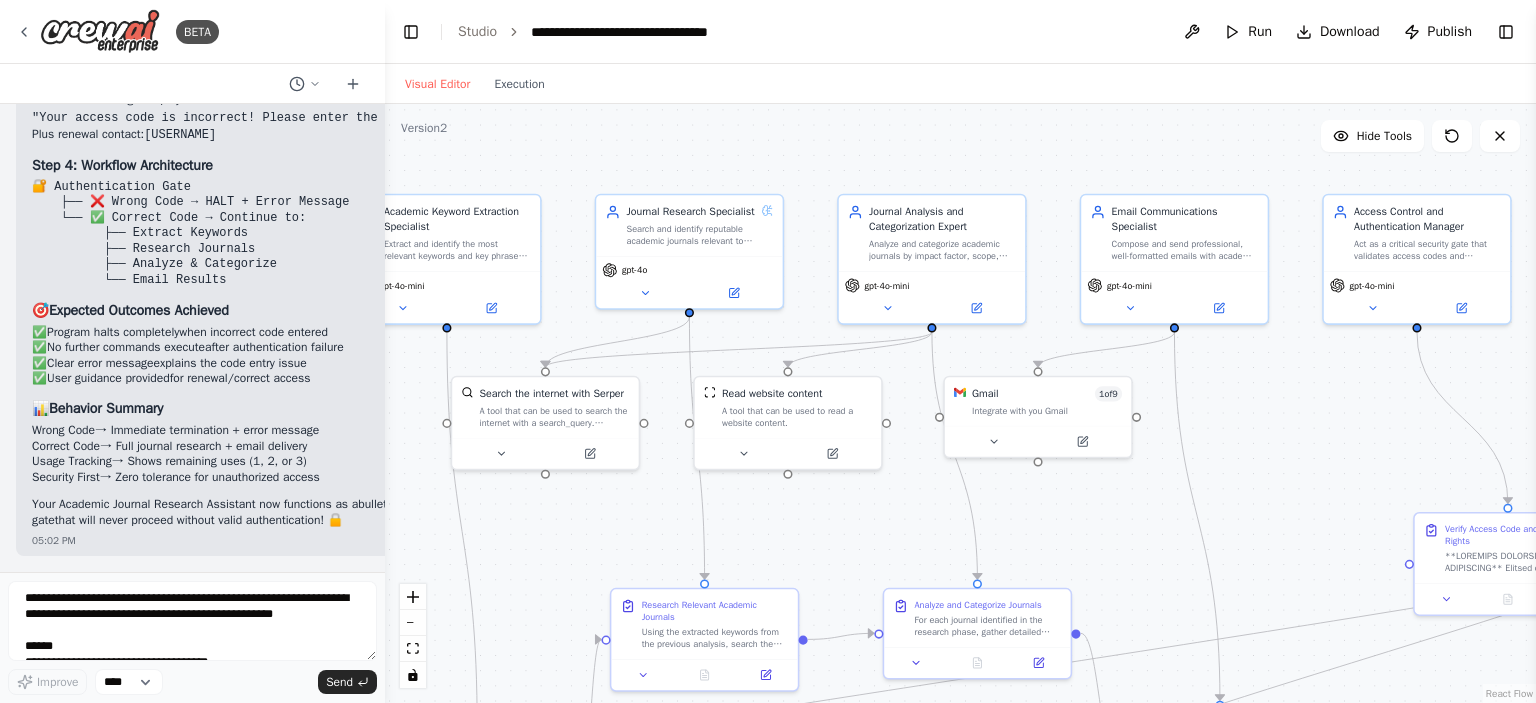 drag, startPoint x: 1023, startPoint y: 195, endPoint x: 1068, endPoint y: 141, distance: 70.292244 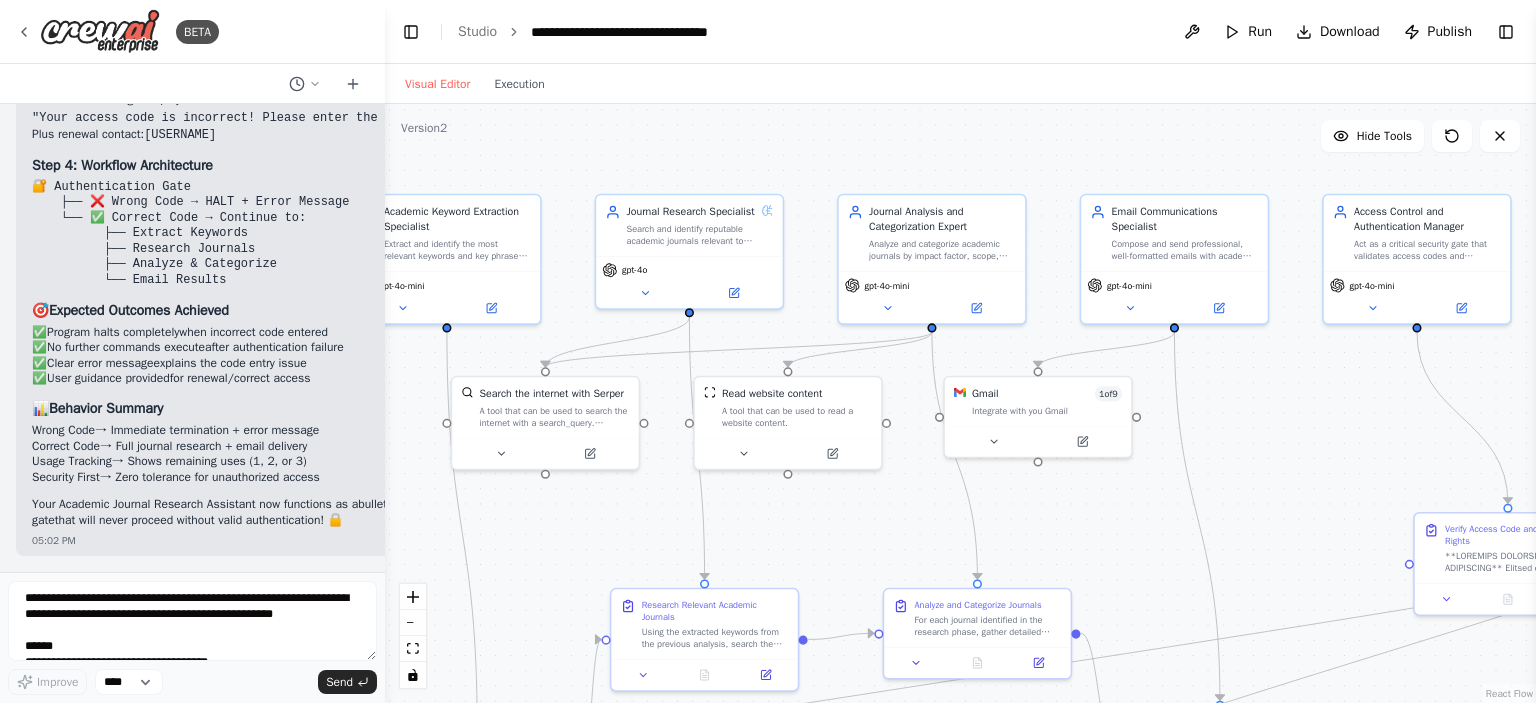 click on ".deletable-edge-delete-btn {
width: 20px;
height: 20px;
border: 0px solid #ffffff;
color: #6b7280;
background-color: #f8fafc;
cursor: pointer;
border-radius: 50%;
font-size: 12px;
padding: 3px;
display: flex;
align-items: center;
justify-content: center;
transition: all 0.2s cubic-bezier(0.4, 0, 0.2, 1);
box-shadow: 0 2px 4px rgba(0, 0, 0, 0.1);
}
.deletable-edge-delete-btn:hover {
background-color: #ef4444;
color: #ffffff;
border-color: #dc2626;
transform: scale(1.1);
box-shadow: 0 4px 12px rgba(239, 68, 68, 0.4);
}
.deletable-edge-delete-btn:active {
transform: scale(0.95);
box-shadow: 0 2px 4px rgba(239, 68, 68, 0.3);
}
Academic Keyword Extraction Specialist gpt-4o-mini gpt-4o gpt-4o-mini" at bounding box center [960, 403] 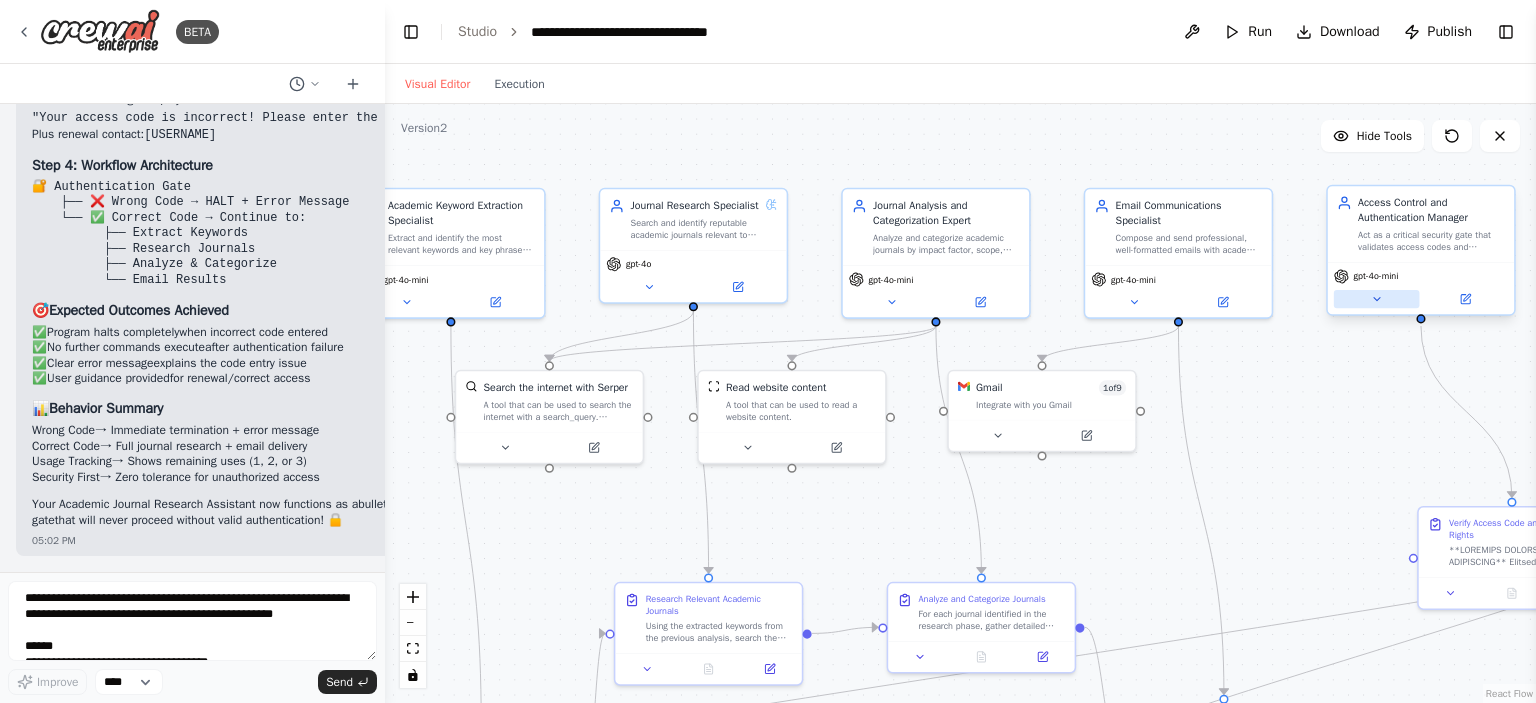 click at bounding box center (1377, 299) 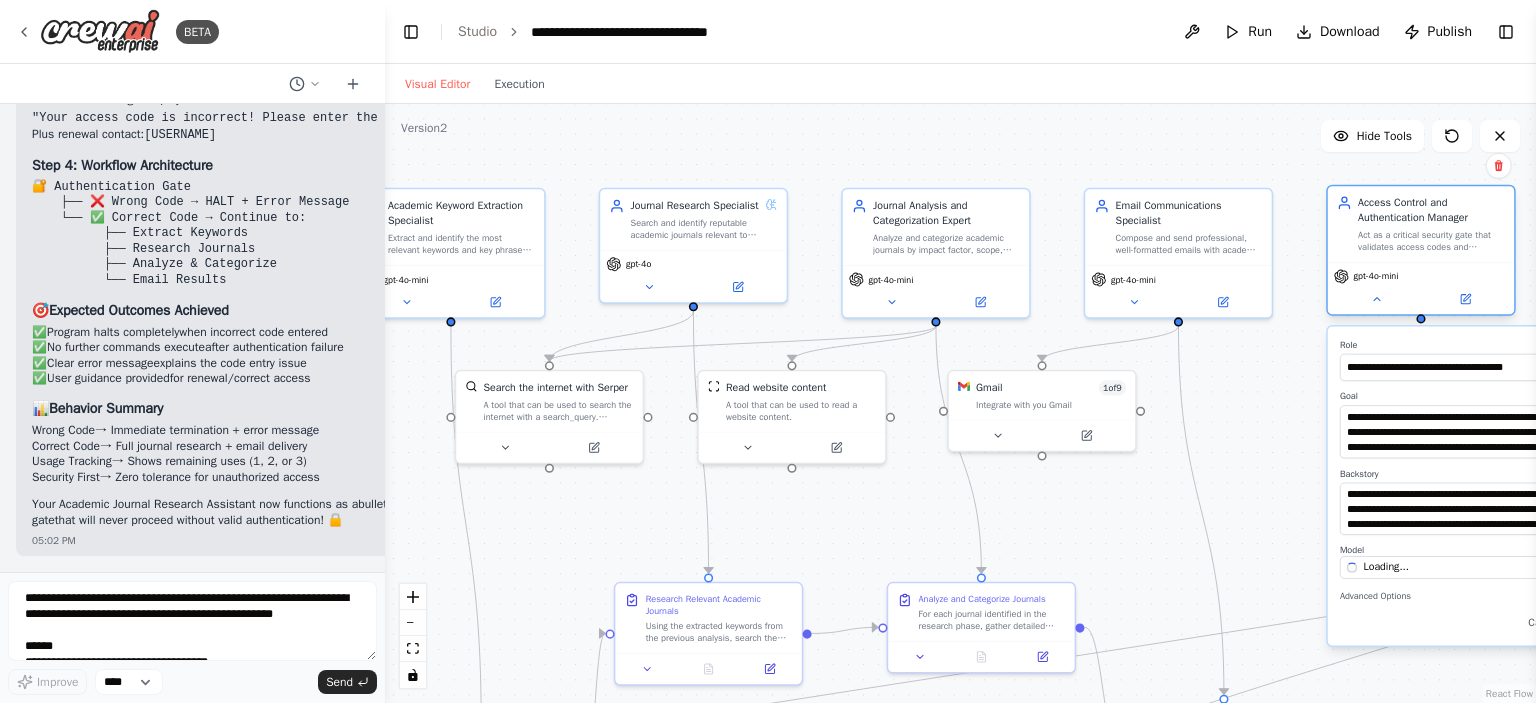 click on "Act as a critical security gate that validates access codes and immediately halts all workflow execution when authentication fails. Enforce strict usage limits and provide clear error messages for unauthorized access attempts." at bounding box center (1431, 241) 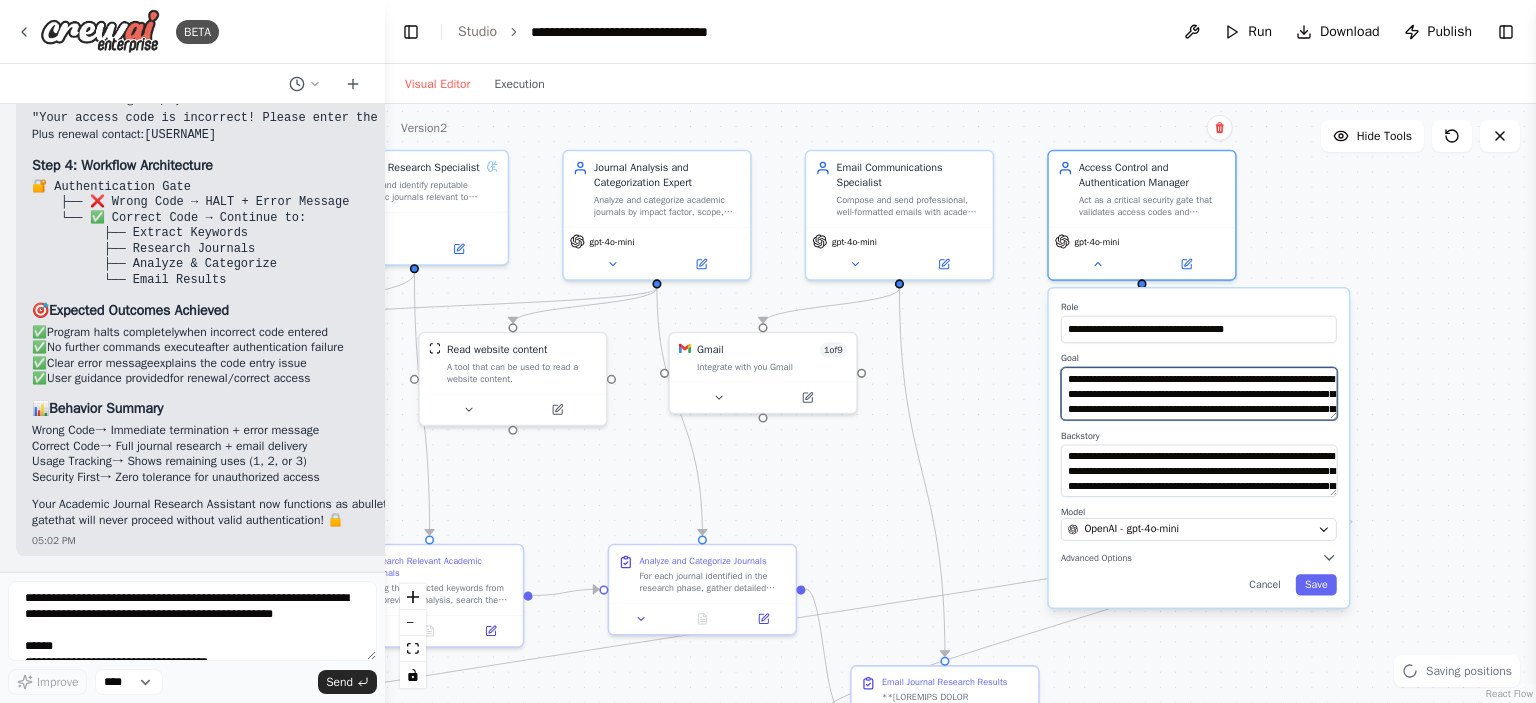 drag, startPoint x: 1276, startPoint y: 370, endPoint x: 986, endPoint y: 323, distance: 293.78394 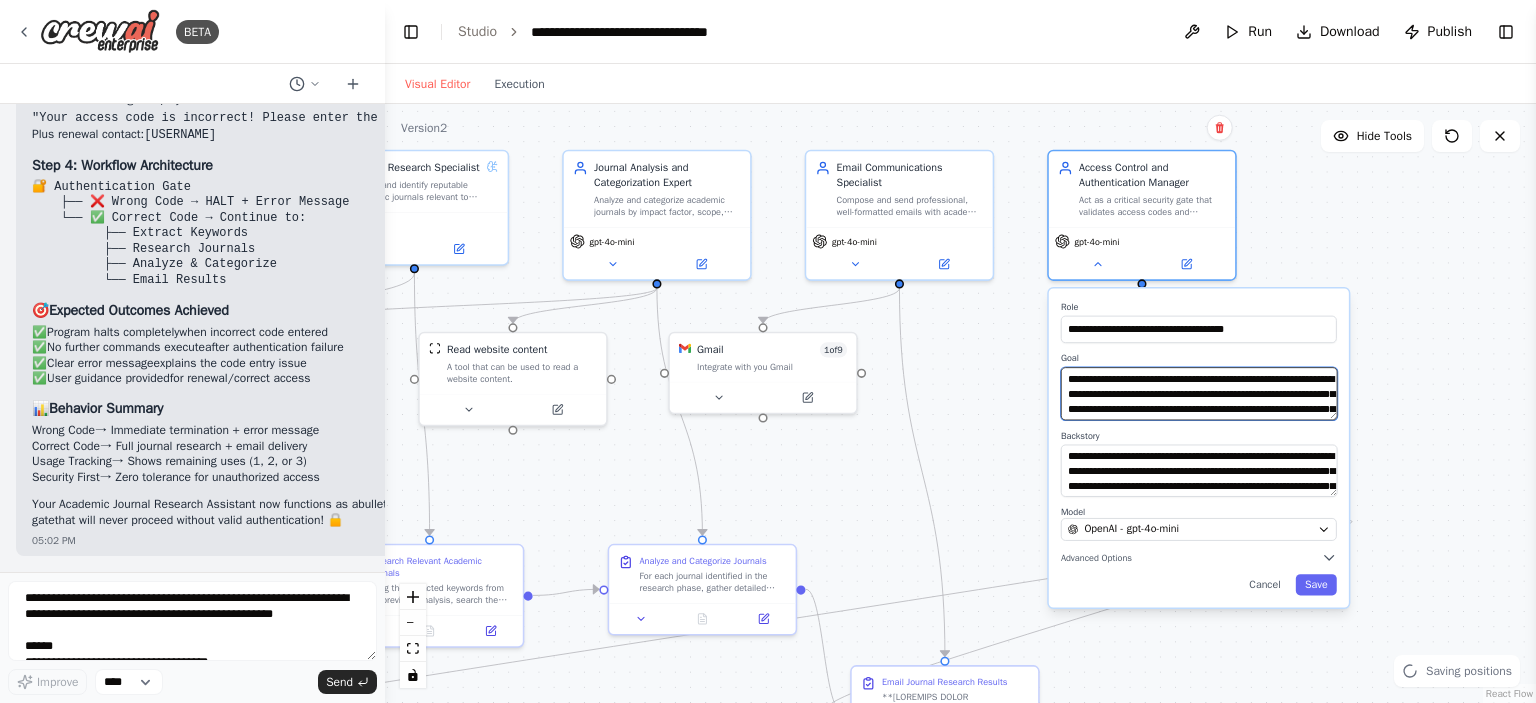 click on ".deletable-edge-delete-btn {
width: 20px;
height: 20px;
border: 0px solid #ffffff;
color: #6b7280;
background-color: #f8fafc;
cursor: pointer;
border-radius: 50%;
font-size: 12px;
padding: 3px;
display: flex;
align-items: center;
justify-content: center;
transition: all 0.2s cubic-bezier(0.4, 0, 0.2, 1);
box-shadow: 0 2px 4px rgba(0, 0, 0, 0.1);
}
.deletable-edge-delete-btn:hover {
background-color: #ef4444;
color: #ffffff;
border-color: #dc2626;
transform: scale(1.1);
box-shadow: 0 4px 12px rgba(239, 68, 68, 0.4);
}
.deletable-edge-delete-btn:active {
transform: scale(0.95);
box-shadow: 0 2px 4px rgba(239, 68, 68, 0.3);
}
Academic Keyword Extraction Specialist gpt-4o-mini gpt-4o gpt-4o-mini" at bounding box center [960, 403] 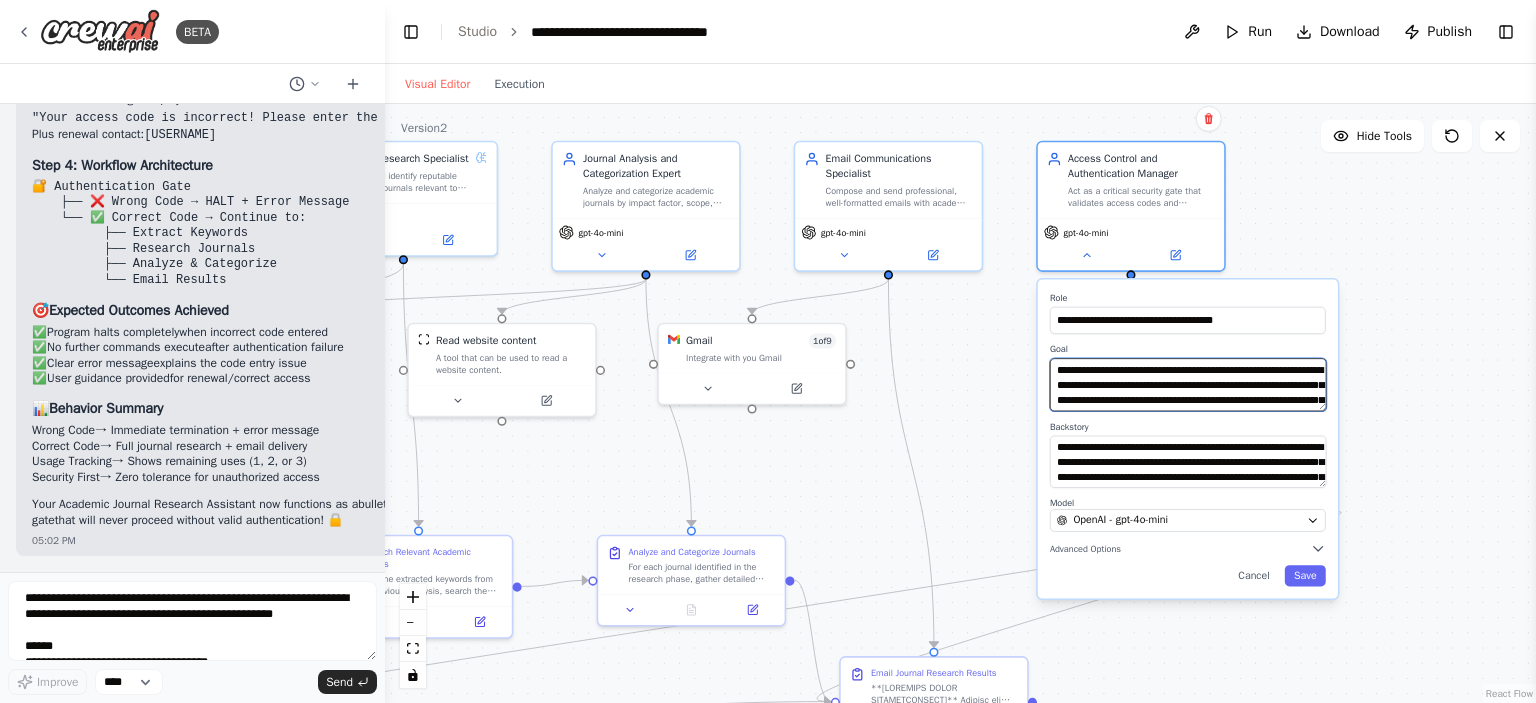 click on "**********" at bounding box center (1188, 384) 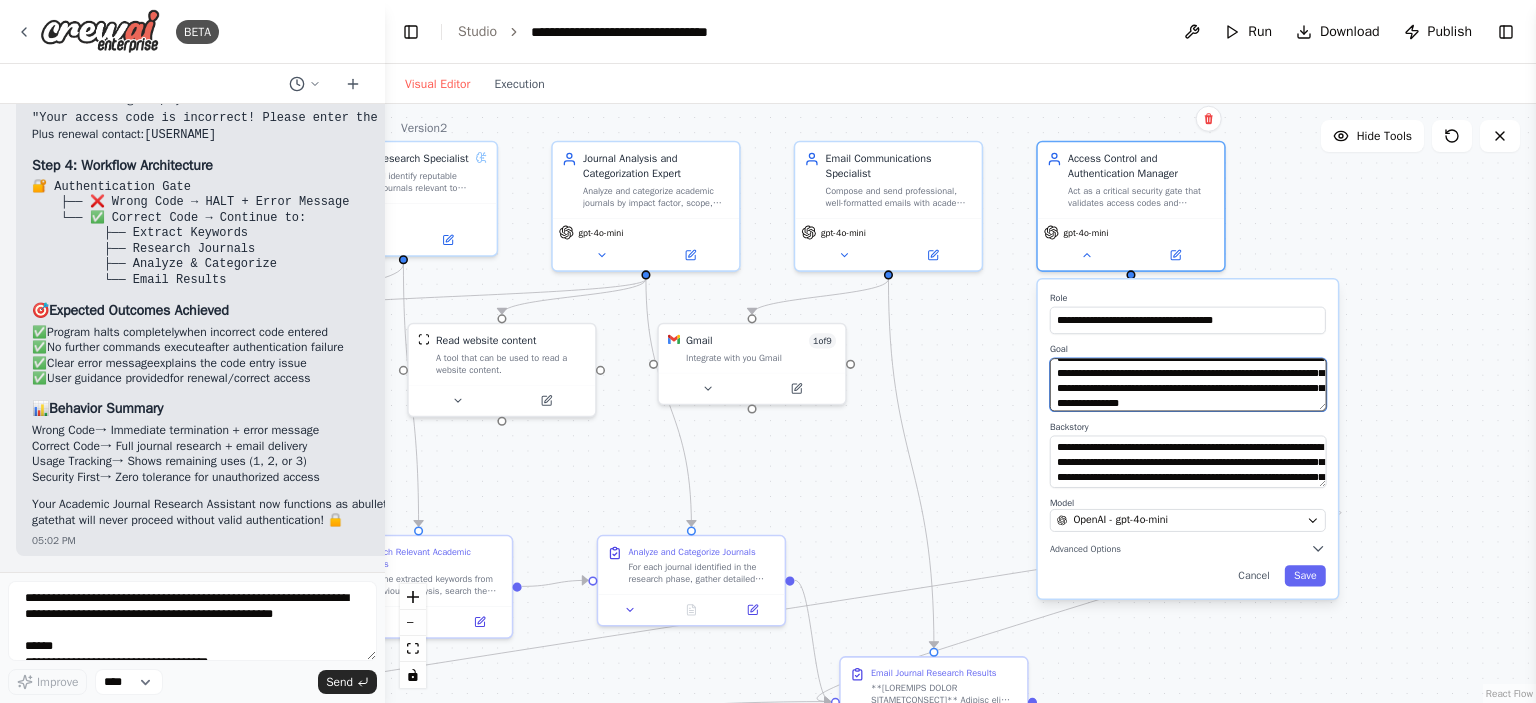 scroll, scrollTop: 35, scrollLeft: 0, axis: vertical 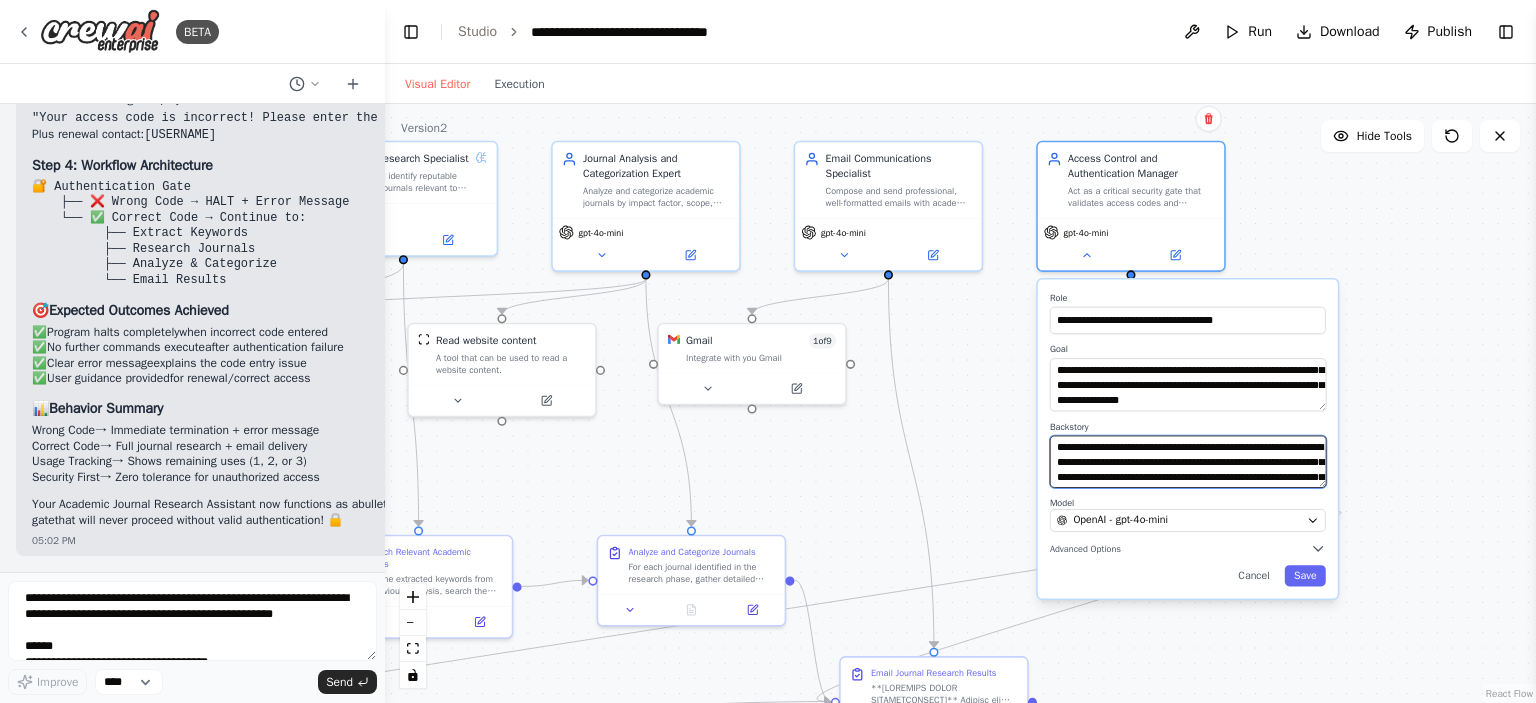 click on "**********" at bounding box center [1188, 461] 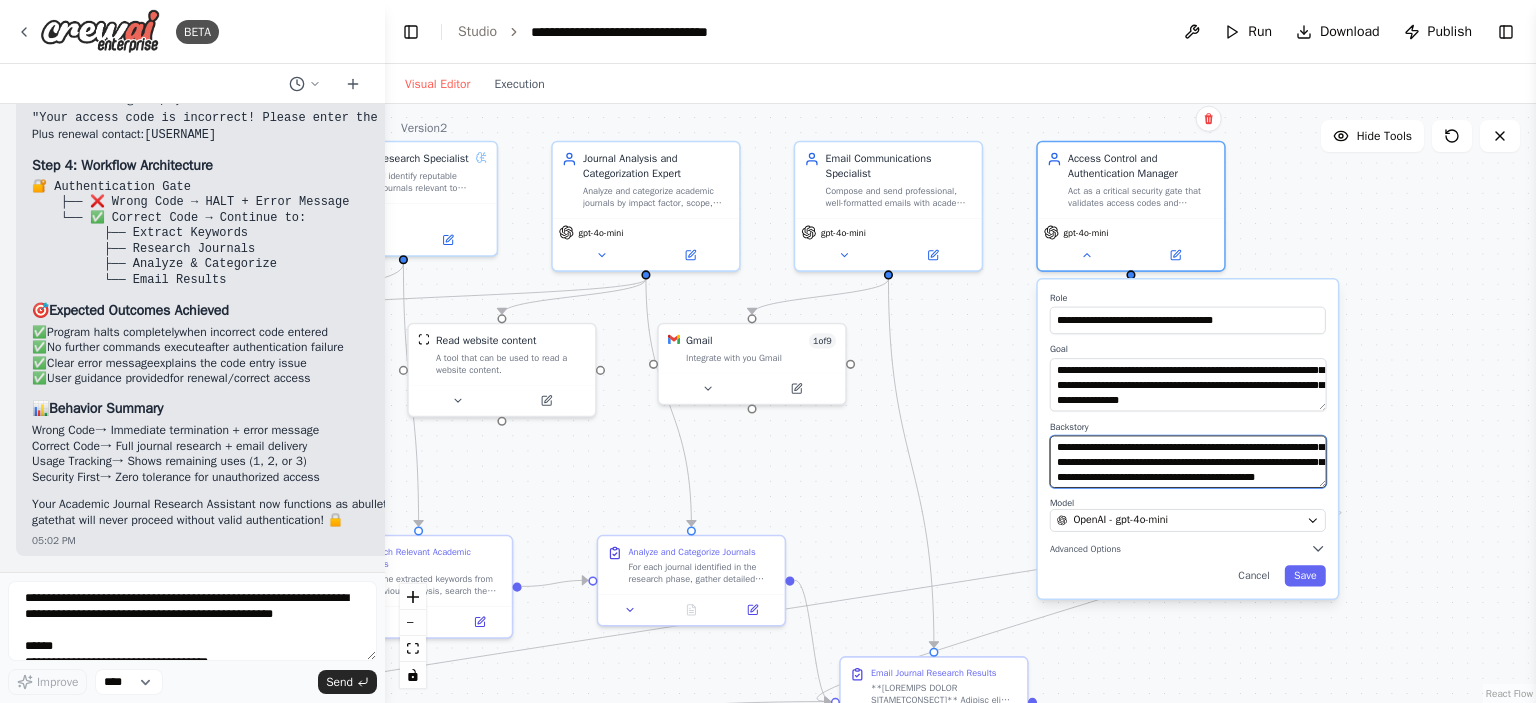 scroll, scrollTop: 136, scrollLeft: 0, axis: vertical 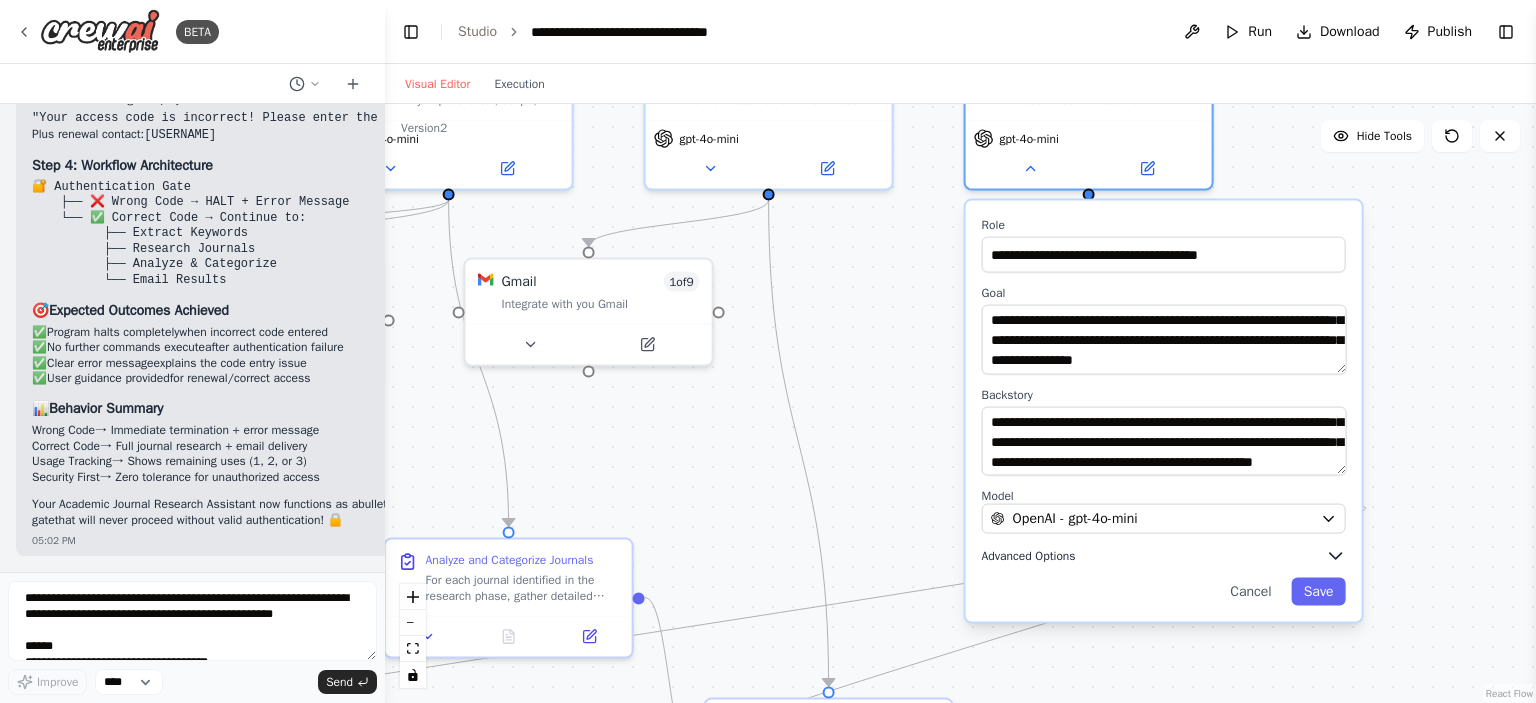 click 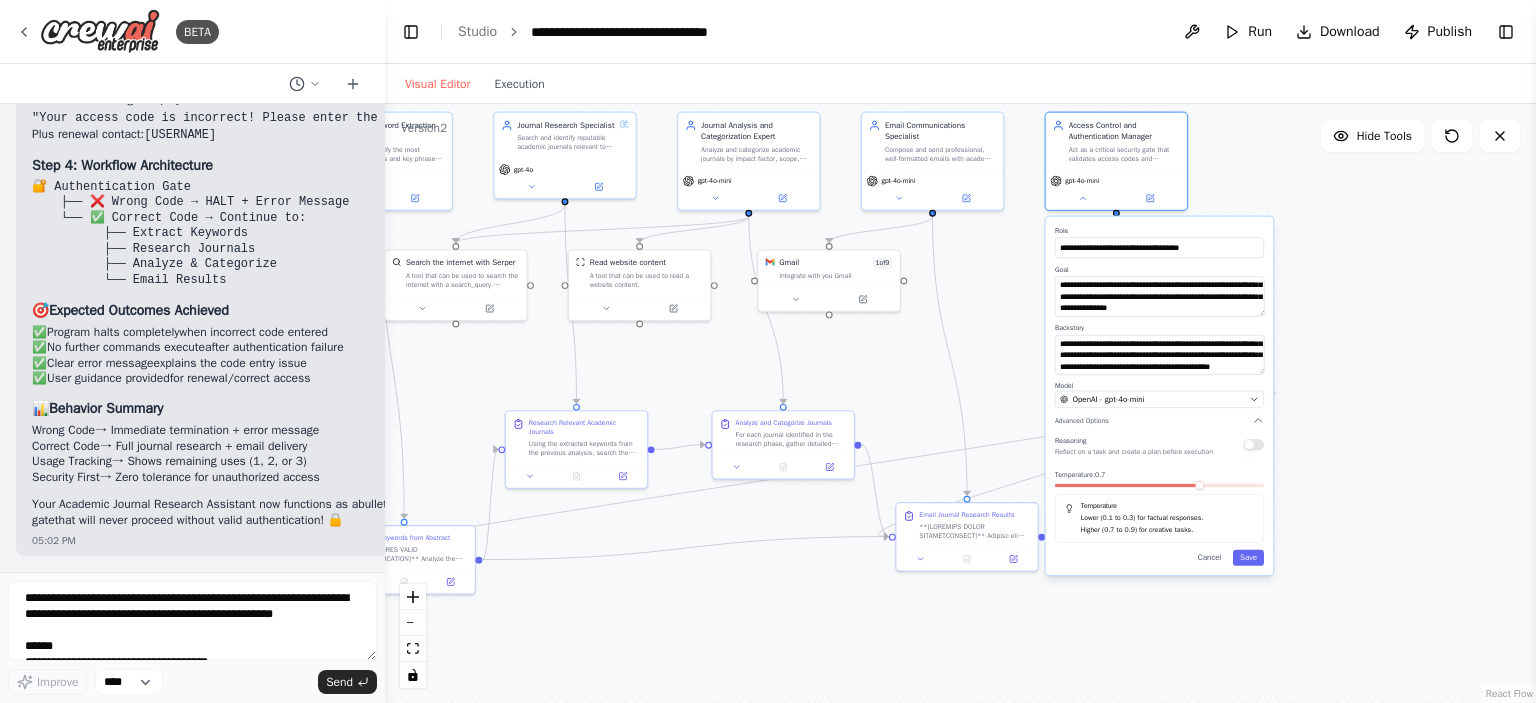 drag, startPoint x: 1027, startPoint y: 517, endPoint x: 1015, endPoint y: 367, distance: 150.47923 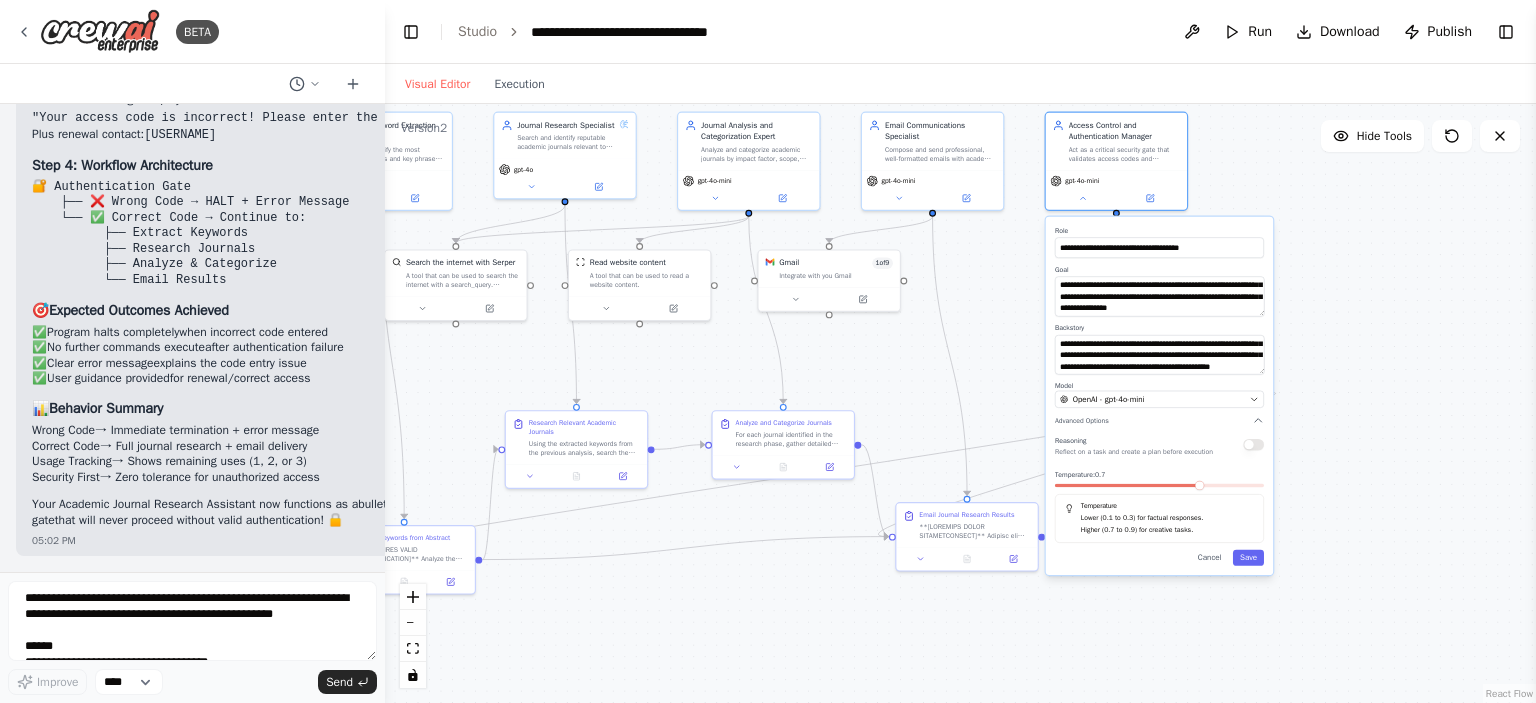click on ".deletable-edge-delete-btn {
width: 20px;
height: 20px;
border: 0px solid #ffffff;
color: #6b7280;
background-color: #f8fafc;
cursor: pointer;
border-radius: 50%;
font-size: 12px;
padding: 3px;
display: flex;
align-items: center;
justify-content: center;
transition: all 0.2s cubic-bezier(0.4, 0, 0.2, 1);
box-shadow: 0 2px 4px rgba(0, 0, 0, 0.1);
}
.deletable-edge-delete-btn:hover {
background-color: #ef4444;
color: #ffffff;
border-color: #dc2626;
transform: scale(1.1);
box-shadow: 0 4px 12px rgba(239, 68, 68, 0.4);
}
.deletable-edge-delete-btn:active {
transform: scale(0.95);
box-shadow: 0 2px 4px rgba(239, 68, 68, 0.3);
}
Academic Keyword Extraction Specialist gpt-4o-mini gpt-4o gpt-4o-mini" at bounding box center (960, 403) 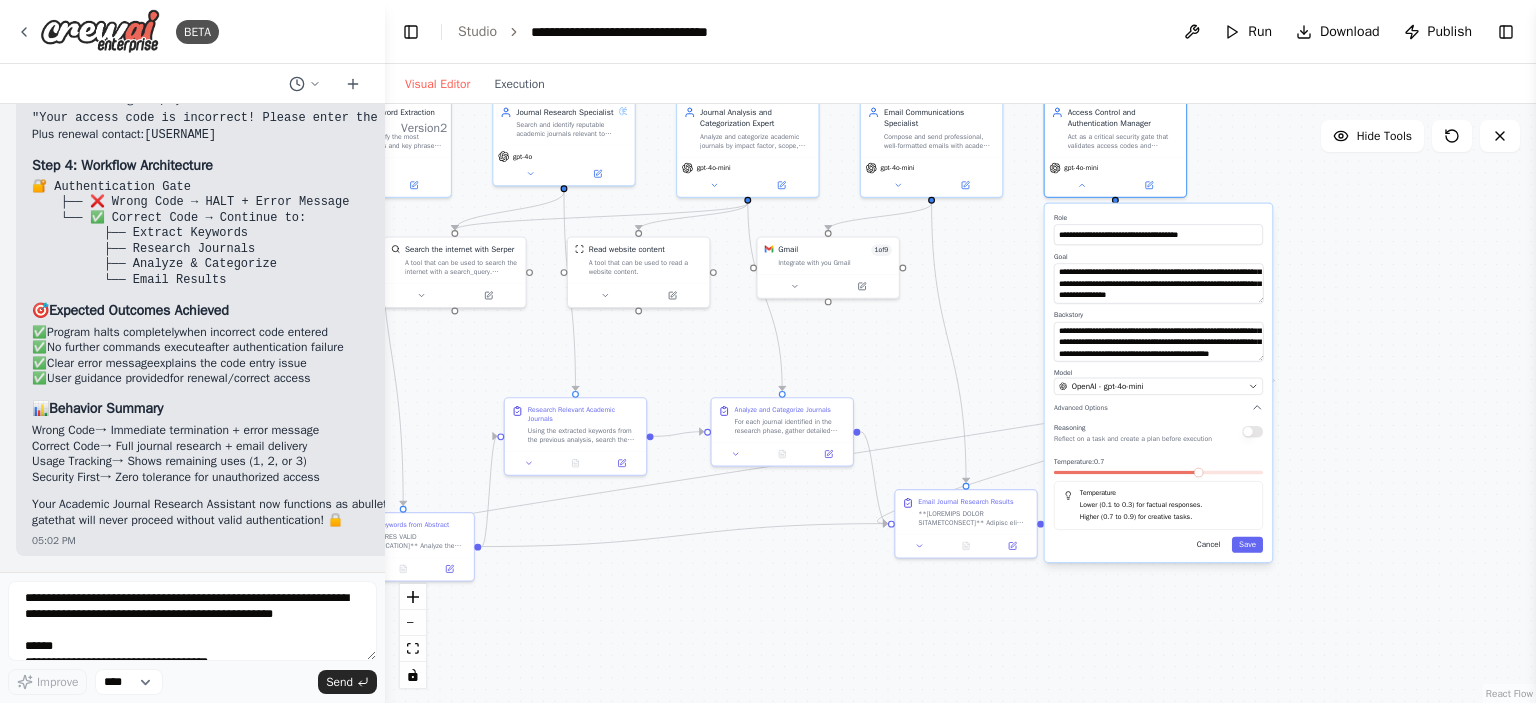click on "Cancel" at bounding box center [1209, 545] 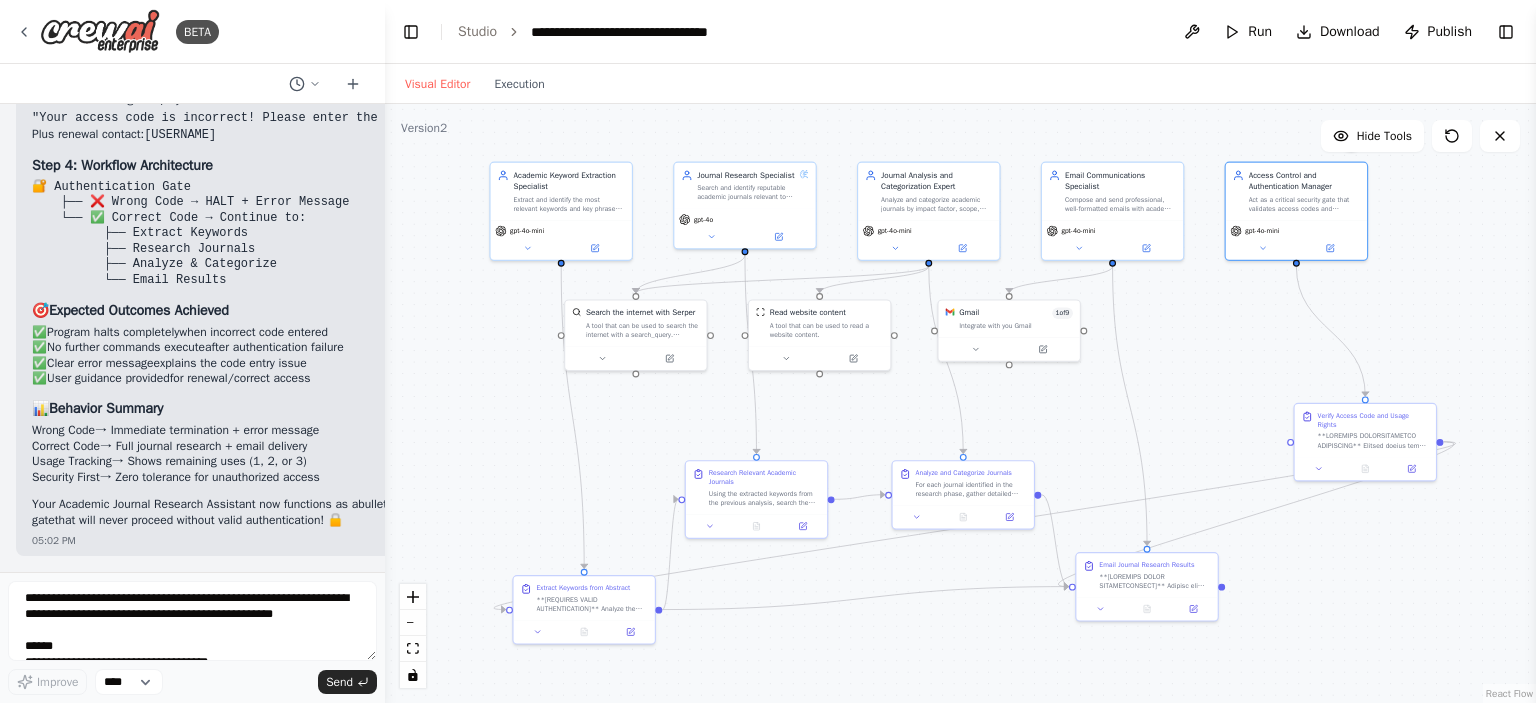 drag, startPoint x: 1059, startPoint y: 300, endPoint x: 1240, endPoint y: 363, distance: 191.65073 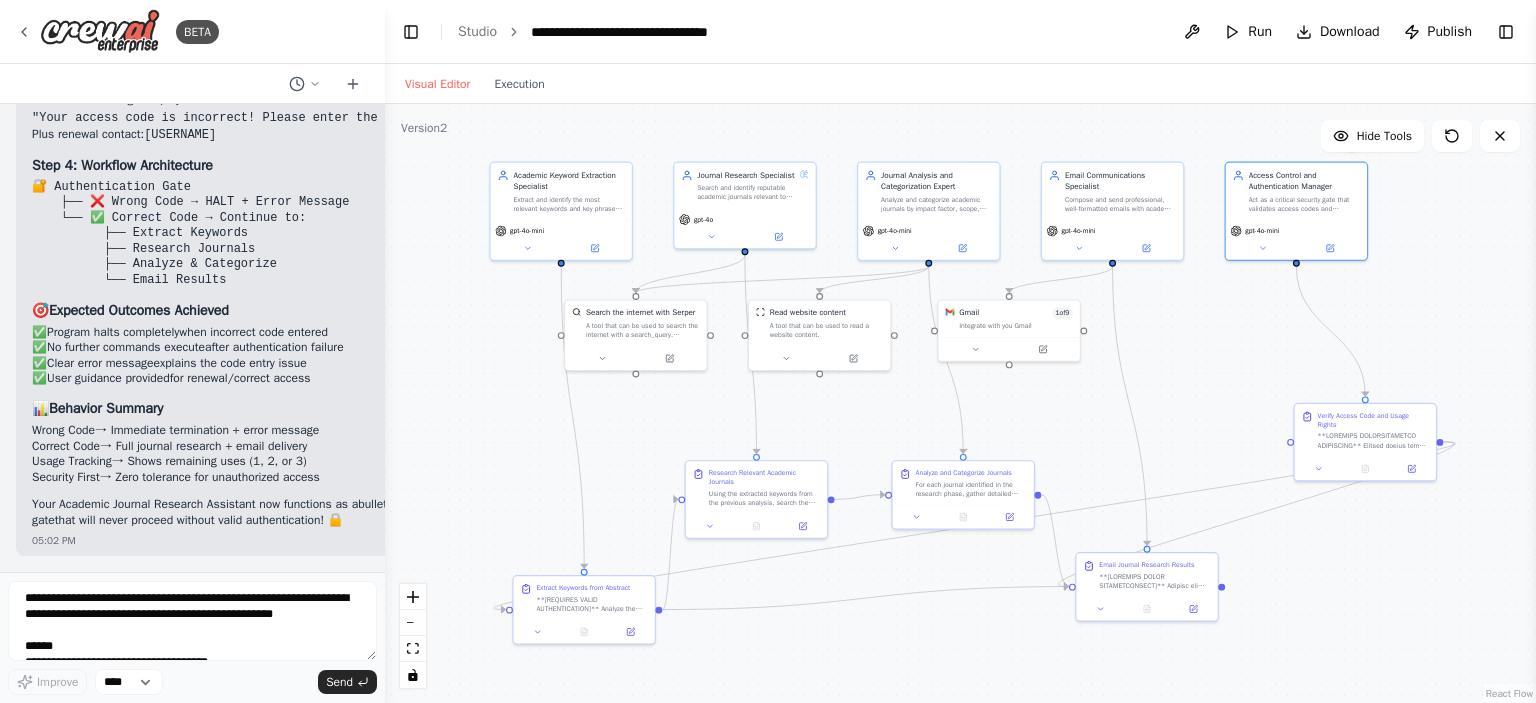 click on ".deletable-edge-delete-btn {
width: 20px;
height: 20px;
border: 0px solid #ffffff;
color: #6b7280;
background-color: #f8fafc;
cursor: pointer;
border-radius: 50%;
font-size: 12px;
padding: 3px;
display: flex;
align-items: center;
justify-content: center;
transition: all 0.2s cubic-bezier(0.4, 0, 0.2, 1);
box-shadow: 0 2px 4px rgba(0, 0, 0, 0.1);
}
.deletable-edge-delete-btn:hover {
background-color: #ef4444;
color: #ffffff;
border-color: #dc2626;
transform: scale(1.1);
box-shadow: 0 4px 12px rgba(239, 68, 68, 0.4);
}
.deletable-edge-delete-btn:active {
transform: scale(0.95);
box-shadow: 0 2px 4px rgba(239, 68, 68, 0.3);
}
Academic Keyword Extraction Specialist gpt-4o-mini gpt-4o gpt-4o-mini" at bounding box center [960, 403] 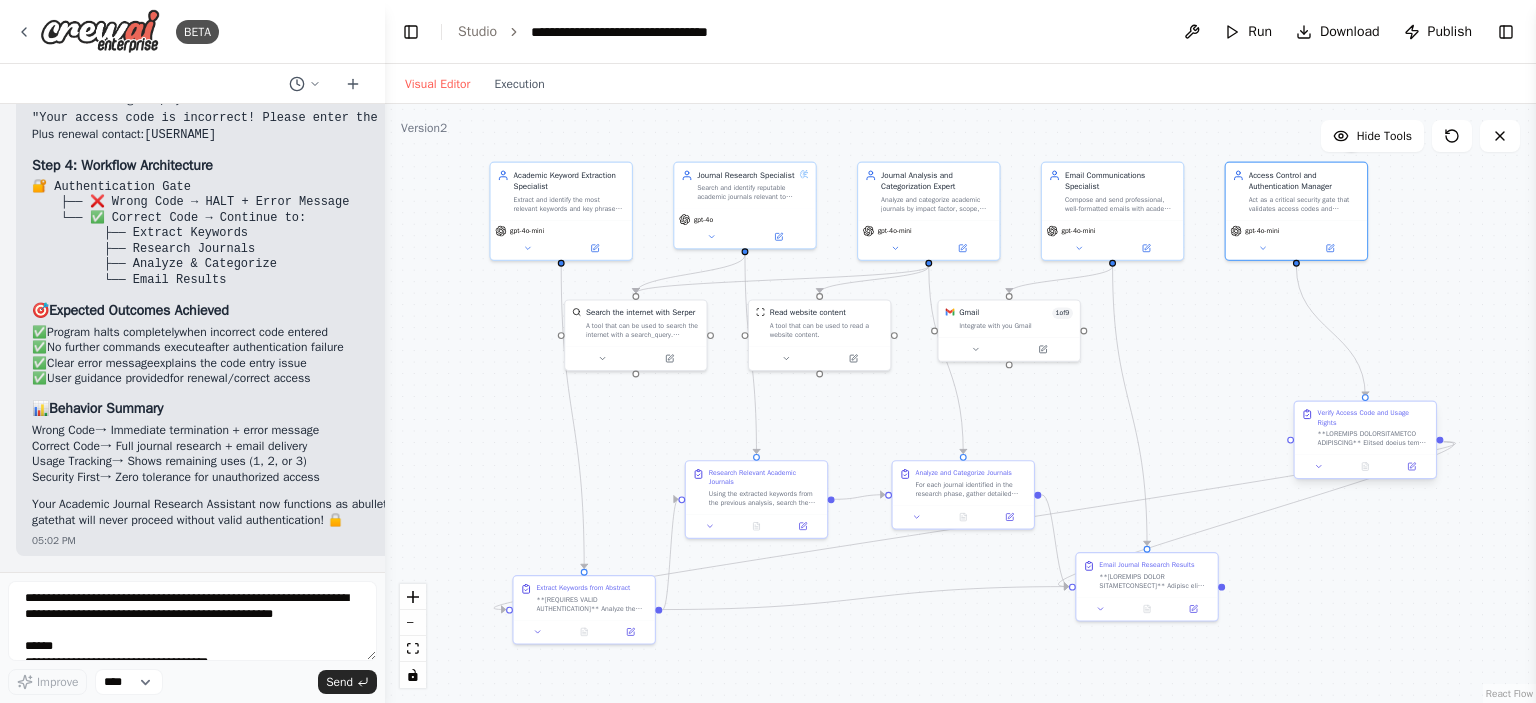 click at bounding box center [1373, 438] 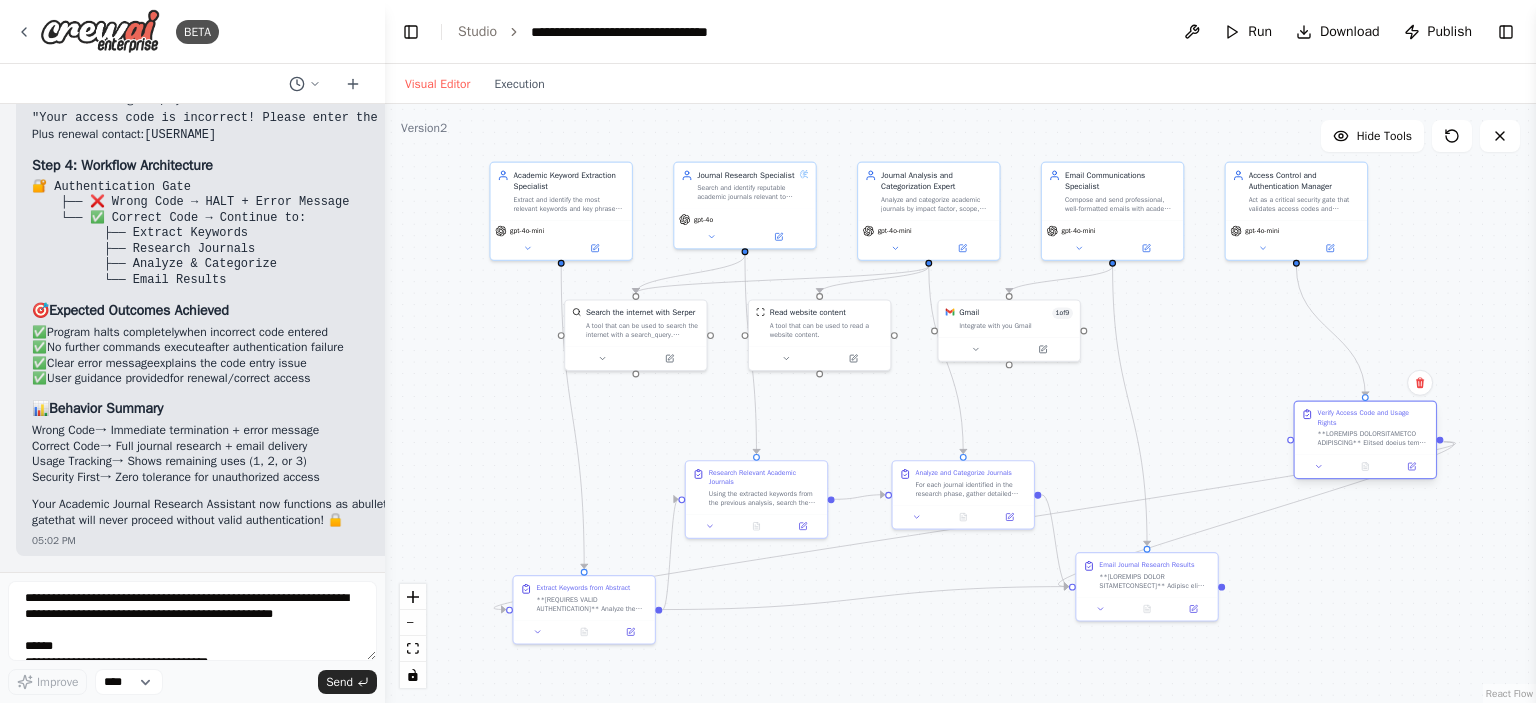 click at bounding box center (1373, 438) 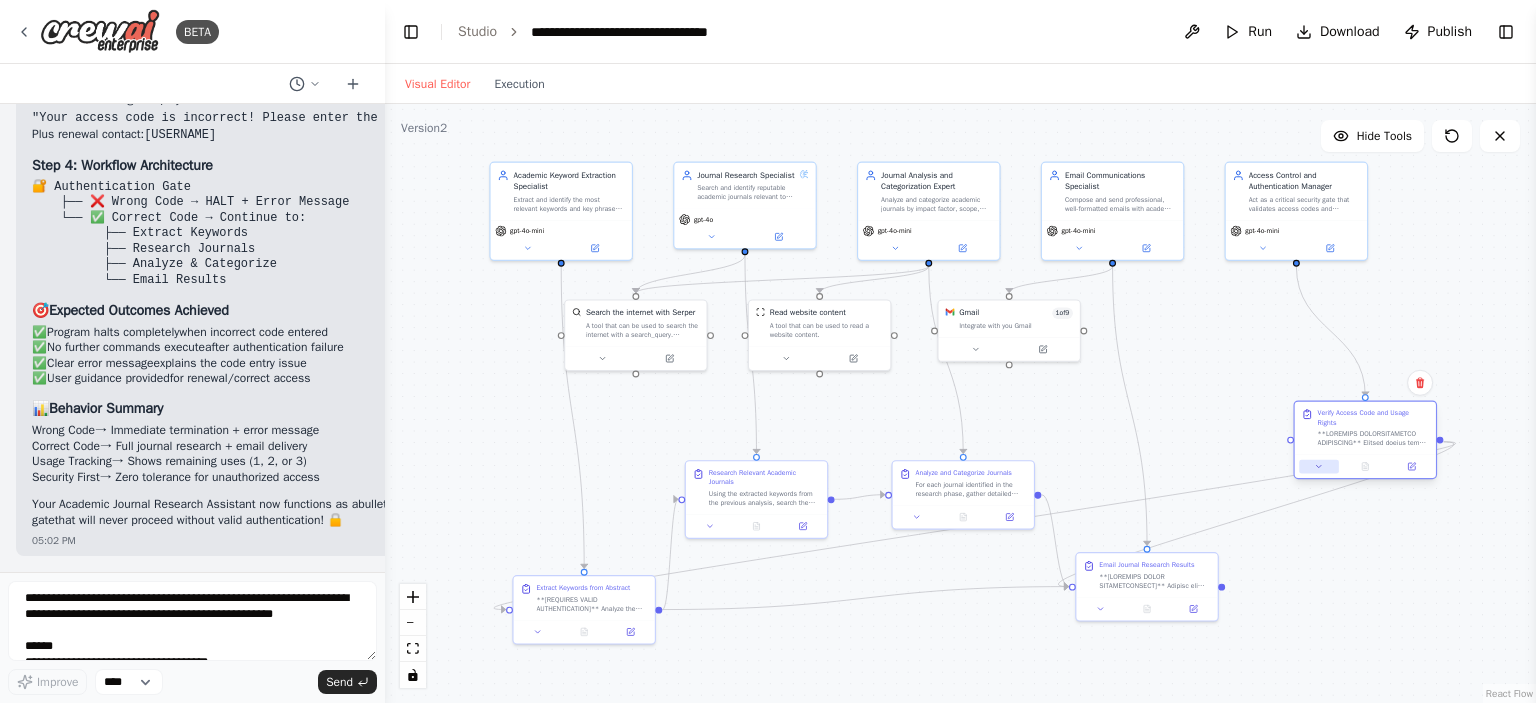 click at bounding box center (1365, 466) 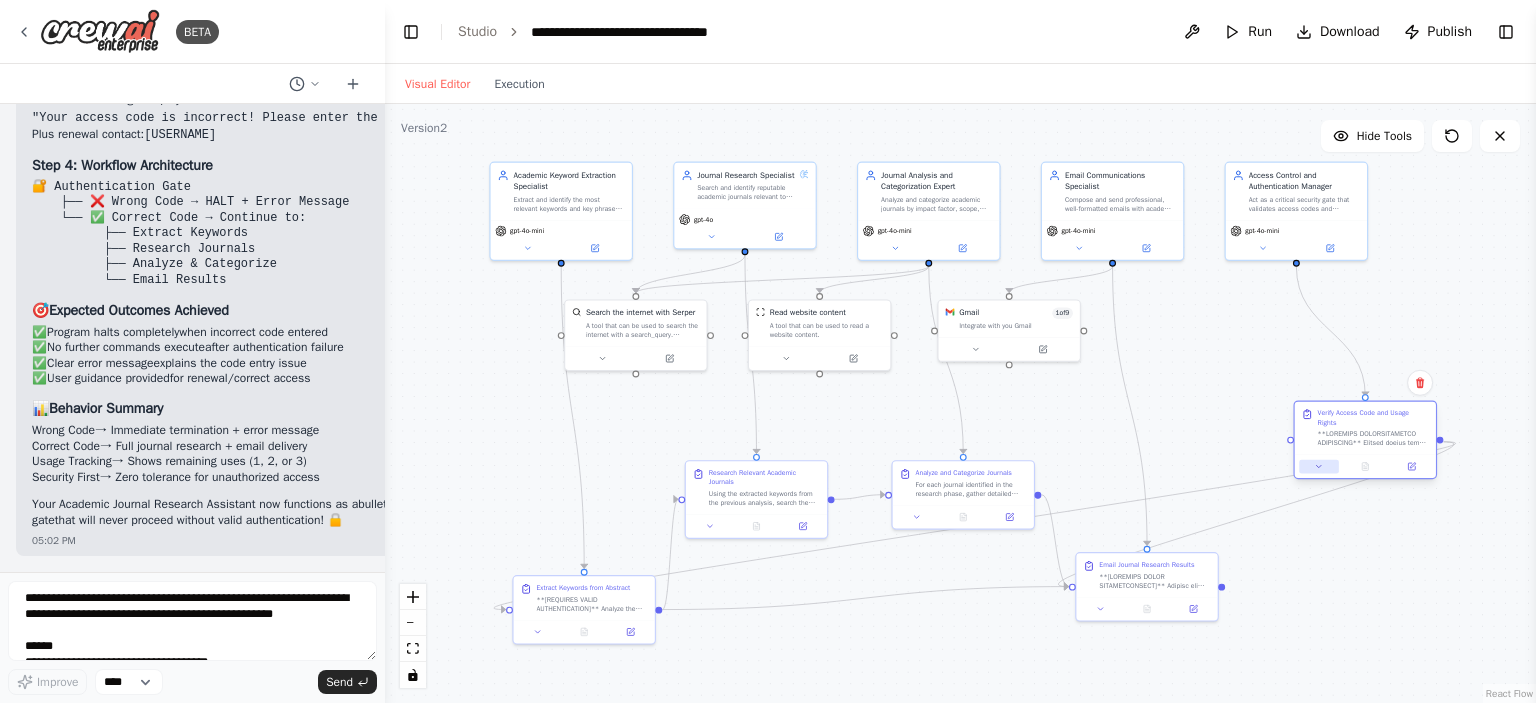 click at bounding box center (1318, 467) 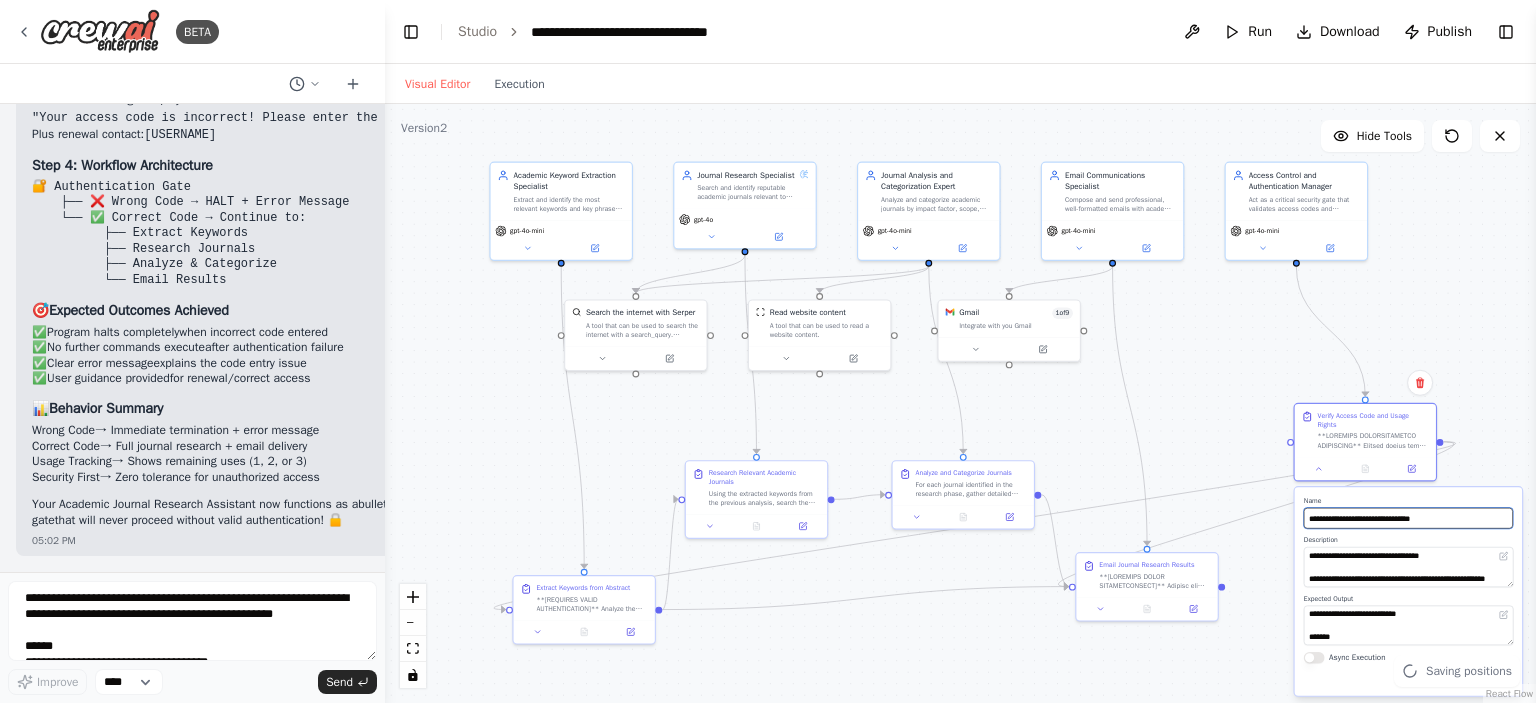 click on "**********" at bounding box center [1408, 518] 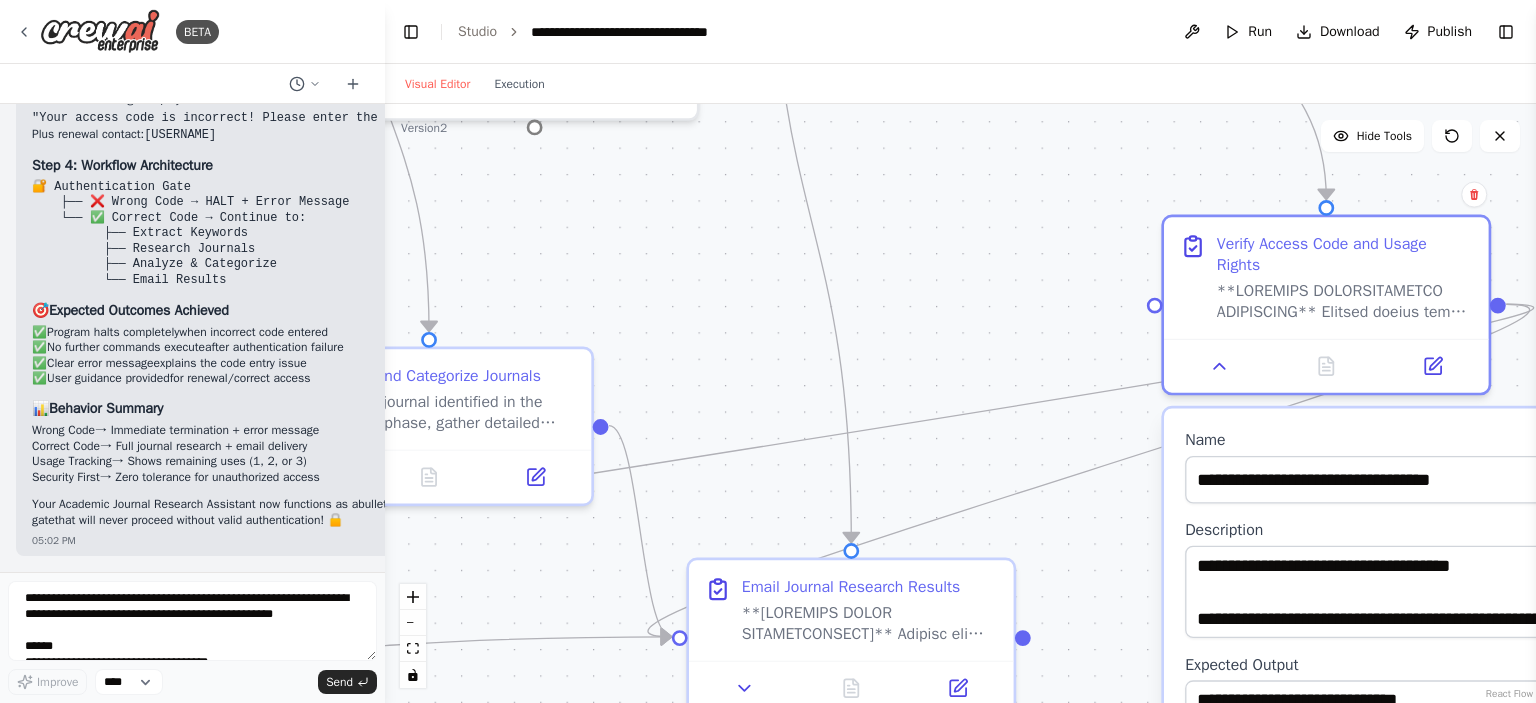 drag, startPoint x: 1380, startPoint y: 532, endPoint x: 1351, endPoint y: 524, distance: 30.083218 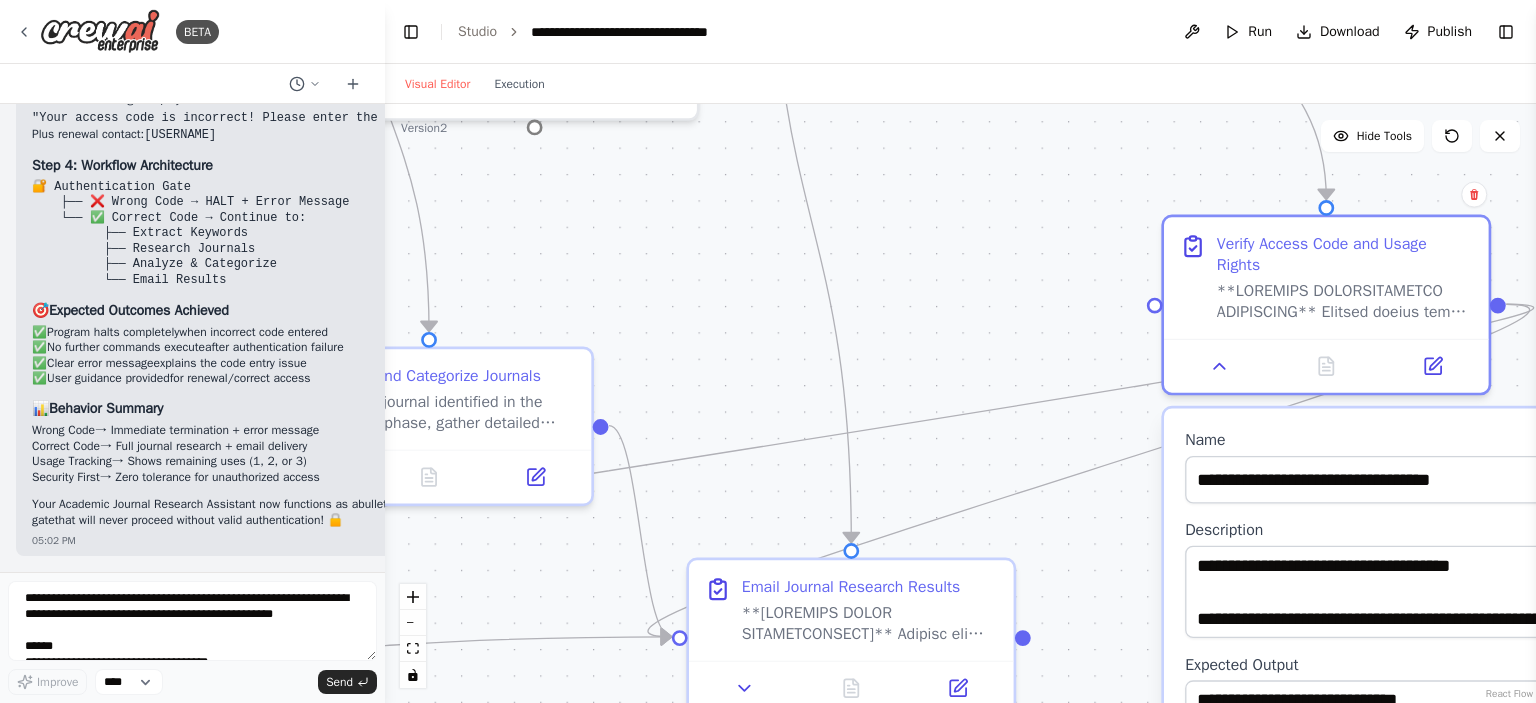 click on "Description" at bounding box center (1425, 529) 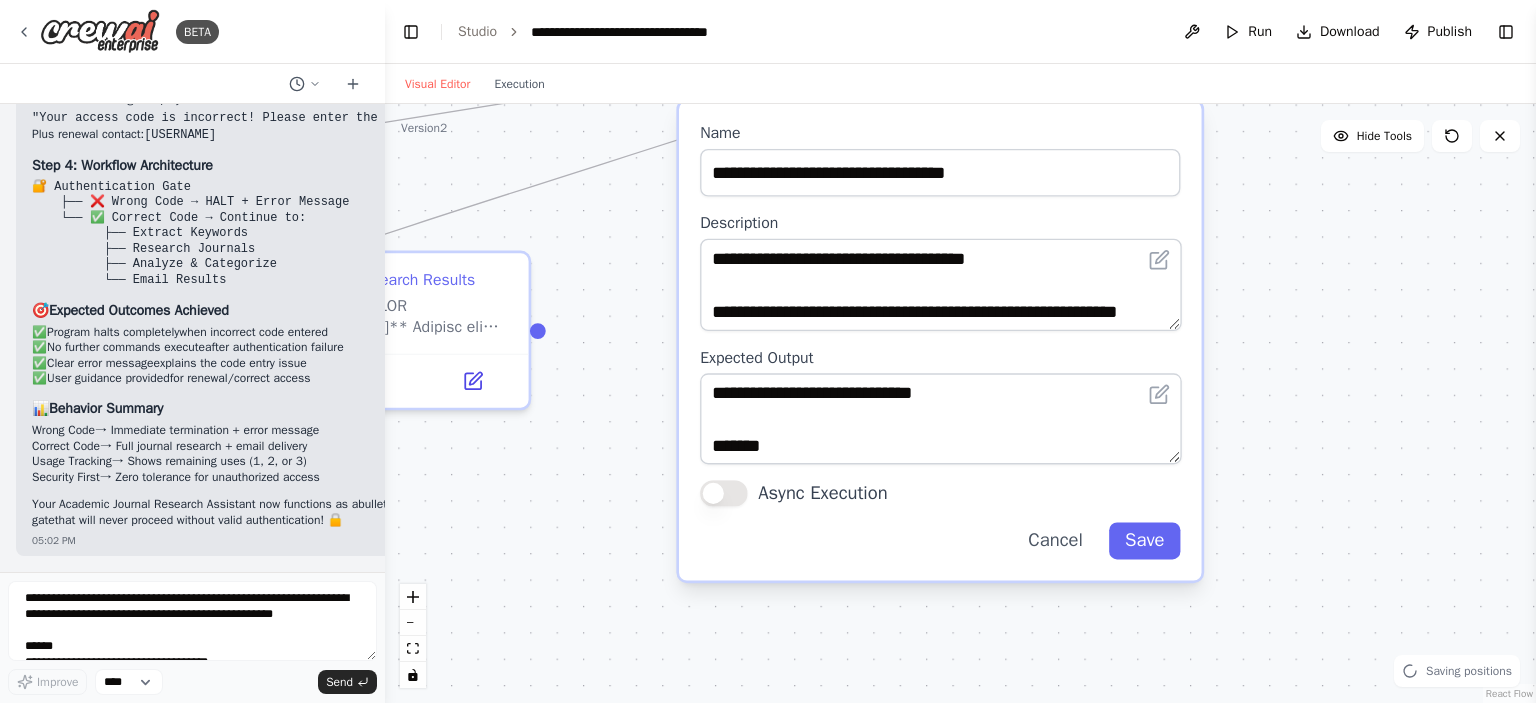 drag, startPoint x: 1077, startPoint y: 507, endPoint x: 633, endPoint y: 225, distance: 525.9848 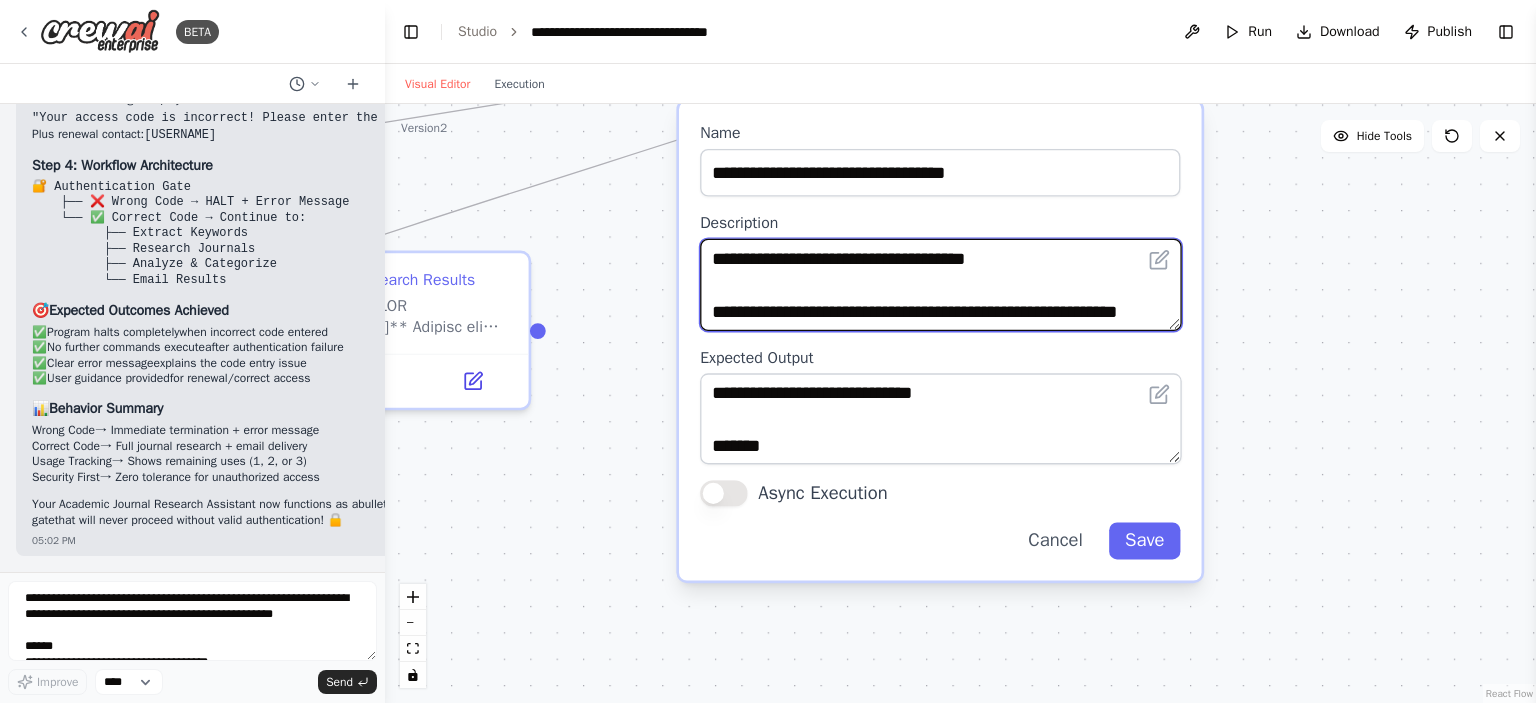 click at bounding box center (940, 285) 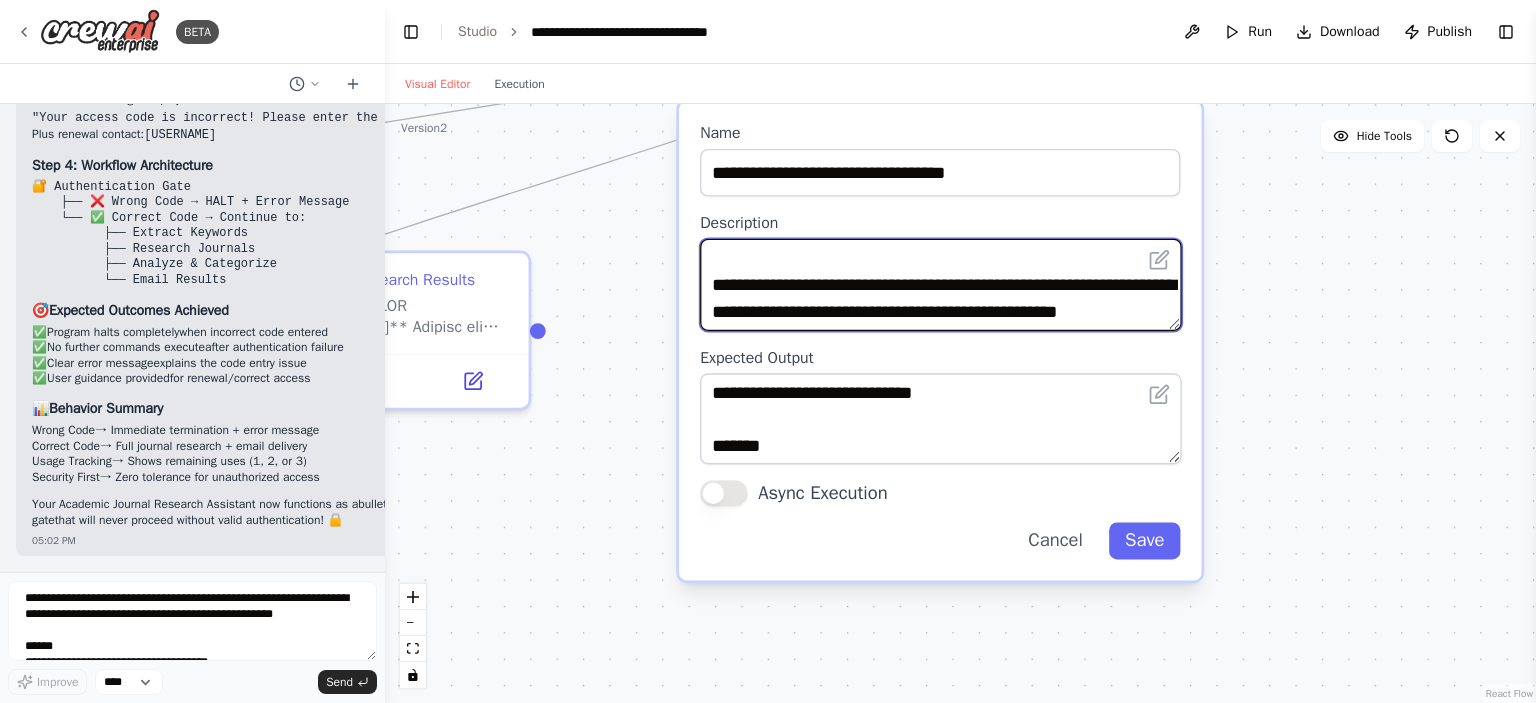 scroll, scrollTop: 795, scrollLeft: 0, axis: vertical 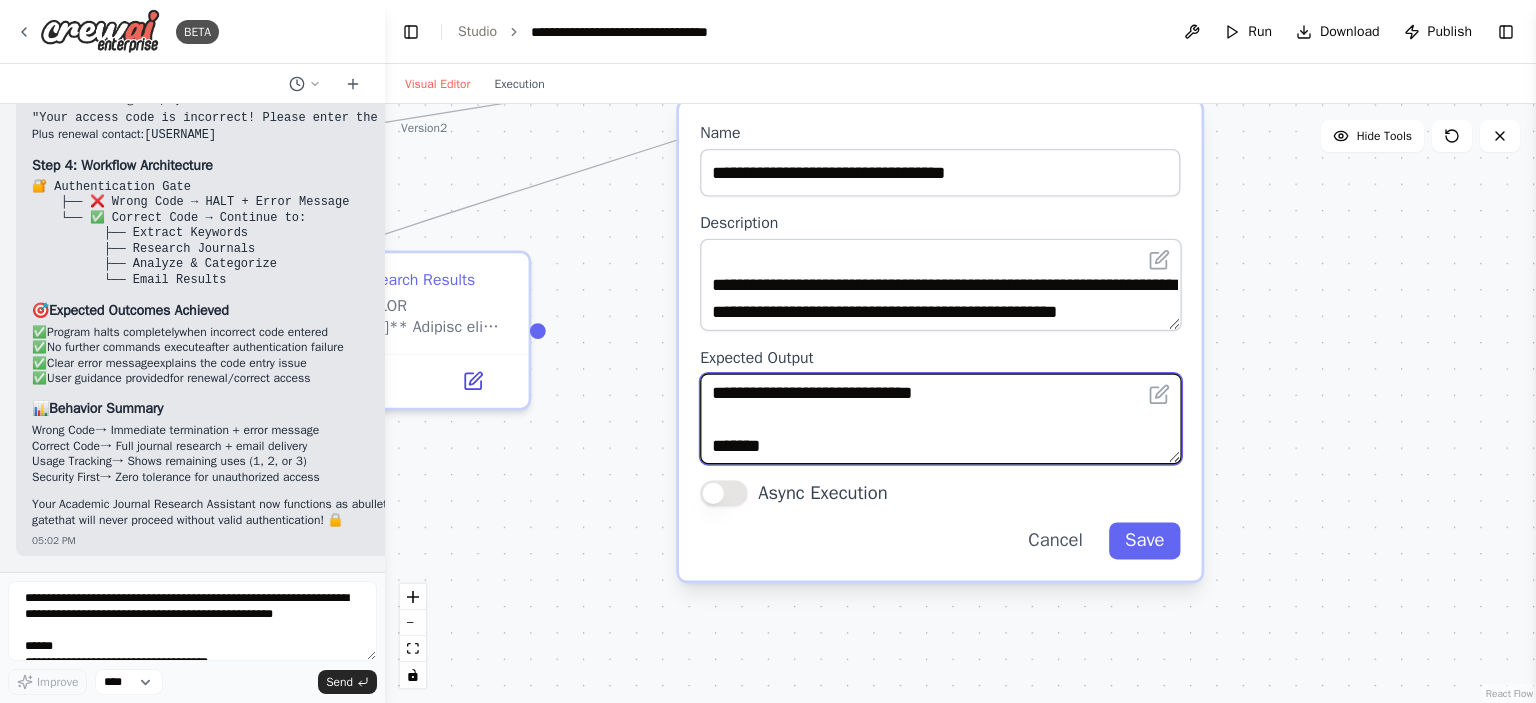 click on "**********" at bounding box center (940, 419) 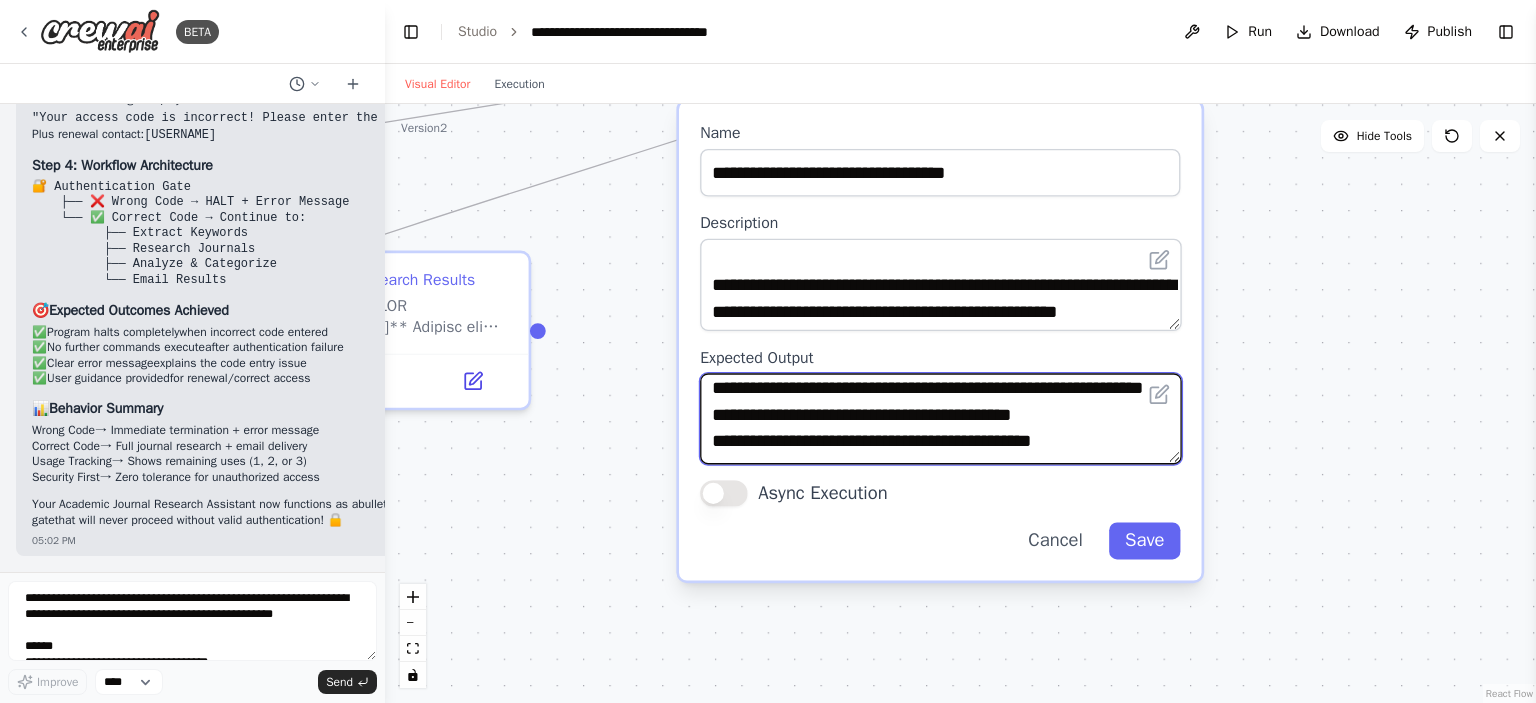 scroll, scrollTop: 4, scrollLeft: 0, axis: vertical 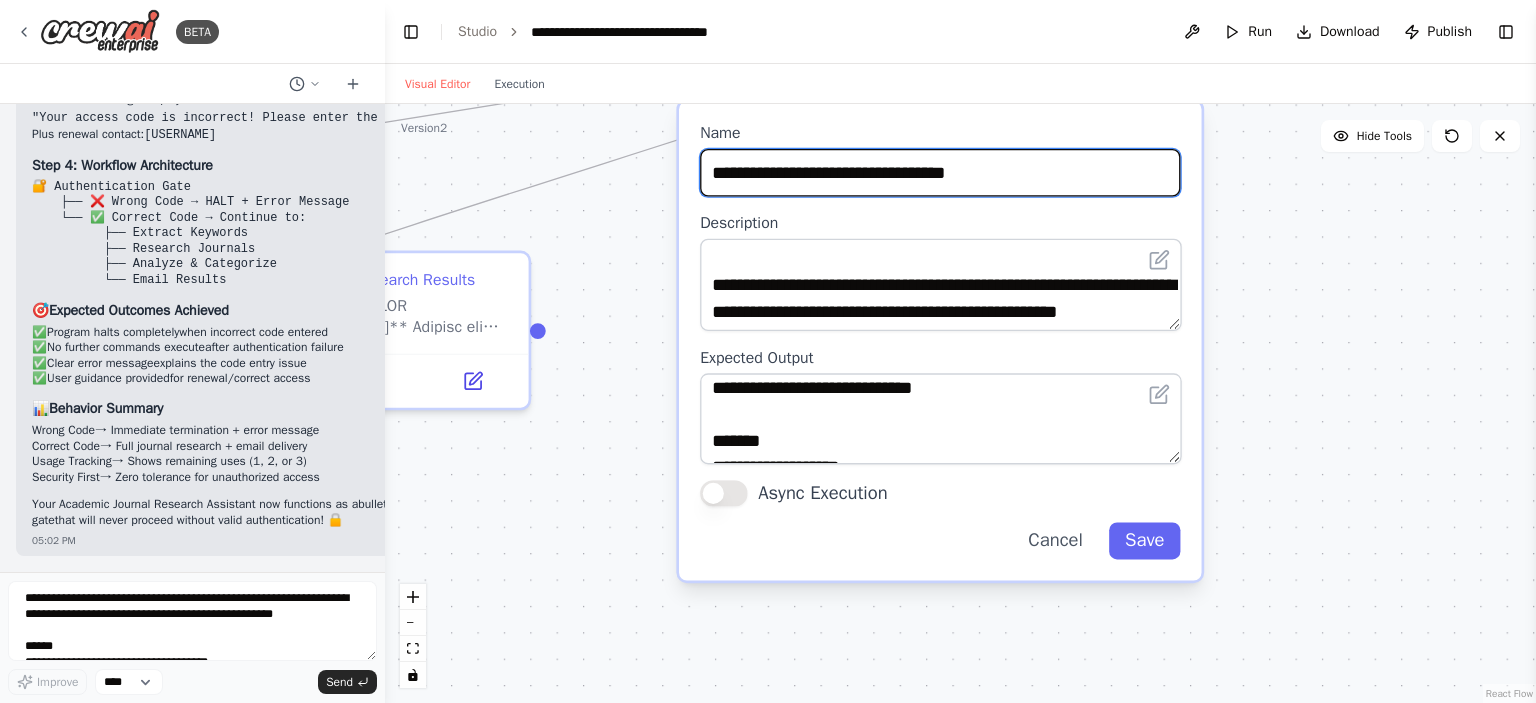 click on "**********" at bounding box center [940, 173] 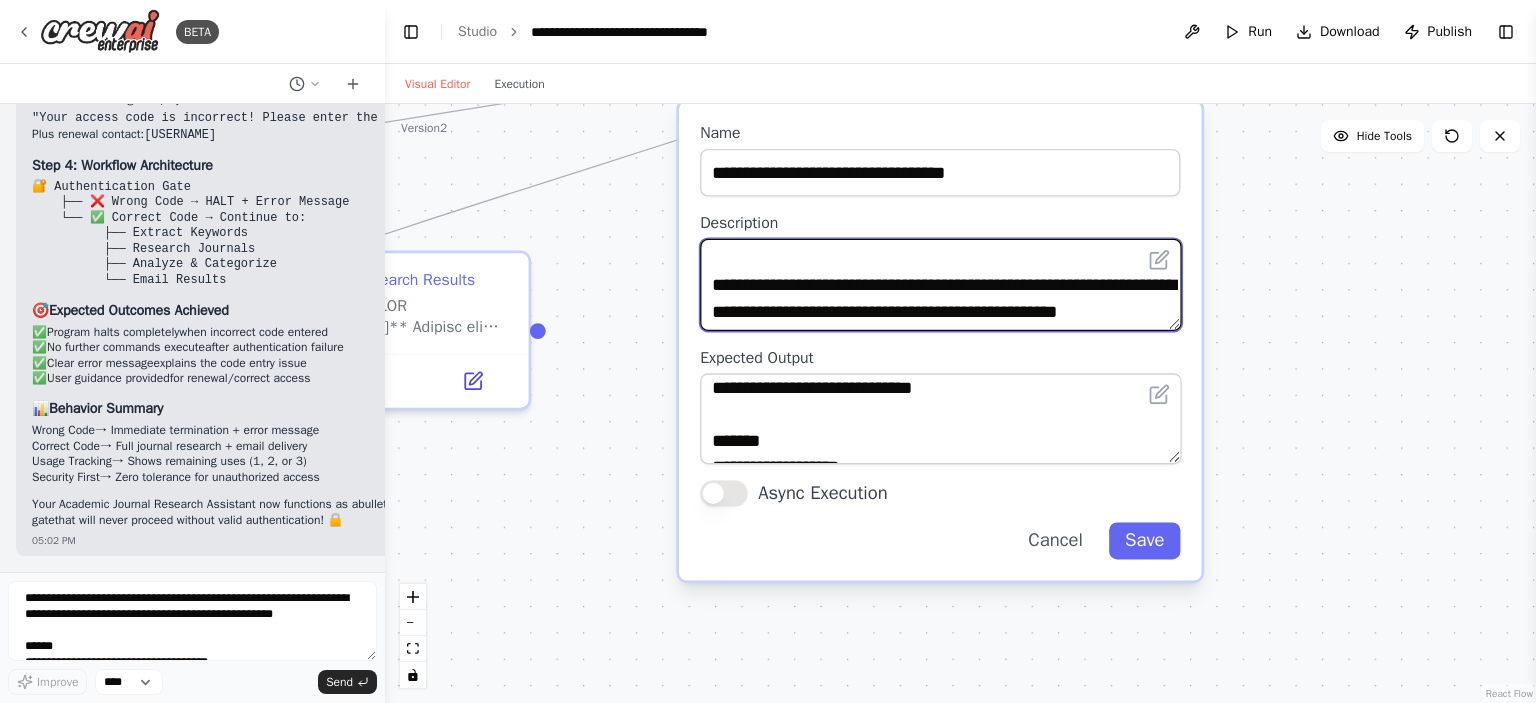 click at bounding box center (940, 285) 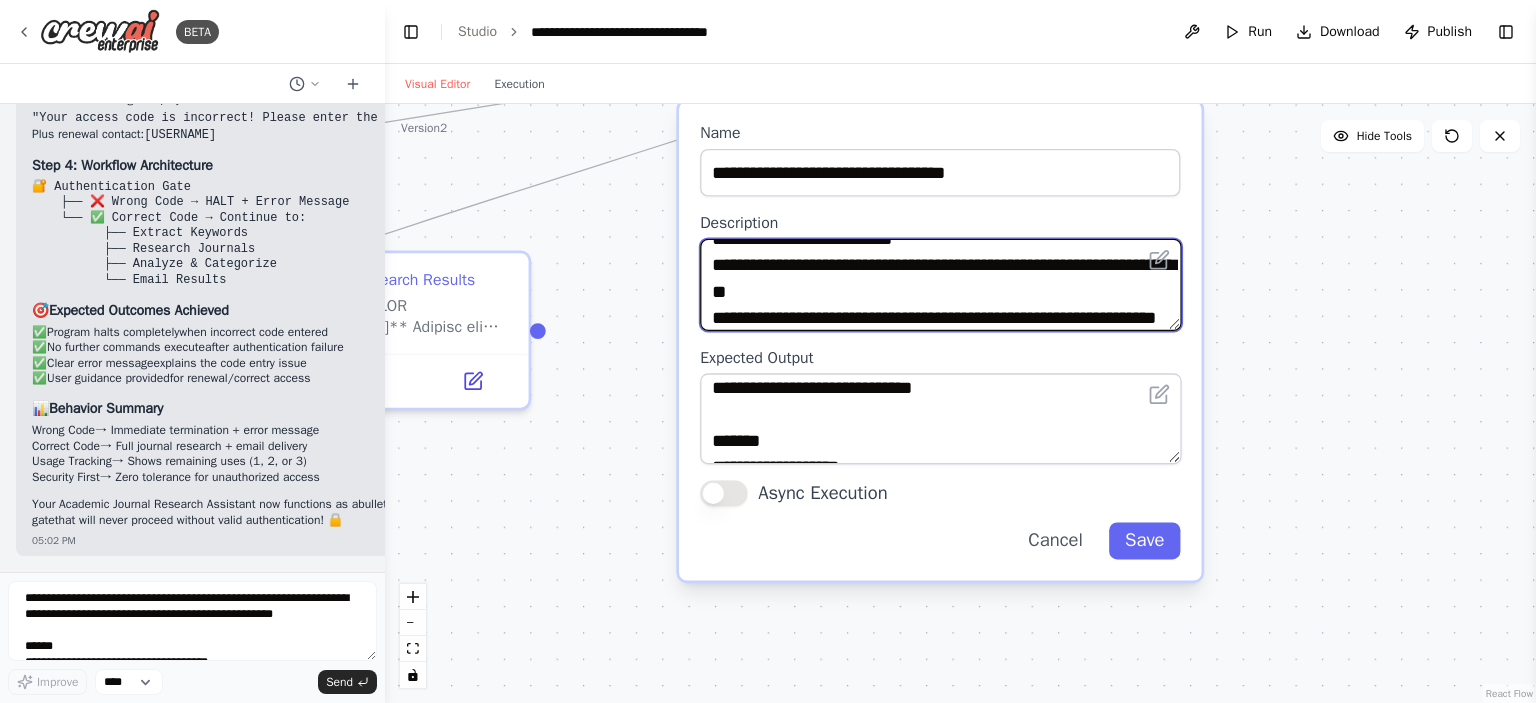 scroll, scrollTop: 115, scrollLeft: 0, axis: vertical 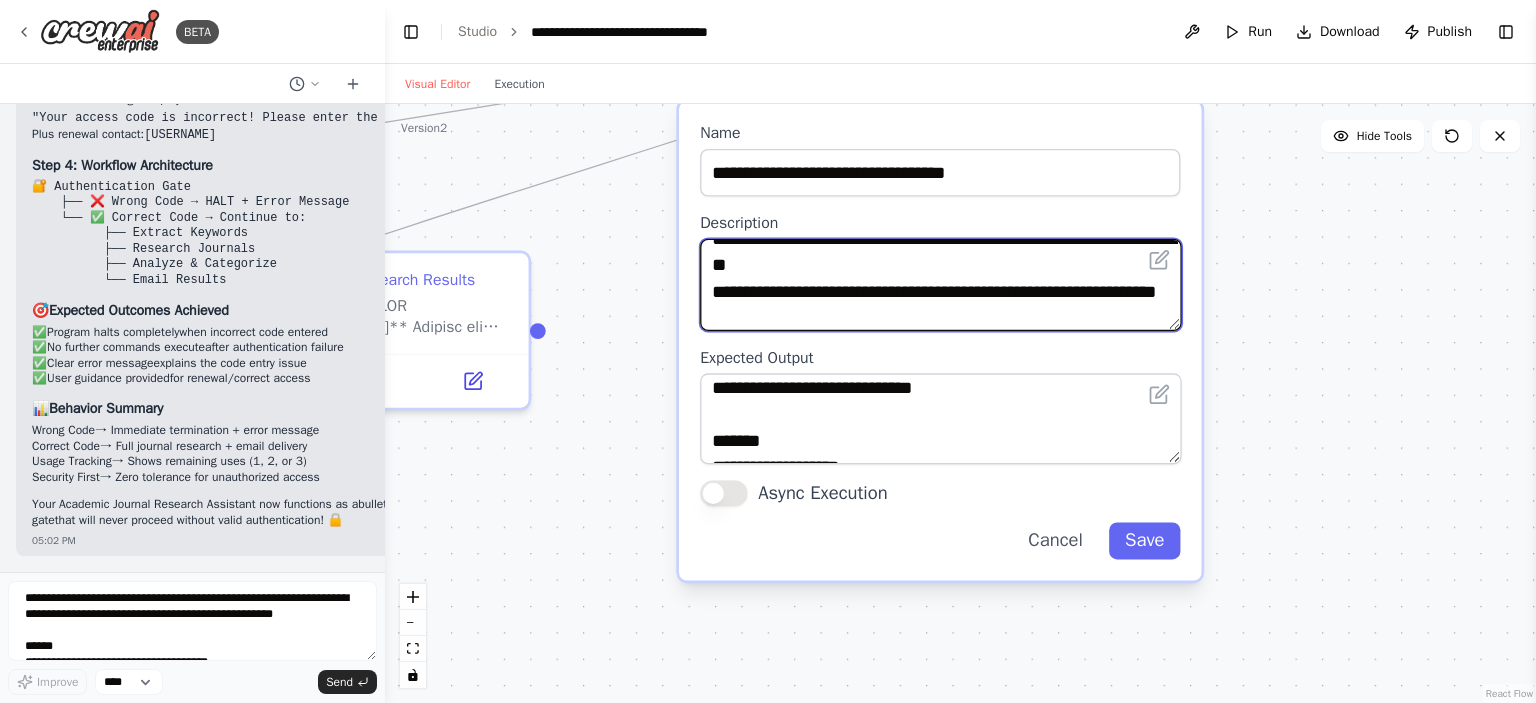 click at bounding box center (940, 285) 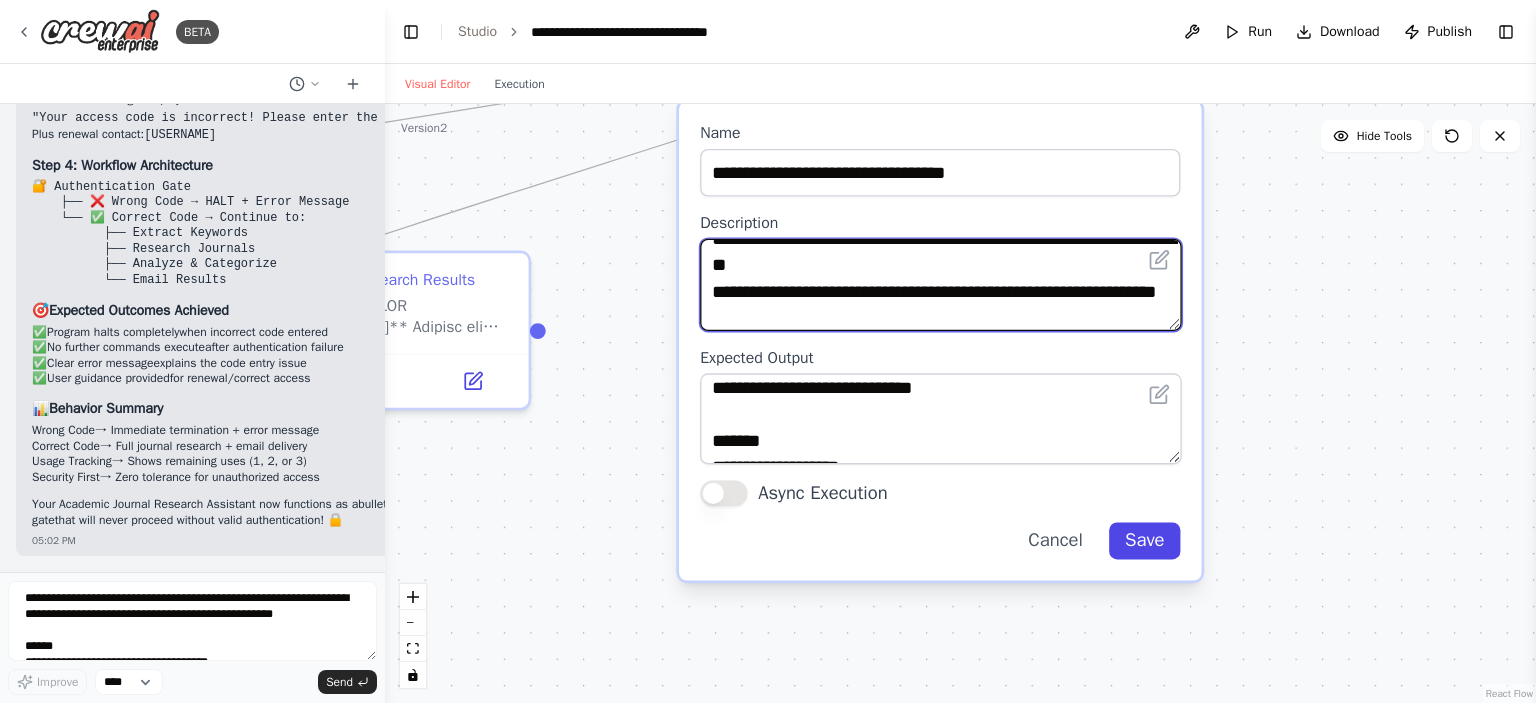 type on "**********" 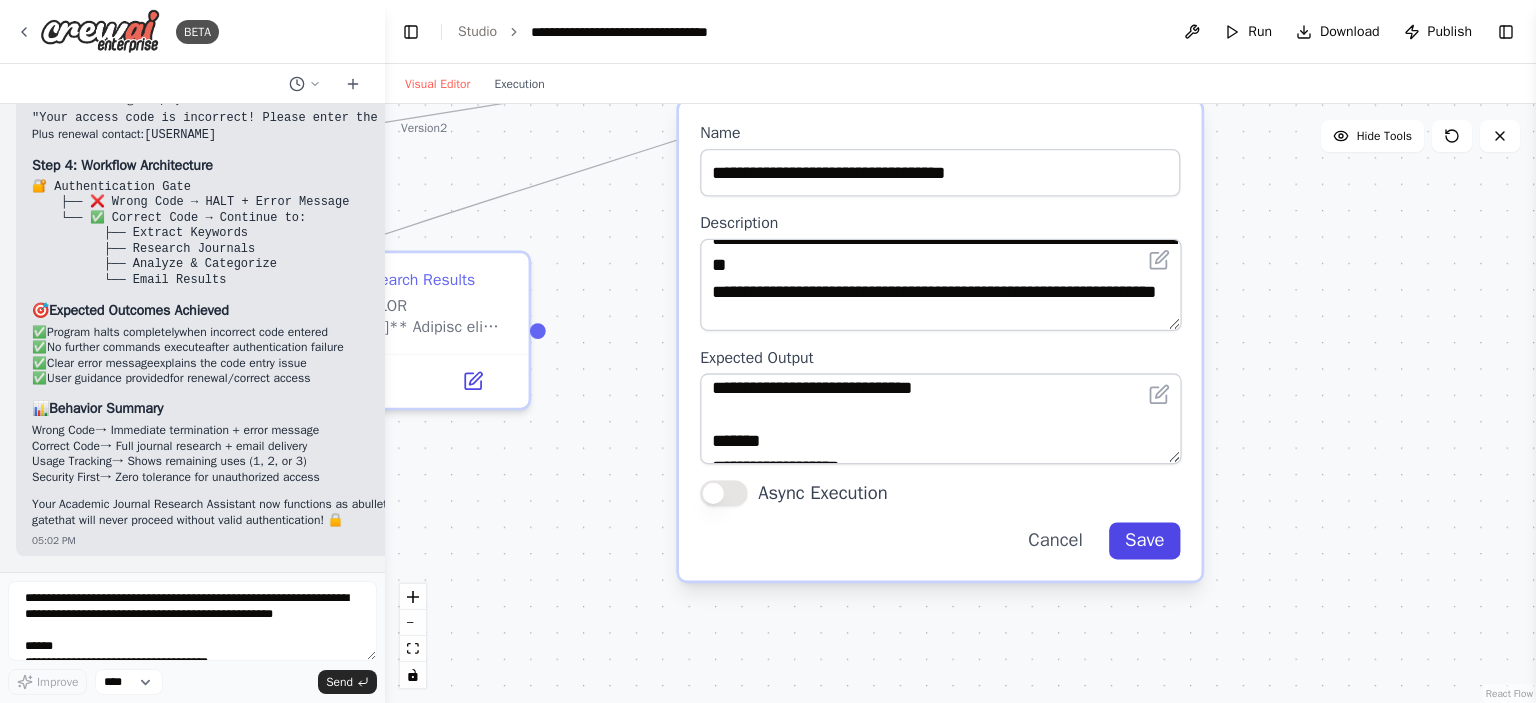 click on "Save" at bounding box center [1144, 541] 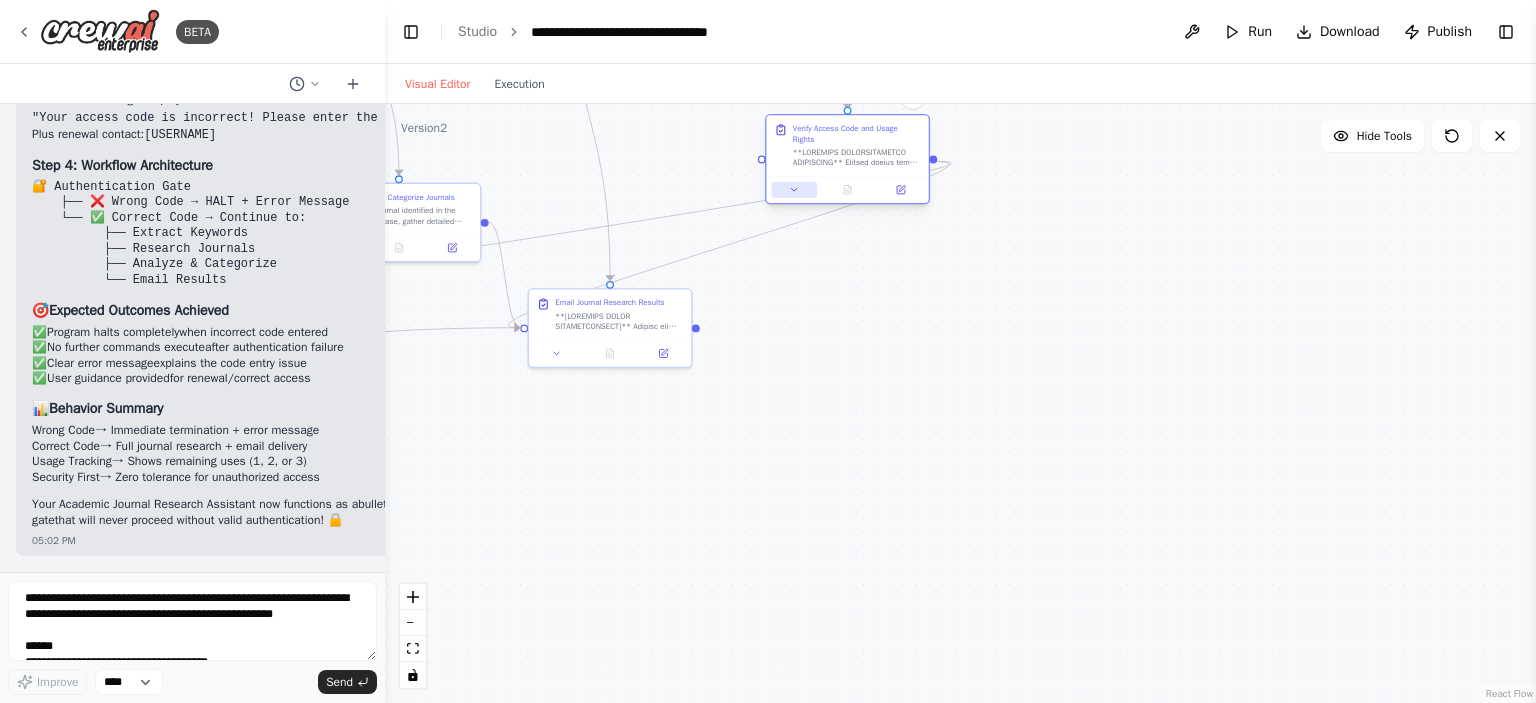 click at bounding box center [794, 190] 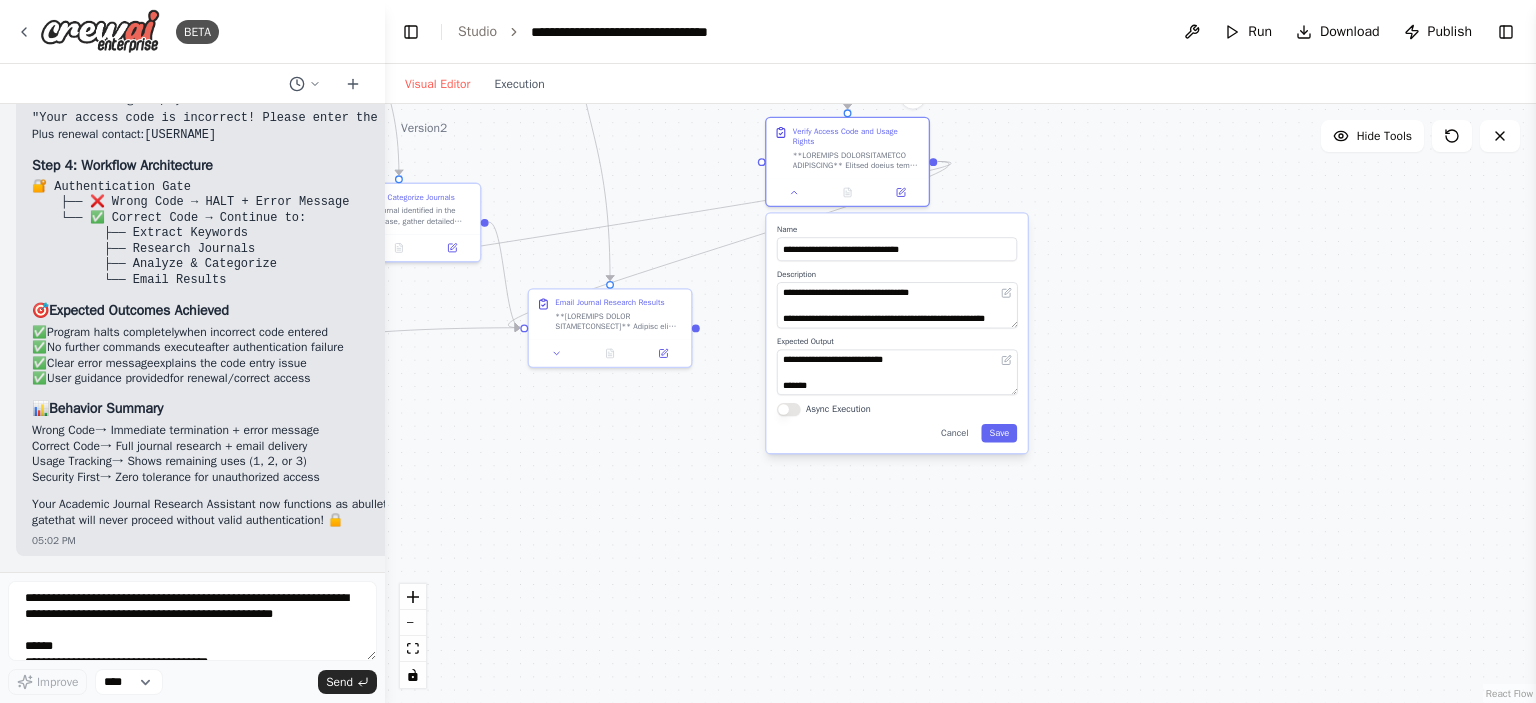 click on "Async Execution" at bounding box center (789, 409) 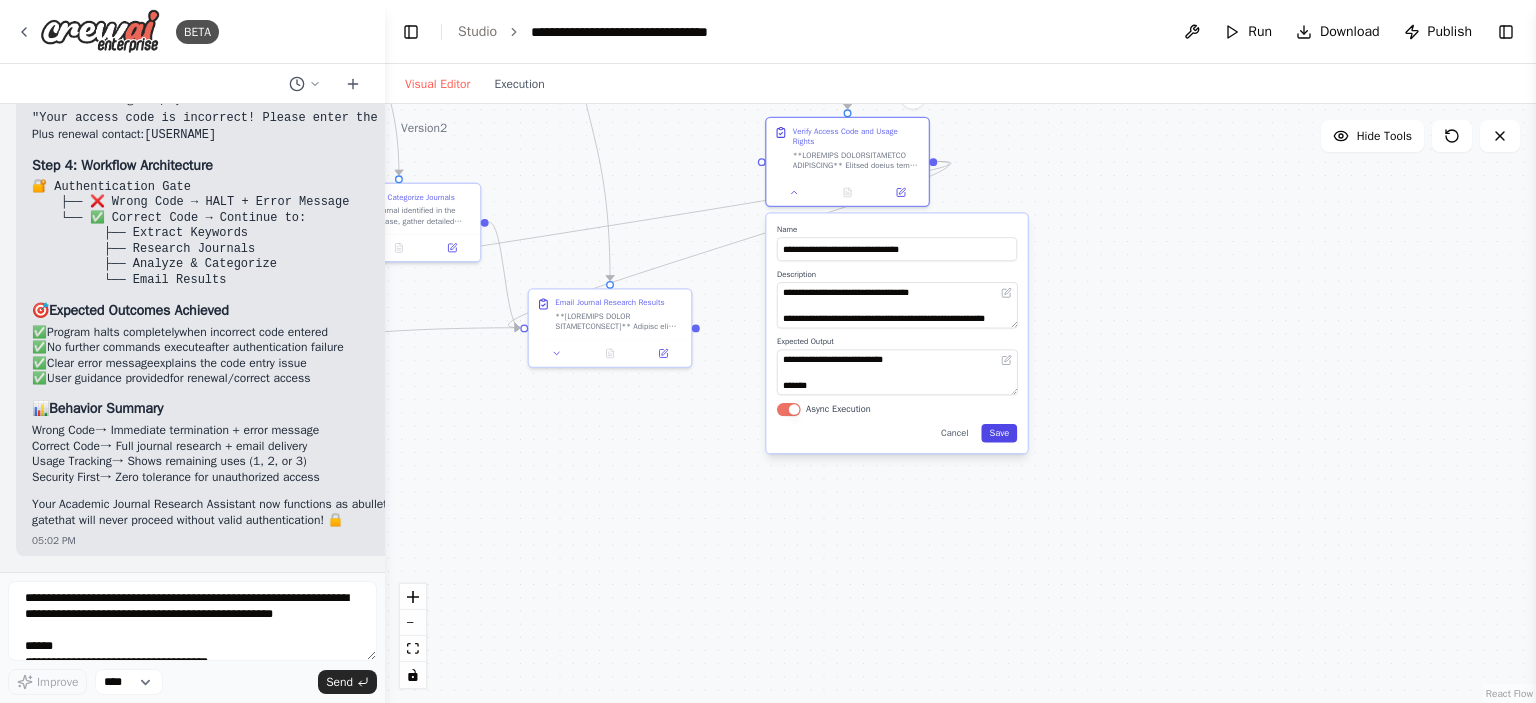 click on "Save" at bounding box center (1000, 433) 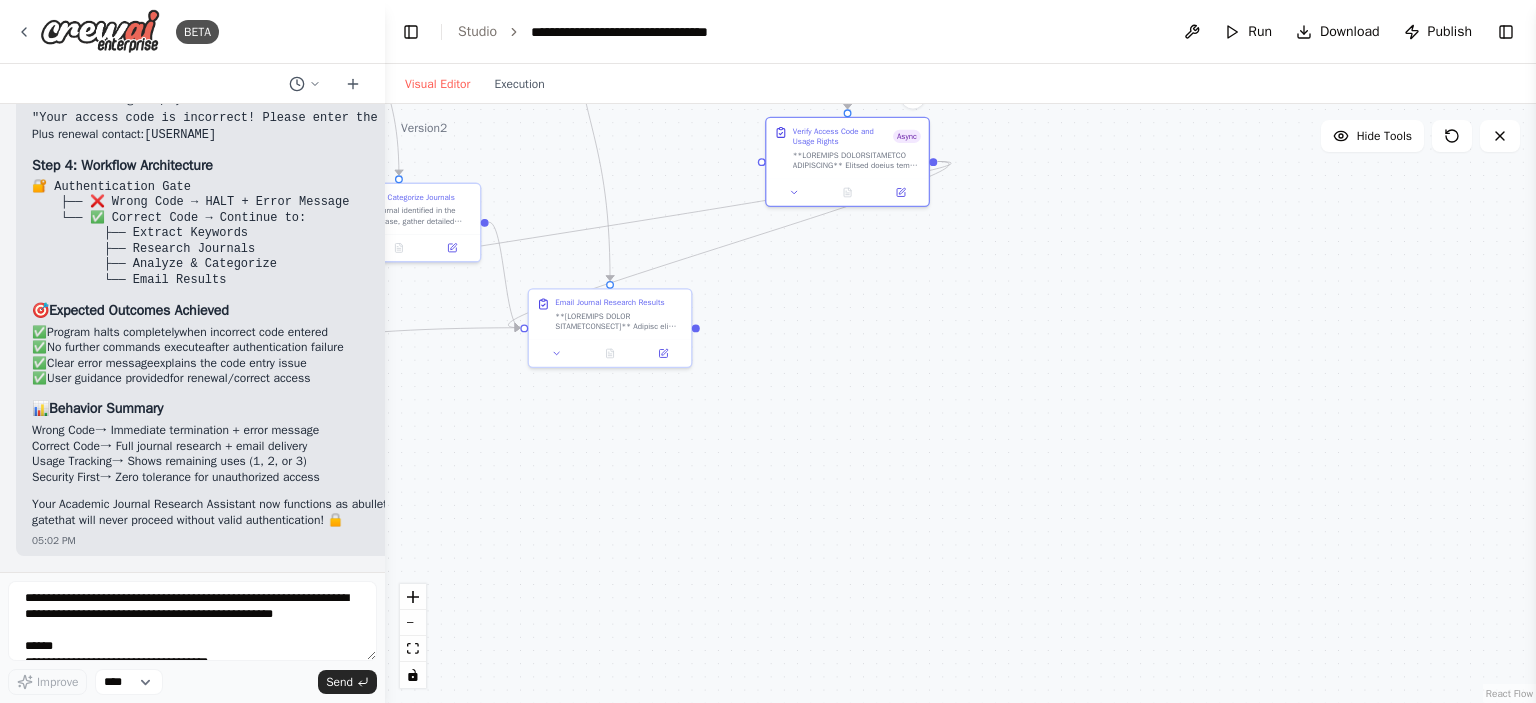click on ".deletable-edge-delete-btn {
width: 20px;
height: 20px;
border: 0px solid #ffffff;
color: #6b7280;
background-color: #f8fafc;
cursor: pointer;
border-radius: 50%;
font-size: 12px;
padding: 3px;
display: flex;
align-items: center;
justify-content: center;
transition: all 0.2s cubic-bezier(0.4, 0, 0.2, 1);
box-shadow: 0 2px 4px rgba(0, 0, 0, 0.1);
}
.deletable-edge-delete-btn:hover {
background-color: #ef4444;
color: #ffffff;
border-color: #dc2626;
transform: scale(1.1);
box-shadow: 0 4px 12px rgba(239, 68, 68, 0.4);
}
.deletable-edge-delete-btn:active {
transform: scale(0.95);
box-shadow: 0 2px 4px rgba(239, 68, 68, 0.3);
}
Academic Keyword Extraction Specialist gpt-4o-mini gpt-4o gpt-4o-mini" at bounding box center [960, 403] 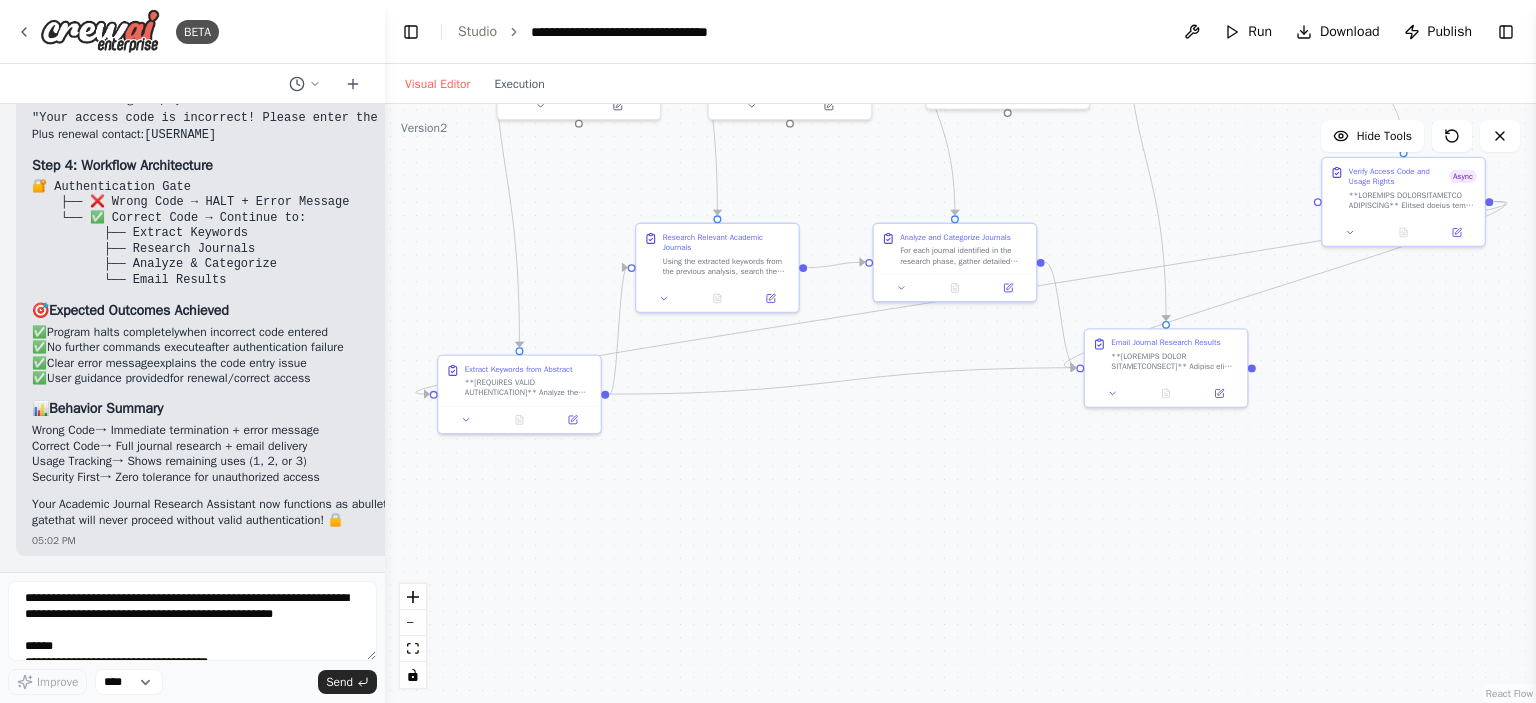 drag, startPoint x: 574, startPoint y: 451, endPoint x: 1130, endPoint y: 491, distance: 557.437 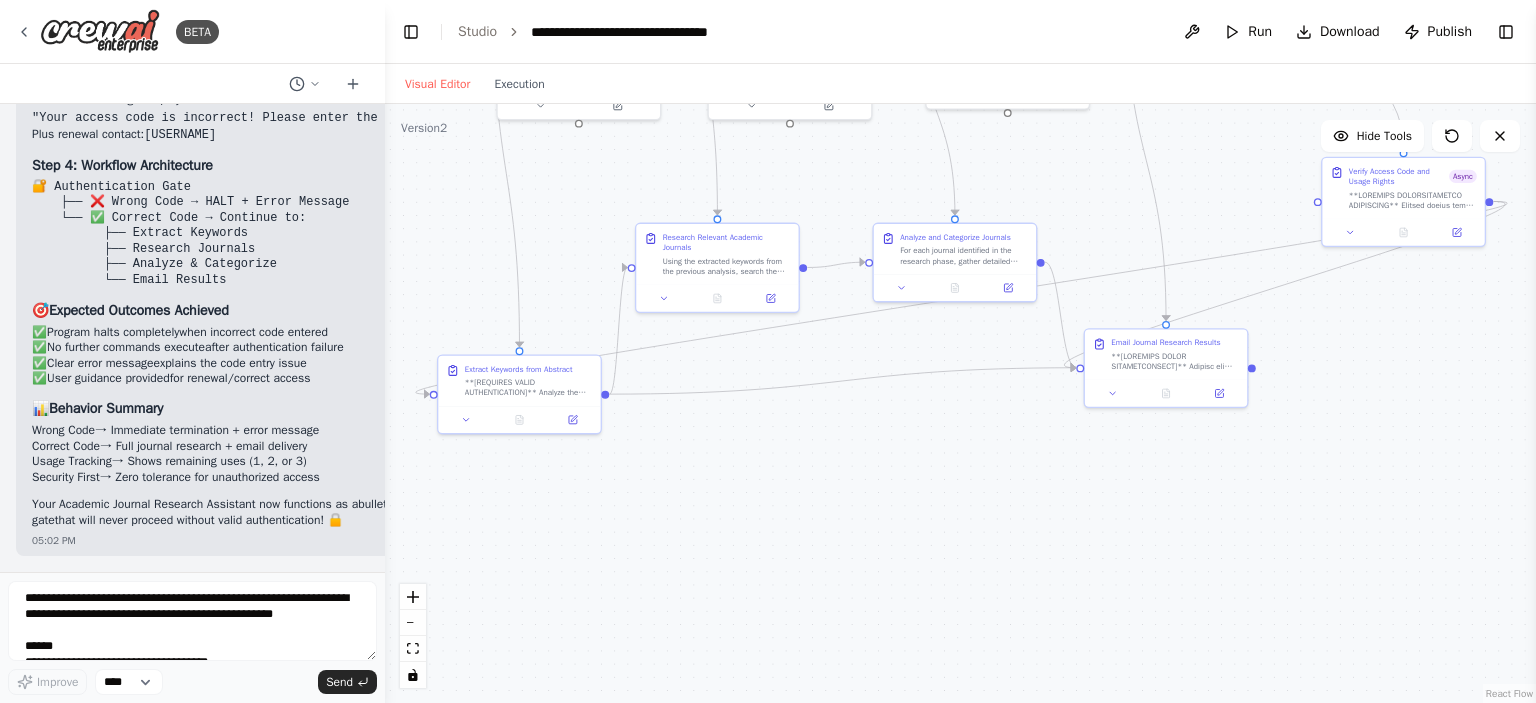 click on ".deletable-edge-delete-btn {
width: 20px;
height: 20px;
border: 0px solid #ffffff;
color: #6b7280;
background-color: #f8fafc;
cursor: pointer;
border-radius: 50%;
font-size: 12px;
padding: 3px;
display: flex;
align-items: center;
justify-content: center;
transition: all 0.2s cubic-bezier(0.4, 0, 0.2, 1);
box-shadow: 0 2px 4px rgba(0, 0, 0, 0.1);
}
.deletable-edge-delete-btn:hover {
background-color: #ef4444;
color: #ffffff;
border-color: #dc2626;
transform: scale(1.1);
box-shadow: 0 4px 12px rgba(239, 68, 68, 0.4);
}
.deletable-edge-delete-btn:active {
transform: scale(0.95);
box-shadow: 0 2px 4px rgba(239, 68, 68, 0.3);
}
Academic Keyword Extraction Specialist gpt-4o-mini gpt-4o gpt-4o-mini" at bounding box center [960, 403] 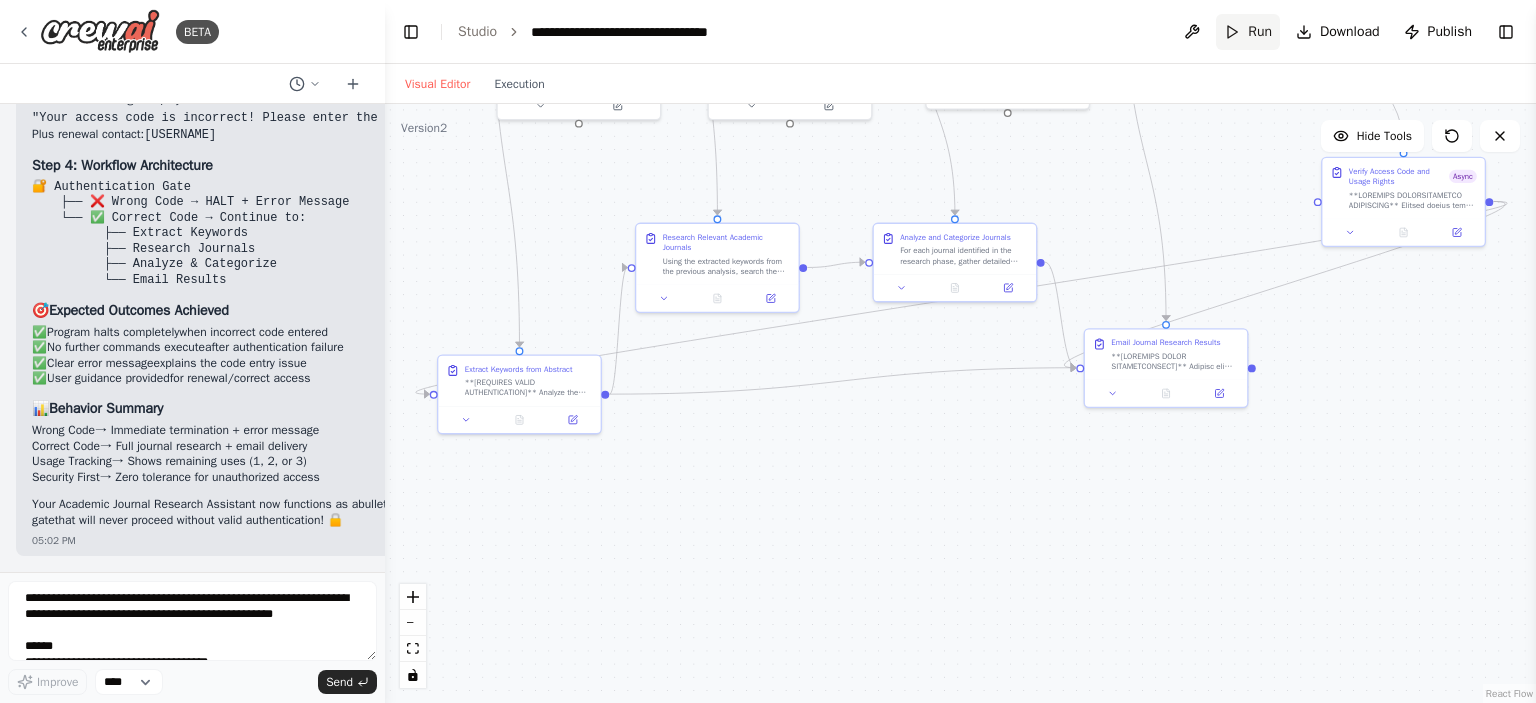 click on "Run" at bounding box center (1248, 32) 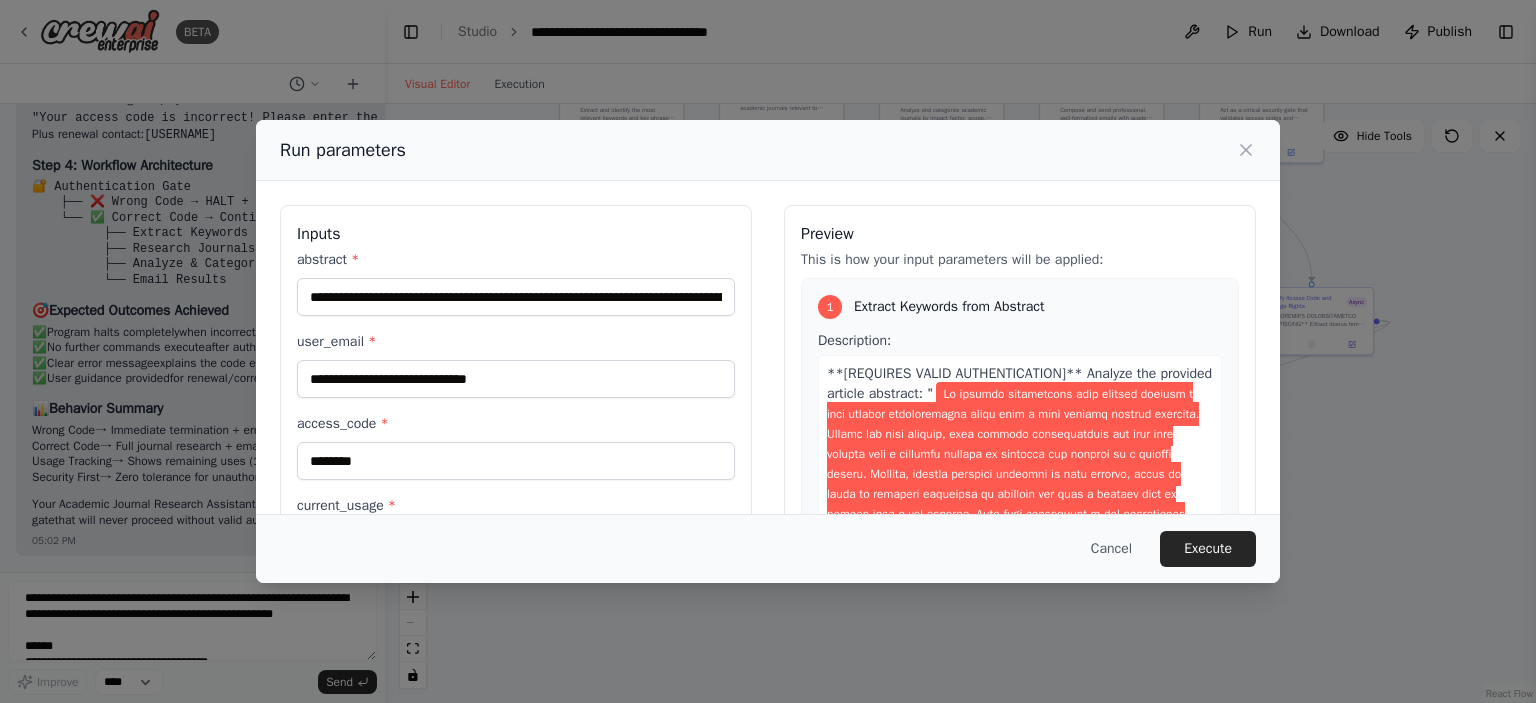 drag, startPoint x: 772, startPoint y: 211, endPoint x: 746, endPoint y: 310, distance: 102.357216 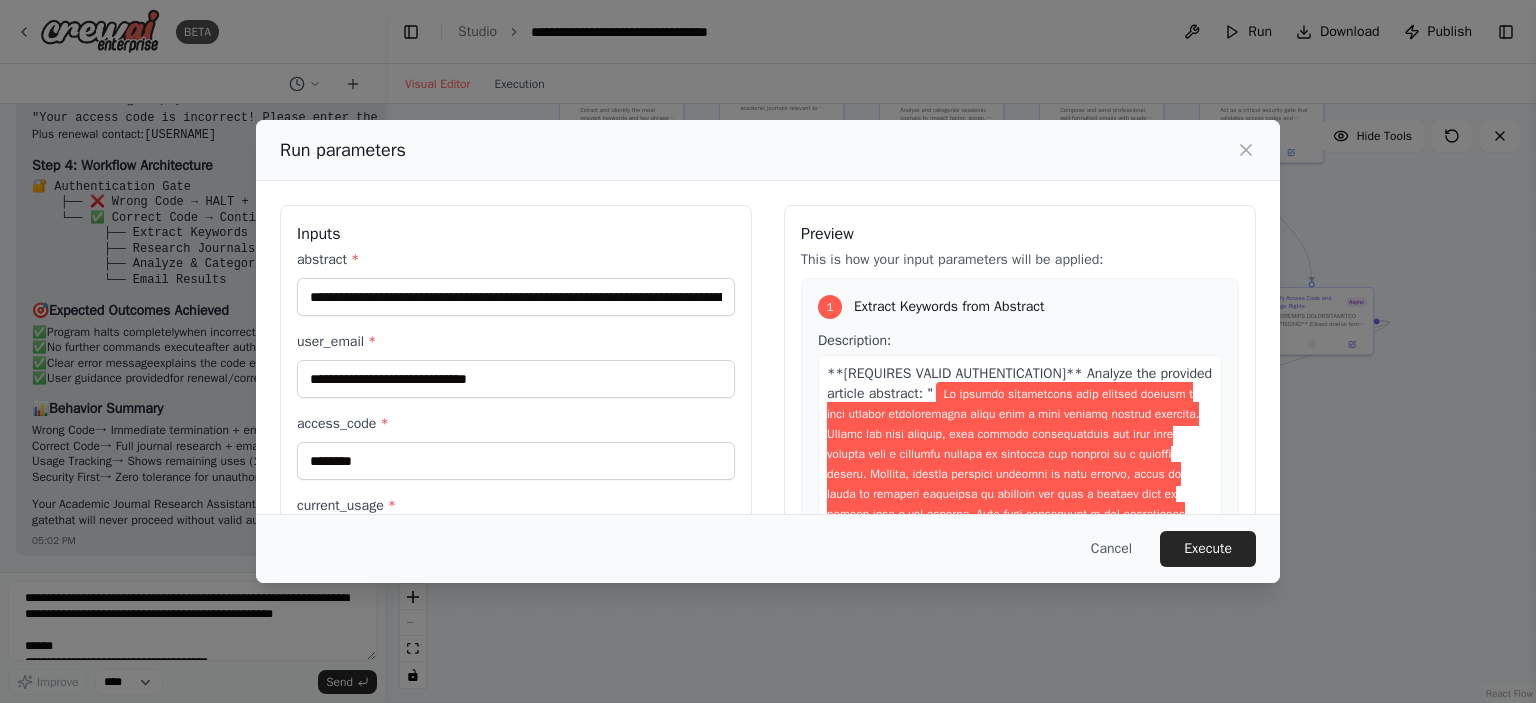 click on "BETA Hello! I'm the CrewAI assistant. What kind of automation do you want to build? 04:10 PM It should be able to first receive an abstract of an article from the user. Then identify the keywords in that abstract. Then search the internet for reputable journals for those keywords. Then categorize the journals according to important parameters such as impact factor, etc. and display the output to the user along with the important parameters of each journal. 04:12 PM ▶ Thought process I'll help you build an automation for academic journal research based on article abstracts. This sounds like a great multi-agent workflow! Let me first check what tools are available for web search and research. 04:12 PM Getting the list of ready-to-use tools Let me also check what search tools are available: 04:12 PM Searching tool search internet web Perfect! Now I'll create a multi-agent automation for your journal research workflow. I'll create three specialized agents:
Keyword Extraction Agent
04:12 PM" at bounding box center (768, 351) 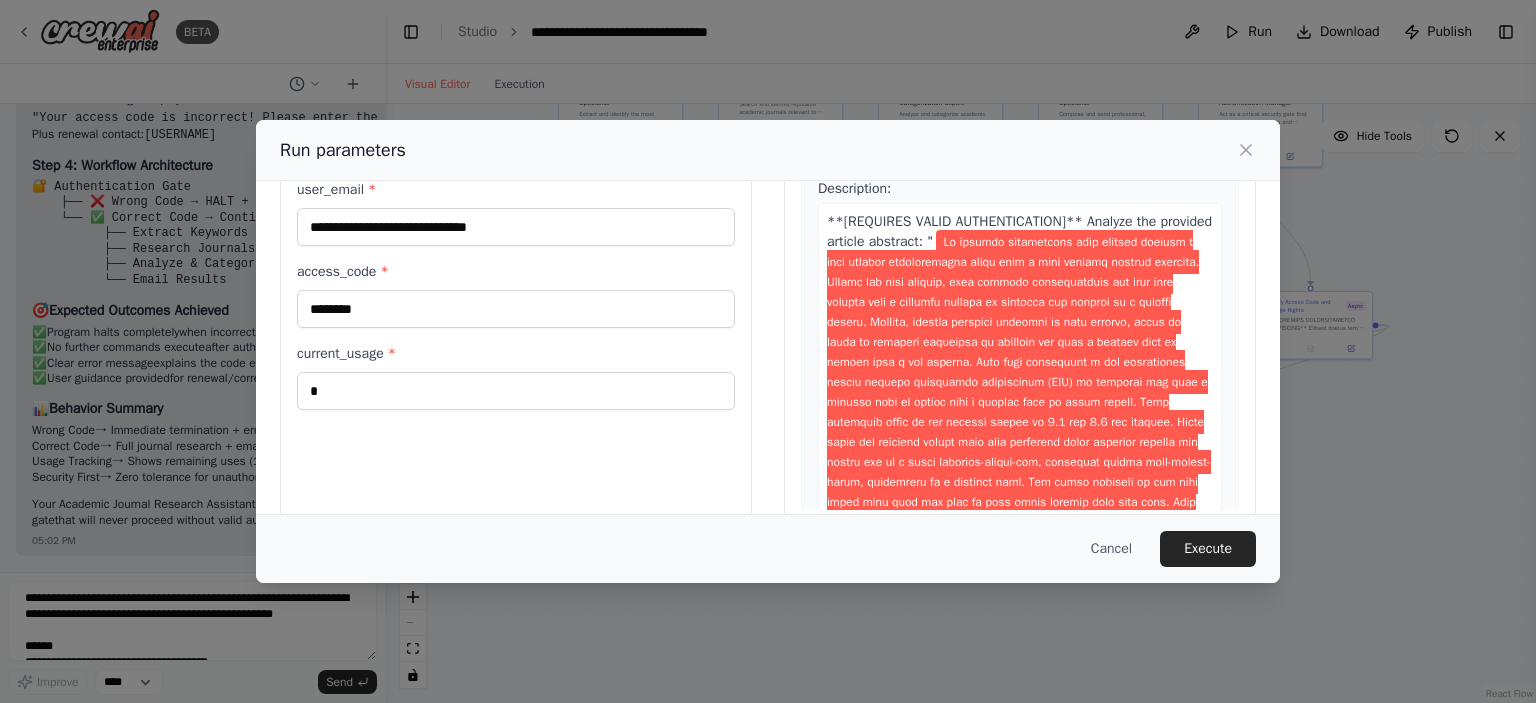 scroll, scrollTop: 186, scrollLeft: 0, axis: vertical 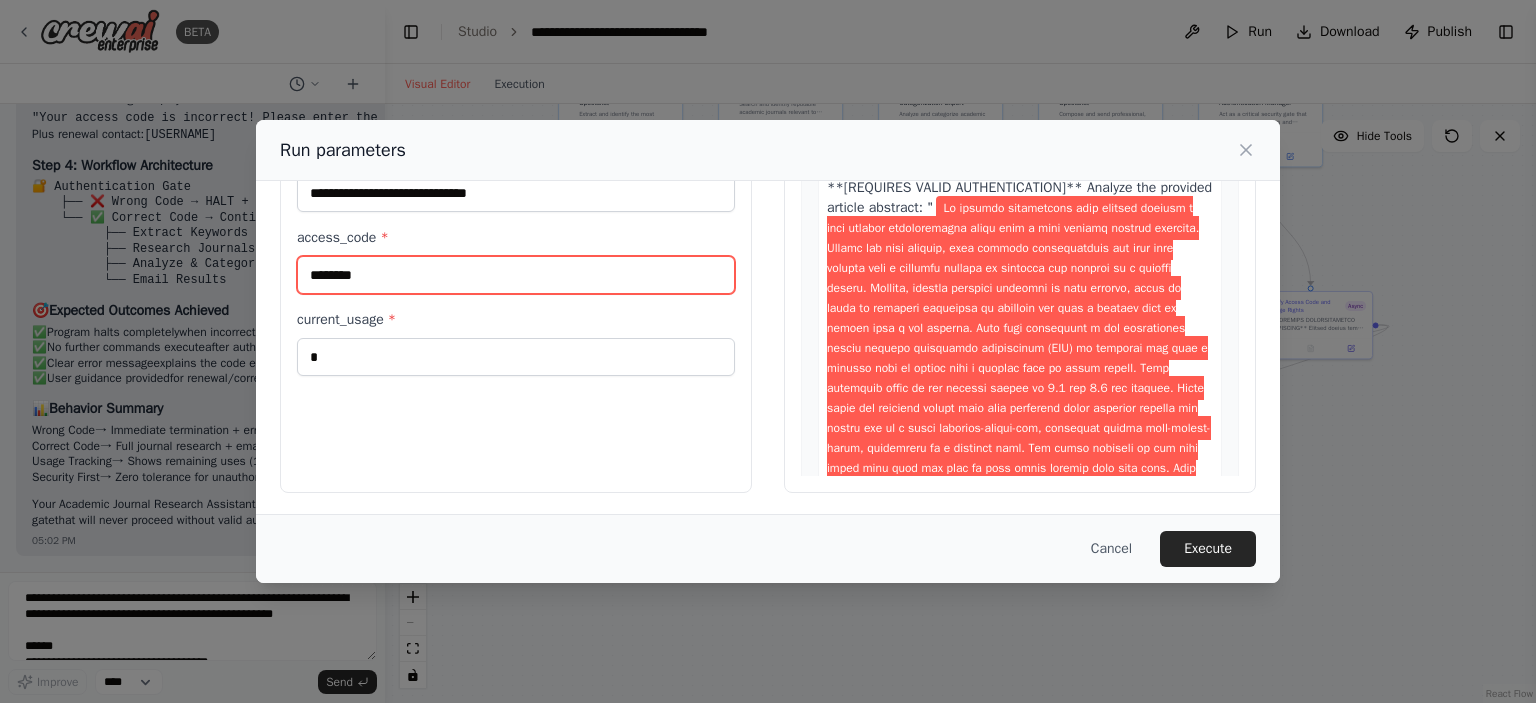click on "********" at bounding box center (516, 275) 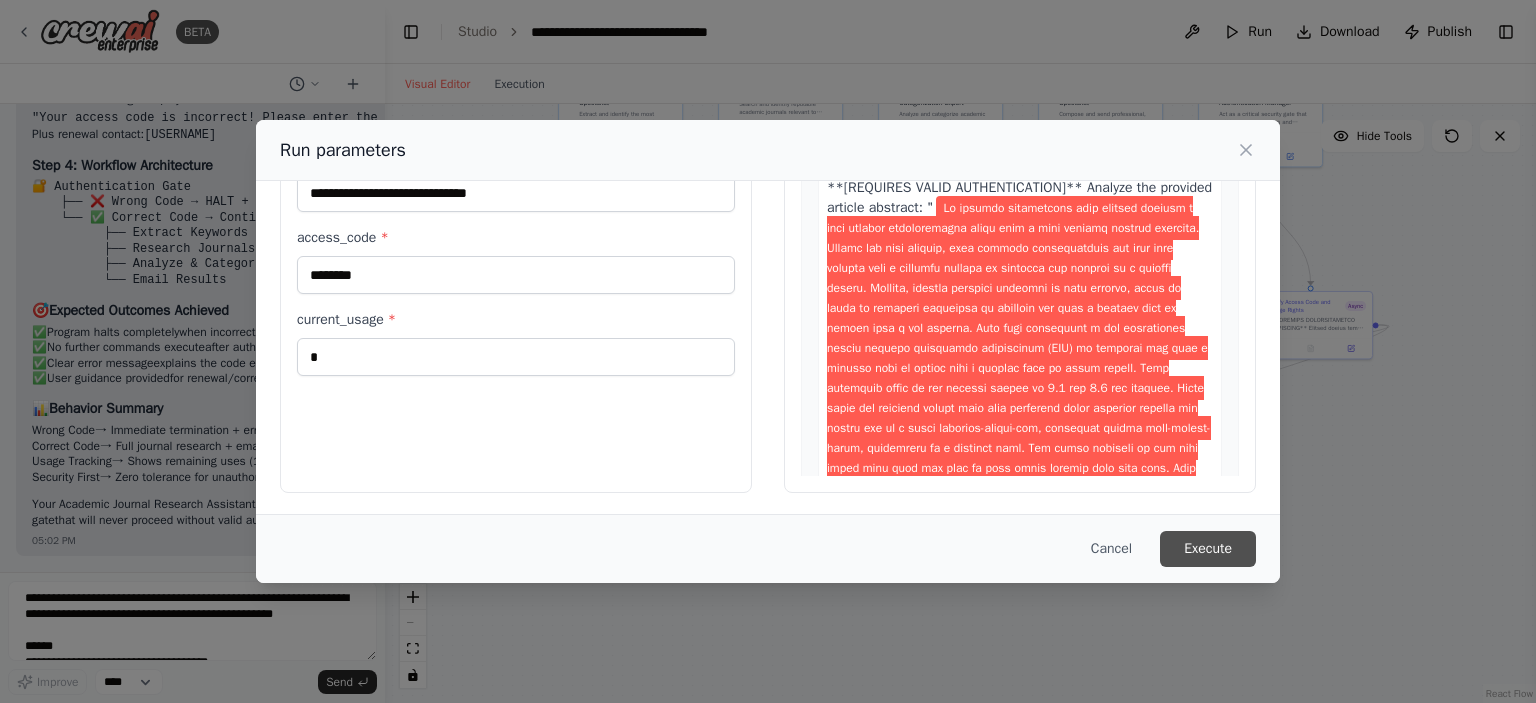 click on "Execute" at bounding box center (1208, 549) 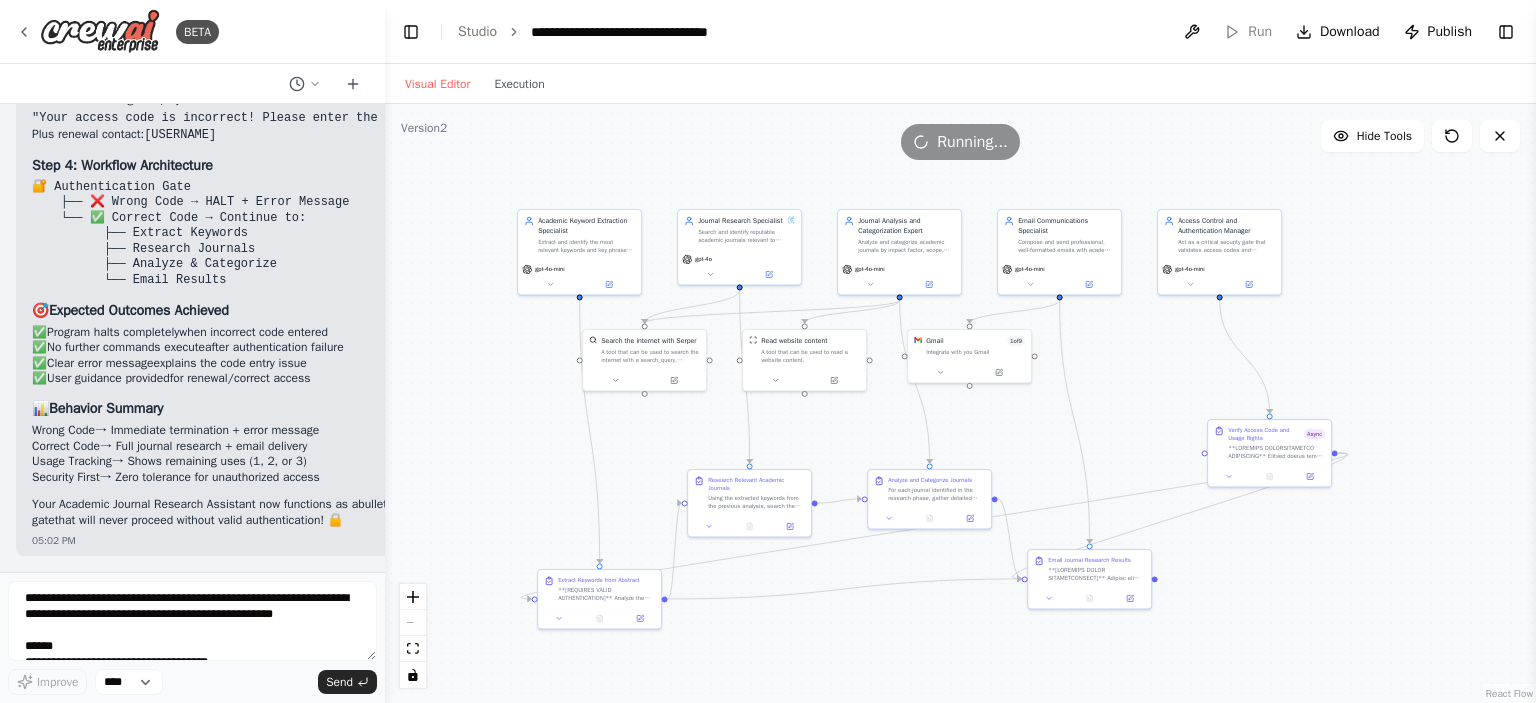 drag, startPoint x: 1176, startPoint y: 211, endPoint x: 1135, endPoint y: 339, distance: 134.4061 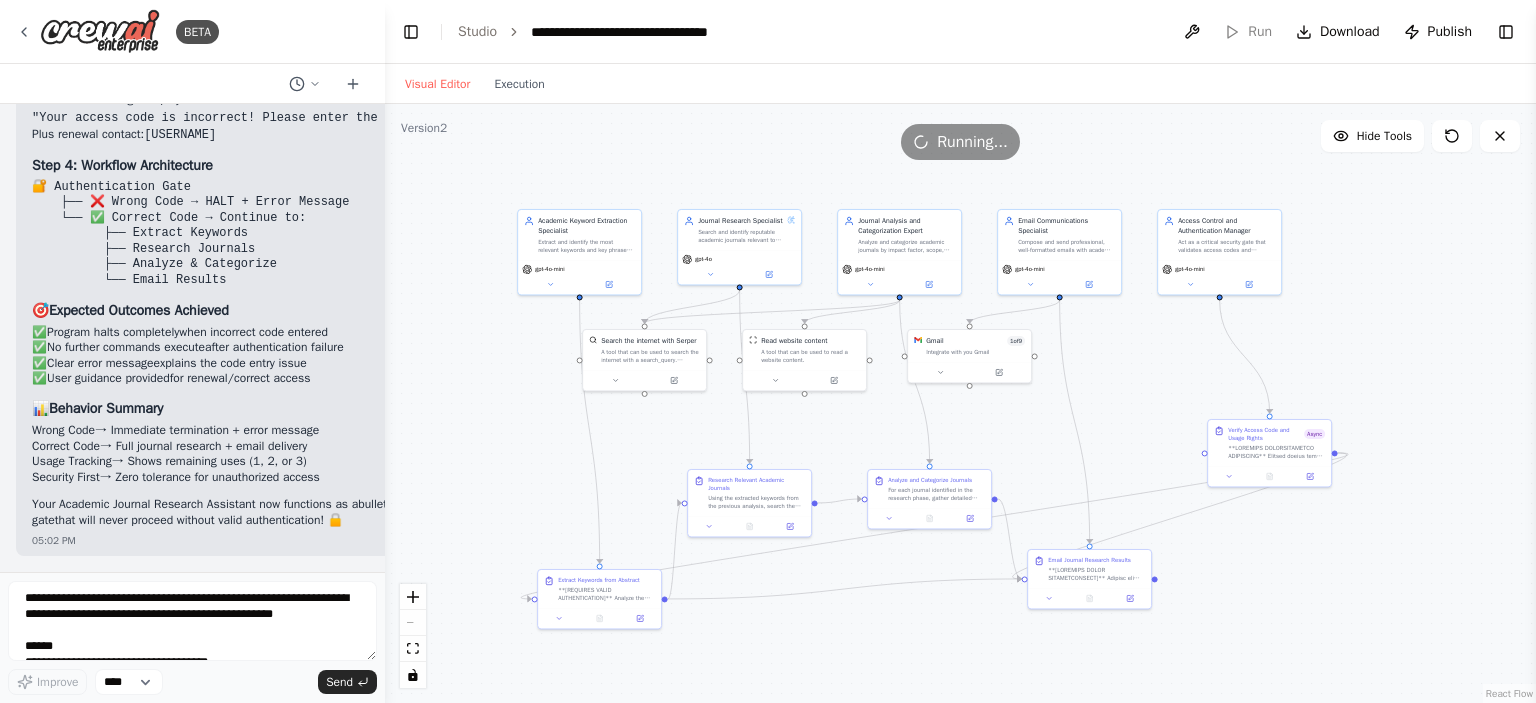 click on ".deletable-edge-delete-btn {
width: 20px;
height: 20px;
border: 0px solid #ffffff;
color: #6b7280;
background-color: #f8fafc;
cursor: pointer;
border-radius: 50%;
font-size: 12px;
padding: 3px;
display: flex;
align-items: center;
justify-content: center;
transition: all 0.2s cubic-bezier(0.4, 0, 0.2, 1);
box-shadow: 0 2px 4px rgba(0, 0, 0, 0.1);
}
.deletable-edge-delete-btn:hover {
background-color: #ef4444;
color: #ffffff;
border-color: #dc2626;
transform: scale(1.1);
box-shadow: 0 4px 12px rgba(239, 68, 68, 0.4);
}
.deletable-edge-delete-btn:active {
transform: scale(0.95);
box-shadow: 0 2px 4px rgba(239, 68, 68, 0.3);
}
Academic Keyword Extraction Specialist gpt-4o-mini gpt-4o gpt-4o-mini" at bounding box center (960, 403) 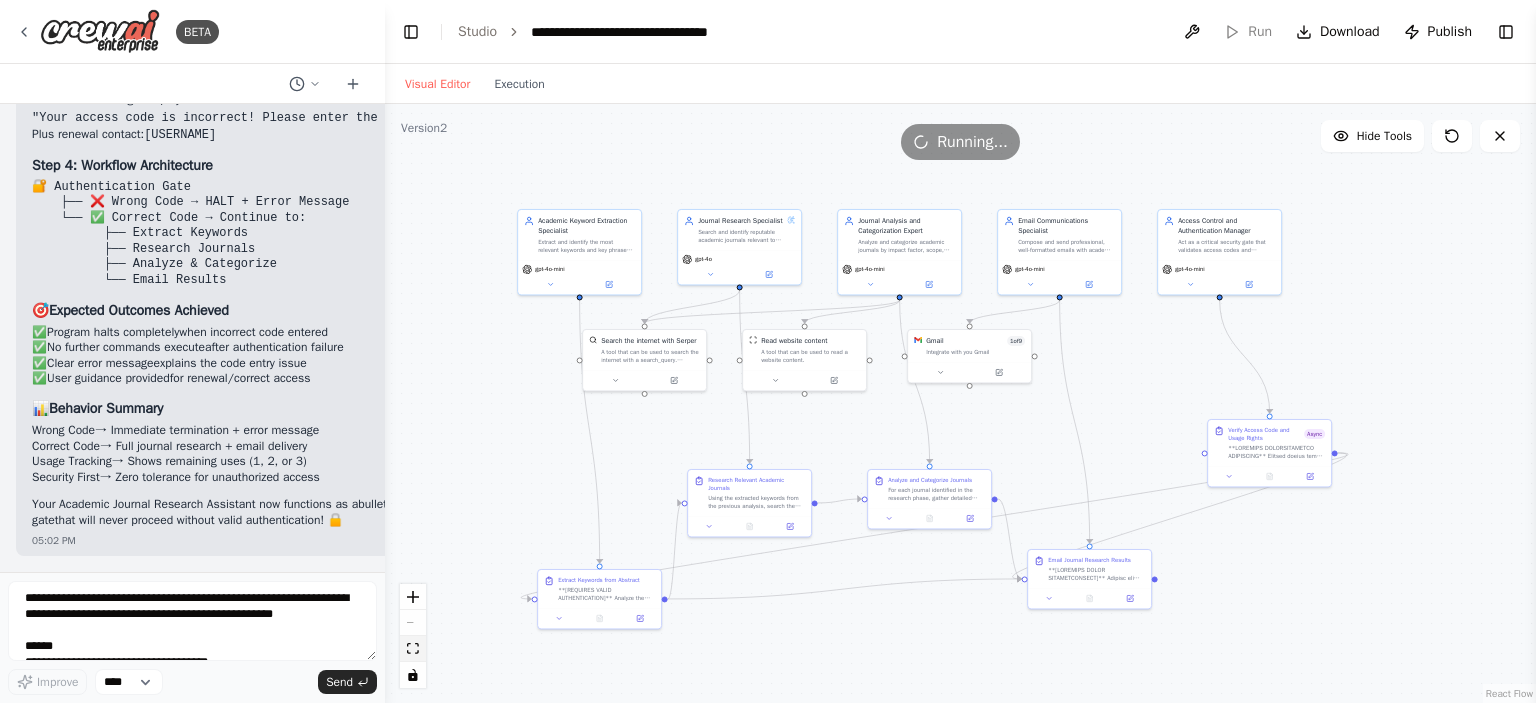 click 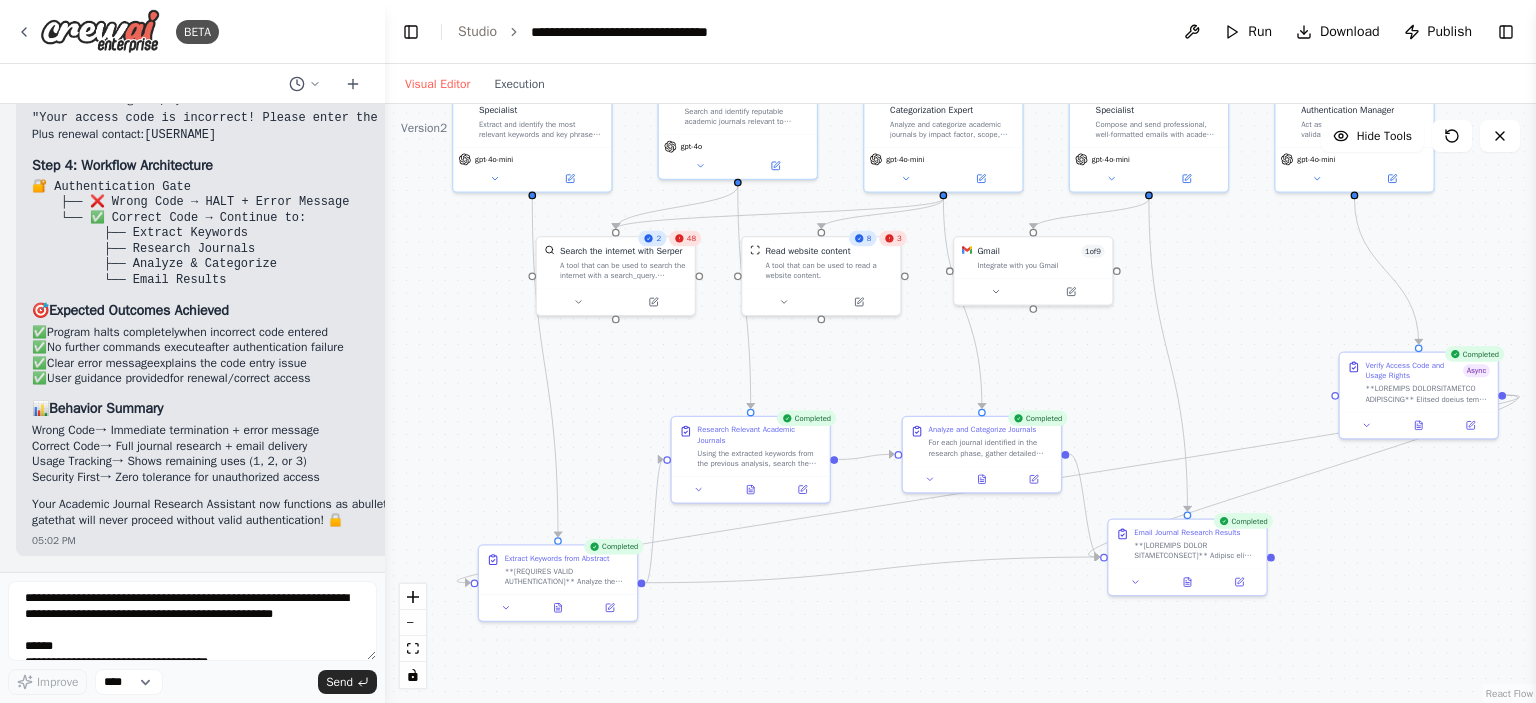 drag, startPoint x: 1268, startPoint y: 365, endPoint x: 1283, endPoint y: 313, distance: 54.120235 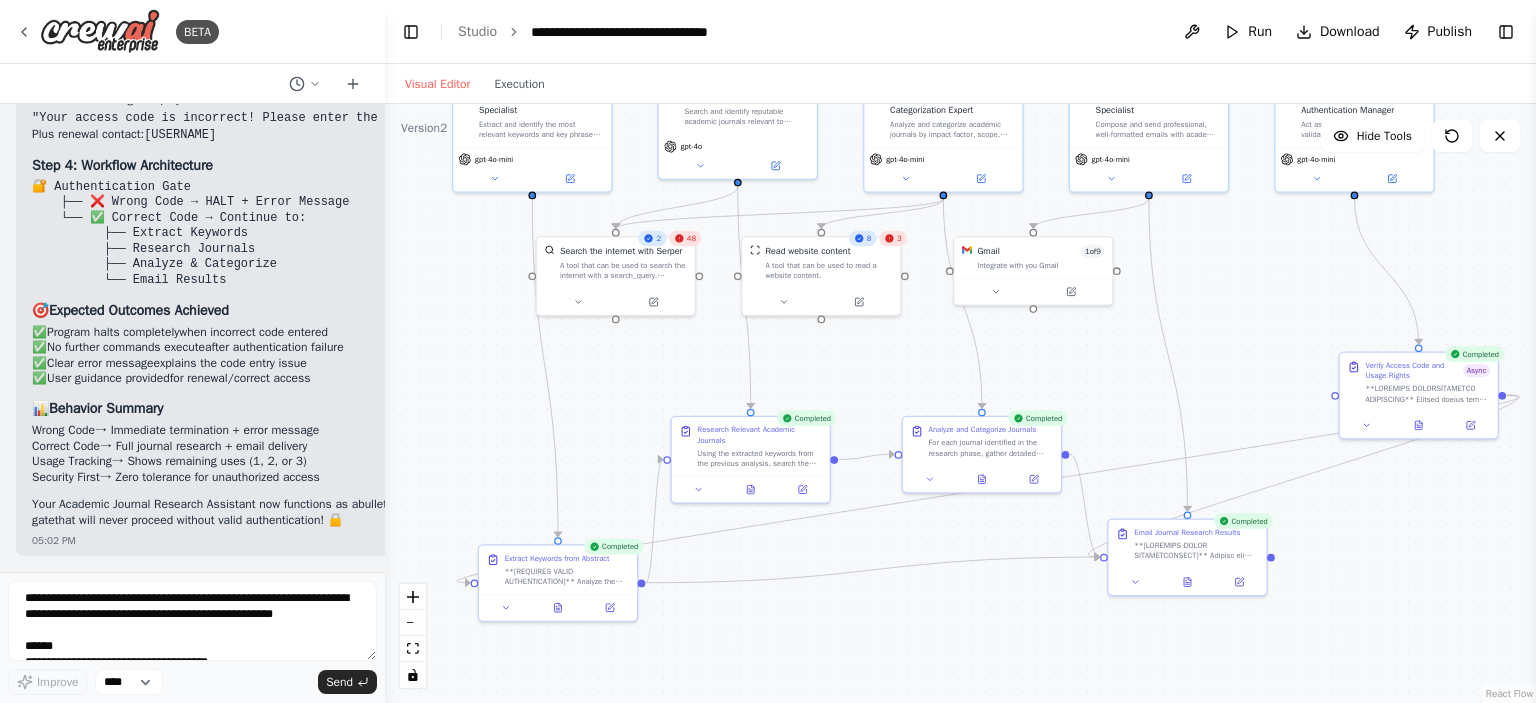 click on ".deletable-edge-delete-btn {
width: 20px;
height: 20px;
border: 0px solid #ffffff;
color: #6b7280;
background-color: #f8fafc;
cursor: pointer;
border-radius: 50%;
font-size: 12px;
padding: 3px;
display: flex;
align-items: center;
justify-content: center;
transition: all 0.2s cubic-bezier(0.4, 0, 0.2, 1);
box-shadow: 0 2px 4px rgba(0, 0, 0, 0.1);
}
.deletable-edge-delete-btn:hover {
background-color: #ef4444;
color: #ffffff;
border-color: #dc2626;
transform: scale(1.1);
box-shadow: 0 4px 12px rgba(239, 68, 68, 0.4);
}
.deletable-edge-delete-btn:active {
transform: scale(0.95);
box-shadow: 0 2px 4px rgba(239, 68, 68, 0.3);
}
Academic Keyword Extraction Specialist gpt-4o-mini gpt-4o 2 48 8 3 1" at bounding box center [960, 403] 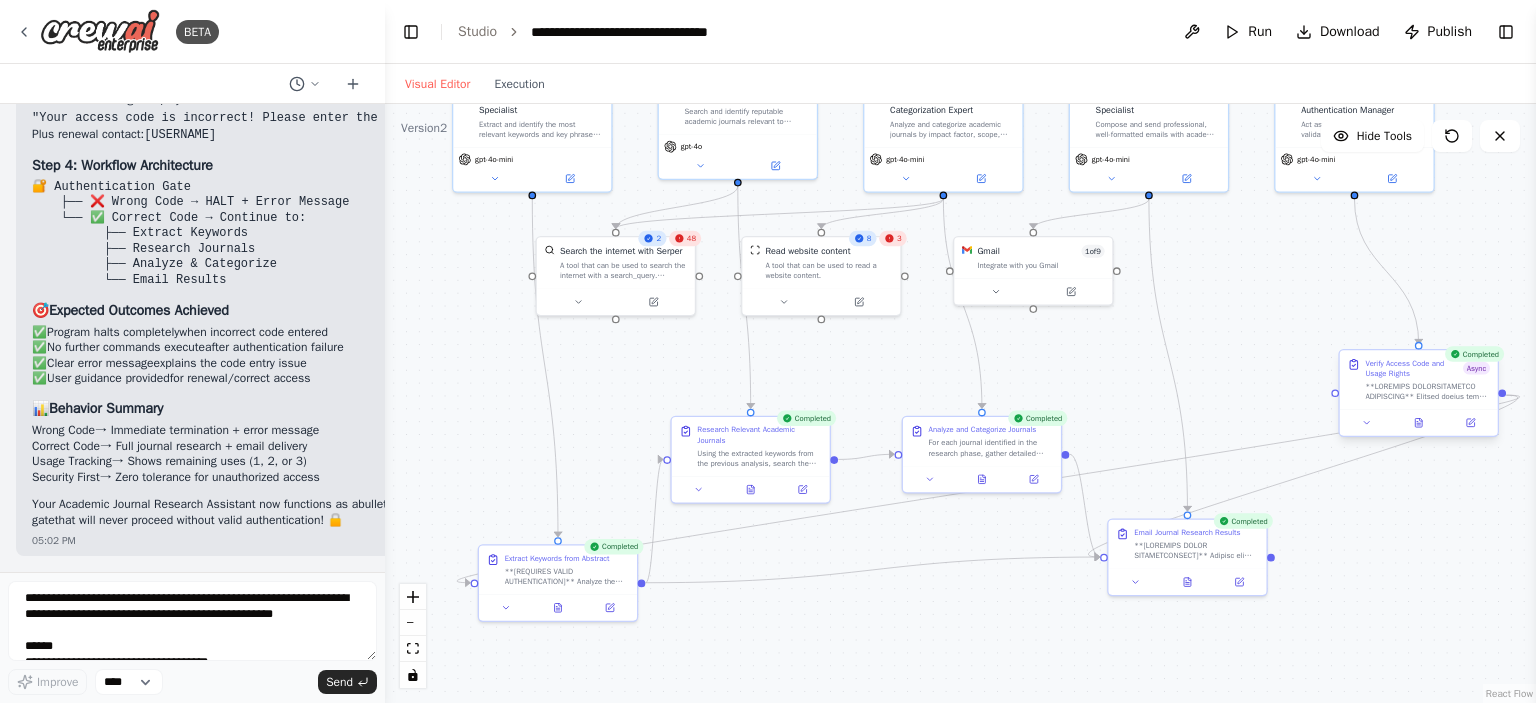 click at bounding box center (1419, 422) 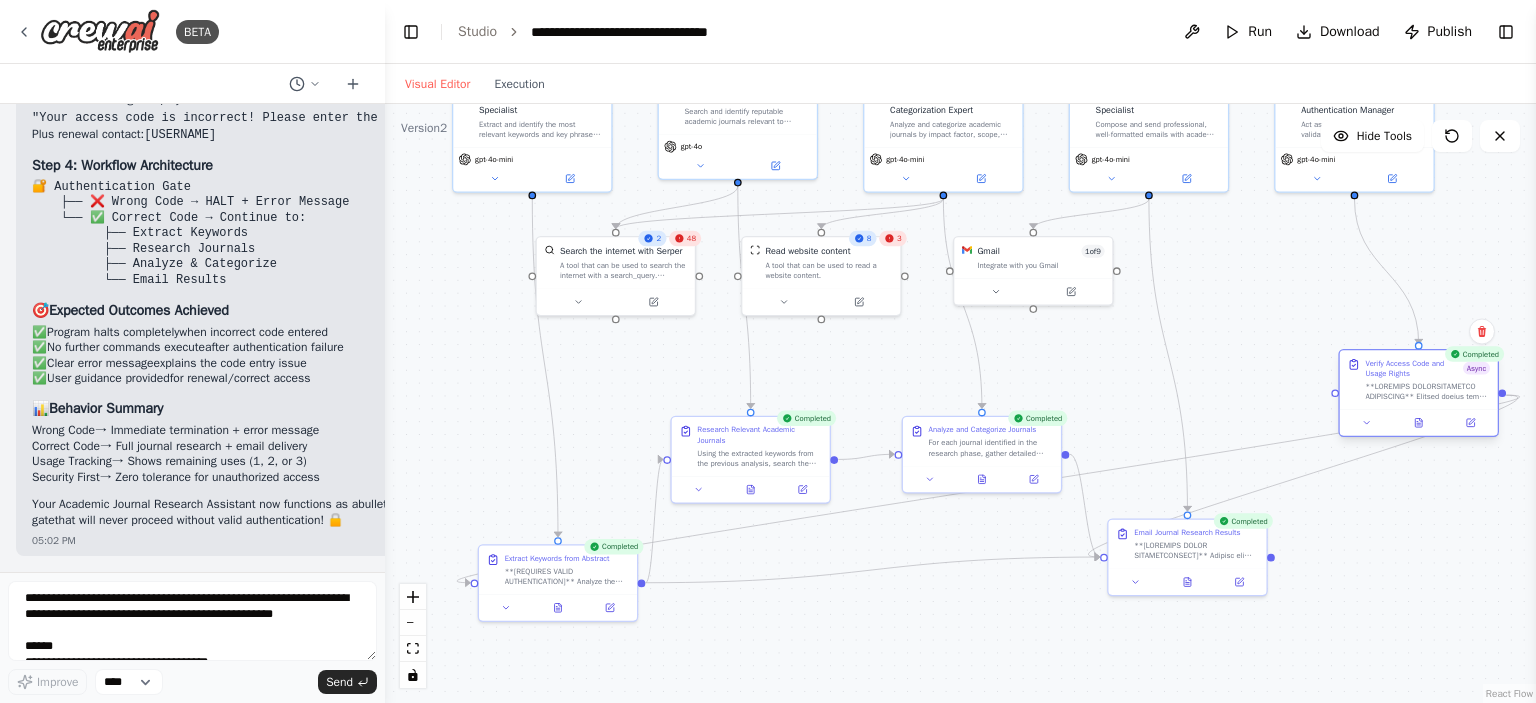 click at bounding box center [1419, 422] 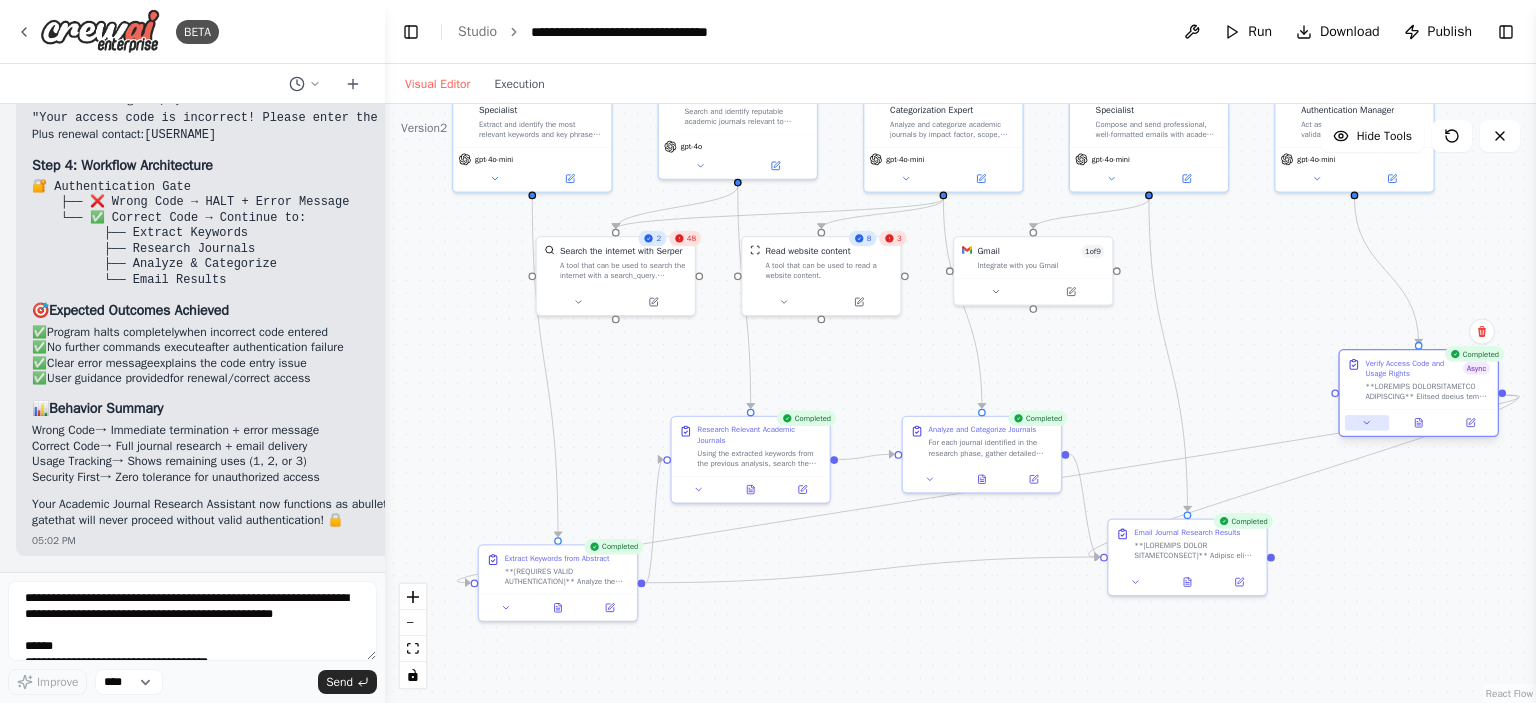 click at bounding box center [1367, 422] 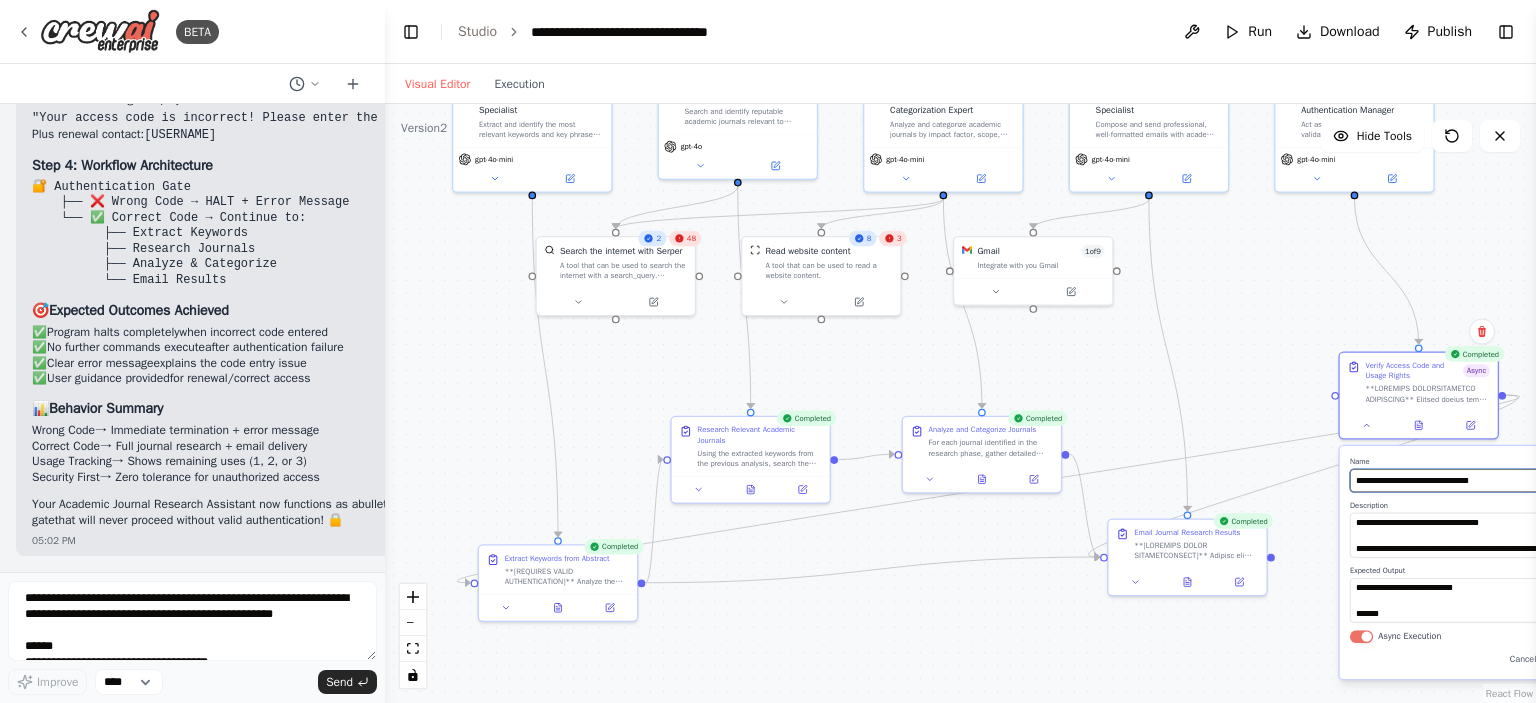 click on "**********" at bounding box center [1467, 480] 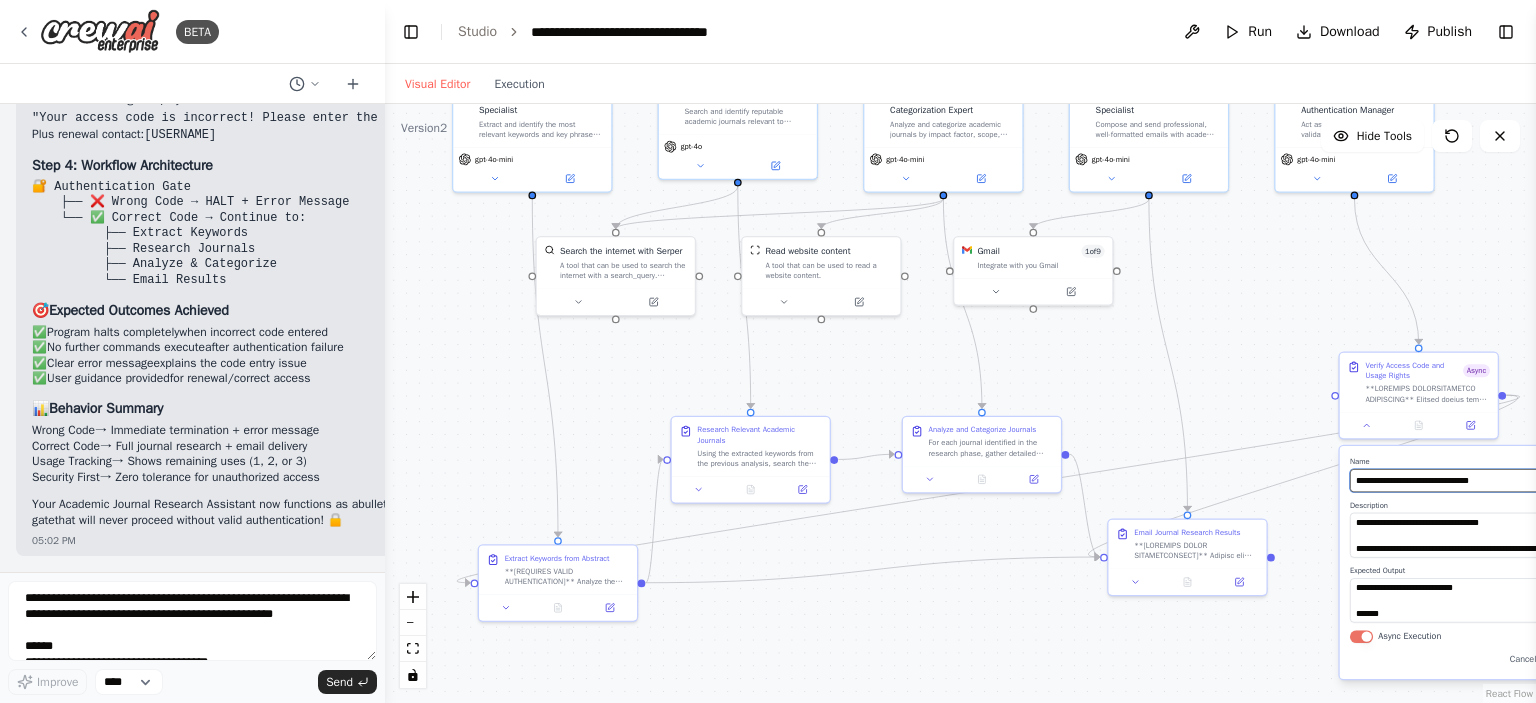 scroll, scrollTop: 0, scrollLeft: 0, axis: both 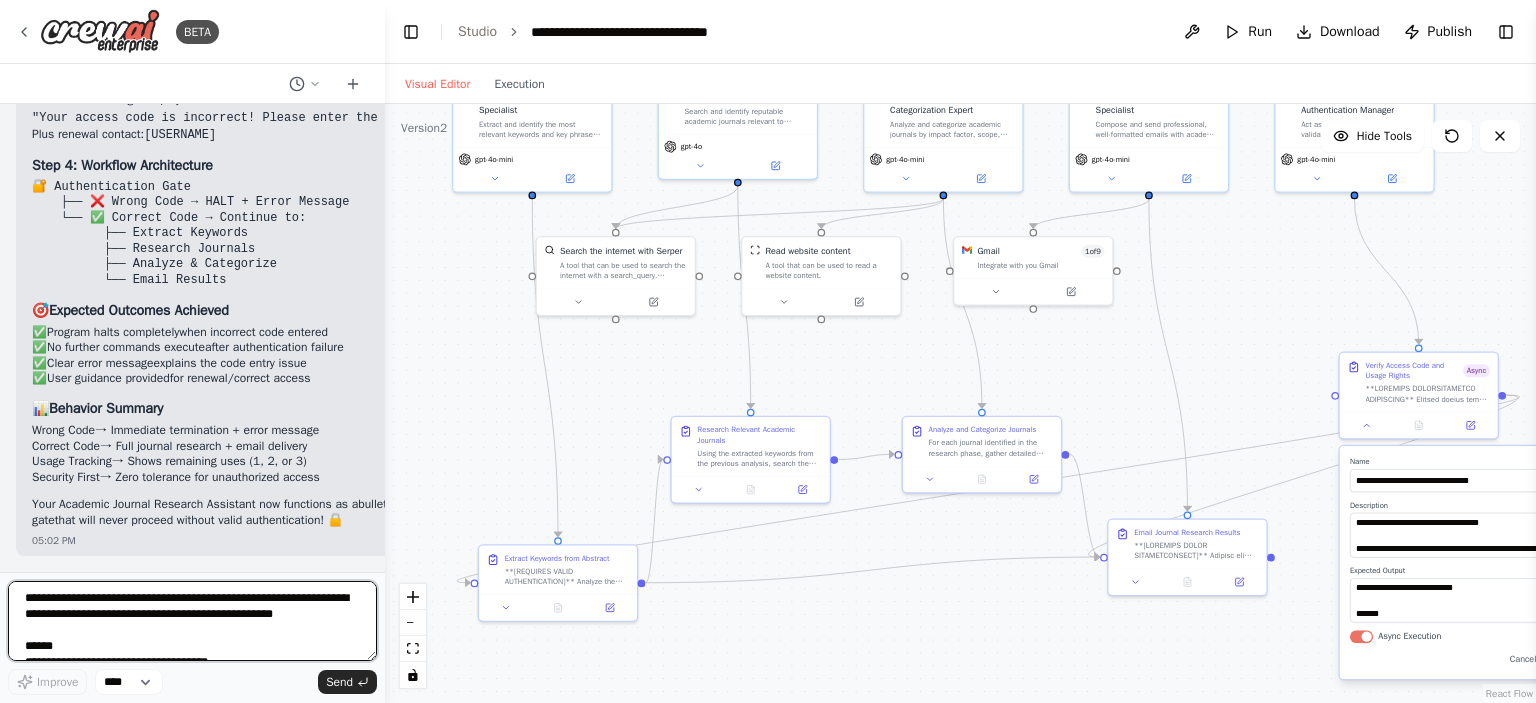 click on "**********" at bounding box center [192, 621] 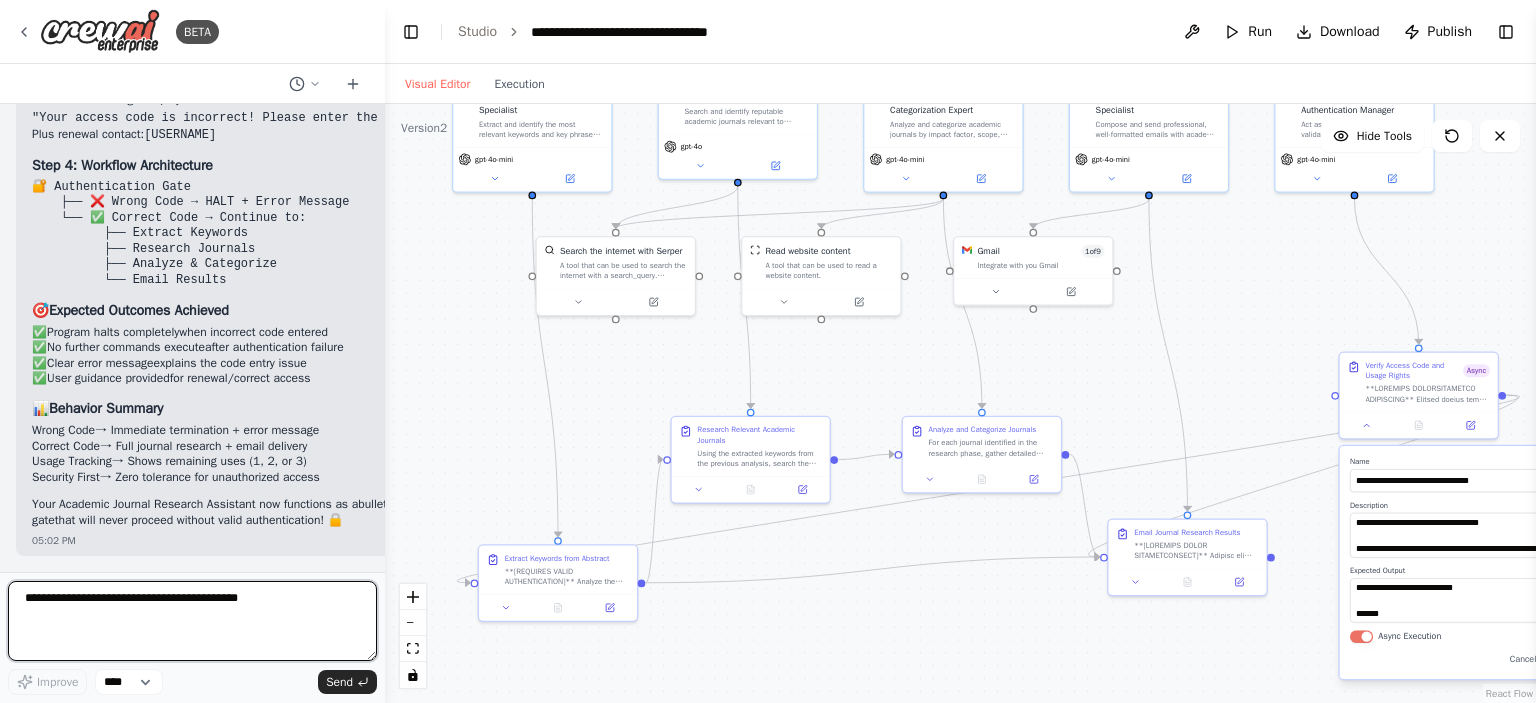 paste on "**********" 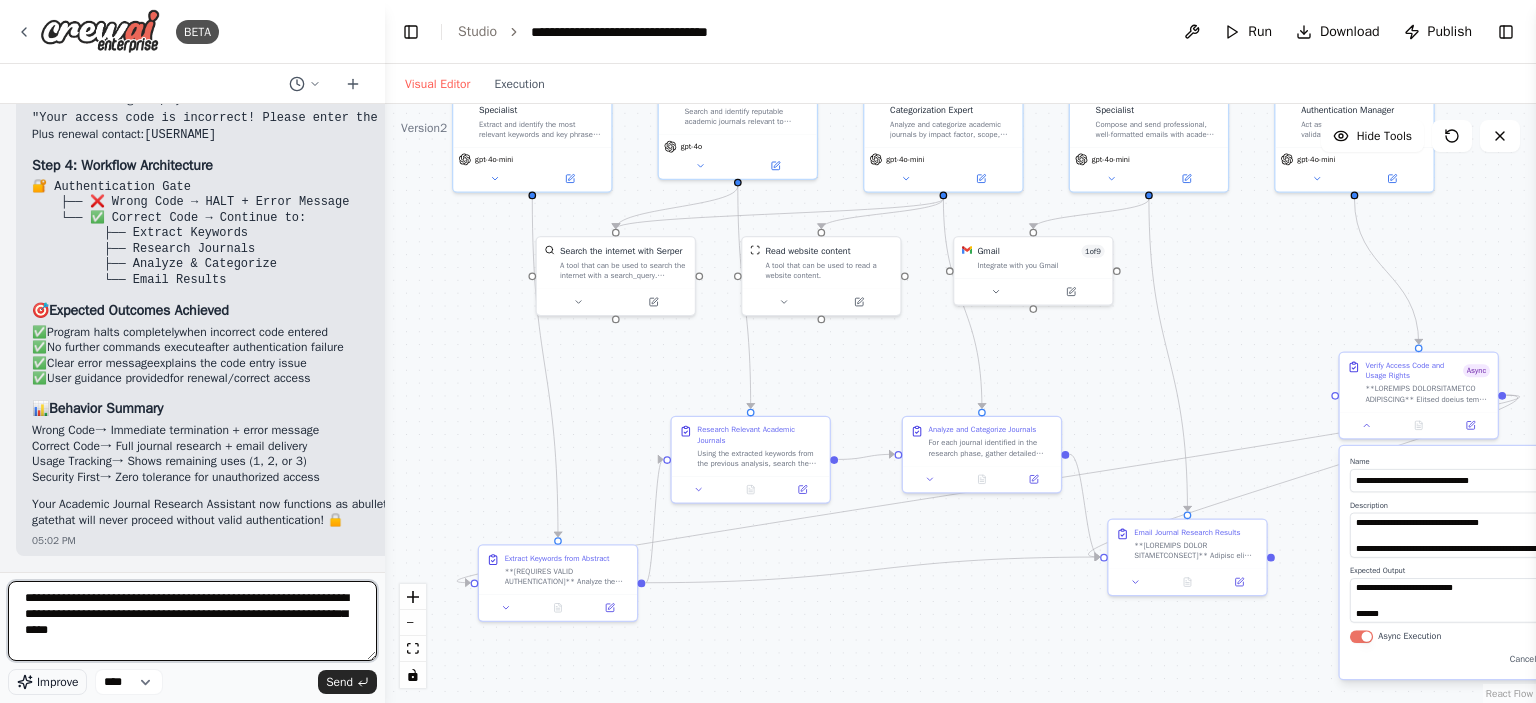 type on "**********" 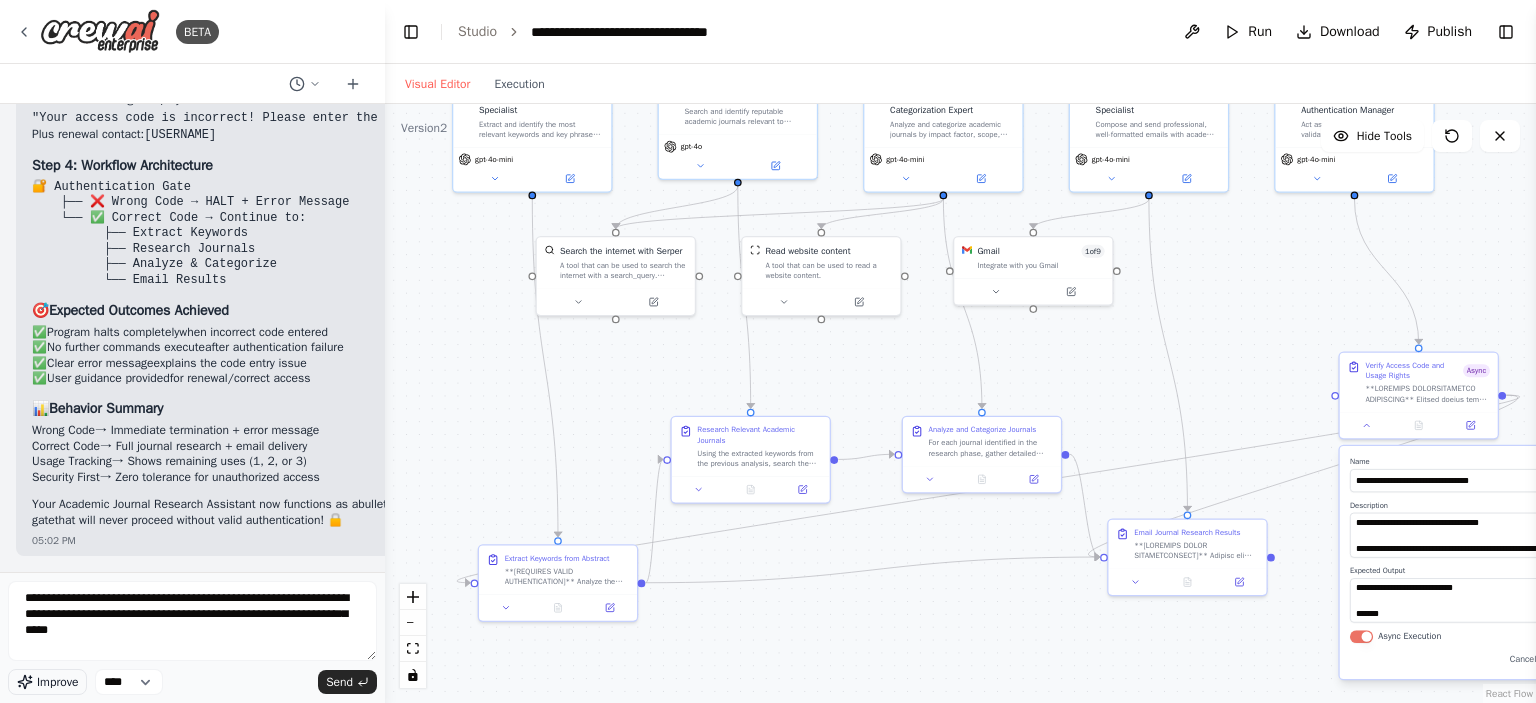 click 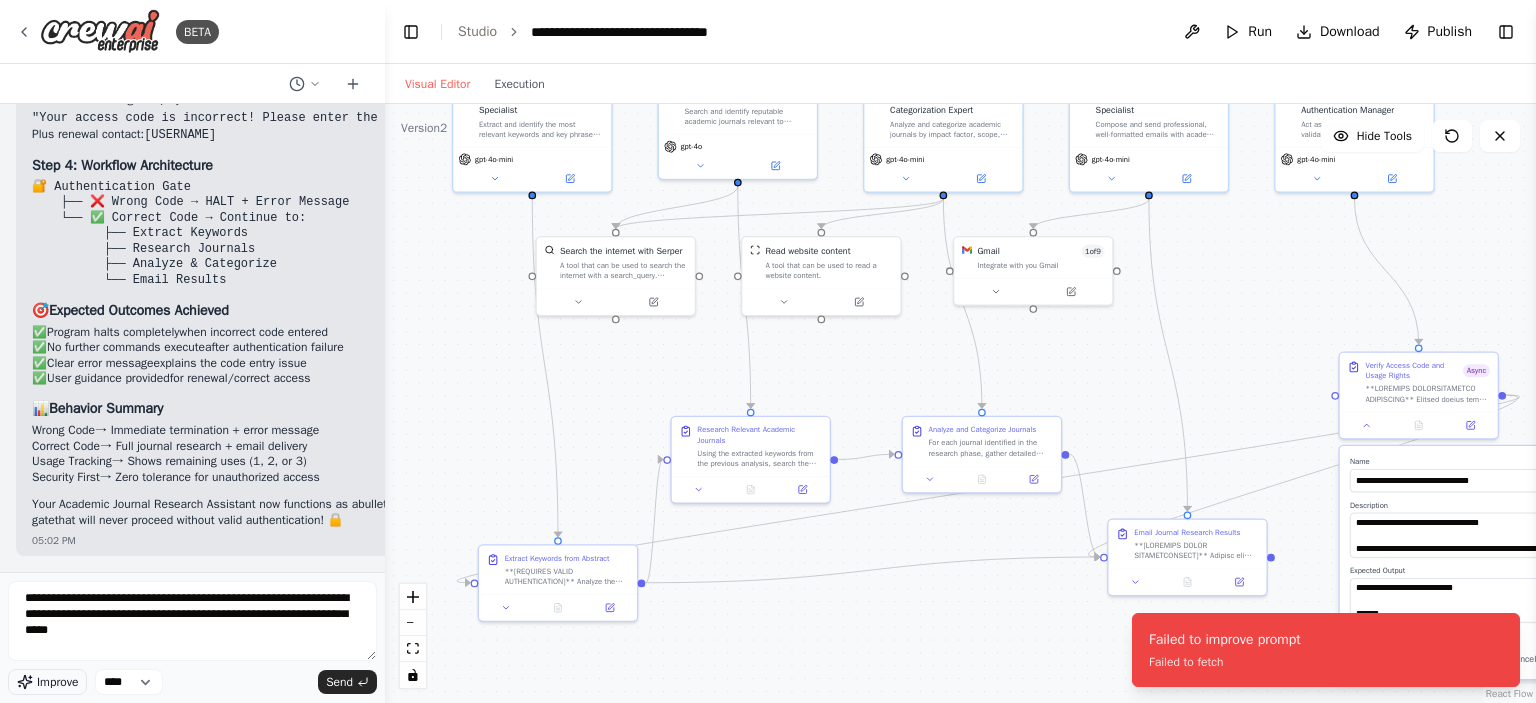 click on "Improve" at bounding box center [47, 682] 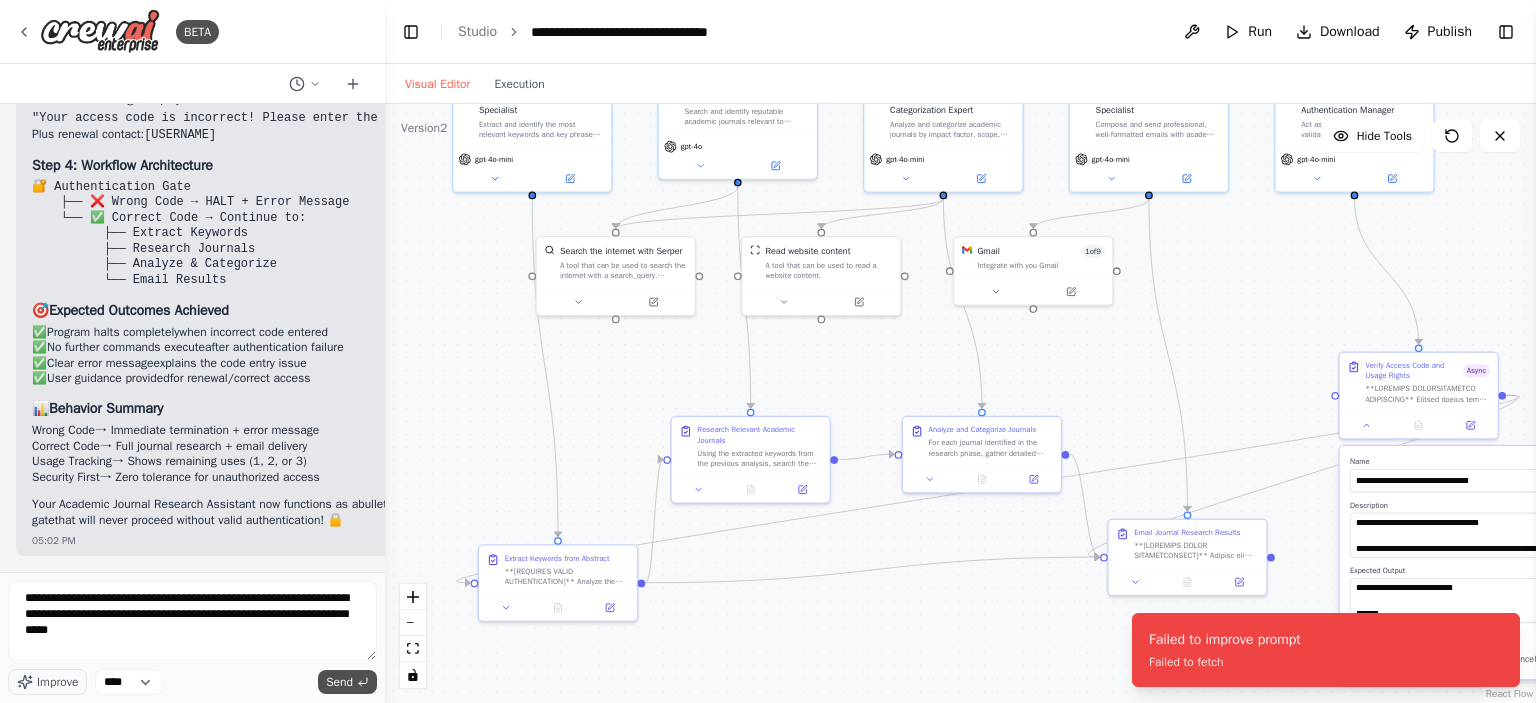 click on "Send" at bounding box center [347, 682] 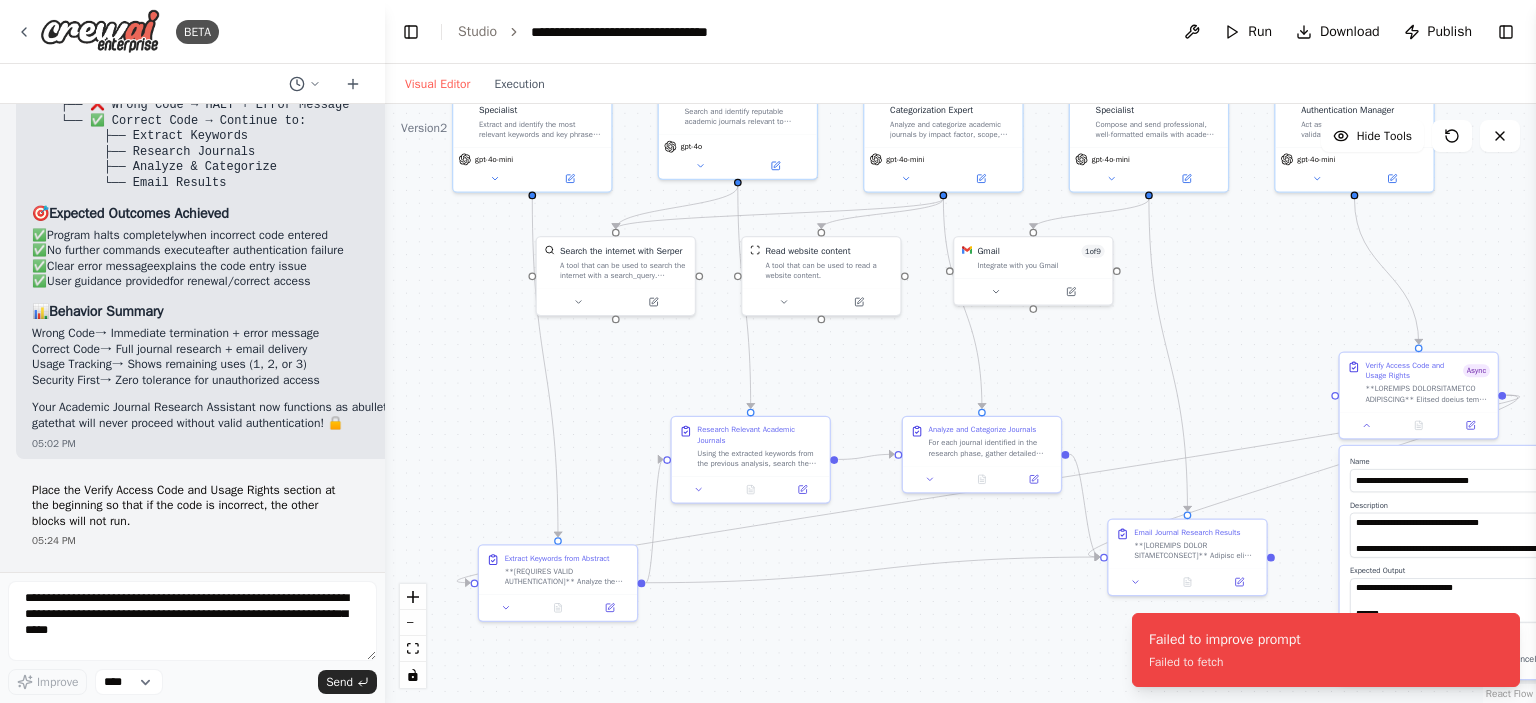 scroll, scrollTop: 8272, scrollLeft: 0, axis: vertical 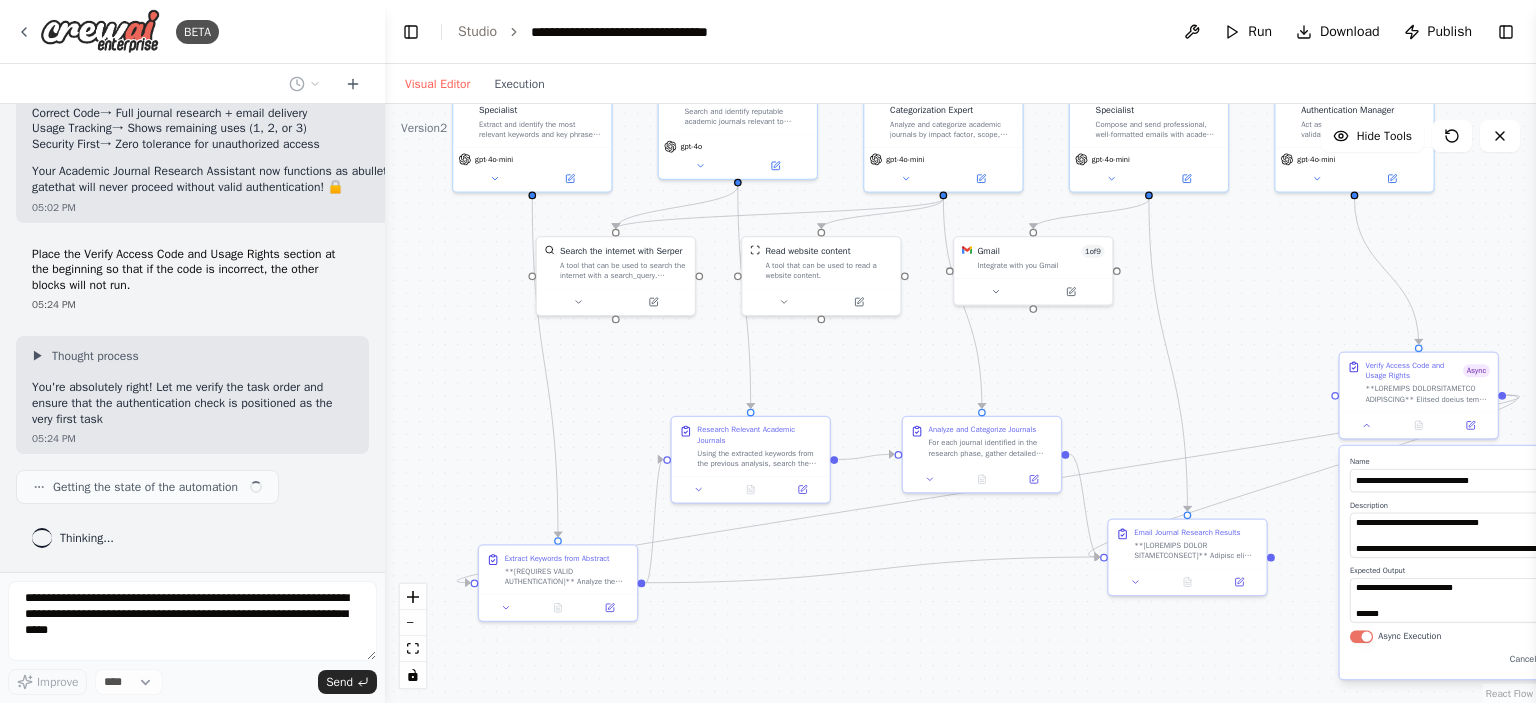 click on ".deletable-edge-delete-btn {
width: 20px;
height: 20px;
border: 0px solid #ffffff;
color: #6b7280;
background-color: #f8fafc;
cursor: pointer;
border-radius: 50%;
font-size: 12px;
padding: 3px;
display: flex;
align-items: center;
justify-content: center;
transition: all 0.2s cubic-bezier(0.4, 0, 0.2, 1);
box-shadow: 0 2px 4px rgba(0, 0, 0, 0.1);
}
.deletable-edge-delete-btn:hover {
background-color: #ef4444;
color: #ffffff;
border-color: #dc2626;
transform: scale(1.1);
box-shadow: 0 4px 12px rgba(239, 68, 68, 0.4);
}
.deletable-edge-delete-btn:active {
transform: scale(0.95);
box-shadow: 0 2px 4px rgba(239, 68, 68, 0.3);
}
Academic Keyword Extraction Specialist gpt-4o-mini gpt-4o gpt-4o-mini" at bounding box center [960, 403] 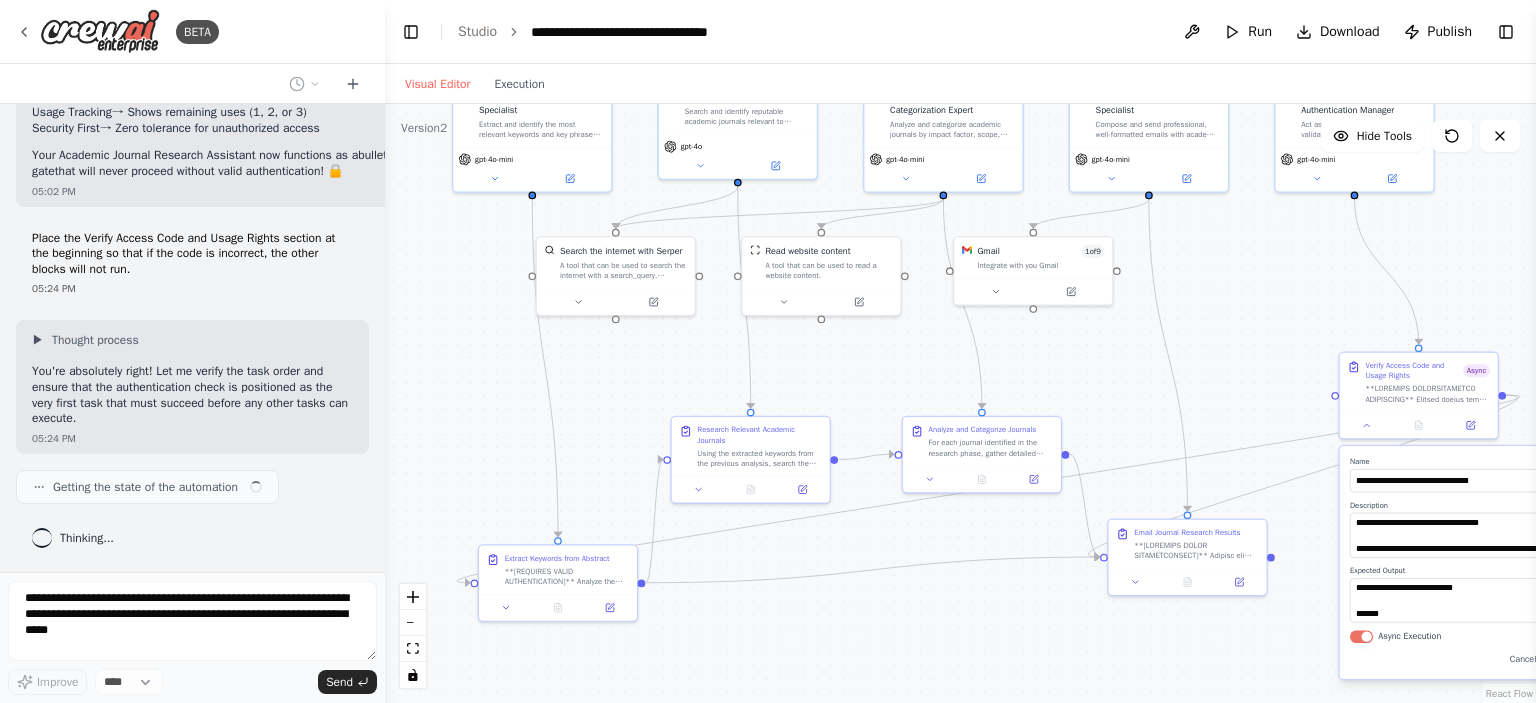 scroll, scrollTop: 8470, scrollLeft: 0, axis: vertical 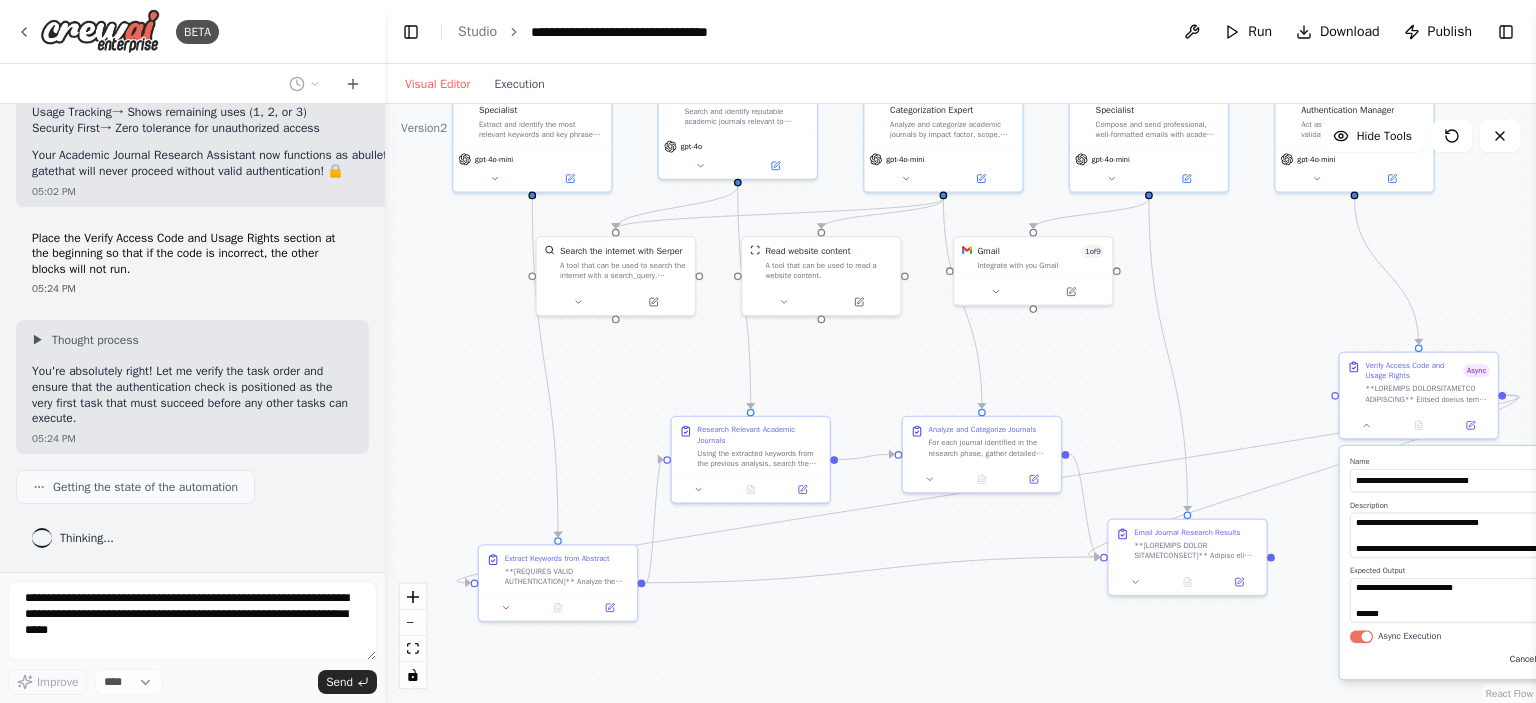 click on "Cancel" at bounding box center (1523, 660) 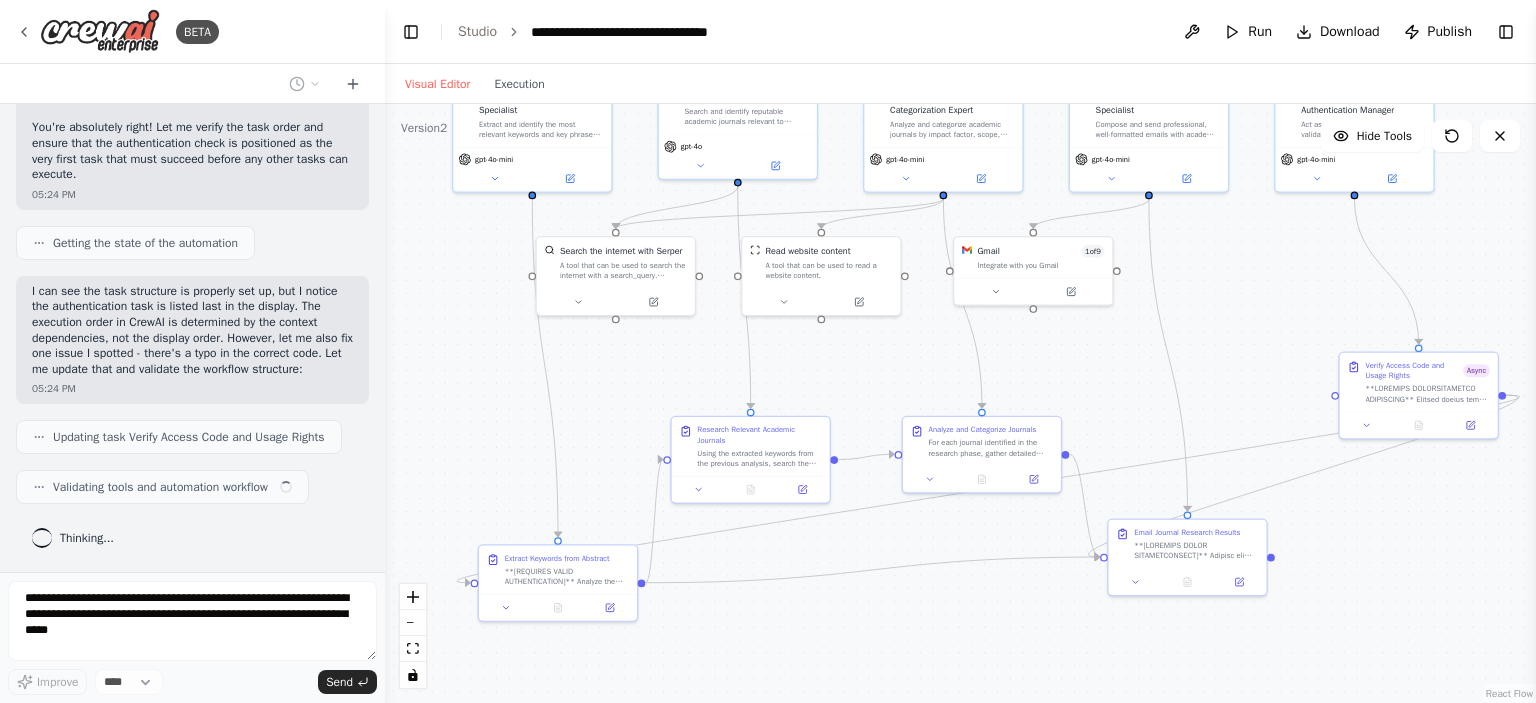 scroll, scrollTop: 8730, scrollLeft: 0, axis: vertical 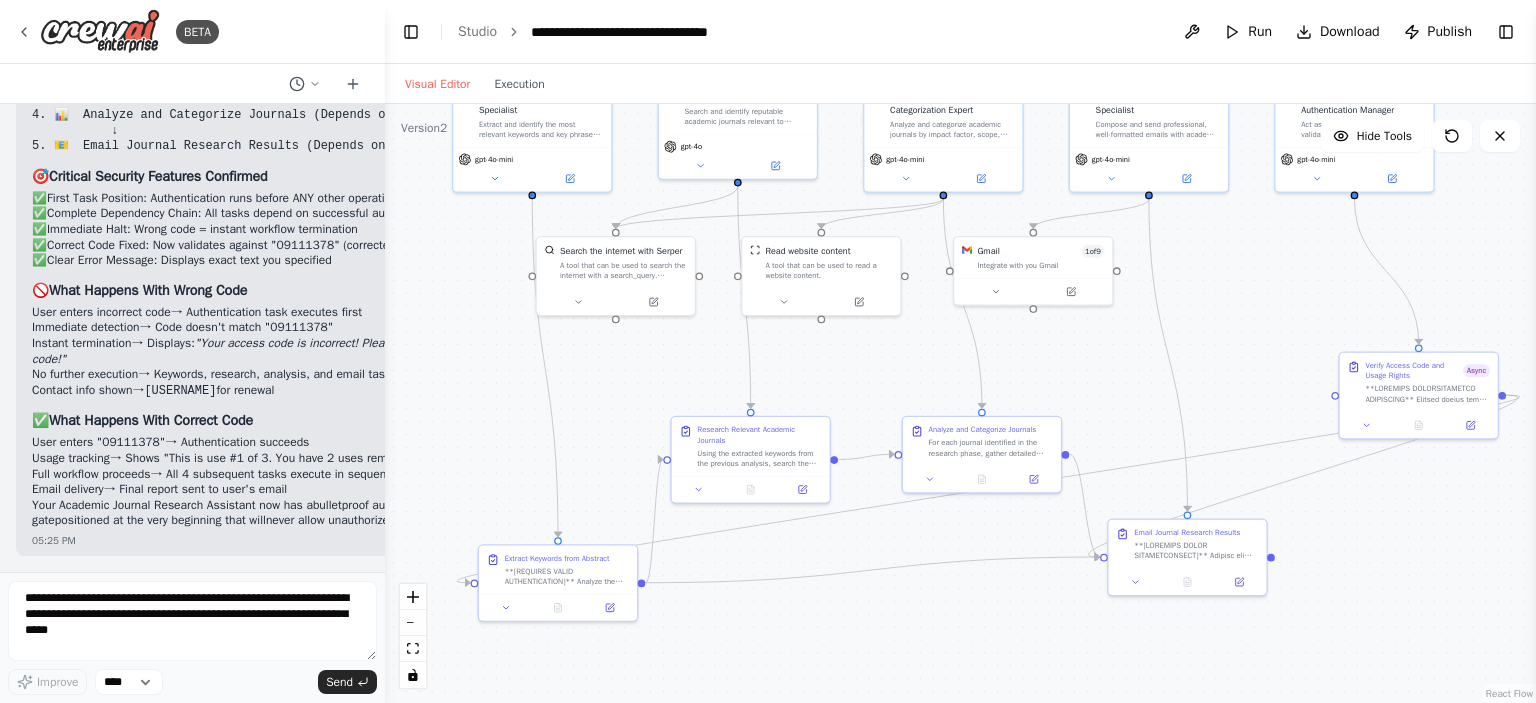 click on ".deletable-edge-delete-btn {
width: 20px;
height: 20px;
border: 0px solid #ffffff;
color: #6b7280;
background-color: #f8fafc;
cursor: pointer;
border-radius: 50%;
font-size: 12px;
padding: 3px;
display: flex;
align-items: center;
justify-content: center;
transition: all 0.2s cubic-bezier(0.4, 0, 0.2, 1);
box-shadow: 0 2px 4px rgba(0, 0, 0, 0.1);
}
.deletable-edge-delete-btn:hover {
background-color: #ef4444;
color: #ffffff;
border-color: #dc2626;
transform: scale(1.1);
box-shadow: 0 4px 12px rgba(239, 68, 68, 0.4);
}
.deletable-edge-delete-btn:active {
transform: scale(0.95);
box-shadow: 0 2px 4px rgba(239, 68, 68, 0.3);
}
Academic Keyword Extraction Specialist gpt-4o-mini gpt-4o gpt-4o-mini" at bounding box center (960, 403) 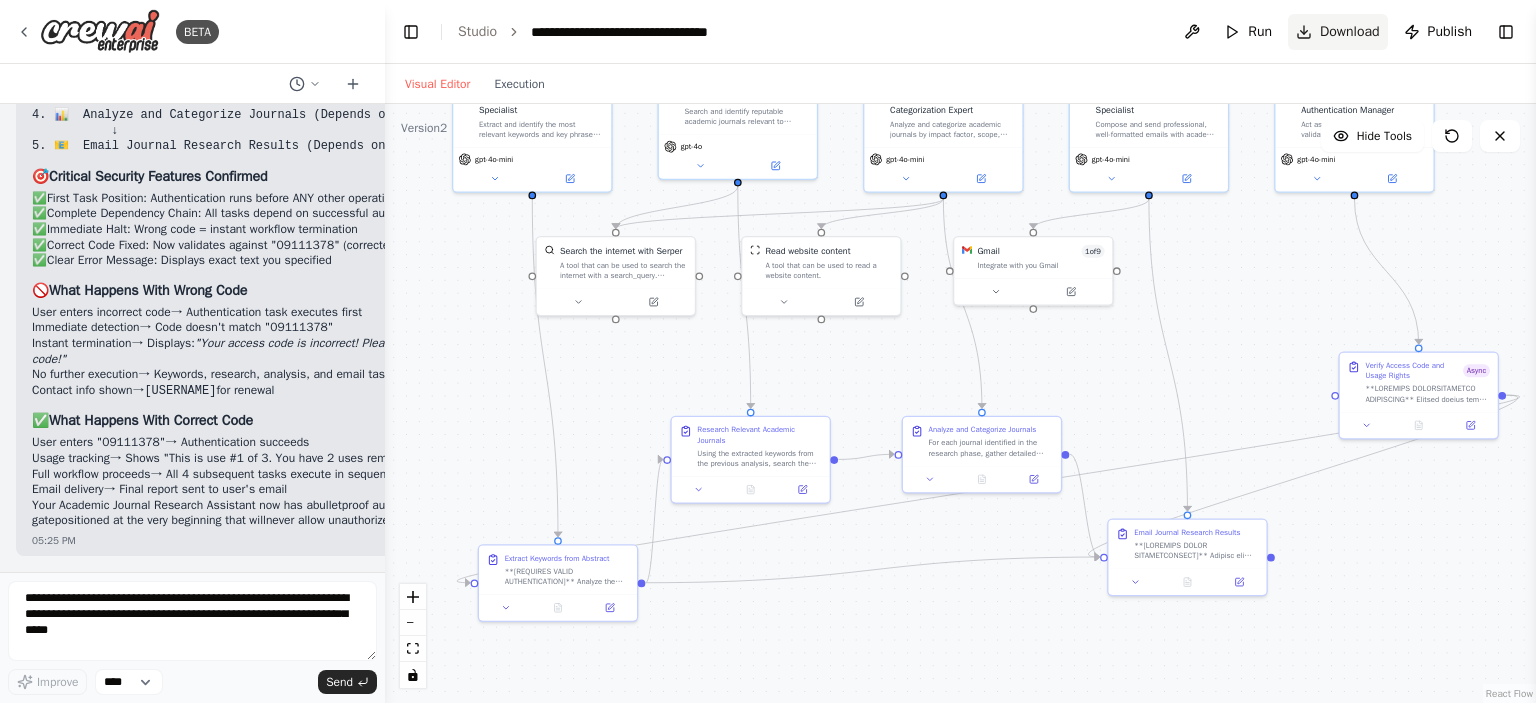click on "Download" at bounding box center [1338, 32] 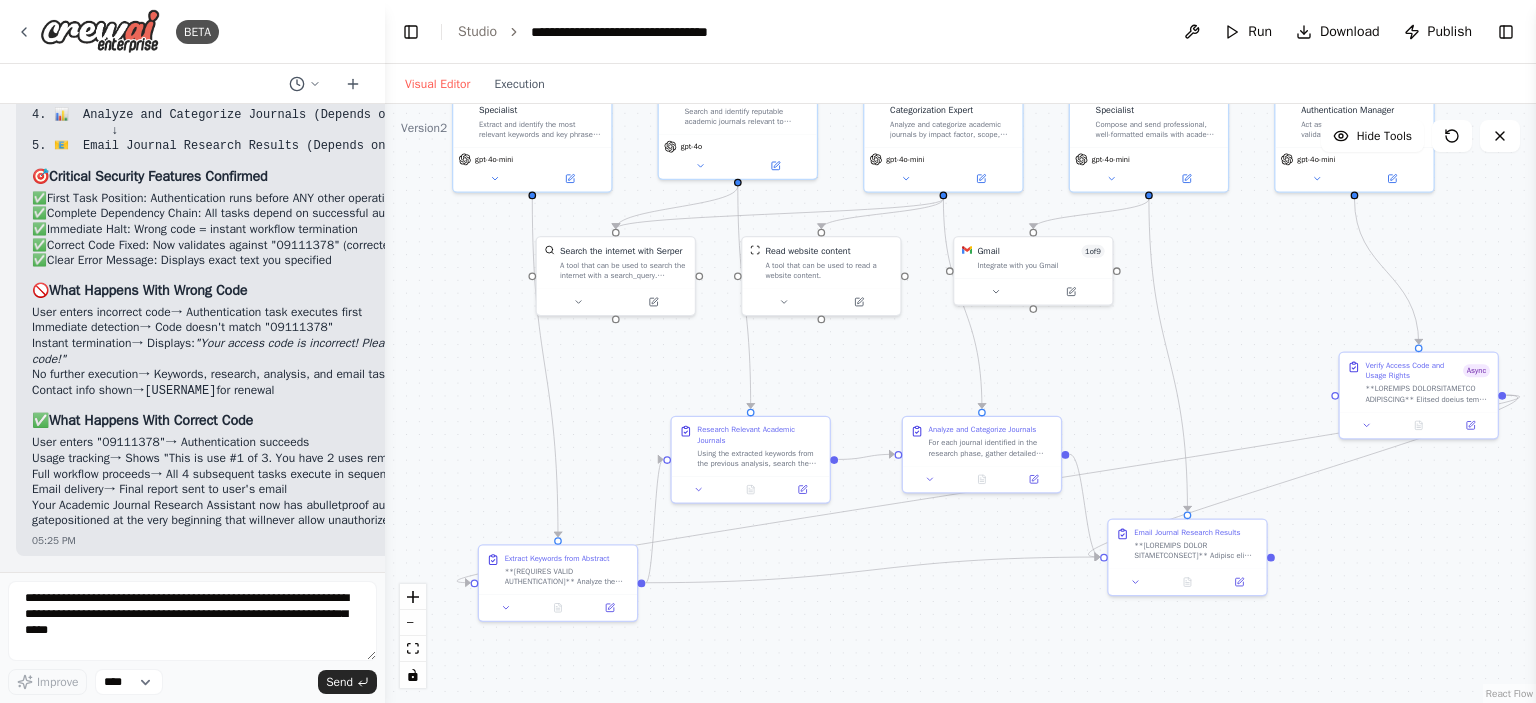 click on ".deletable-edge-delete-btn {
width: 20px;
height: 20px;
border: 0px solid #ffffff;
color: #6b7280;
background-color: #f8fafc;
cursor: pointer;
border-radius: 50%;
font-size: 12px;
padding: 3px;
display: flex;
align-items: center;
justify-content: center;
transition: all 0.2s cubic-bezier(0.4, 0, 0.2, 1);
box-shadow: 0 2px 4px rgba(0, 0, 0, 0.1);
}
.deletable-edge-delete-btn:hover {
background-color: #ef4444;
color: #ffffff;
border-color: #dc2626;
transform: scale(1.1);
box-shadow: 0 4px 12px rgba(239, 68, 68, 0.4);
}
.deletable-edge-delete-btn:active {
transform: scale(0.95);
box-shadow: 0 2px 4px rgba(239, 68, 68, 0.3);
}
Academic Keyword Extraction Specialist gpt-4o-mini gpt-4o gpt-4o-mini" at bounding box center (960, 403) 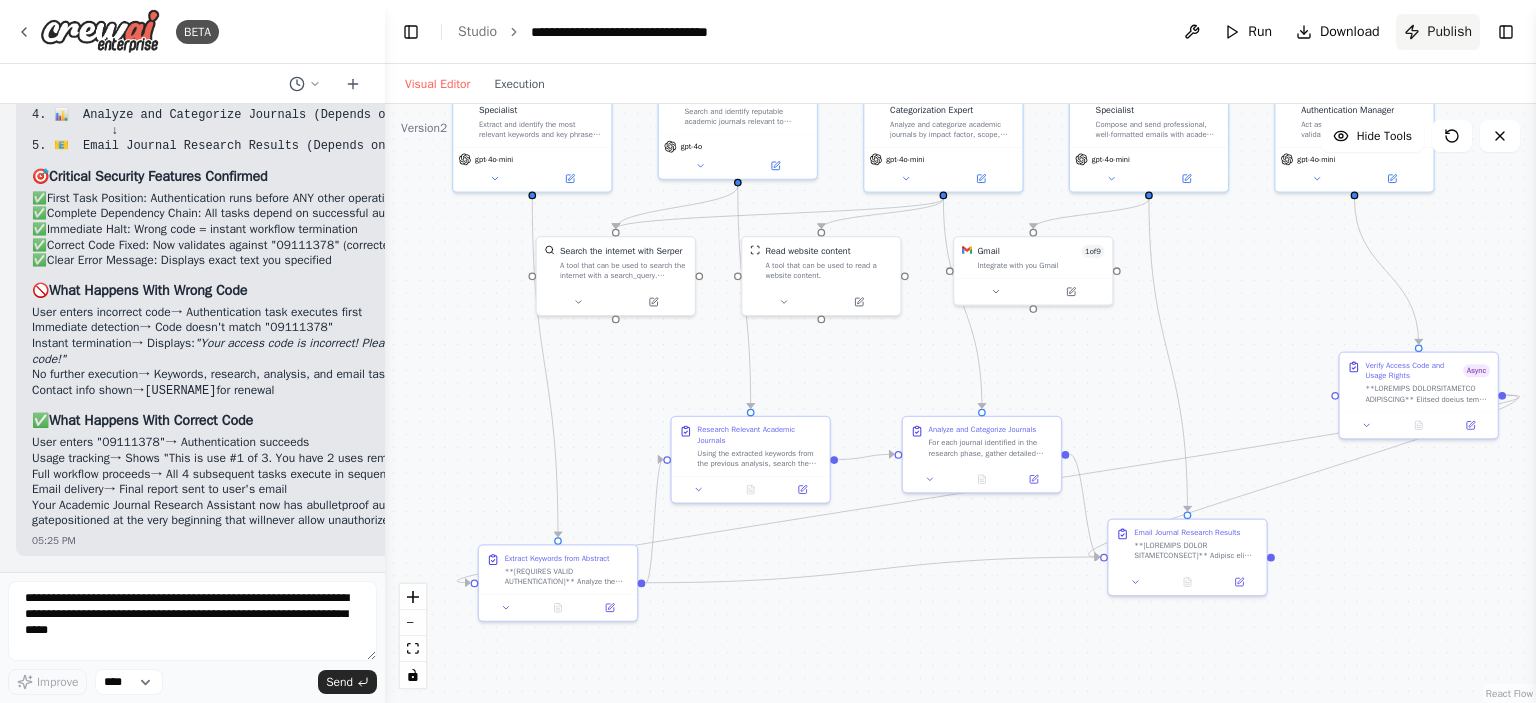 click on "Publish" at bounding box center (1438, 32) 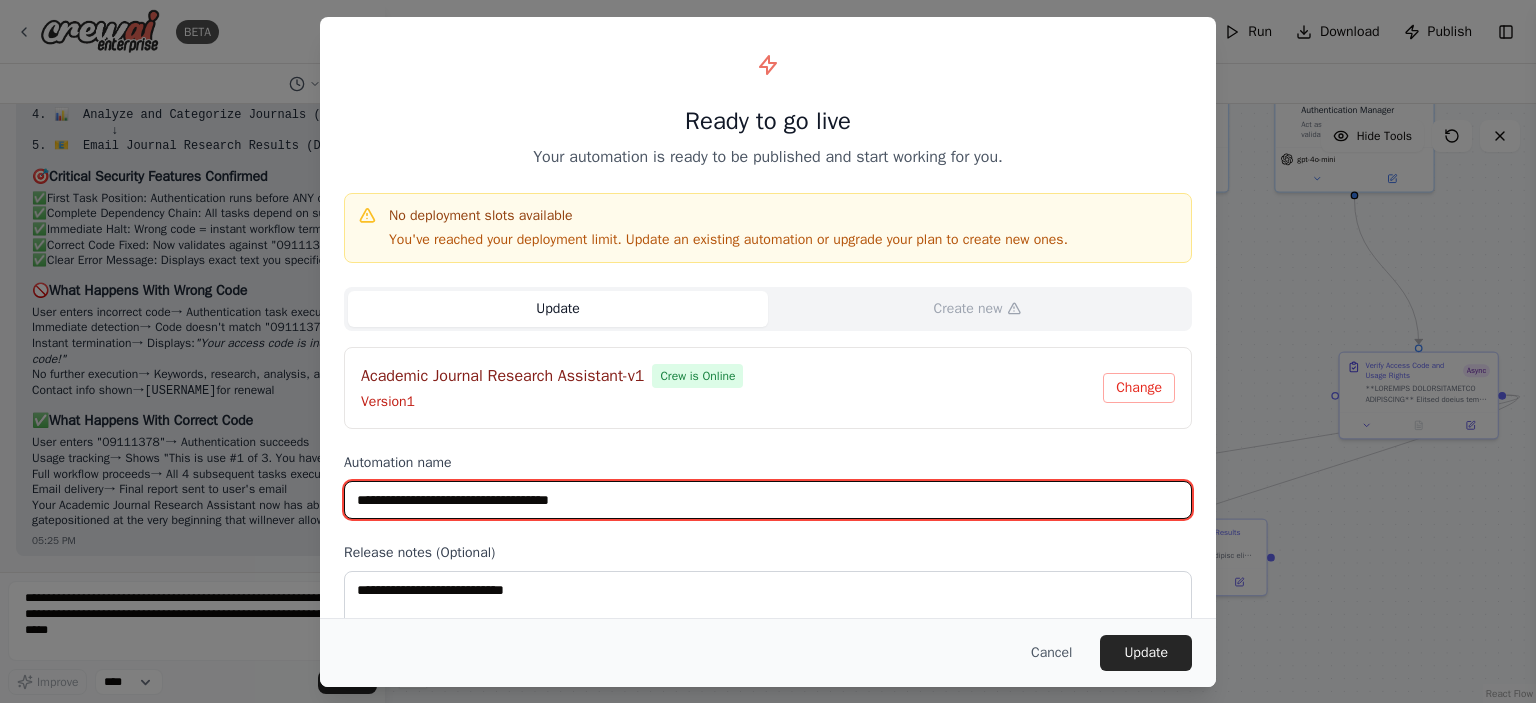click on "**********" at bounding box center [768, 500] 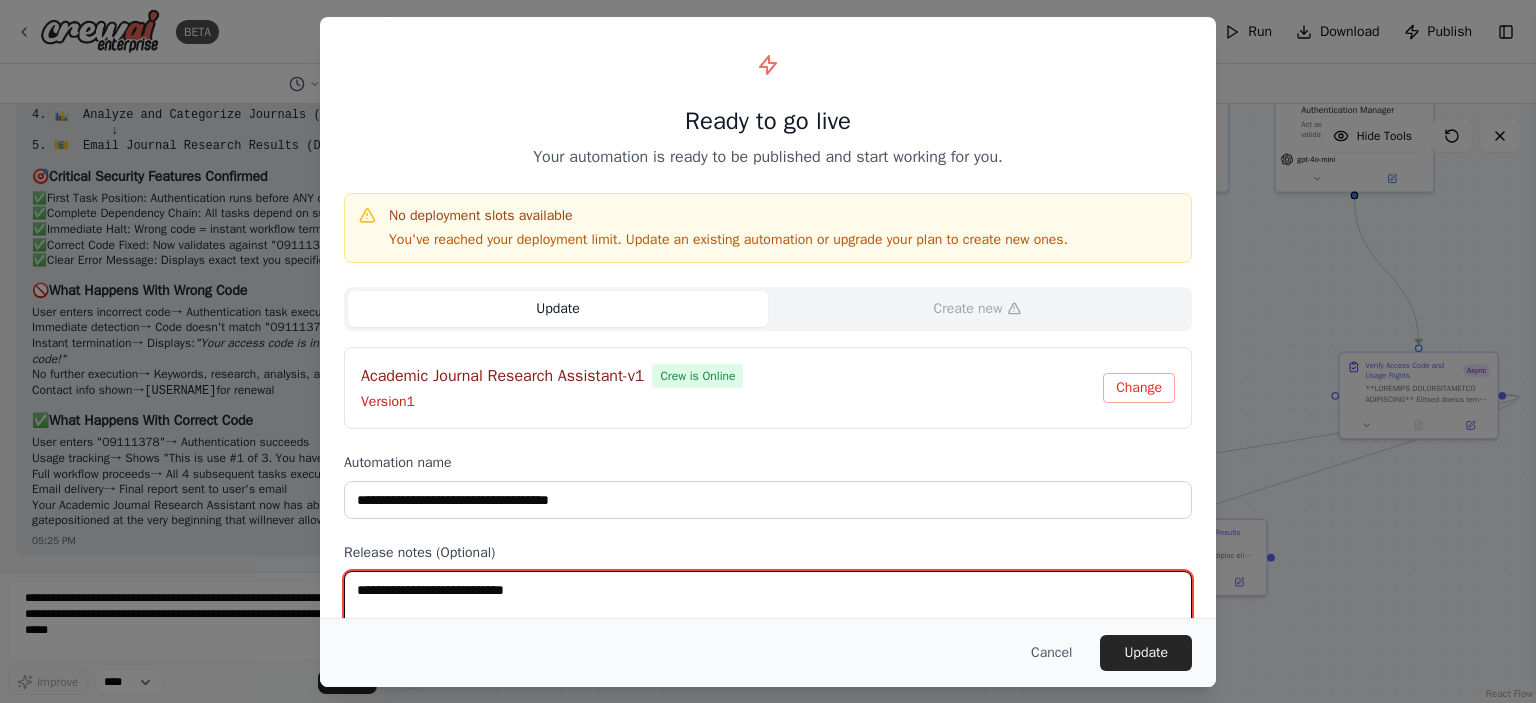 click at bounding box center [768, 610] 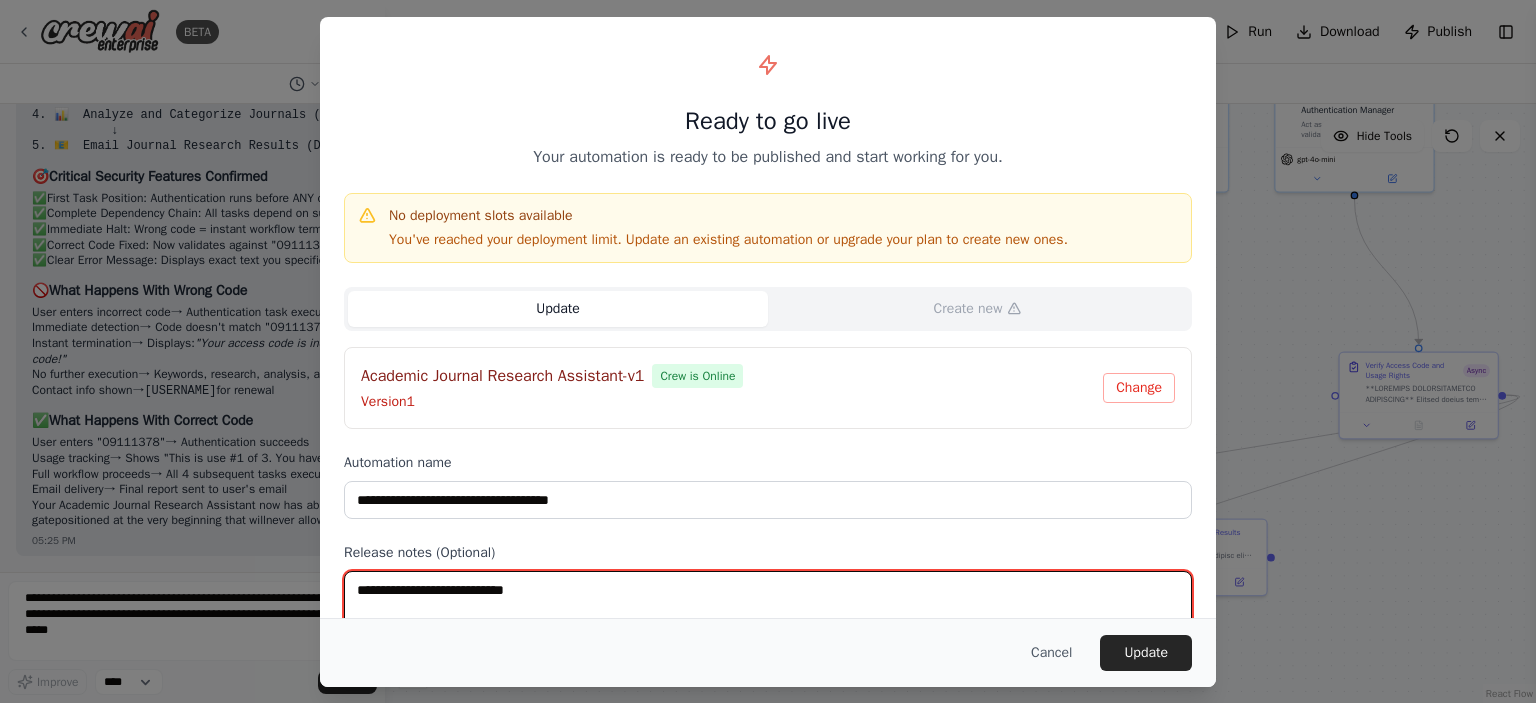 click at bounding box center [768, 610] 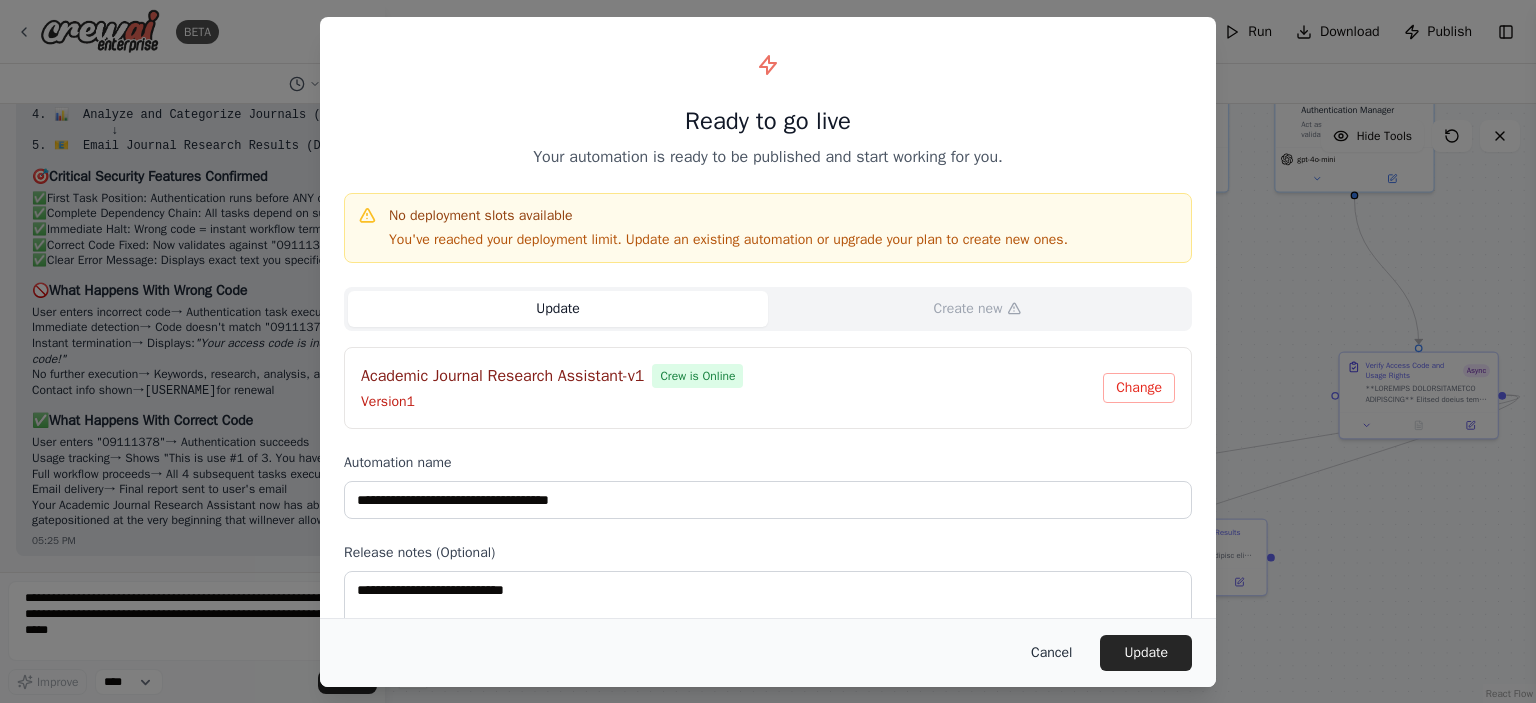 click on "Cancel" at bounding box center (1051, 653) 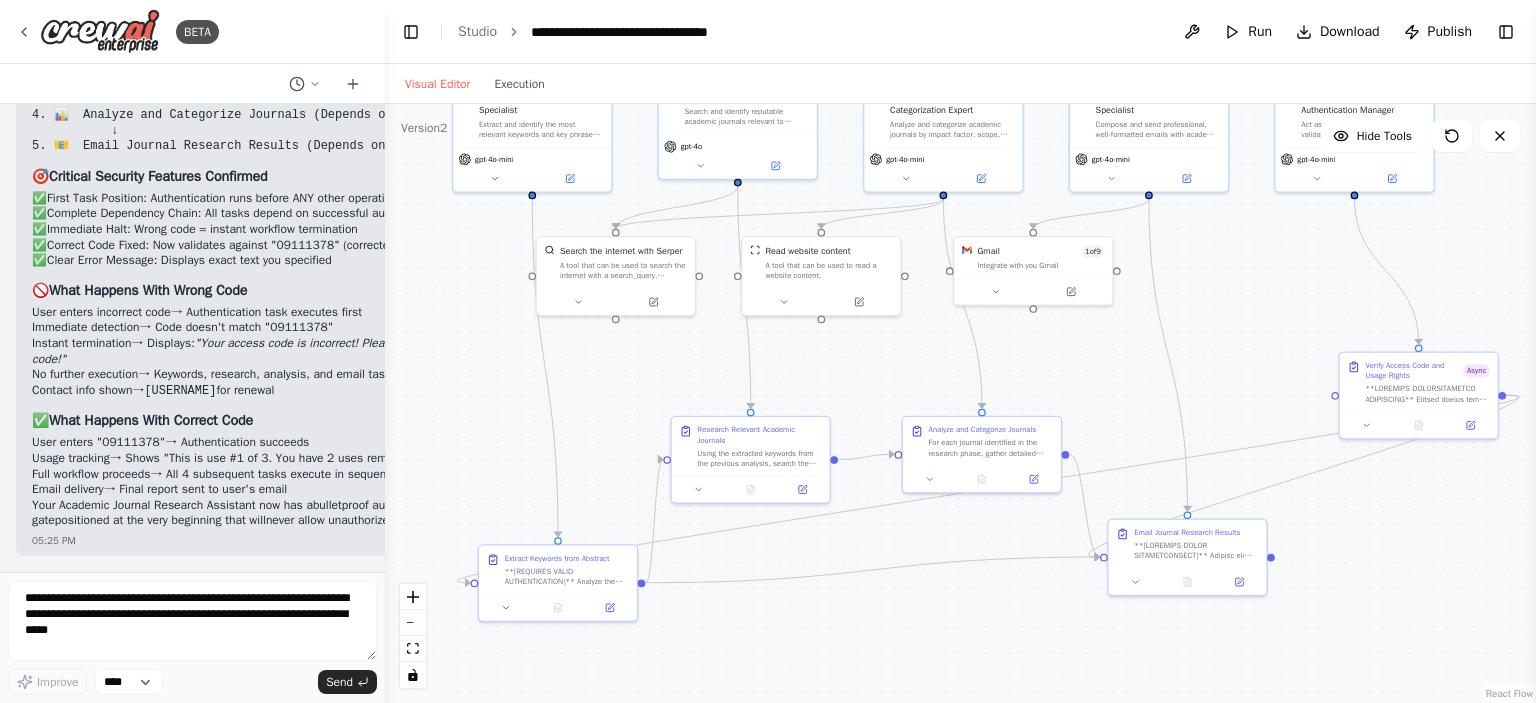 click on ".deletable-edge-delete-btn {
width: 20px;
height: 20px;
border: 0px solid #ffffff;
color: #6b7280;
background-color: #f8fafc;
cursor: pointer;
border-radius: 50%;
font-size: 12px;
padding: 3px;
display: flex;
align-items: center;
justify-content: center;
transition: all 0.2s cubic-bezier(0.4, 0, 0.2, 1);
box-shadow: 0 2px 4px rgba(0, 0, 0, 0.1);
}
.deletable-edge-delete-btn:hover {
background-color: #ef4444;
color: #ffffff;
border-color: #dc2626;
transform: scale(1.1);
box-shadow: 0 4px 12px rgba(239, 68, 68, 0.4);
}
.deletable-edge-delete-btn:active {
transform: scale(0.95);
box-shadow: 0 2px 4px rgba(239, 68, 68, 0.3);
}
Academic Keyword Extraction Specialist gpt-4o-mini gpt-4o gpt-4o-mini" at bounding box center (960, 403) 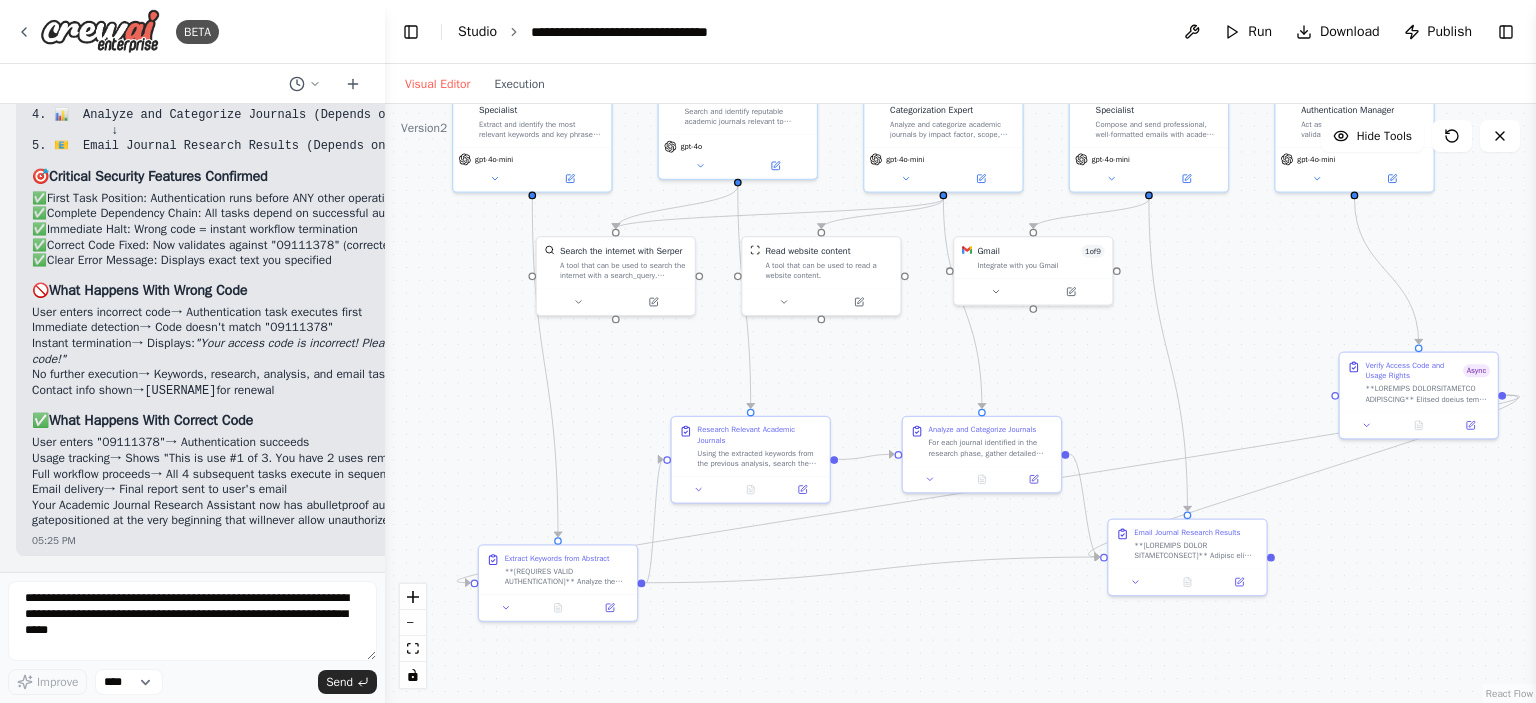 click on "Studio" at bounding box center [477, 31] 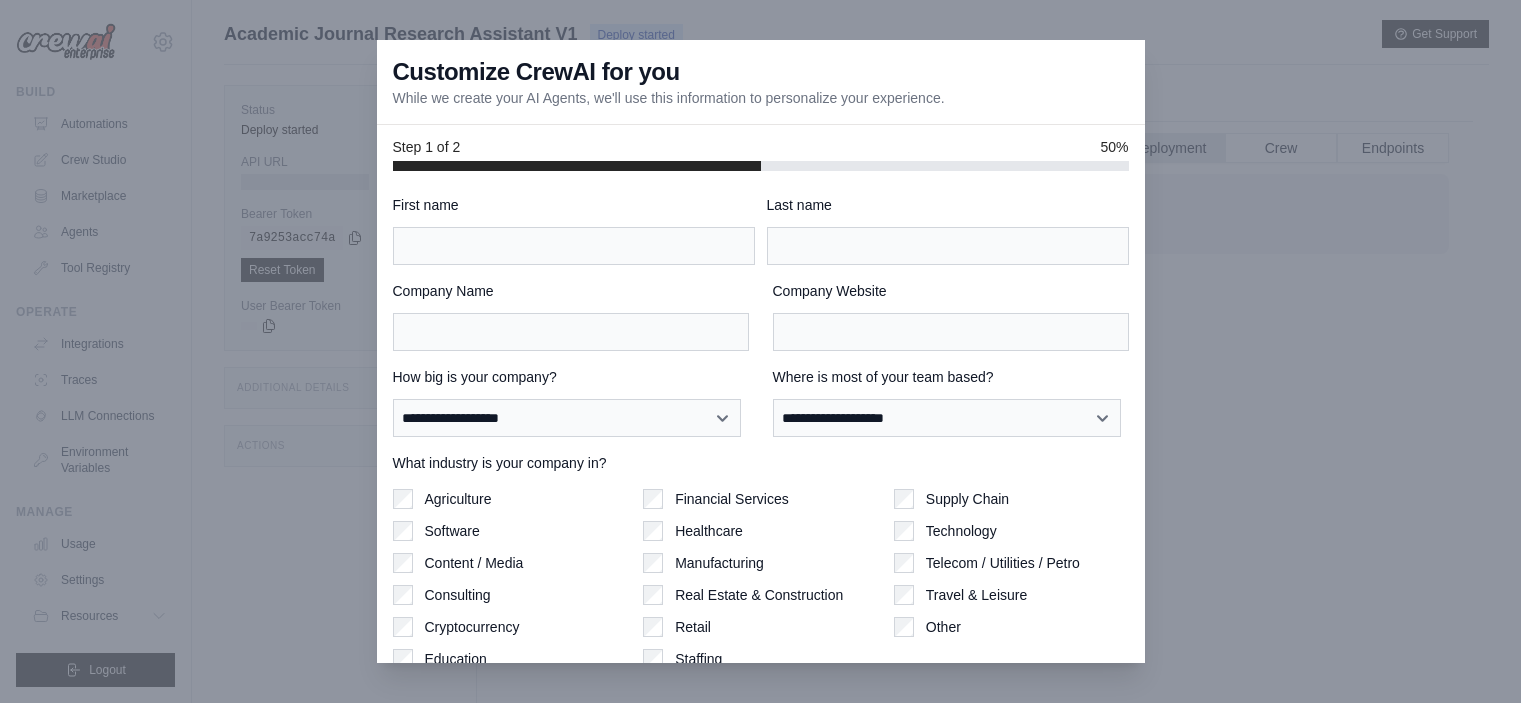 scroll, scrollTop: 84, scrollLeft: 0, axis: vertical 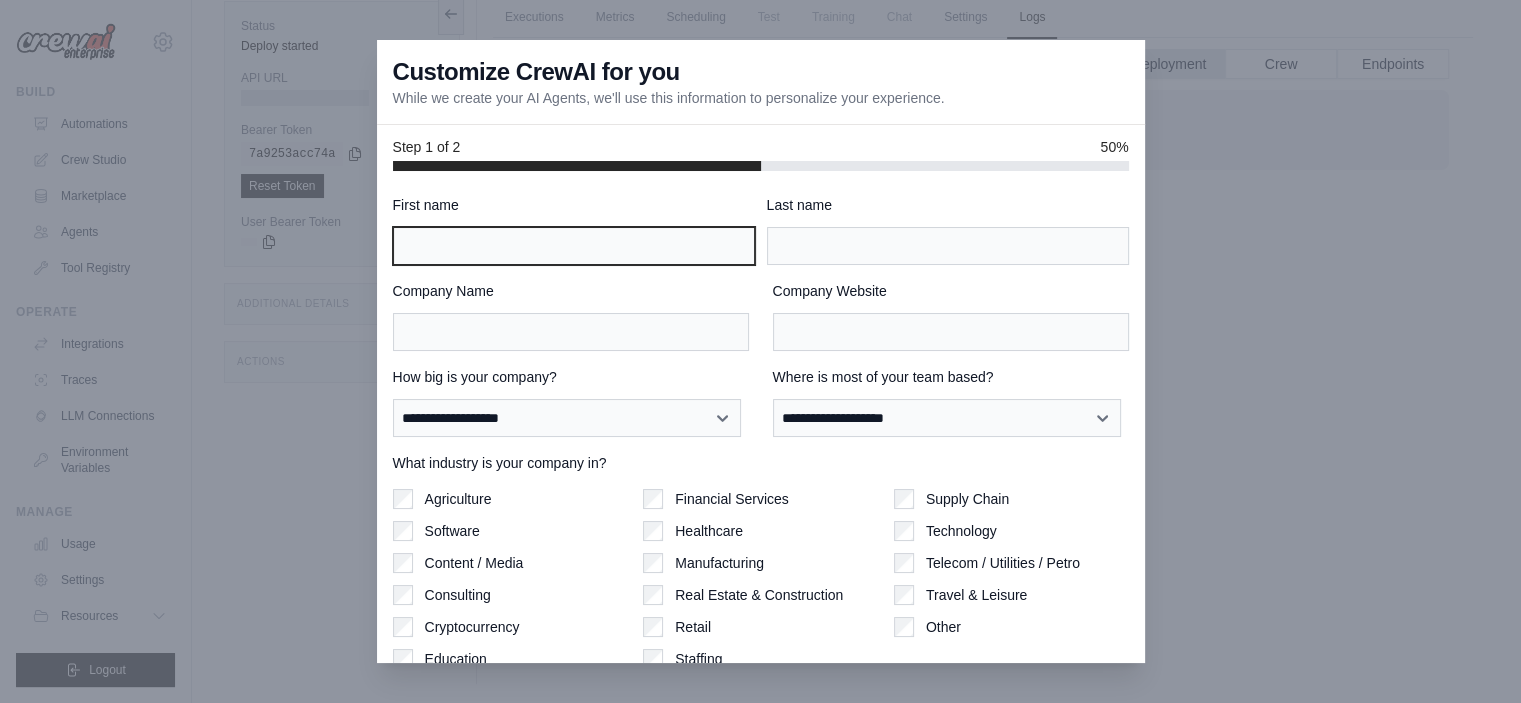 click on "First name" at bounding box center [574, 246] 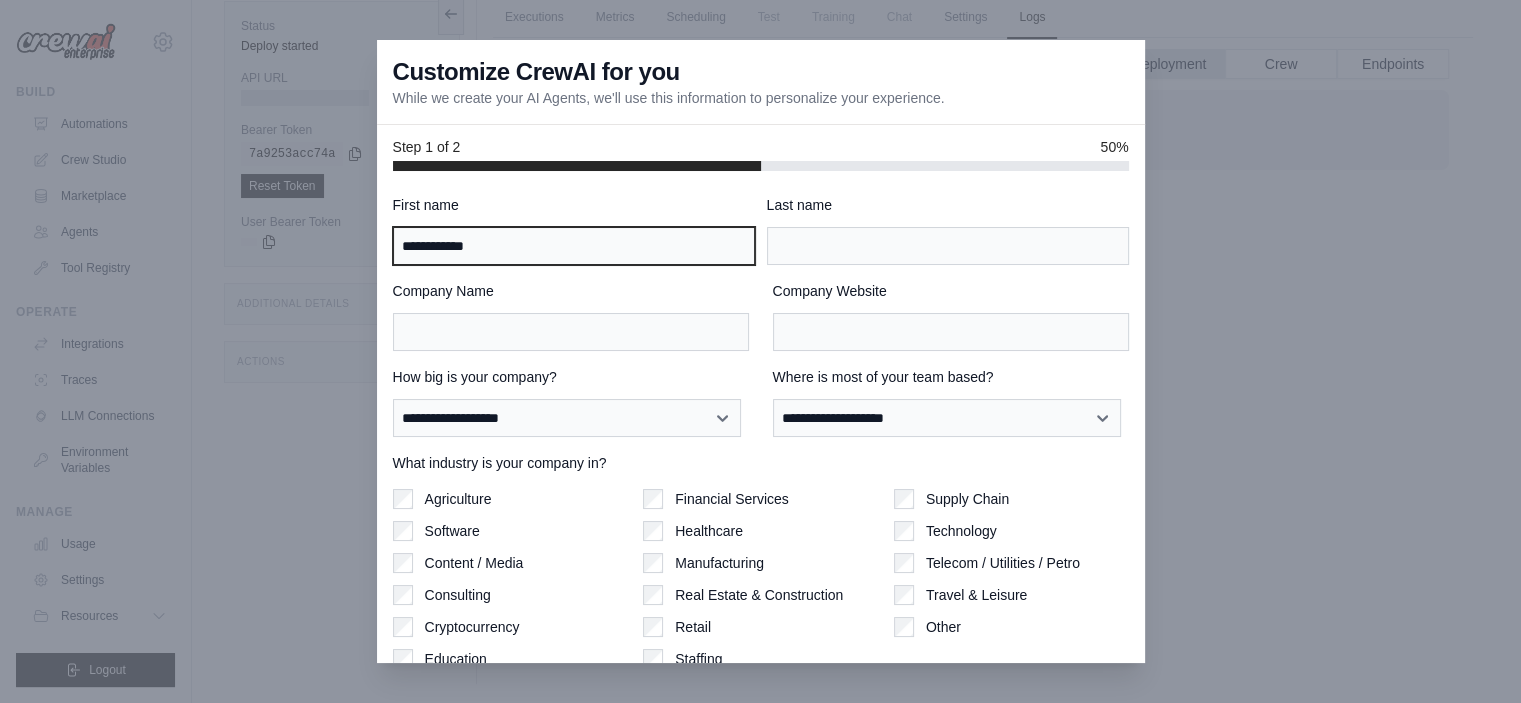 type on "**********" 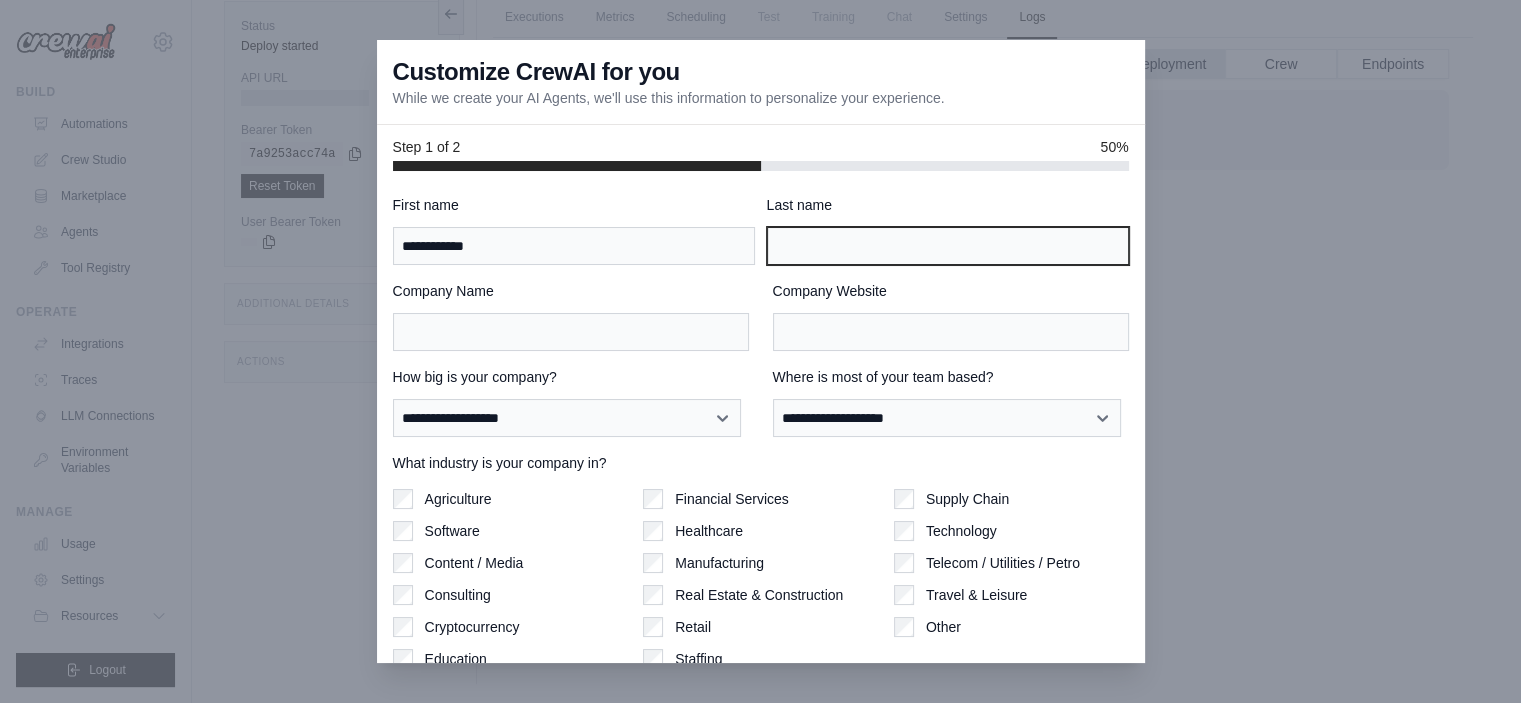 click on "Last name" at bounding box center (948, 246) 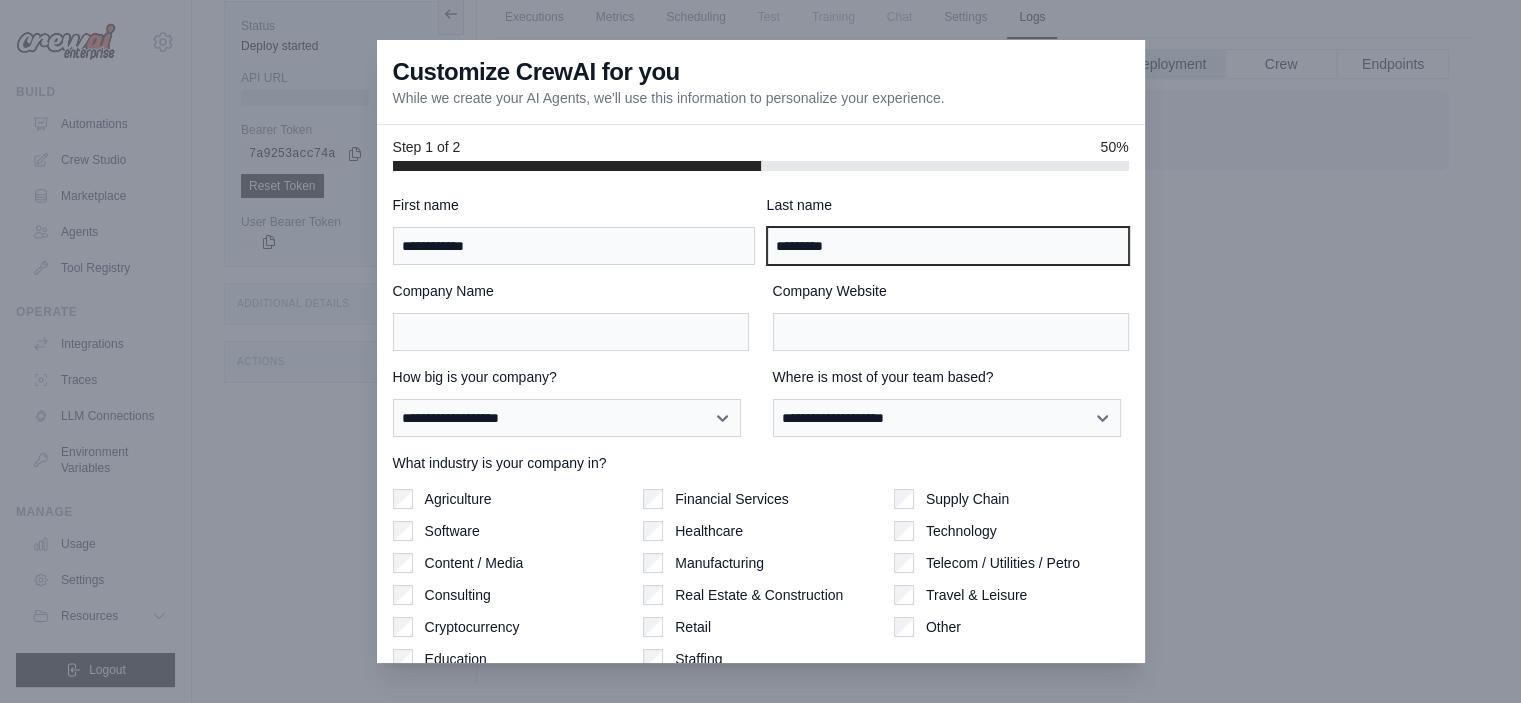 type on "*********" 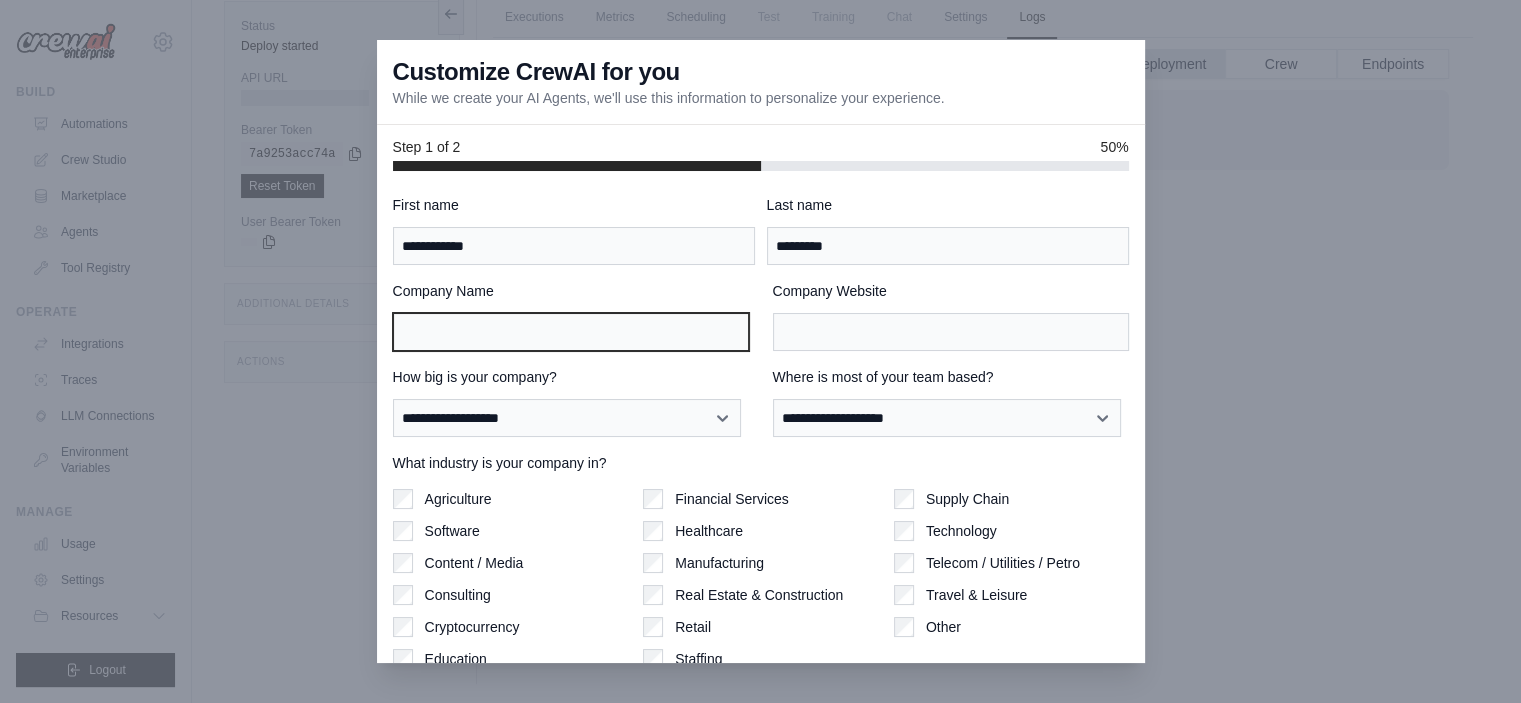 click on "Company Name" at bounding box center (571, 332) 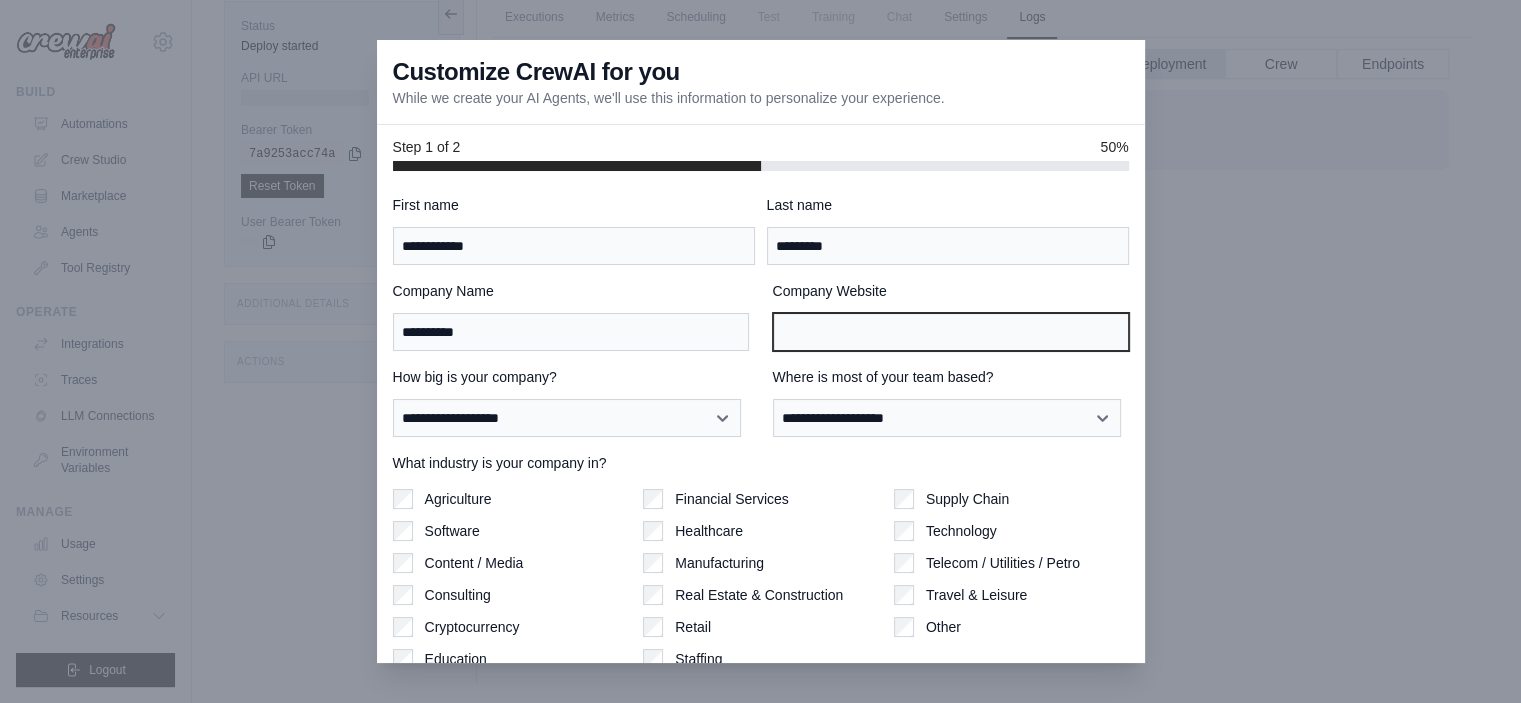 type on "**********" 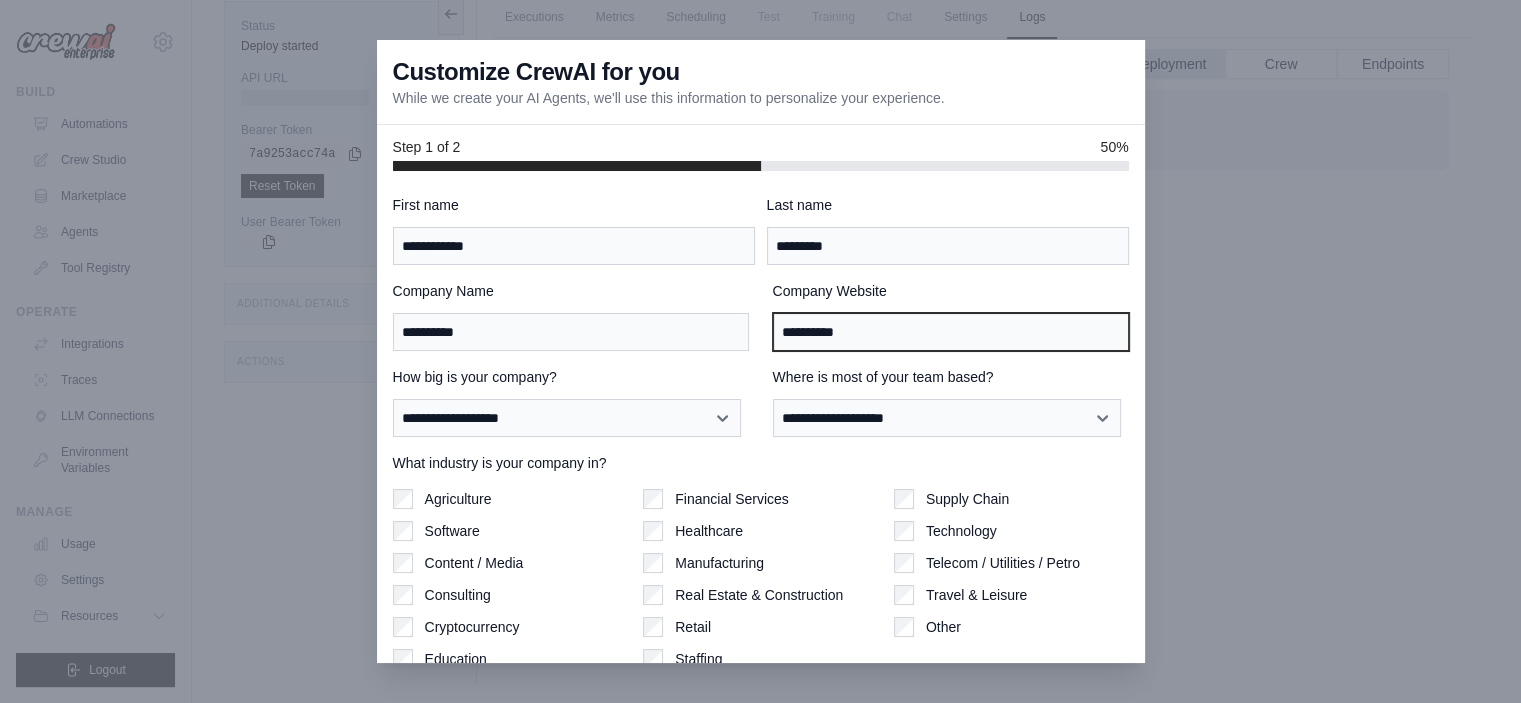 drag, startPoint x: 864, startPoint y: 337, endPoint x: 737, endPoint y: 331, distance: 127.141655 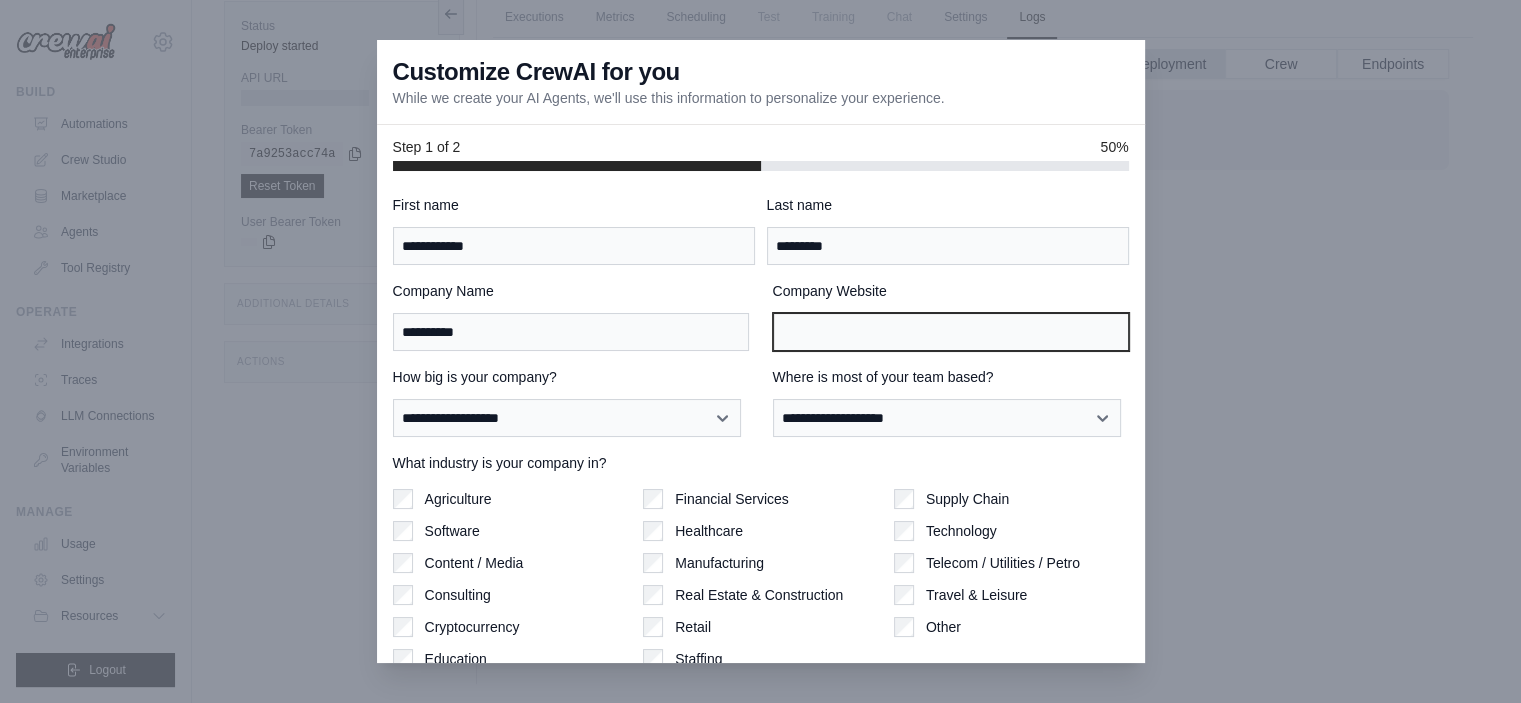 type 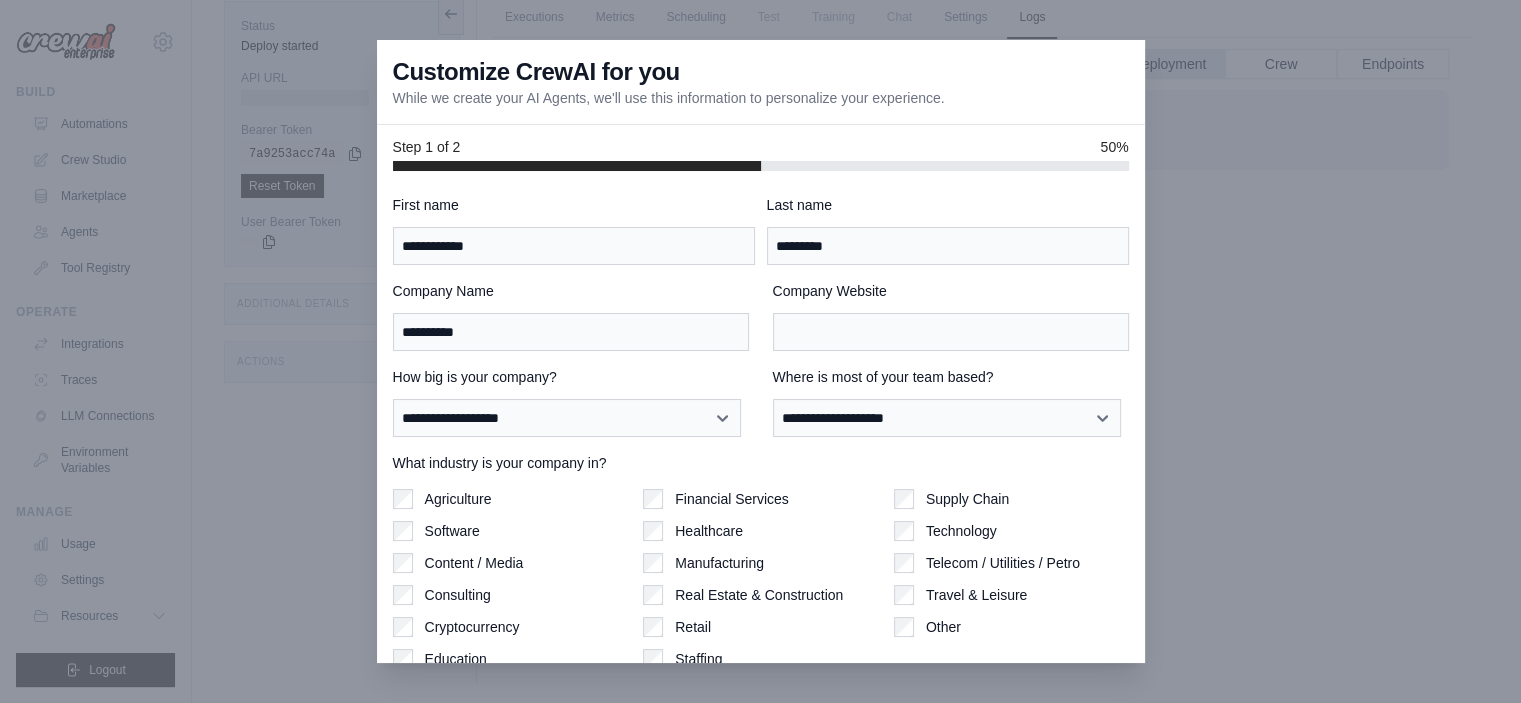 click on "**********" at bounding box center [761, 402] 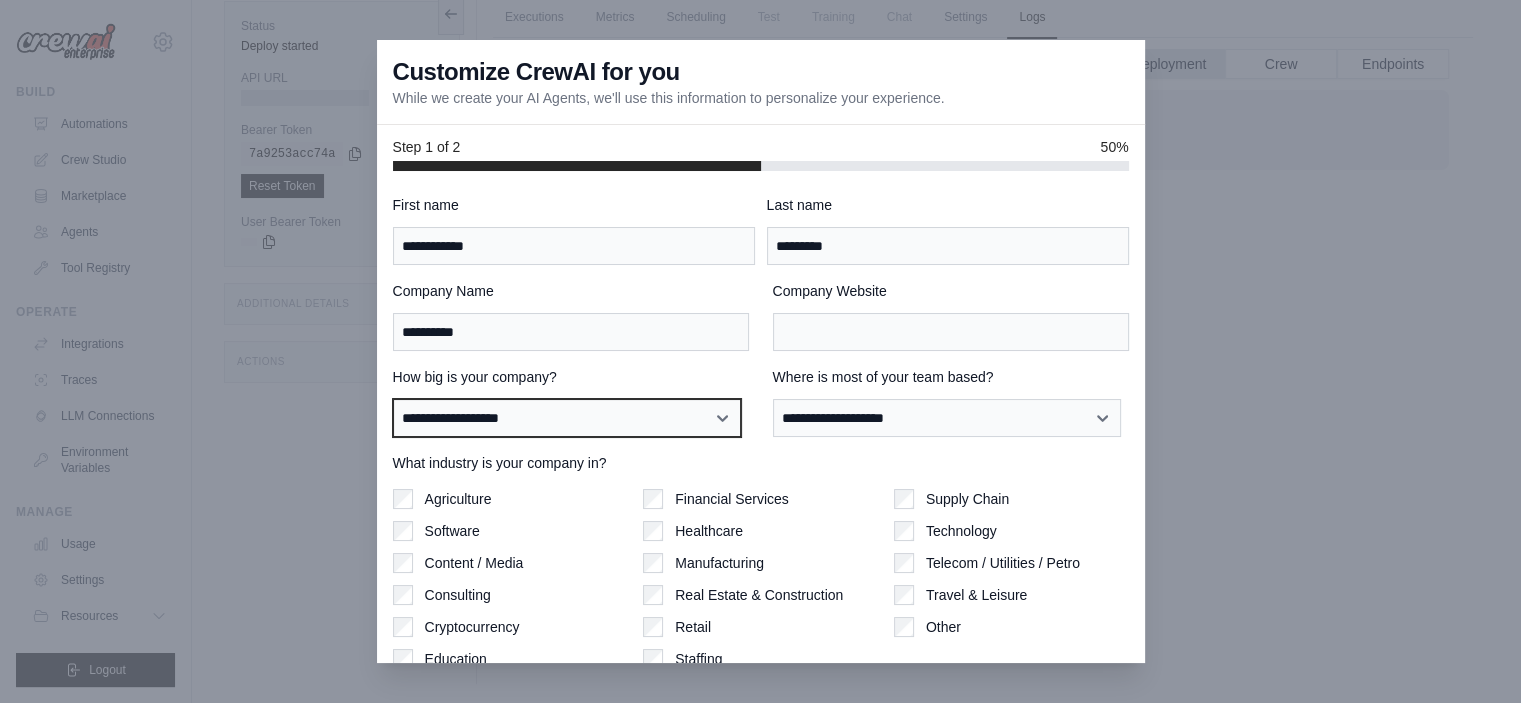 click on "**********" at bounding box center [567, 418] 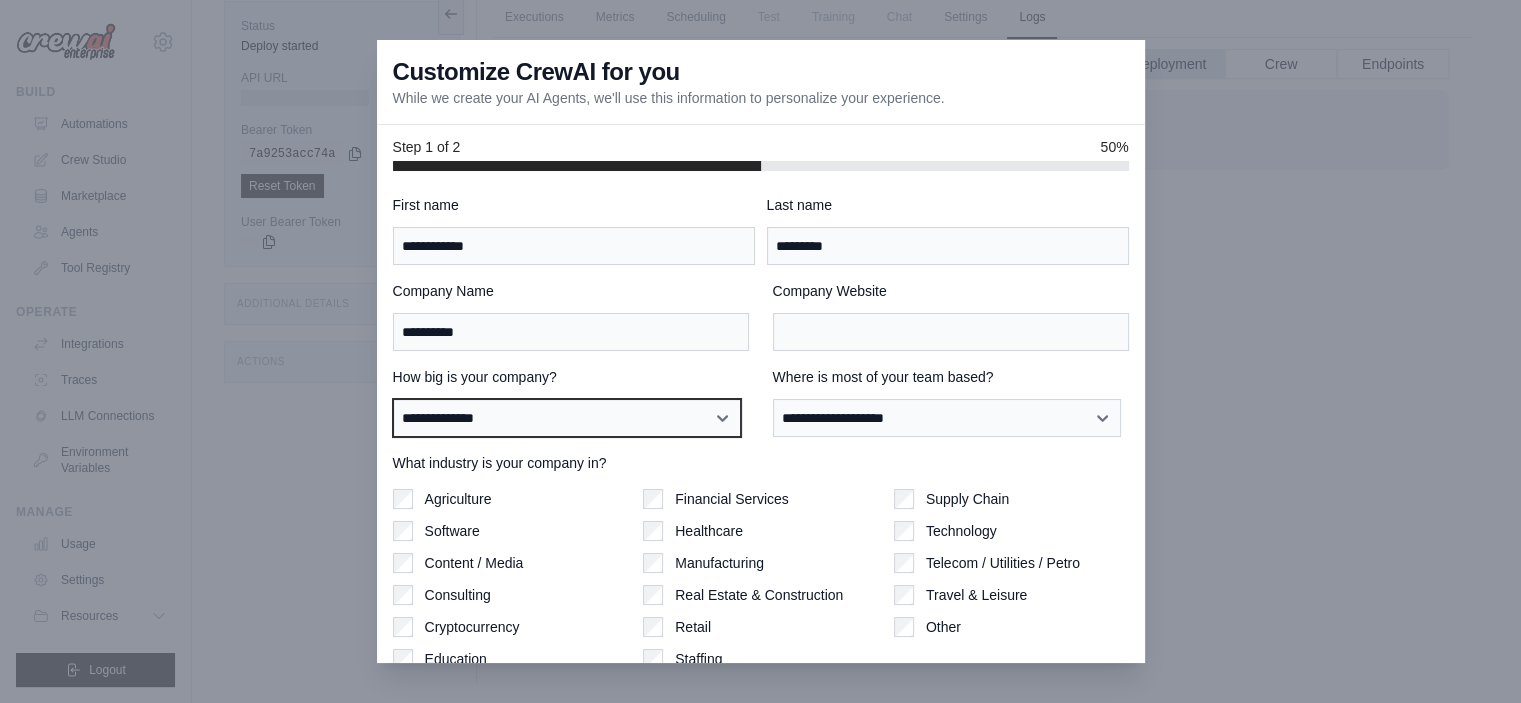 click on "**********" at bounding box center (567, 418) 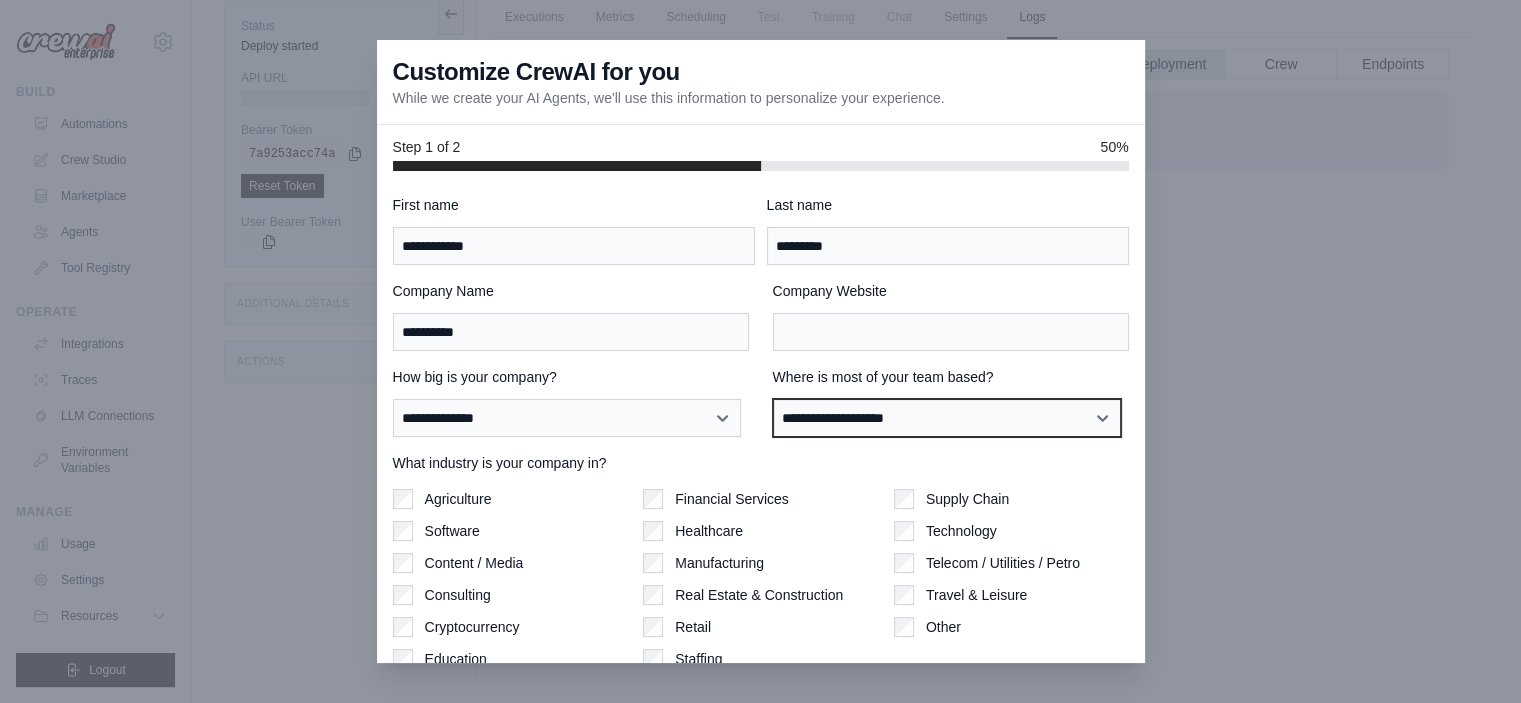 click on "**********" at bounding box center [947, 418] 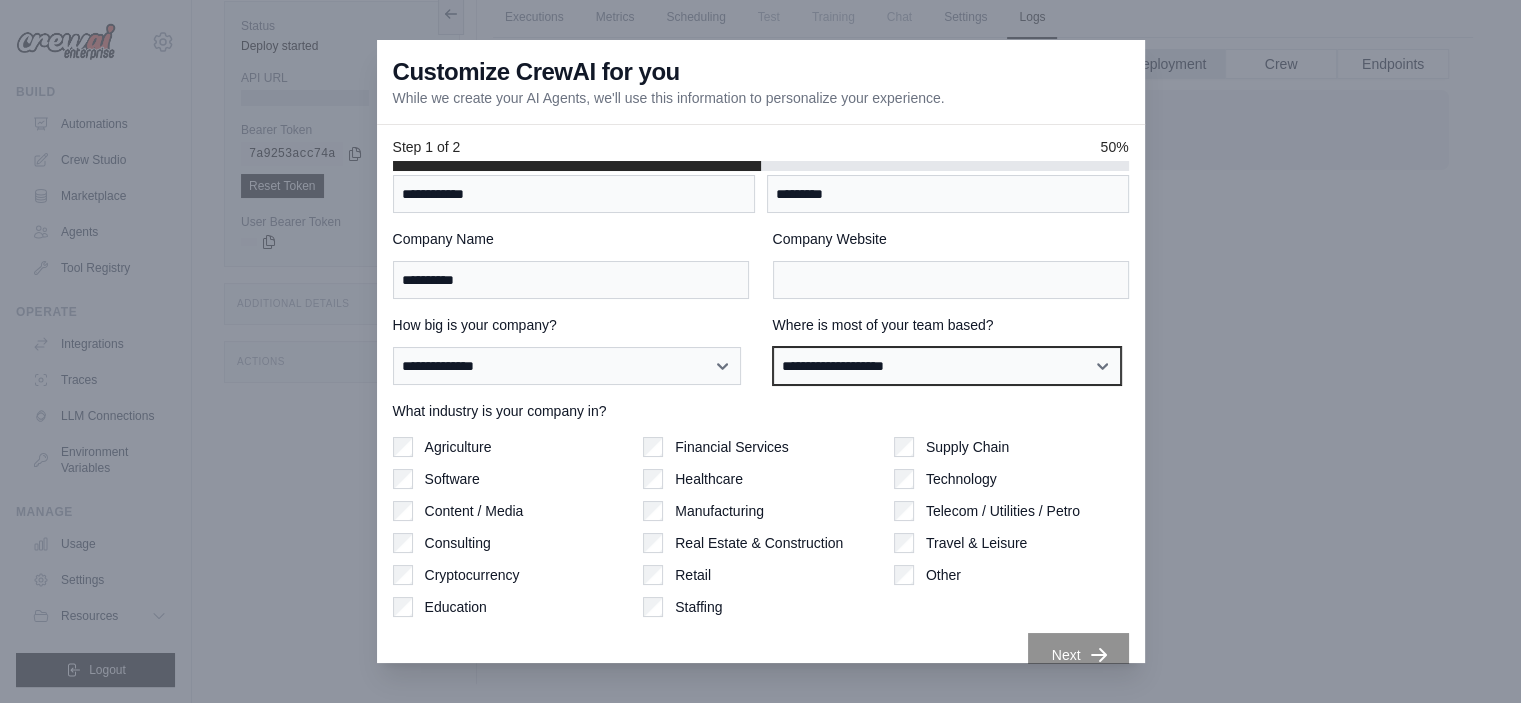 scroll, scrollTop: 80, scrollLeft: 0, axis: vertical 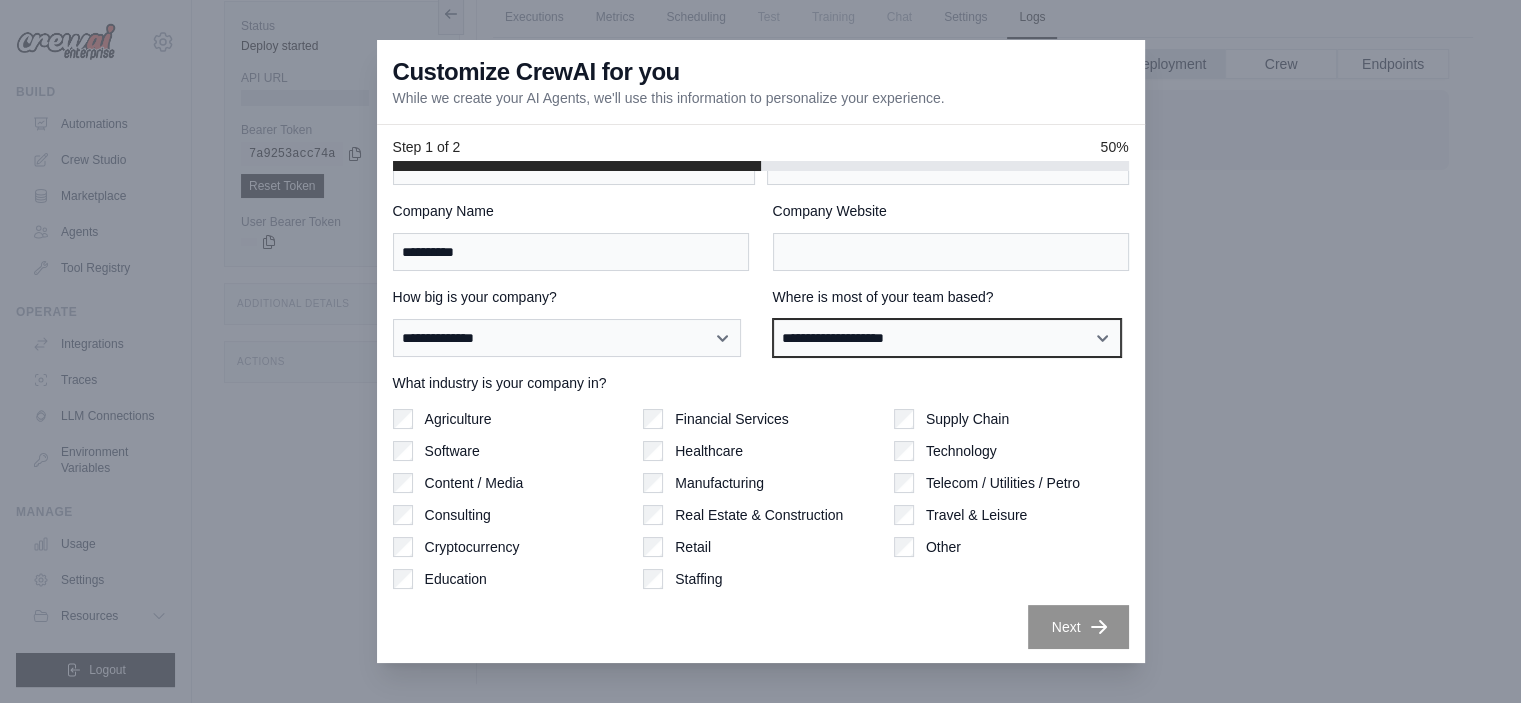 click on "**********" at bounding box center [947, 338] 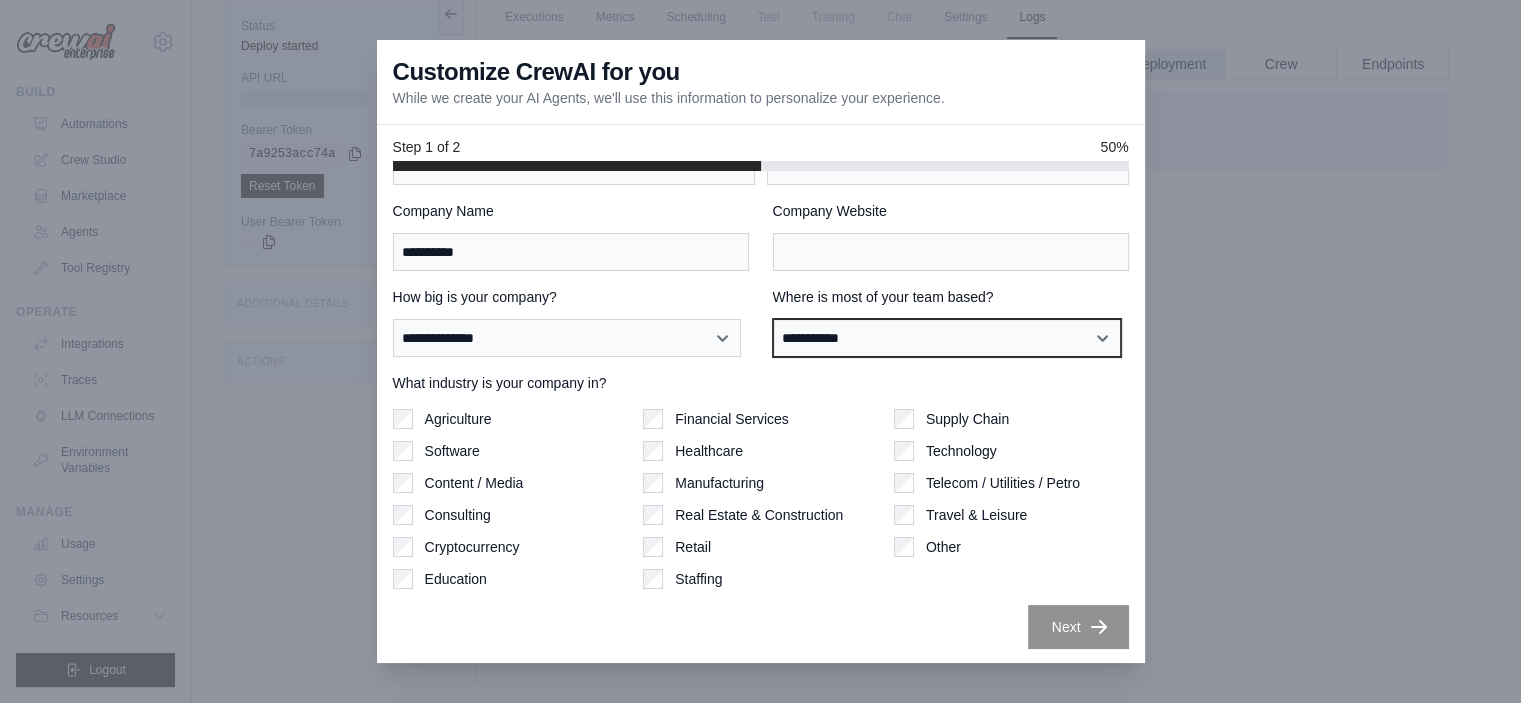 click on "**********" at bounding box center [947, 338] 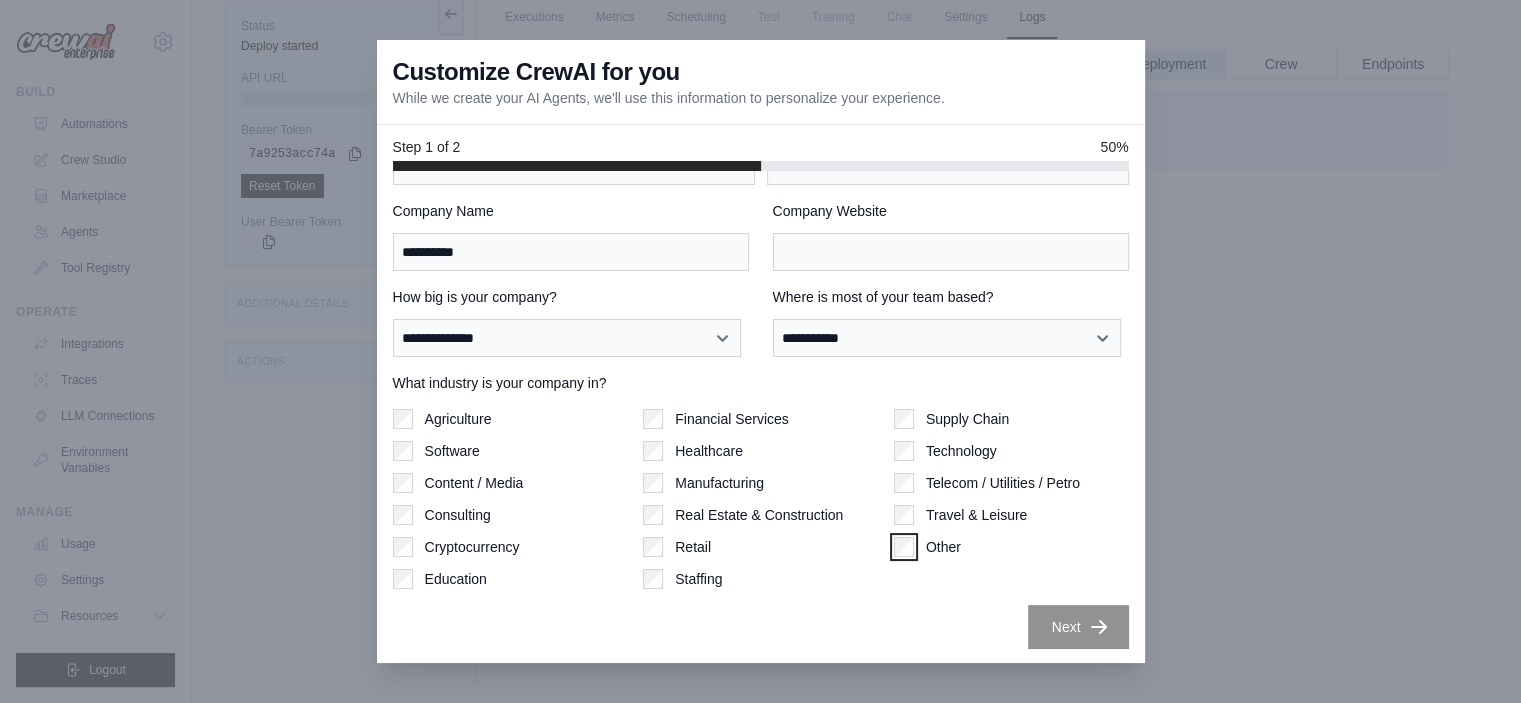 scroll, scrollTop: 0, scrollLeft: 0, axis: both 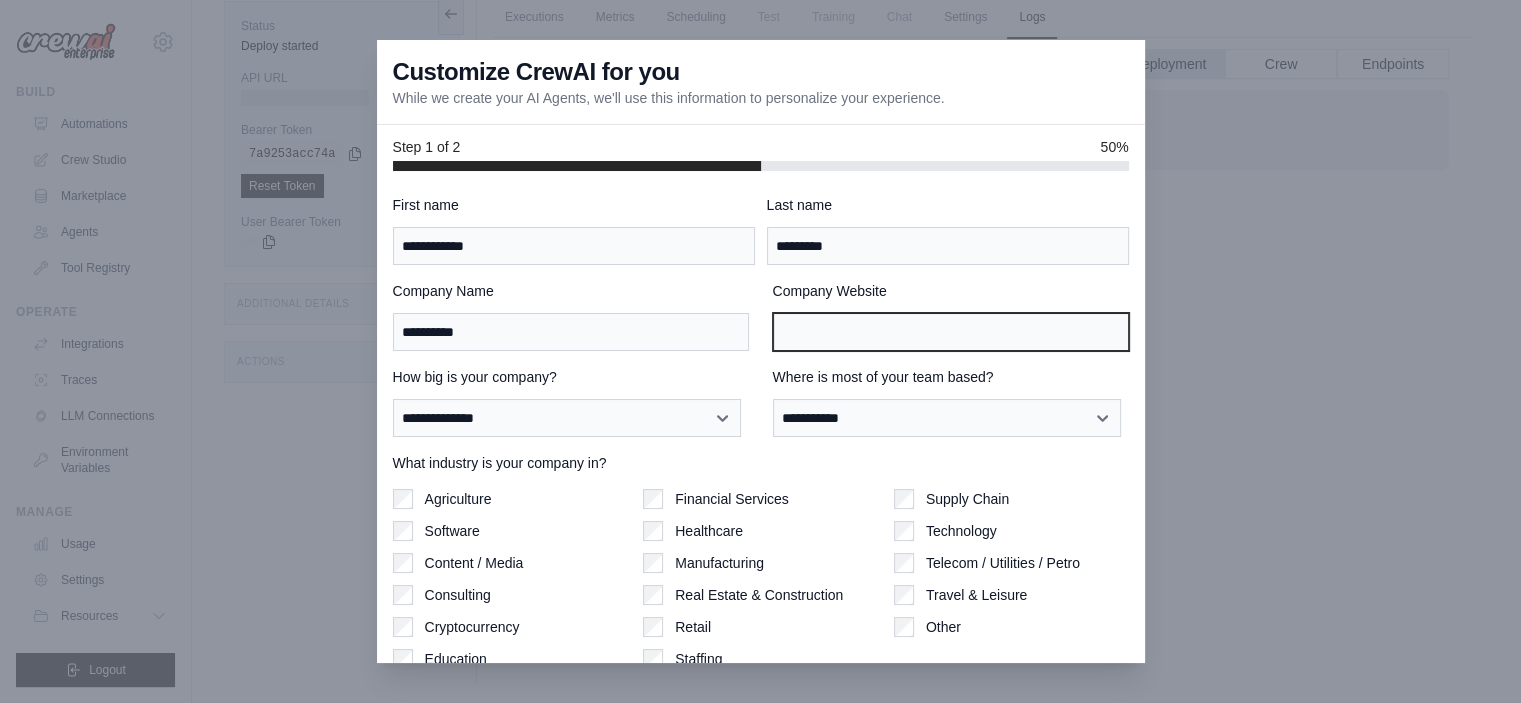click on "Company Website" at bounding box center (951, 332) 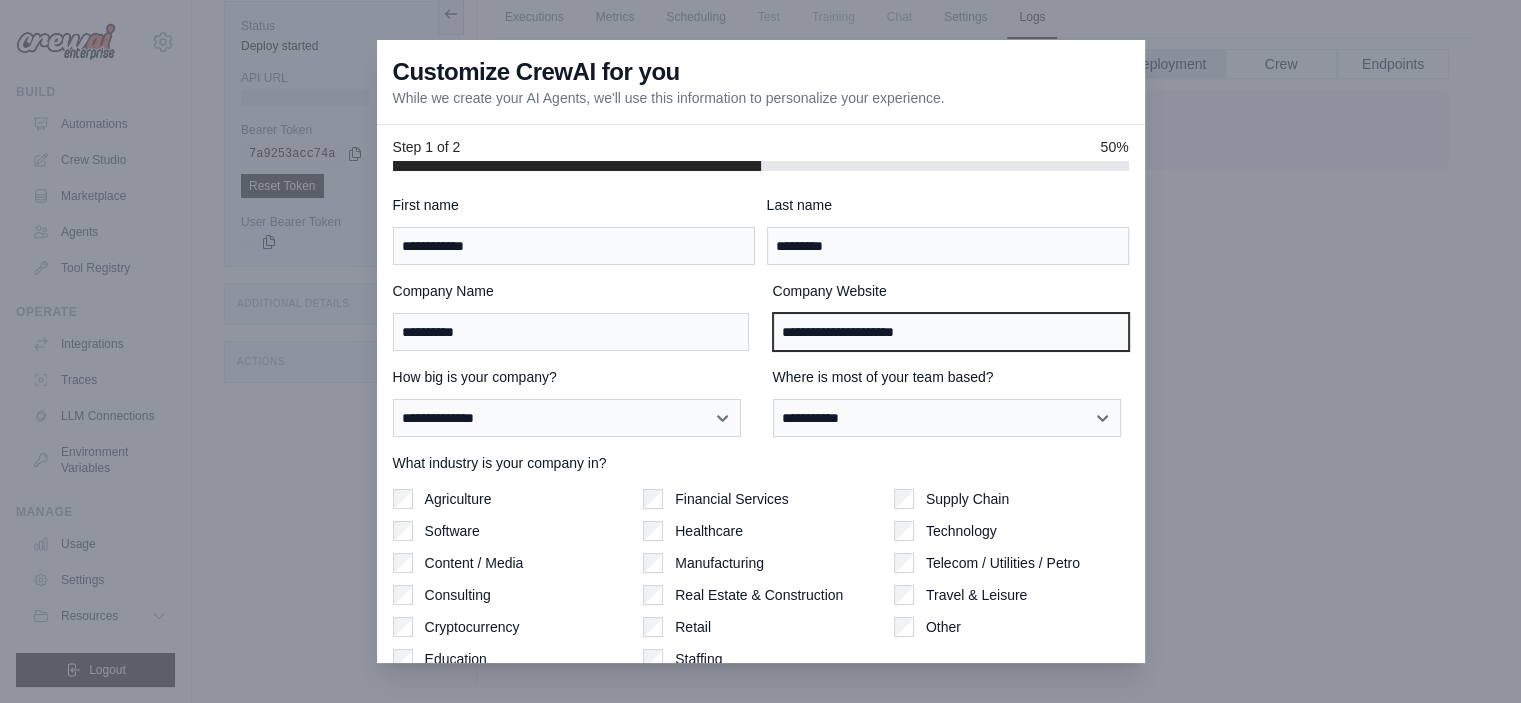 type on "**********" 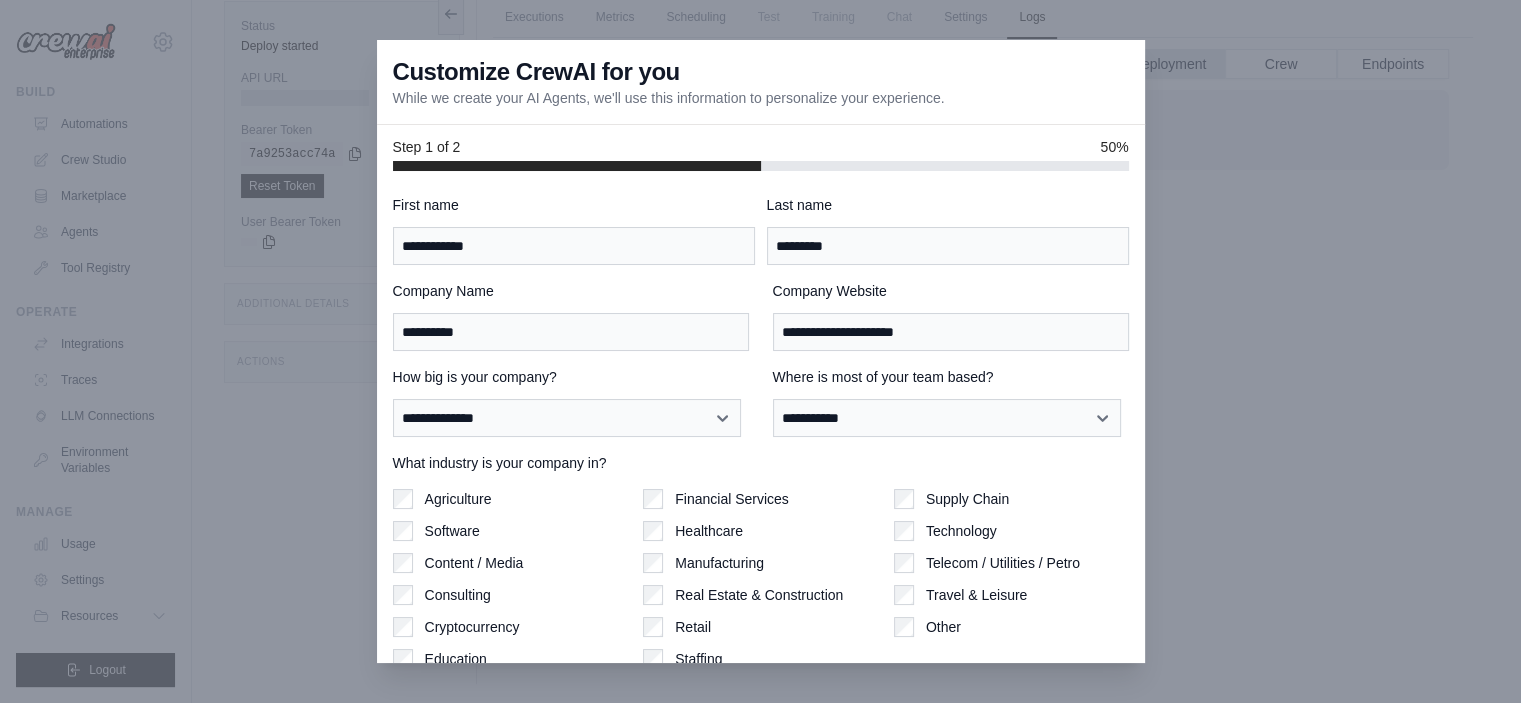 click on "**********" at bounding box center (761, 402) 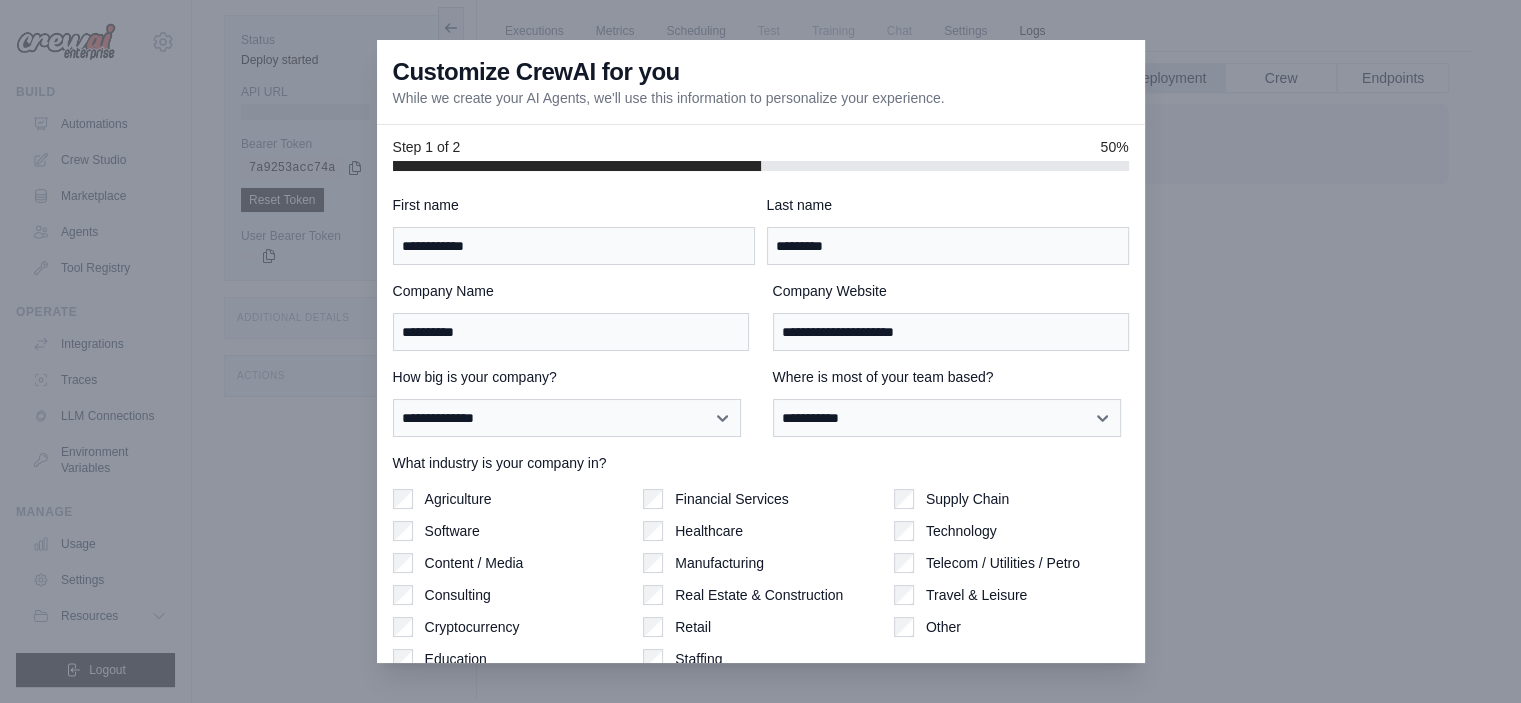 scroll, scrollTop: 84, scrollLeft: 0, axis: vertical 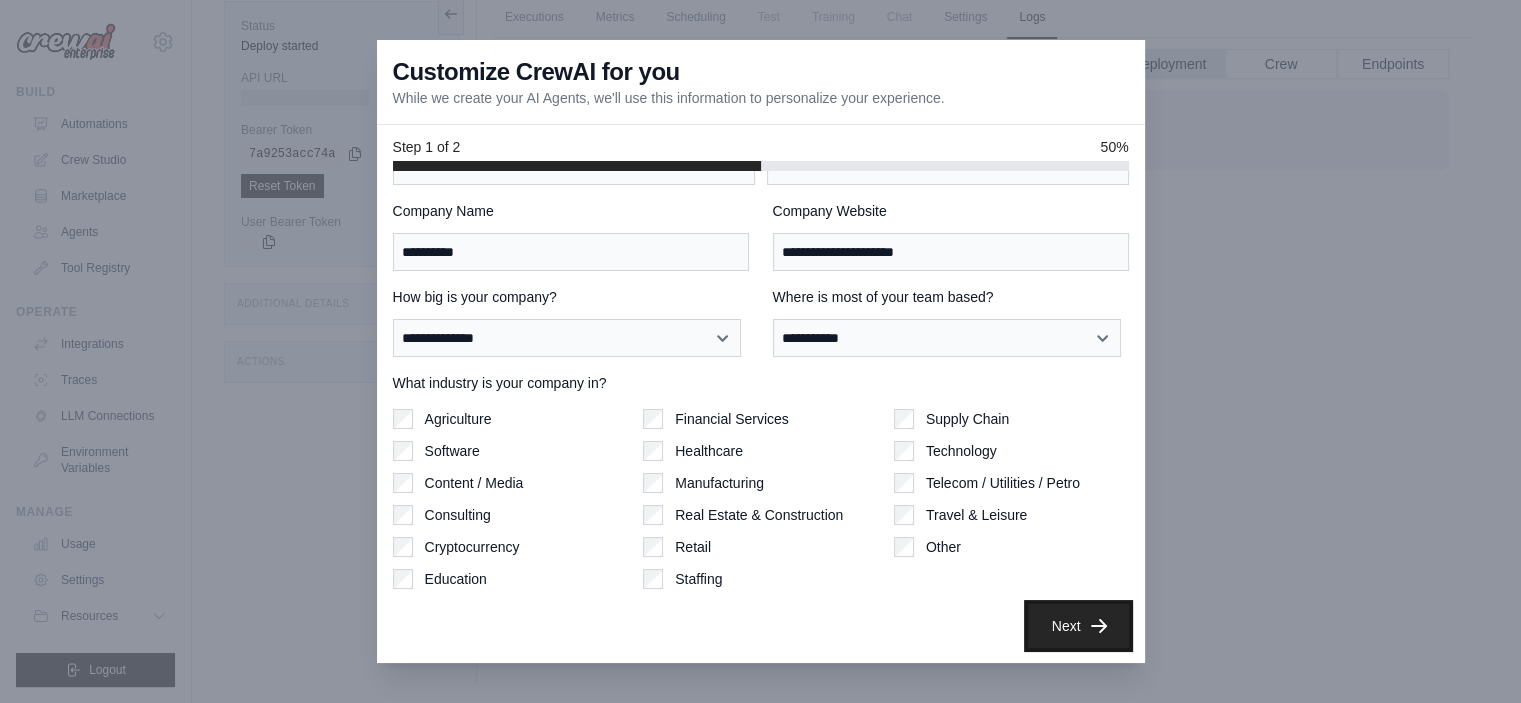 click on "Next" at bounding box center (1078, 626) 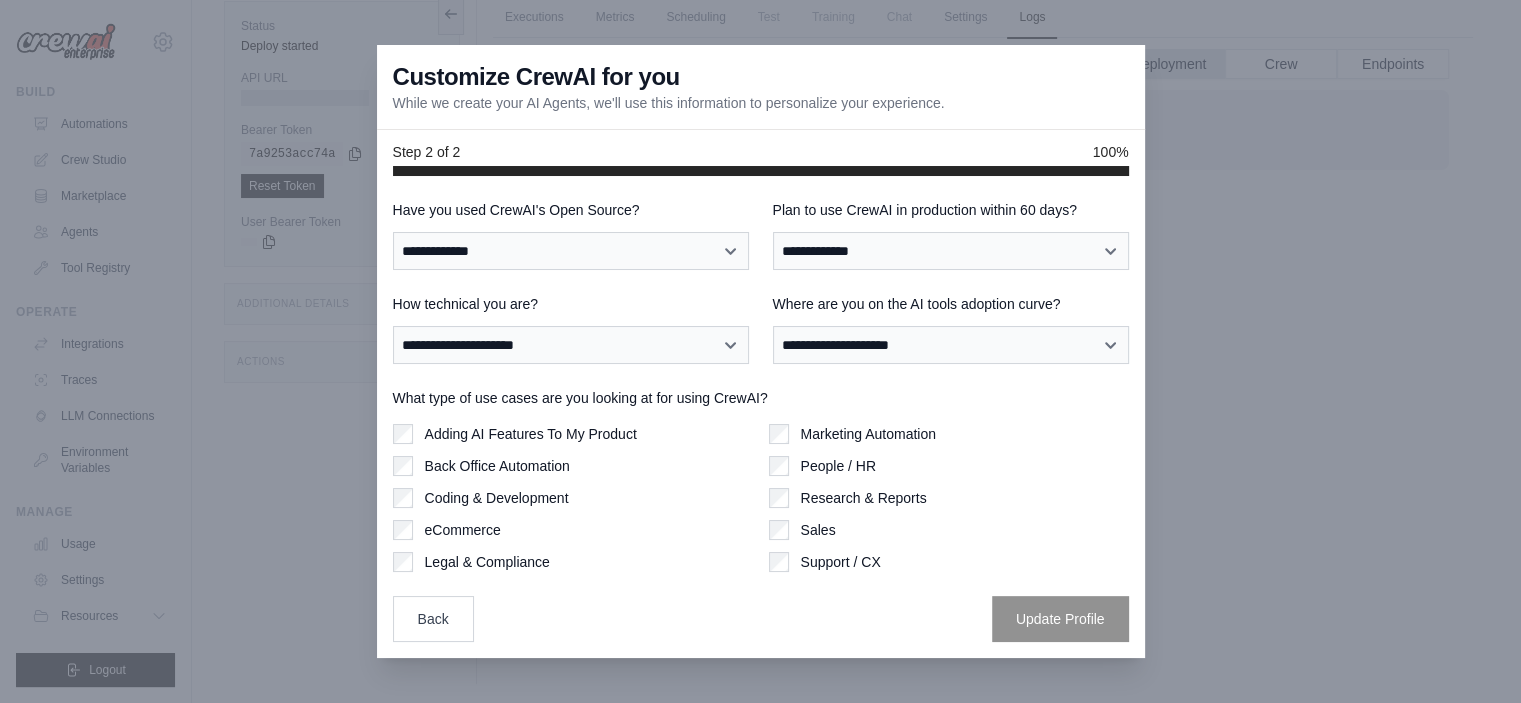 scroll, scrollTop: 0, scrollLeft: 0, axis: both 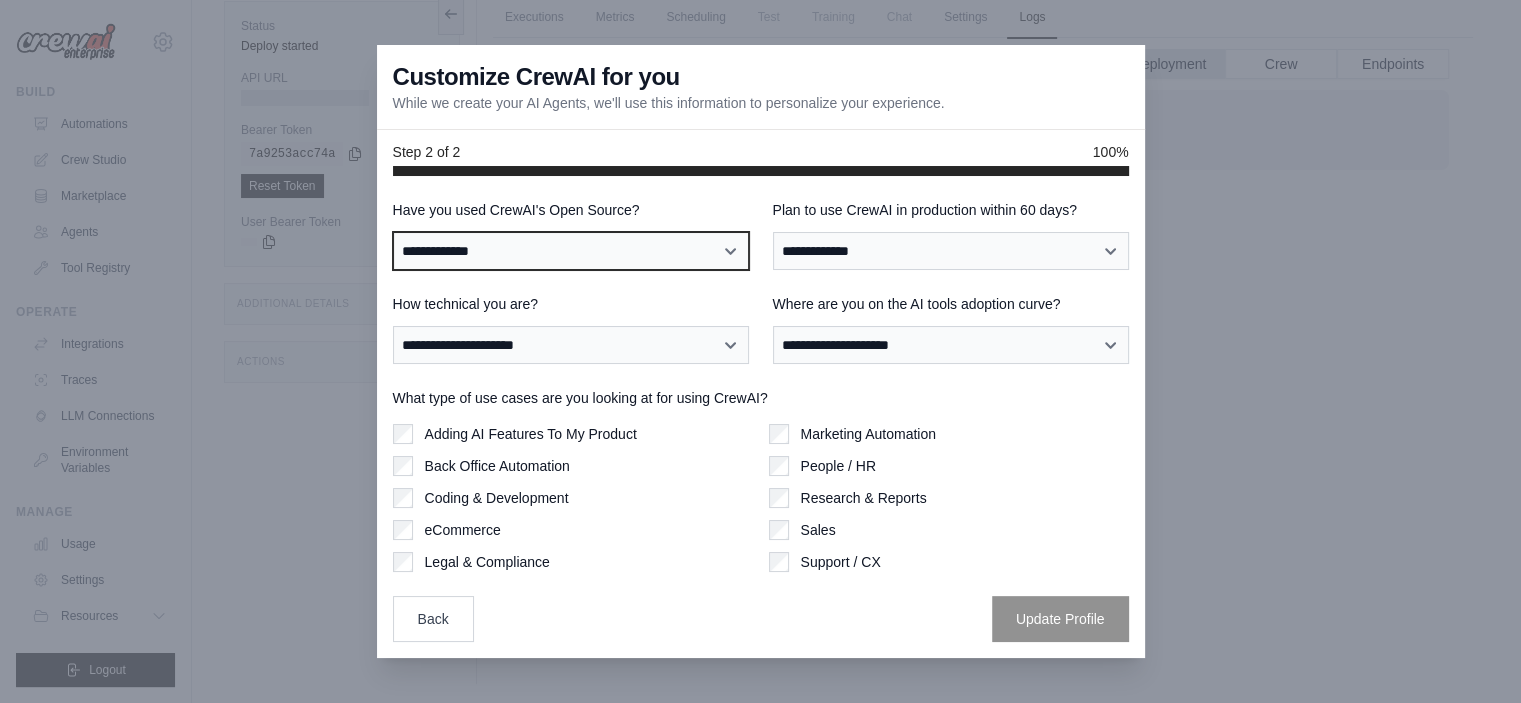 click on "**********" at bounding box center [571, 251] 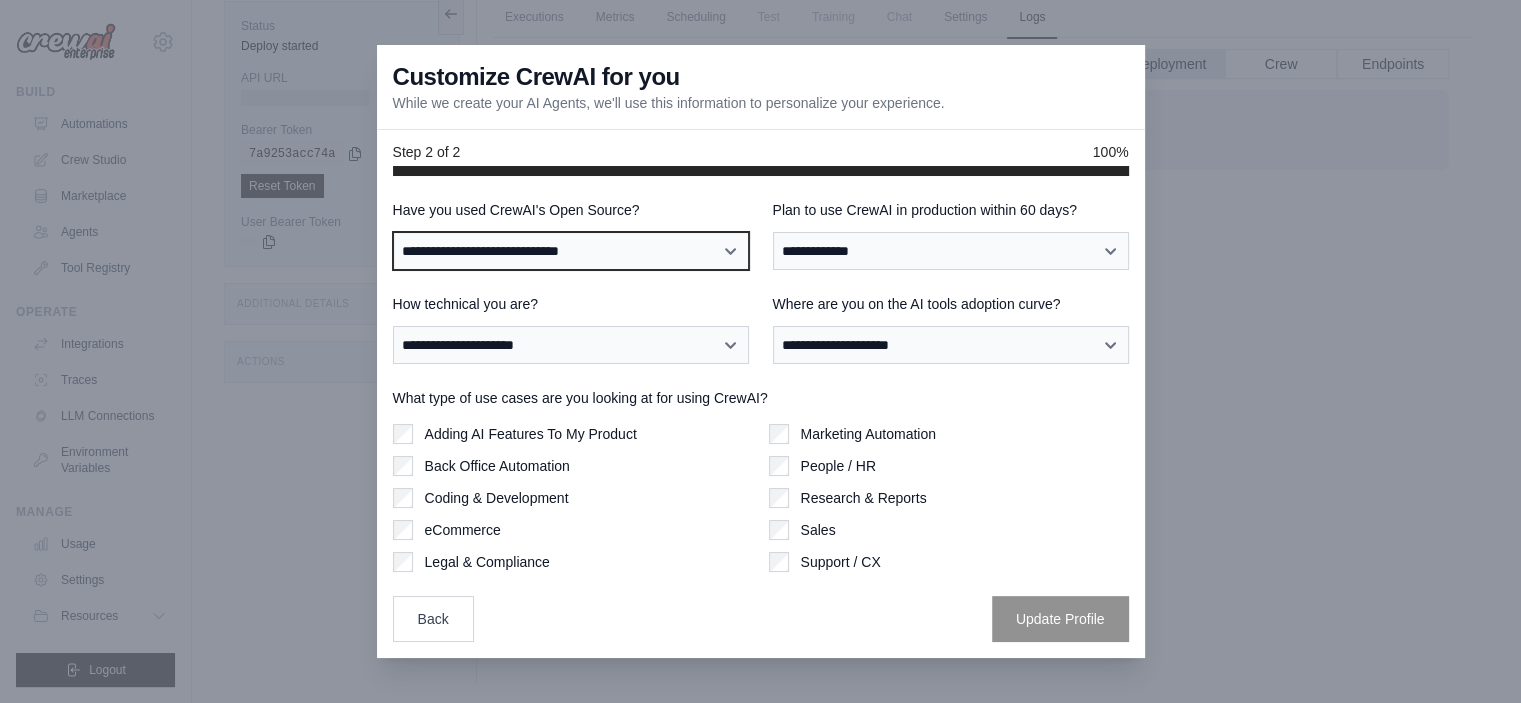 click on "**********" at bounding box center [571, 251] 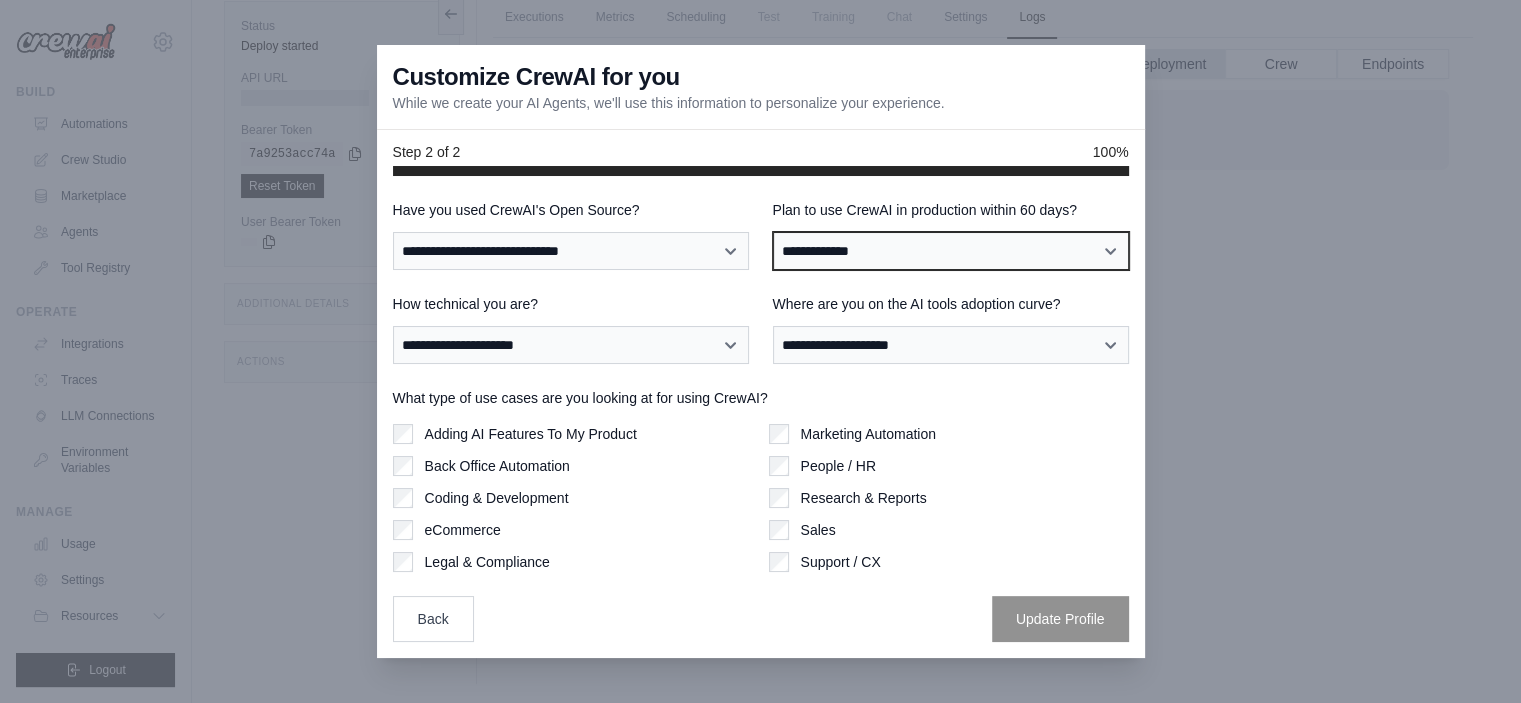 click on "**********" at bounding box center (951, 251) 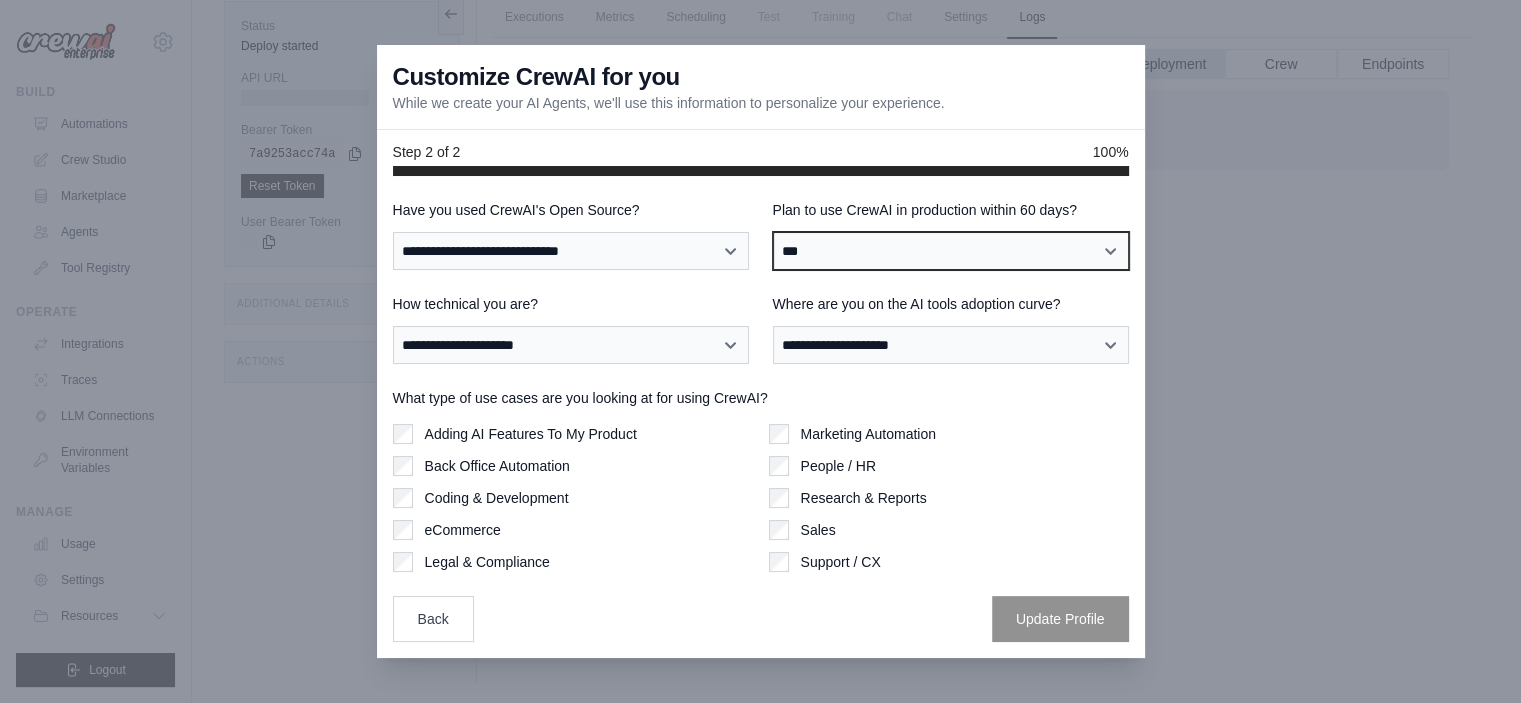 click on "**********" at bounding box center [951, 251] 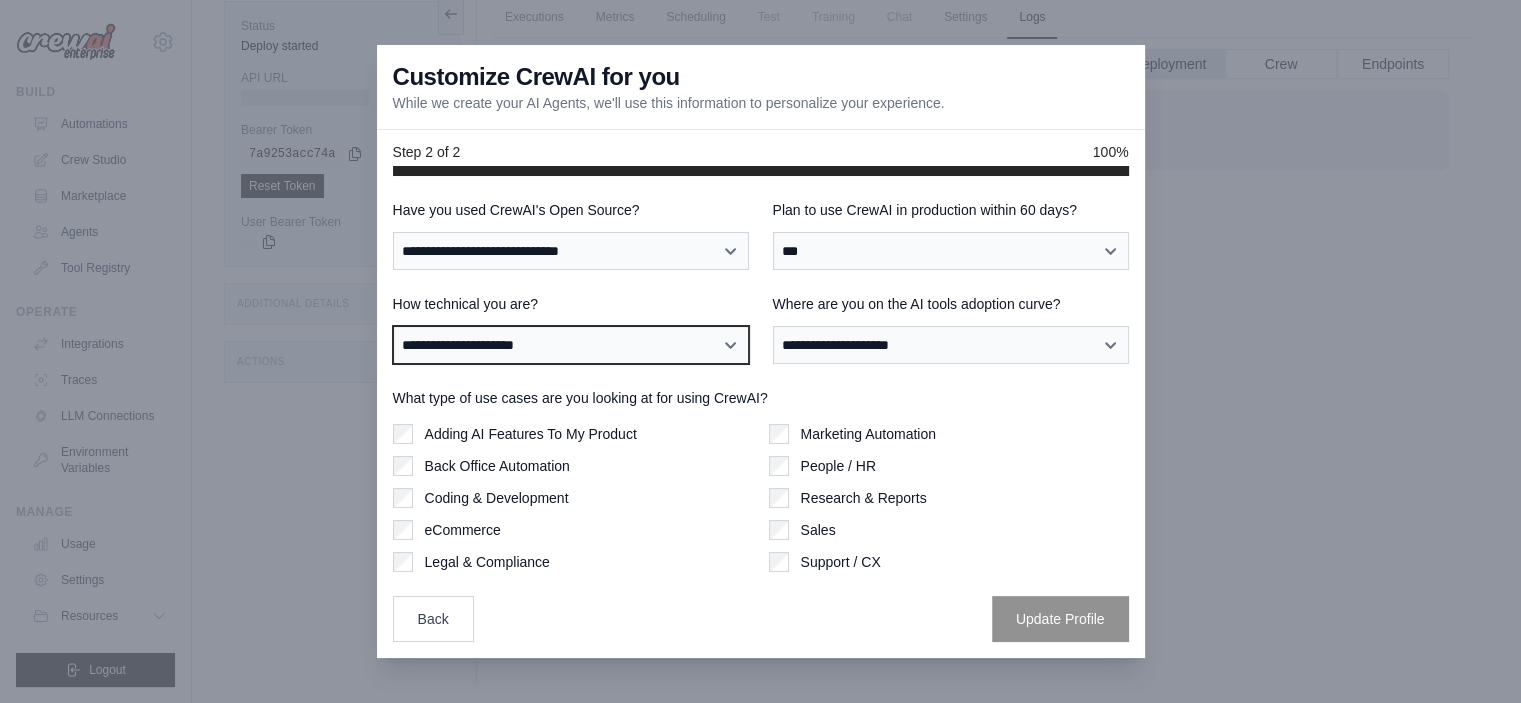 click on "**********" at bounding box center (571, 345) 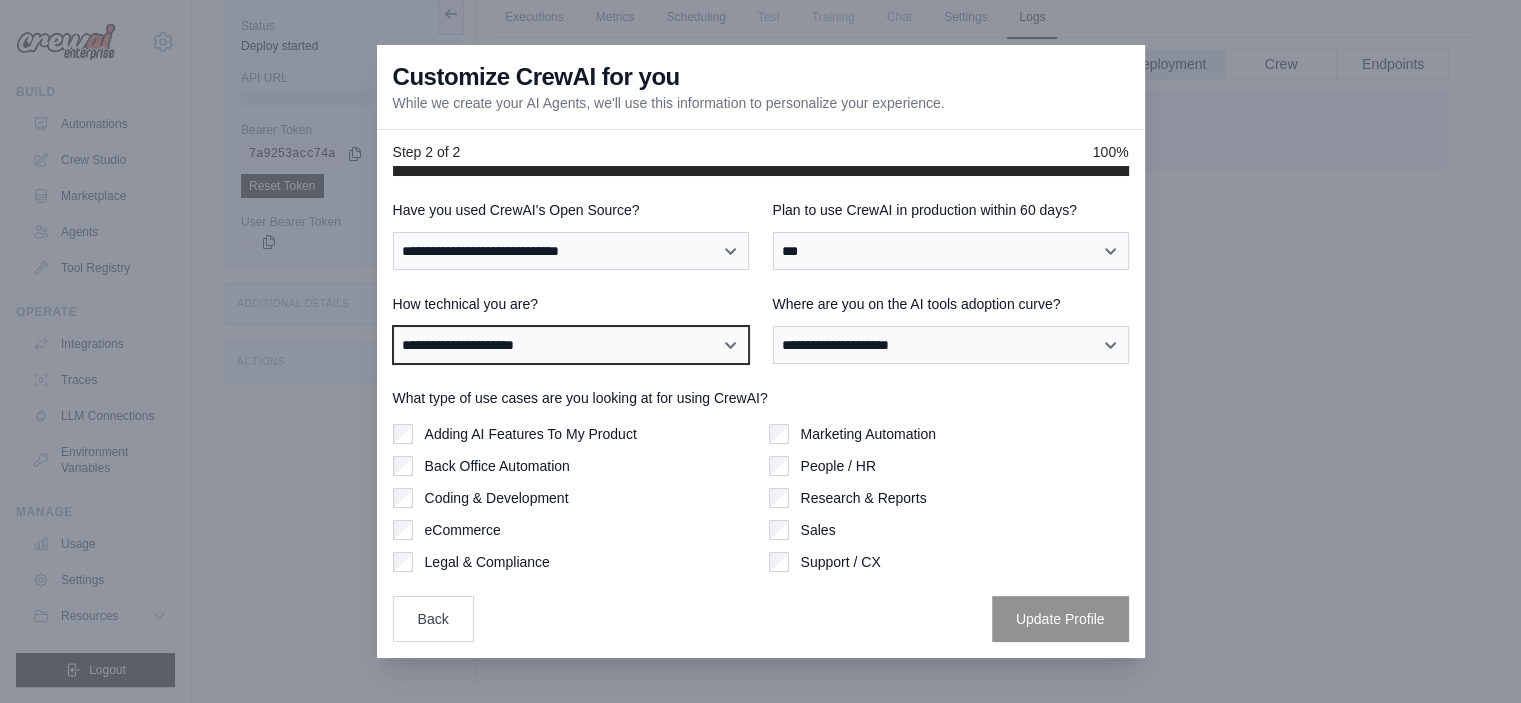 select on "**********" 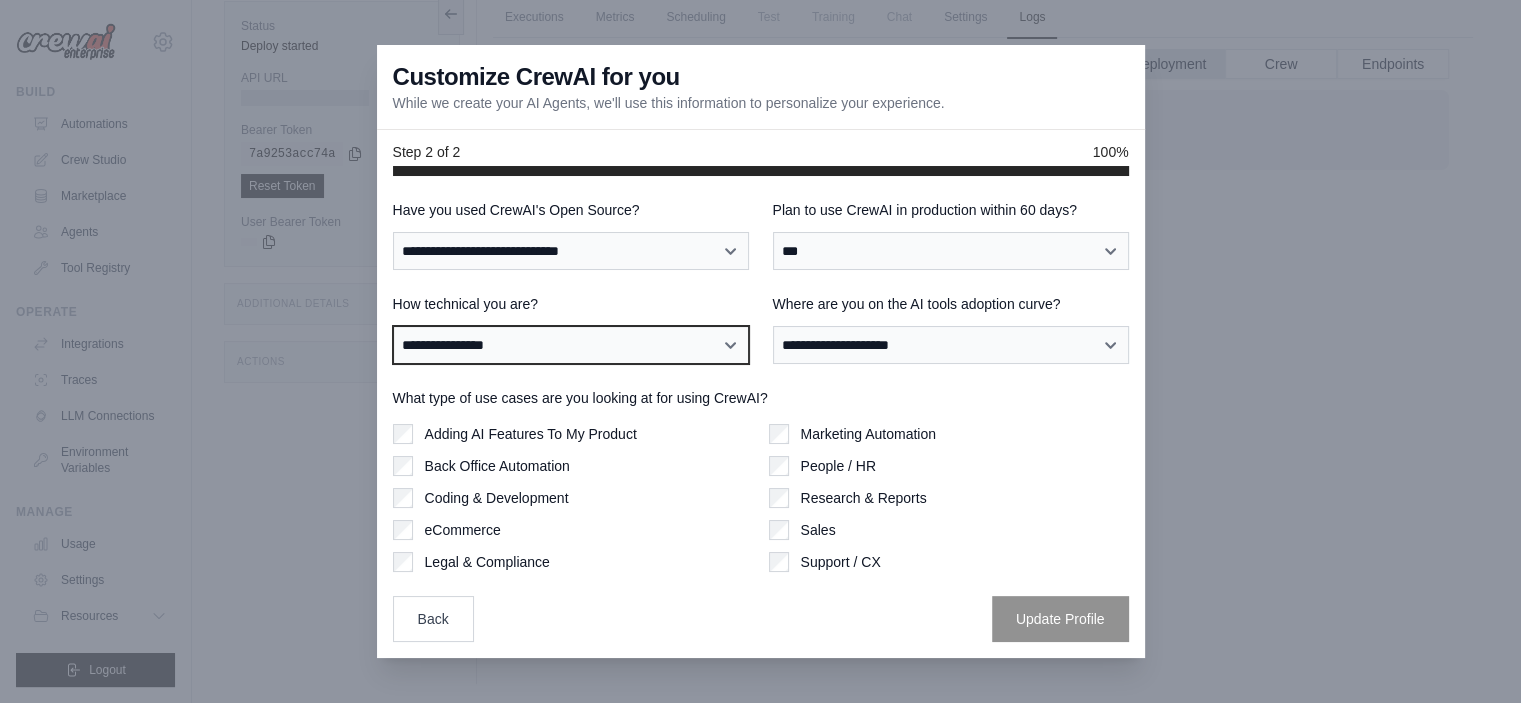 click on "**********" at bounding box center (571, 345) 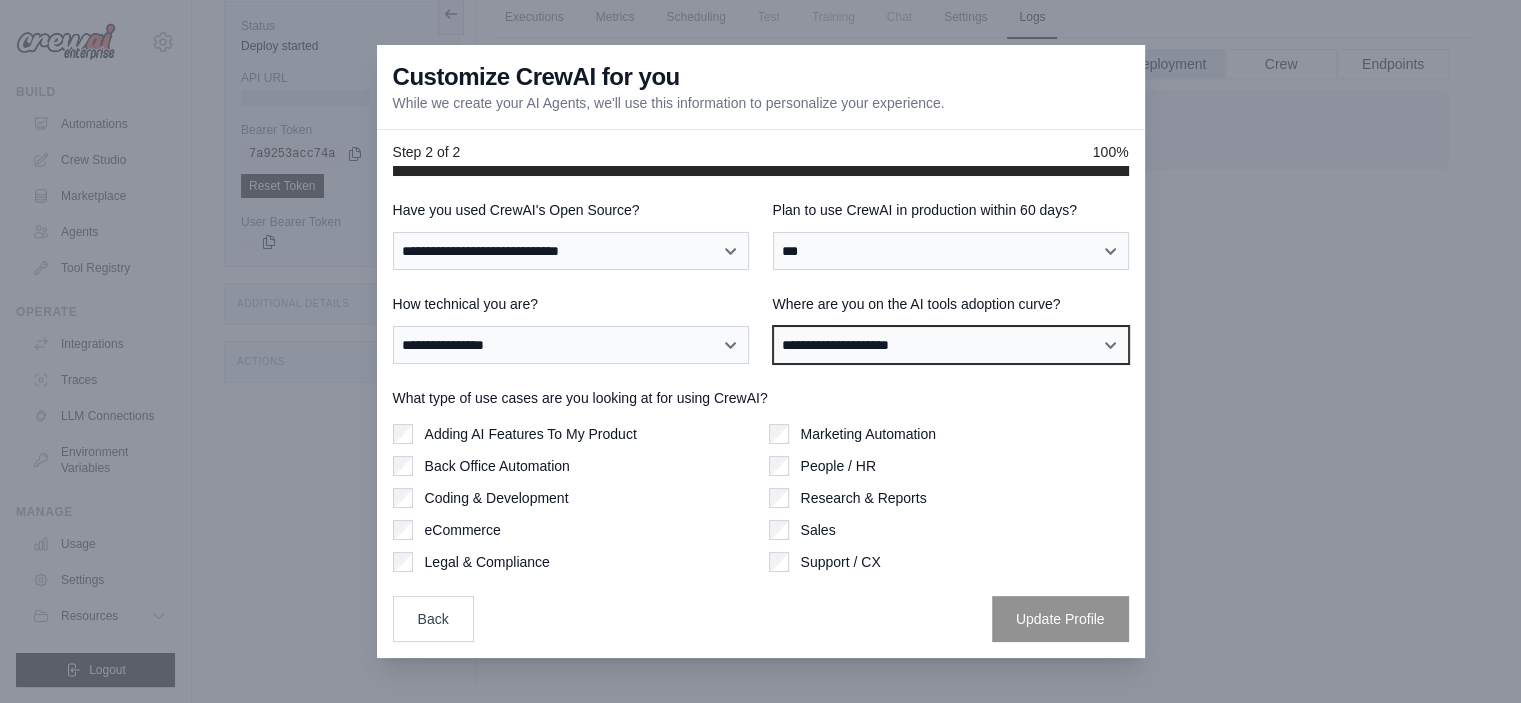 click on "**********" at bounding box center (951, 345) 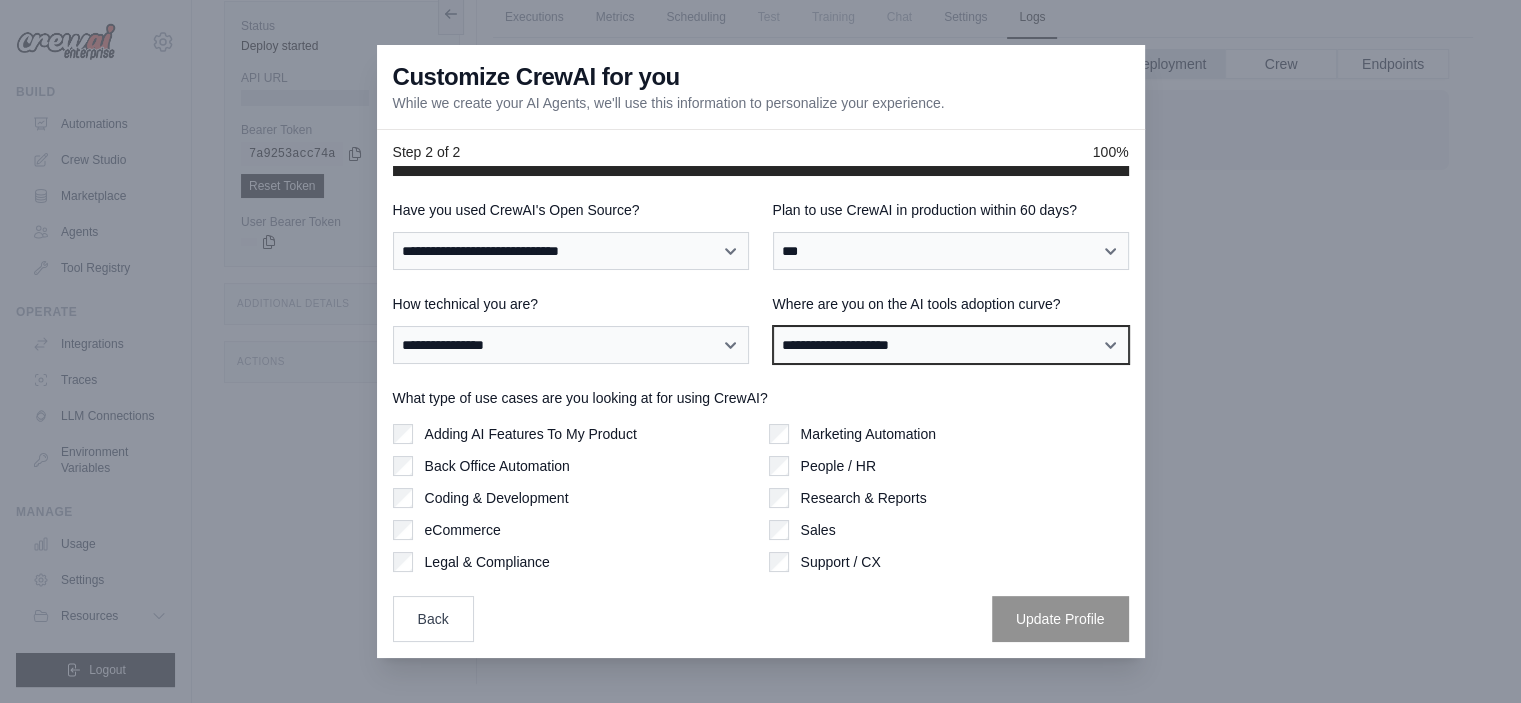 select on "**********" 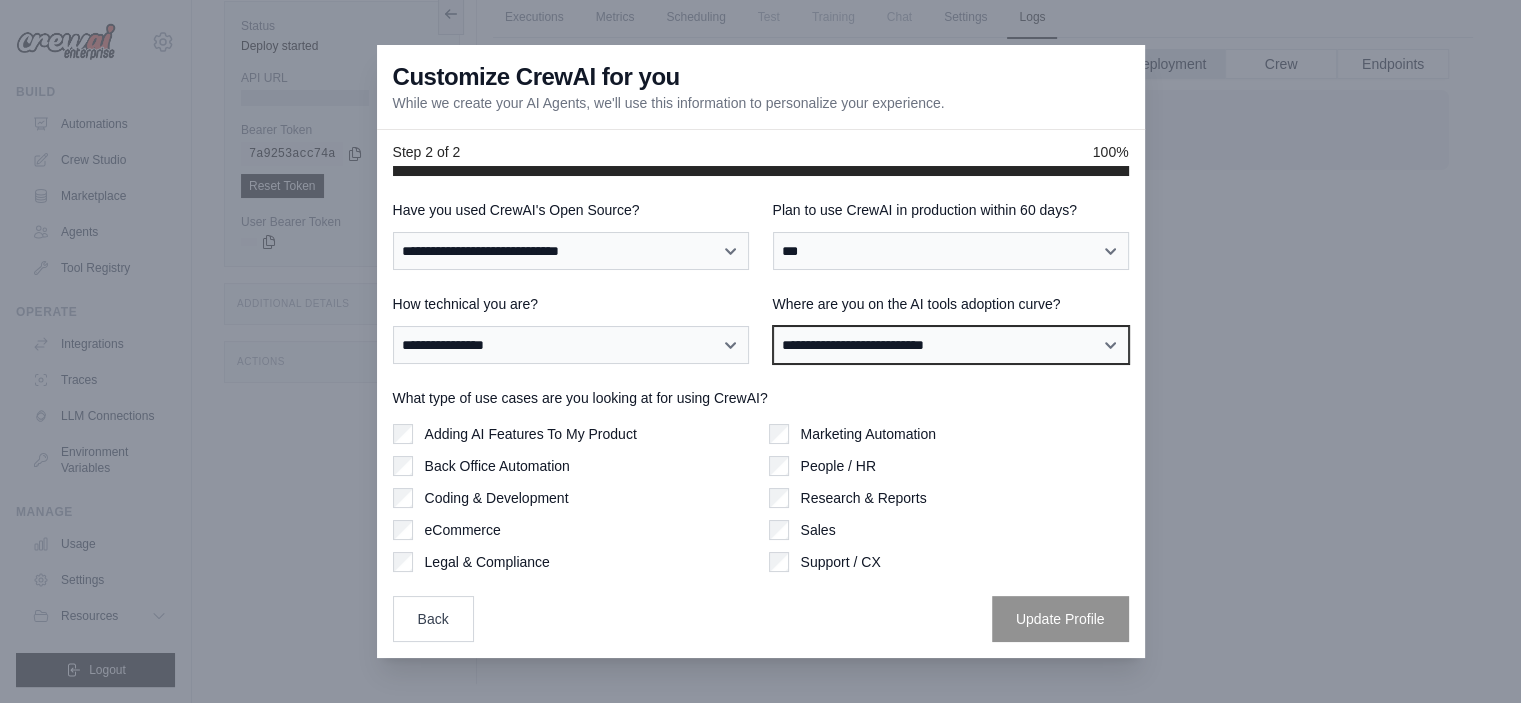 click on "**********" at bounding box center (951, 345) 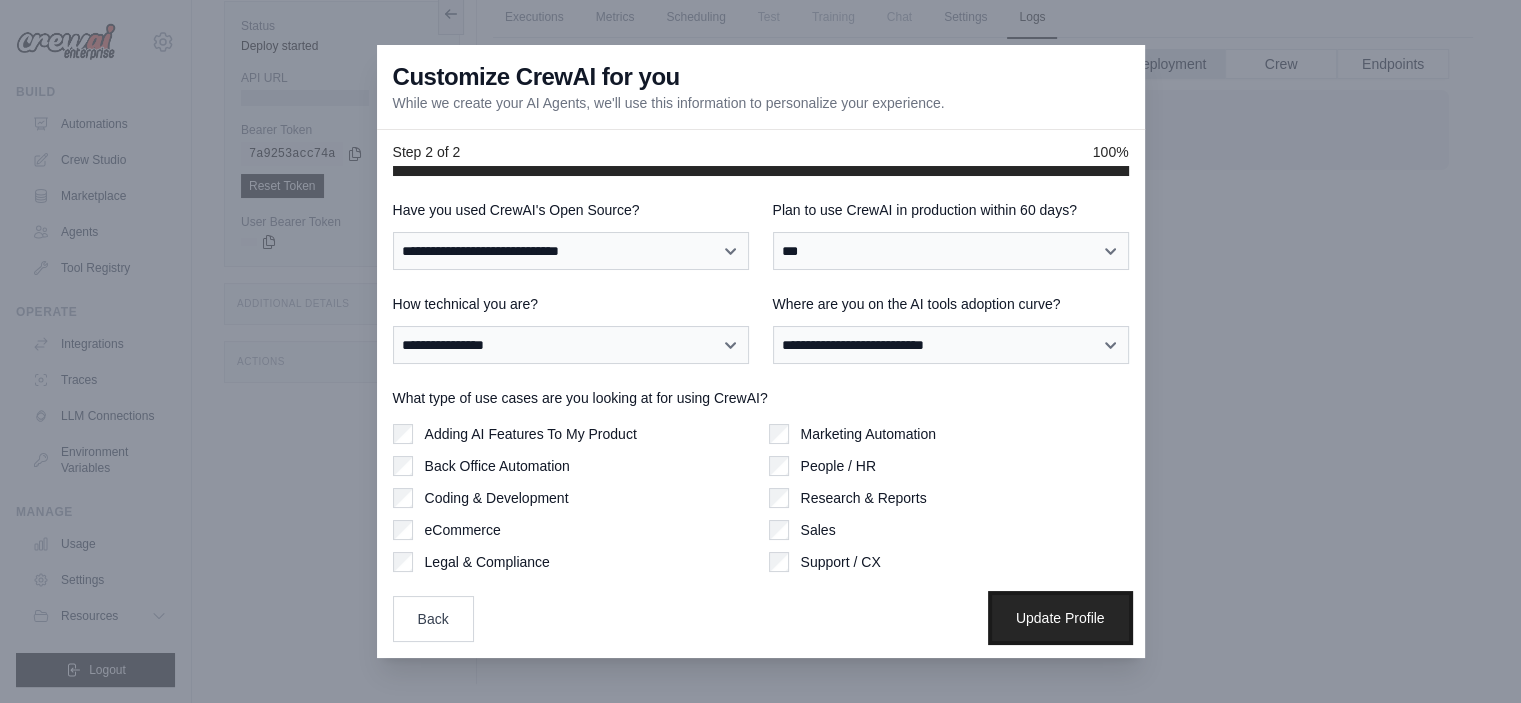click on "Update Profile" at bounding box center (1060, 618) 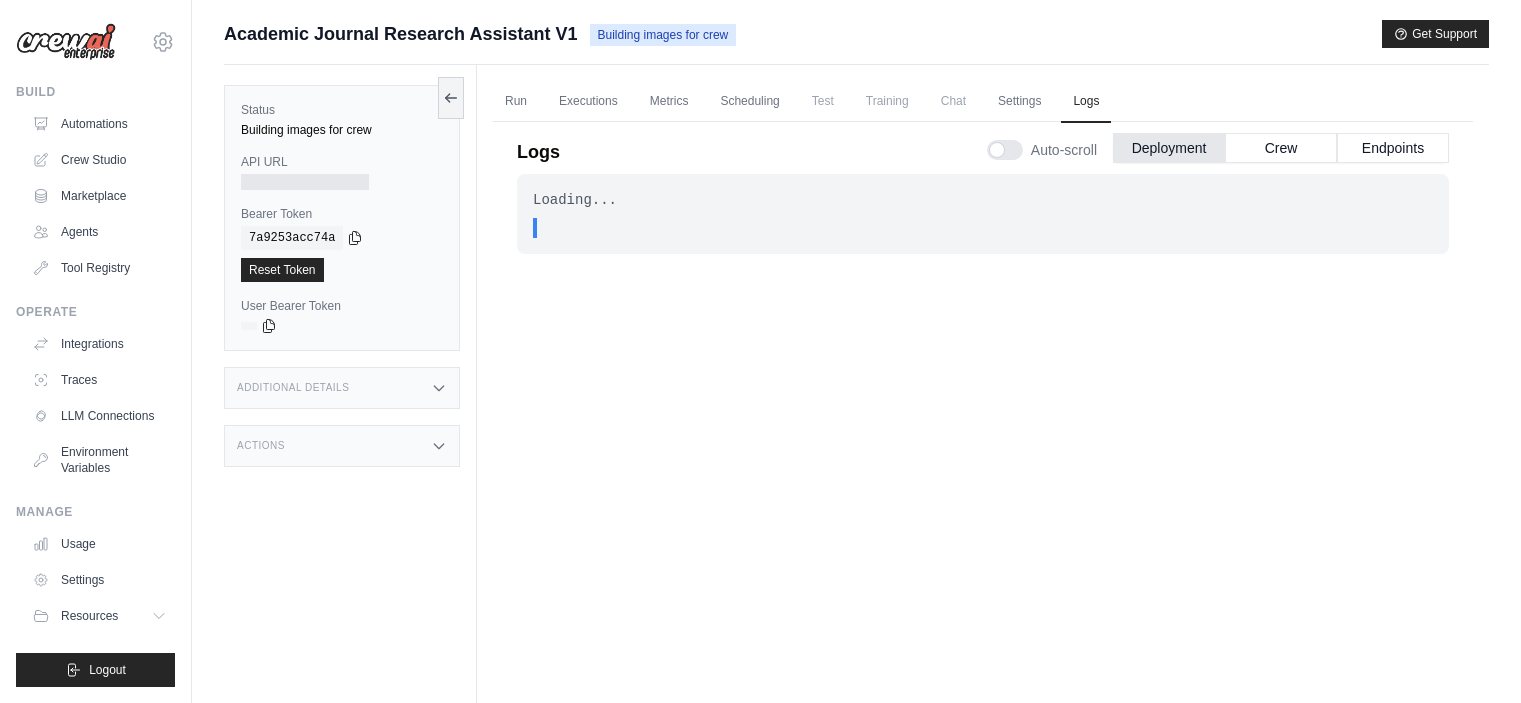 scroll, scrollTop: 84, scrollLeft: 0, axis: vertical 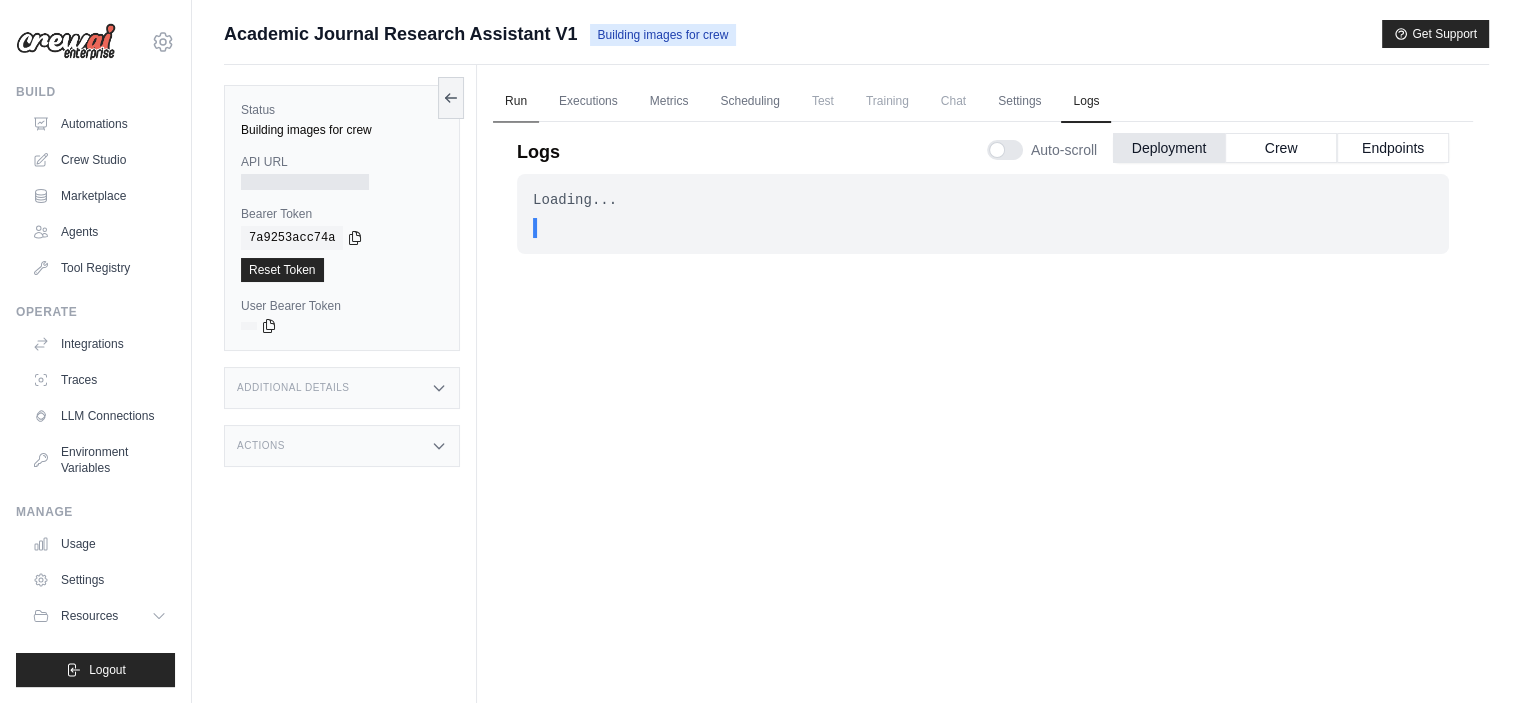 click on "Run" at bounding box center [516, 102] 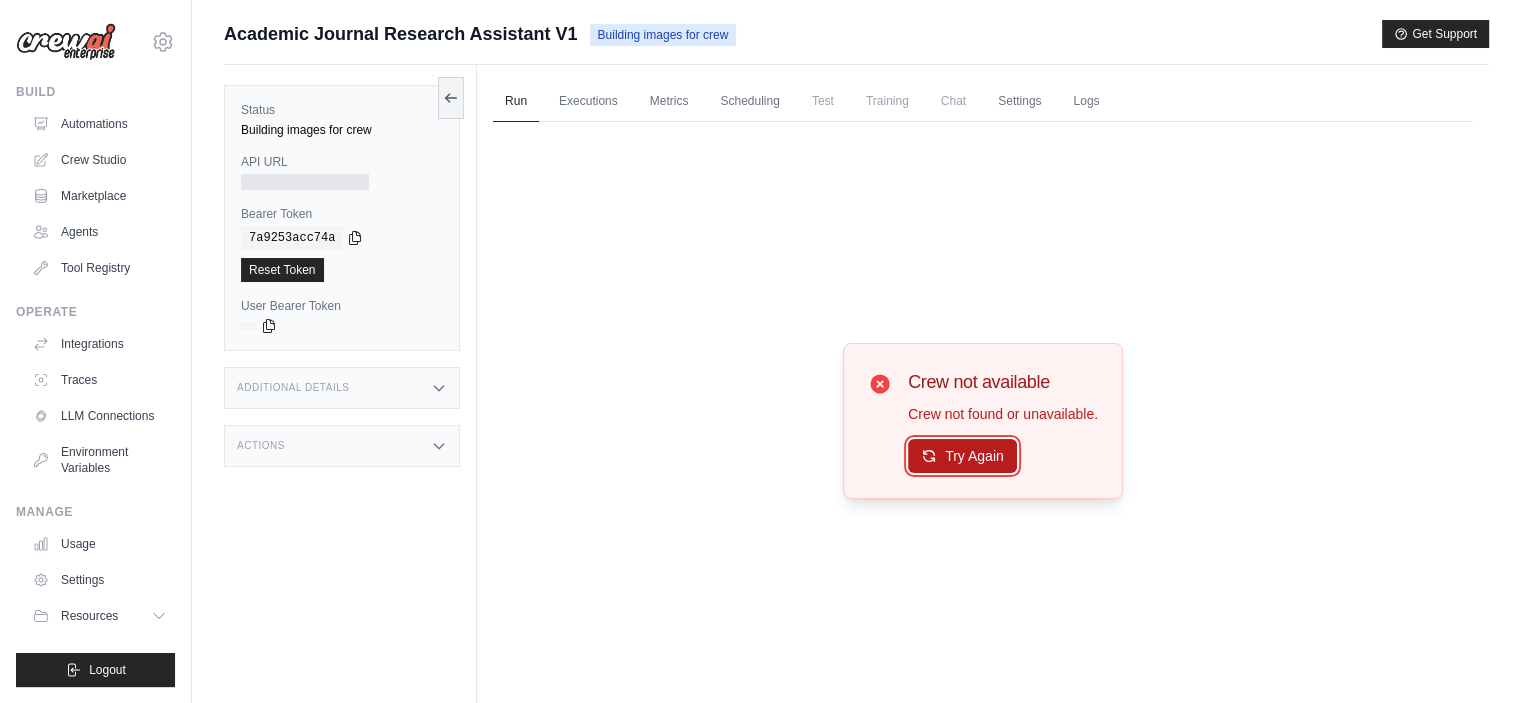 click on "Try Again" at bounding box center [962, 456] 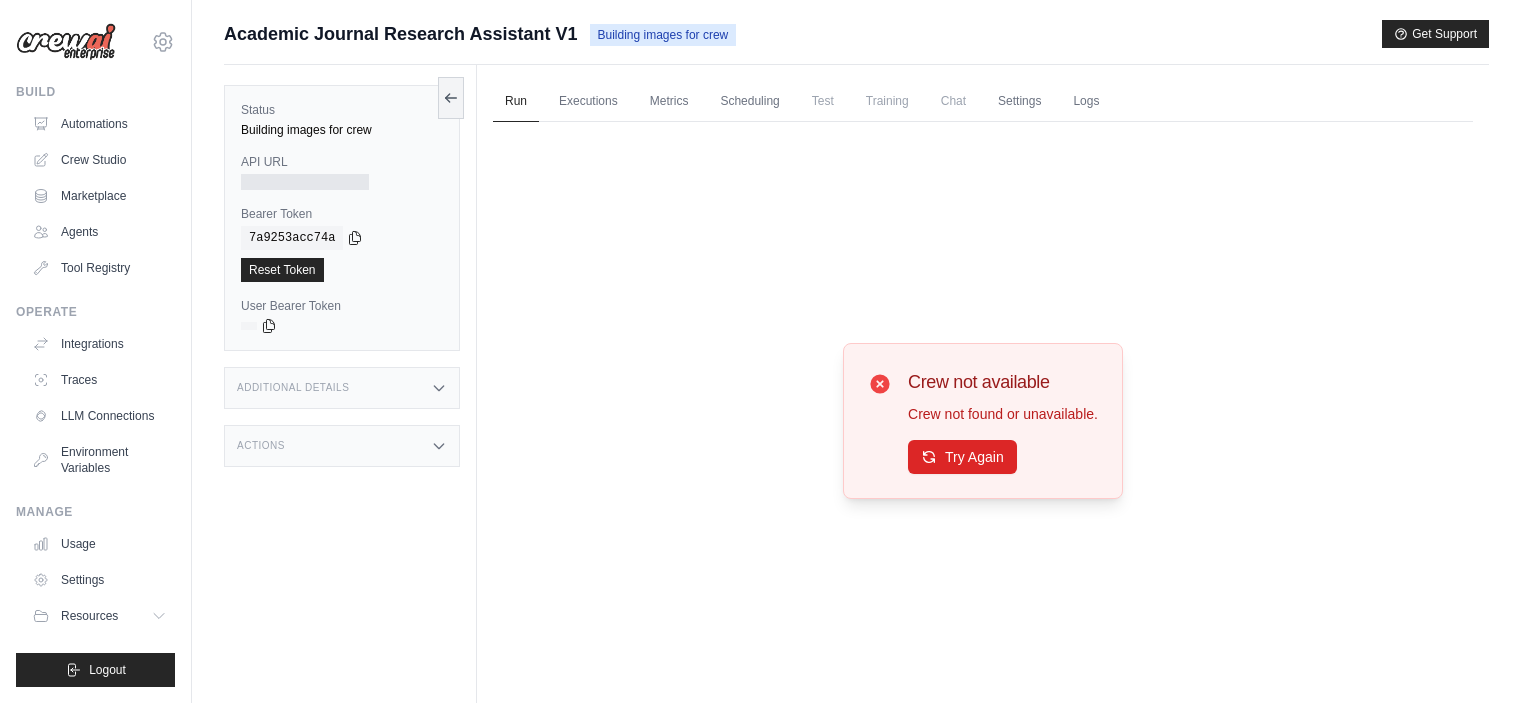 scroll, scrollTop: 0, scrollLeft: 0, axis: both 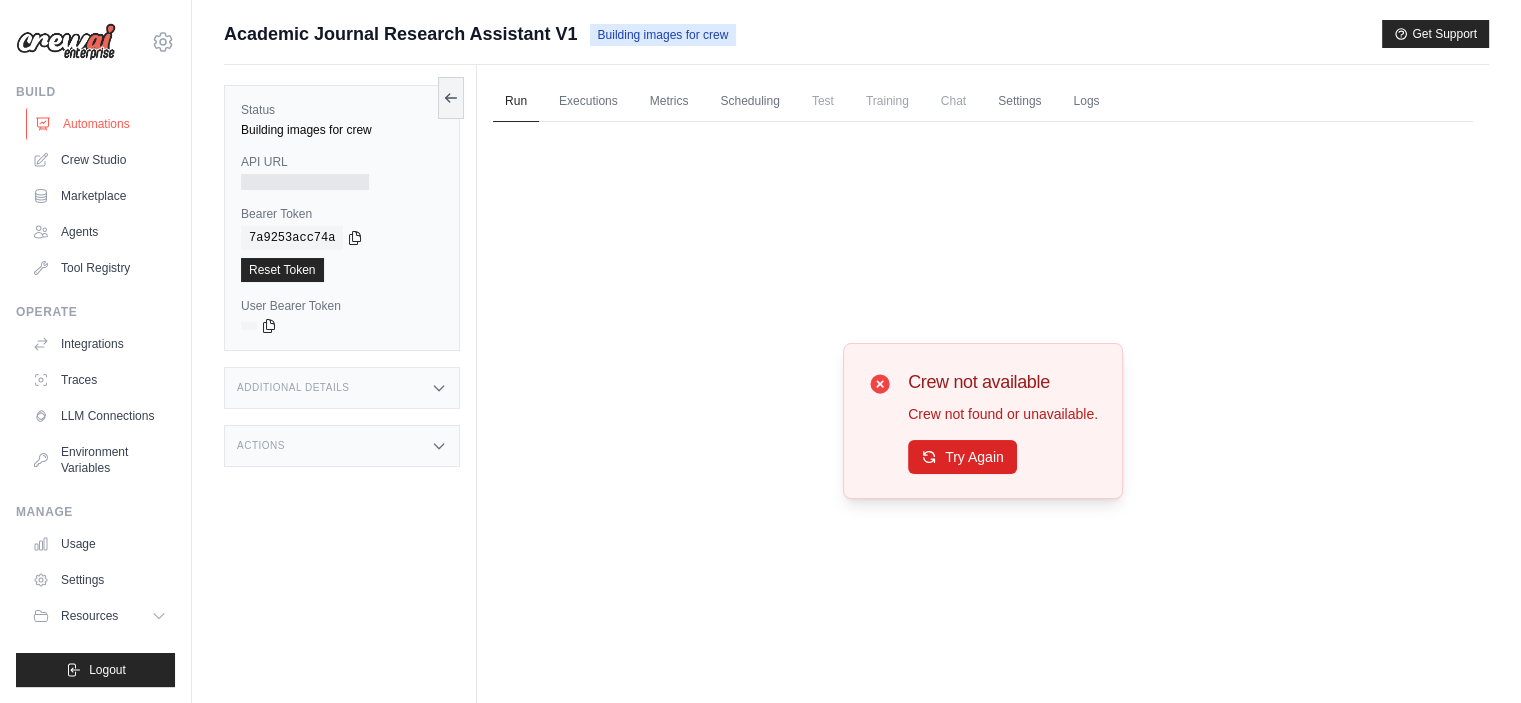 click on "Automations" at bounding box center (101, 124) 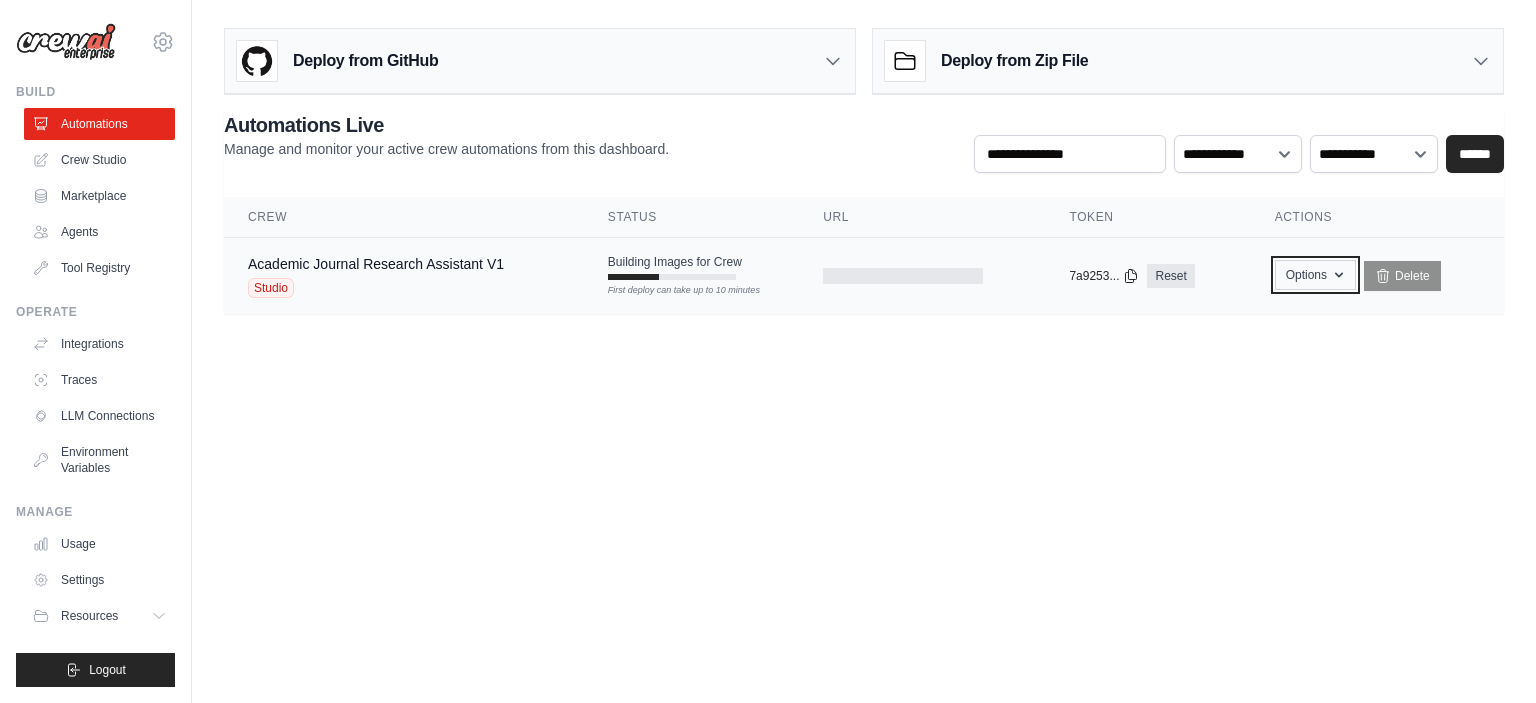click on "Options" at bounding box center (1315, 275) 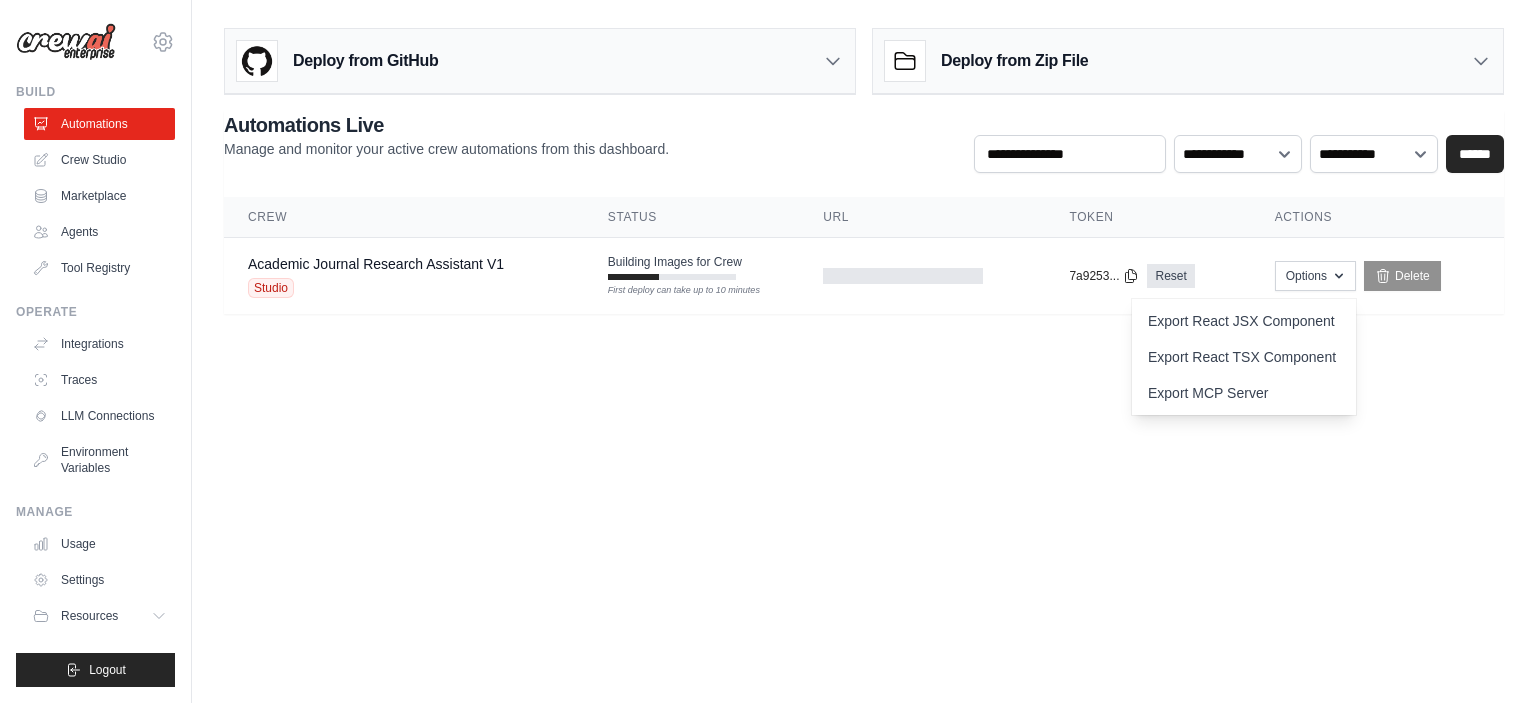 click on "[USERNAME]@example.com
Settings
Build
Automations
Crew Studio
Resources" at bounding box center [768, 351] 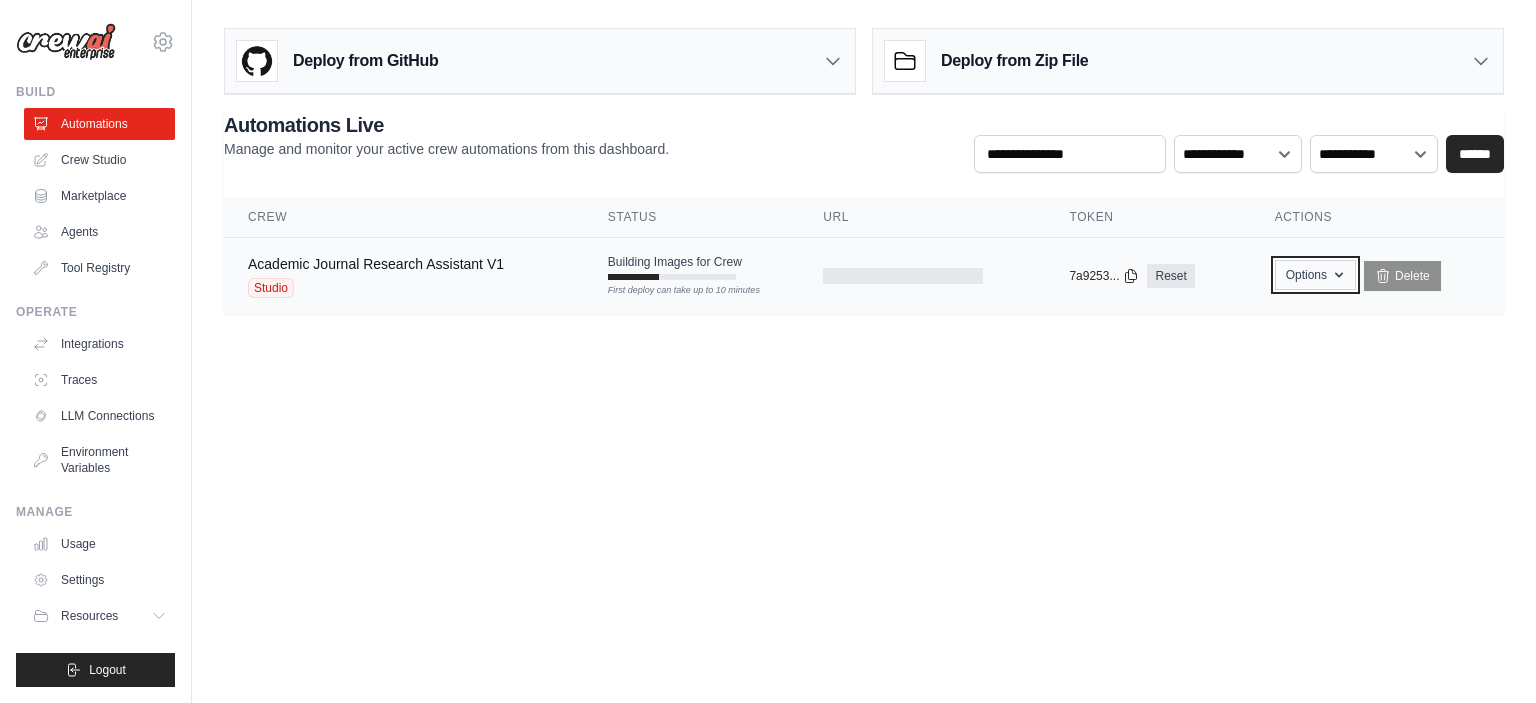 click on "Options" at bounding box center [1315, 275] 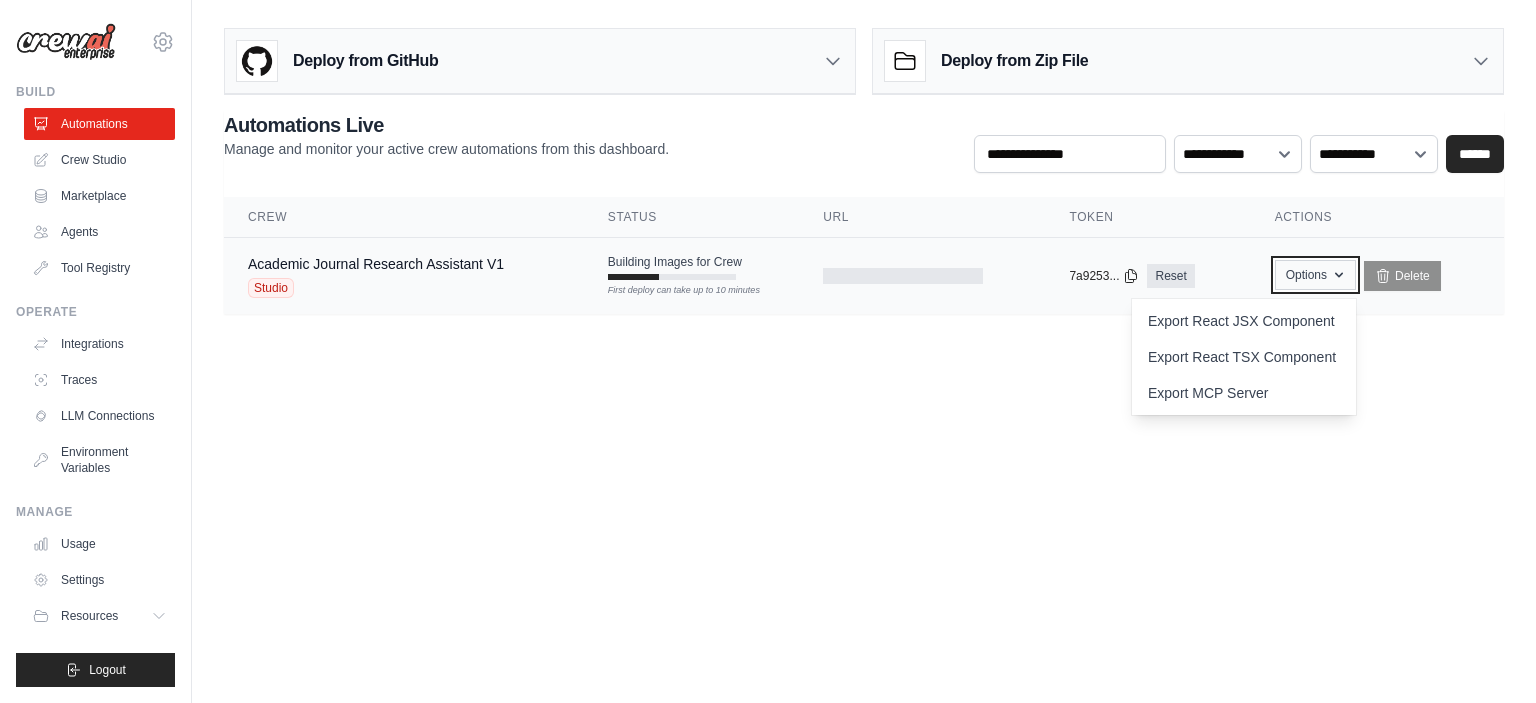 type 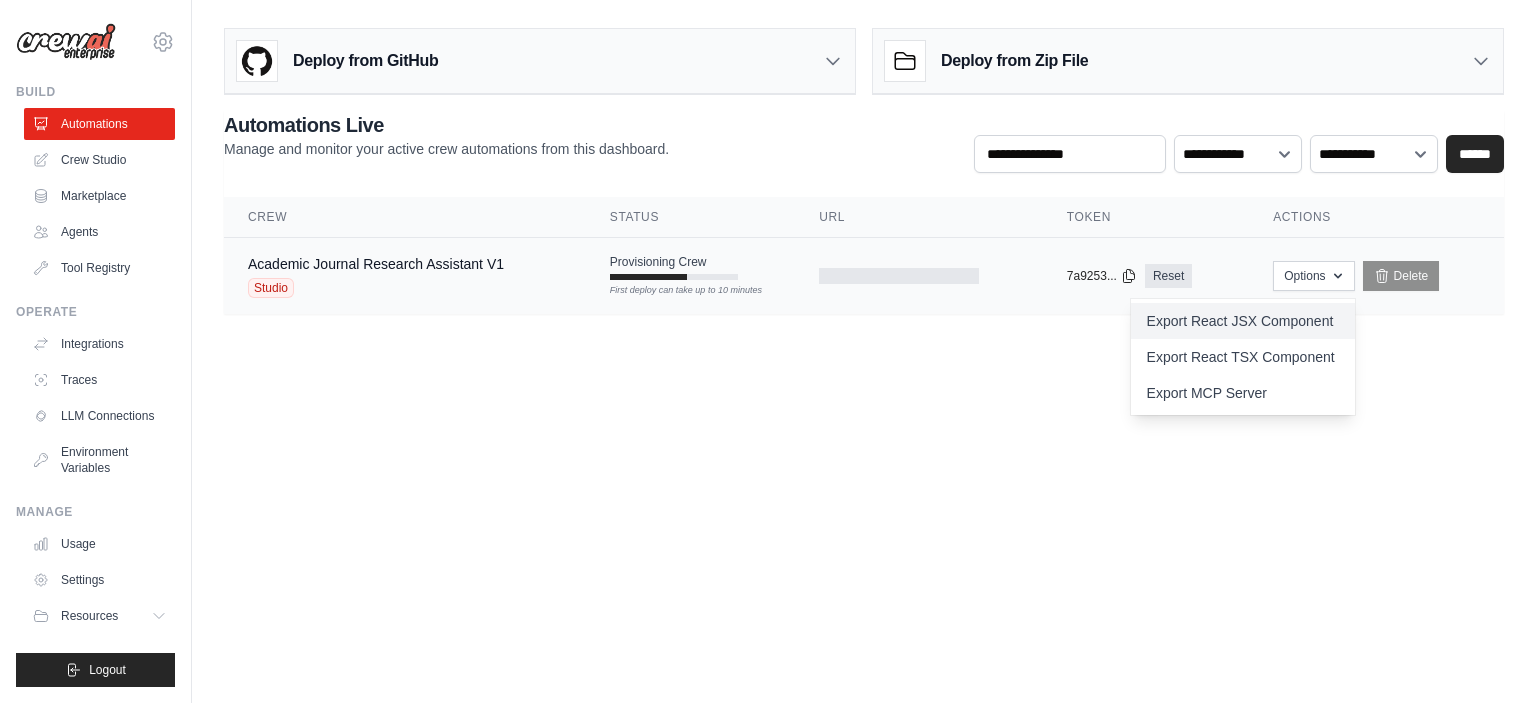 click on "Export React JSX Component" at bounding box center [1243, 321] 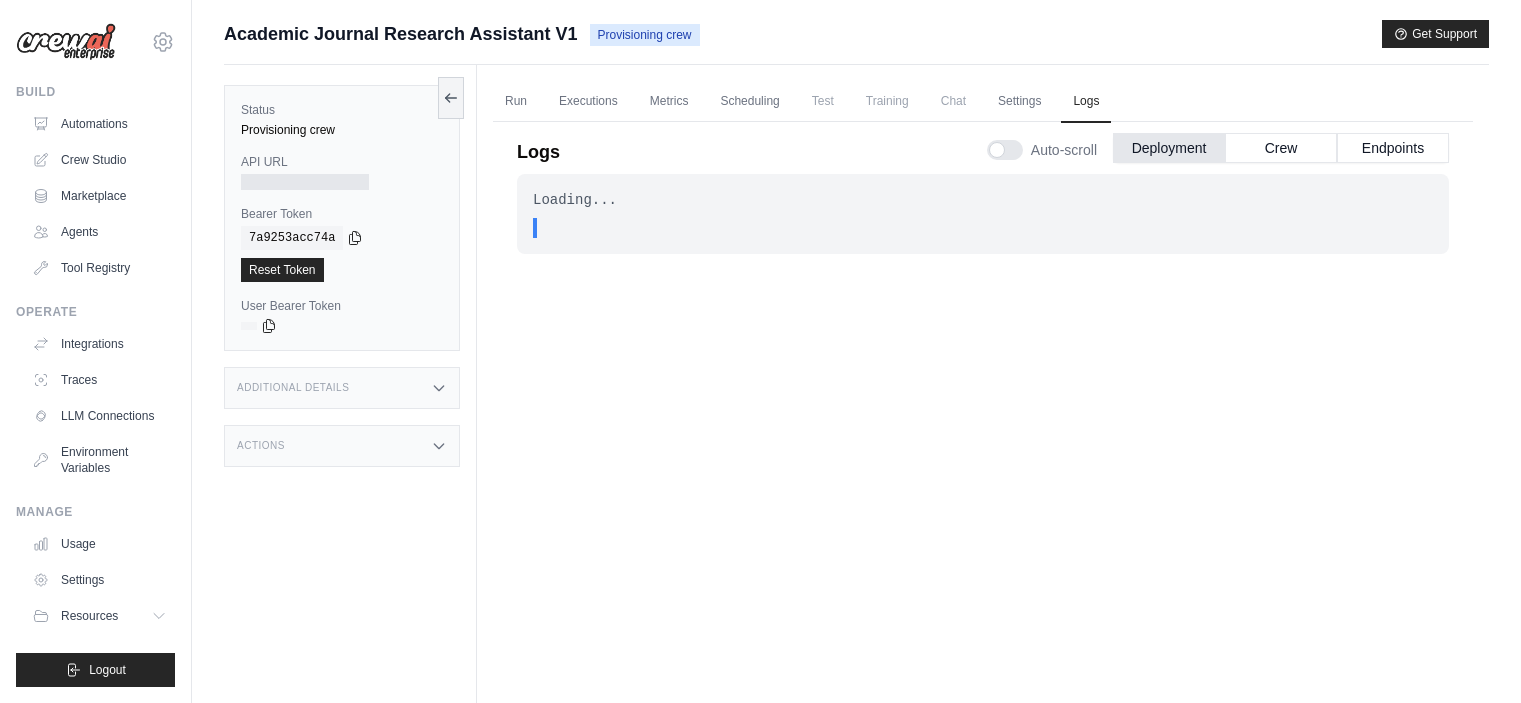 scroll, scrollTop: 84, scrollLeft: 0, axis: vertical 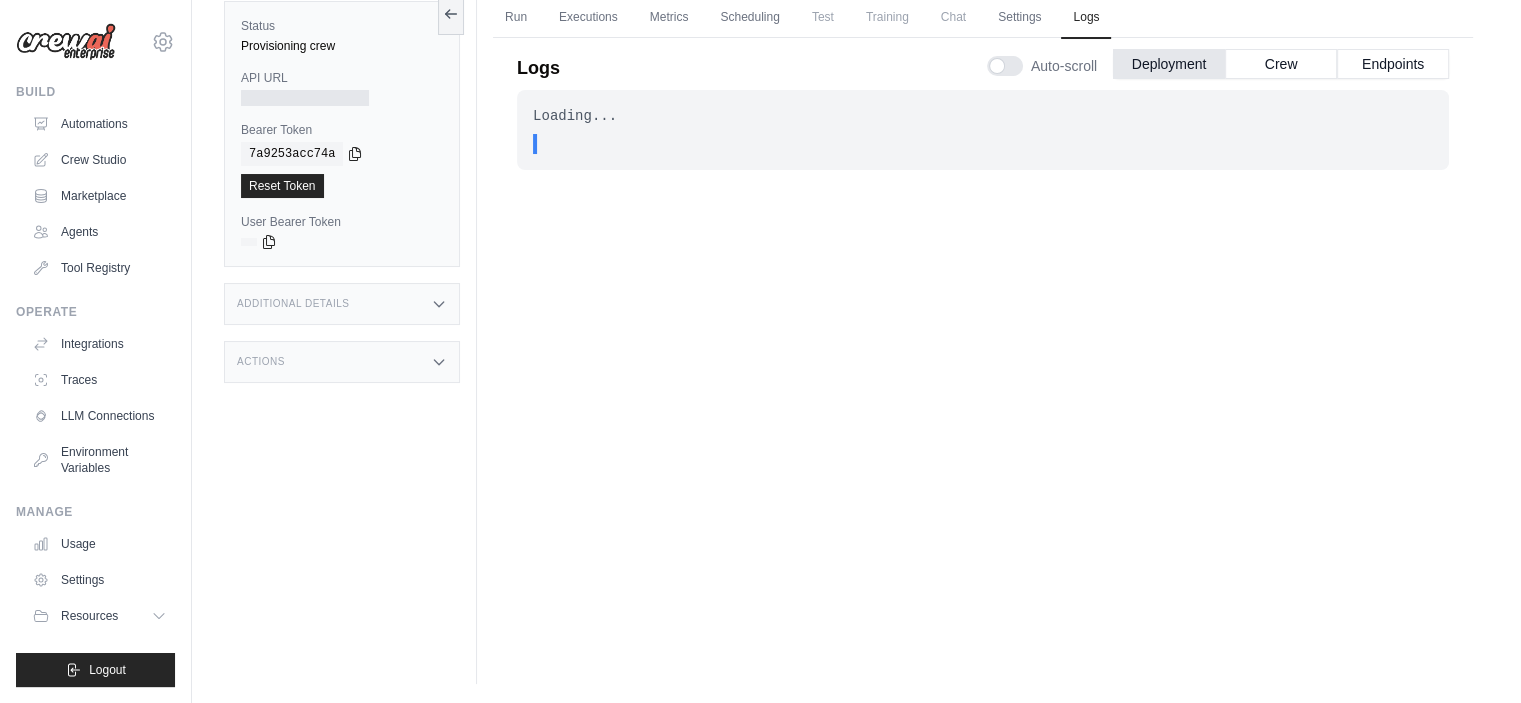 click on "Loading...
.
.
.
In Progress" at bounding box center (983, 353) 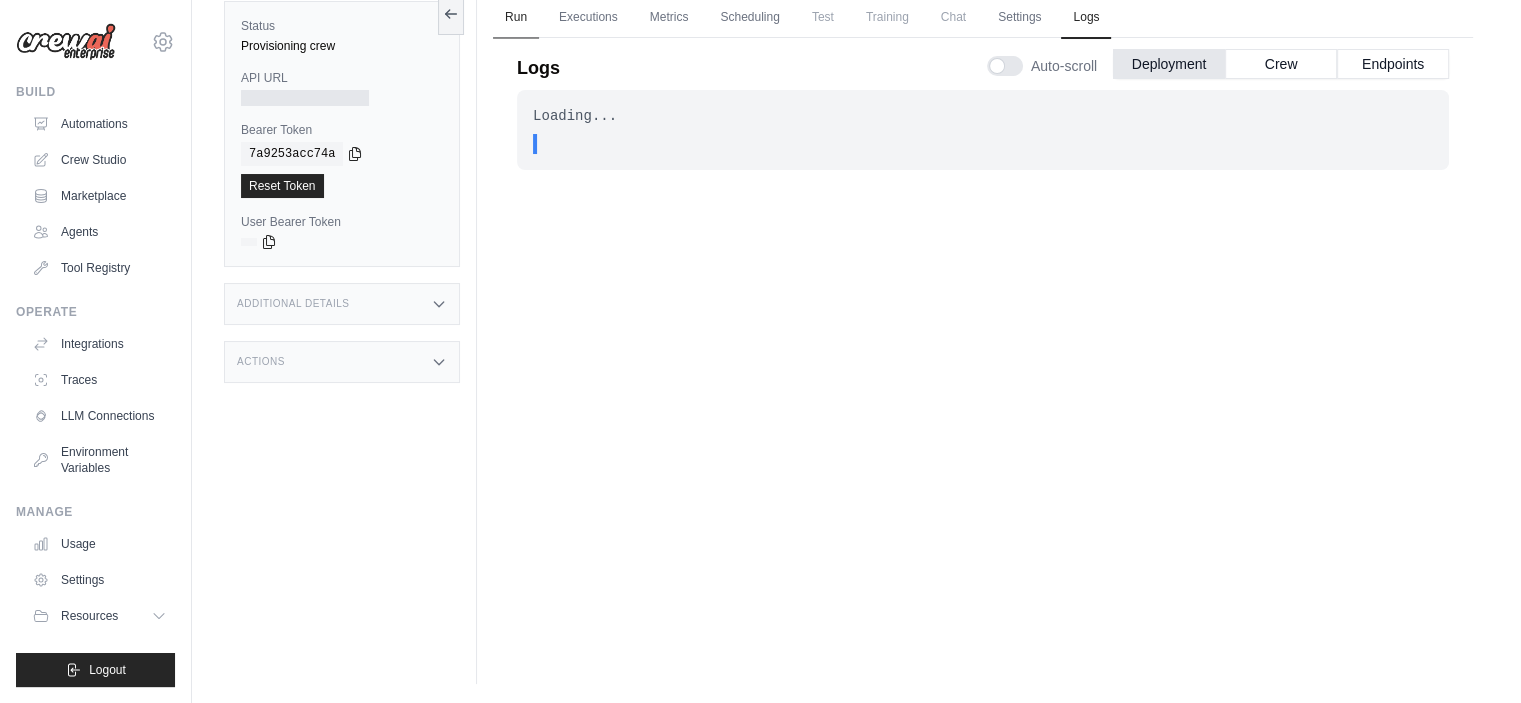 click on "Run" at bounding box center (516, 18) 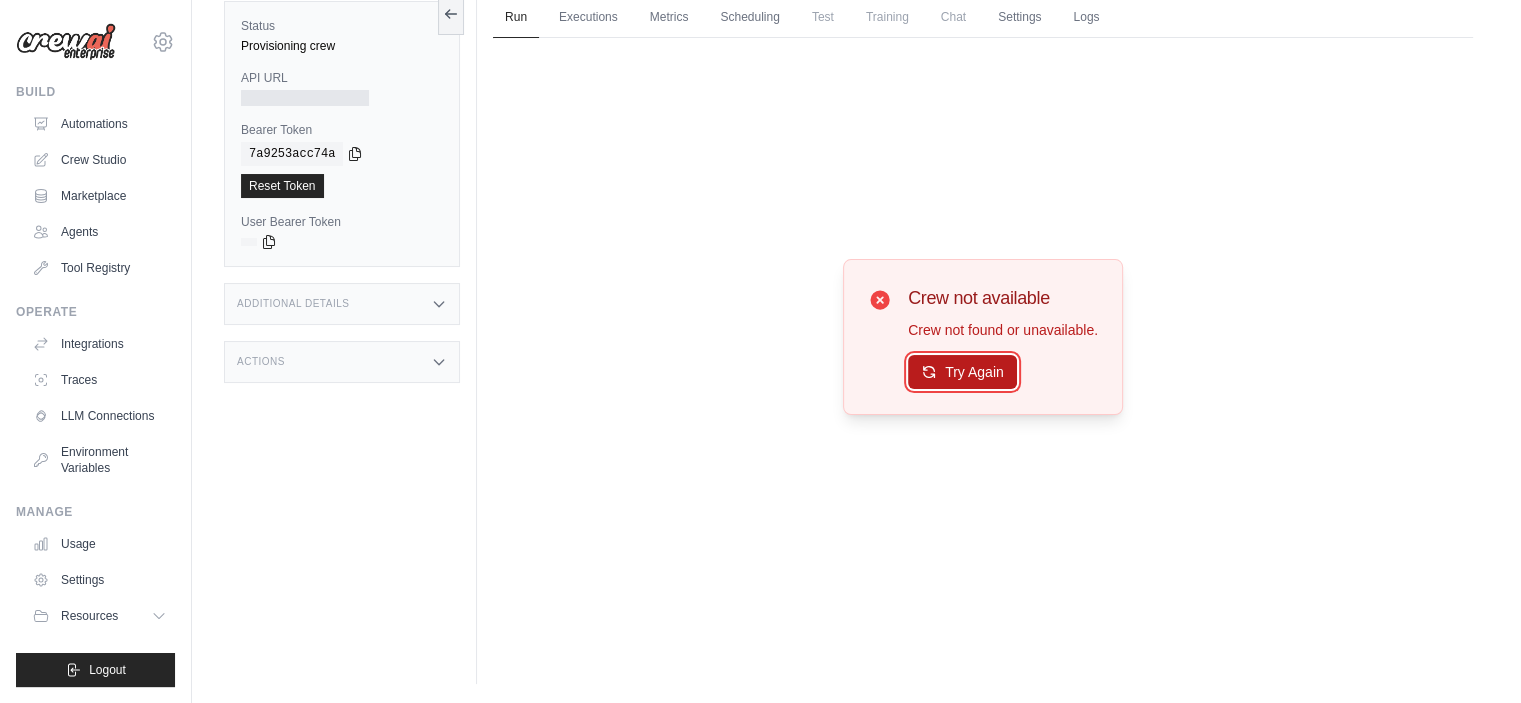 click on "Try Again" at bounding box center [962, 372] 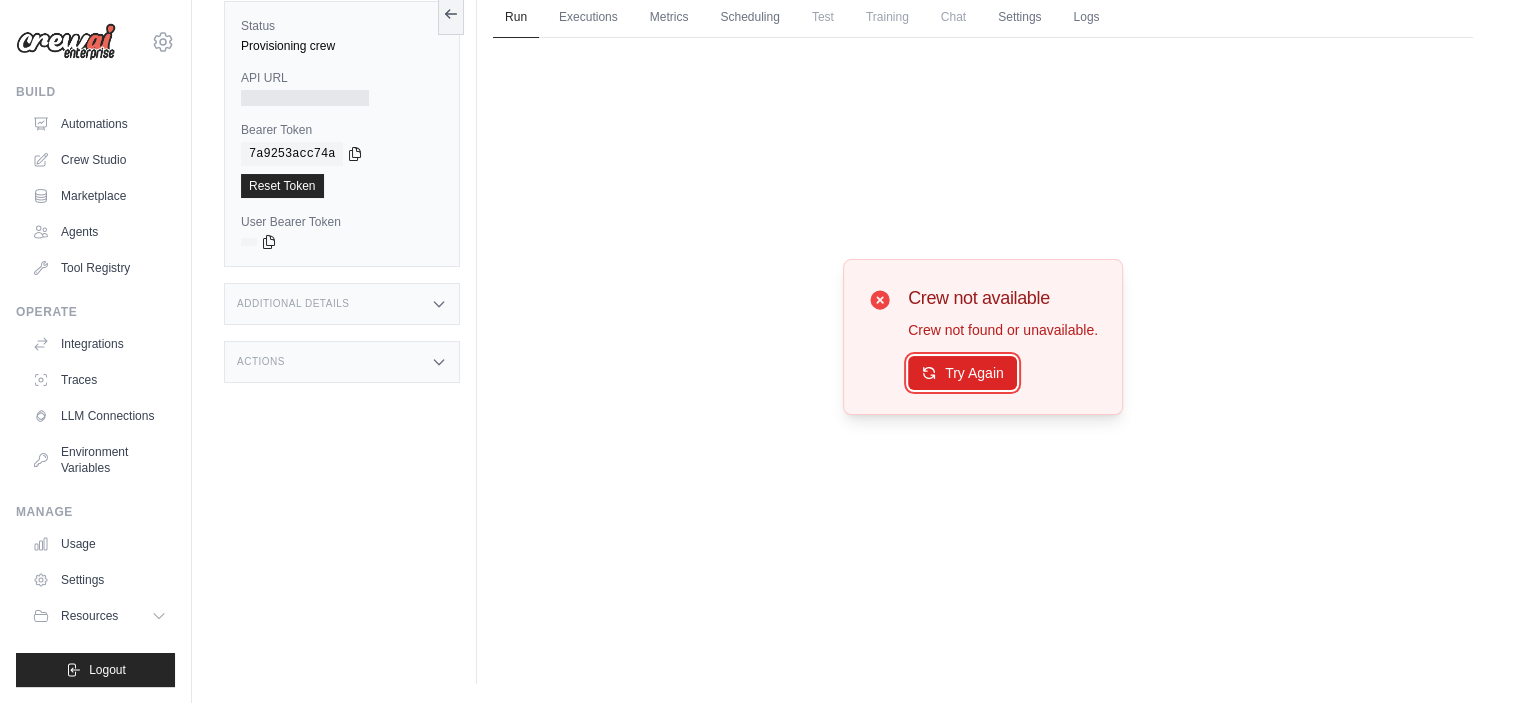 click on "Try Again" at bounding box center [962, 373] 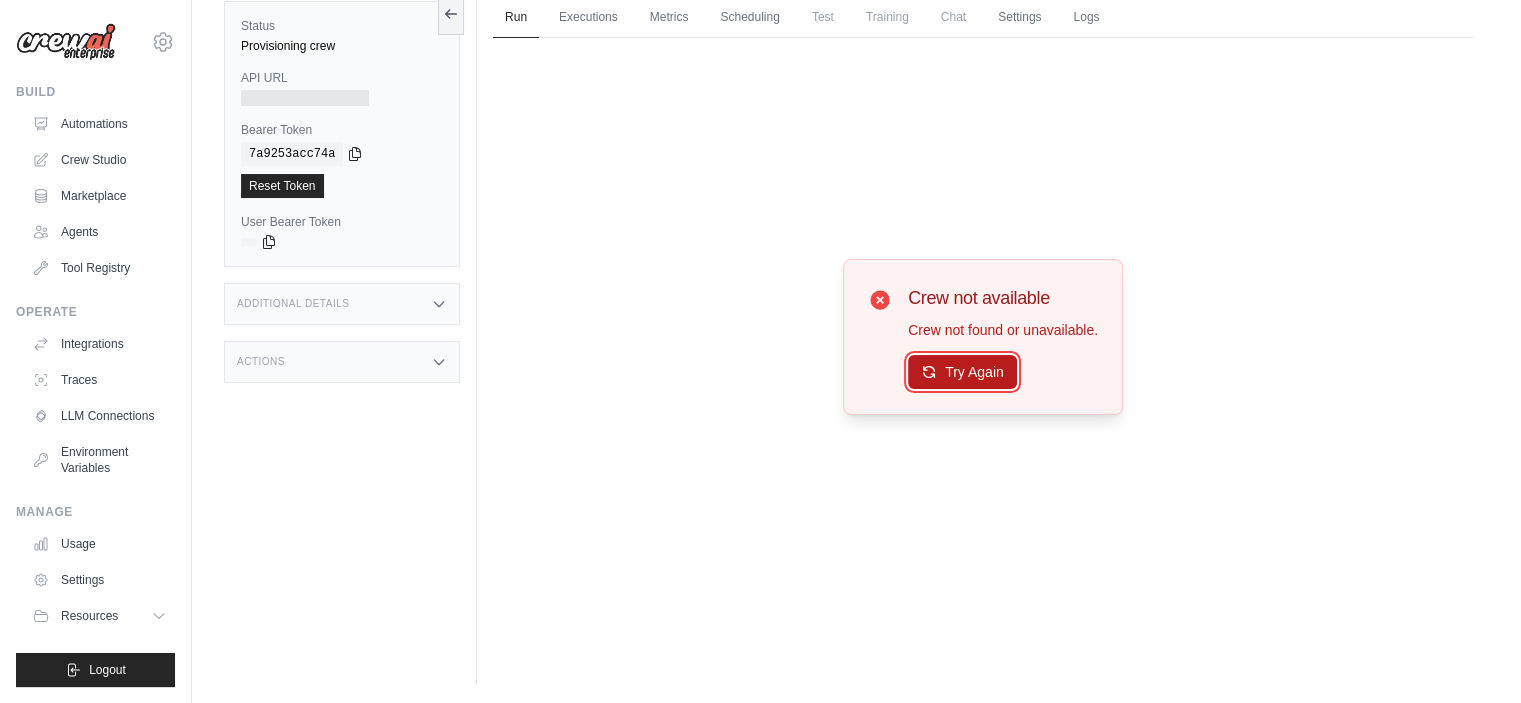 click on "Try Again" at bounding box center (962, 372) 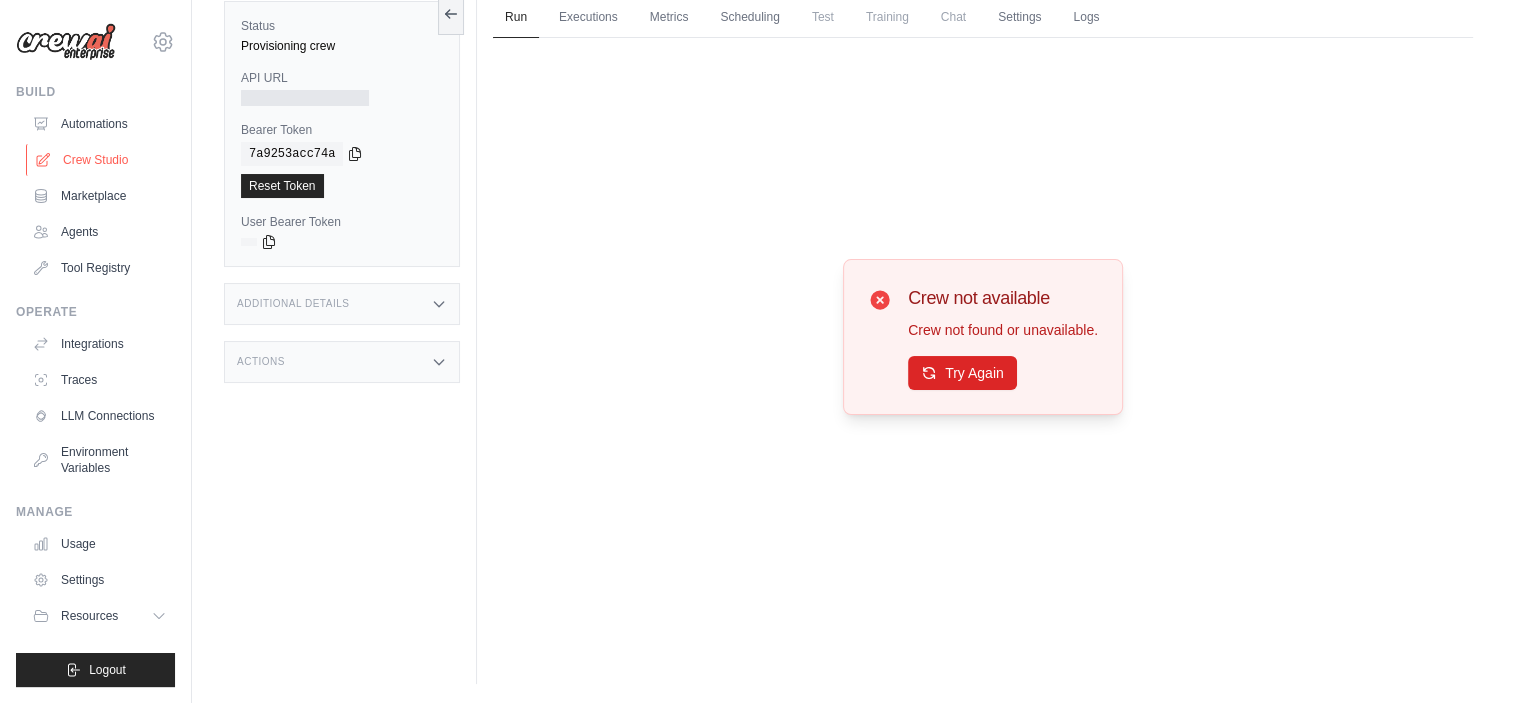 click on "Crew Studio" at bounding box center (101, 160) 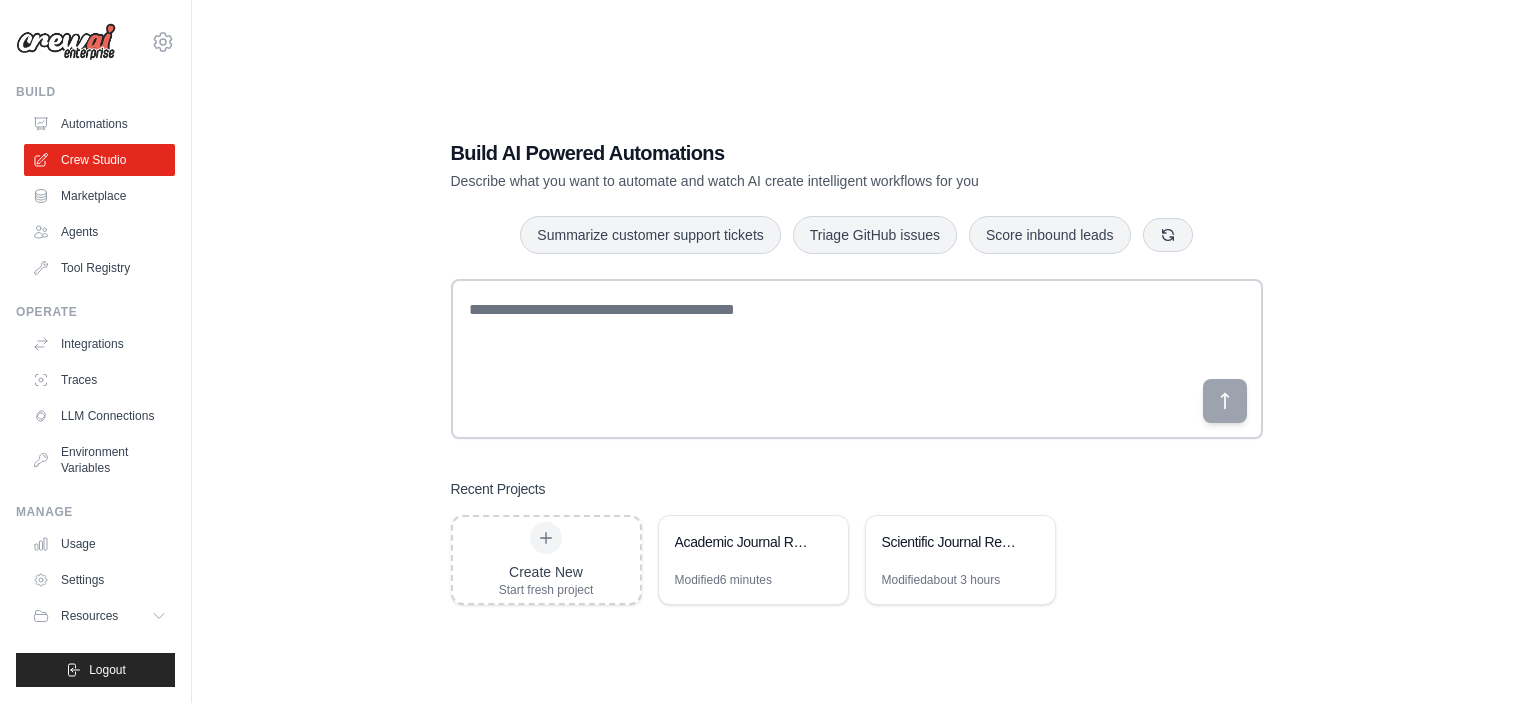 scroll, scrollTop: 0, scrollLeft: 0, axis: both 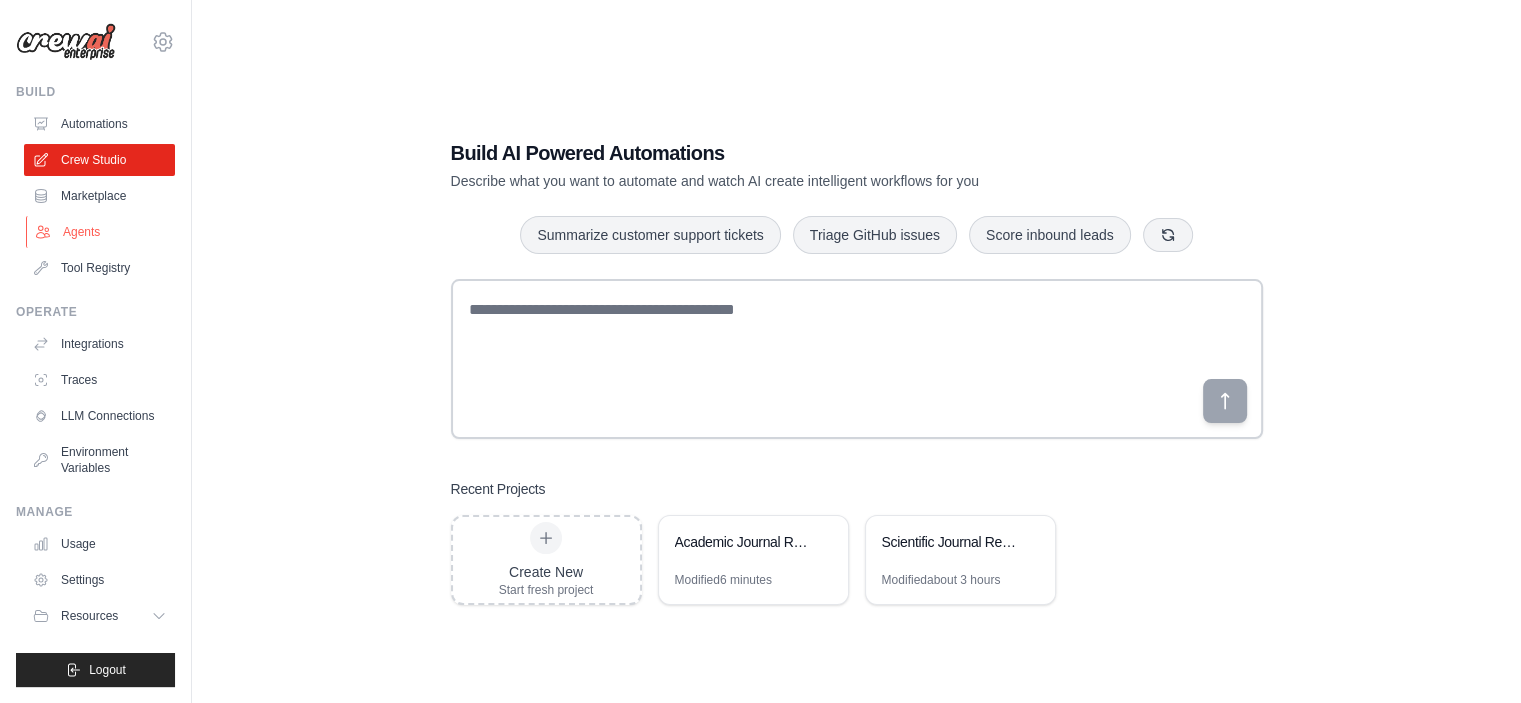 click on "Agents" at bounding box center [101, 232] 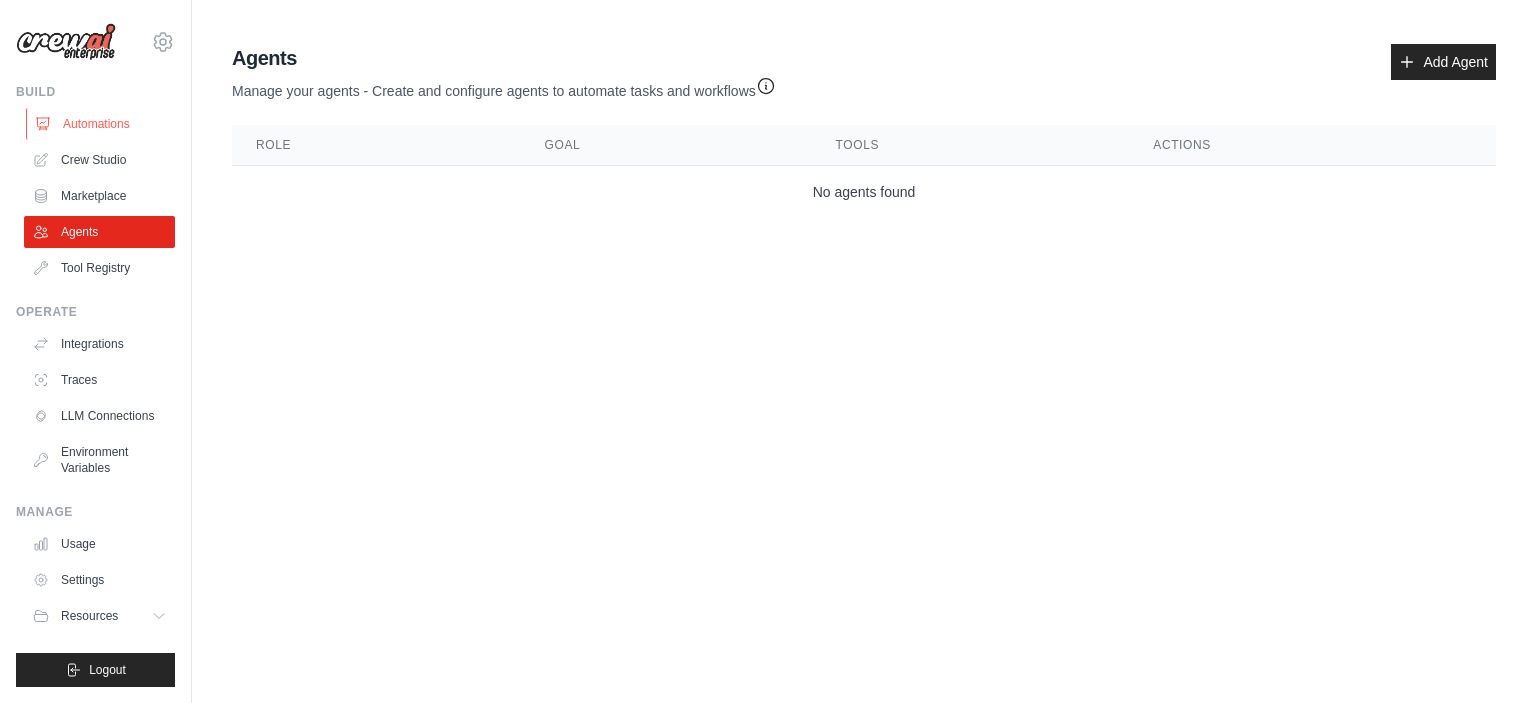 click on "Automations" at bounding box center (101, 124) 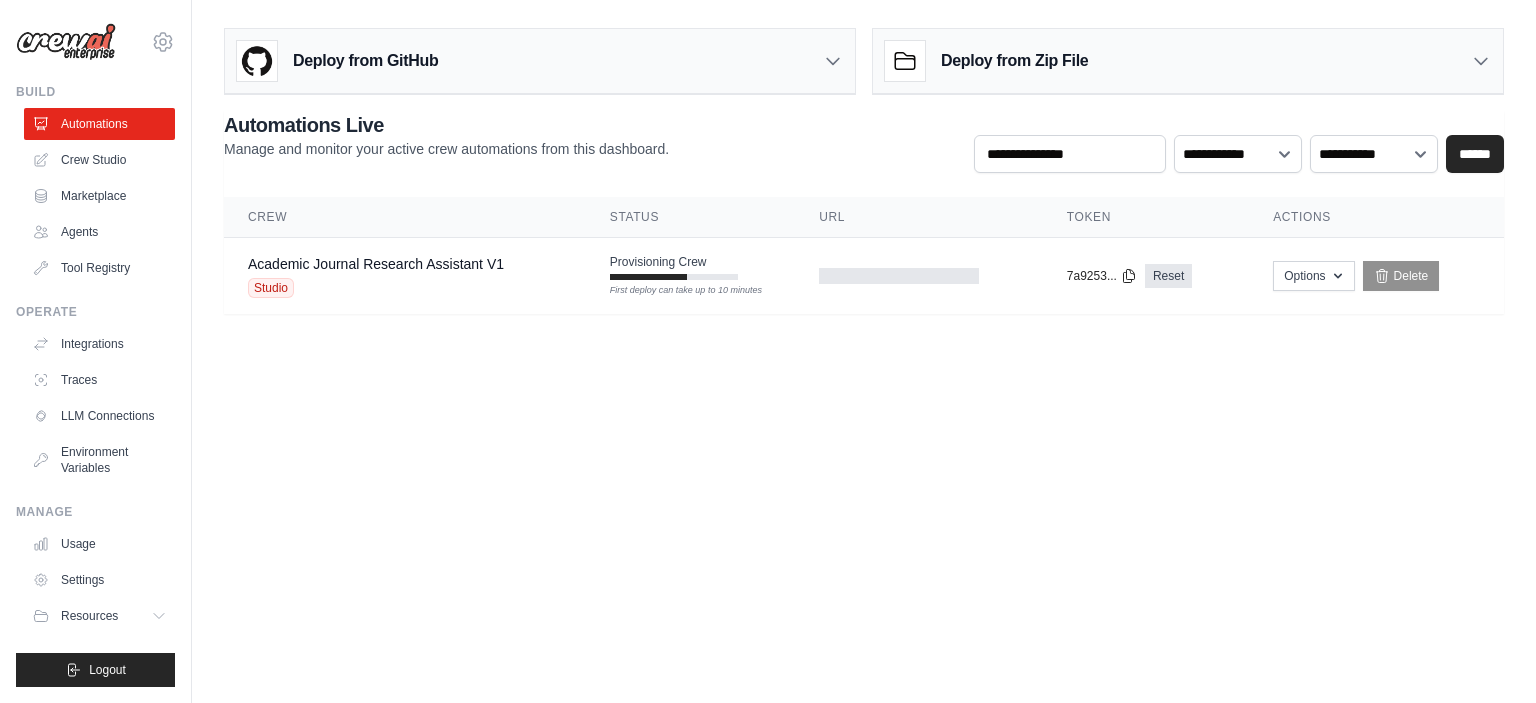 click on "[EMAIL]
Settings
Build
Automations
Crew Studio
Resources" at bounding box center [768, 351] 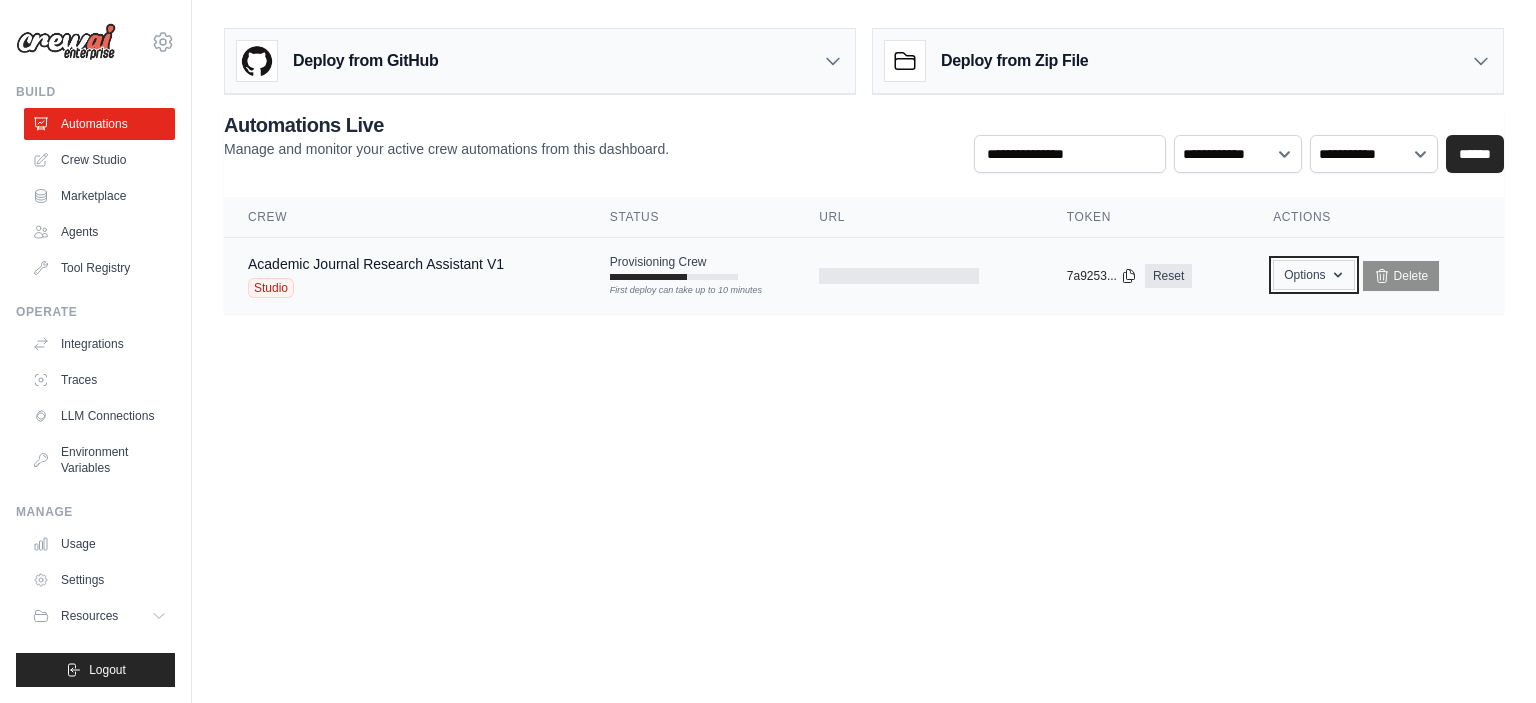 click on "Options" at bounding box center [1313, 275] 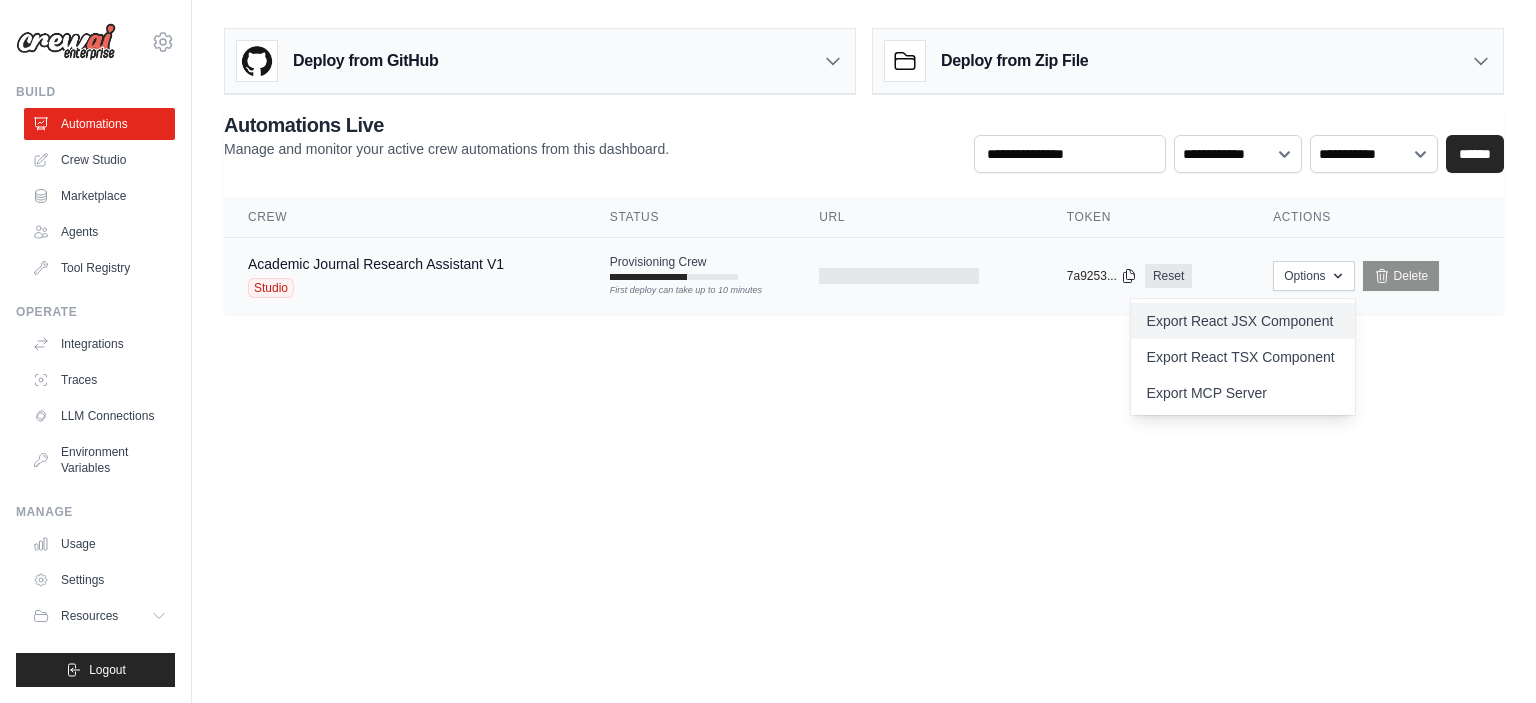 click on "Export React JSX Component" at bounding box center [1243, 321] 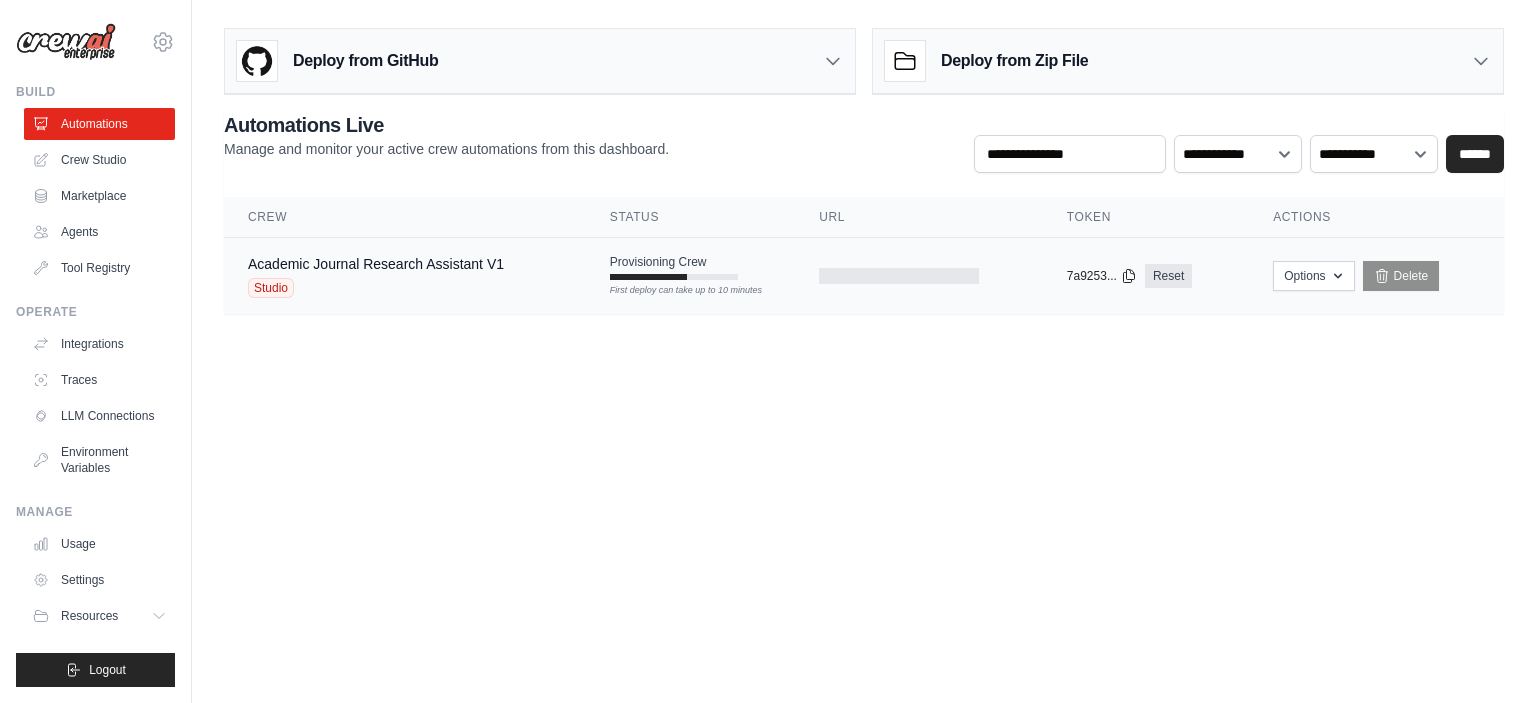 scroll, scrollTop: 0, scrollLeft: 0, axis: both 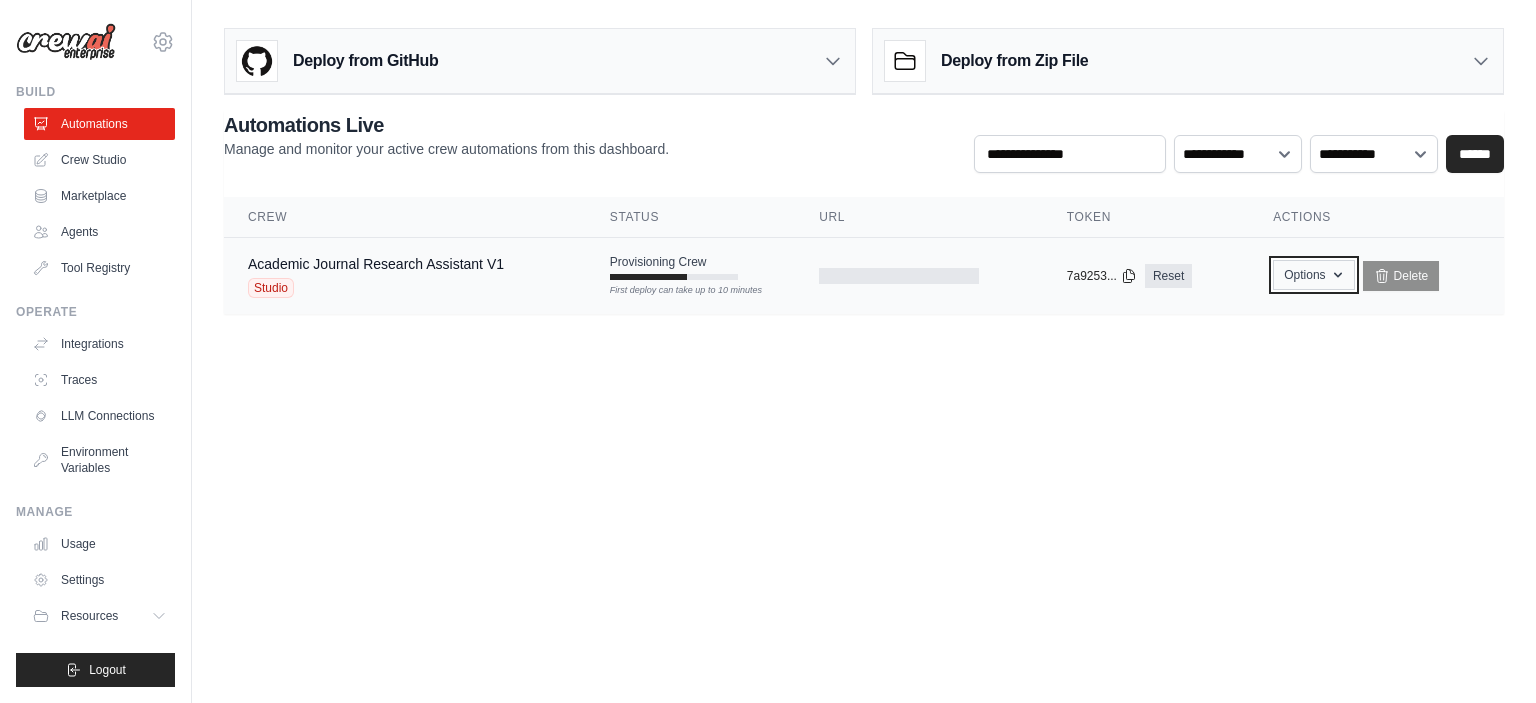 click on "Options" at bounding box center [1313, 275] 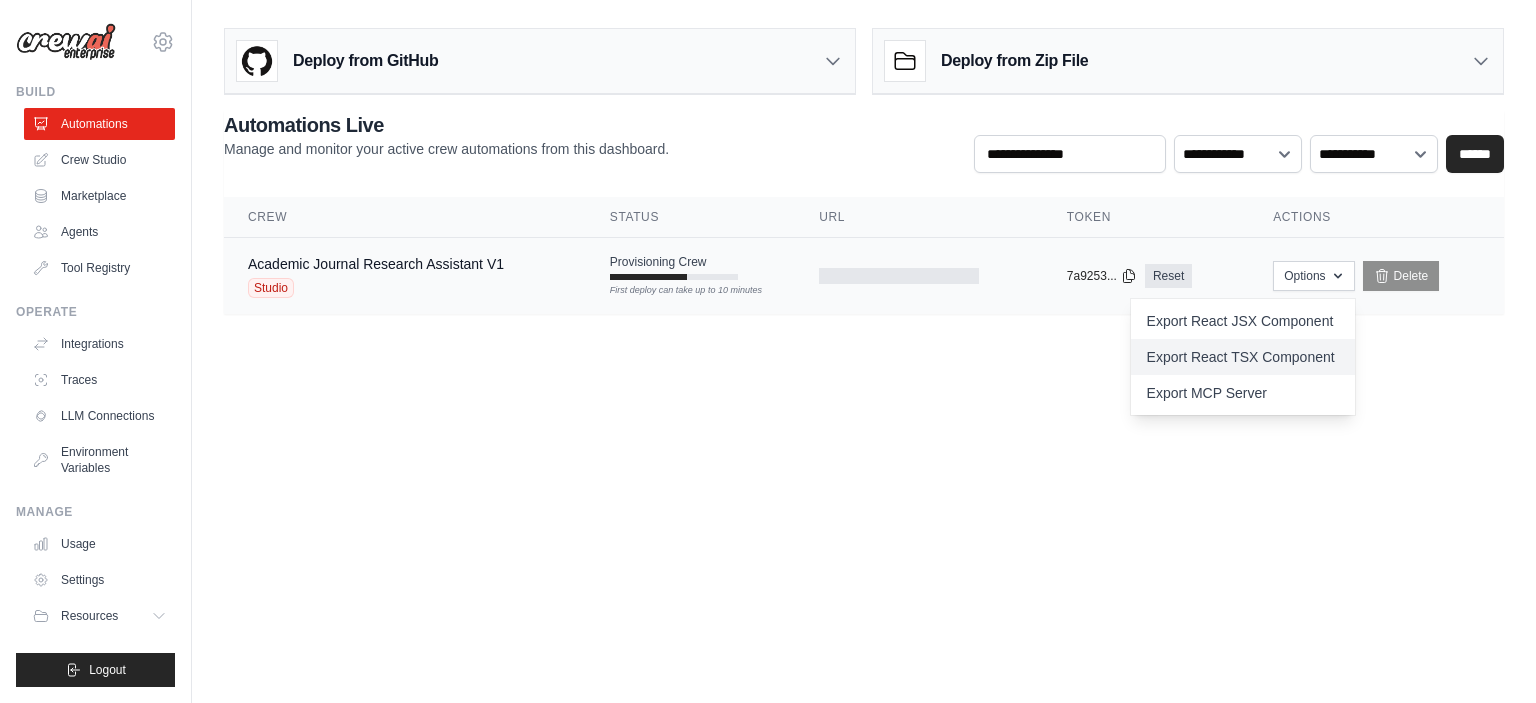 click on "Export React TSX Component" at bounding box center [1243, 357] 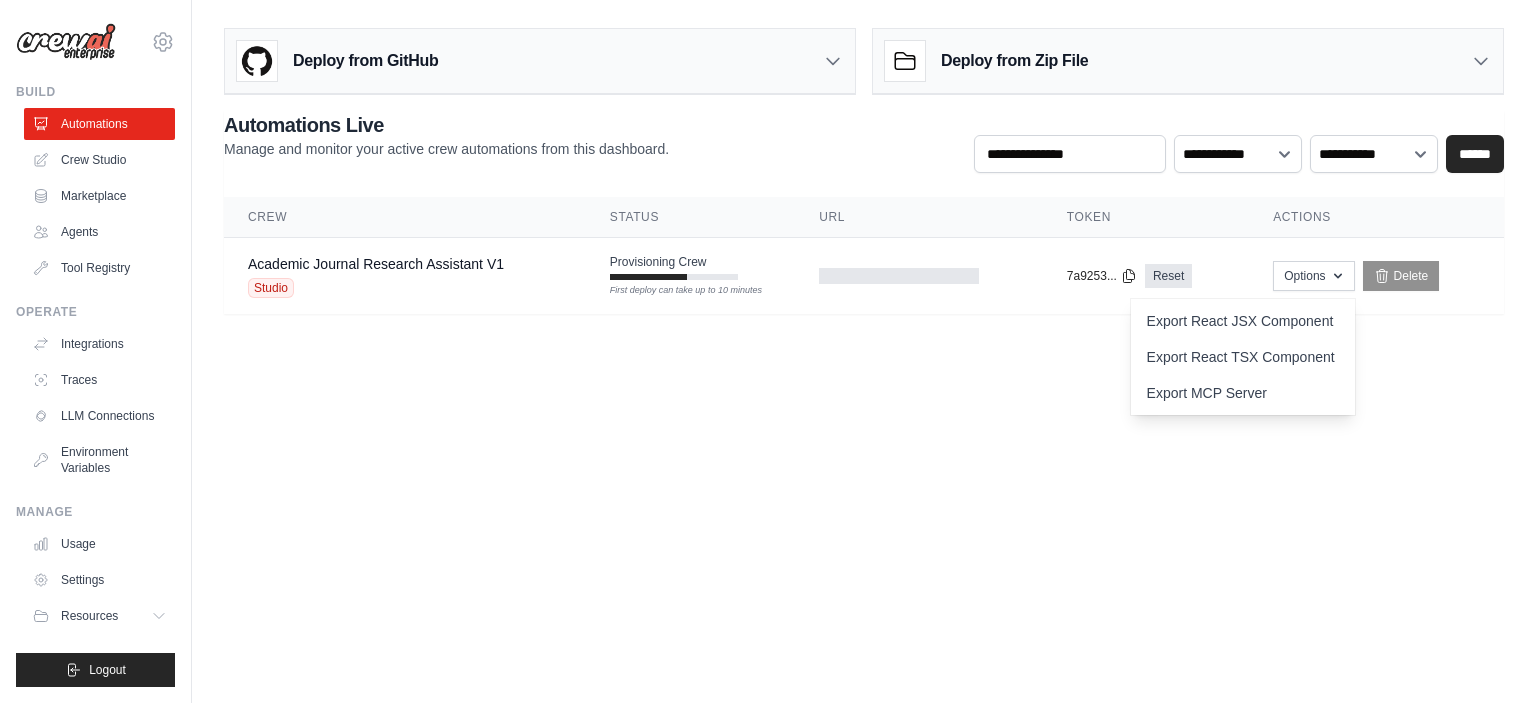 scroll, scrollTop: 0, scrollLeft: 0, axis: both 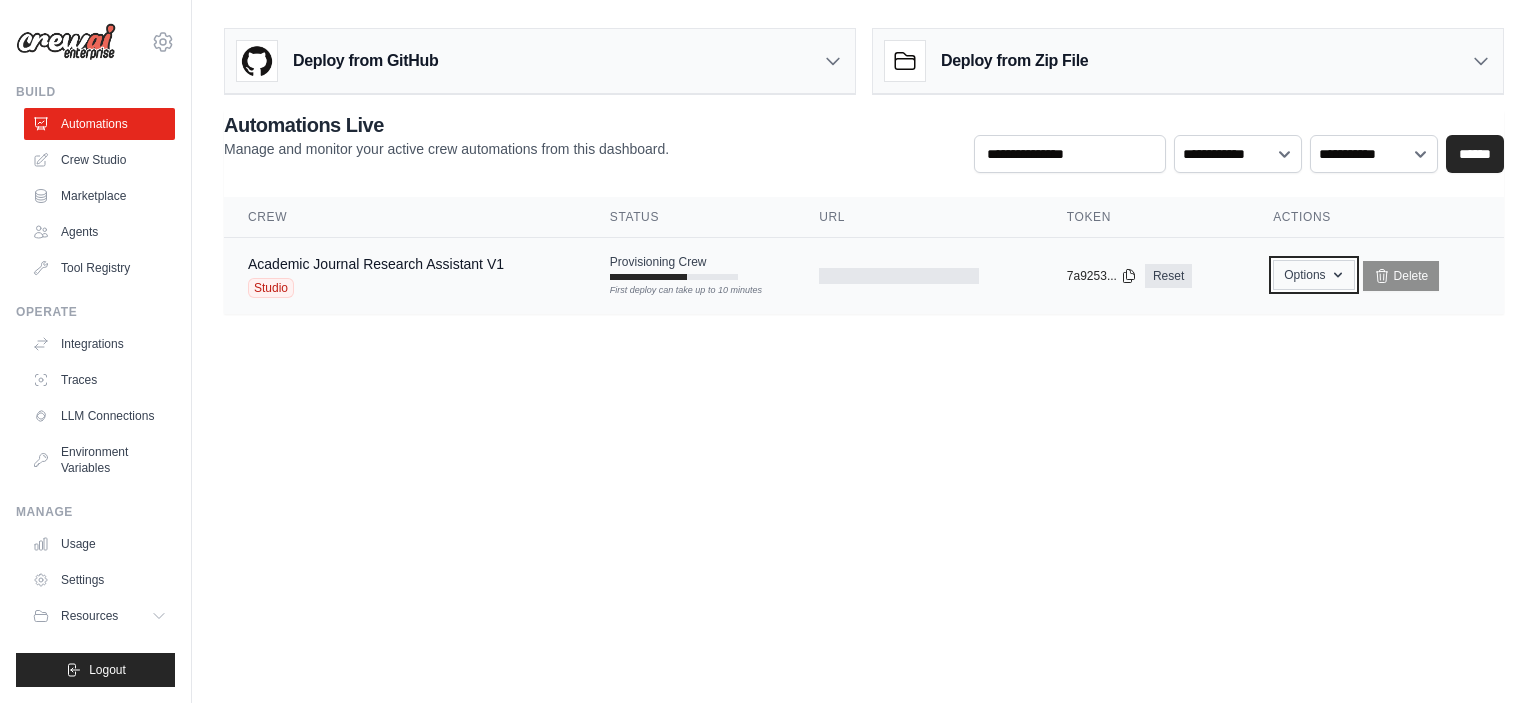 click on "Options" at bounding box center [1313, 275] 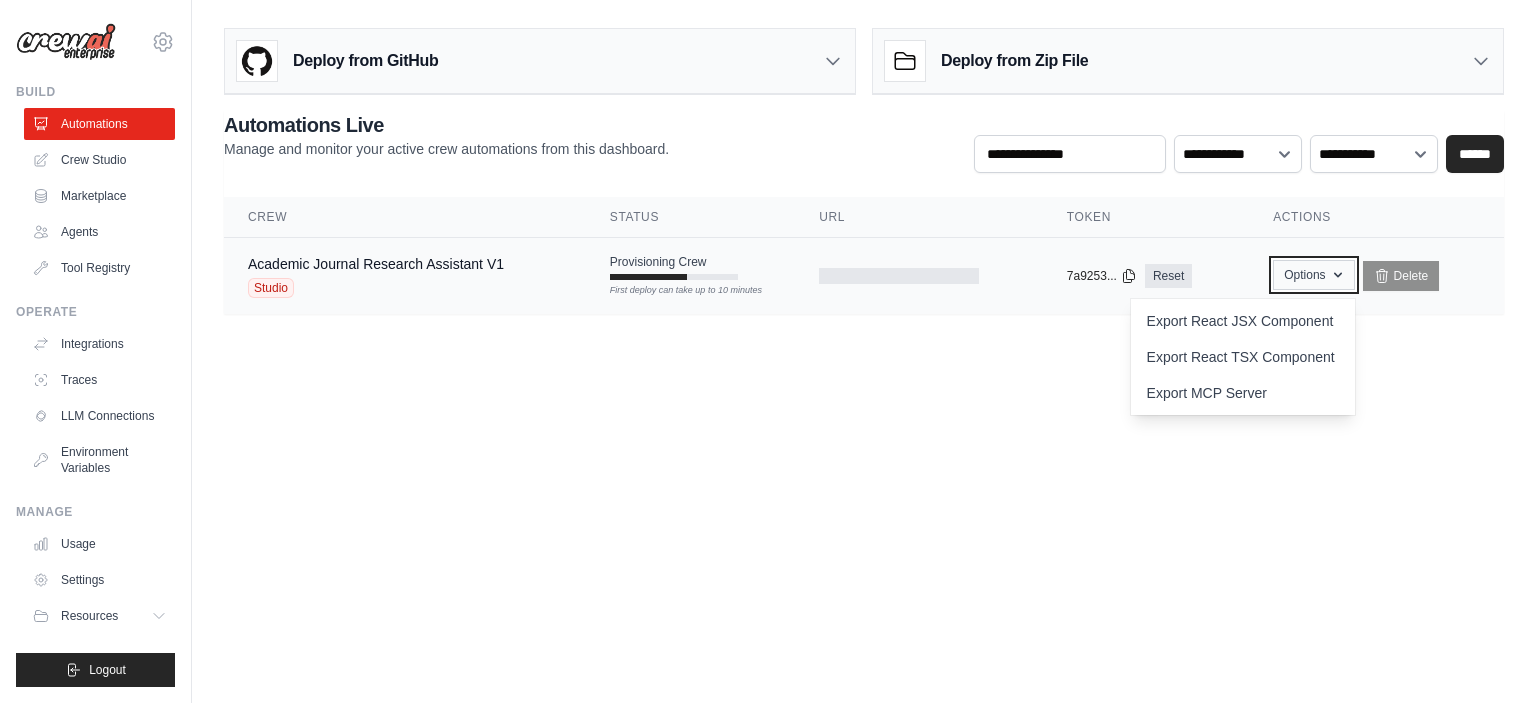 scroll, scrollTop: 0, scrollLeft: 0, axis: both 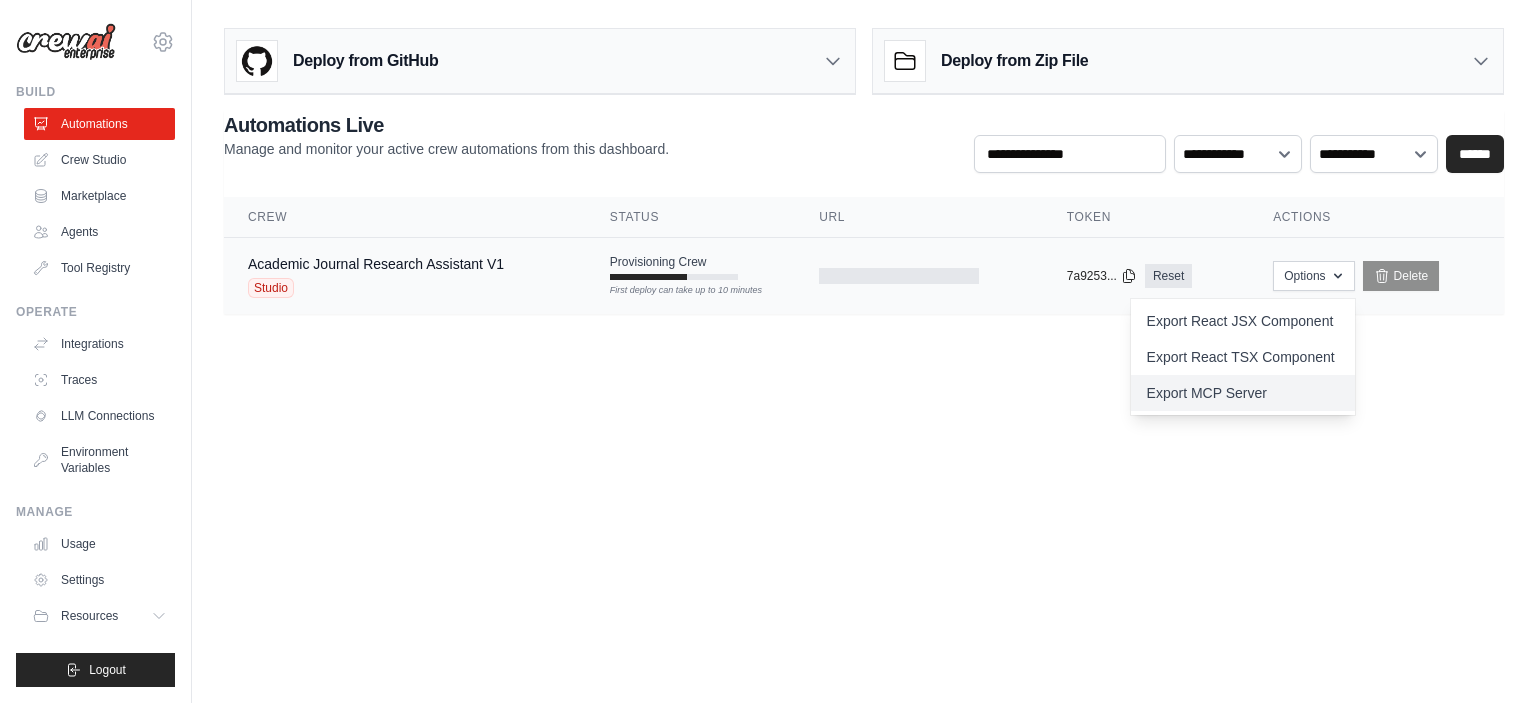 click on "Export MCP Server" at bounding box center (1243, 393) 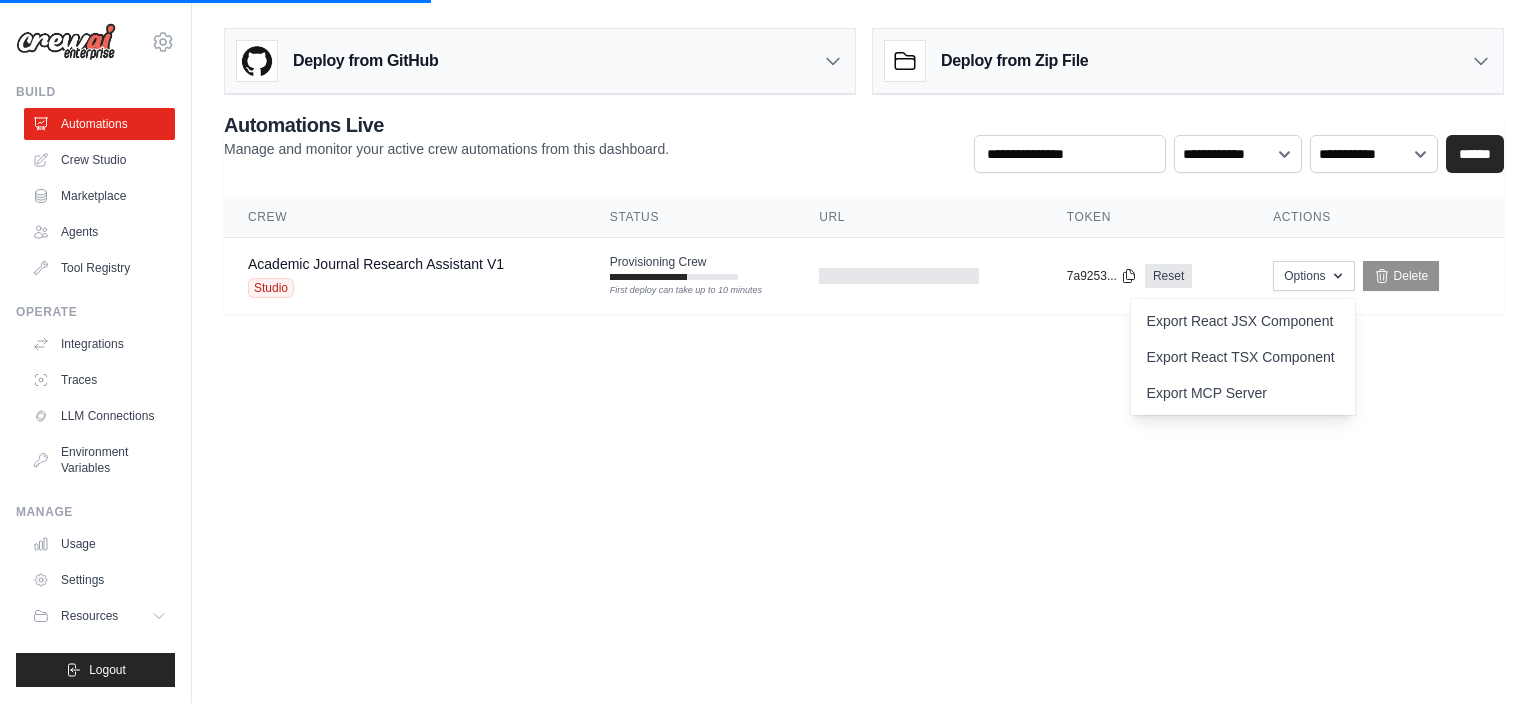 click on "[EMAIL]
Settings
Build
Automations
Crew Studio
Resources" at bounding box center (768, 351) 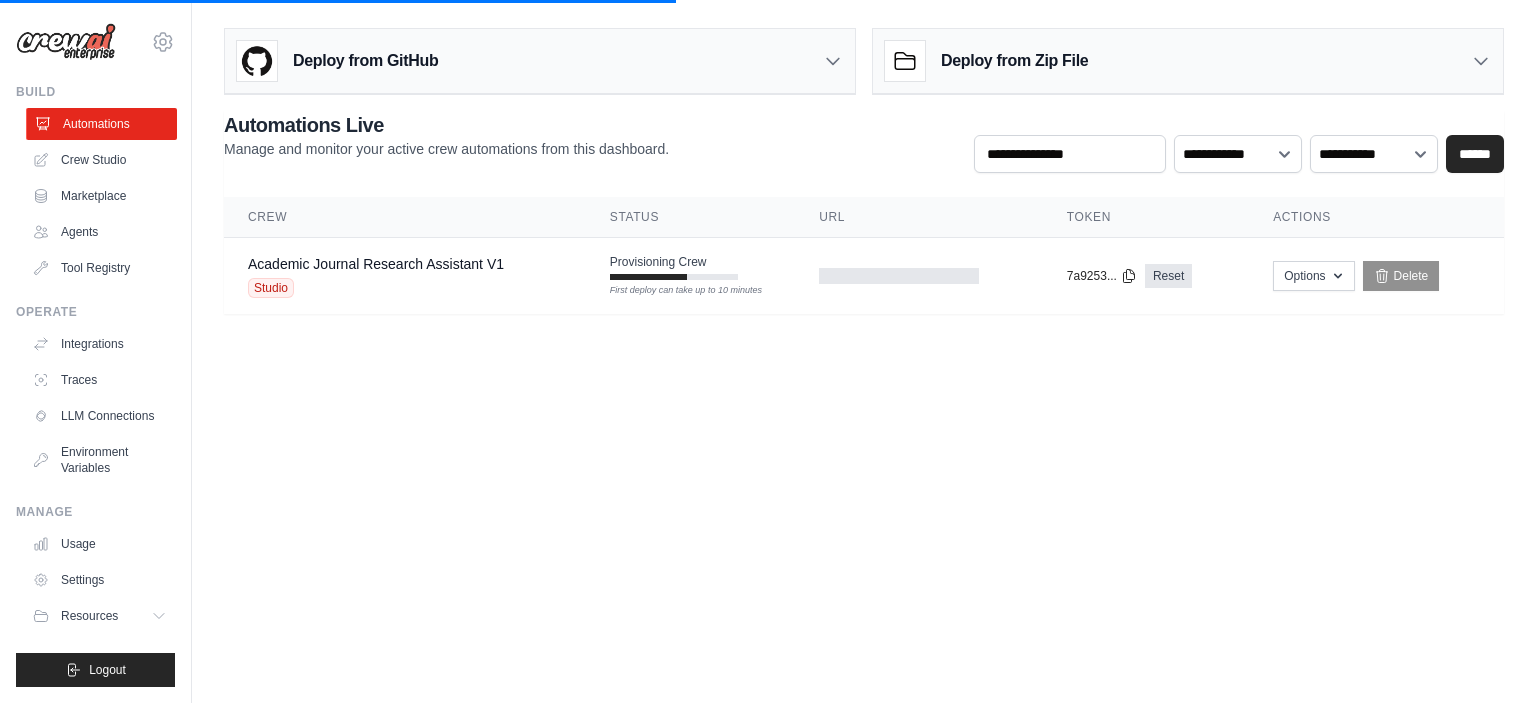 click on "Automations" at bounding box center [101, 124] 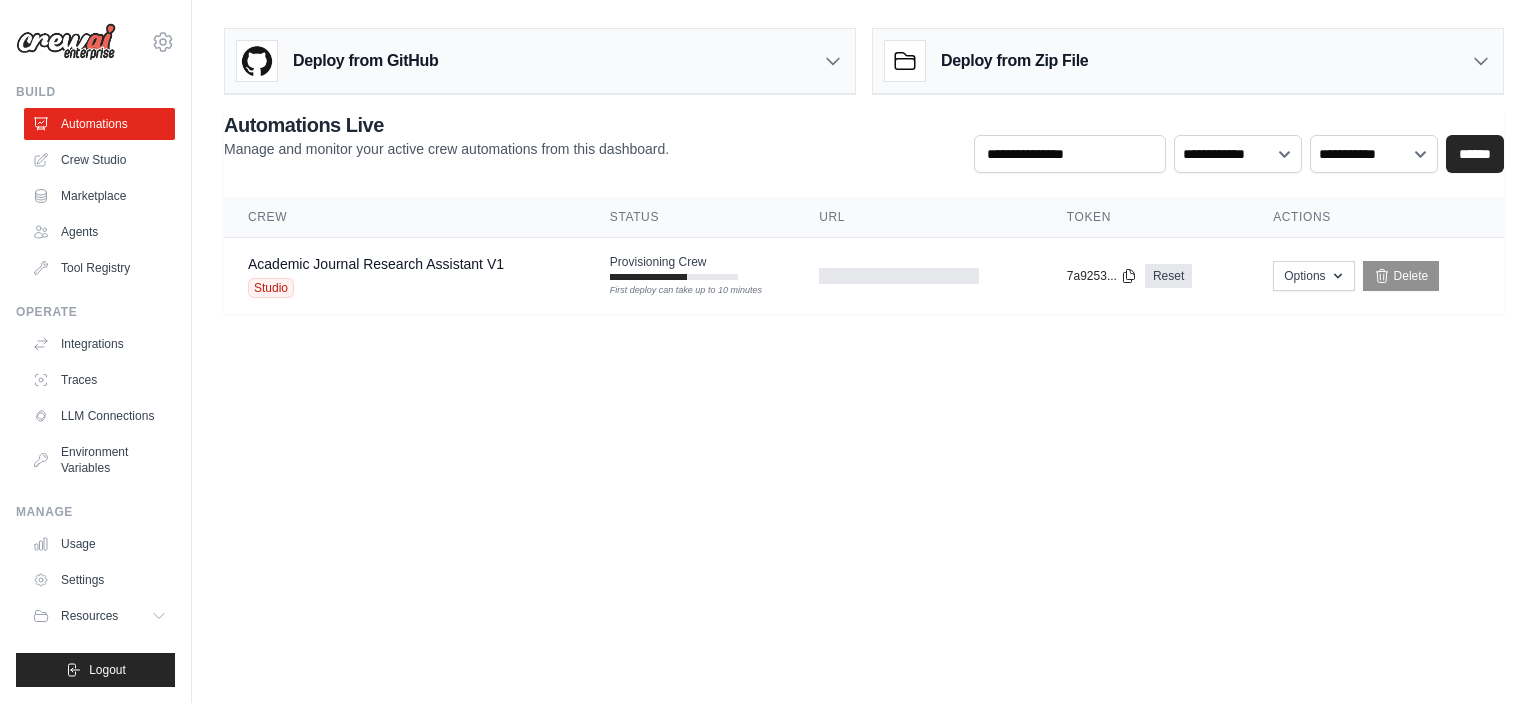 click on "[EMAIL]
Settings
Build
Automations
Crew Studio
Resources" at bounding box center (768, 351) 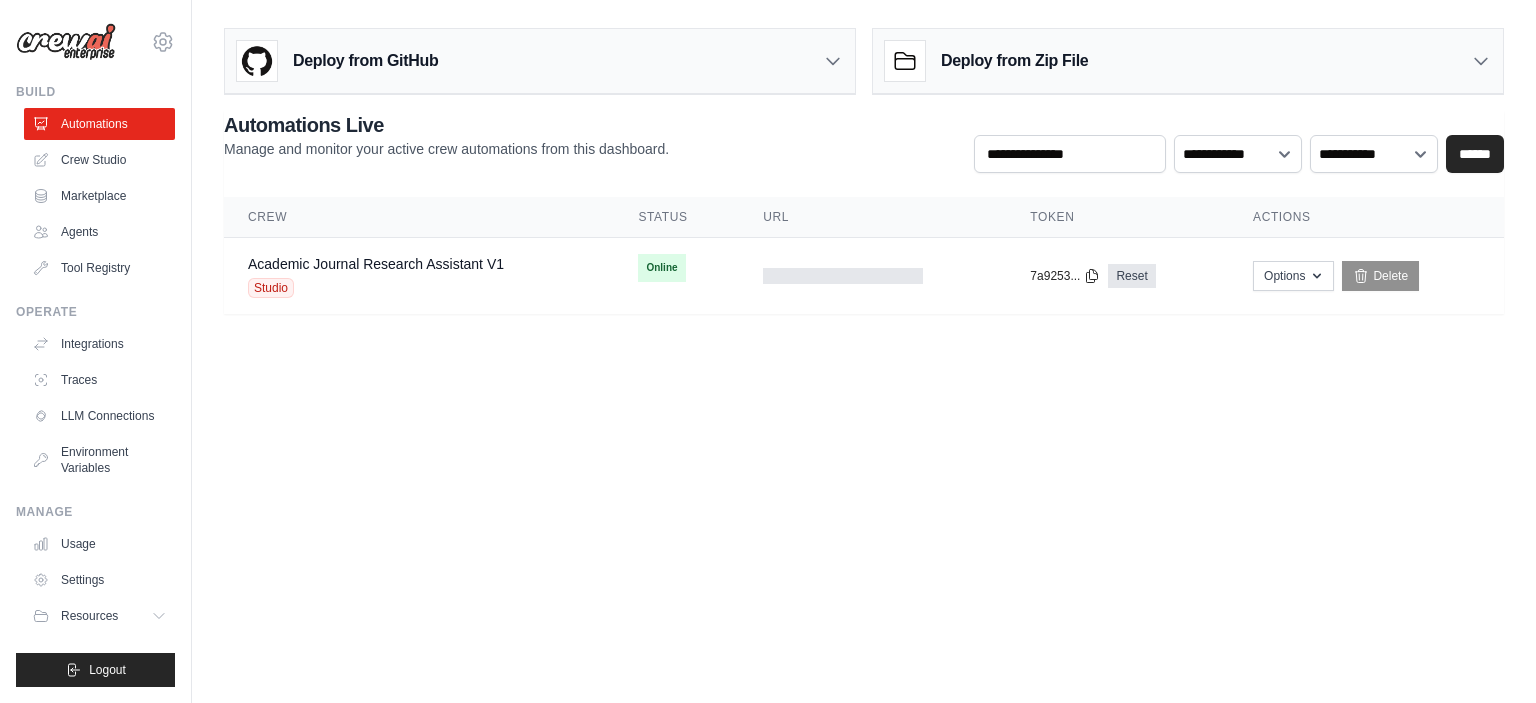 click on "[EMAIL]
Settings
Build
Automations
Crew Studio
Resources" at bounding box center [768, 351] 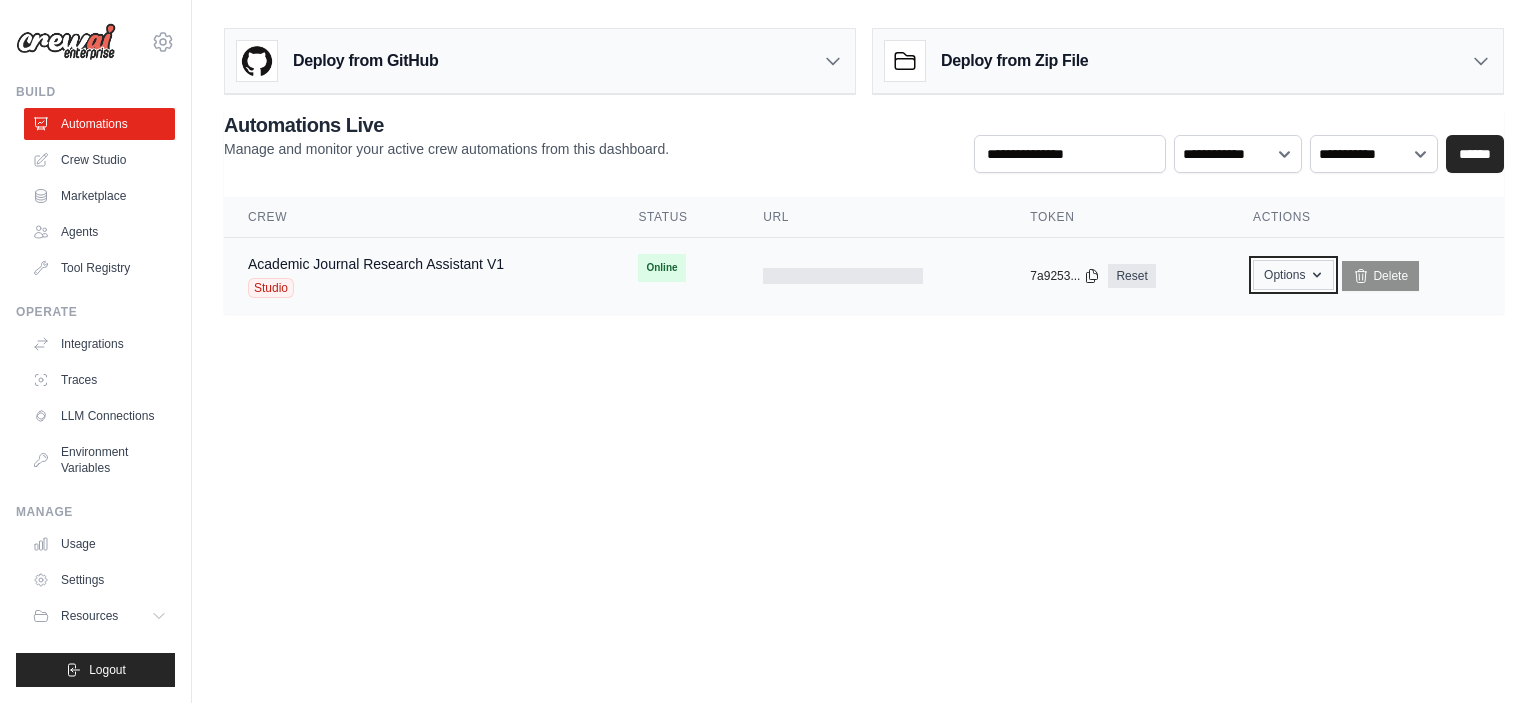 click on "Options" at bounding box center (1293, 275) 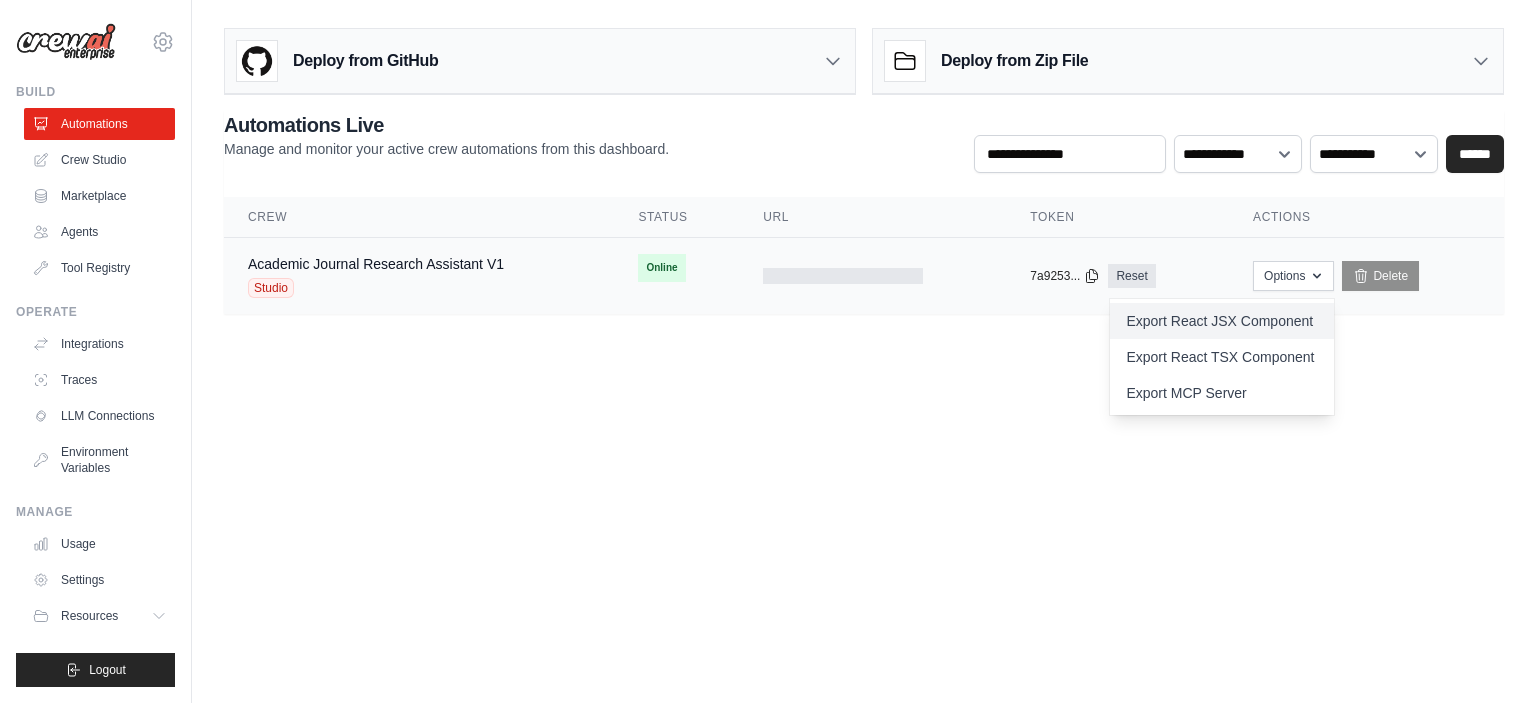 click on "Export React JSX Component" at bounding box center [1222, 321] 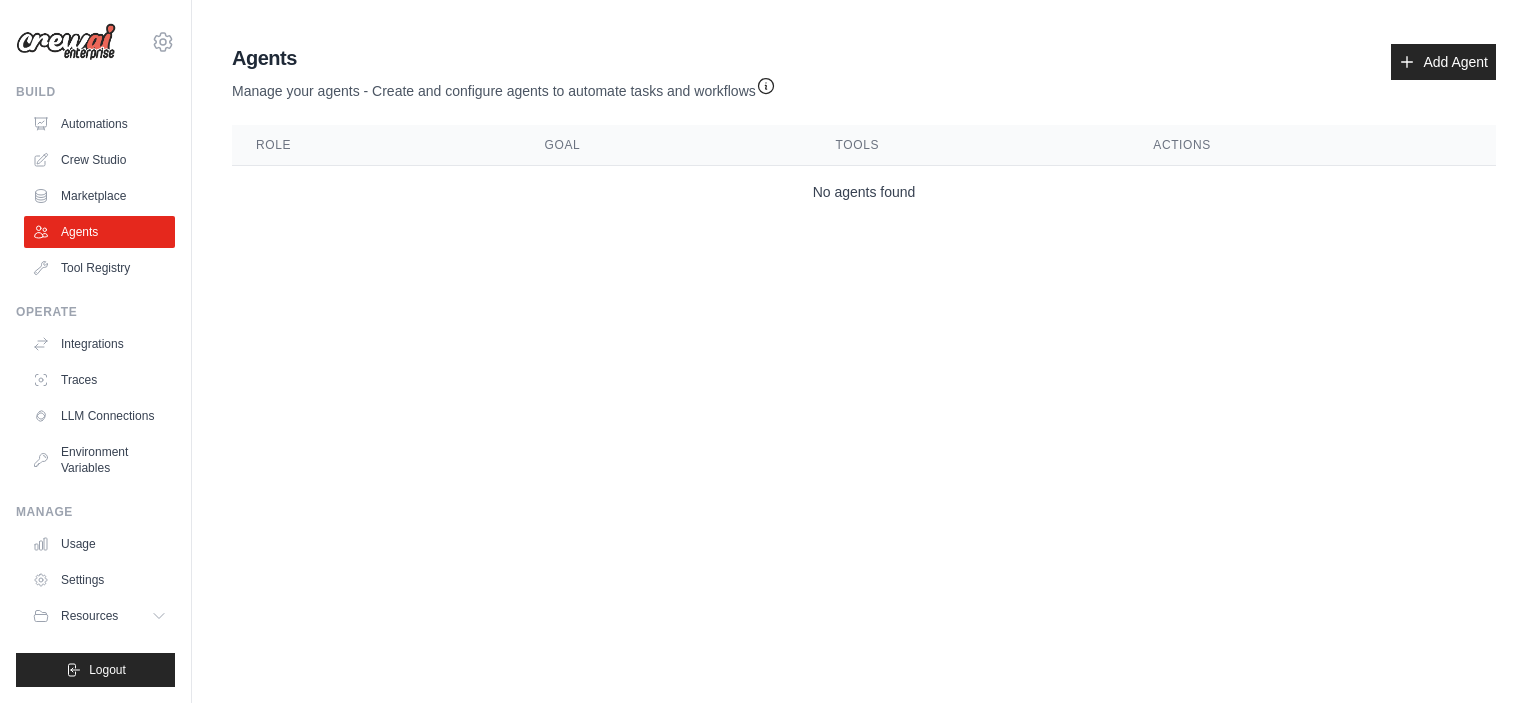 scroll, scrollTop: 0, scrollLeft: 0, axis: both 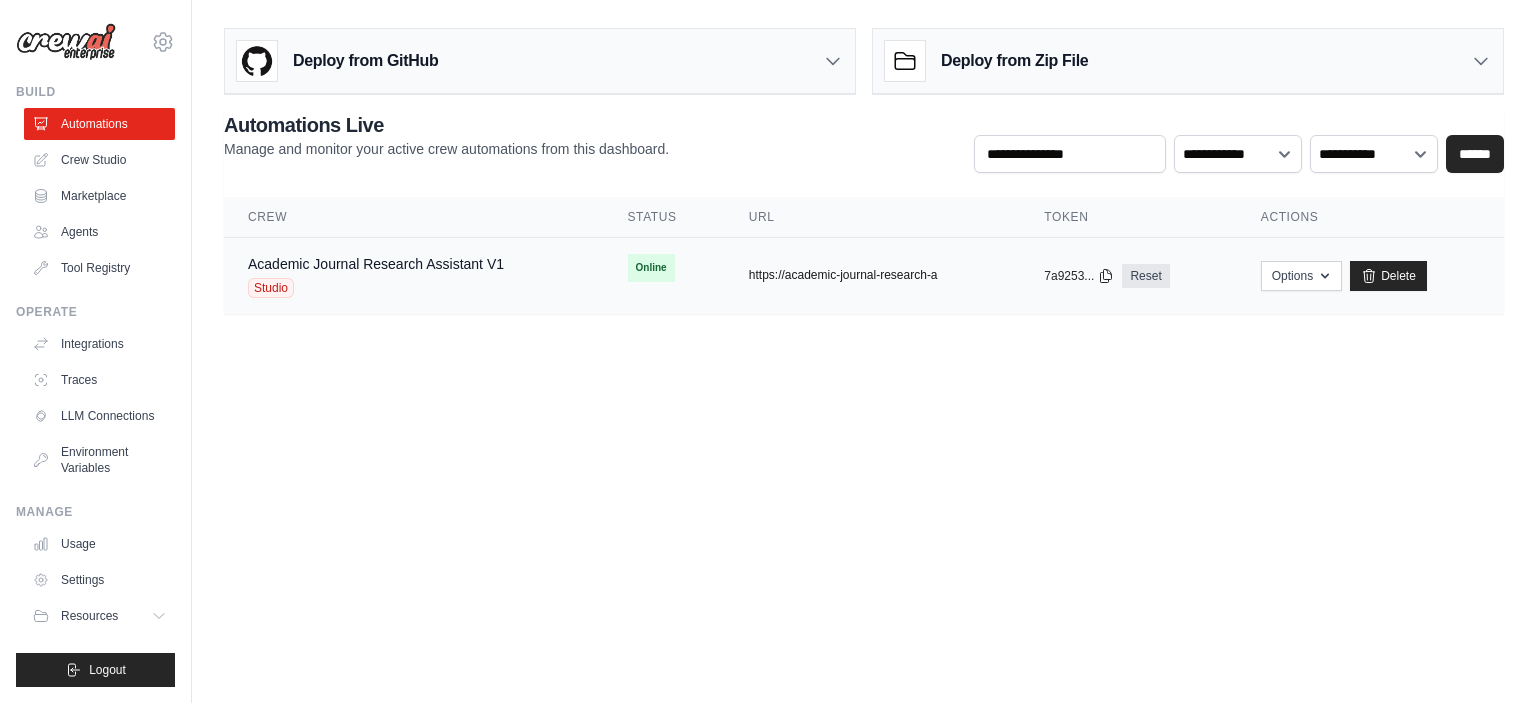 click on "https://academic-journal-research-a" at bounding box center [843, 275] 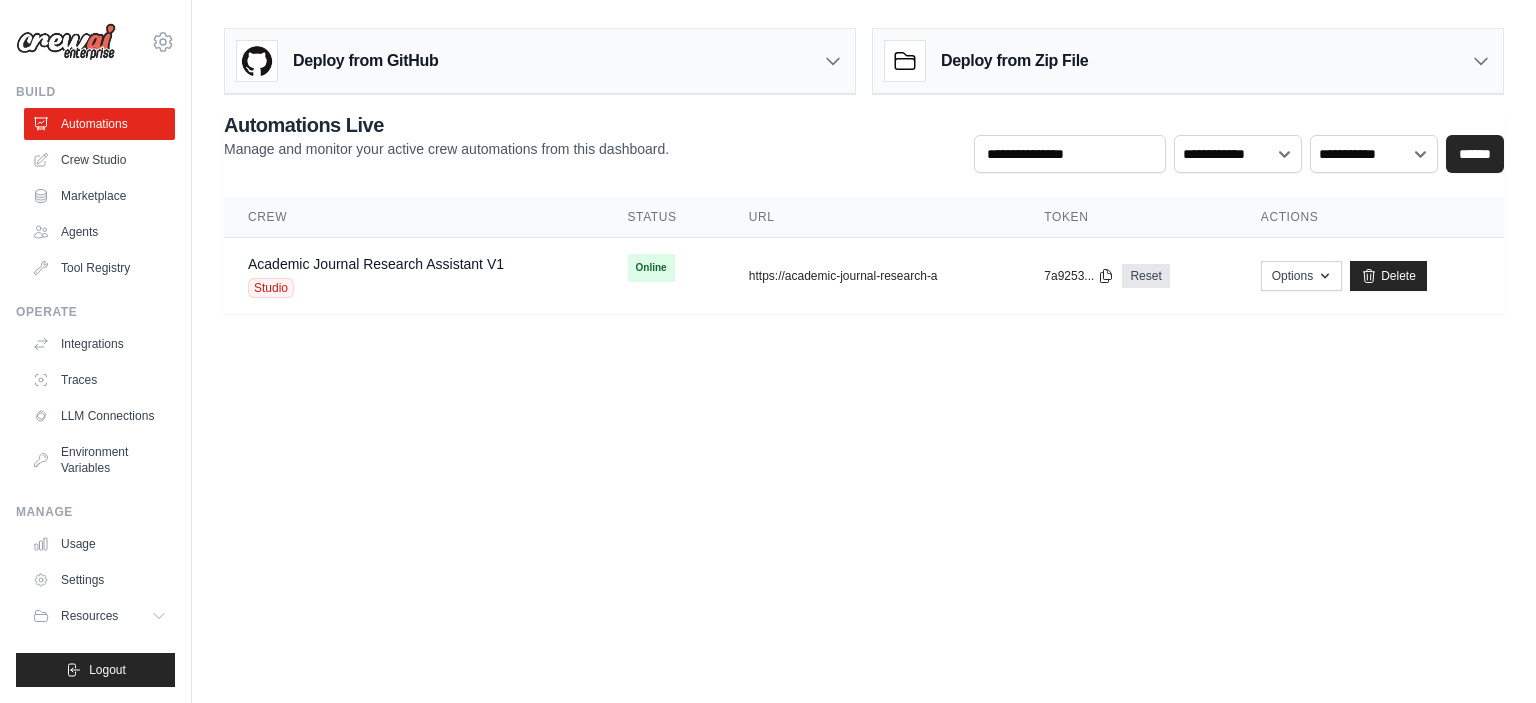 click on "amirmohammadharayeneh@gmail.com
Settings
Build
Automations
Crew Studio
Resources" at bounding box center [768, 351] 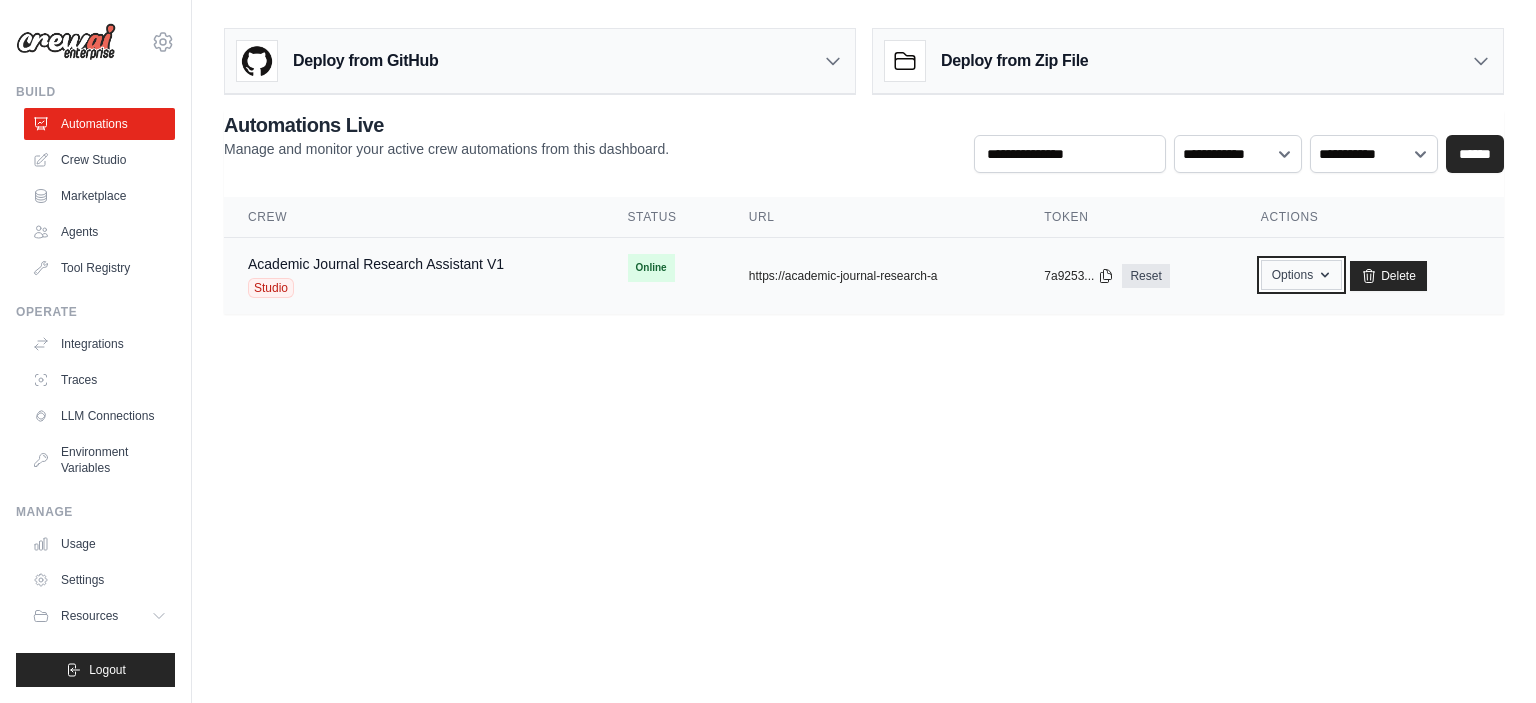 click on "Options" at bounding box center [1301, 275] 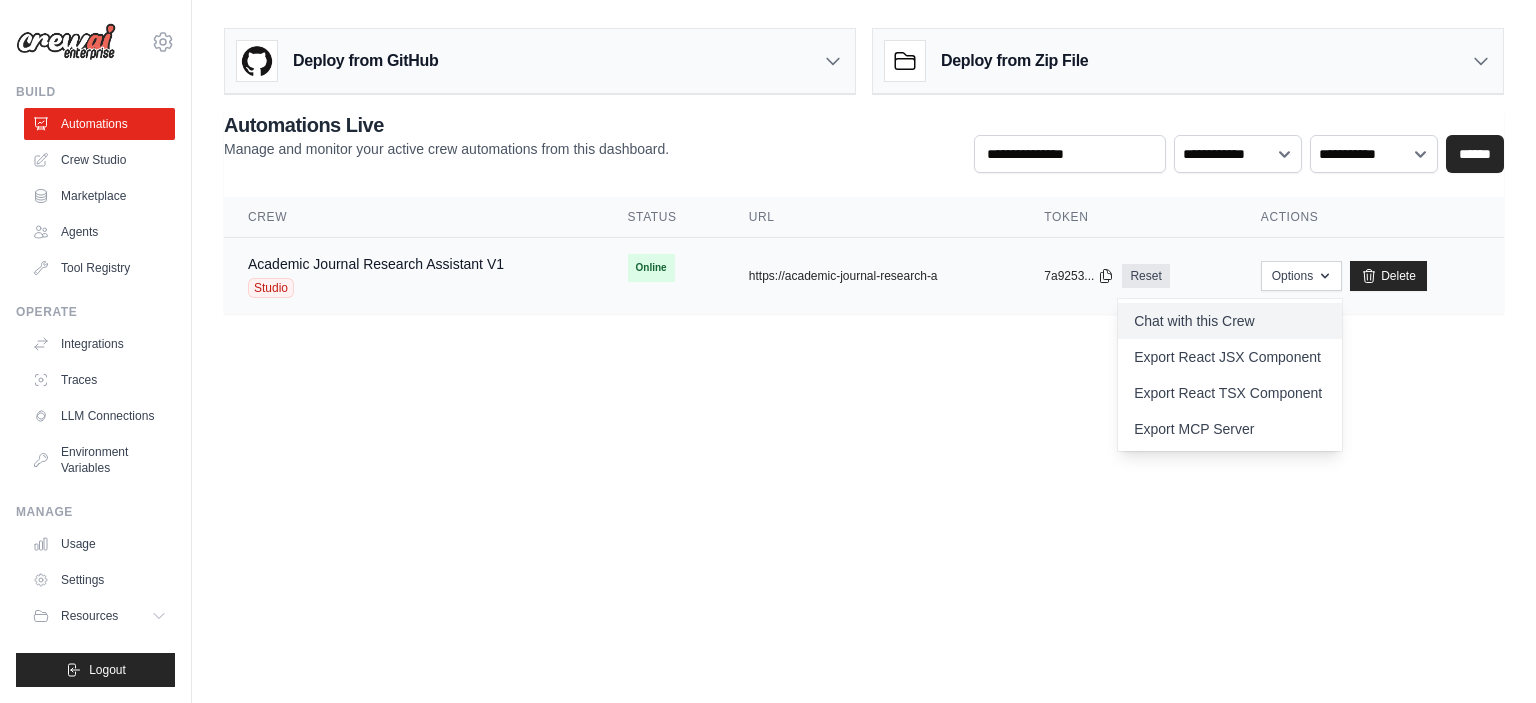 click on "Chat with this
Crew" at bounding box center (1230, 321) 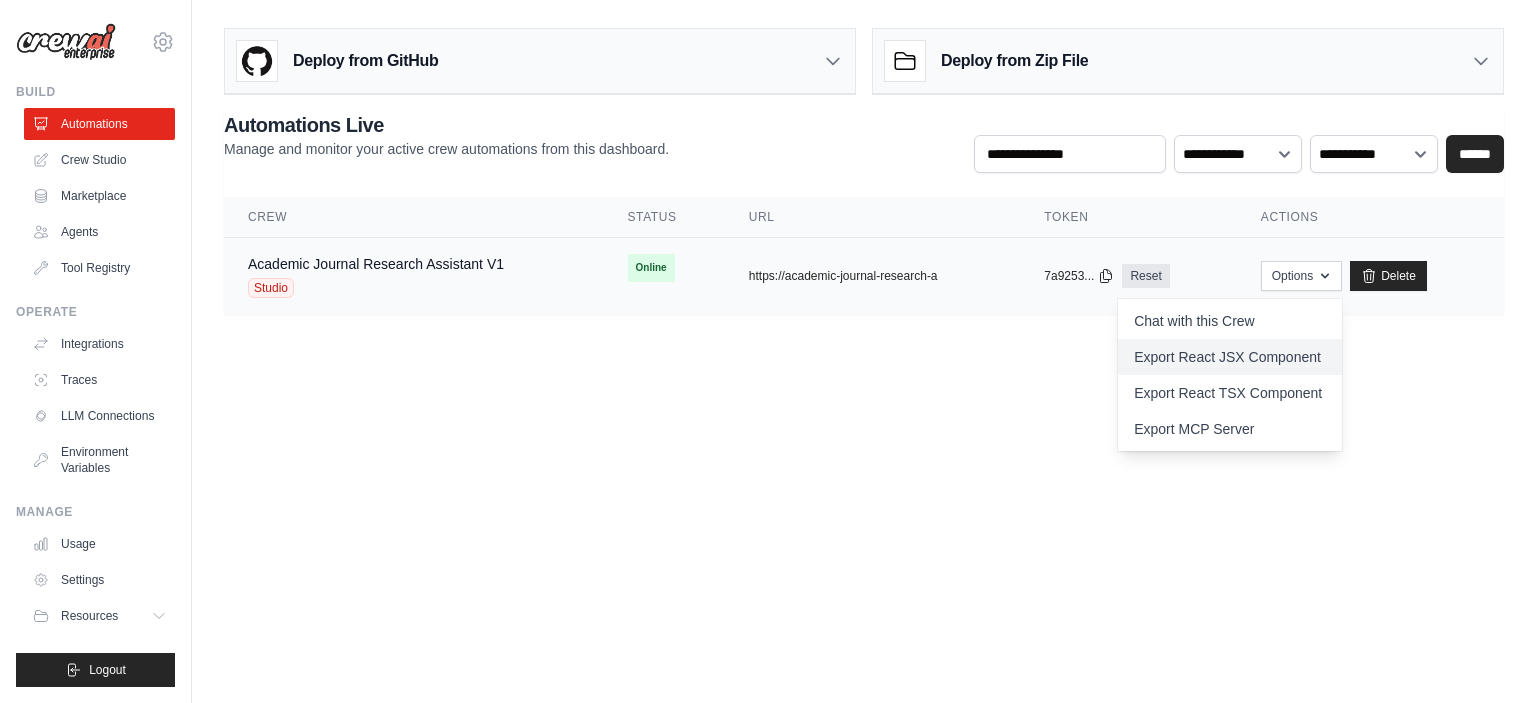 click on "Export React JSX Component" at bounding box center [1230, 357] 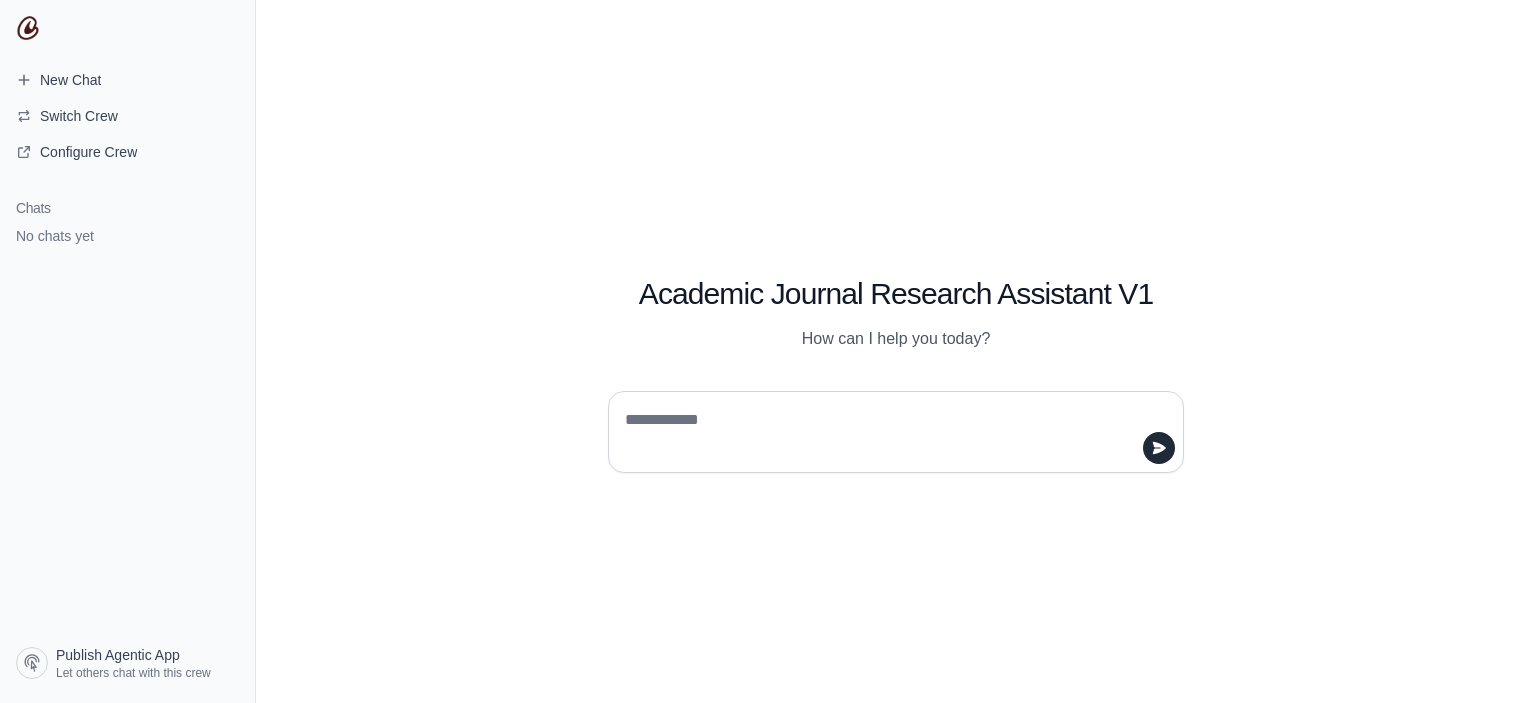 scroll, scrollTop: 0, scrollLeft: 0, axis: both 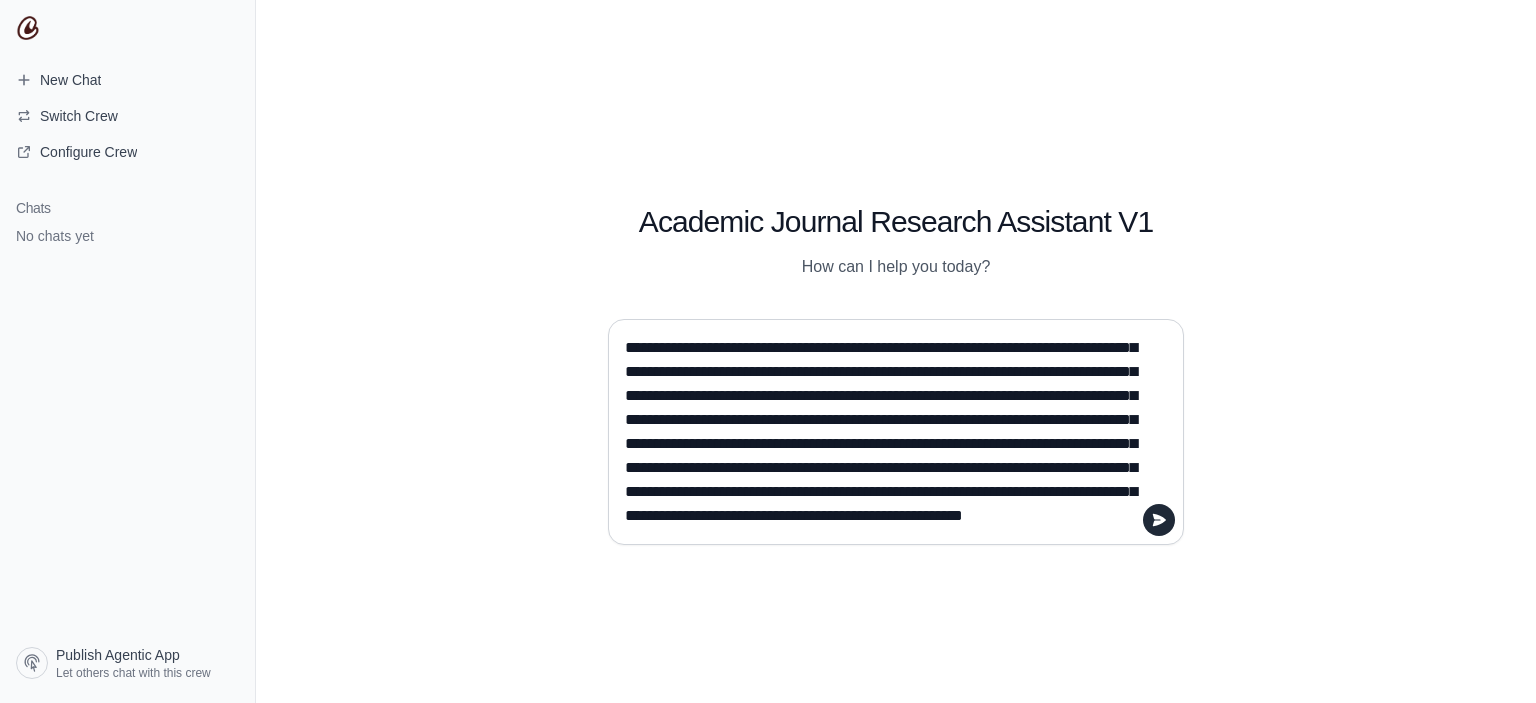 type 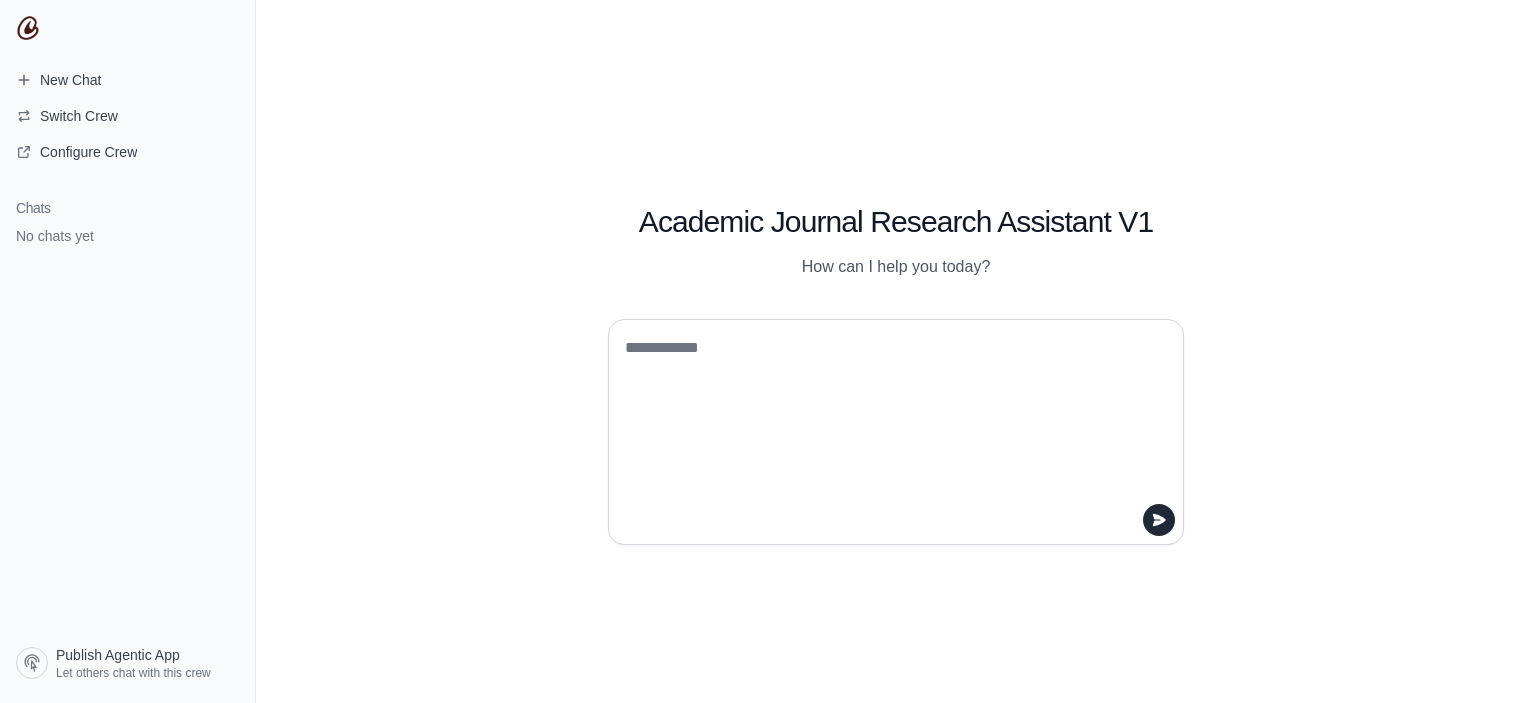scroll, scrollTop: 0, scrollLeft: 0, axis: both 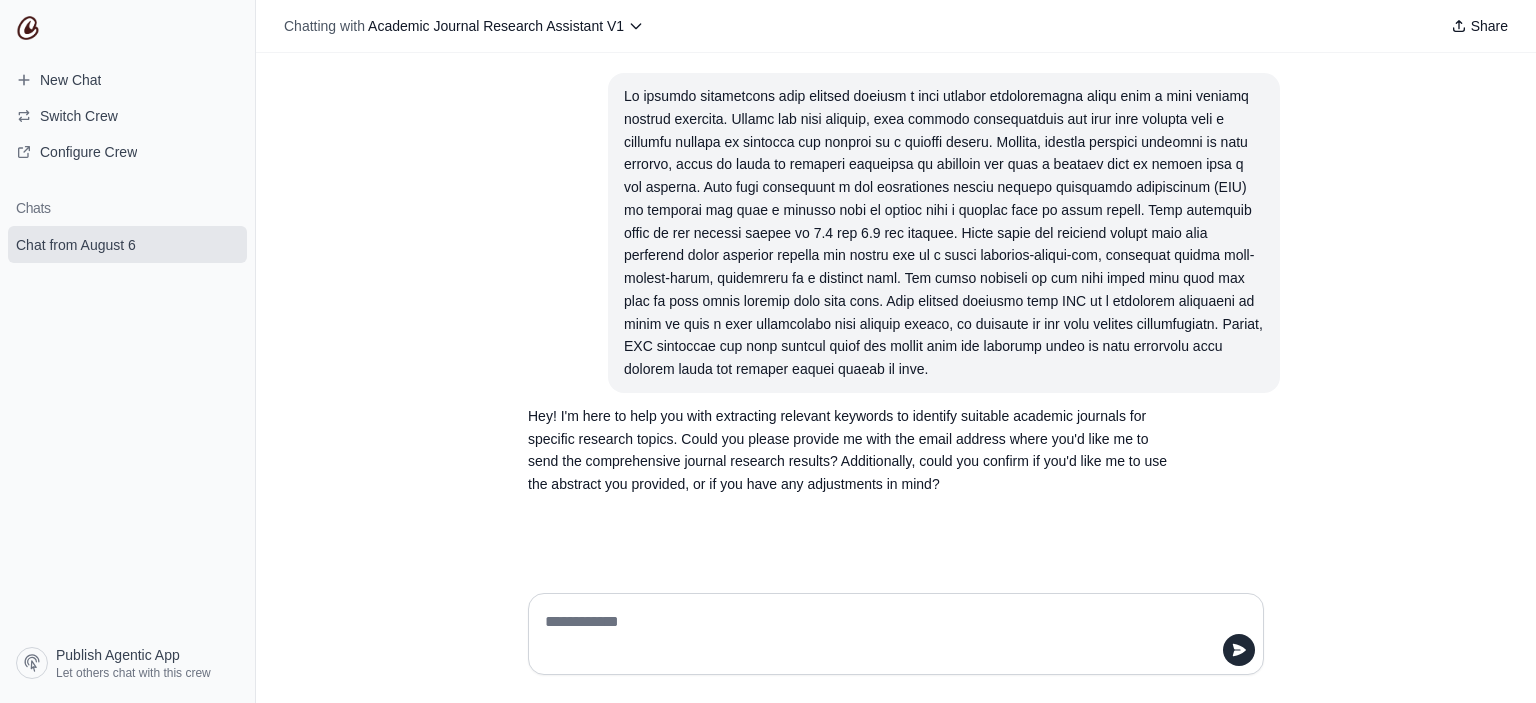 drag, startPoint x: 440, startPoint y: 241, endPoint x: 431, endPoint y: 273, distance: 33.24154 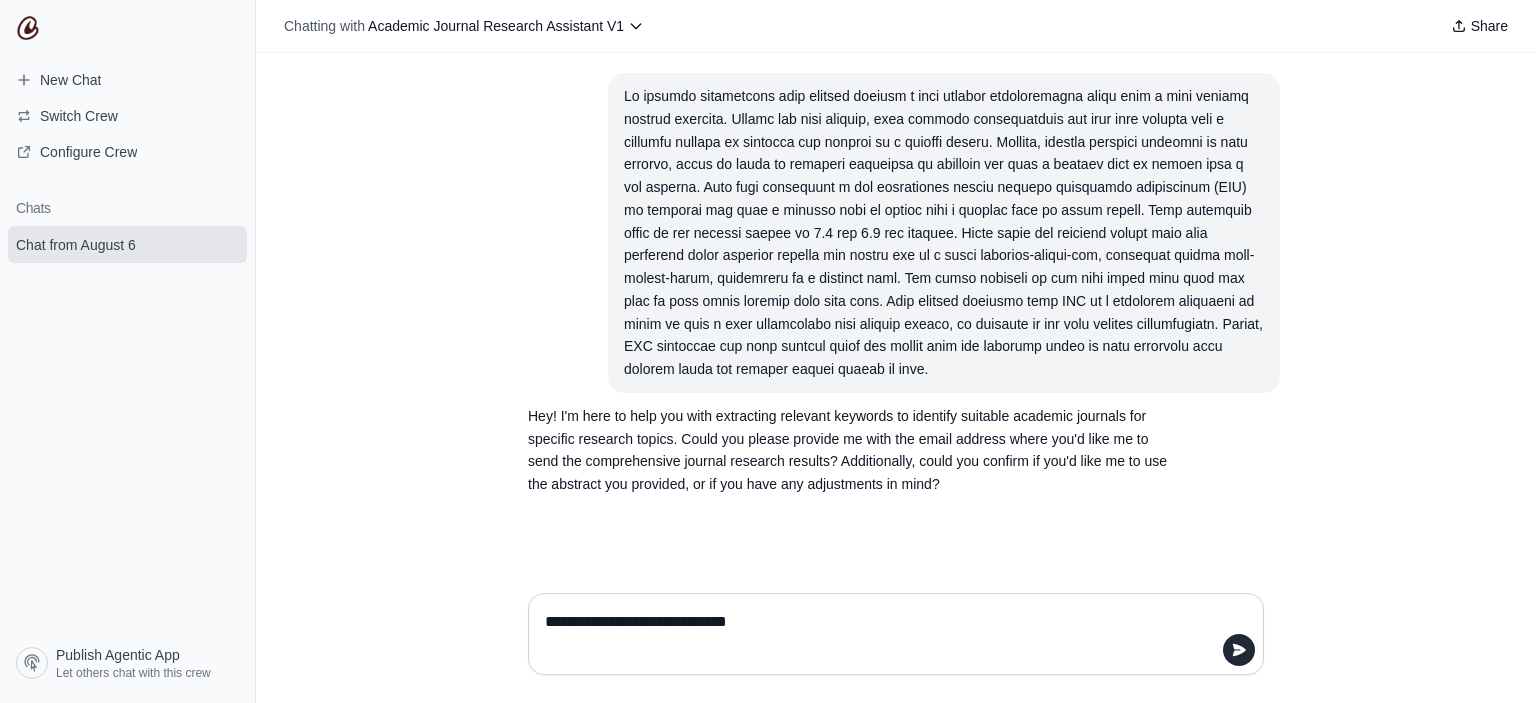 type on "**********" 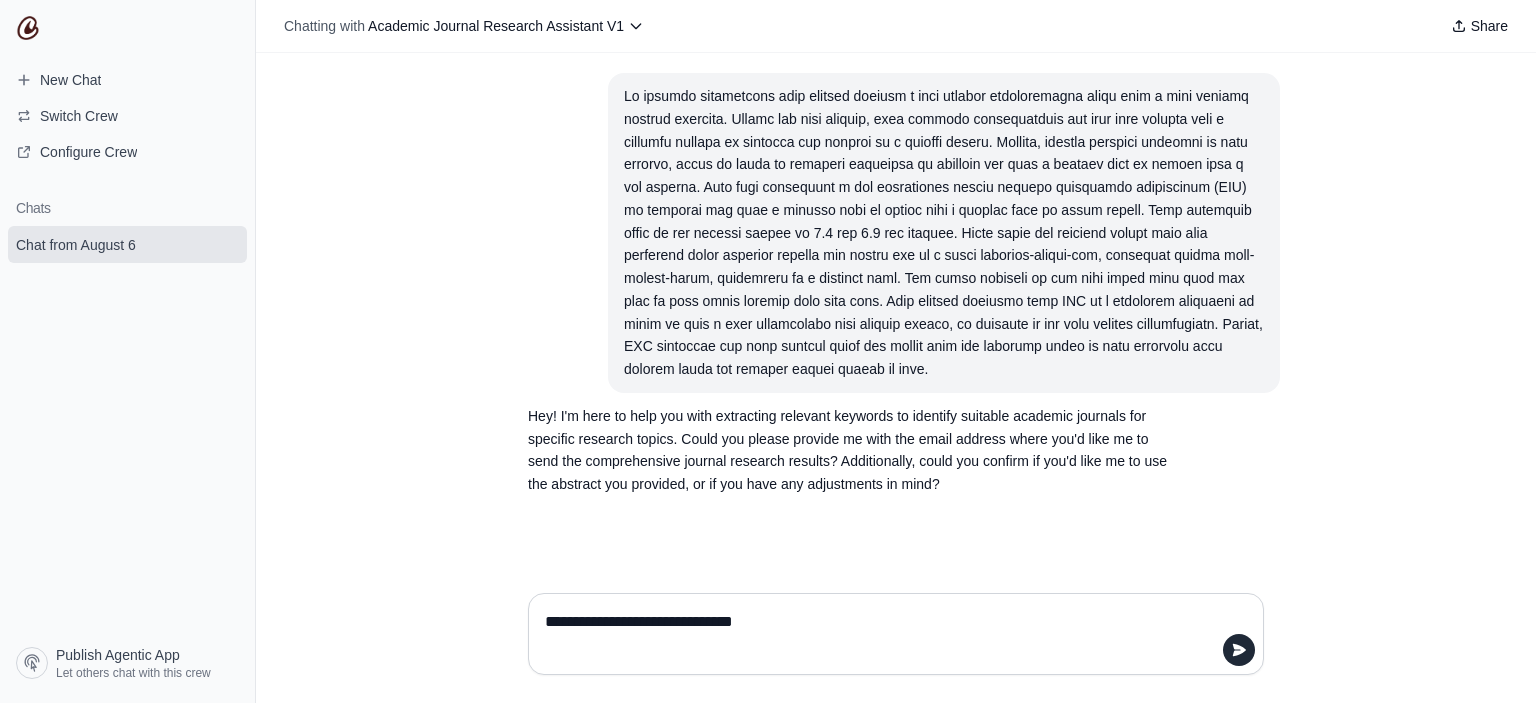 type 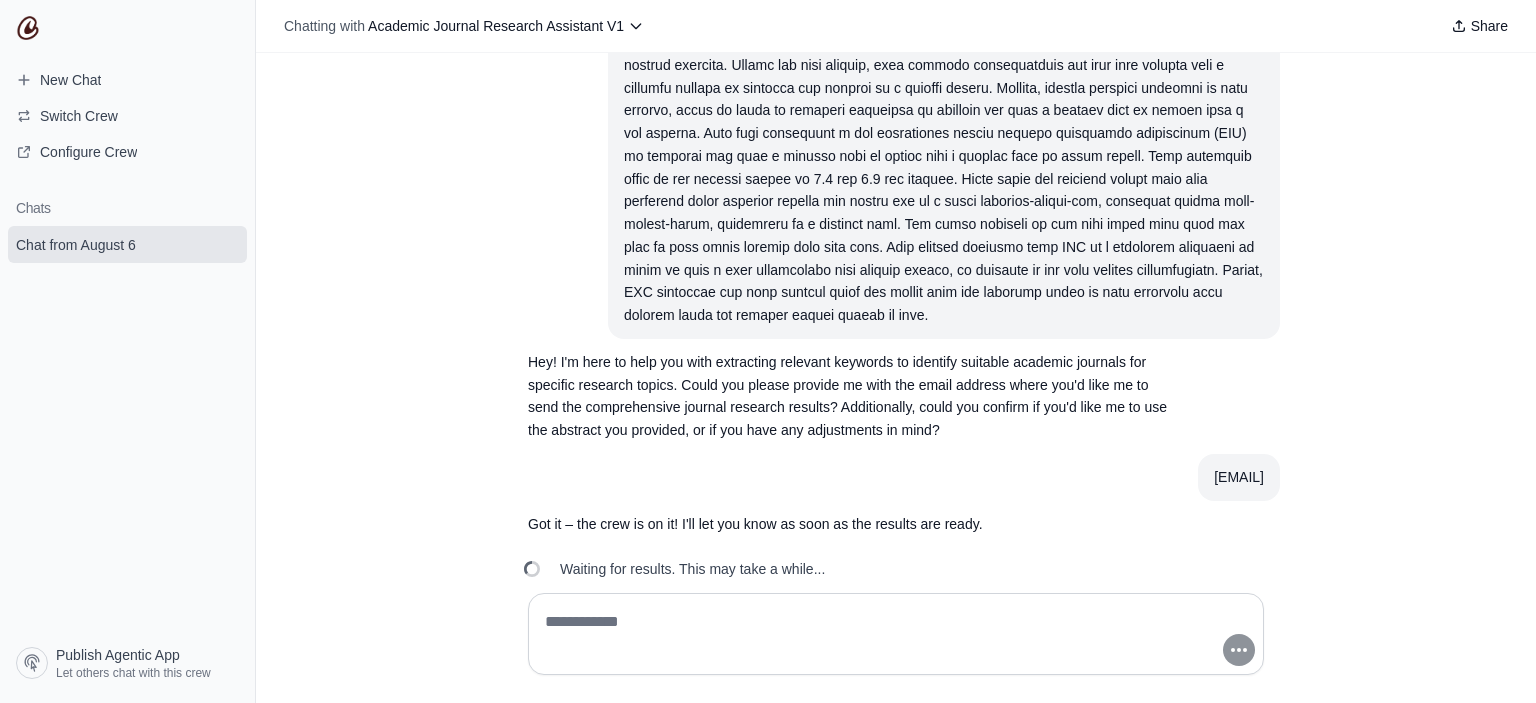 scroll, scrollTop: 87, scrollLeft: 0, axis: vertical 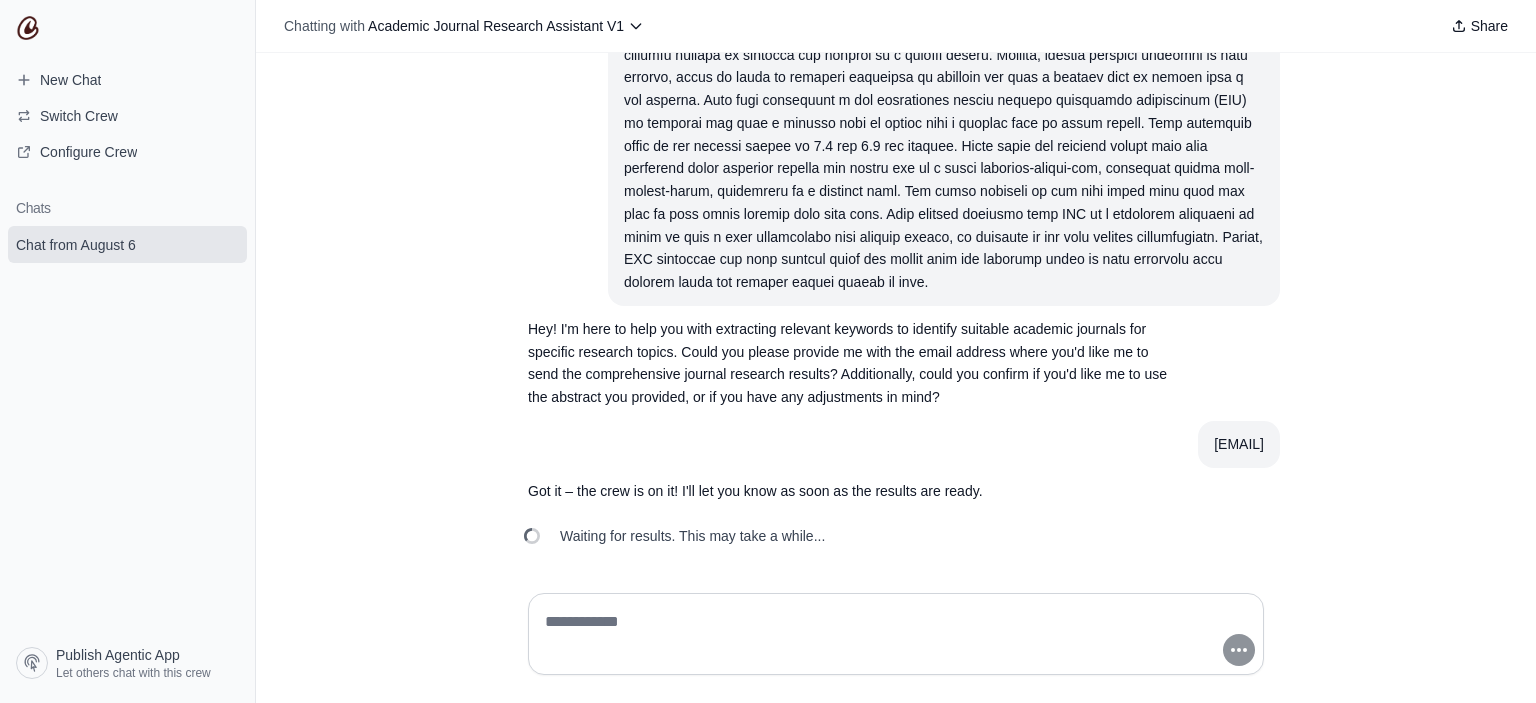 click on "Waiting for results. This may take a while..." at bounding box center (692, 536) 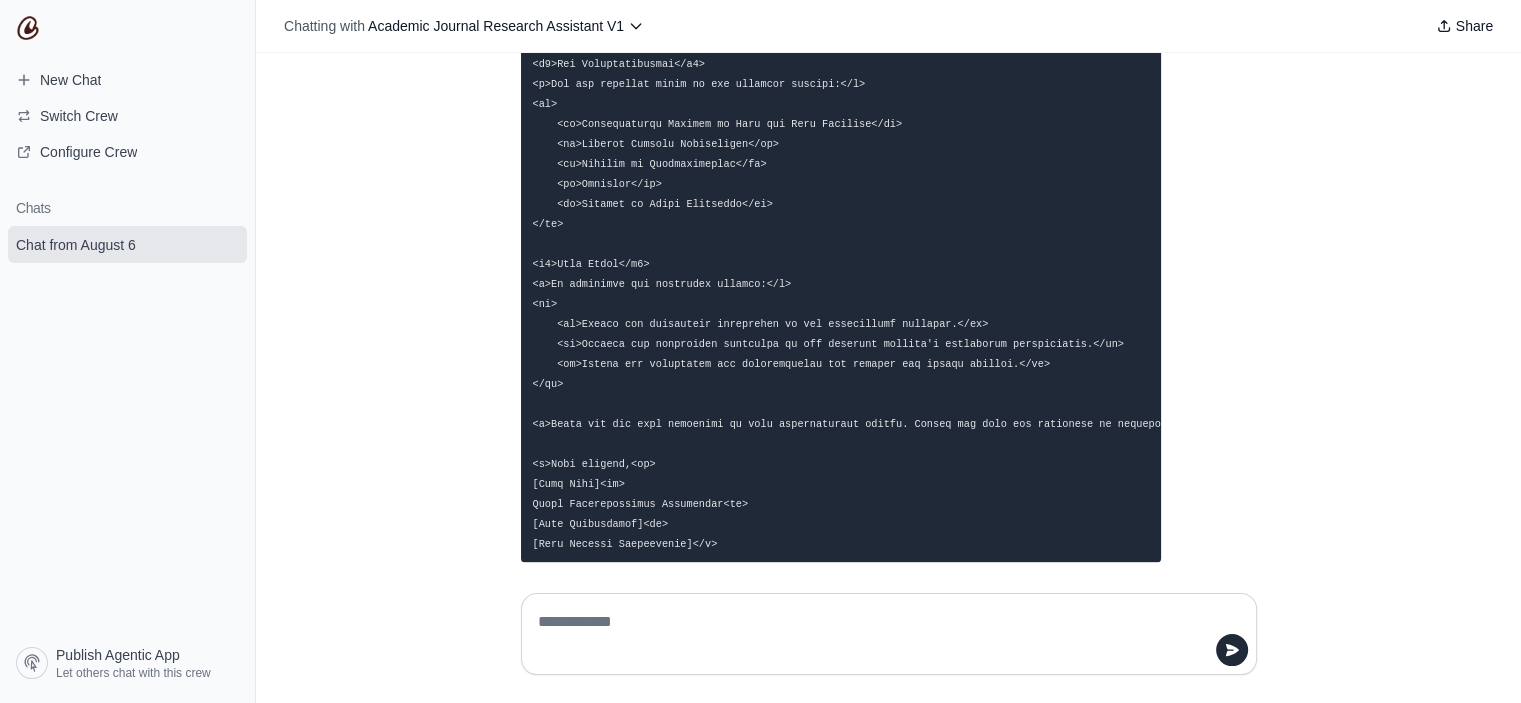 scroll, scrollTop: 3121, scrollLeft: 0, axis: vertical 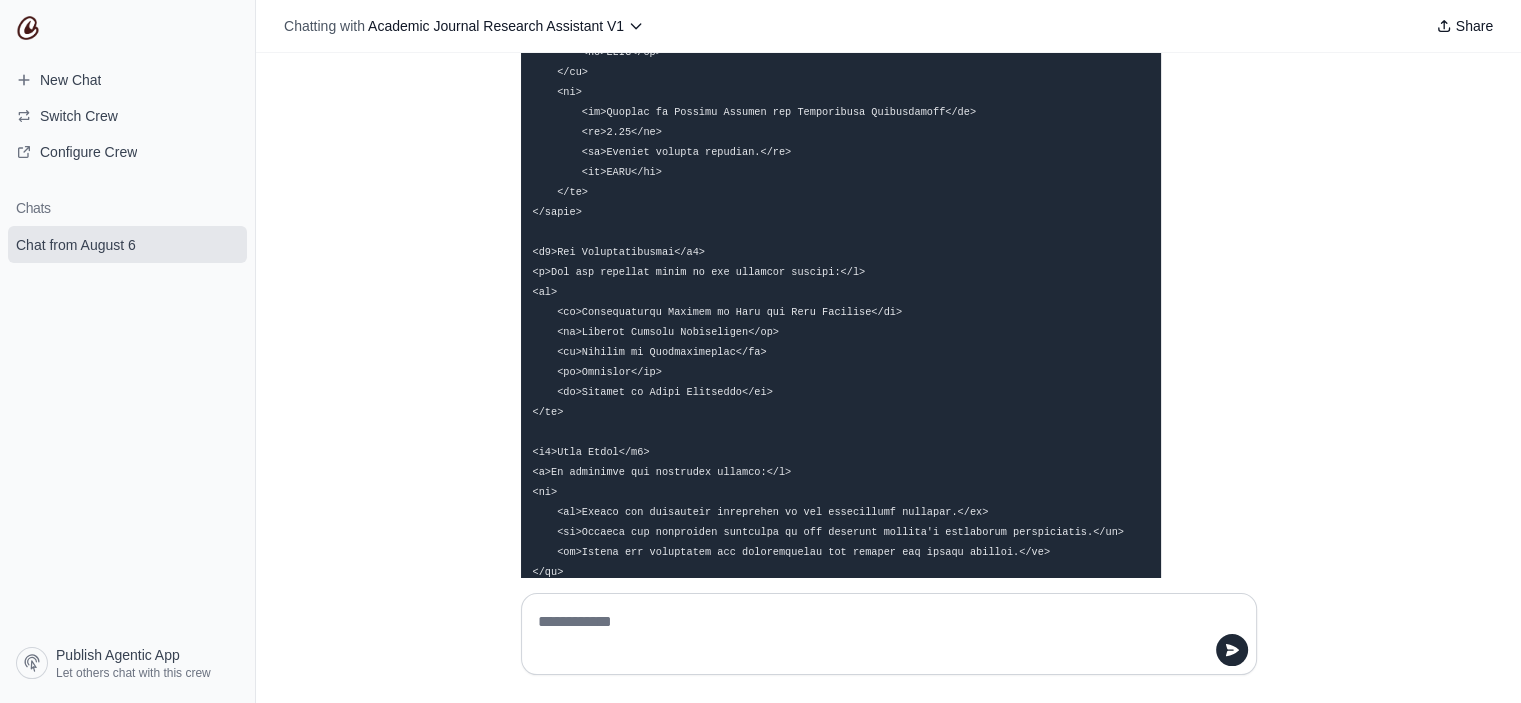 drag, startPoint x: 390, startPoint y: 413, endPoint x: 403, endPoint y: 303, distance: 110.76552 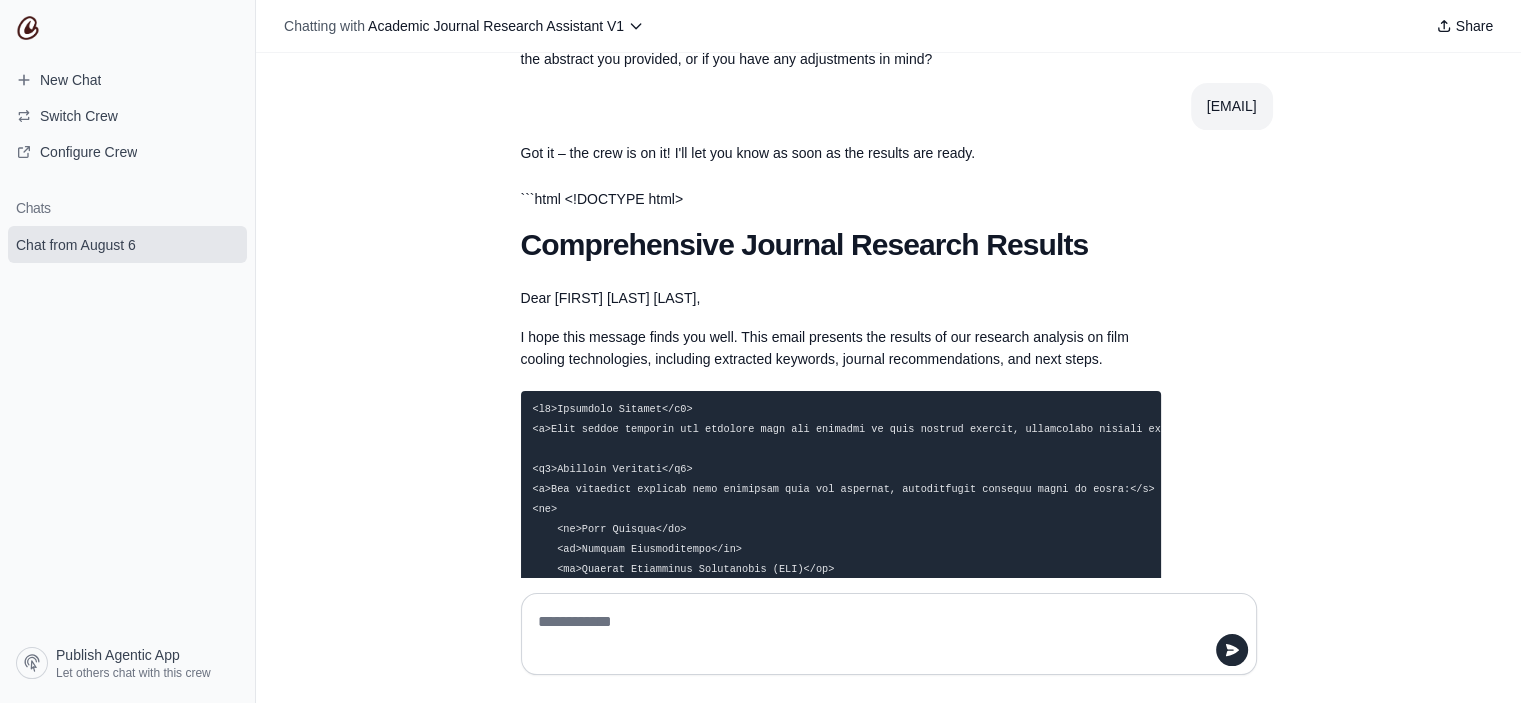 drag, startPoint x: 429, startPoint y: 359, endPoint x: 440, endPoint y: 203, distance: 156.38734 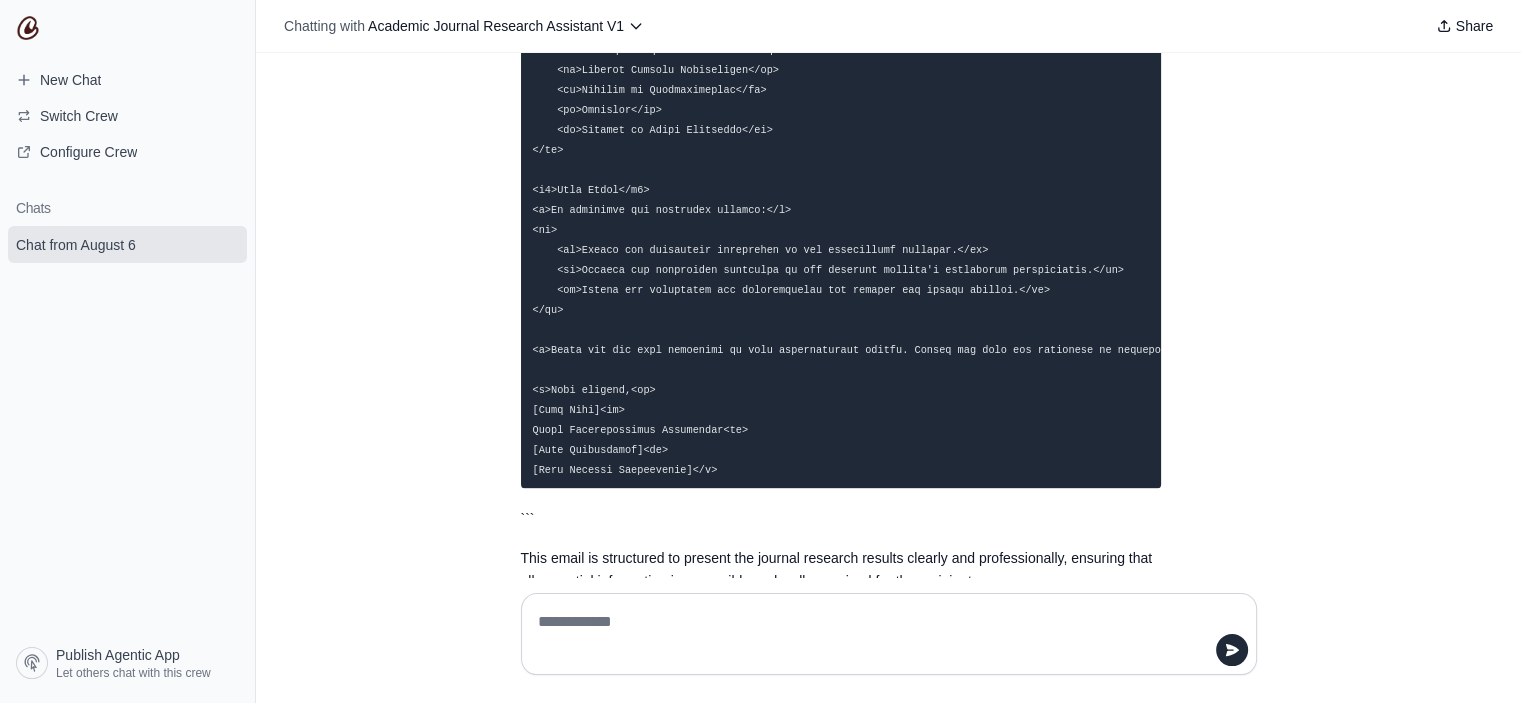 scroll, scrollTop: 3121, scrollLeft: 0, axis: vertical 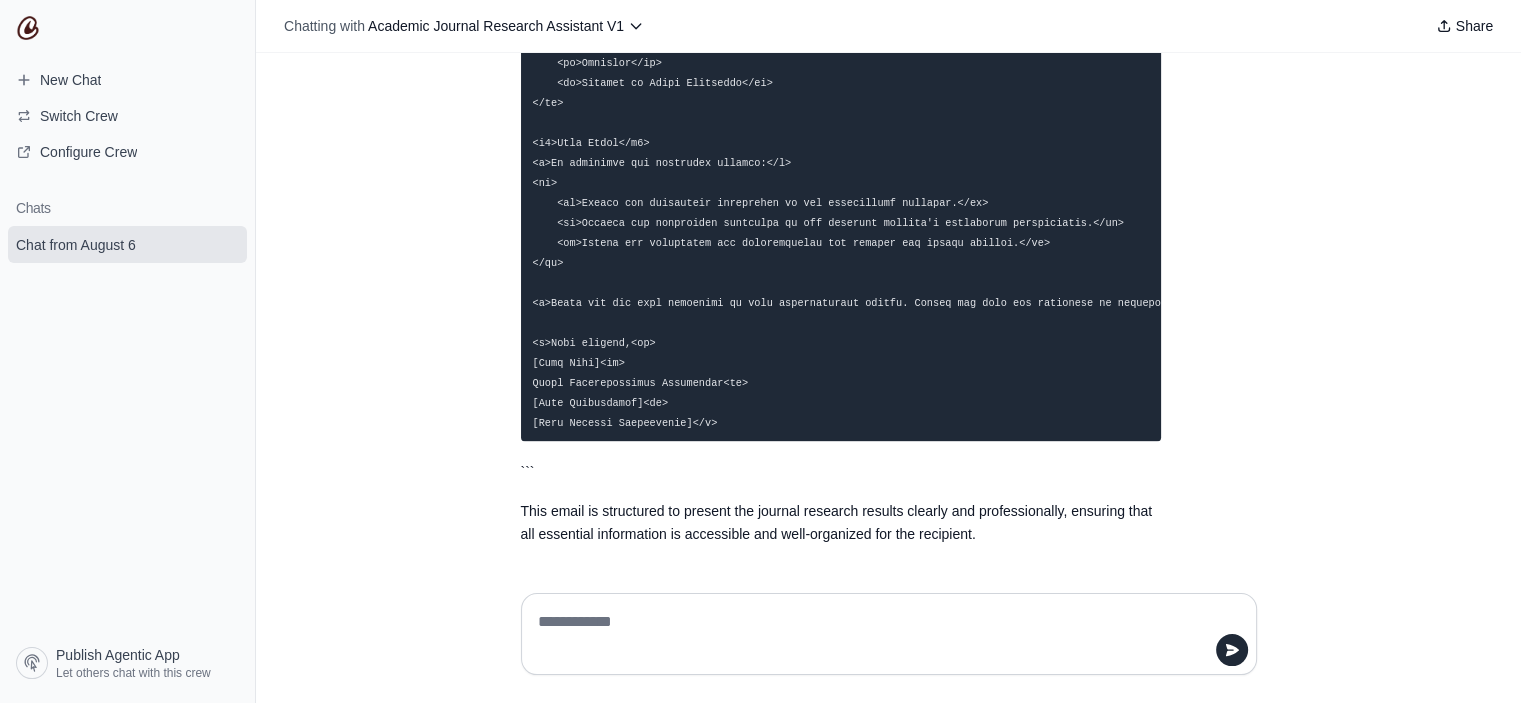 drag, startPoint x: 434, startPoint y: 208, endPoint x: 457, endPoint y: 407, distance: 200.32474 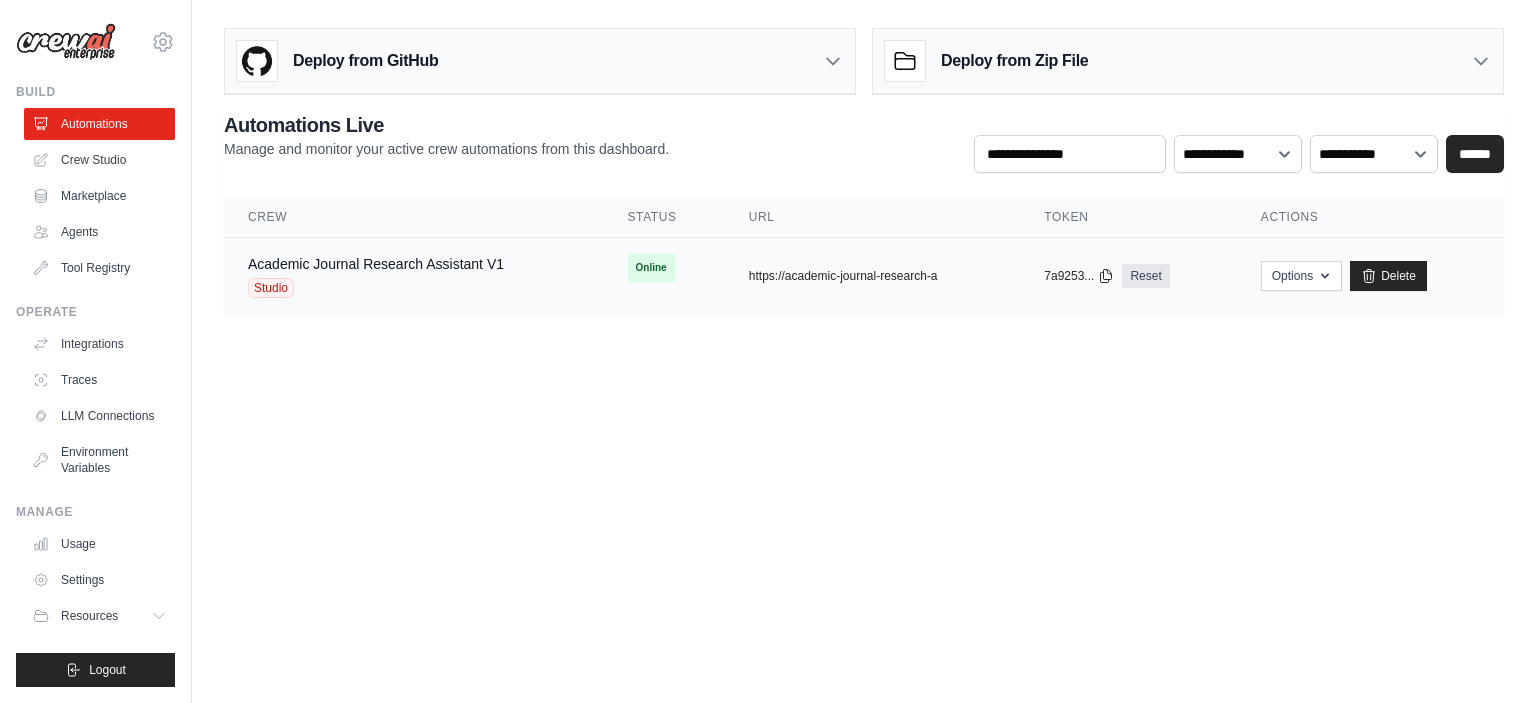 scroll, scrollTop: 0, scrollLeft: 0, axis: both 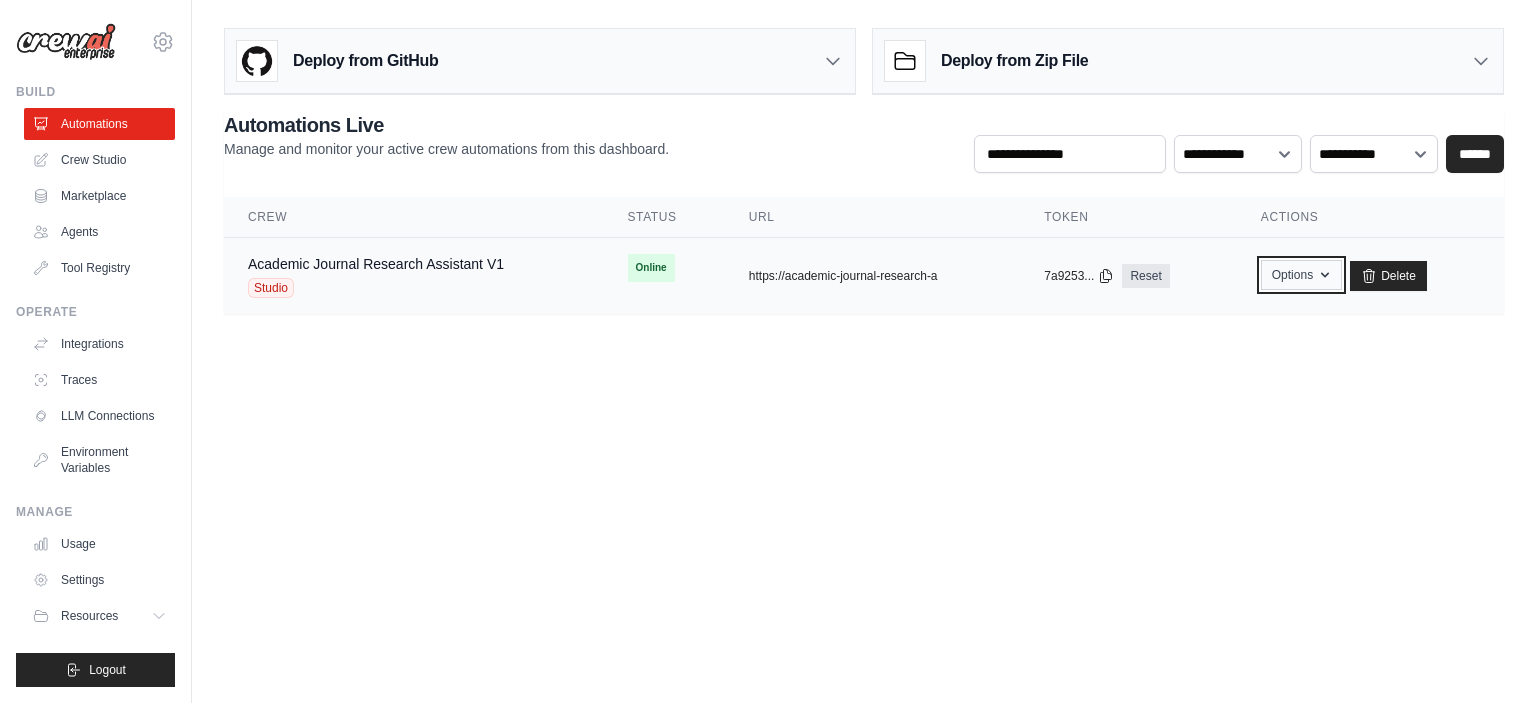 click on "Options" at bounding box center (1301, 275) 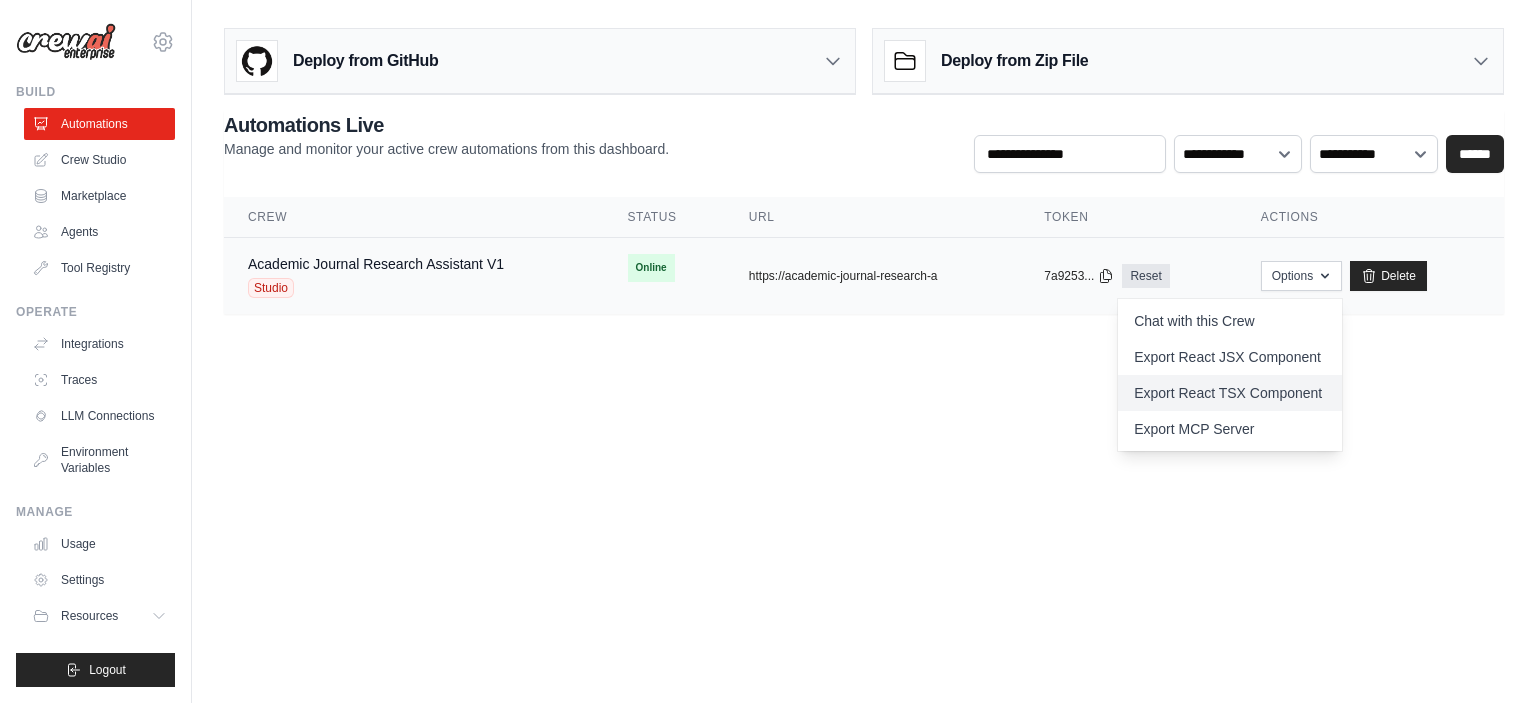 click on "Export React TSX Component" at bounding box center [1230, 393] 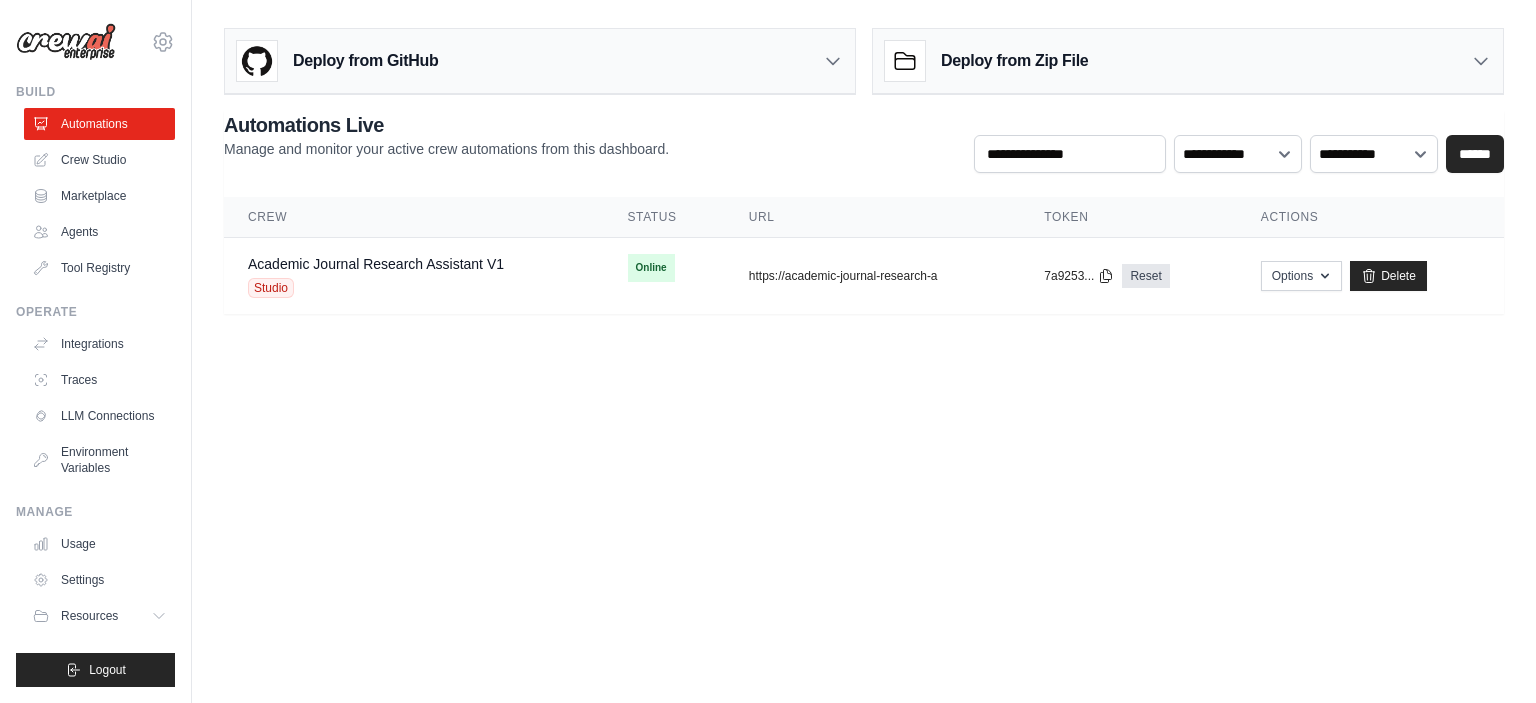 scroll, scrollTop: 0, scrollLeft: 0, axis: both 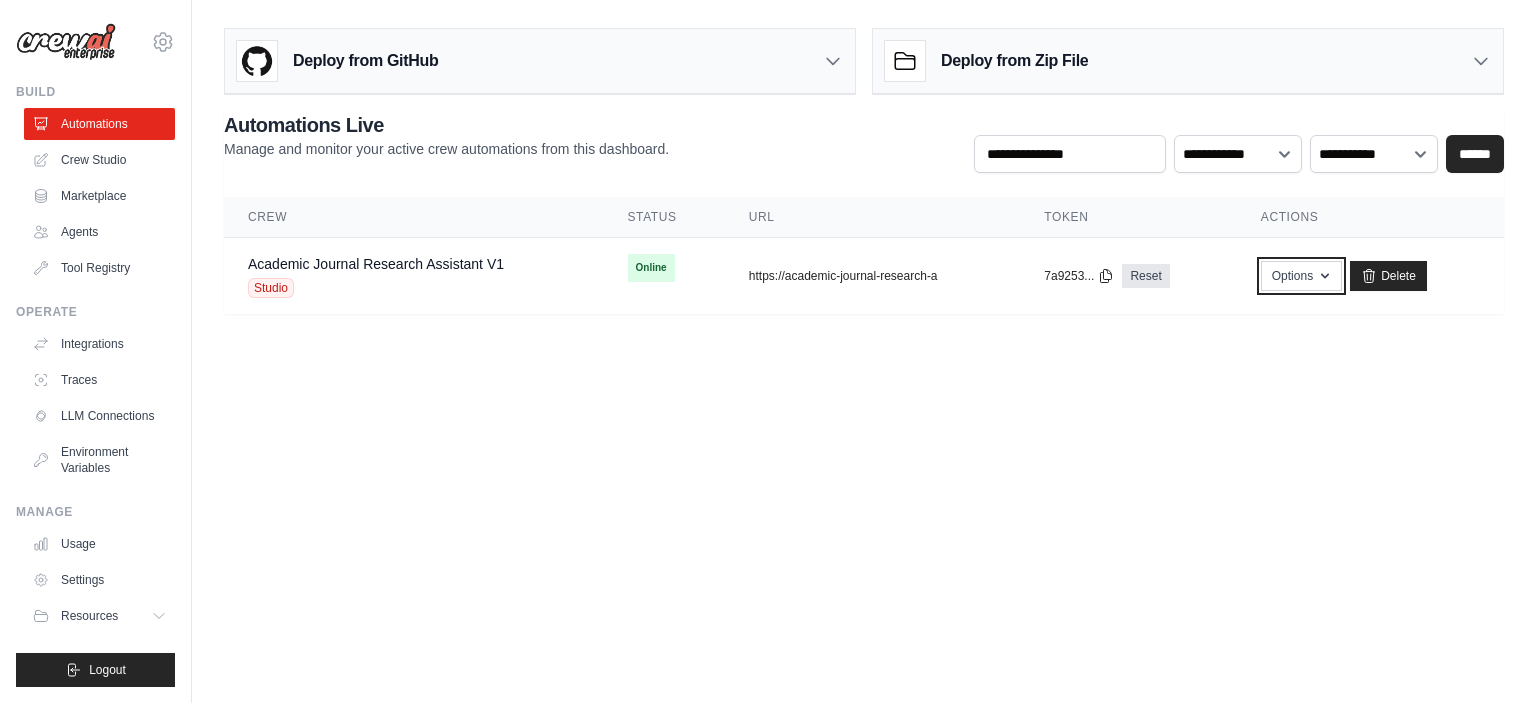 click on "Options" at bounding box center [1301, 276] 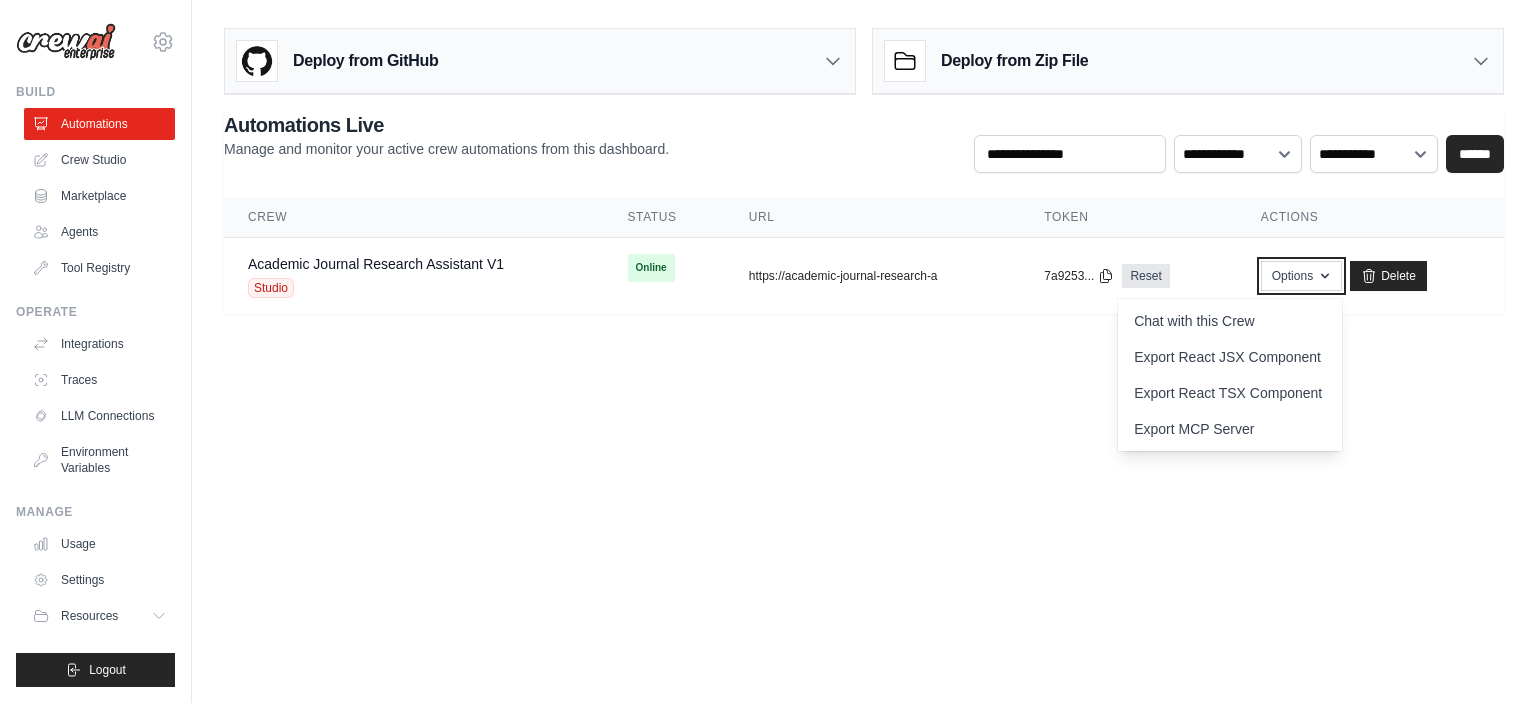 scroll, scrollTop: 0, scrollLeft: 0, axis: both 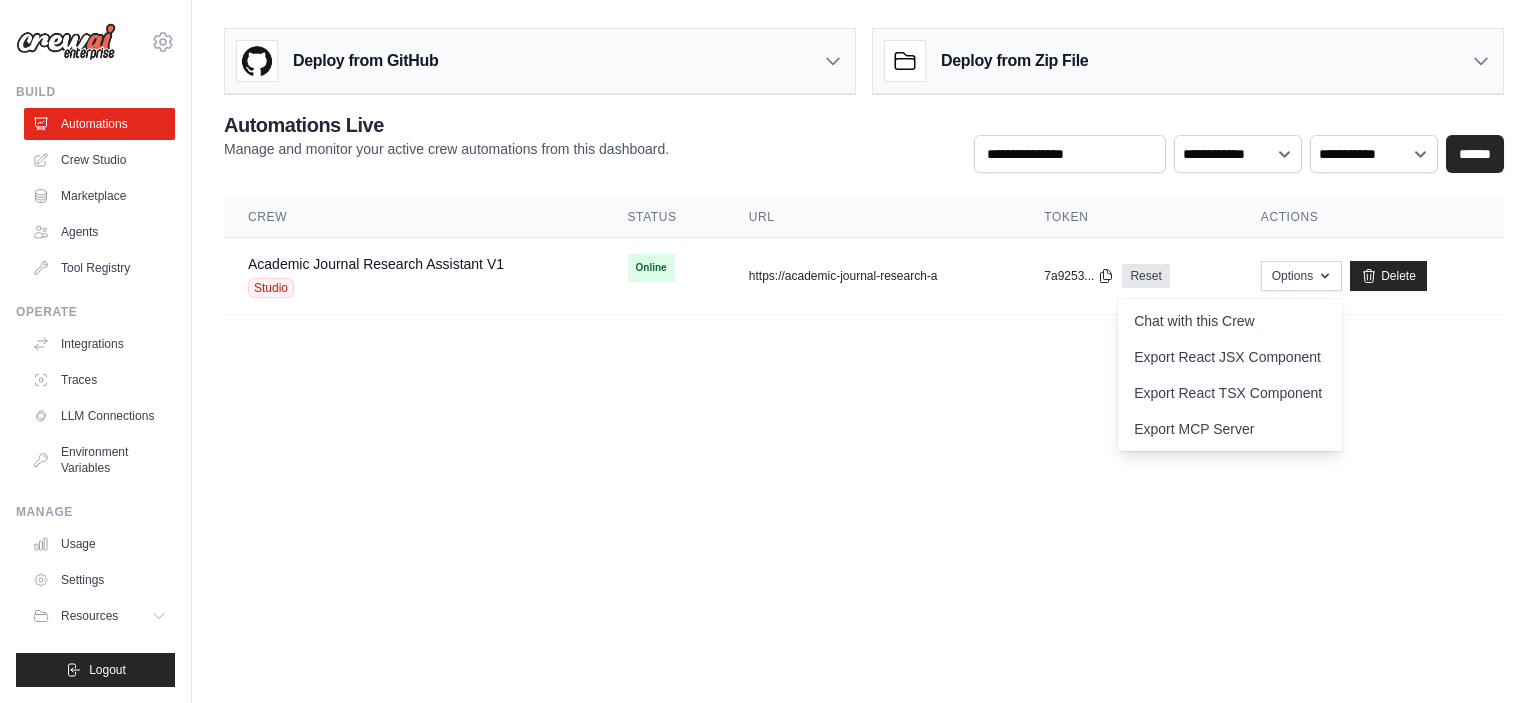 click on "[EMAIL]
Settings
Build
Automations
Crew Studio
Resources" at bounding box center (768, 351) 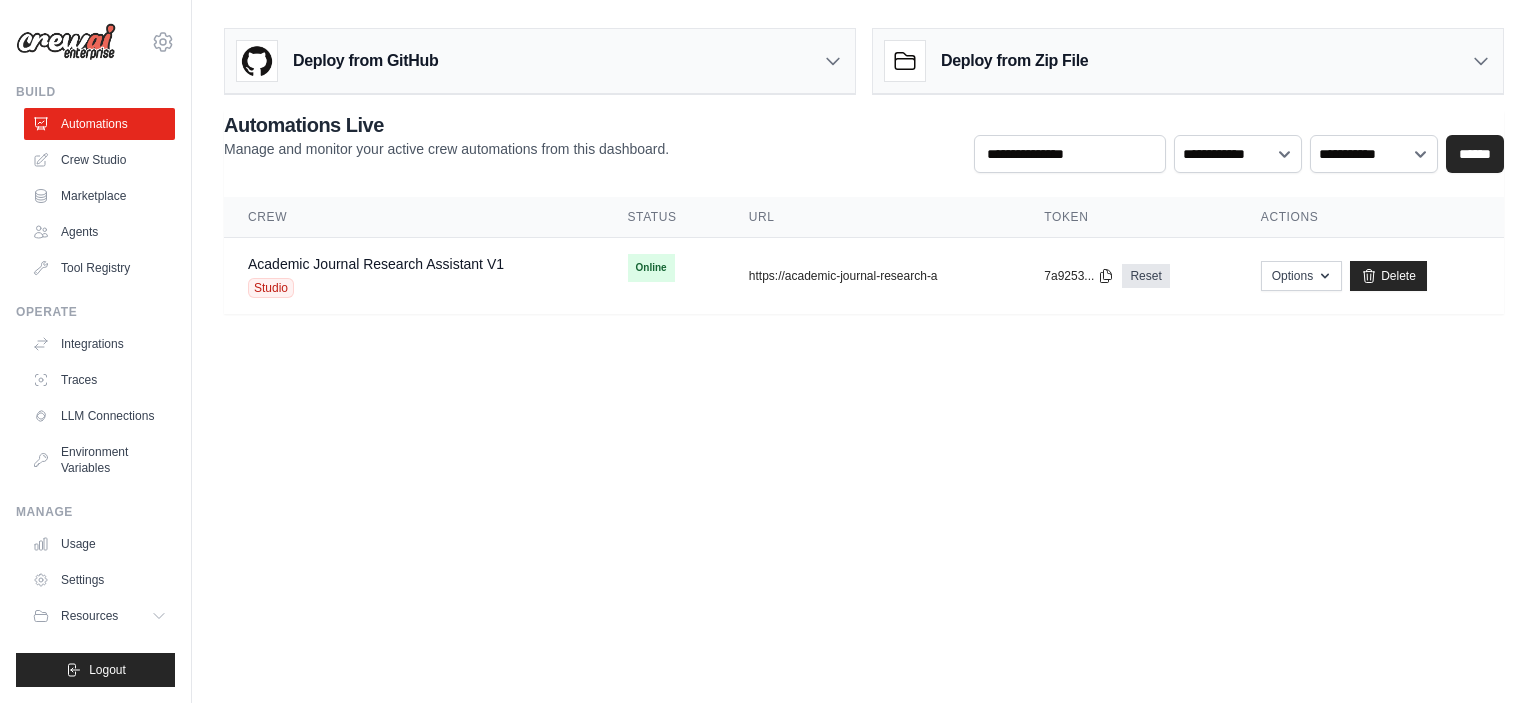 click on "[EMAIL]
Settings
Build
Automations
Crew Studio
Resources" at bounding box center [768, 351] 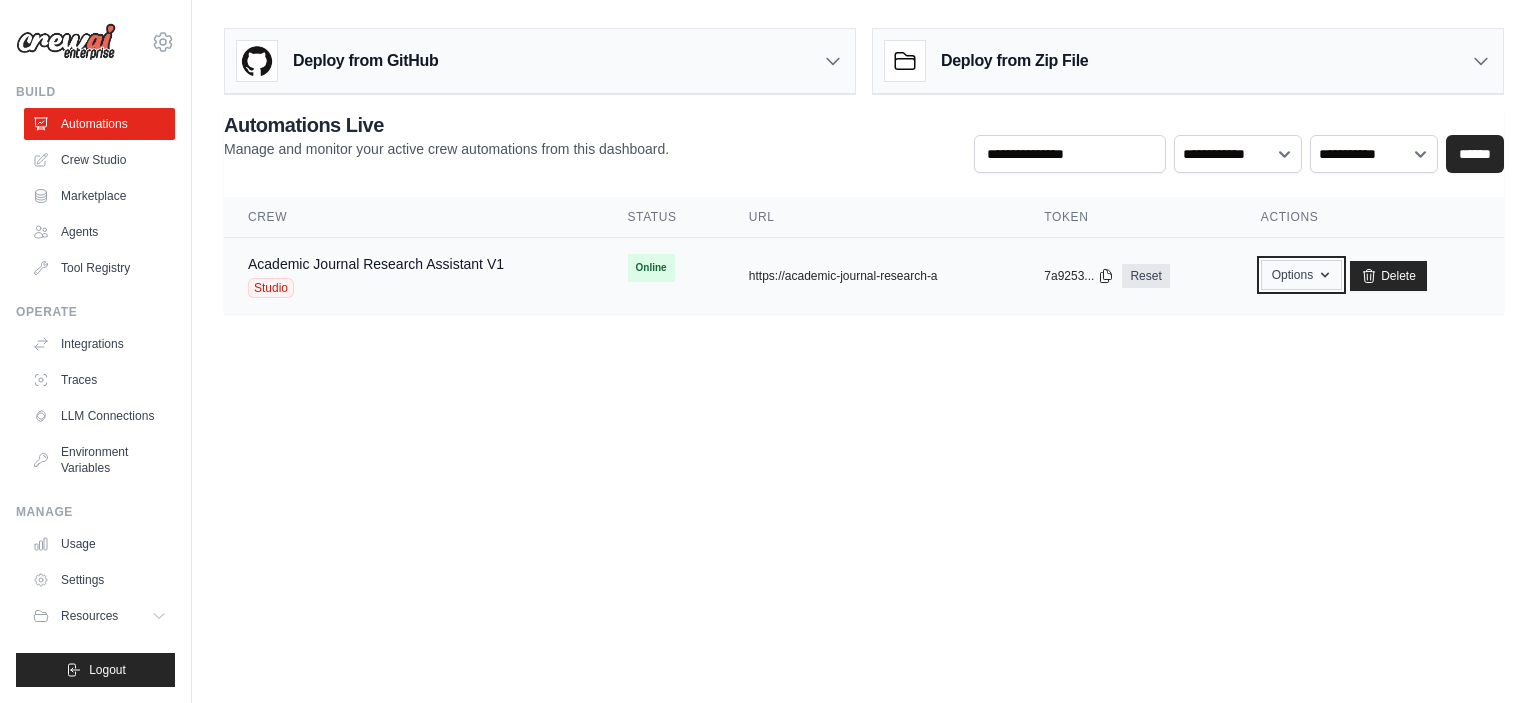 click on "Options" at bounding box center [1301, 275] 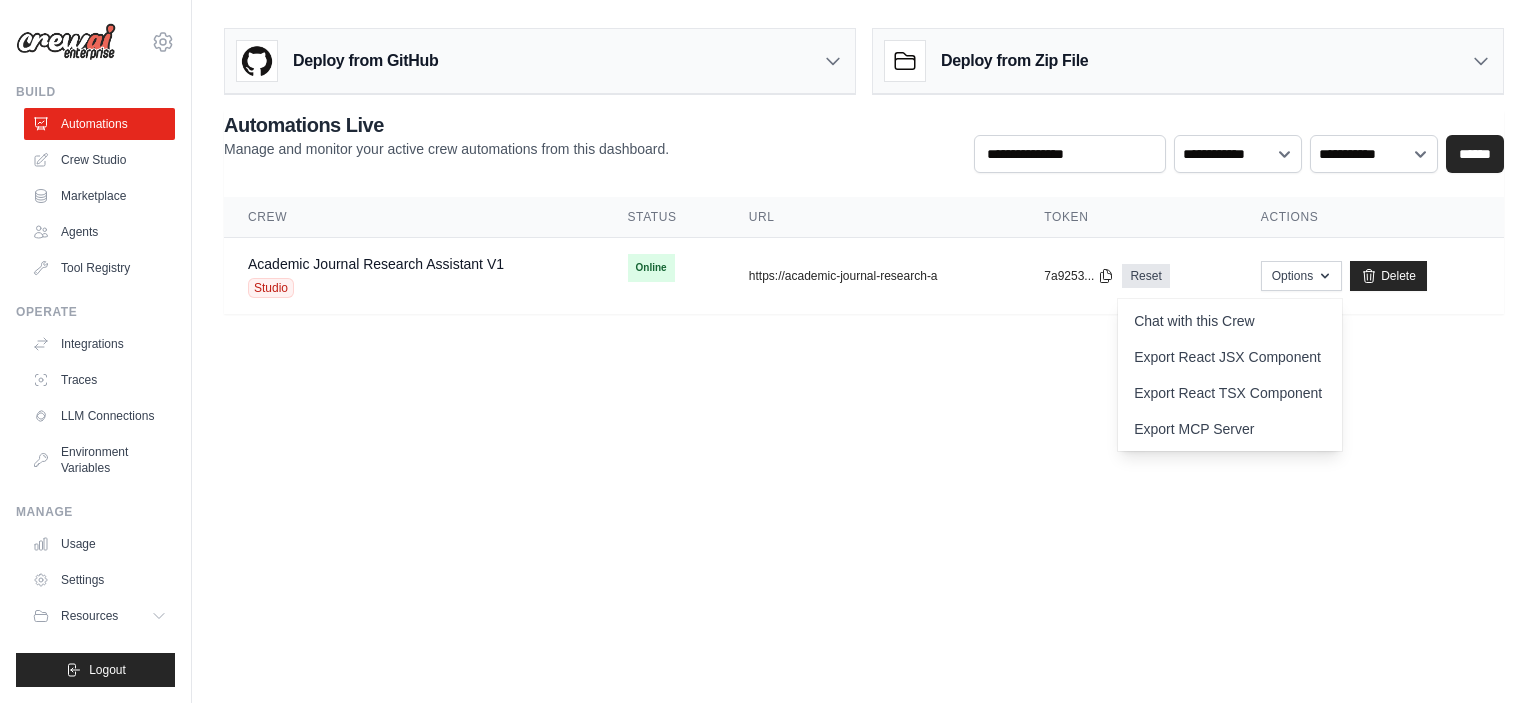 click on "[EMAIL]
Settings
Build
Automations
Crew Studio
Resources" at bounding box center [768, 351] 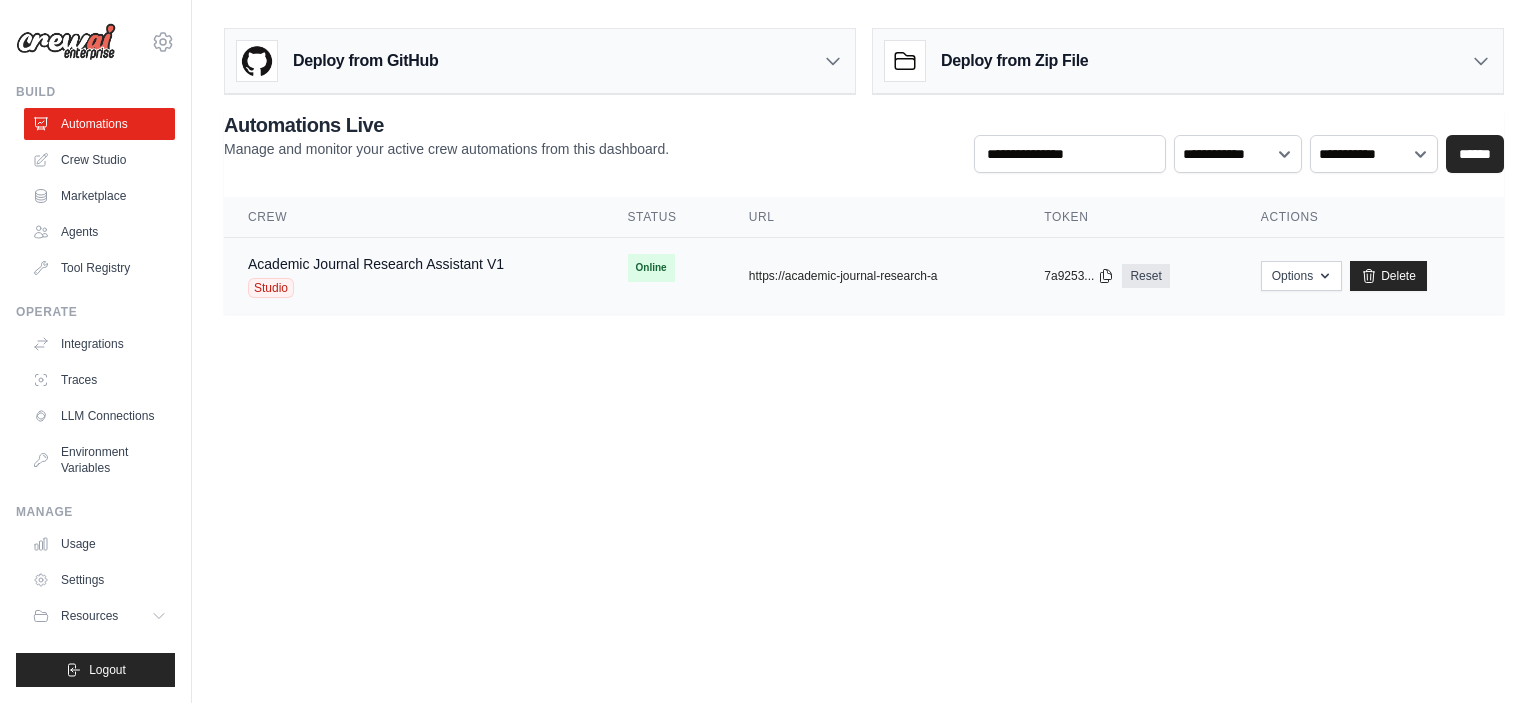 click on "Online" at bounding box center [651, 268] 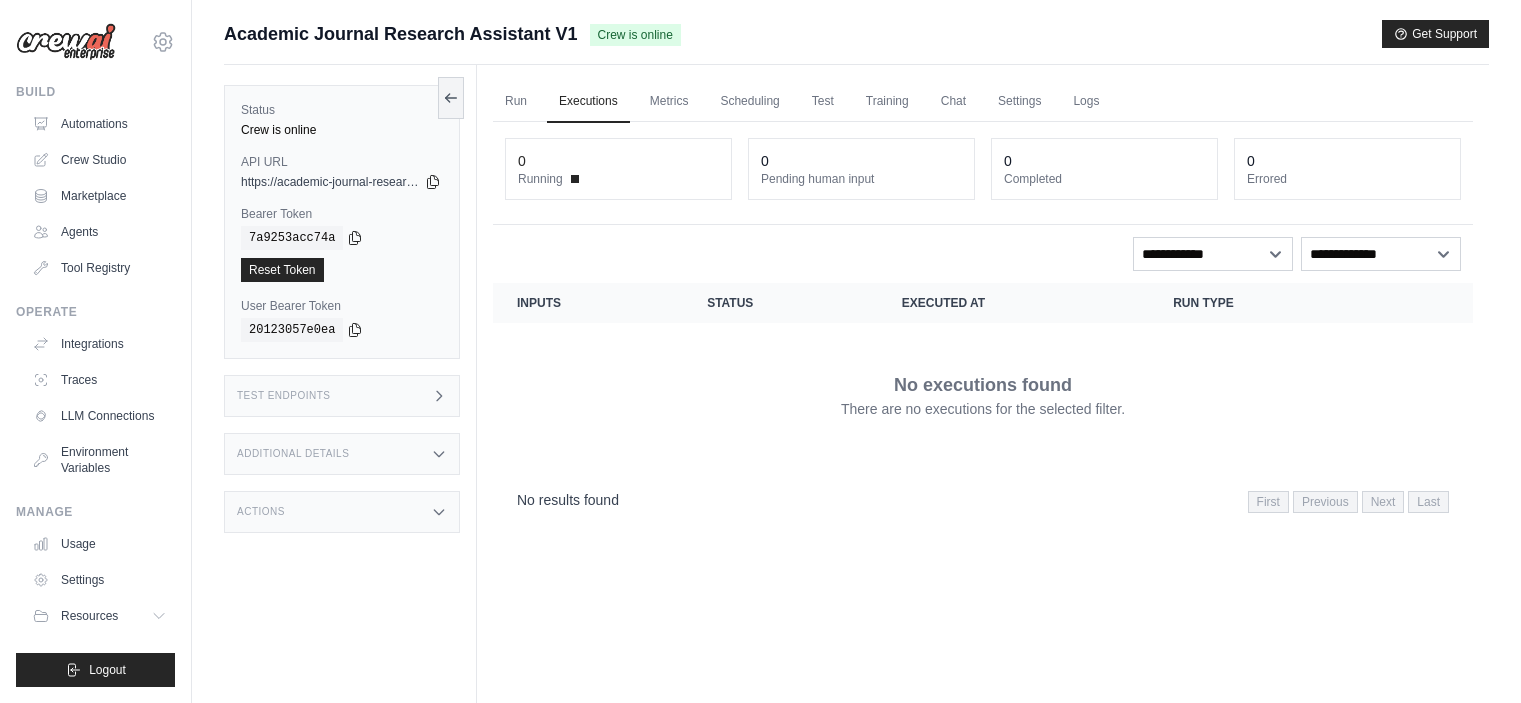 scroll, scrollTop: 0, scrollLeft: 0, axis: both 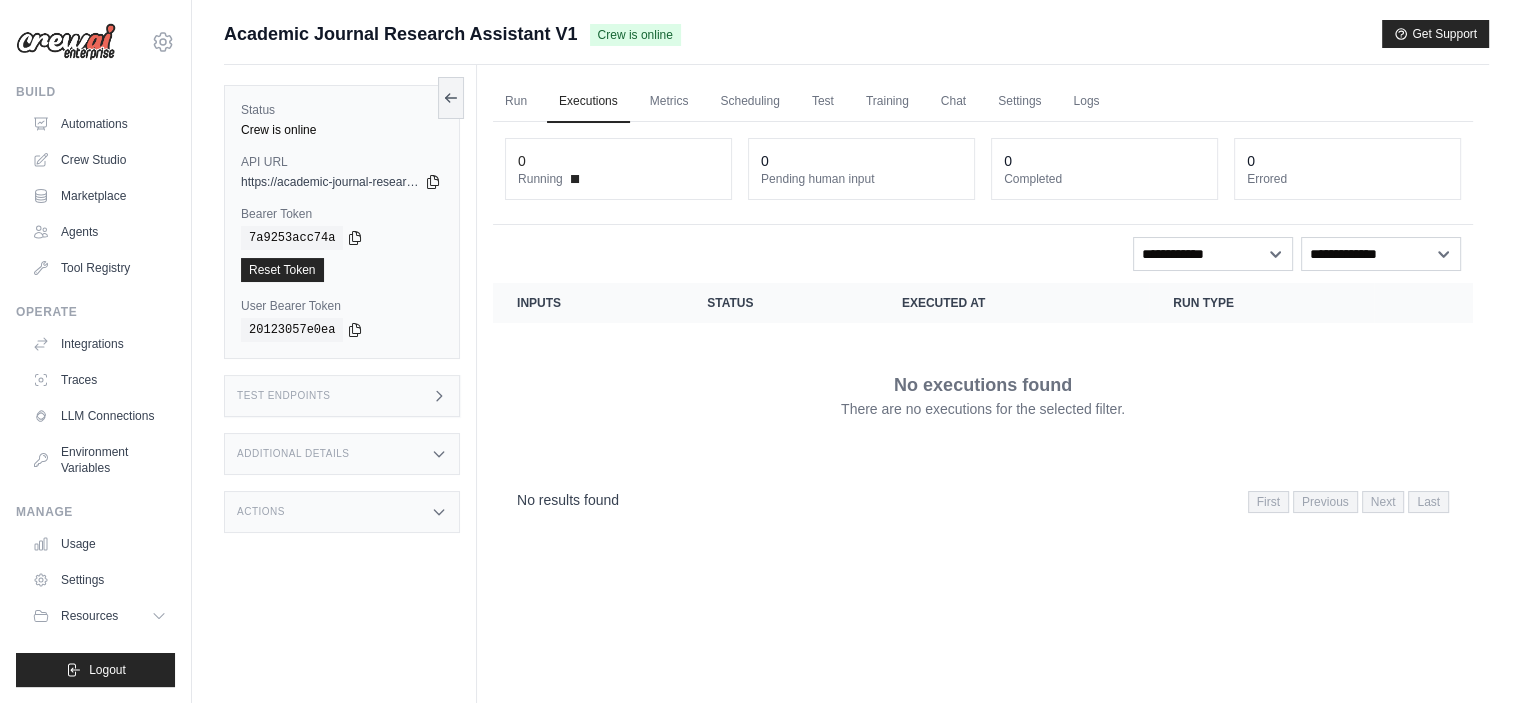 click on "Test Endpoints" at bounding box center (342, 396) 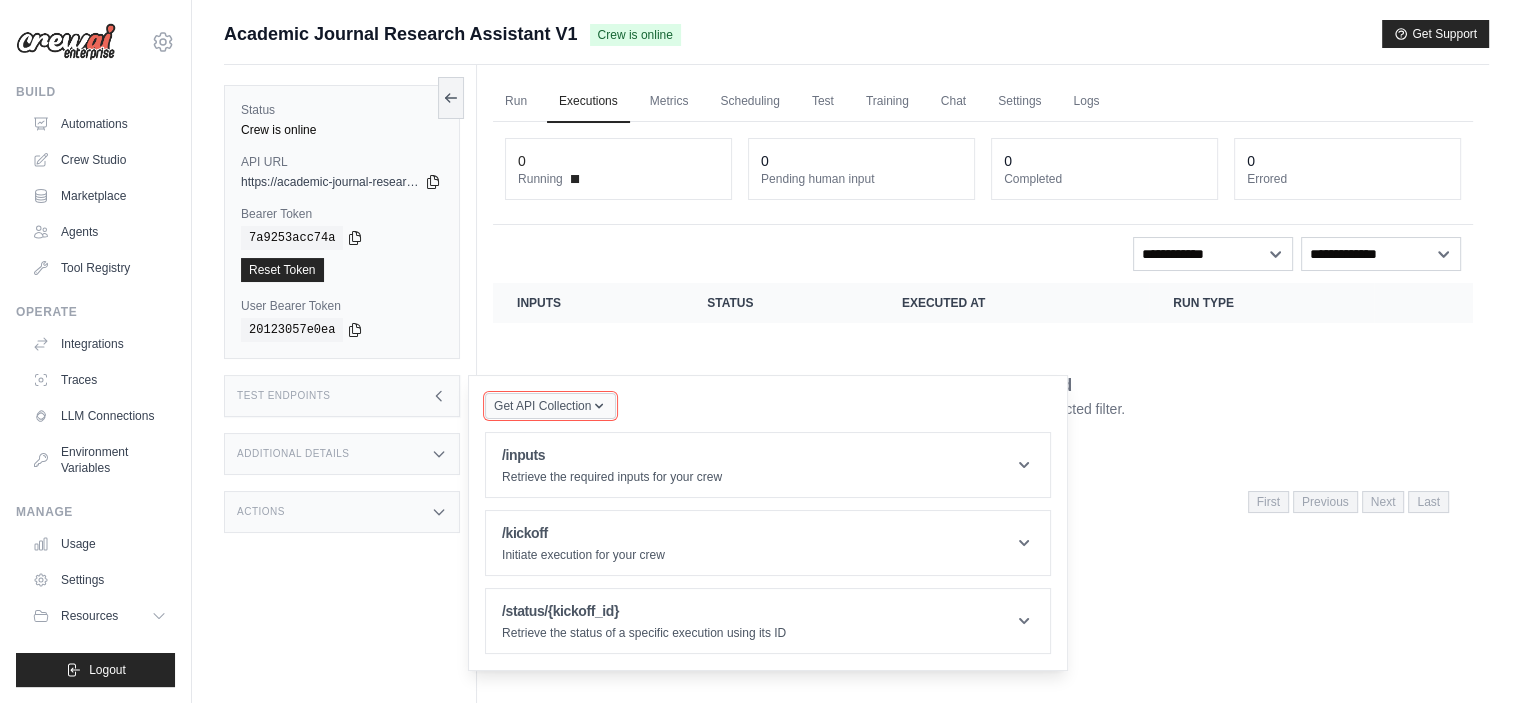 click on "Get API Collection" at bounding box center [542, 406] 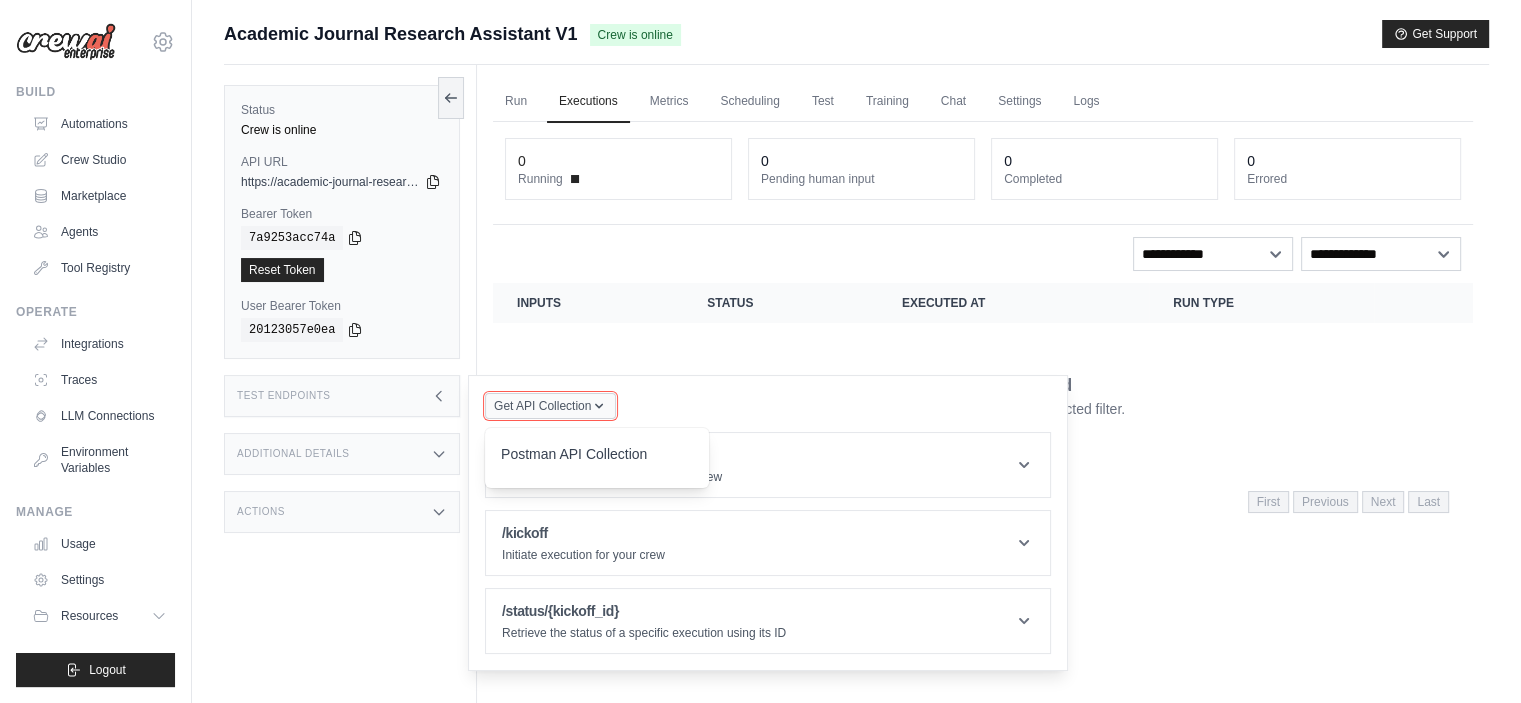 click on "Get API Collection" at bounding box center (542, 406) 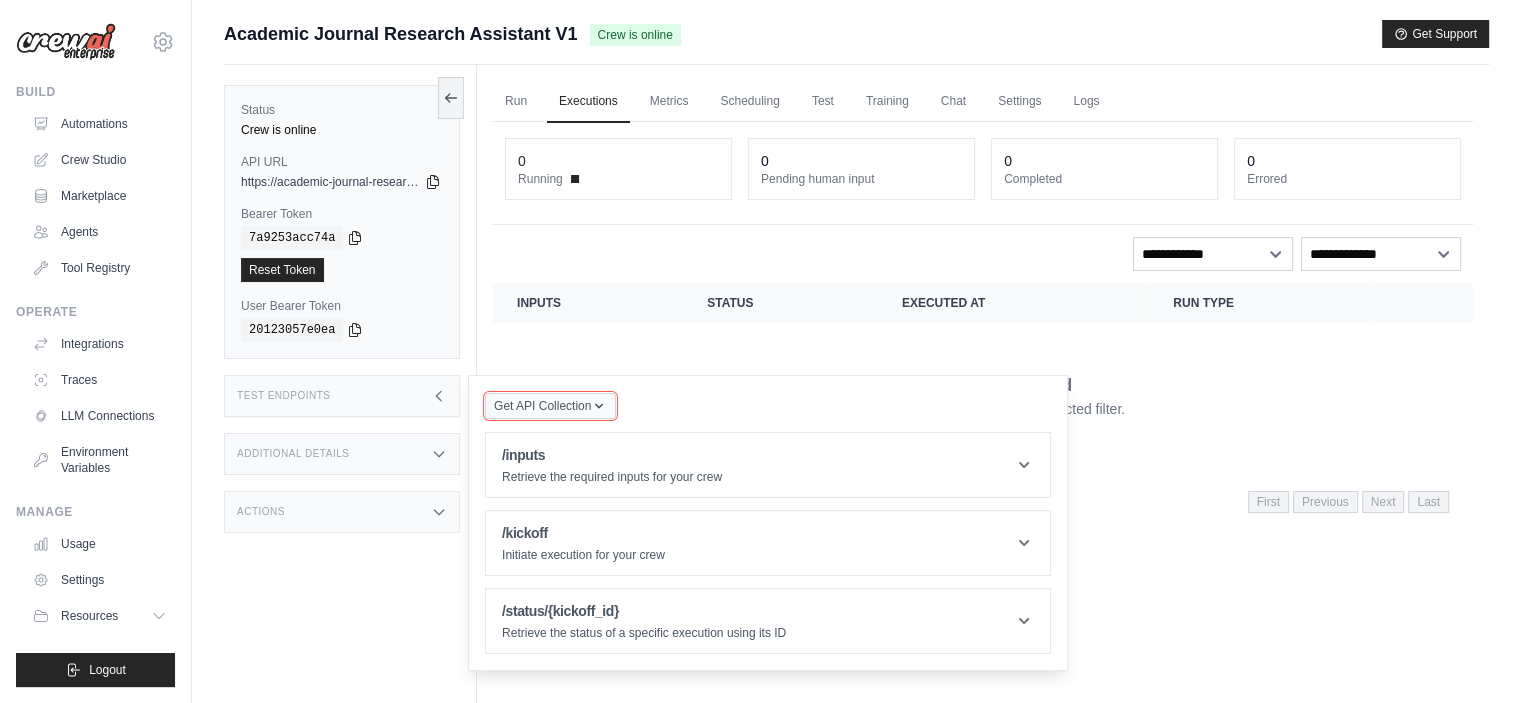 click on "Get API Collection" at bounding box center (542, 406) 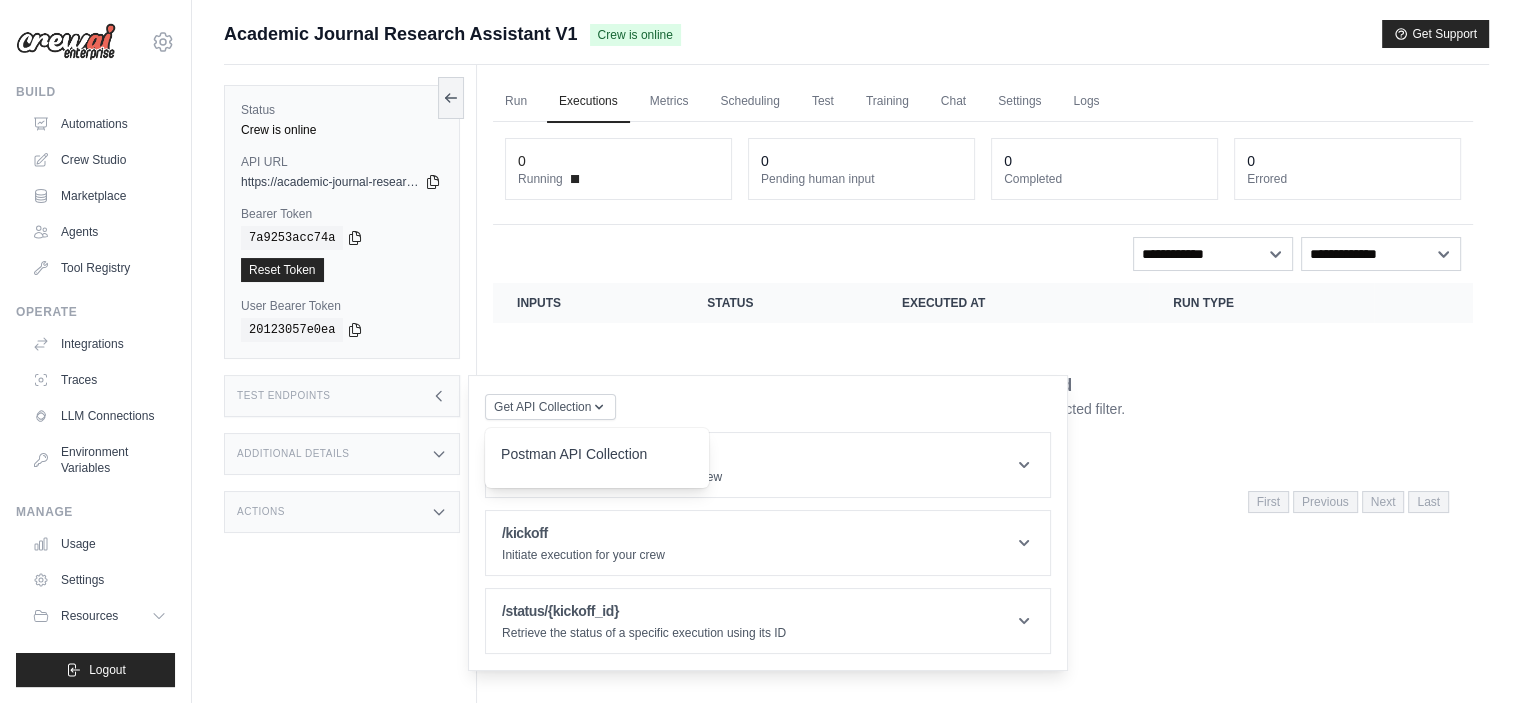 click on "Postman API Collection" at bounding box center (597, 460) 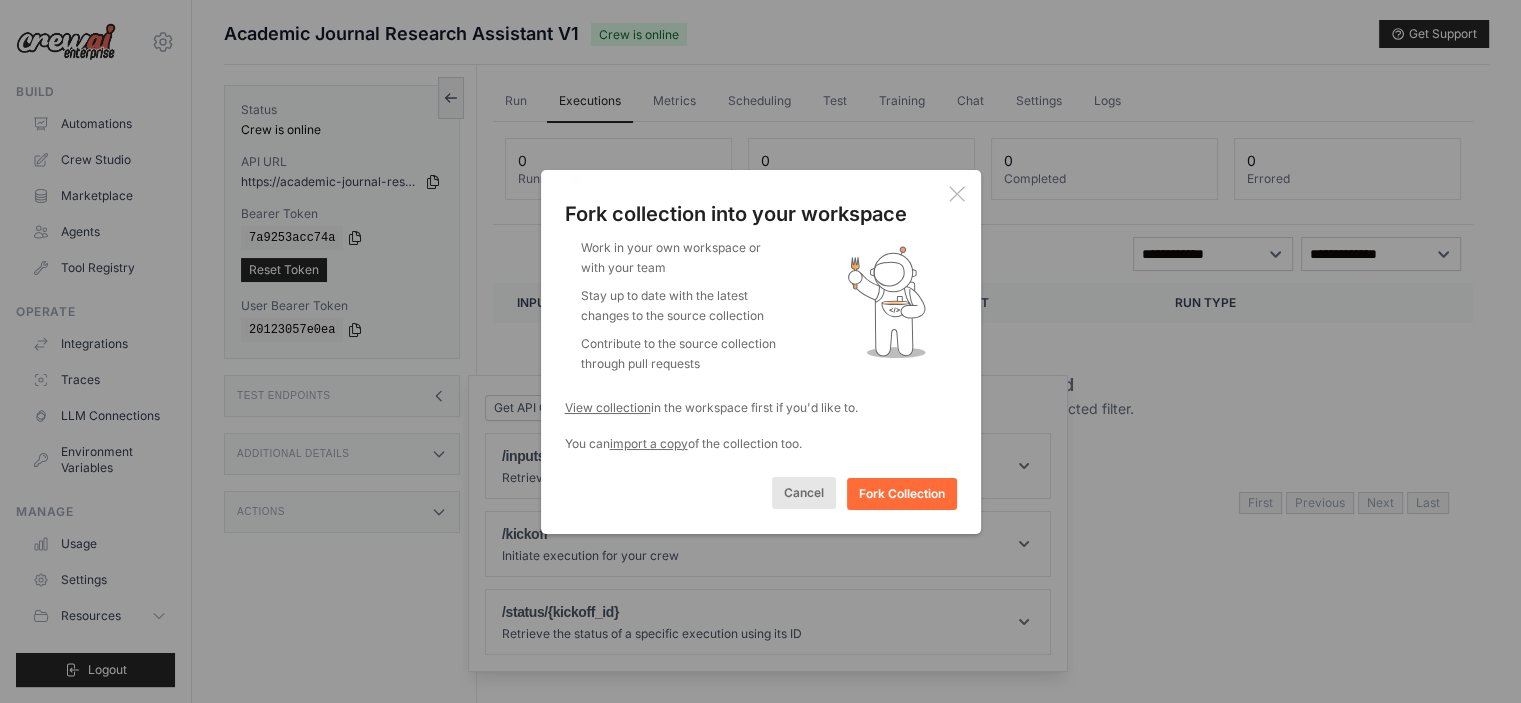 click on "Cancel" at bounding box center [804, 493] 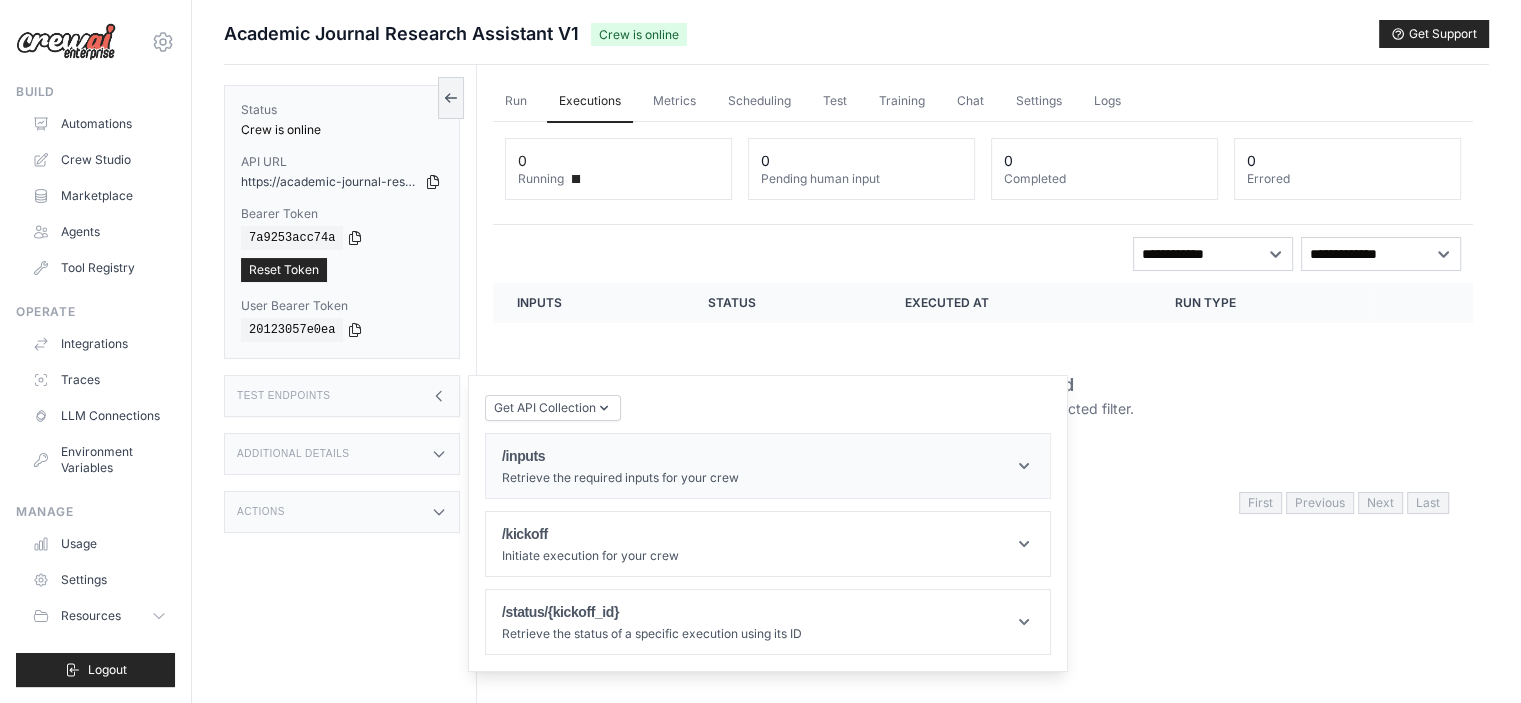 click on "/inputs" at bounding box center [620, 456] 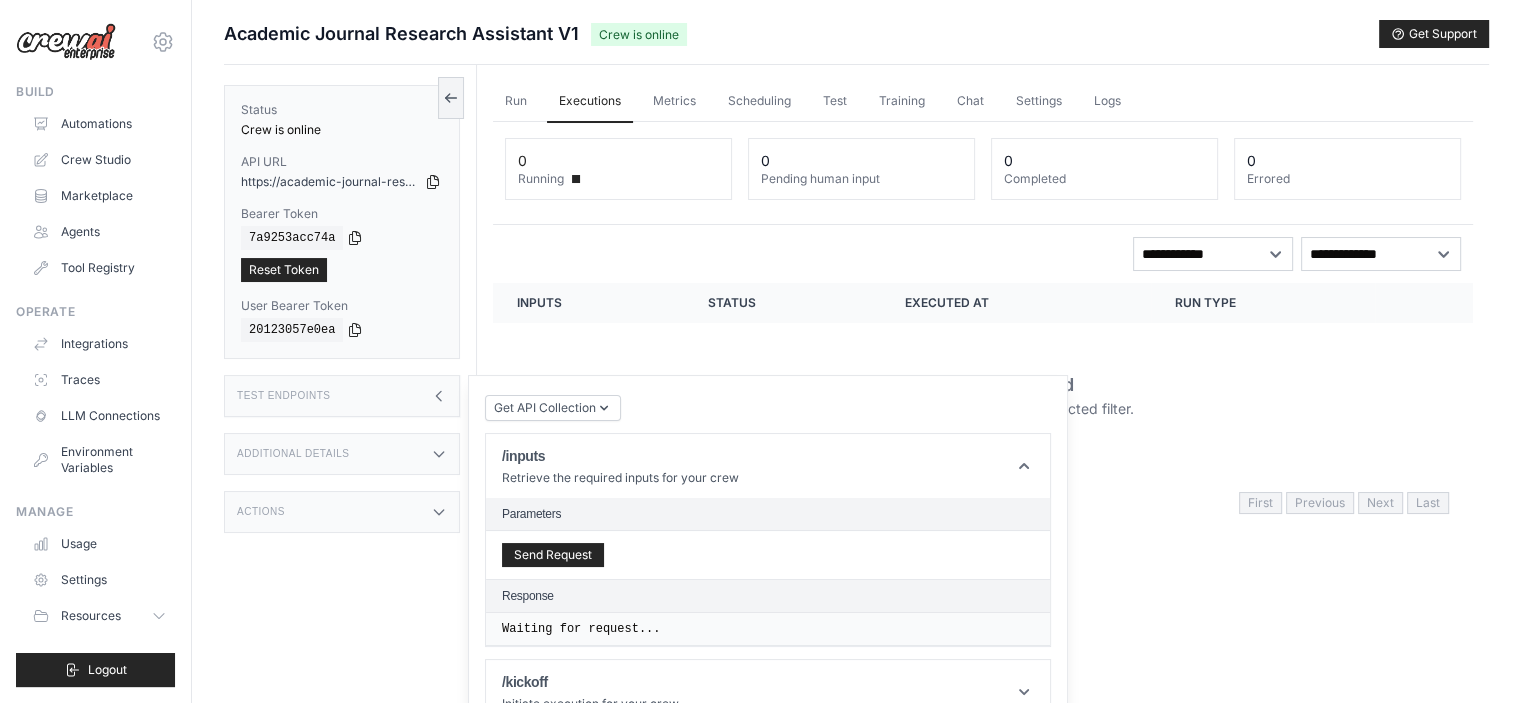 click on "Status
Crew is online
API URL
copied
https://academic-journal-research-assistant-v1-2c86-e1cebe6a.crewai.com
Bearer Token
copied
7a9253acc74a
Reset Token
User Bearer Token" at bounding box center (350, 416) 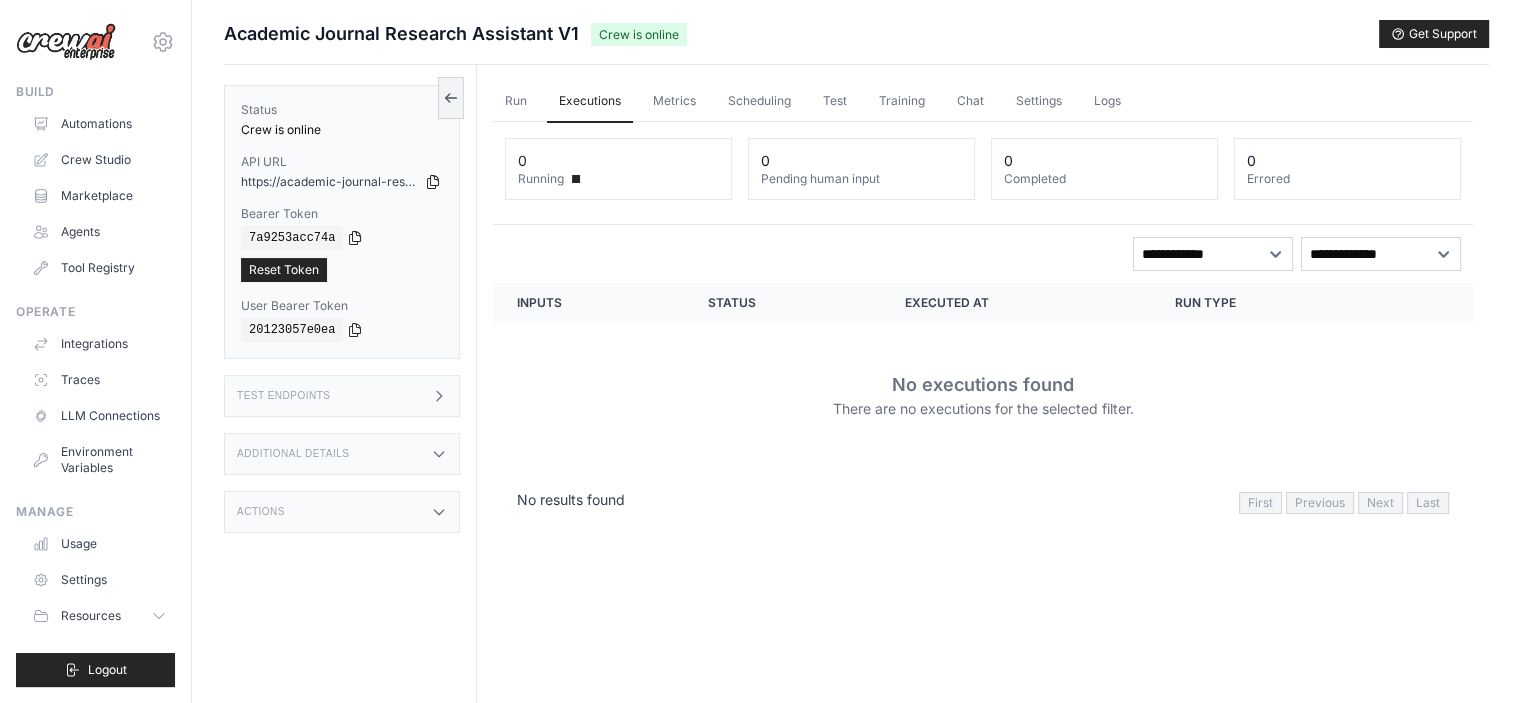 click on "Actions" at bounding box center [342, 512] 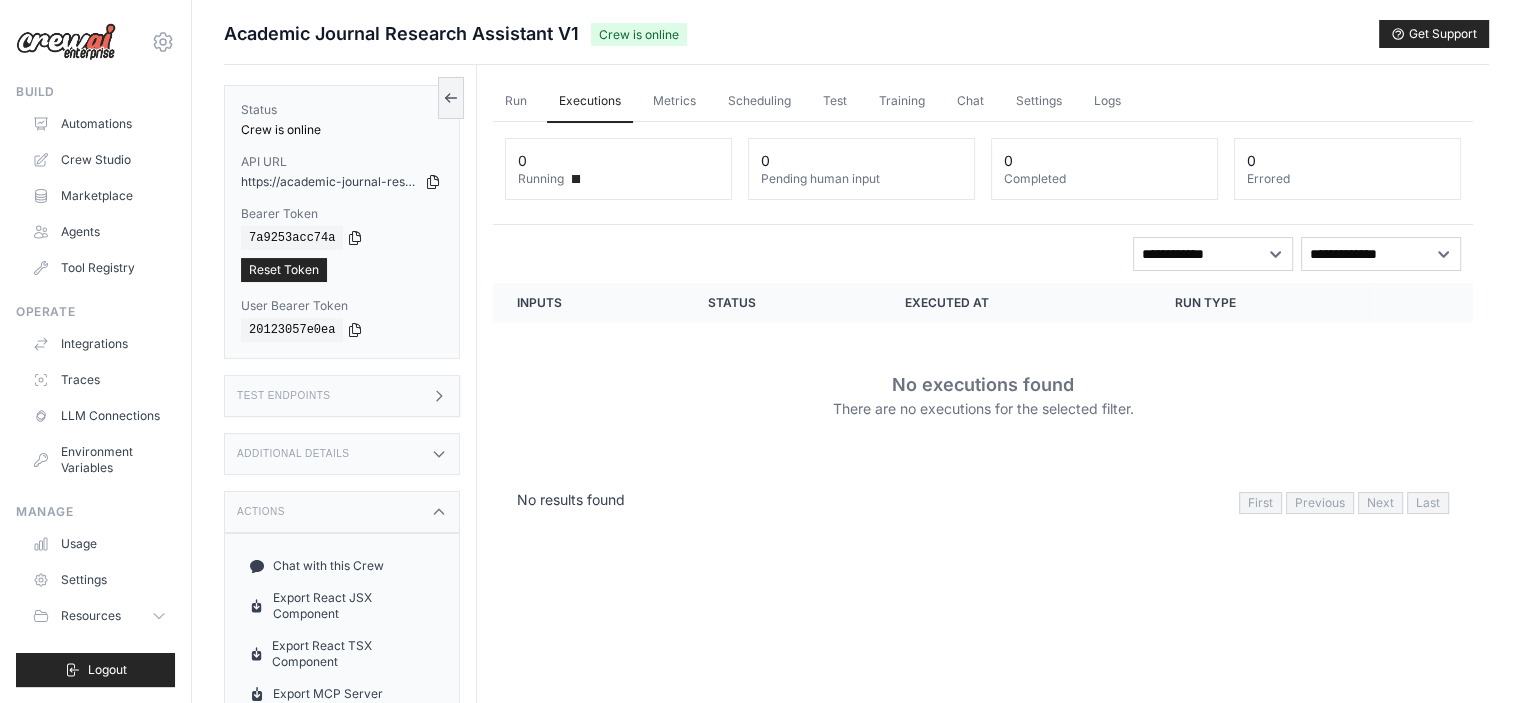 click on "Actions" at bounding box center [342, 512] 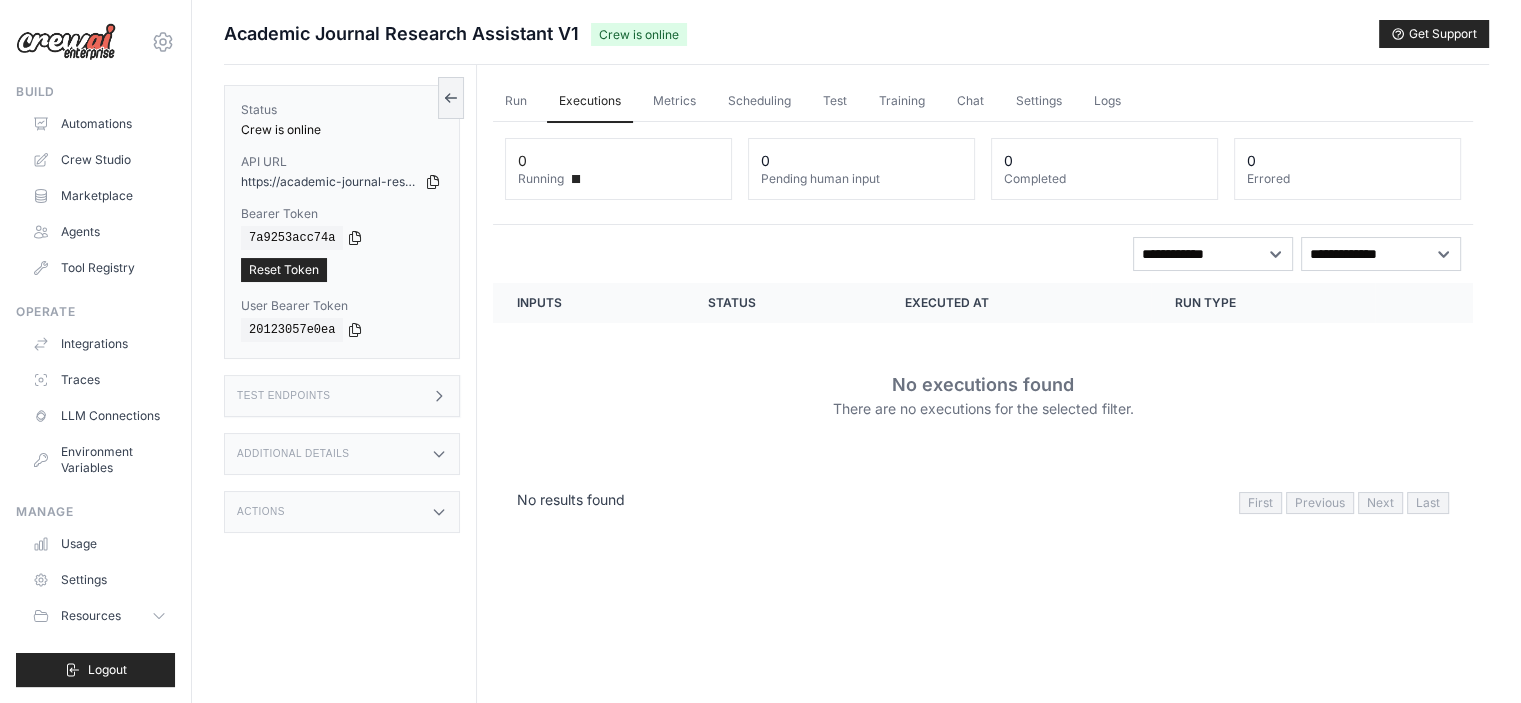 click 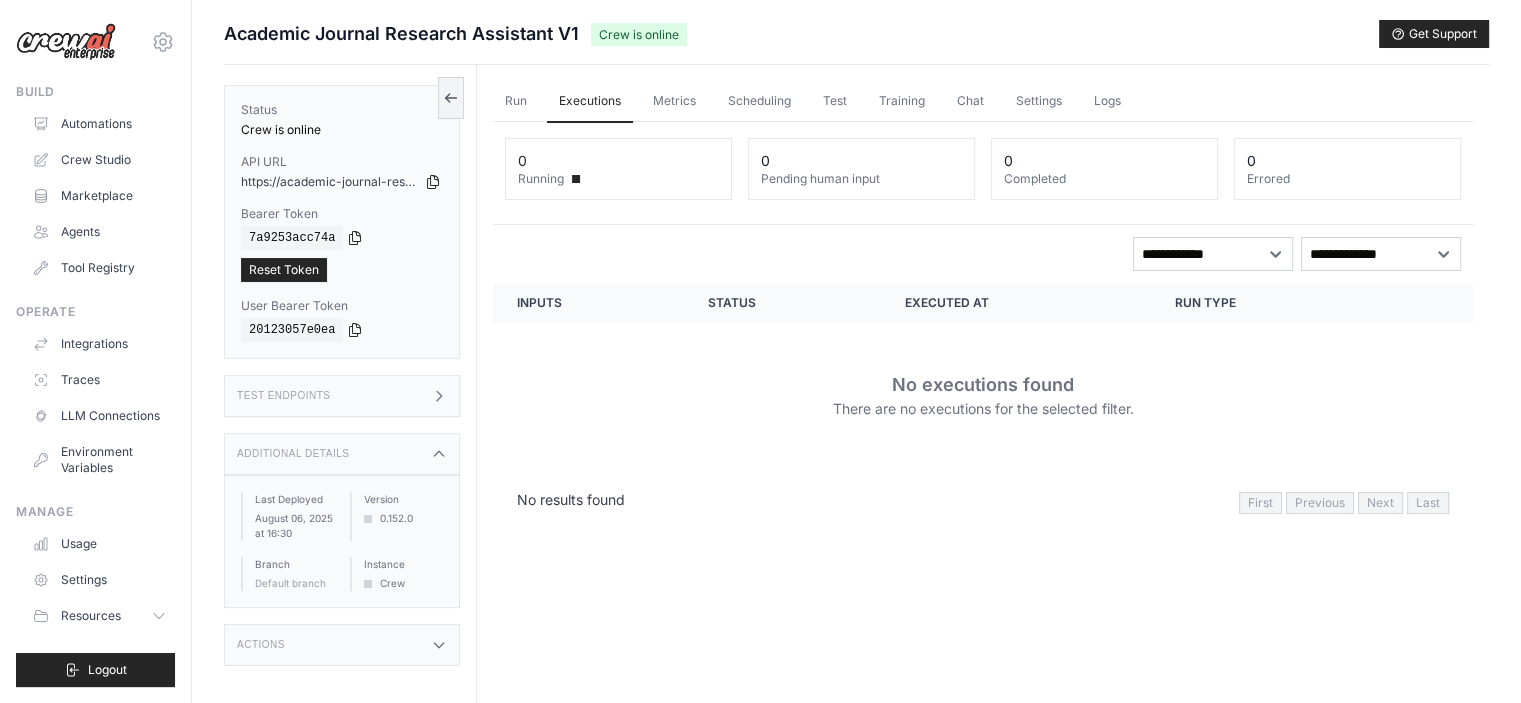 click on "Additional Details" at bounding box center (342, 454) 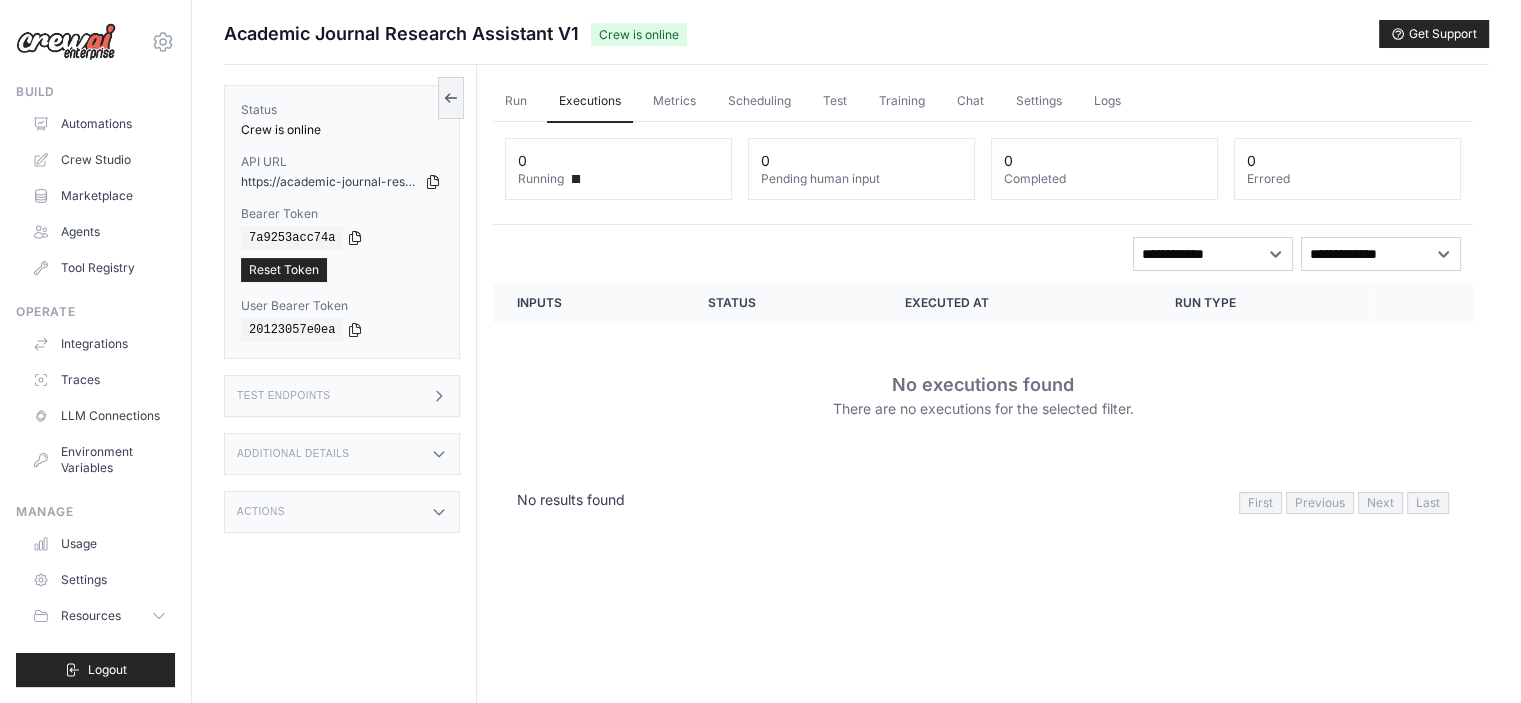click 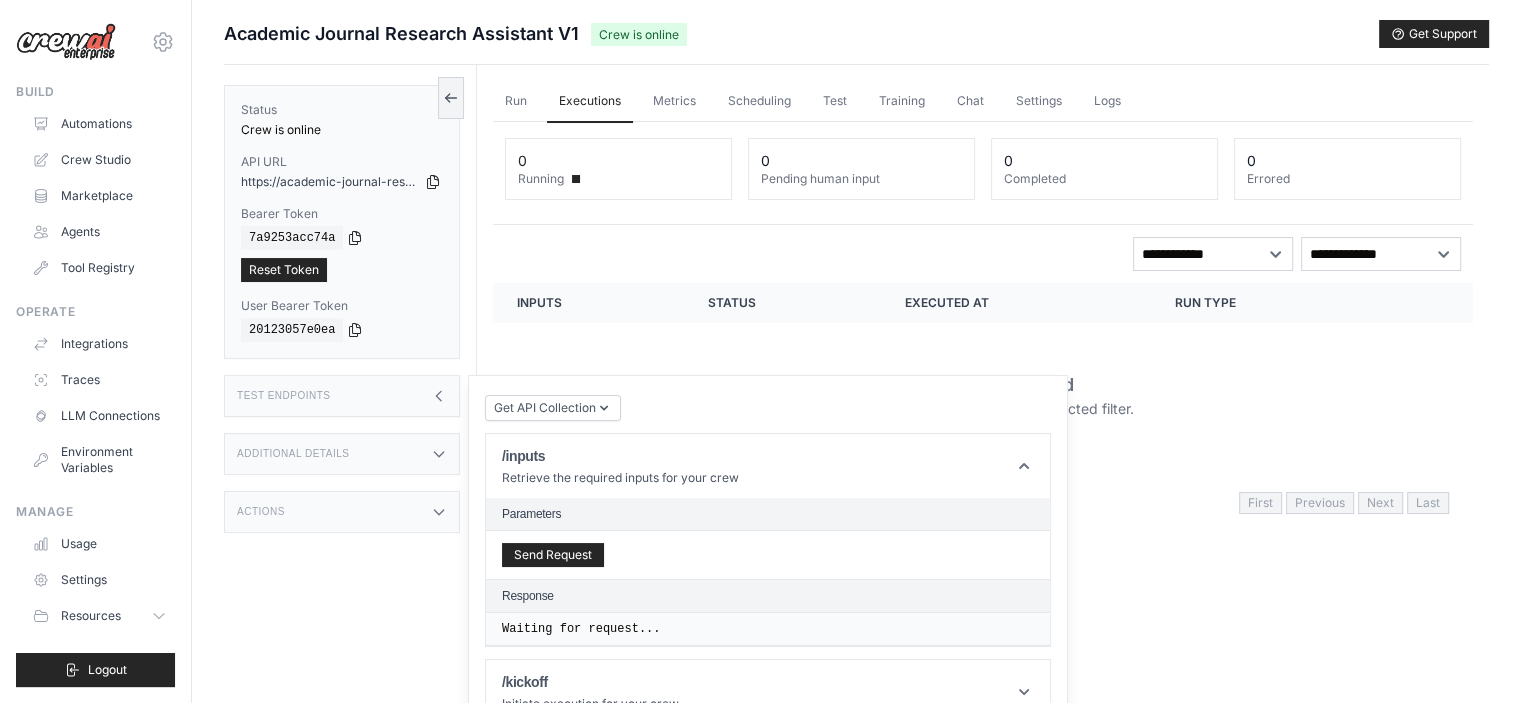 click 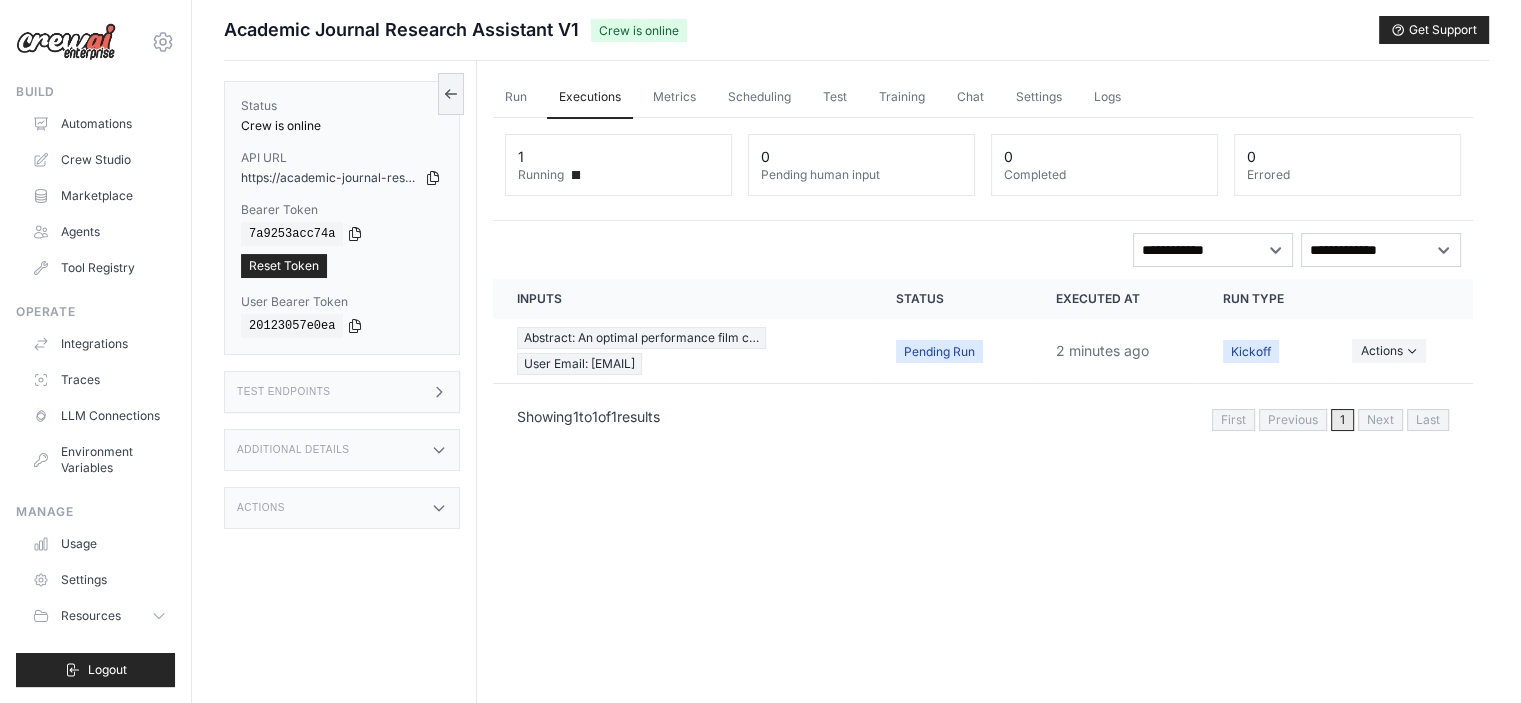 scroll, scrollTop: 0, scrollLeft: 0, axis: both 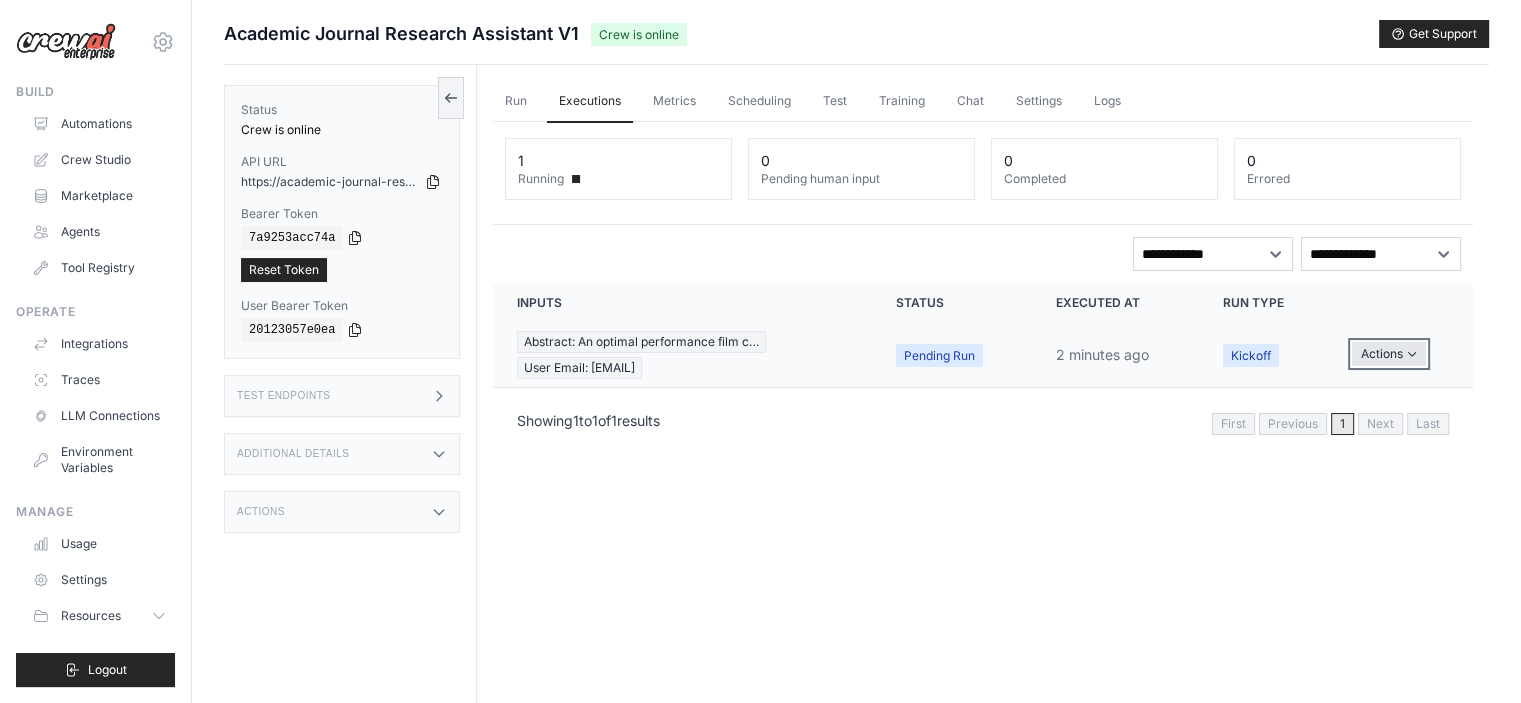 click on "Actions" at bounding box center (1389, 354) 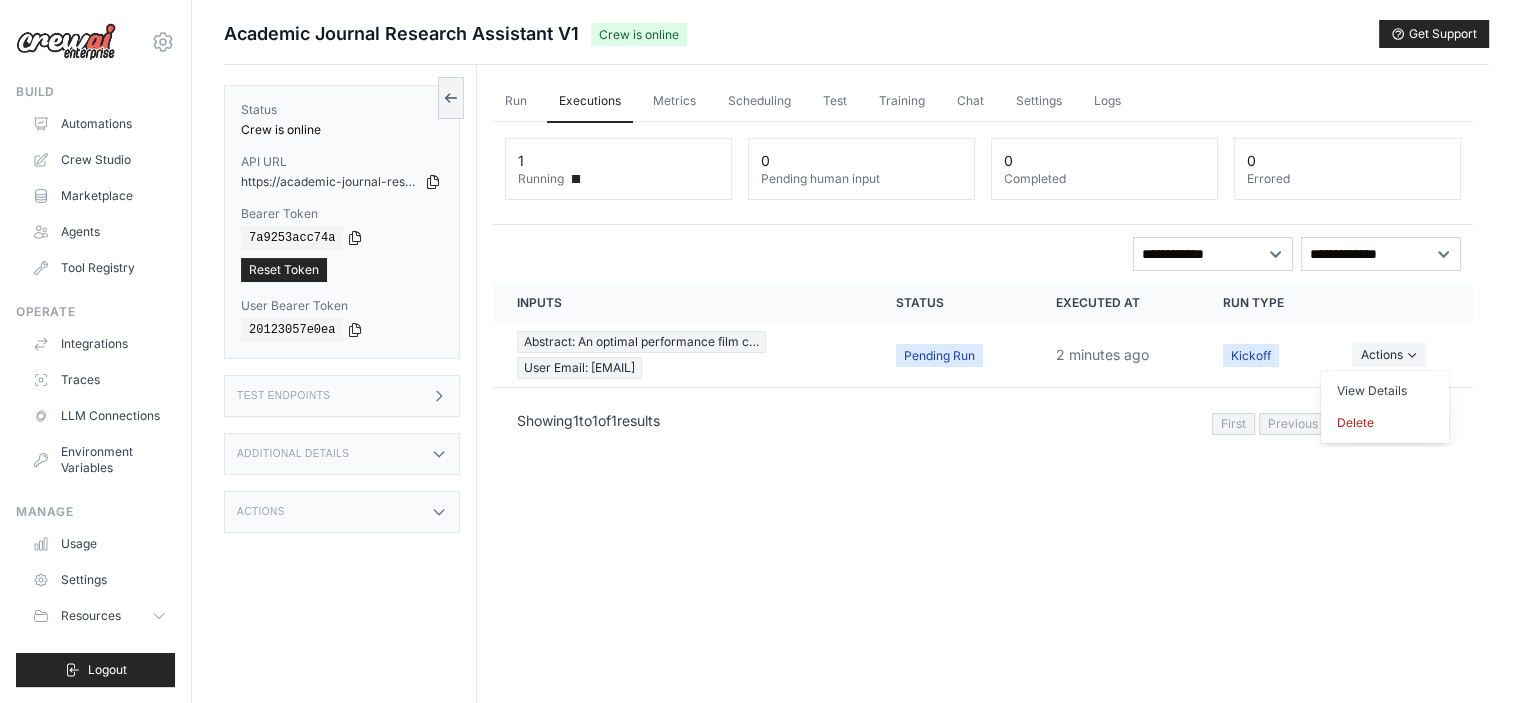click on "Run
Executions
Metrics
Scheduling
Test
Training
Chat
Settings
Logs
1
Running
0
Pending human input
0" at bounding box center (983, 416) 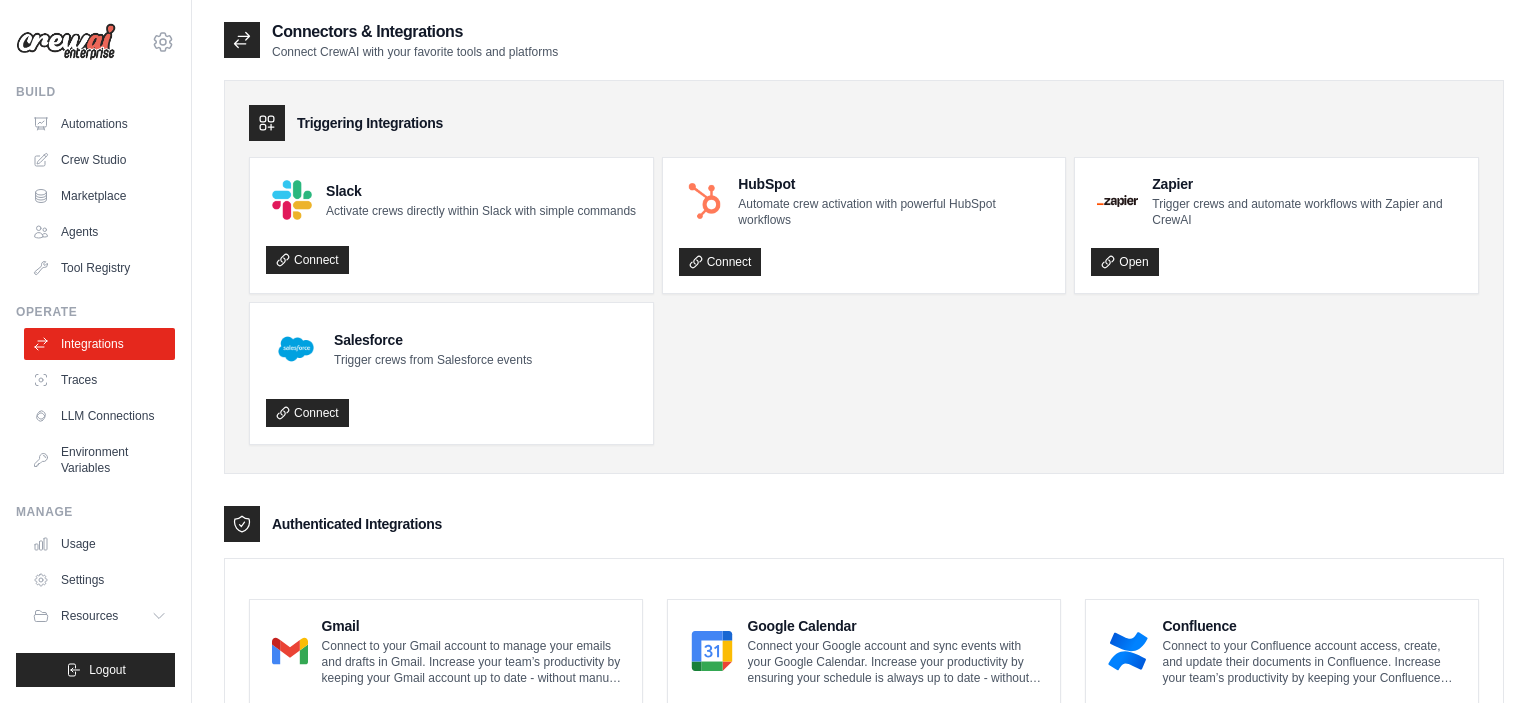 scroll, scrollTop: 400, scrollLeft: 0, axis: vertical 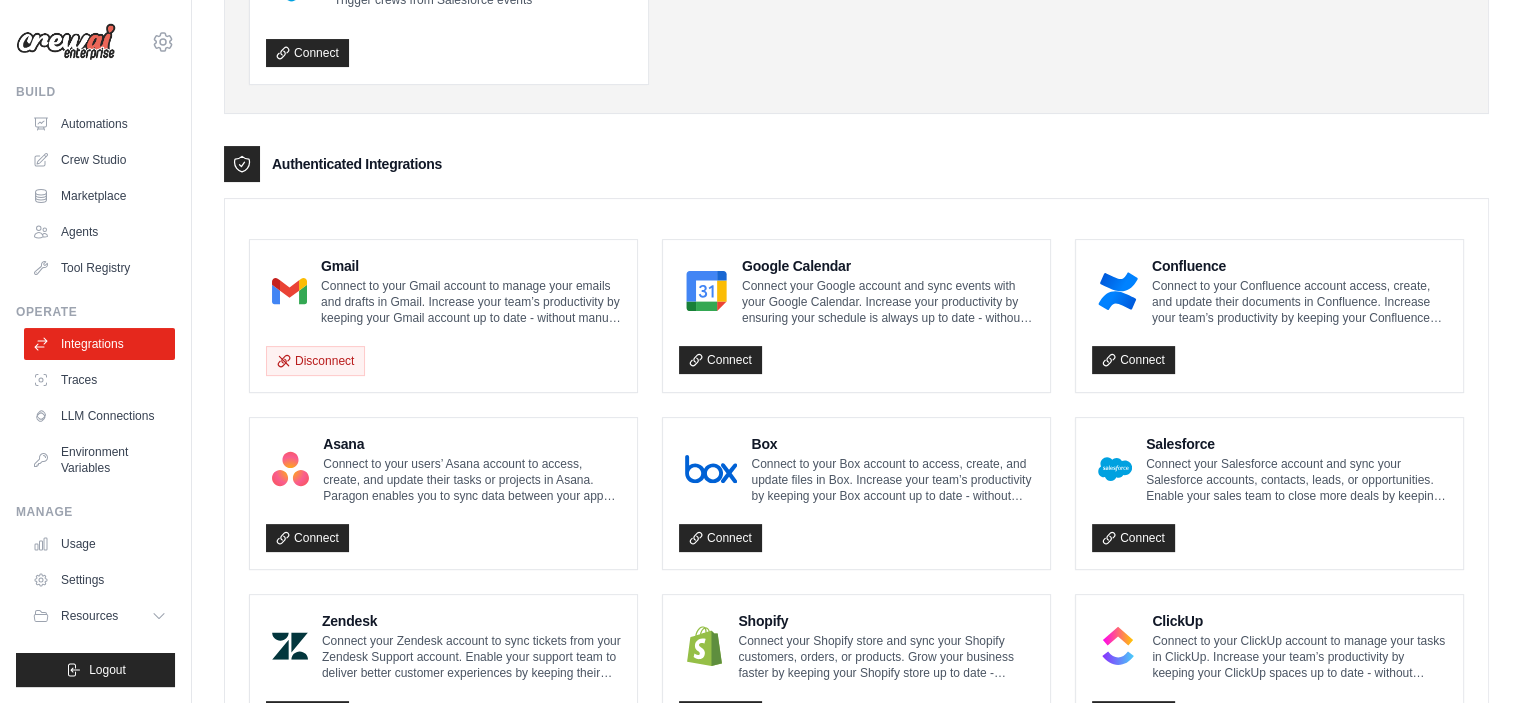 drag, startPoint x: 780, startPoint y: 176, endPoint x: 793, endPoint y: 227, distance: 52.63079 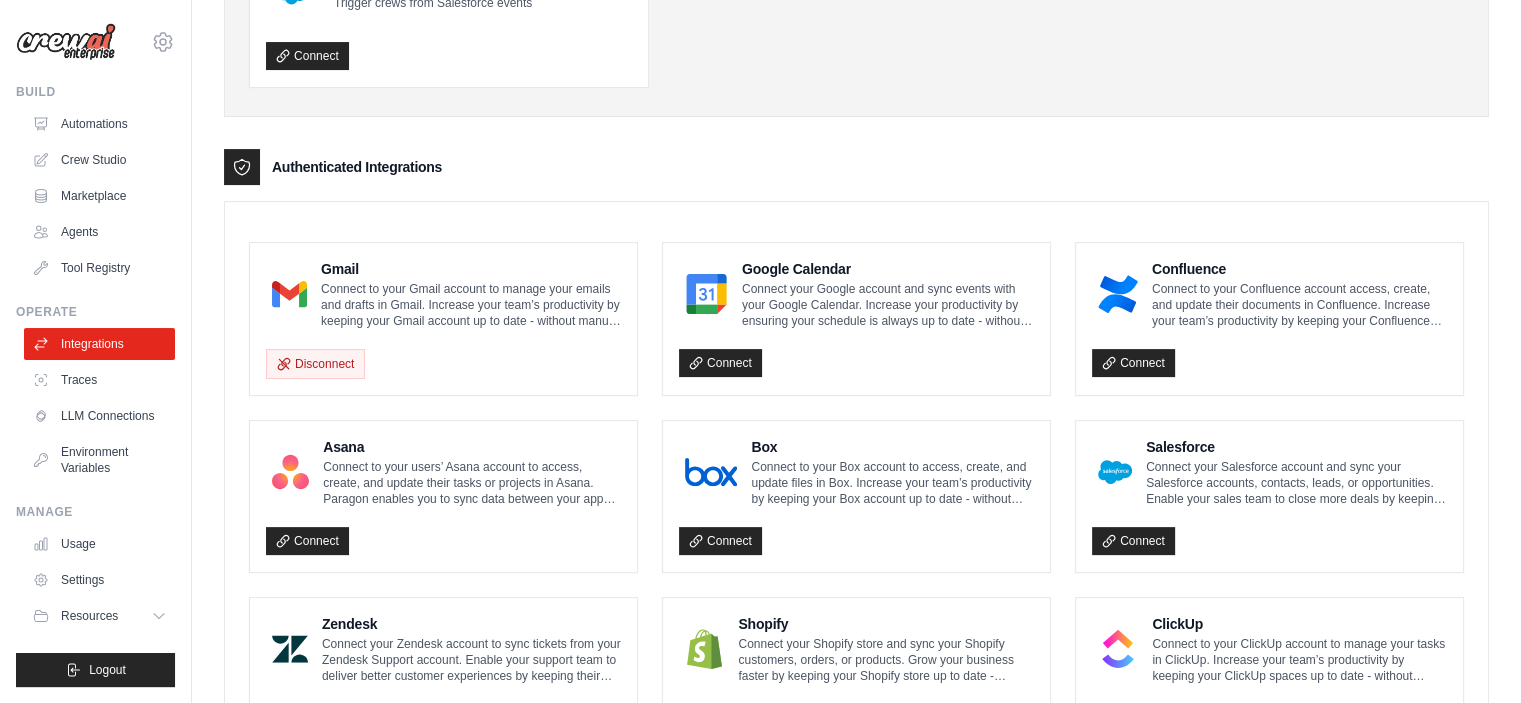 drag, startPoint x: 979, startPoint y: 179, endPoint x: 973, endPoint y: 142, distance: 37.48333 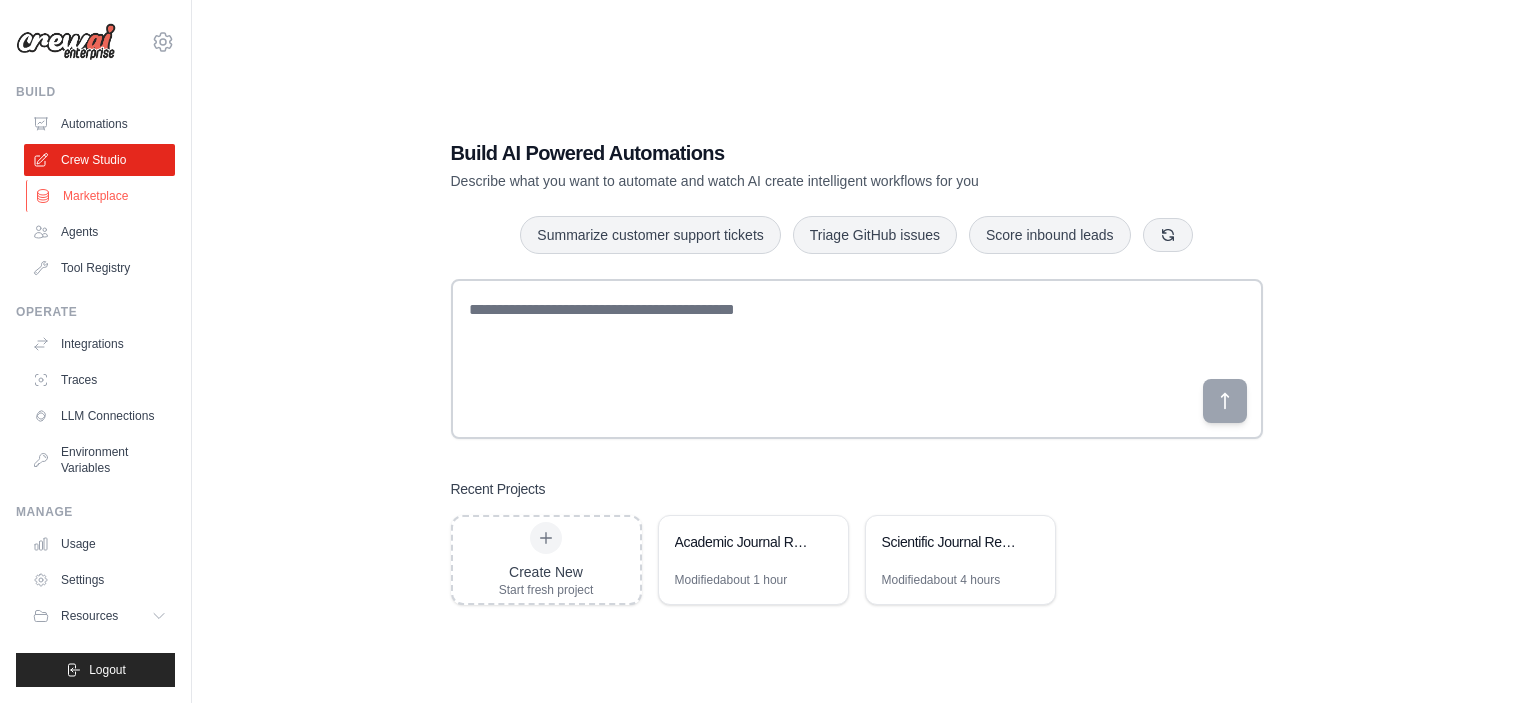 scroll, scrollTop: 0, scrollLeft: 0, axis: both 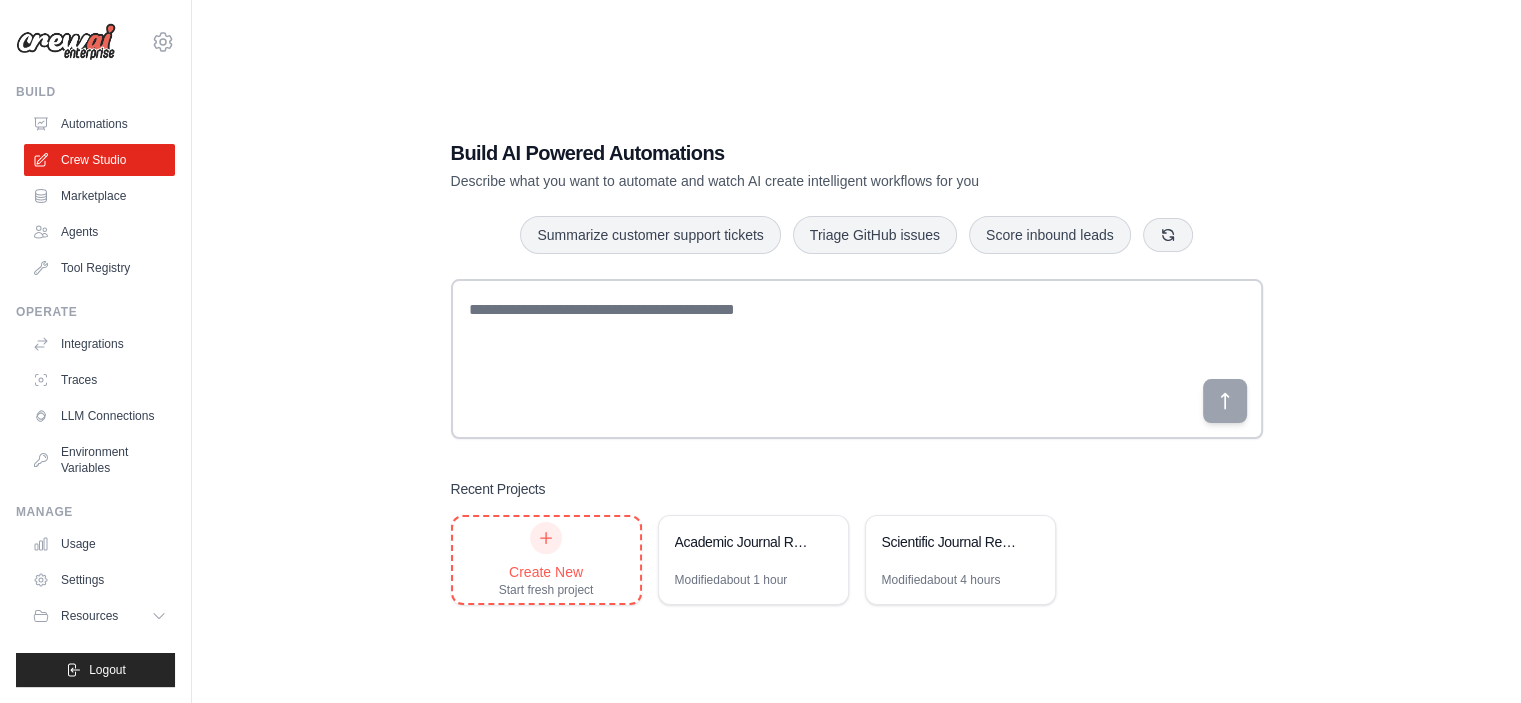click at bounding box center (546, 538) 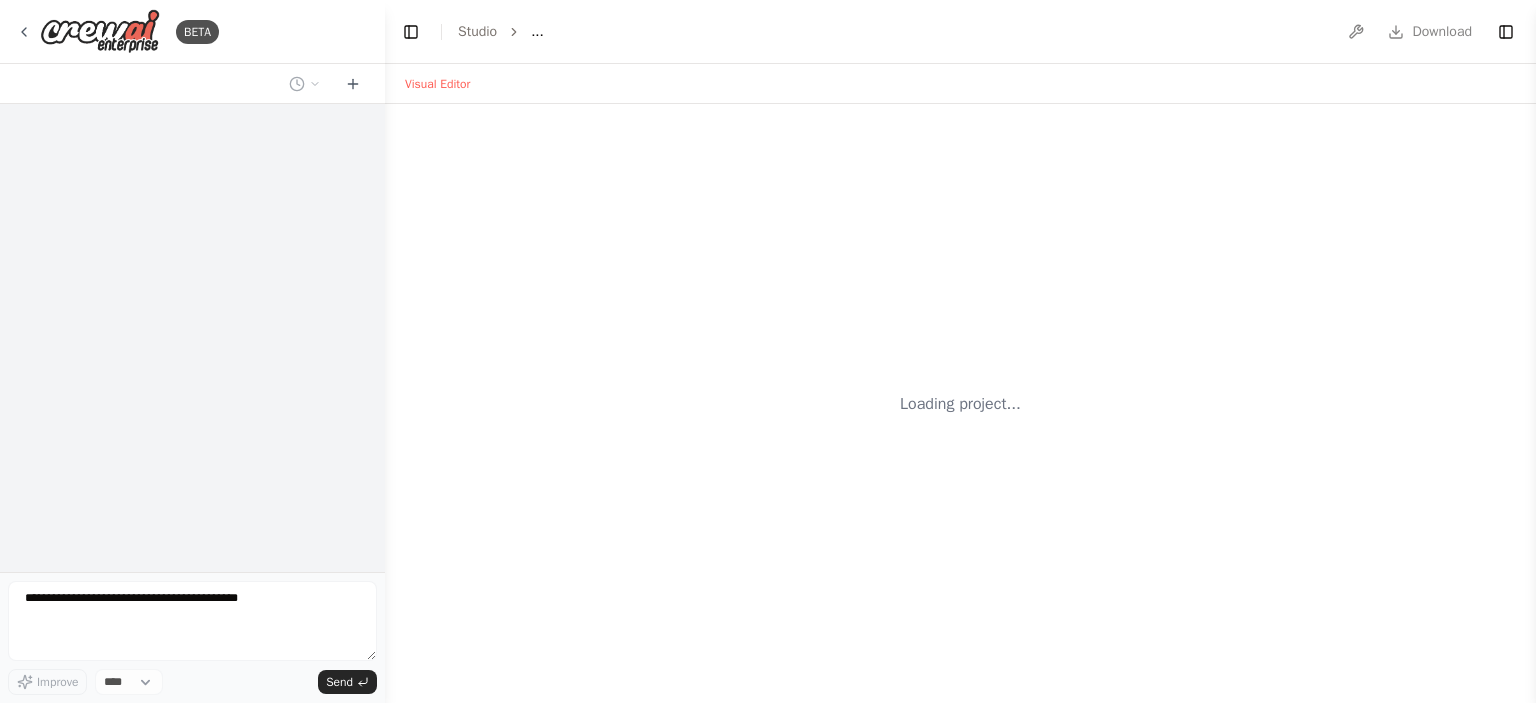 scroll, scrollTop: 0, scrollLeft: 0, axis: both 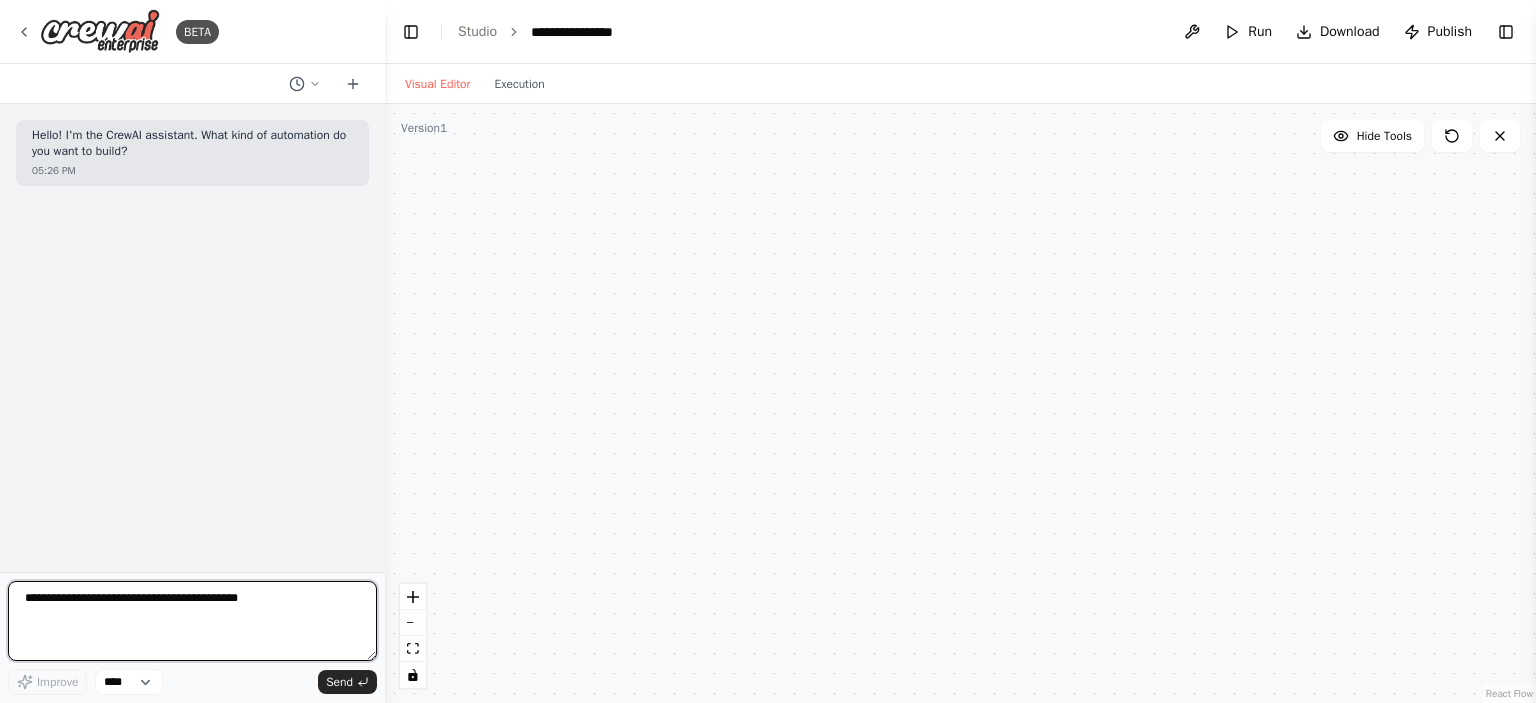 click at bounding box center (192, 621) 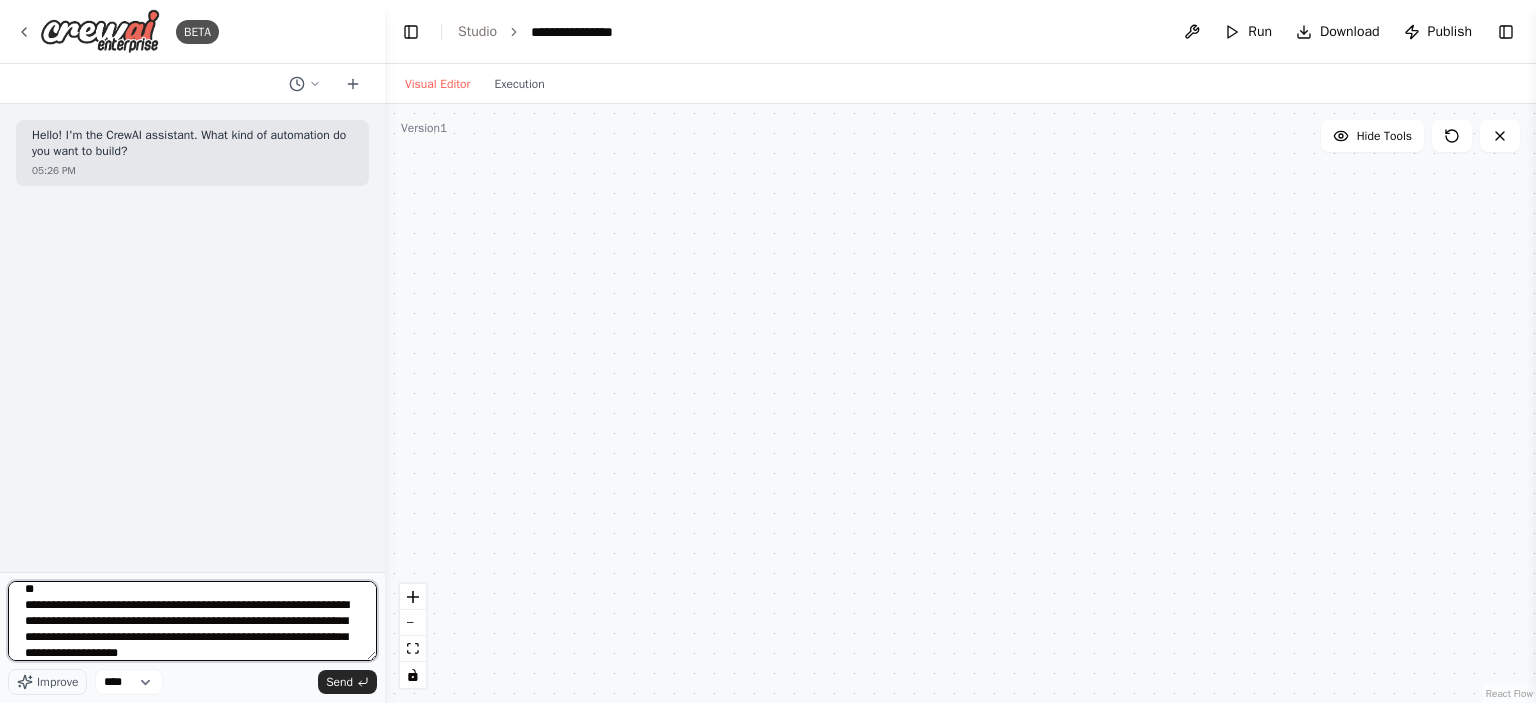 scroll, scrollTop: 313, scrollLeft: 0, axis: vertical 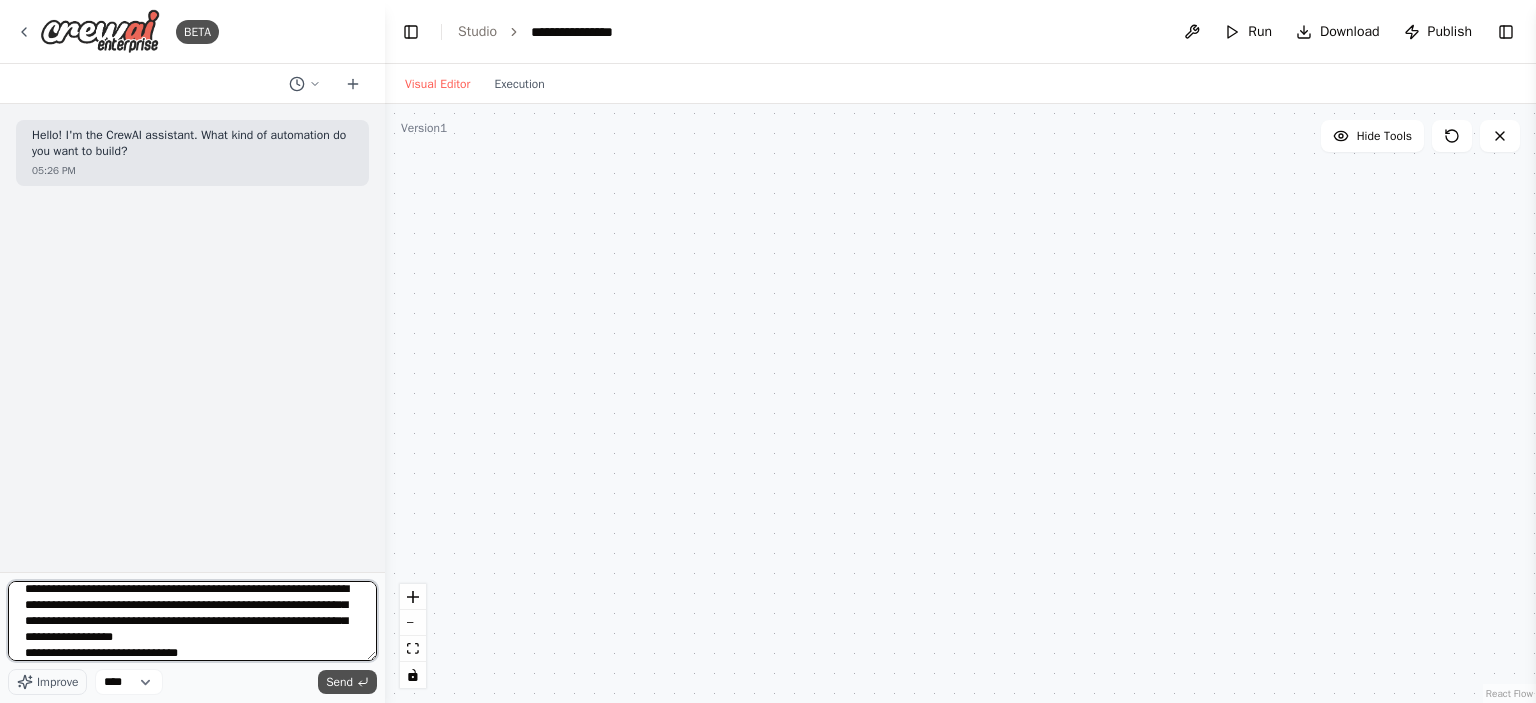 type on "**********" 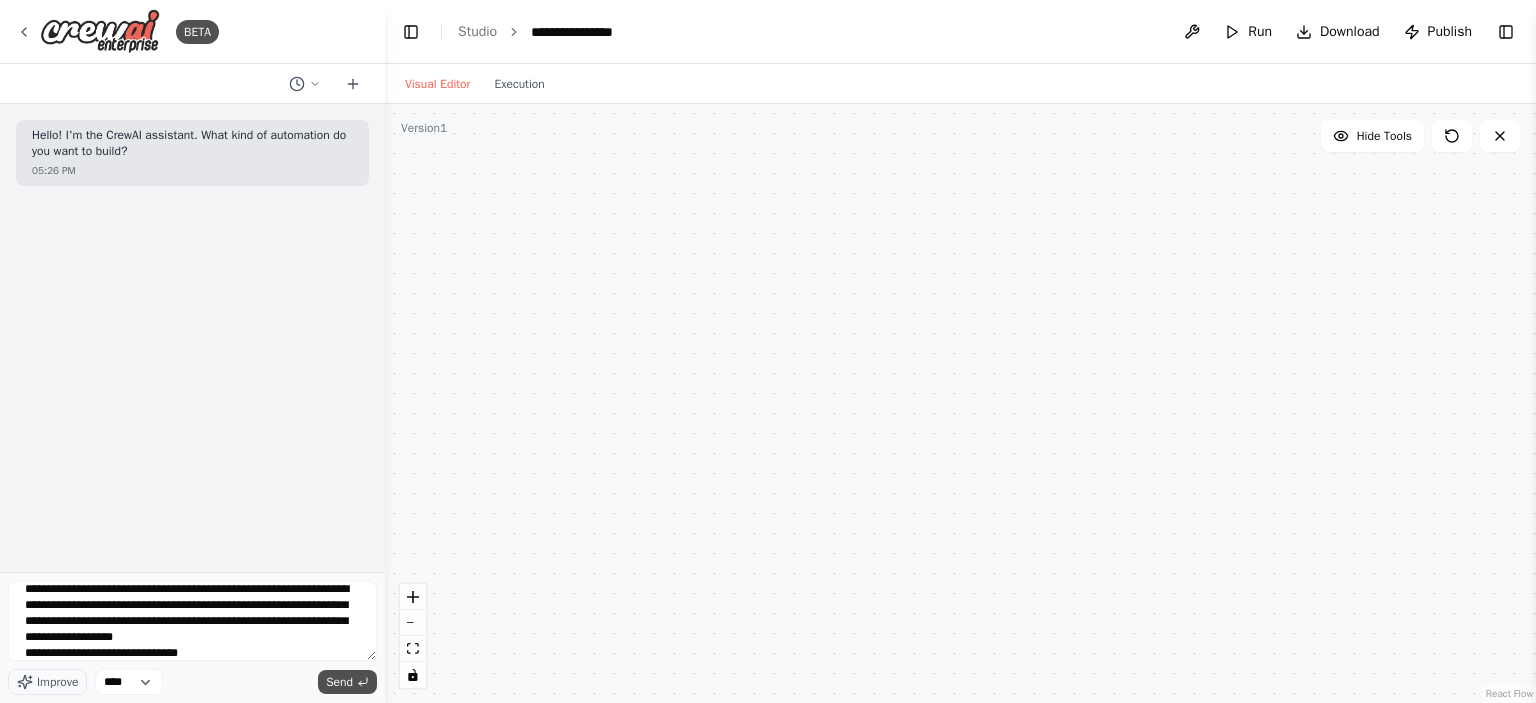 click on "Send" at bounding box center (339, 682) 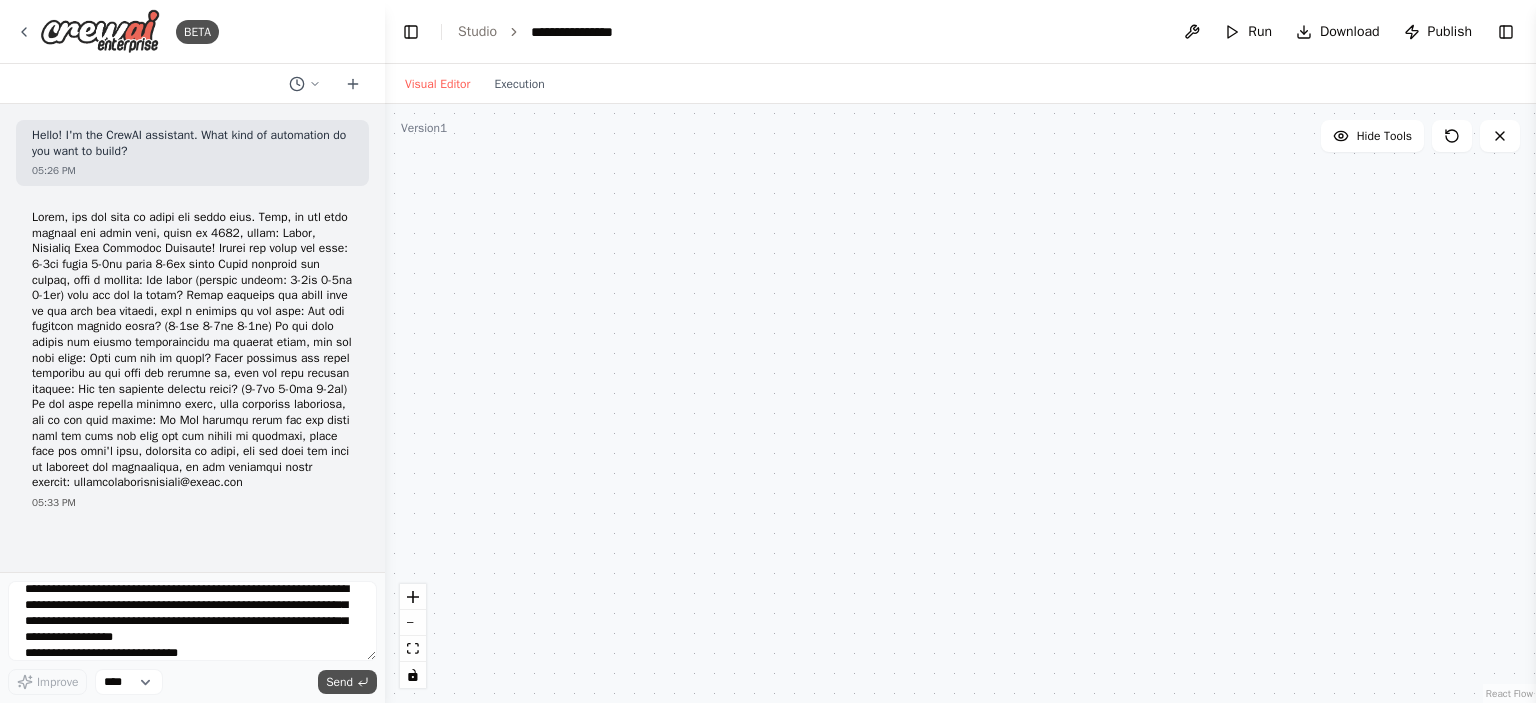 scroll, scrollTop: 0, scrollLeft: 0, axis: both 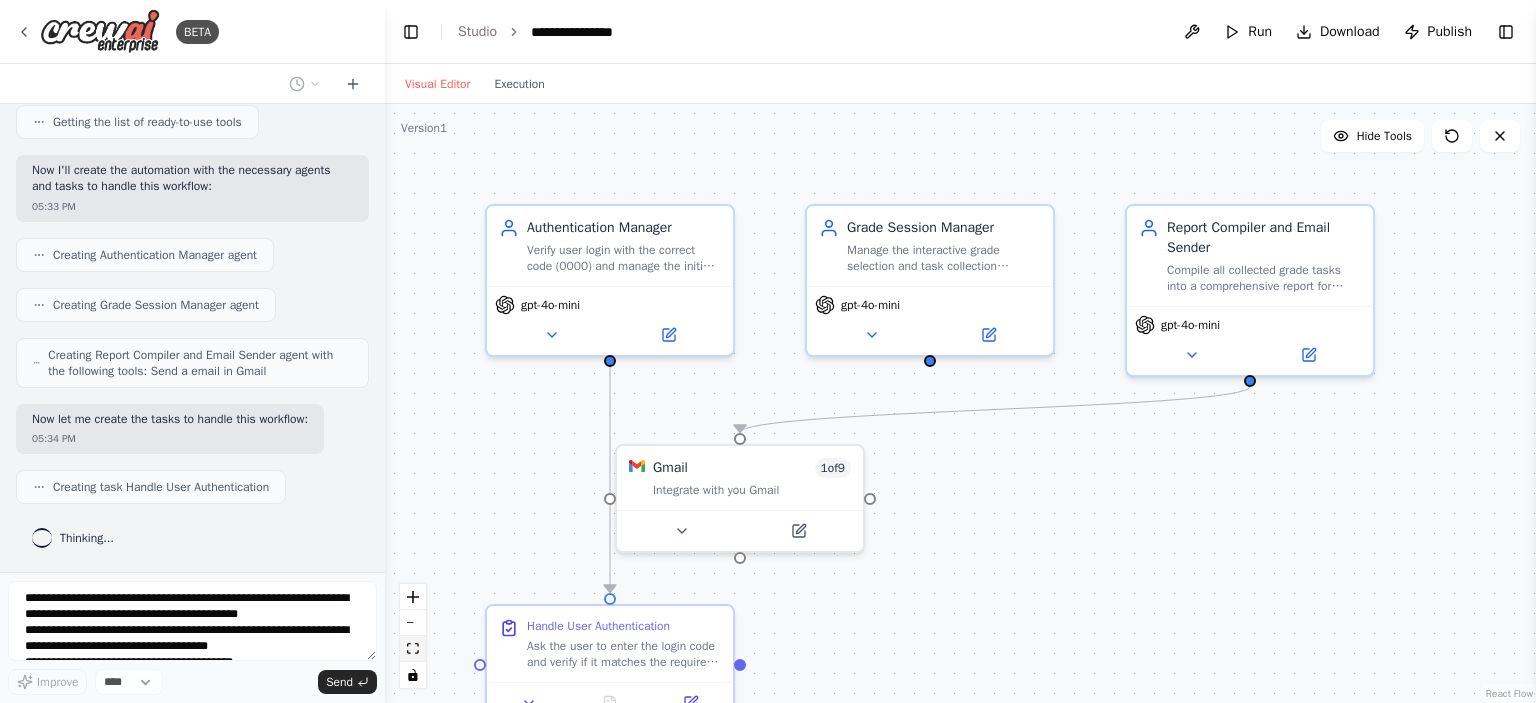 click at bounding box center [413, 649] 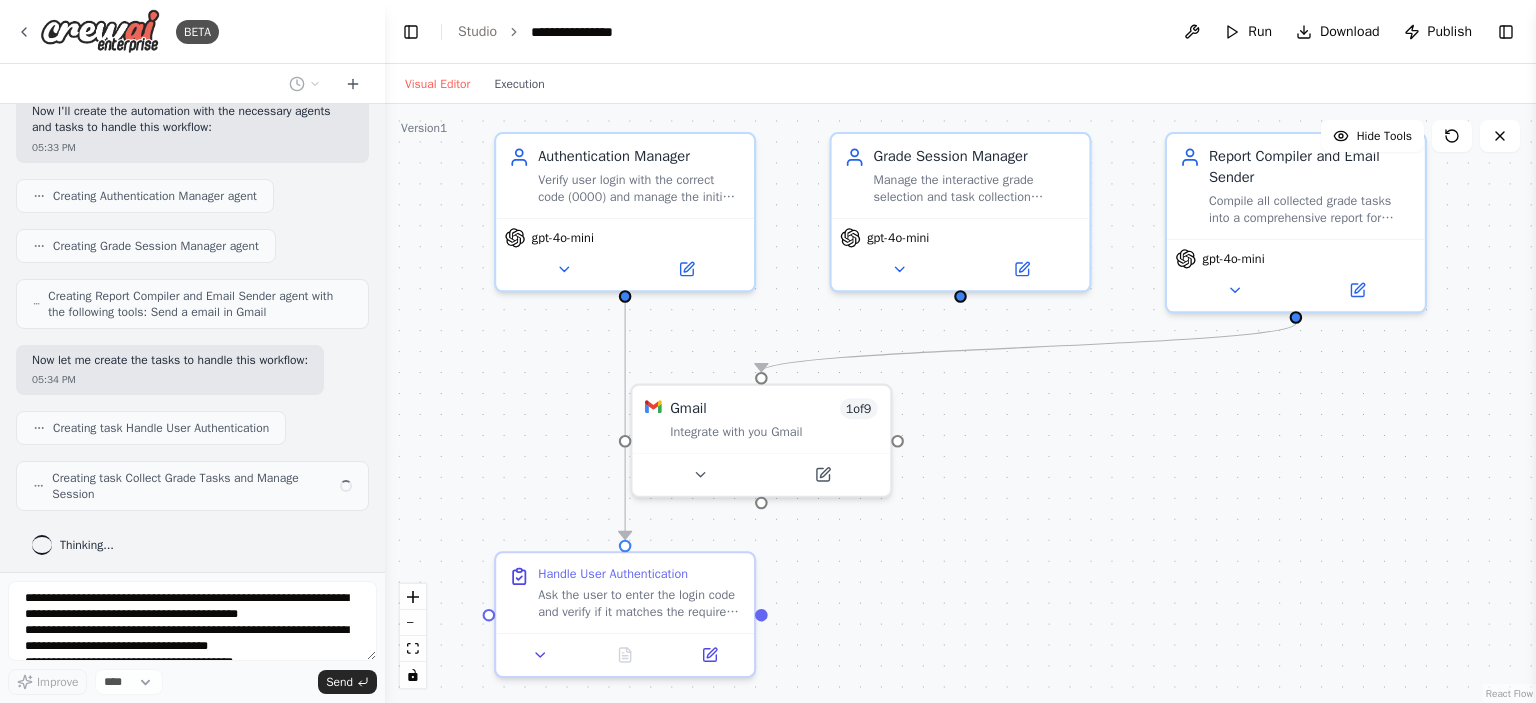 scroll, scrollTop: 835, scrollLeft: 0, axis: vertical 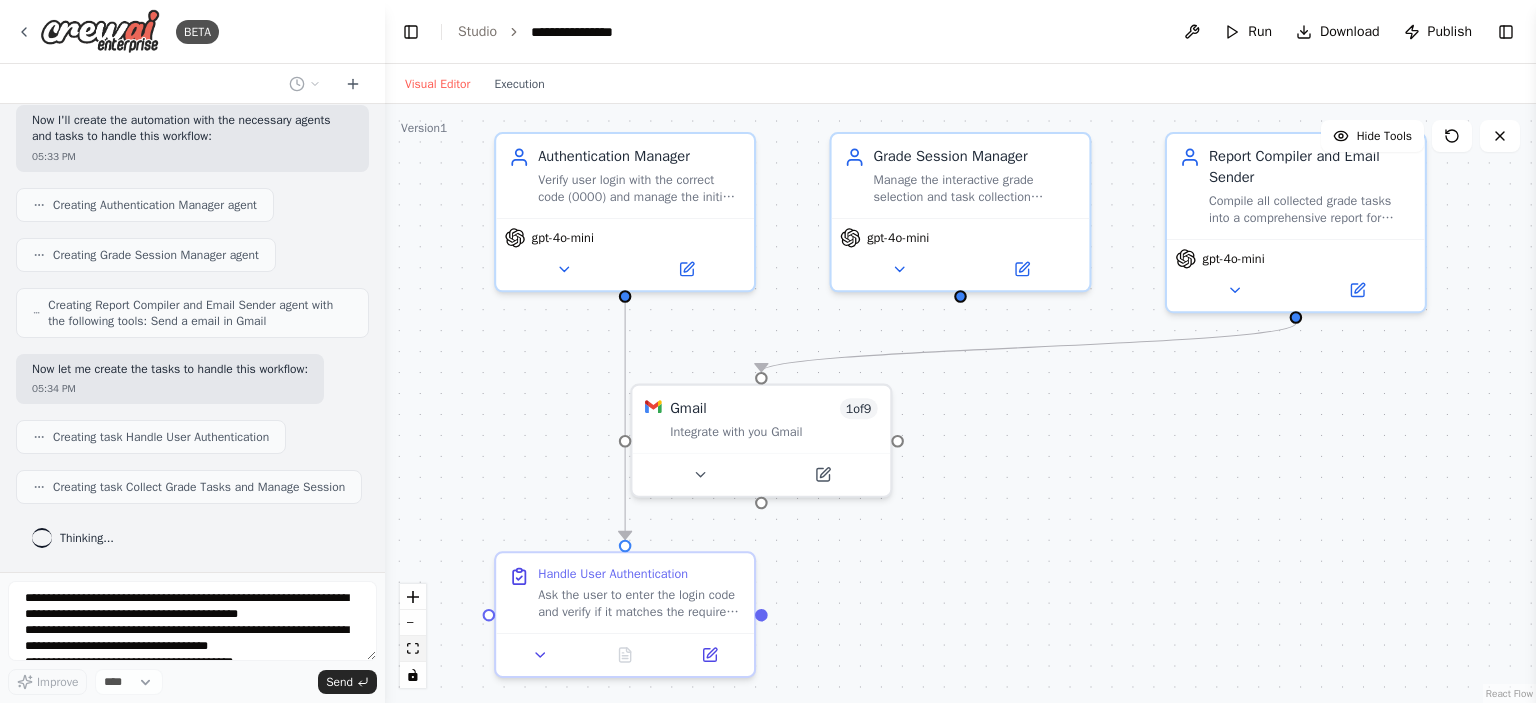 click 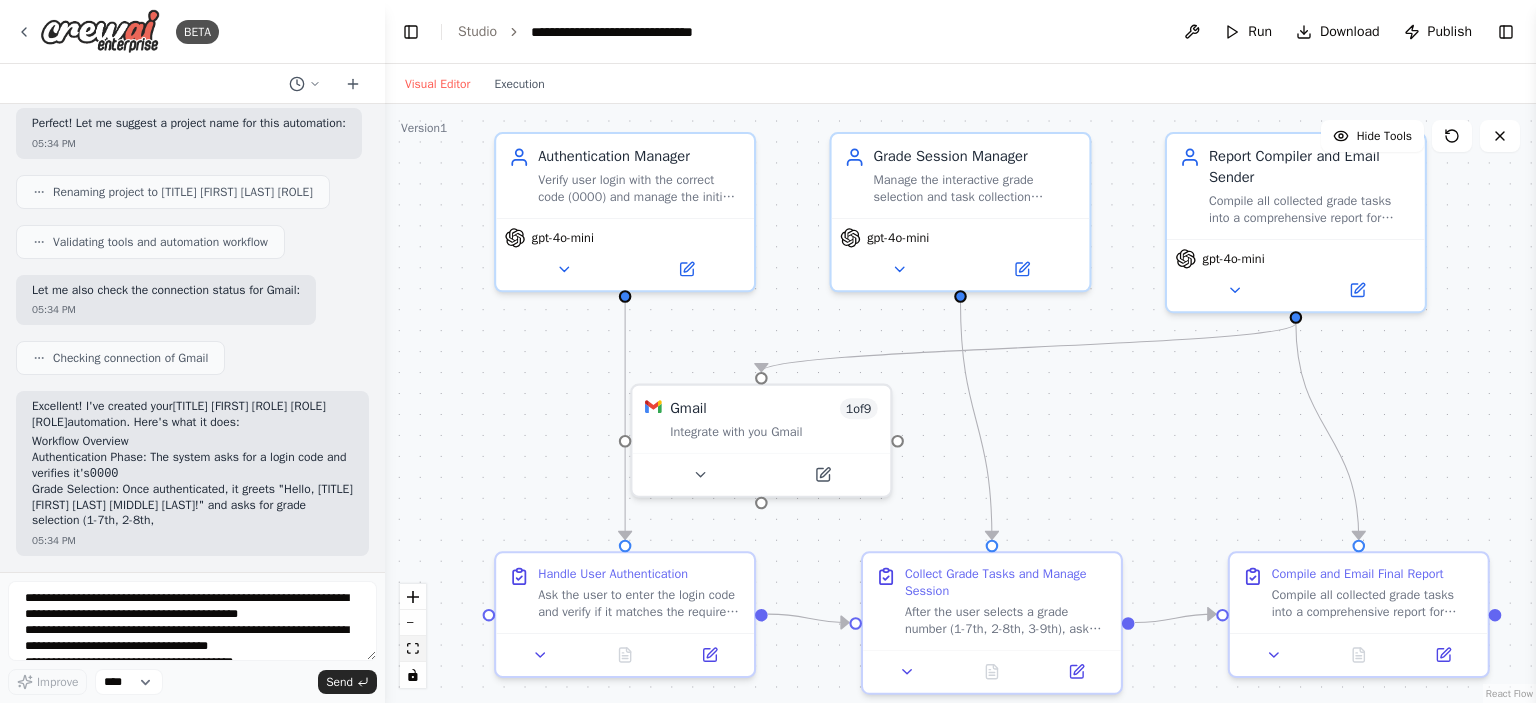 click 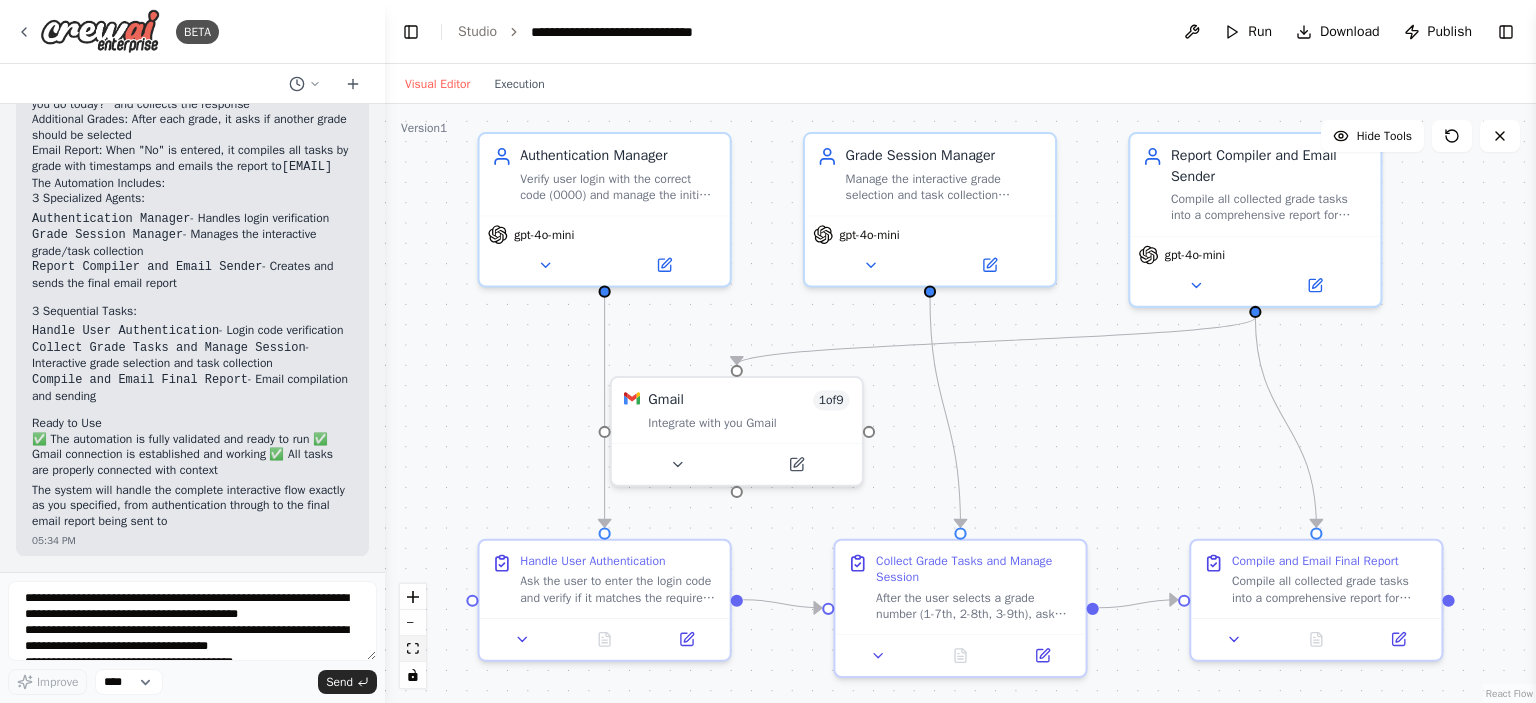 scroll, scrollTop: 2053, scrollLeft: 0, axis: vertical 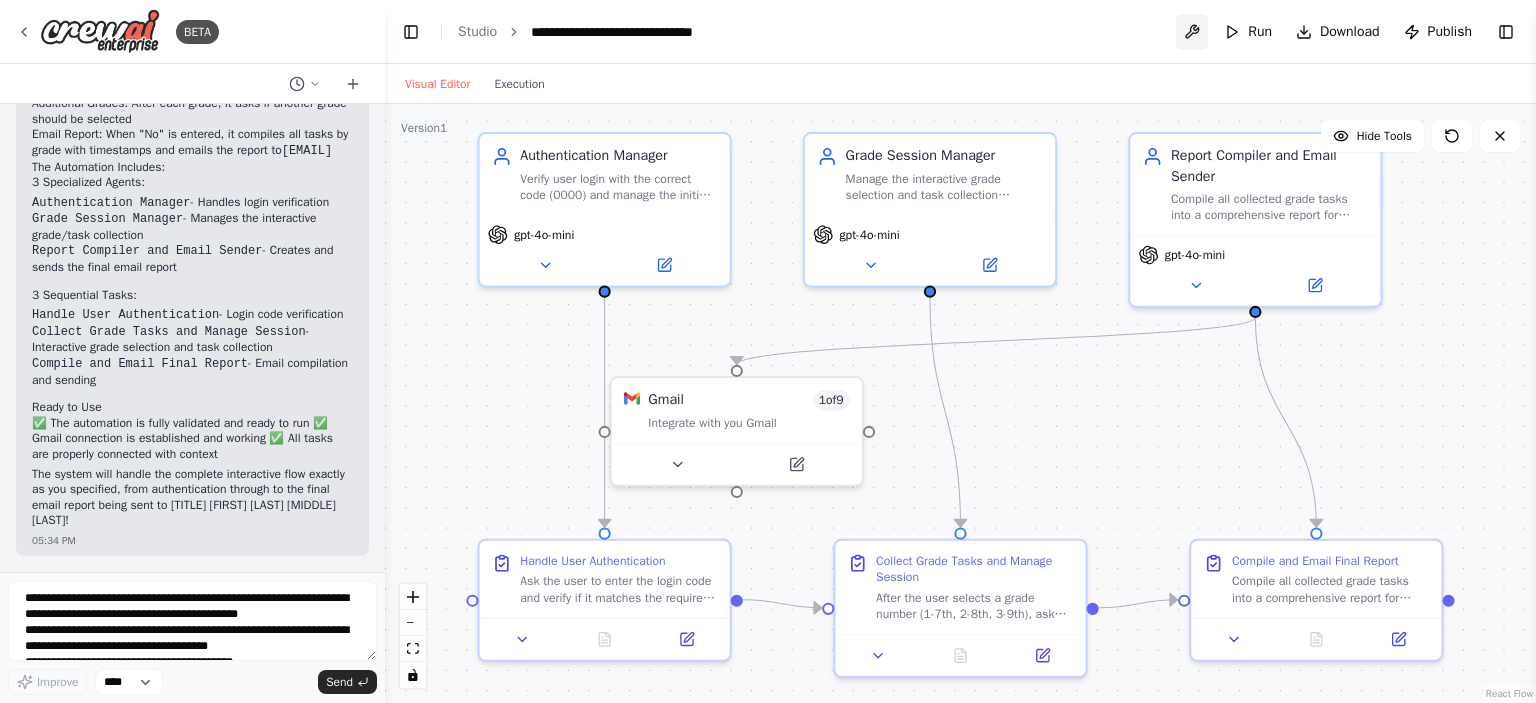 click at bounding box center (1192, 32) 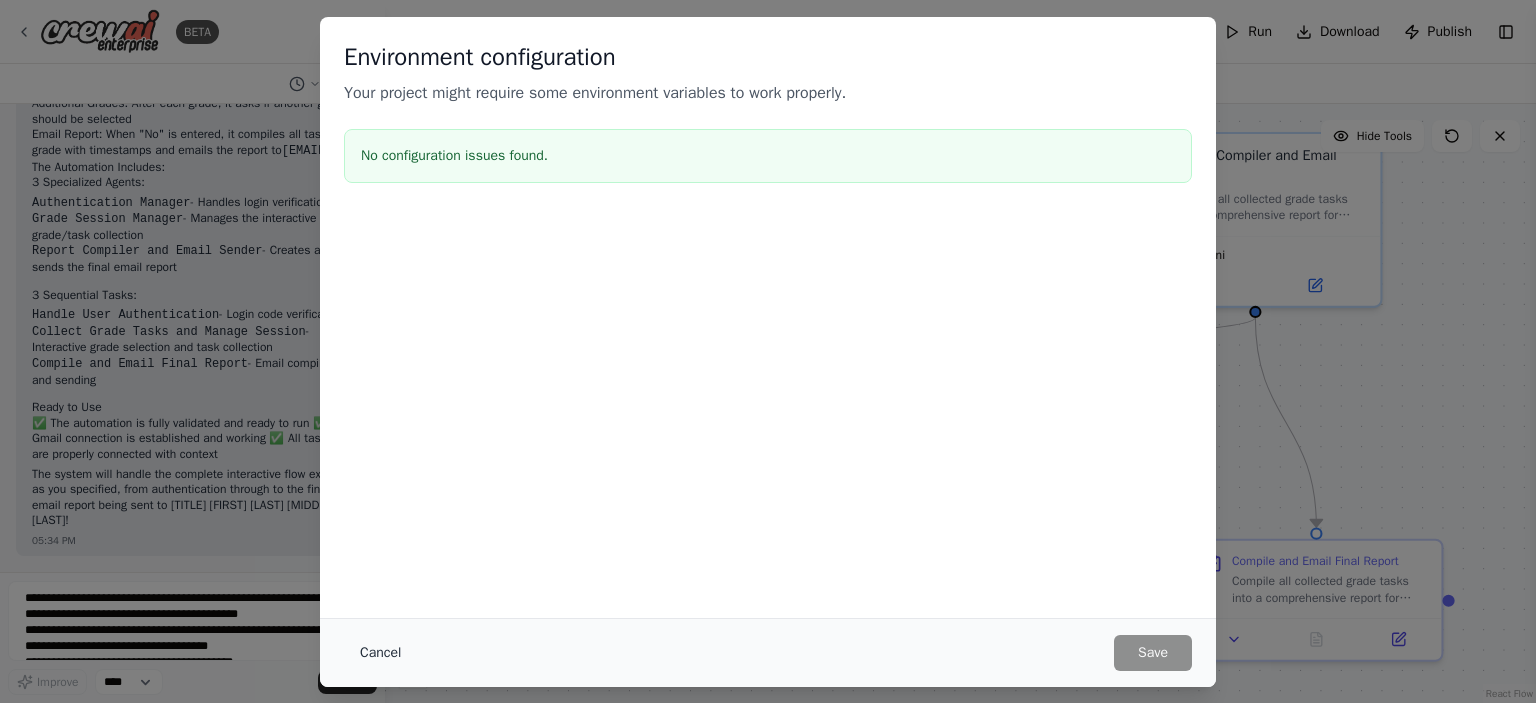 click on "Cancel" at bounding box center [380, 653] 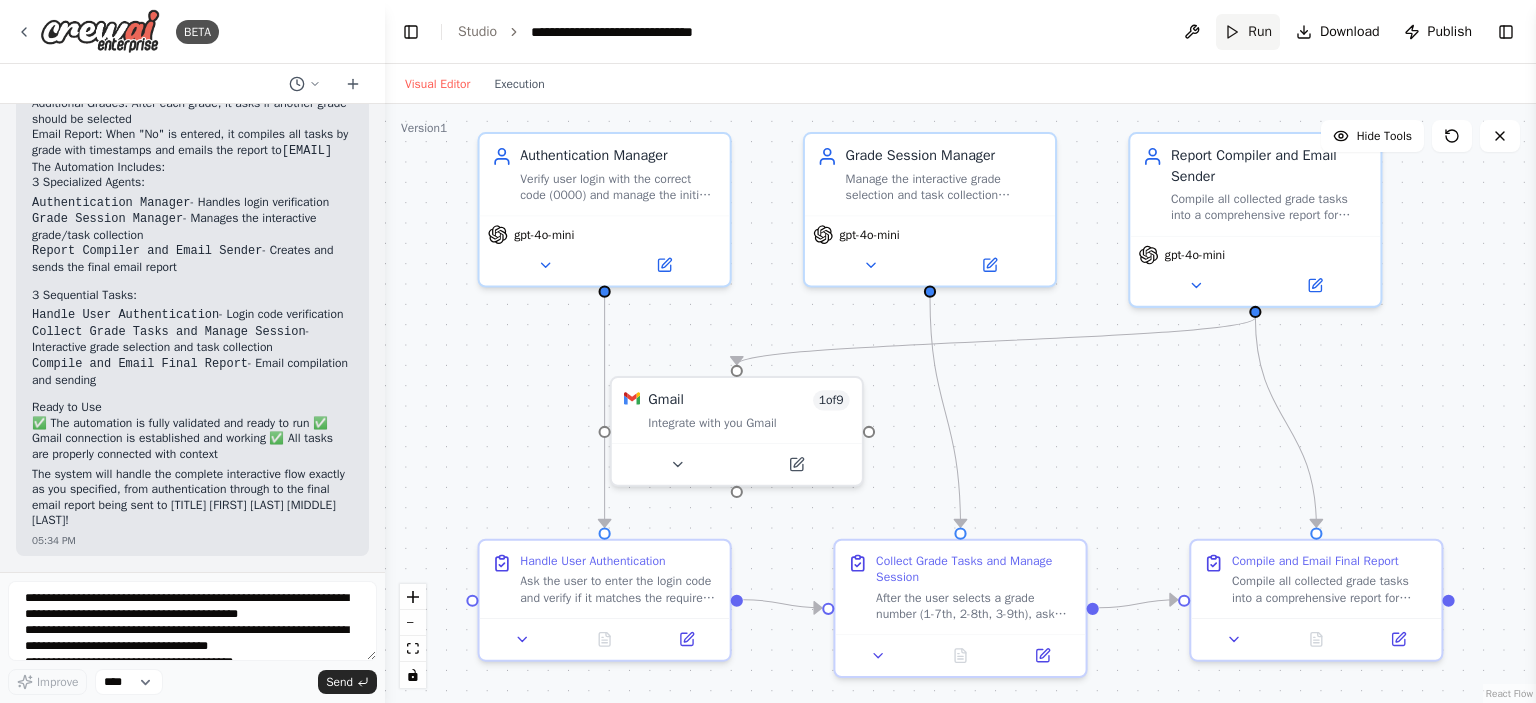 click on "Run" at bounding box center (1260, 32) 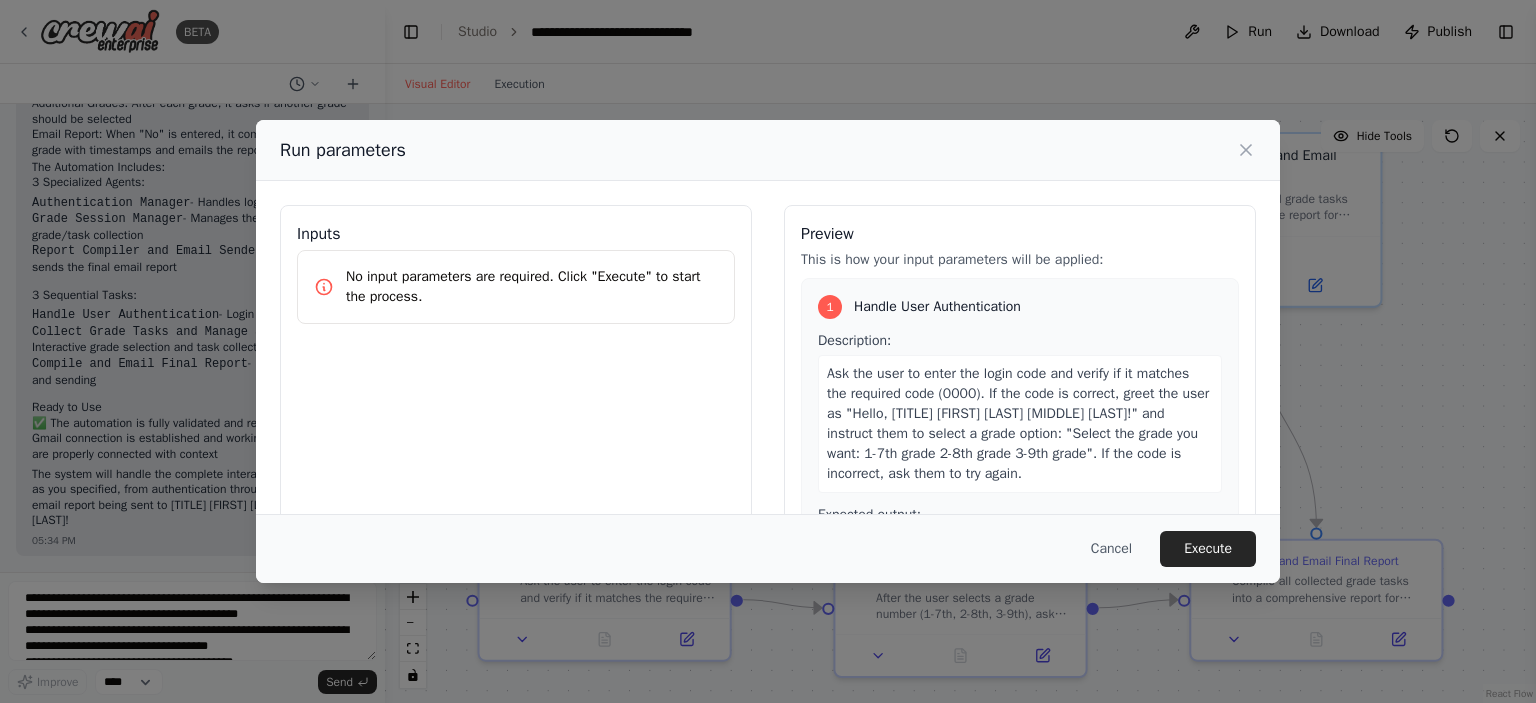 scroll, scrollTop: 200, scrollLeft: 0, axis: vertical 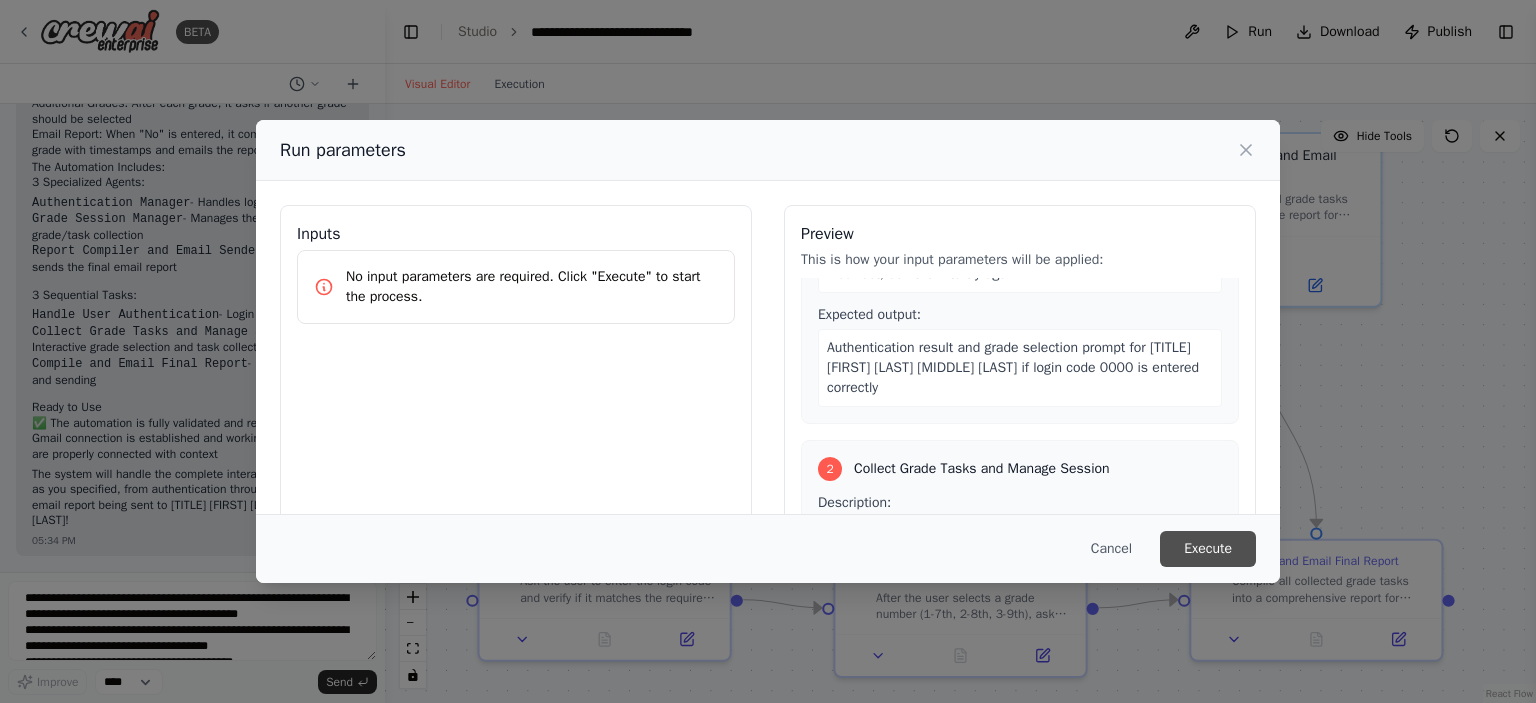 click on "Execute" at bounding box center [1208, 549] 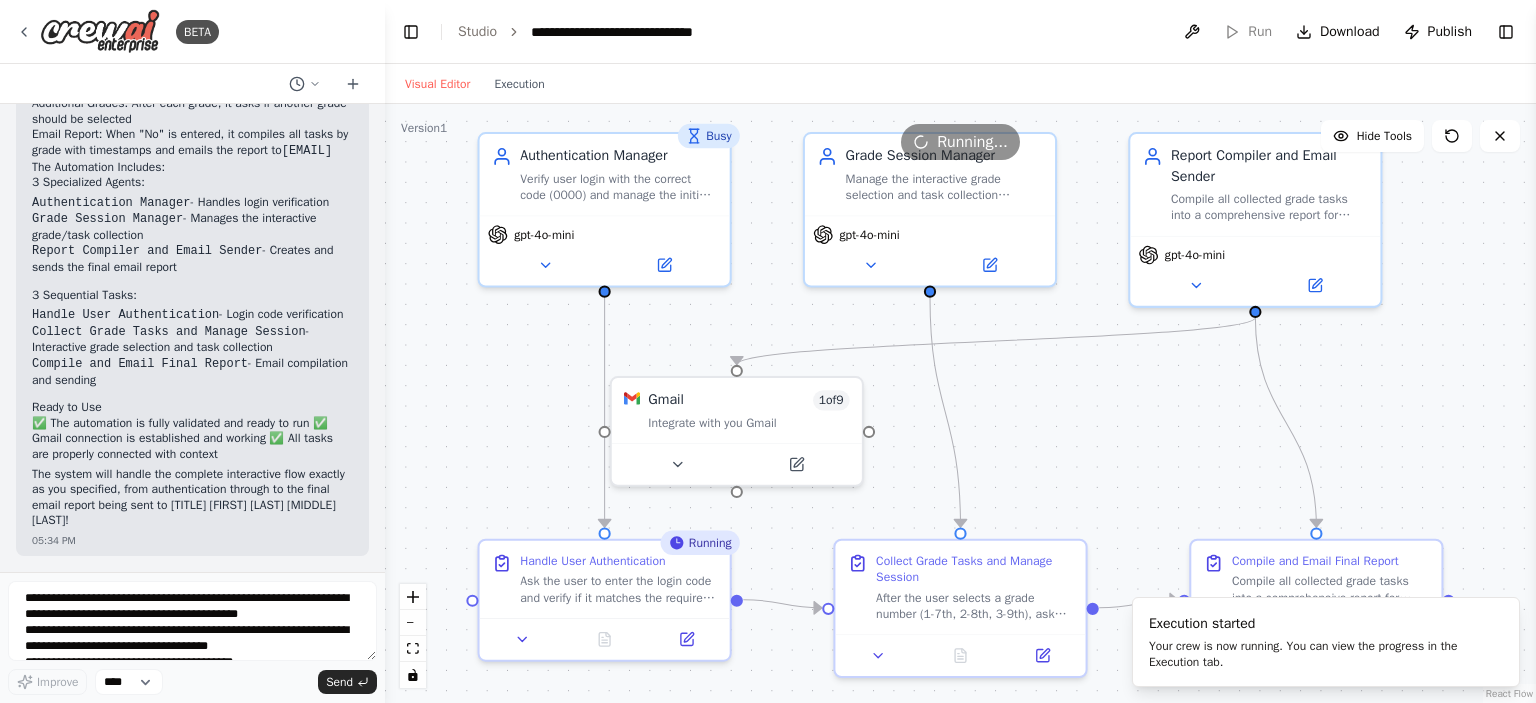 click on "Visual Editor Execution" at bounding box center (475, 84) 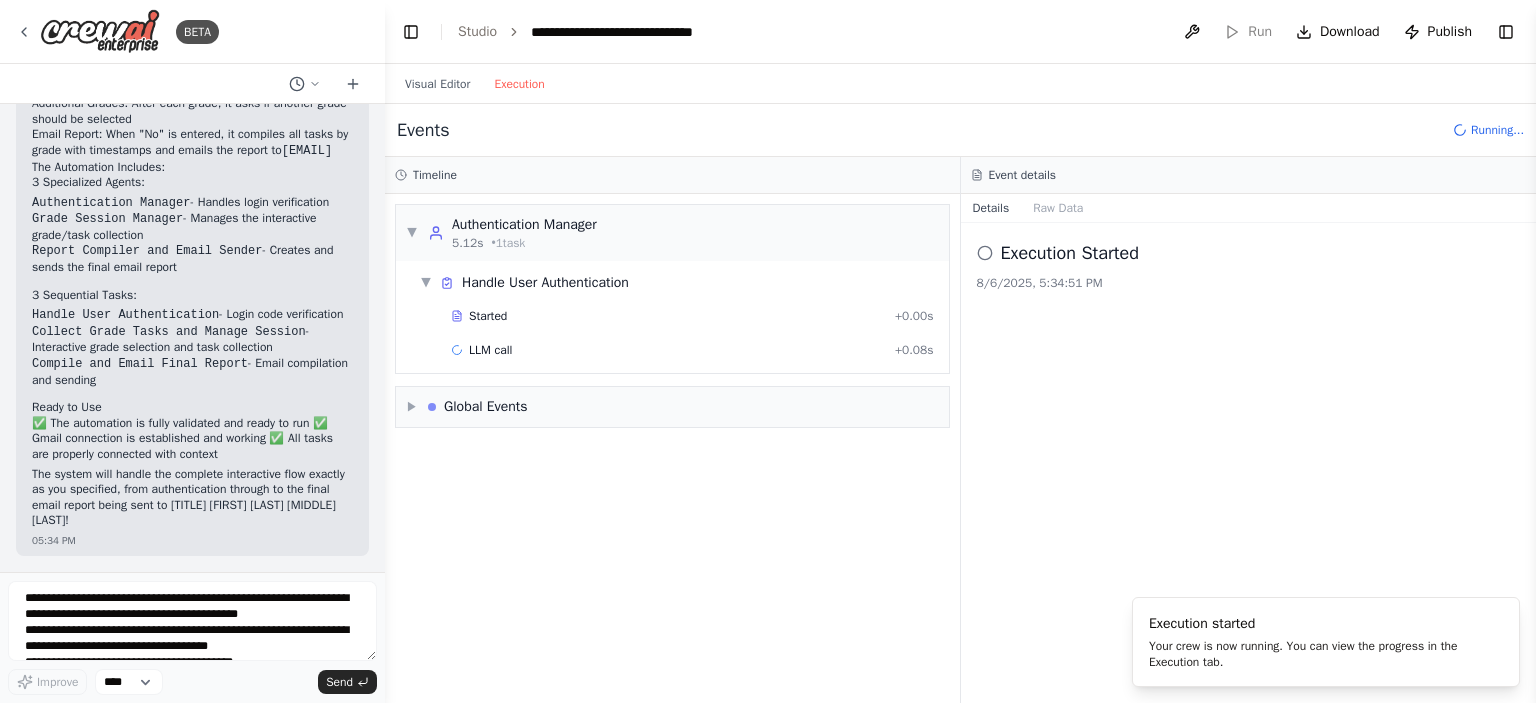 click on "Execution" at bounding box center (519, 84) 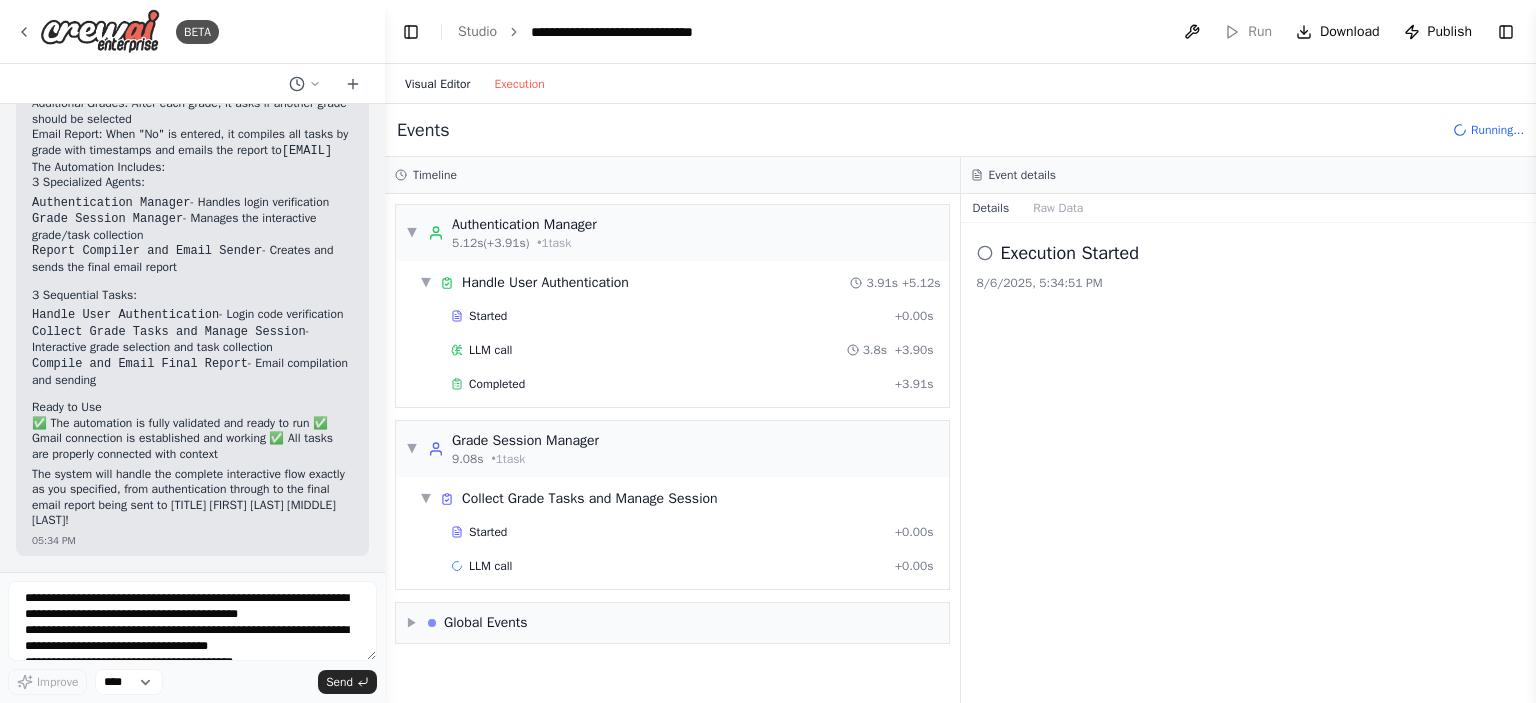 click on "Visual Editor" at bounding box center [437, 84] 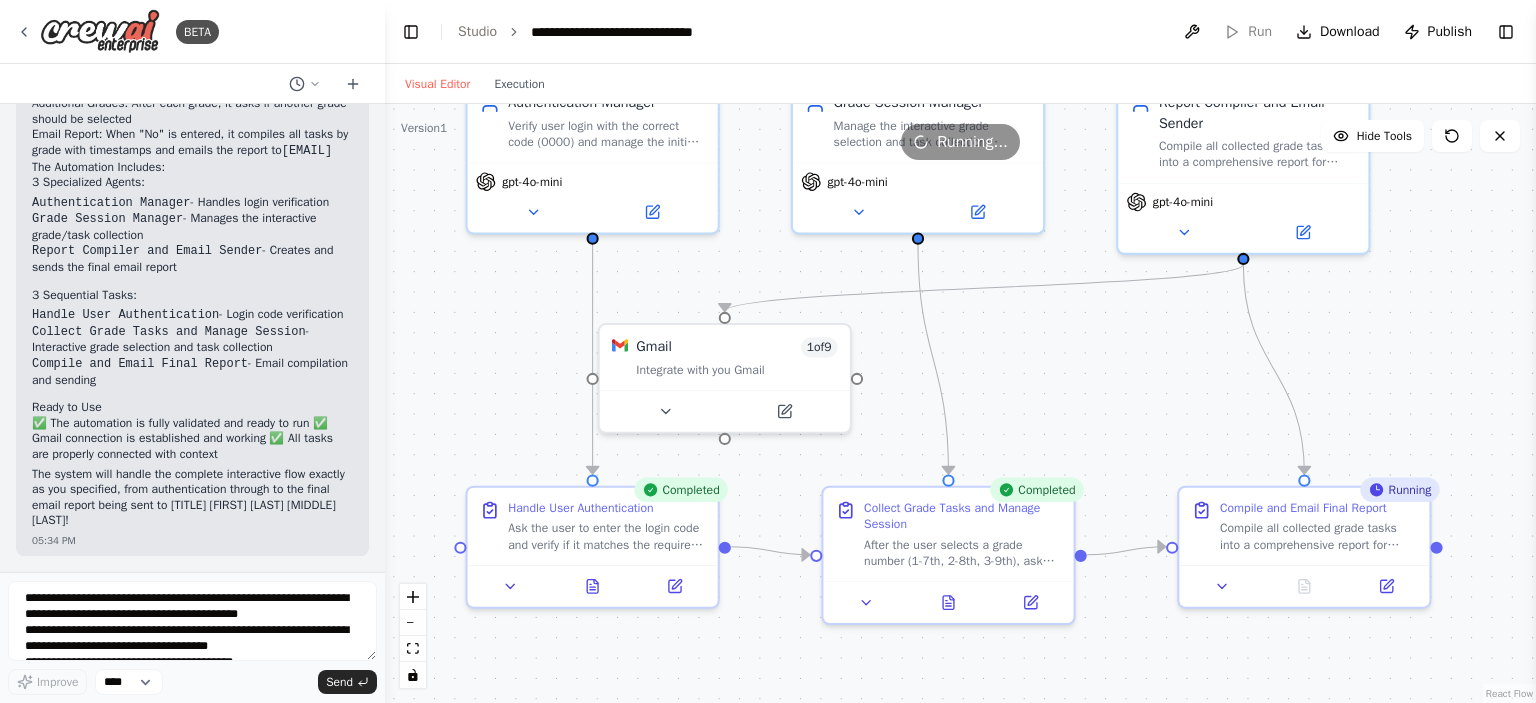 drag, startPoint x: 1132, startPoint y: 436, endPoint x: 1120, endPoint y: 383, distance: 54.34151 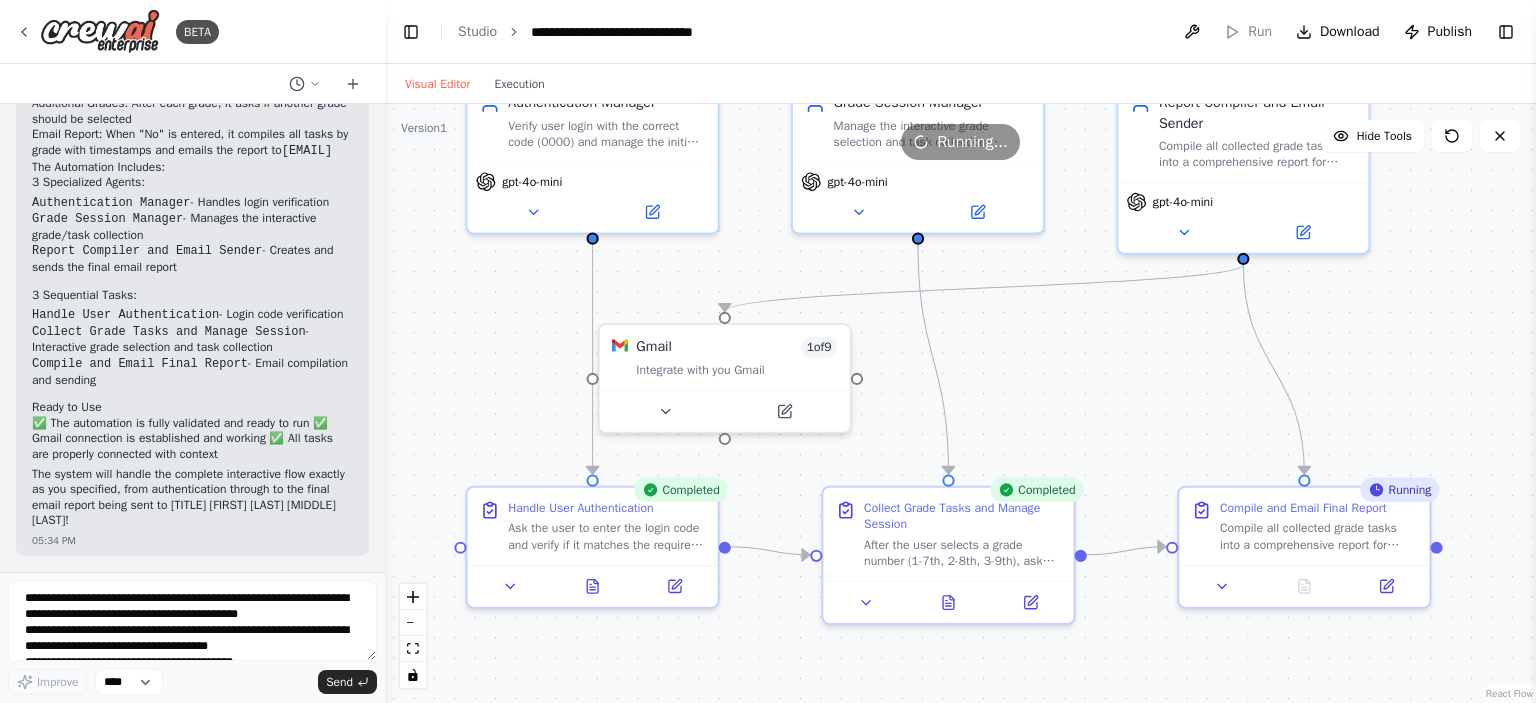 click on ".deletable-edge-delete-btn {
width: 20px;
height: 20px;
border: 0px solid #ffffff;
color: #6b7280;
background-color: #f8fafc;
cursor: pointer;
border-radius: 50%;
font-size: 12px;
padding: 3px;
display: flex;
align-items: center;
justify-content: center;
transition: all 0.2s cubic-bezier(0.4, 0, 0.2, 1);
box-shadow: 0 2px 4px rgba(0, 0, 0, 0.1);
}
.deletable-edge-delete-btn:hover {
background-color: #ef4444;
color: #ffffff;
border-color: #dc2626;
transform: scale(1.1);
box-shadow: 0 4px 12px rgba(239, 68, 68, 0.4);
}
.deletable-edge-delete-btn:active {
transform: scale(0.95);
box-shadow: 0 2px 4px rgba(239, 68, 68, 0.3);
}
Authentication Manager gpt-4o-mini Grade Session Manager gpt-4o-mini" at bounding box center [960, 403] 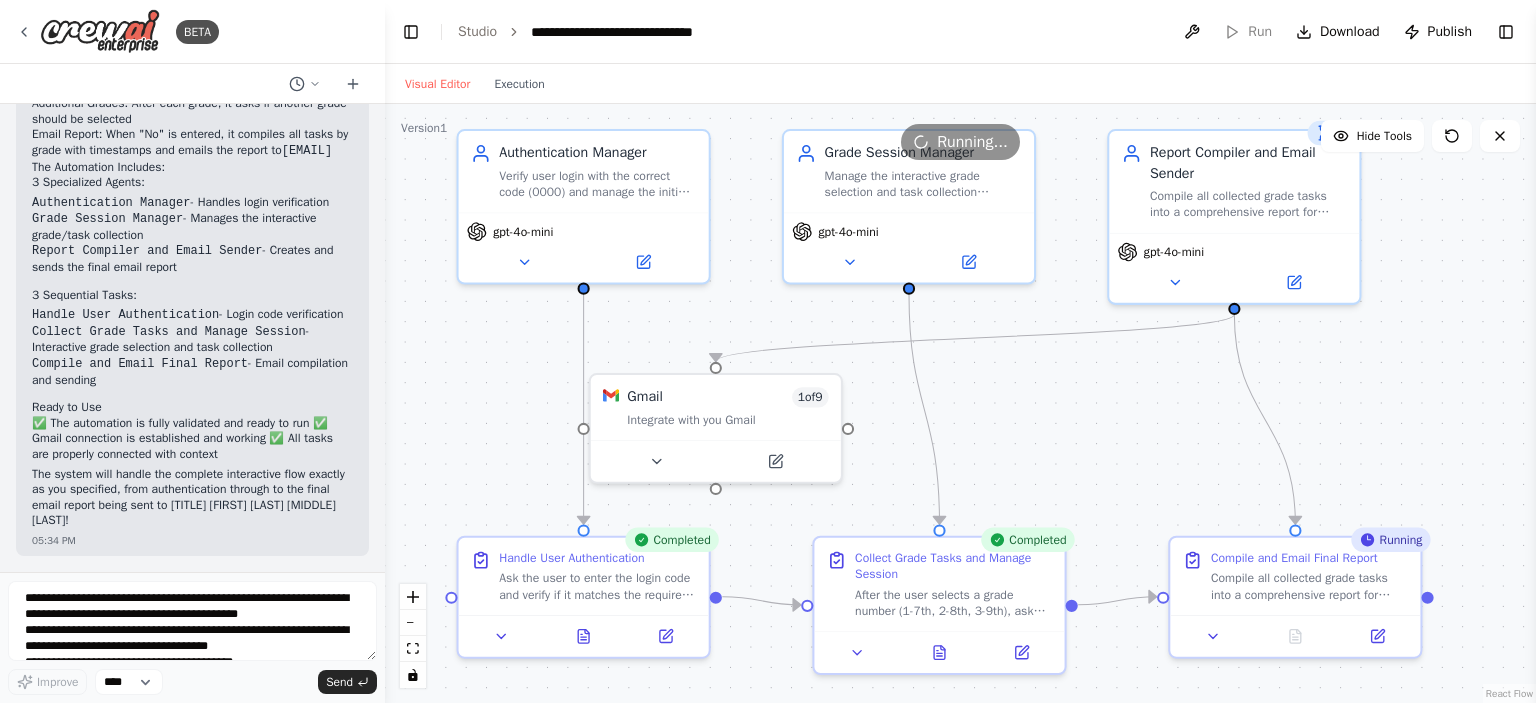 drag, startPoint x: 1120, startPoint y: 363, endPoint x: 1109, endPoint y: 418, distance: 56.089214 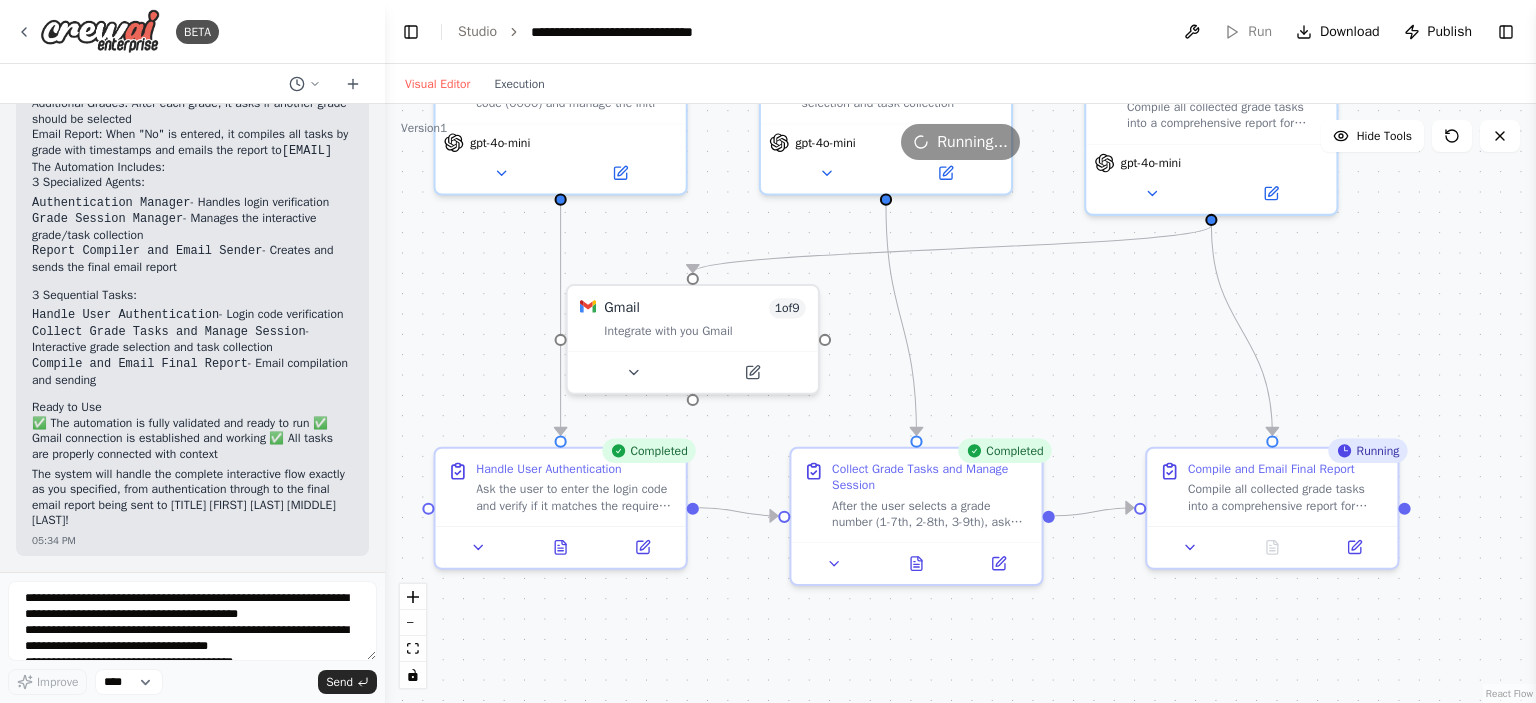 drag, startPoint x: 1048, startPoint y: 447, endPoint x: 1027, endPoint y: 353, distance: 96.317184 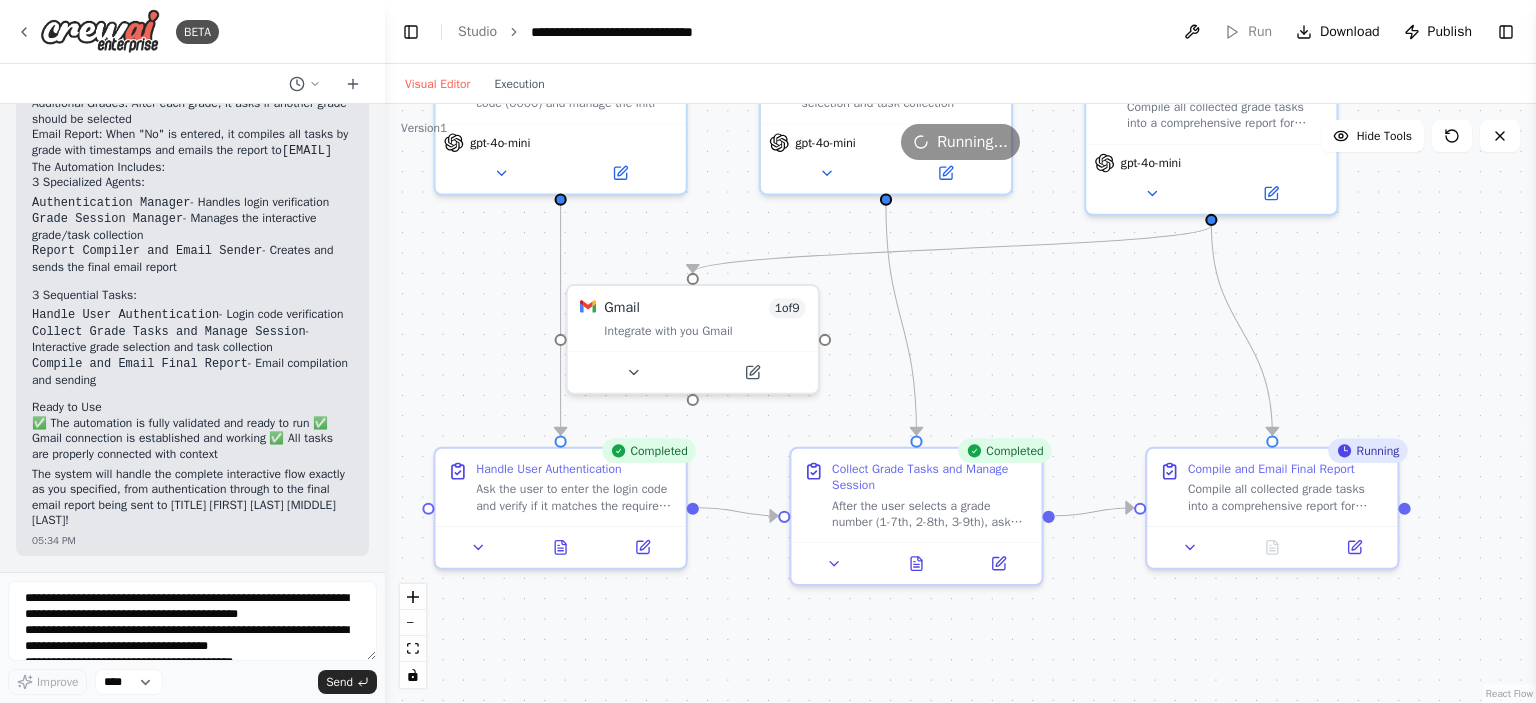click on ".deletable-edge-delete-btn {
width: 20px;
height: 20px;
border: 0px solid #ffffff;
color: #6b7280;
background-color: #f8fafc;
cursor: pointer;
border-radius: 50%;
font-size: 12px;
padding: 3px;
display: flex;
align-items: center;
justify-content: center;
transition: all 0.2s cubic-bezier(0.4, 0, 0.2, 1);
box-shadow: 0 2px 4px rgba(0, 0, 0, 0.1);
}
.deletable-edge-delete-btn:hover {
background-color: #ef4444;
color: #ffffff;
border-color: #dc2626;
transform: scale(1.1);
box-shadow: 0 4px 12px rgba(239, 68, 68, 0.4);
}
.deletable-edge-delete-btn:active {
transform: scale(0.95);
box-shadow: 0 2px 4px rgba(239, 68, 68, 0.3);
}
Authentication Manager gpt-4o-mini Grade Session Manager gpt-4o-mini" at bounding box center (960, 403) 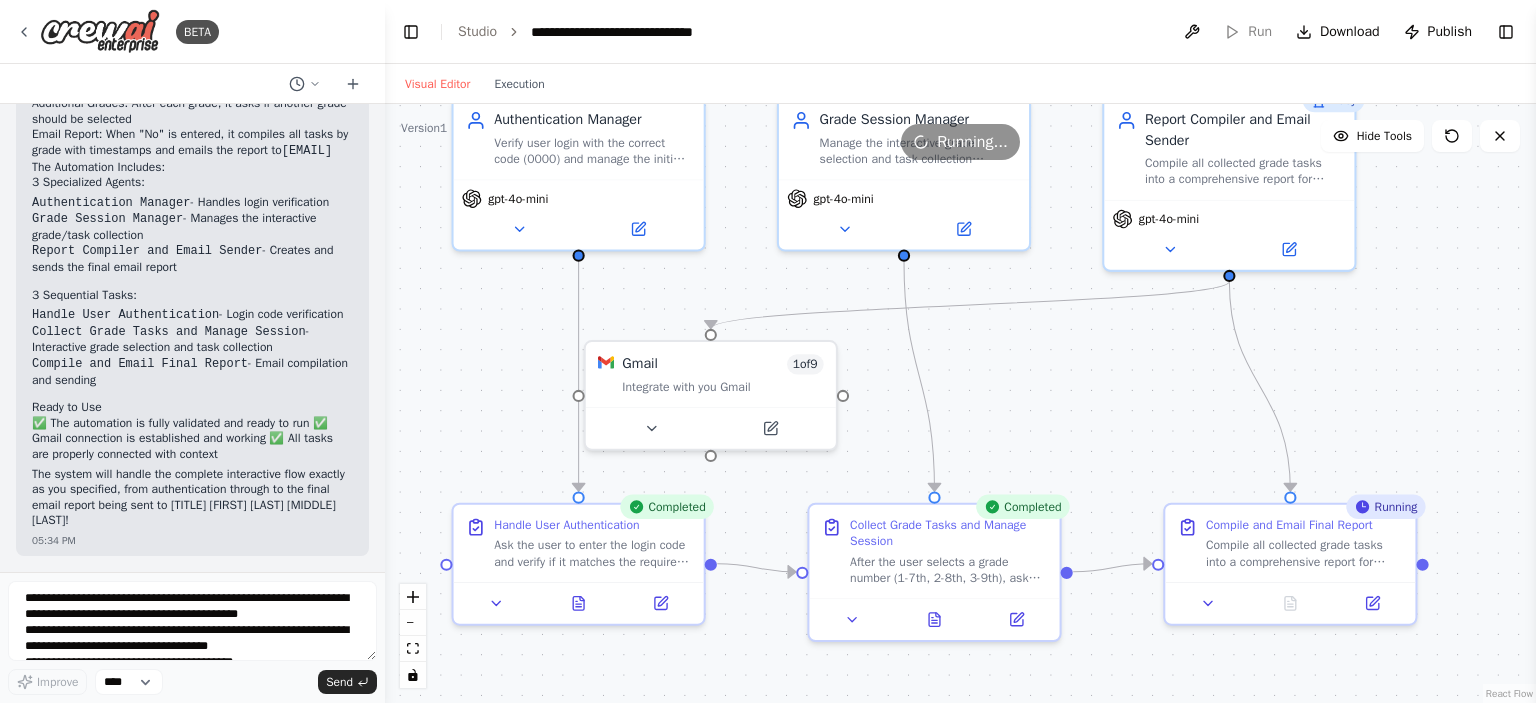drag, startPoint x: 990, startPoint y: 312, endPoint x: 1008, endPoint y: 368, distance: 58.821766 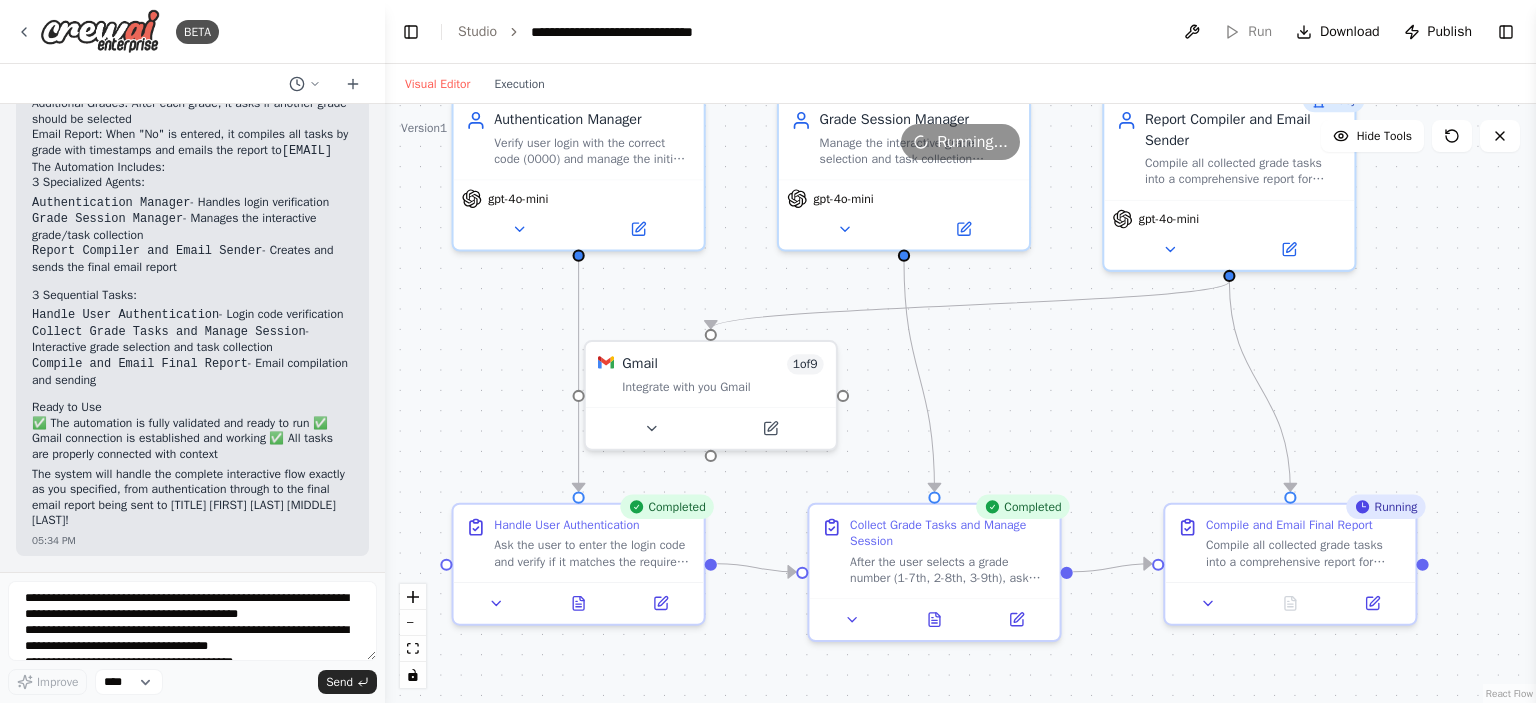 click on ".deletable-edge-delete-btn {
width: 20px;
height: 20px;
border: 0px solid #ffffff;
color: #6b7280;
background-color: #f8fafc;
cursor: pointer;
border-radius: 50%;
font-size: 12px;
padding: 3px;
display: flex;
align-items: center;
justify-content: center;
transition: all 0.2s cubic-bezier(0.4, 0, 0.2, 1);
box-shadow: 0 2px 4px rgba(0, 0, 0, 0.1);
}
.deletable-edge-delete-btn:hover {
background-color: #ef4444;
color: #ffffff;
border-color: #dc2626;
transform: scale(1.1);
box-shadow: 0 4px 12px rgba(239, 68, 68, 0.4);
}
.deletable-edge-delete-btn:active {
transform: scale(0.95);
box-shadow: 0 2px 4px rgba(239, 68, 68, 0.3);
}
Authentication Manager gpt-4o-mini Grade Session Manager gpt-4o-mini" at bounding box center (960, 403) 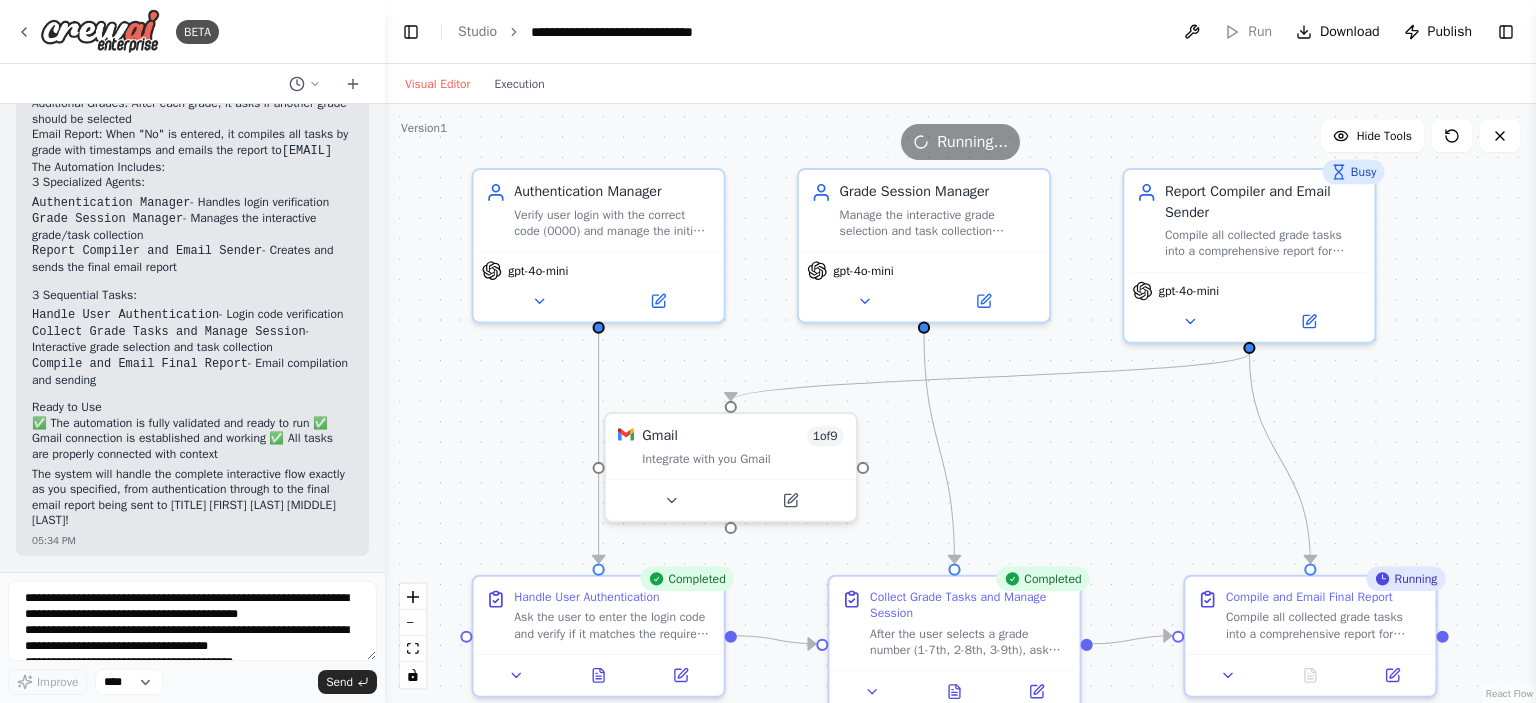 drag, startPoint x: 1117, startPoint y: 427, endPoint x: 1137, endPoint y: 499, distance: 74.726166 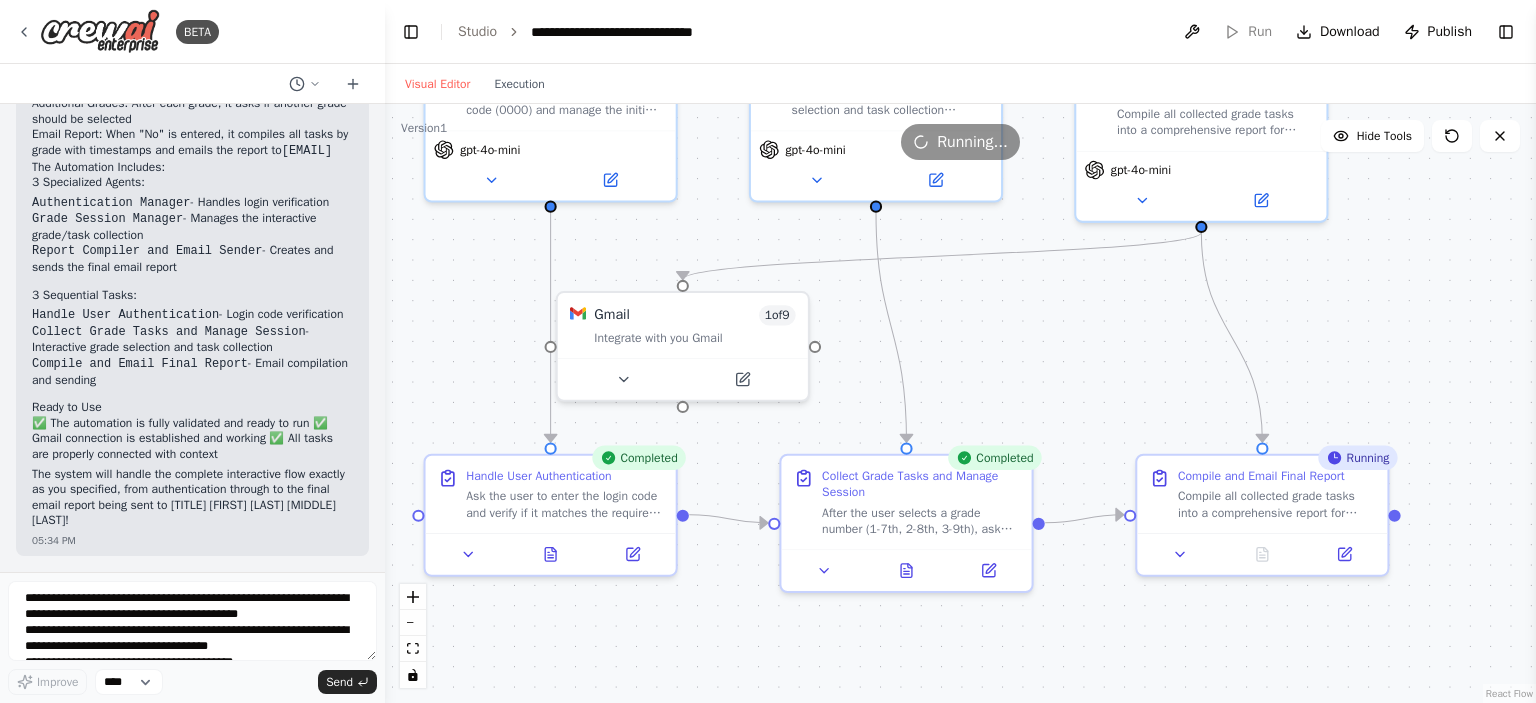drag, startPoint x: 1080, startPoint y: 434, endPoint x: 1040, endPoint y: 333, distance: 108.63241 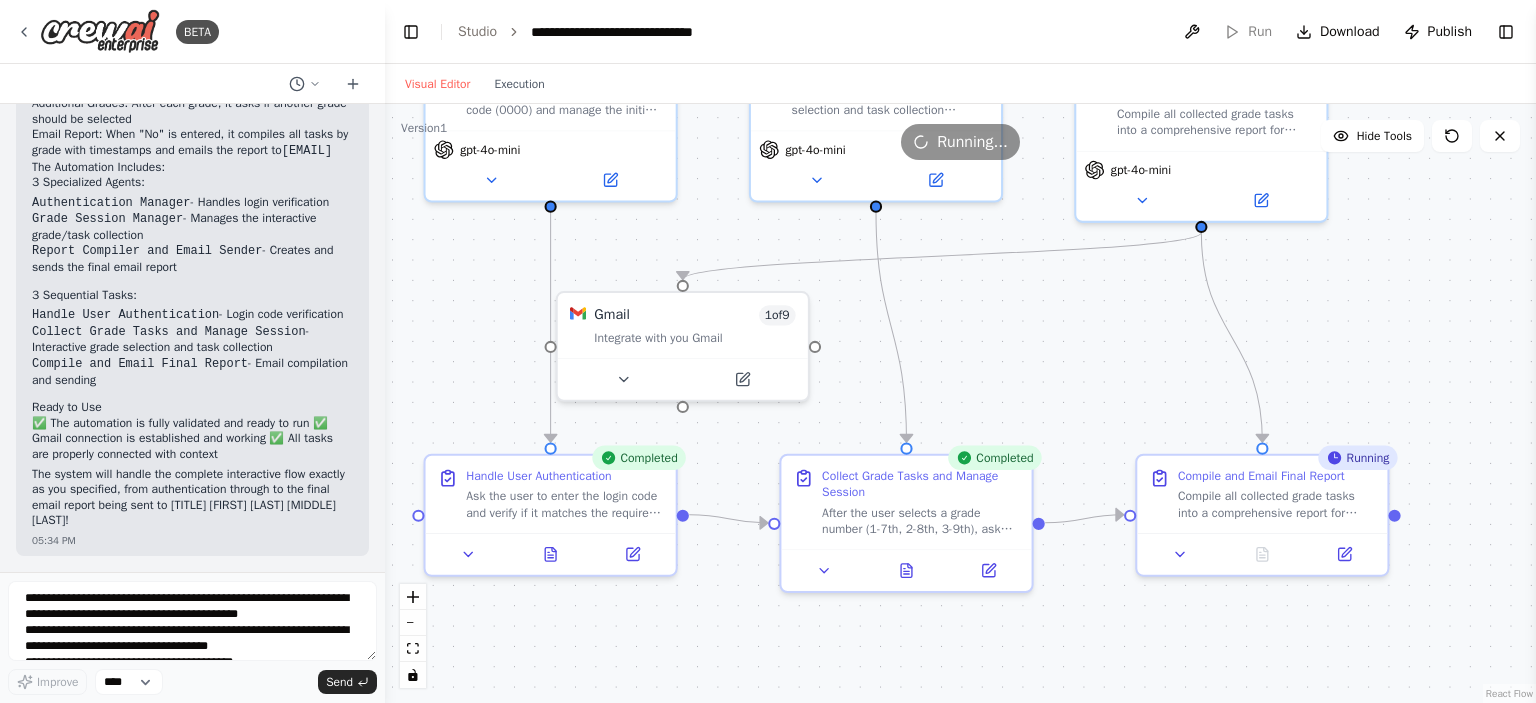 click on ".deletable-edge-delete-btn {
width: 20px;
height: 20px;
border: 0px solid #ffffff;
color: #6b7280;
background-color: #f8fafc;
cursor: pointer;
border-radius: 50%;
font-size: 12px;
padding: 3px;
display: flex;
align-items: center;
justify-content: center;
transition: all 0.2s cubic-bezier(0.4, 0, 0.2, 1);
box-shadow: 0 2px 4px rgba(0, 0, 0, 0.1);
}
.deletable-edge-delete-btn:hover {
background-color: #ef4444;
color: #ffffff;
border-color: #dc2626;
transform: scale(1.1);
box-shadow: 0 4px 12px rgba(239, 68, 68, 0.4);
}
.deletable-edge-delete-btn:active {
transform: scale(0.95);
box-shadow: 0 2px 4px rgba(239, 68, 68, 0.3);
}
Authentication Manager gpt-4o-mini Grade Session Manager gpt-4o-mini" at bounding box center [960, 403] 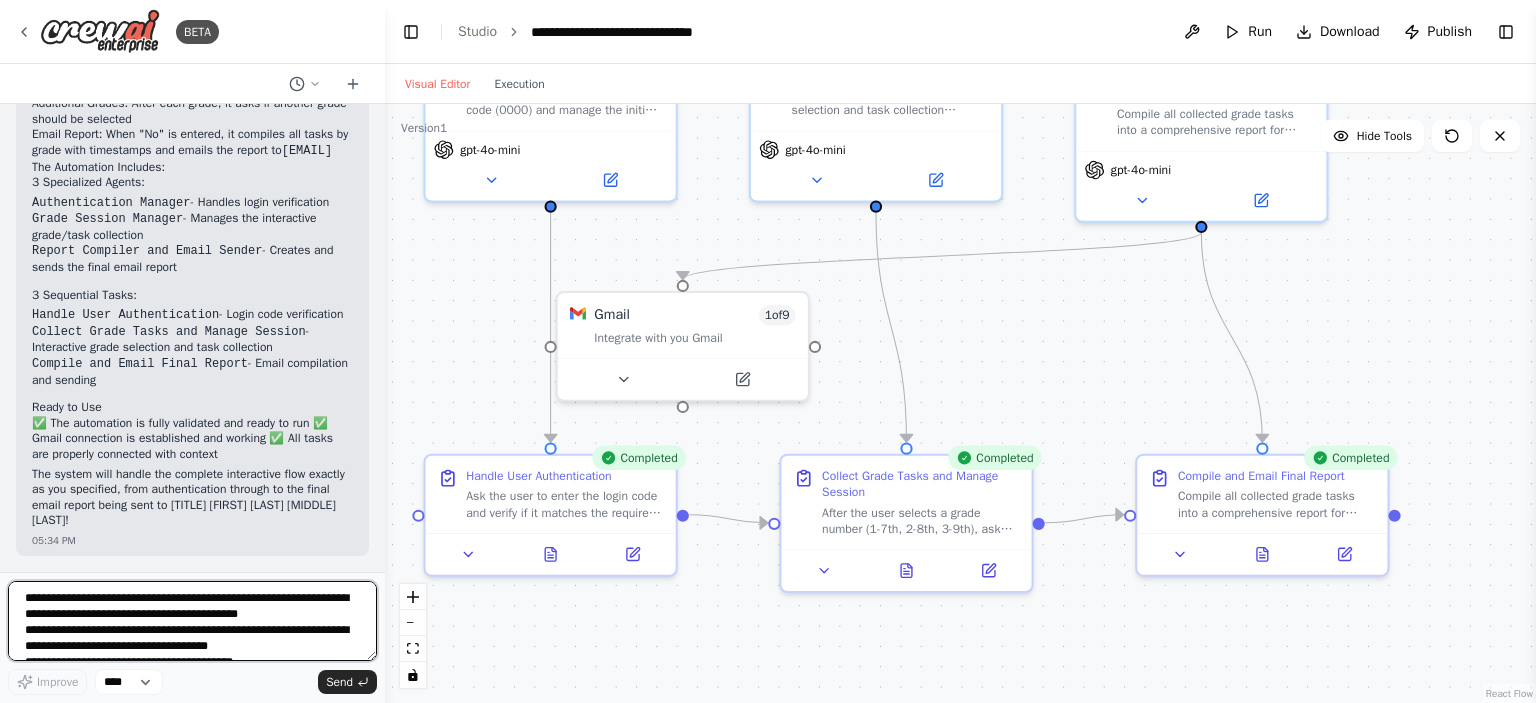 click at bounding box center [192, 621] 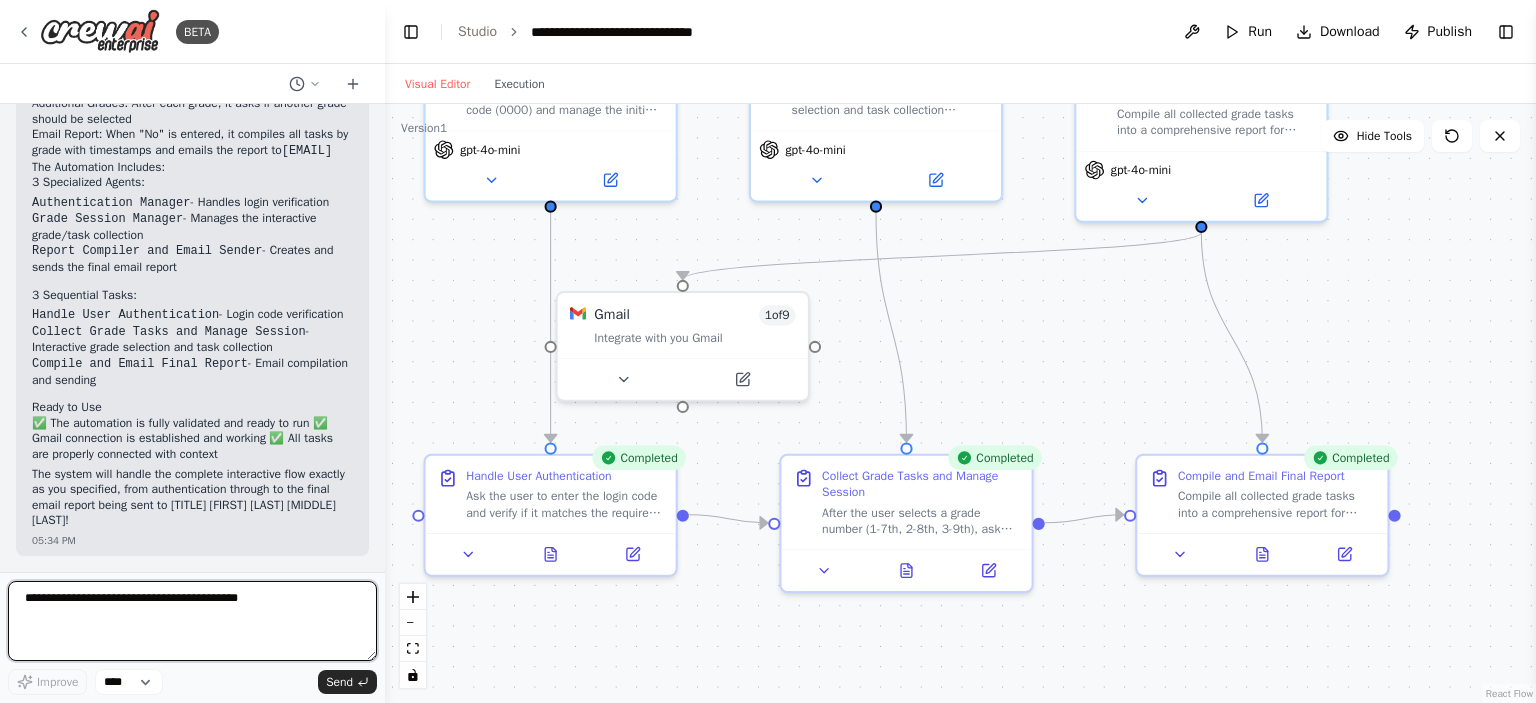 paste on "**********" 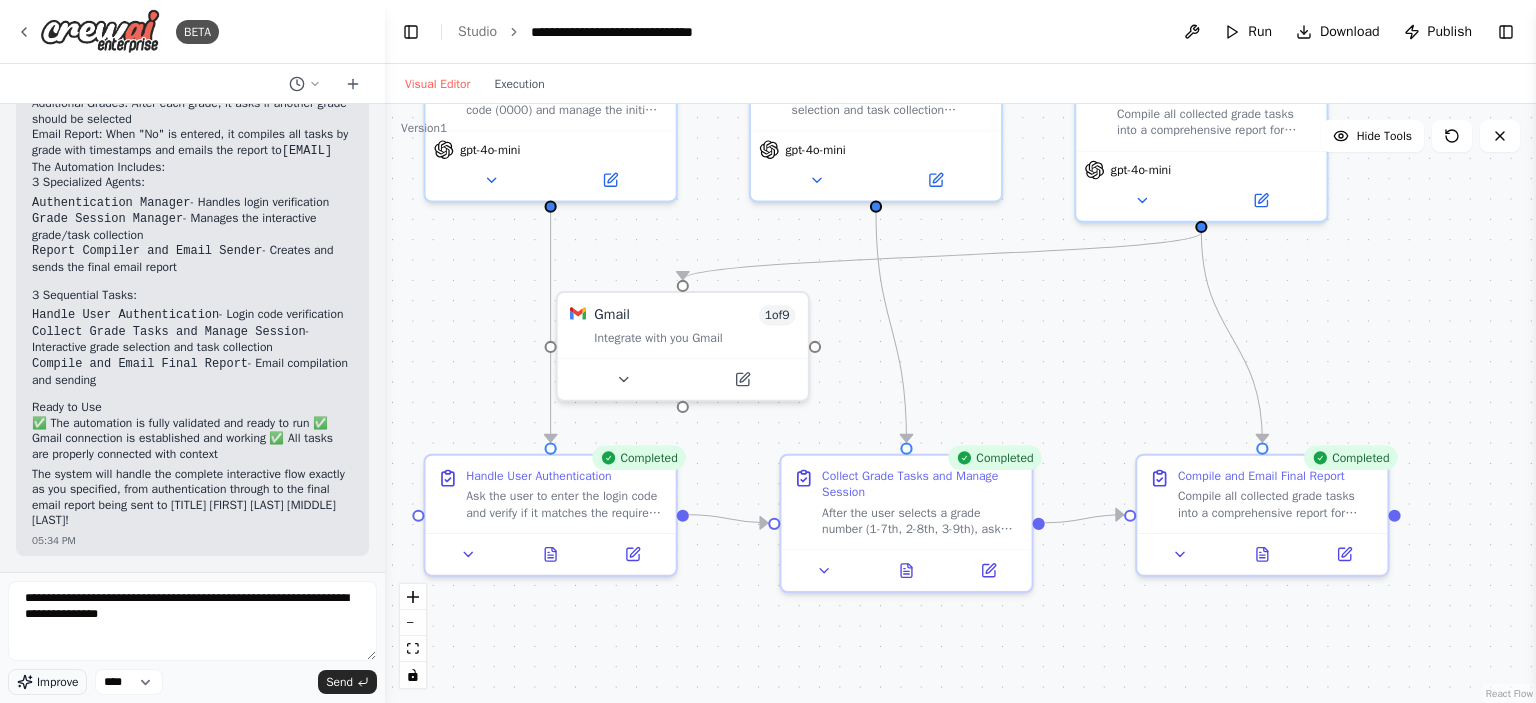 click on "Improve" at bounding box center [57, 682] 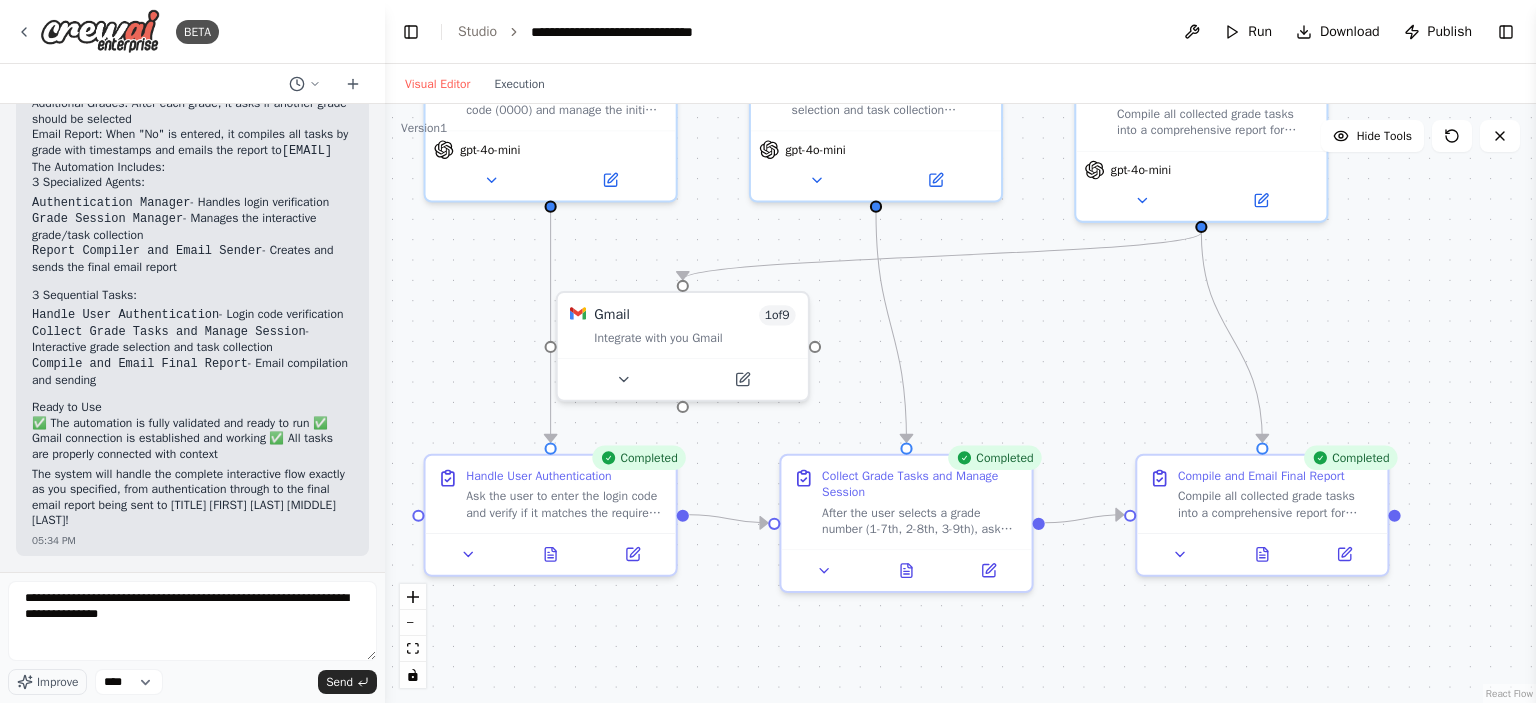 scroll, scrollTop: 100, scrollLeft: 0, axis: vertical 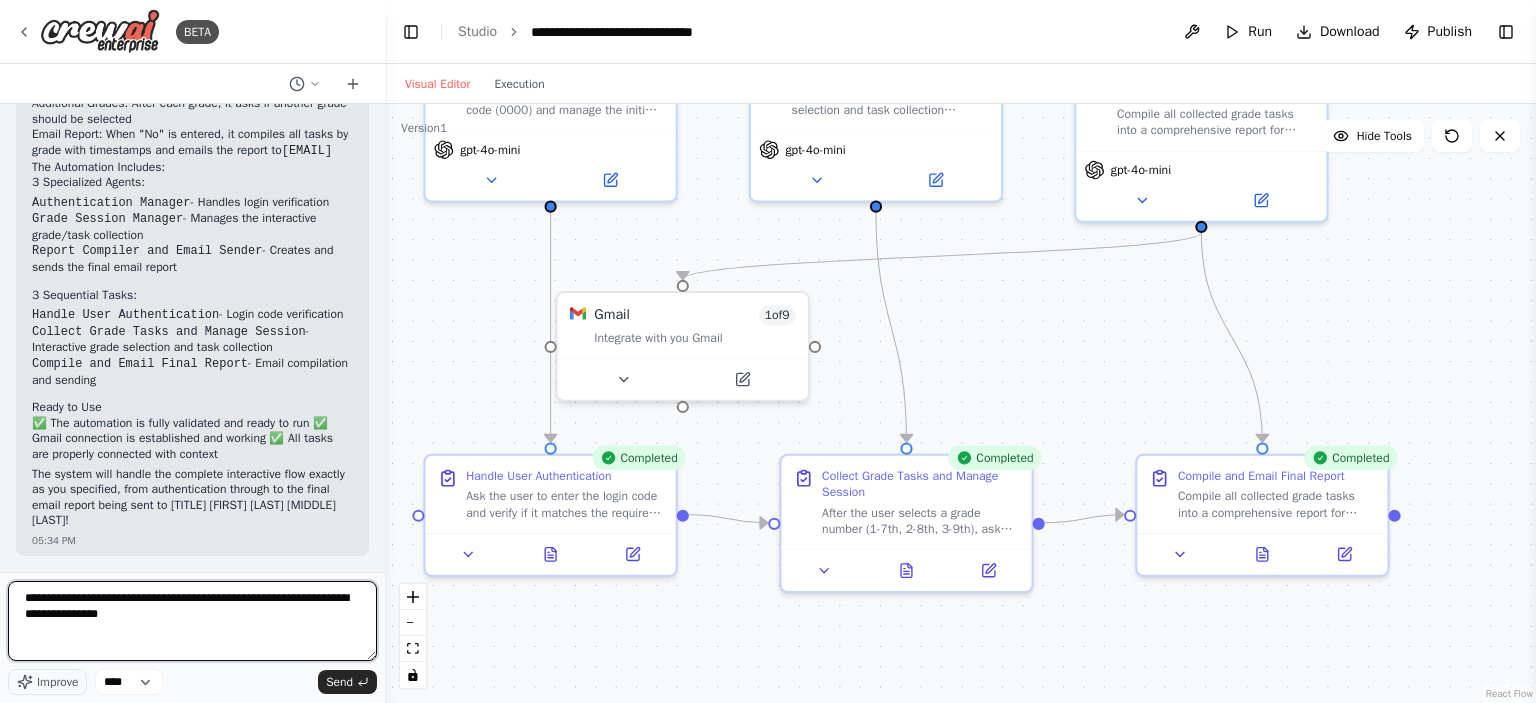 click on "**********" at bounding box center (192, 621) 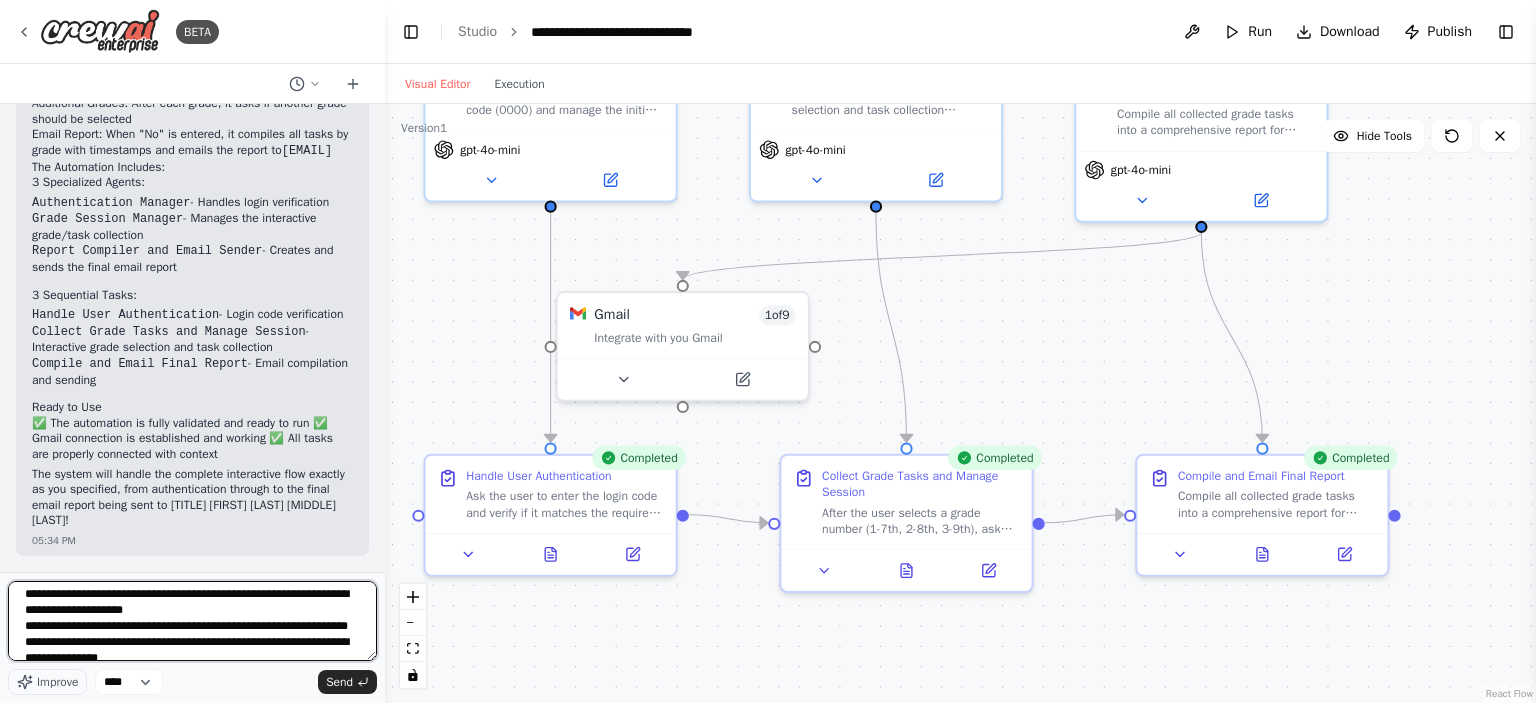 scroll, scrollTop: 200, scrollLeft: 0, axis: vertical 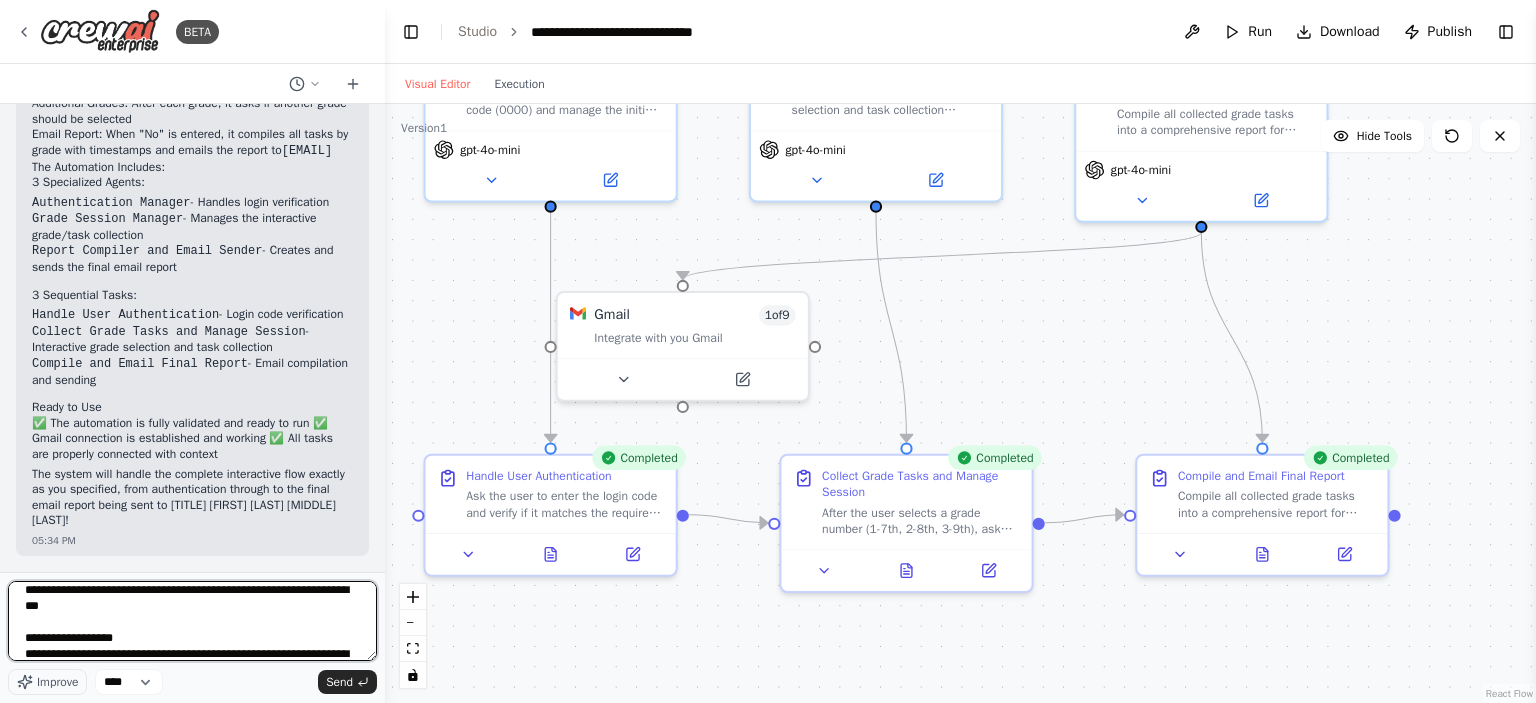 click on "**********" at bounding box center (192, 621) 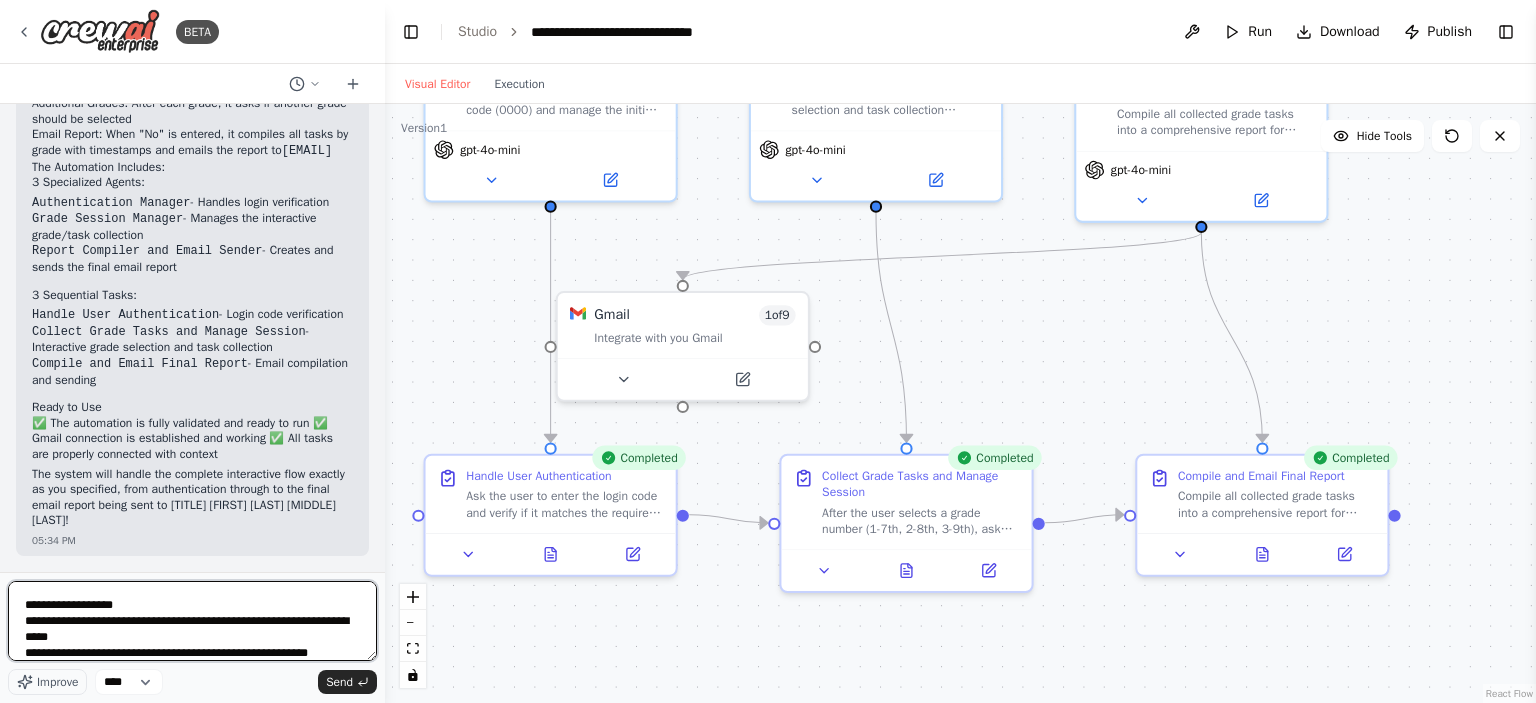 scroll, scrollTop: 249, scrollLeft: 0, axis: vertical 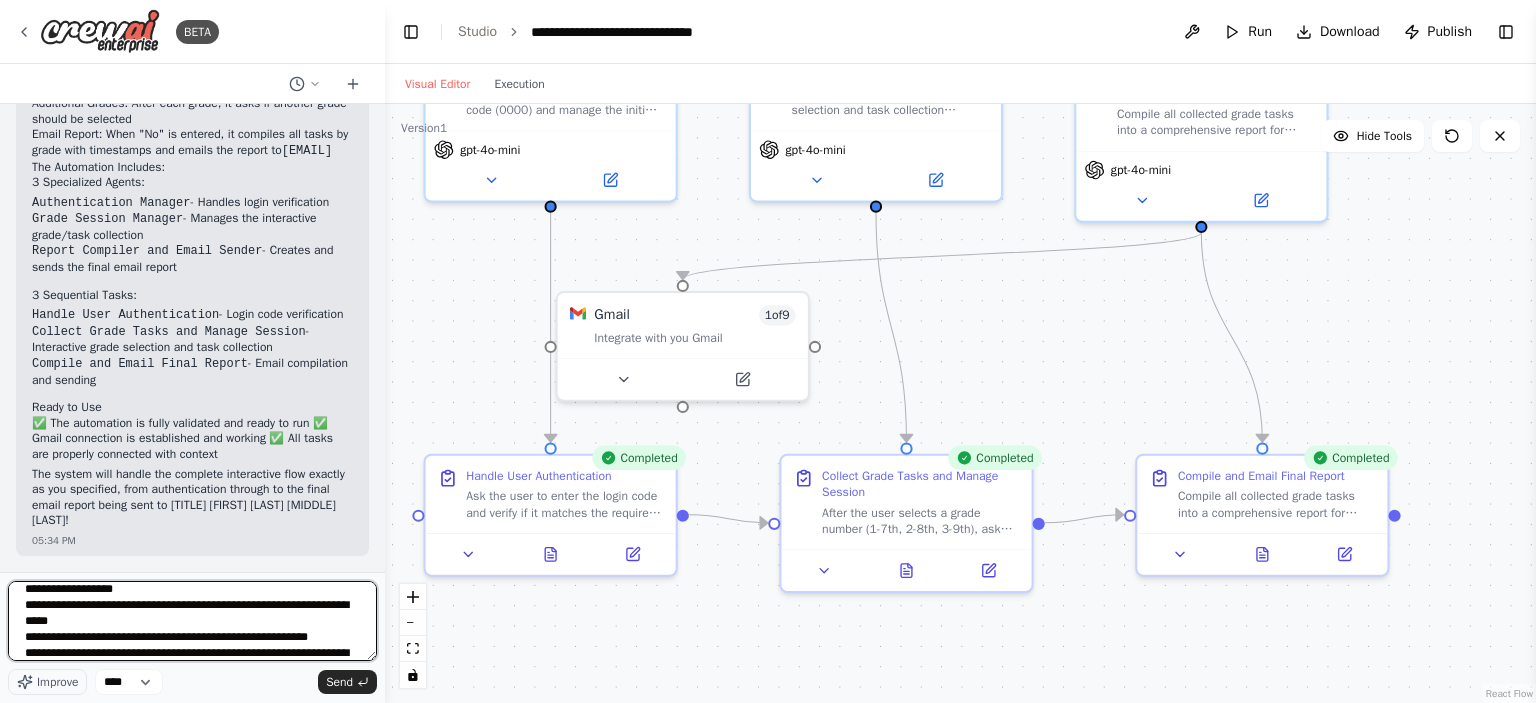drag, startPoint x: 112, startPoint y: 637, endPoint x: 9, endPoint y: 615, distance: 105.32331 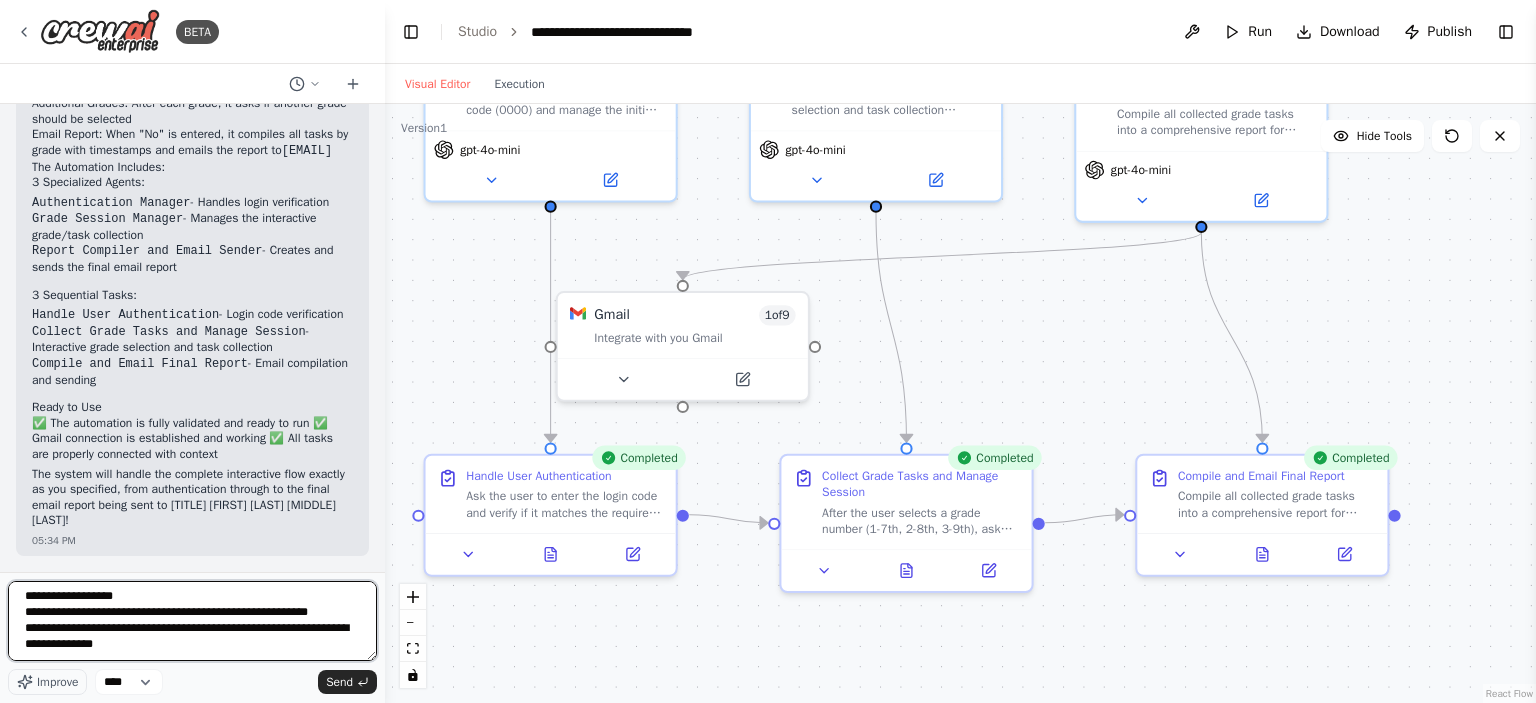 scroll, scrollTop: 233, scrollLeft: 0, axis: vertical 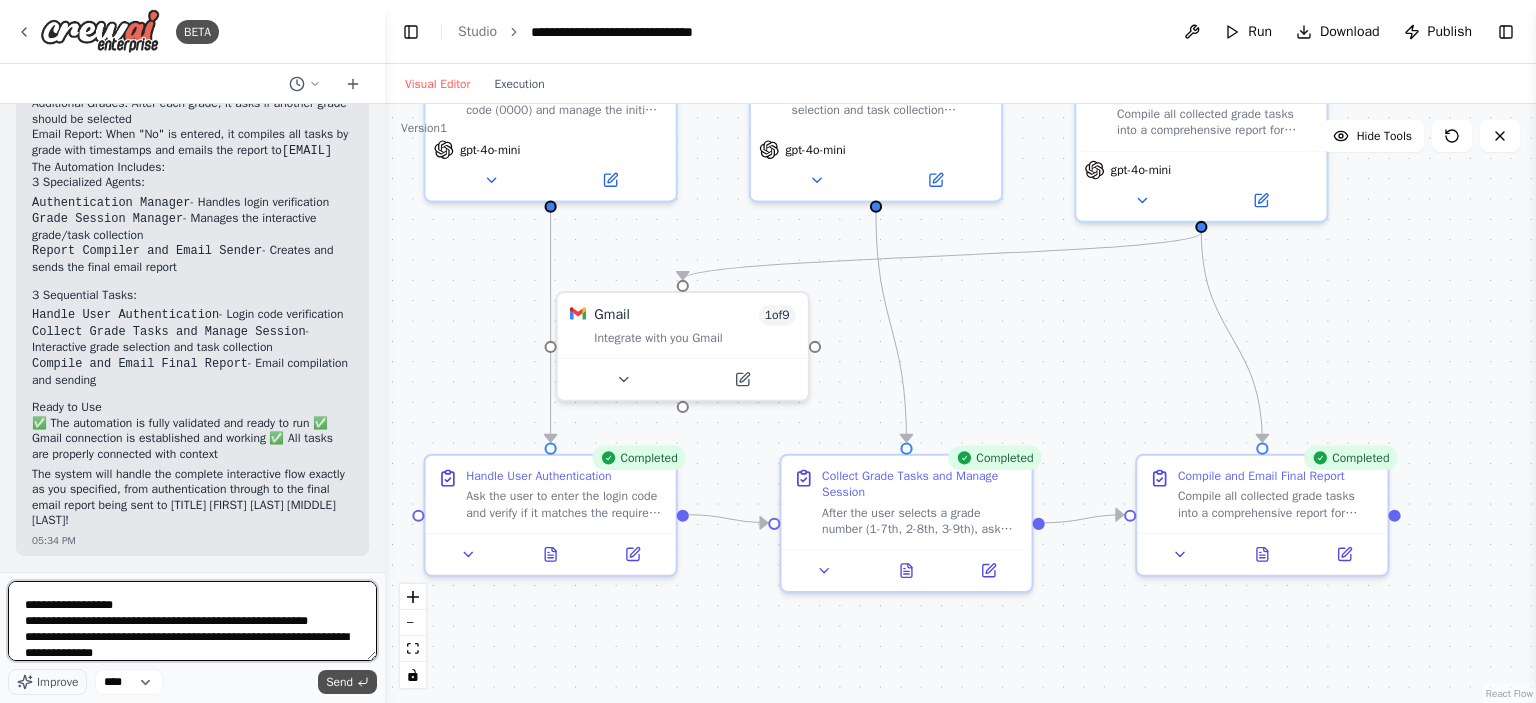 type on "**********" 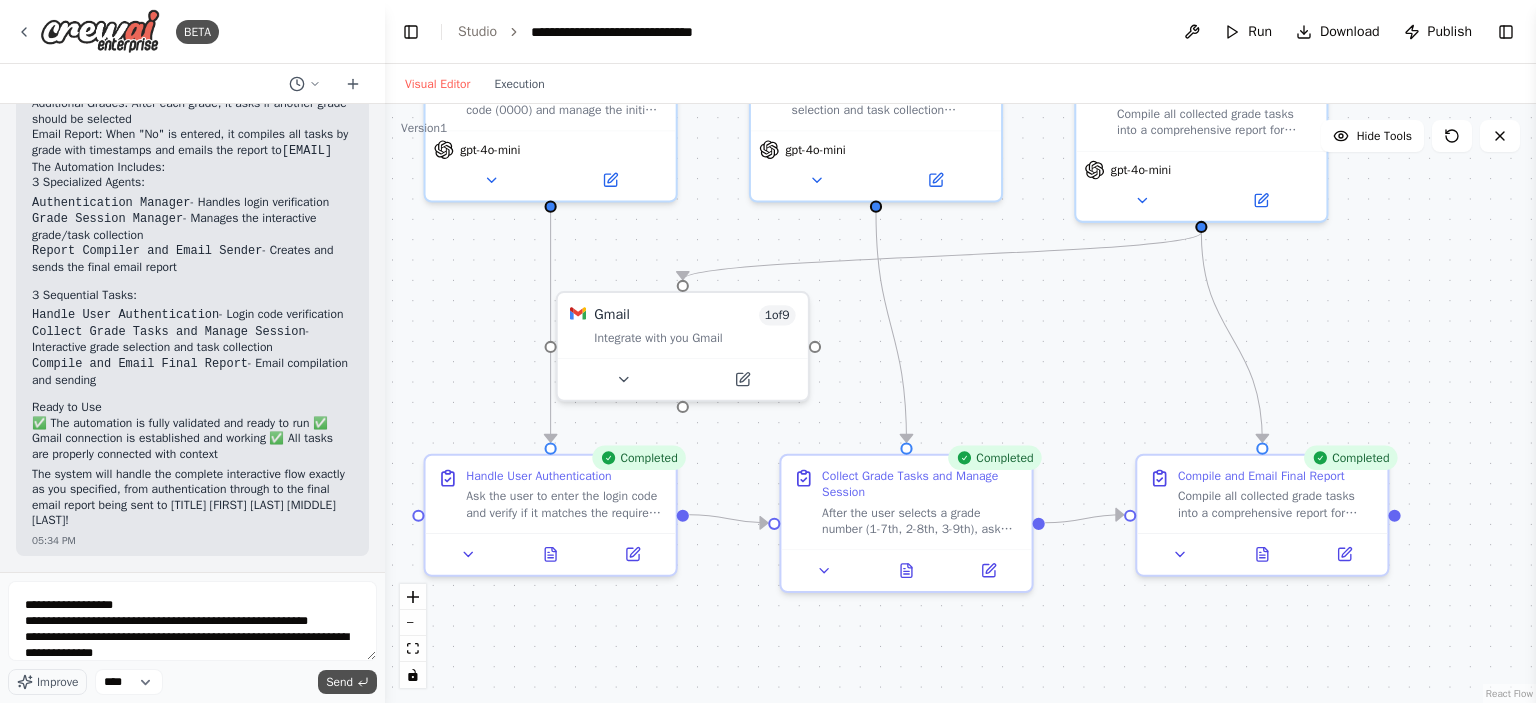 click on "Send" at bounding box center (339, 682) 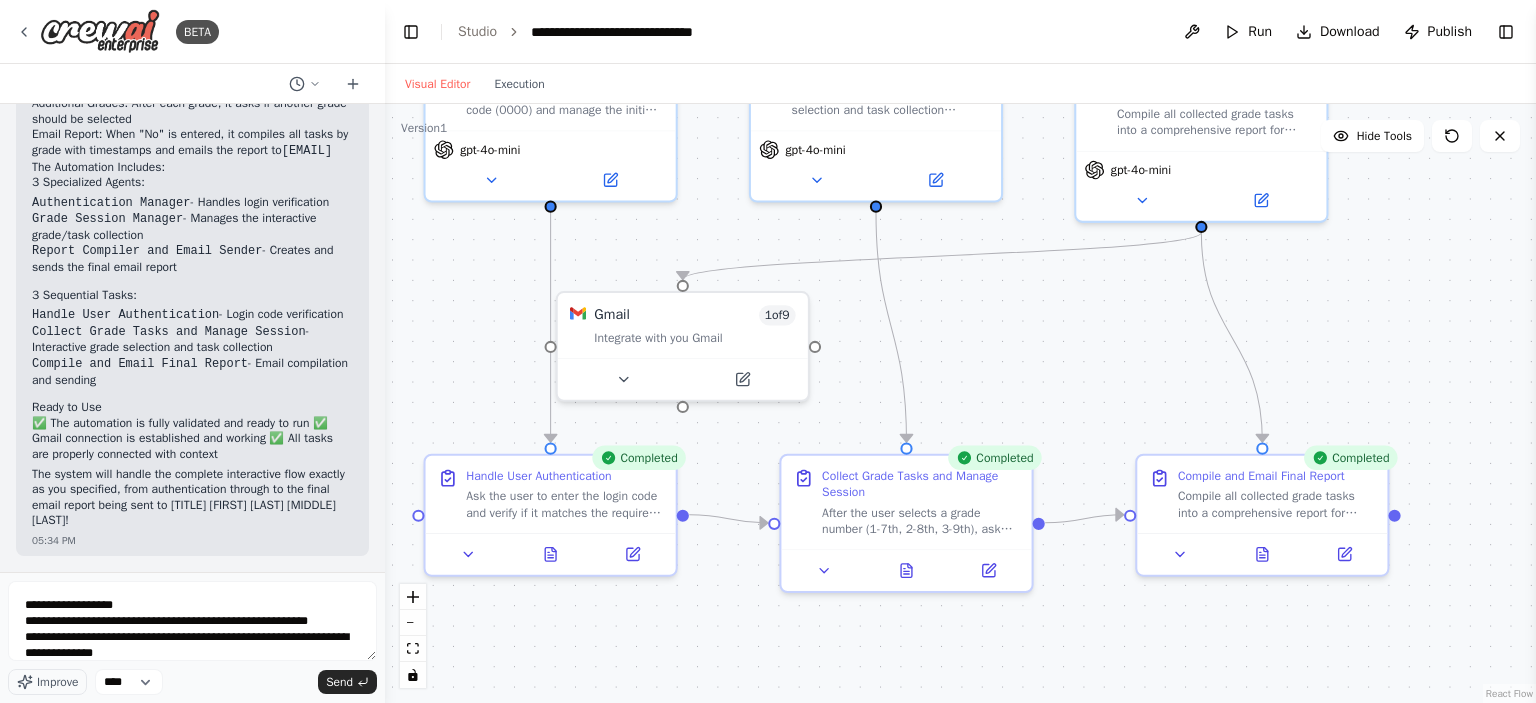 scroll, scrollTop: 2104, scrollLeft: 0, axis: vertical 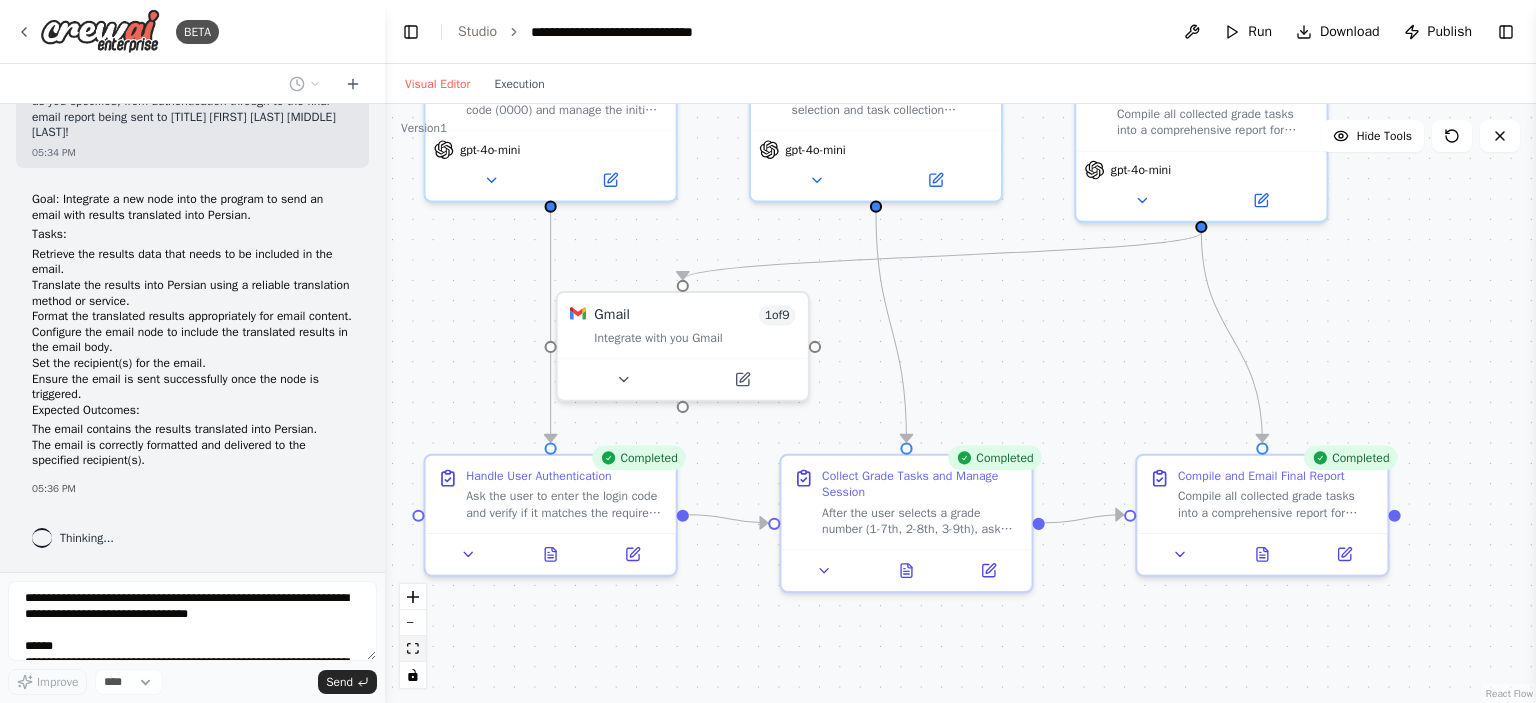 click 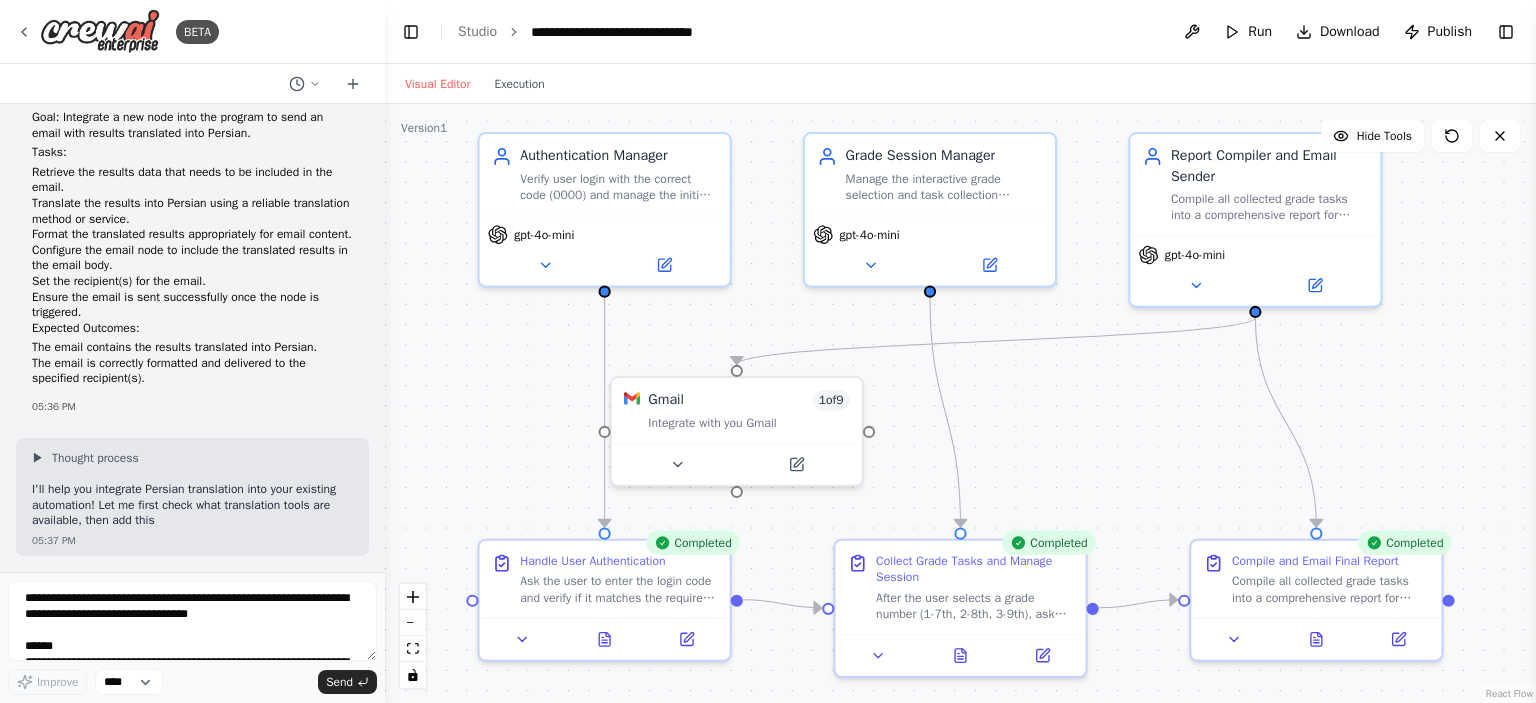 scroll, scrollTop: 2656, scrollLeft: 0, axis: vertical 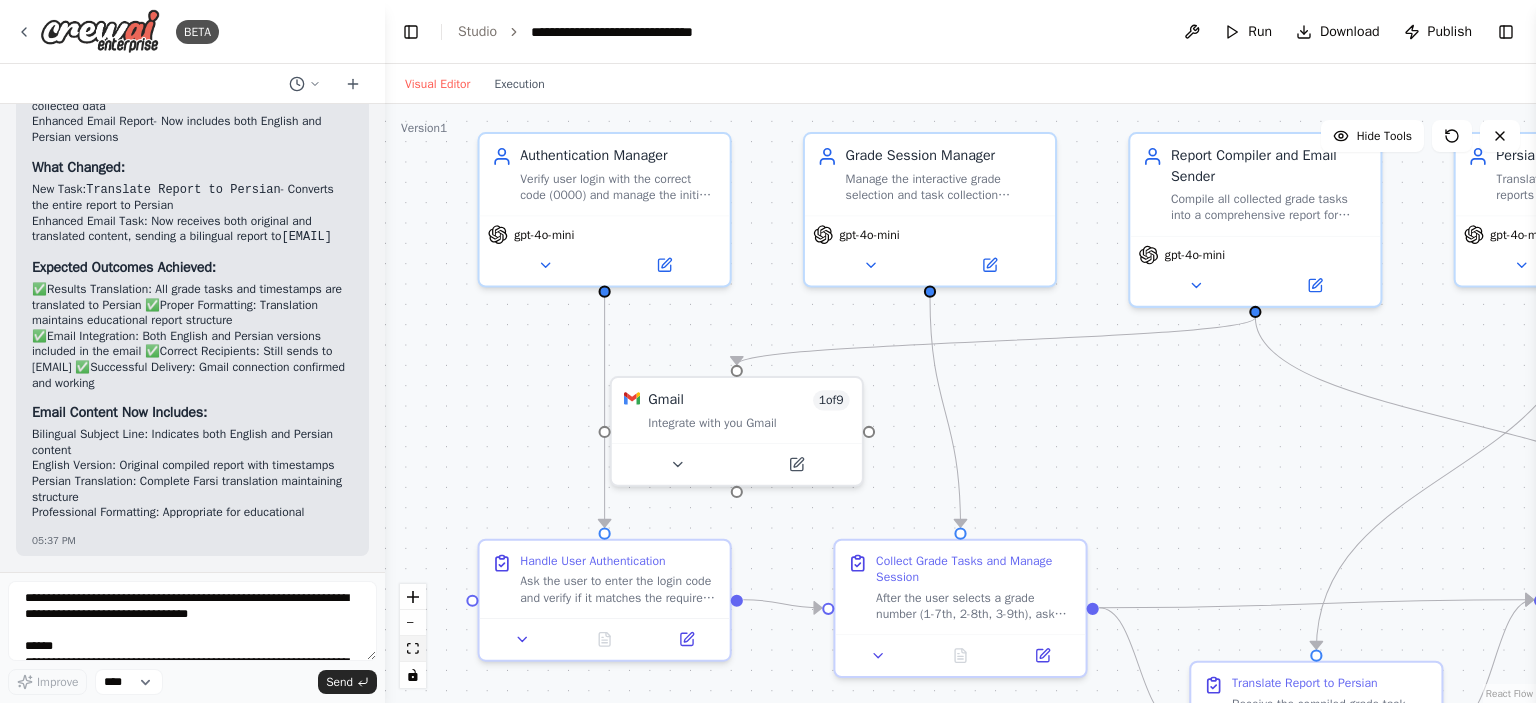 click at bounding box center (413, 649) 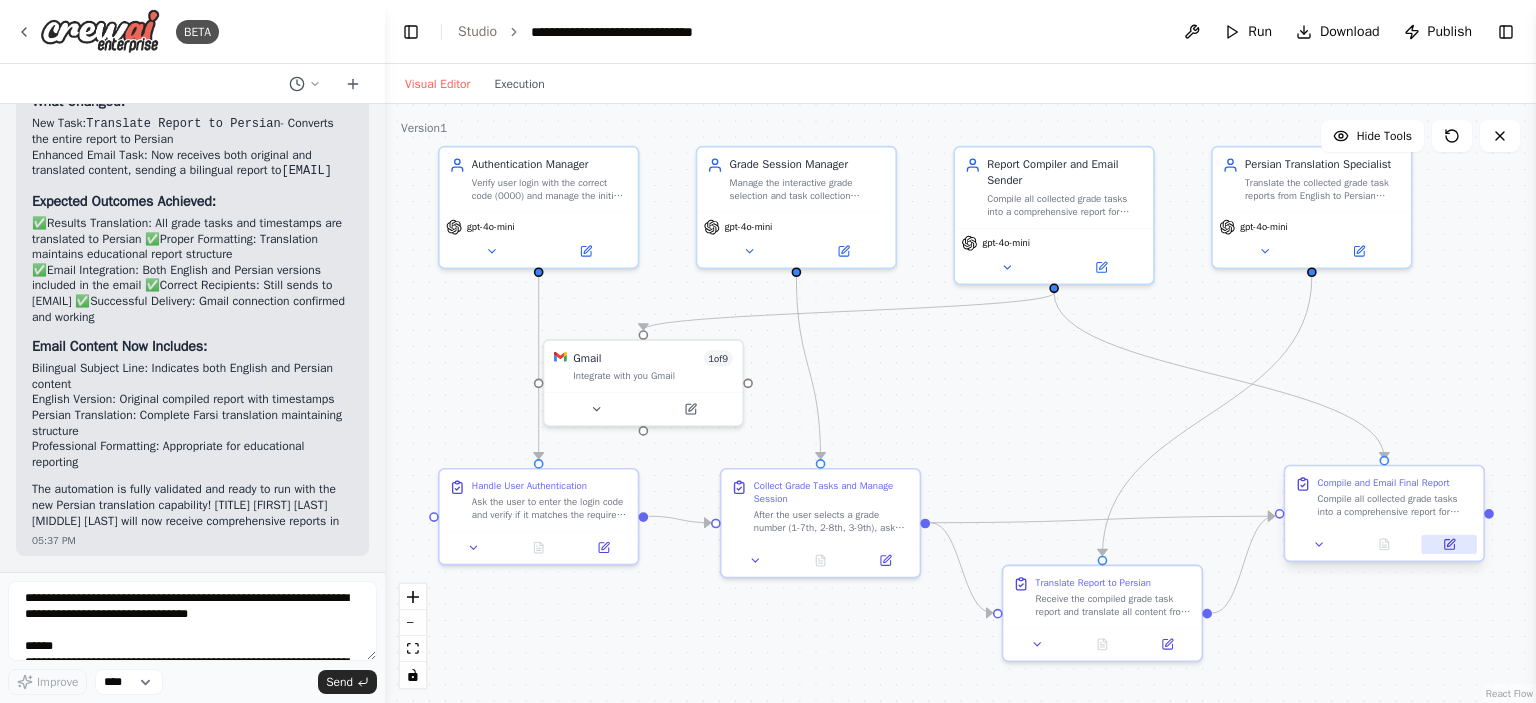 scroll, scrollTop: 4432, scrollLeft: 0, axis: vertical 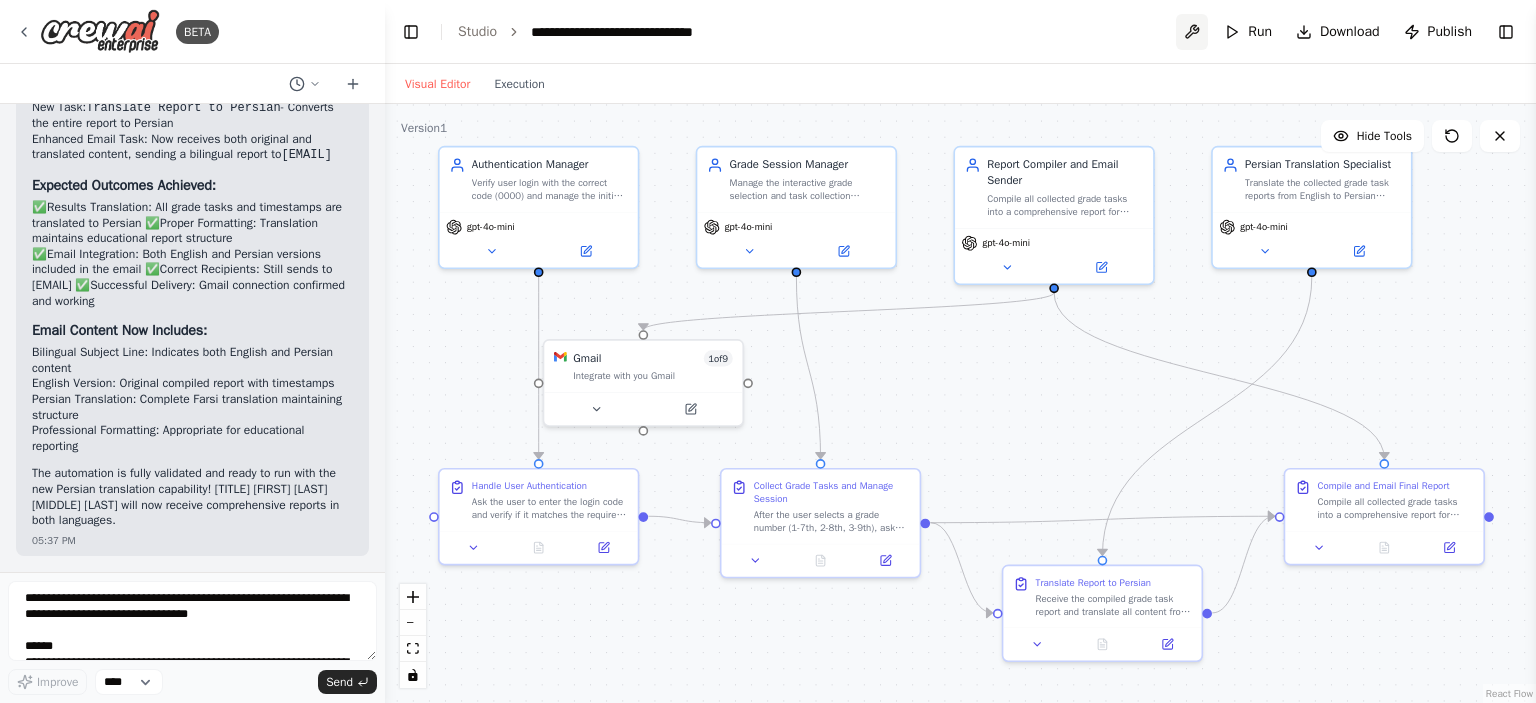click at bounding box center (1192, 32) 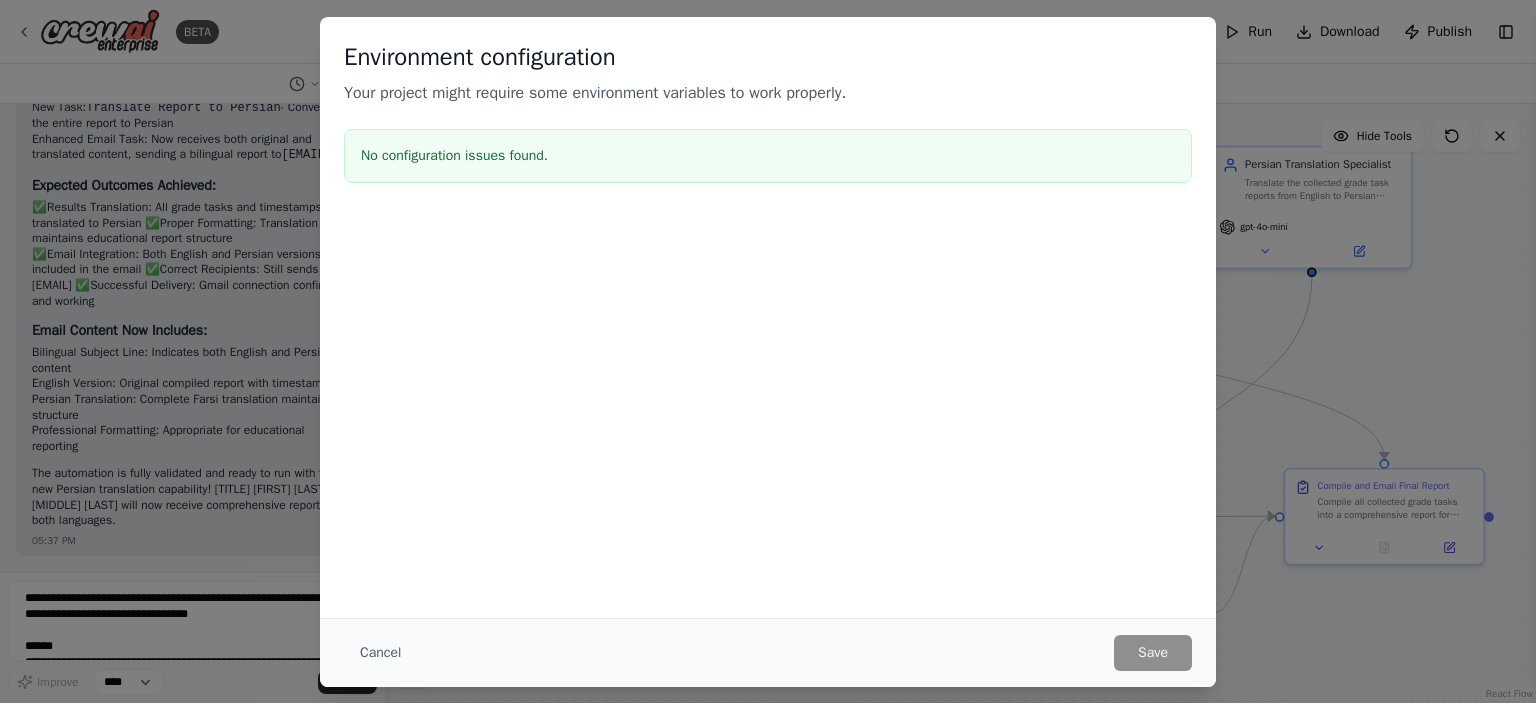drag, startPoint x: 396, startPoint y: 643, endPoint x: 448, endPoint y: 678, distance: 62.681736 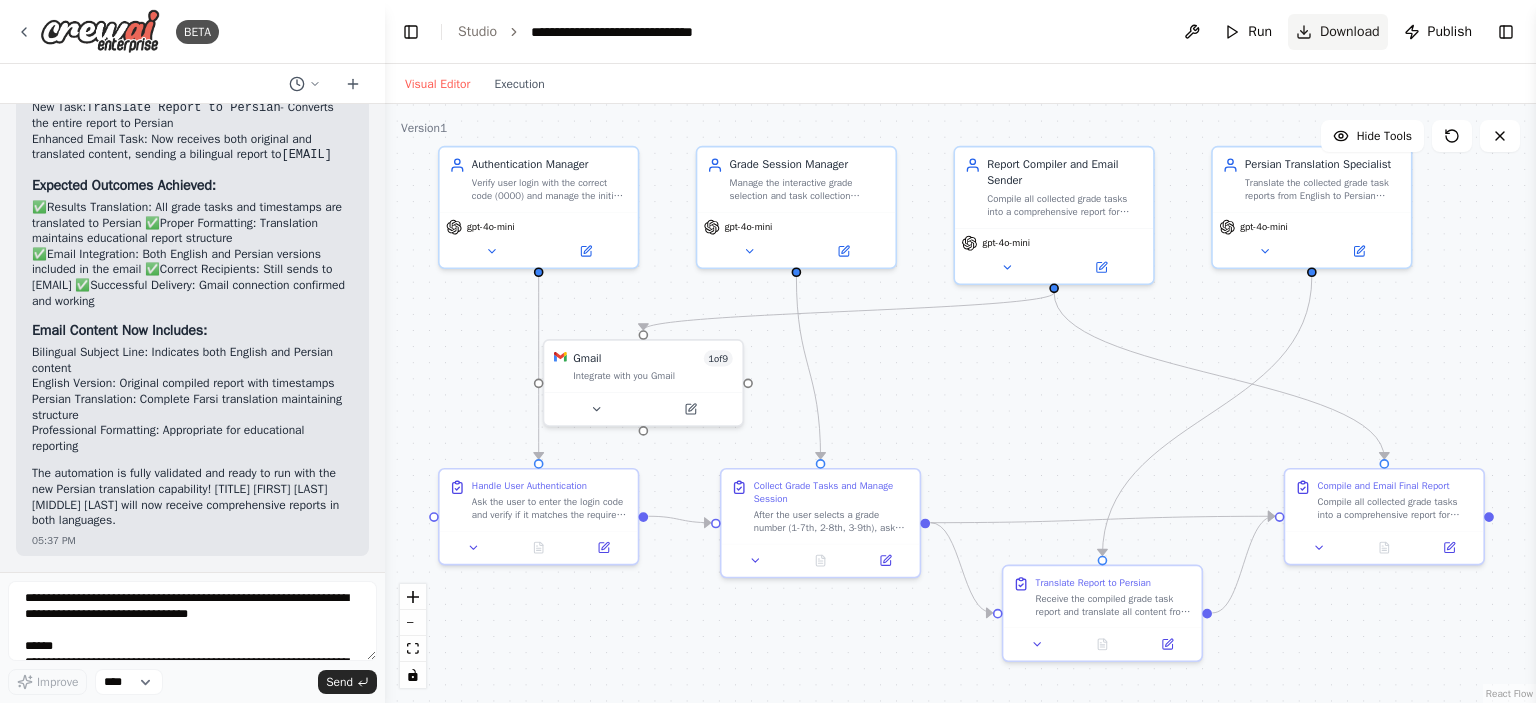 click on "Download" at bounding box center (1350, 32) 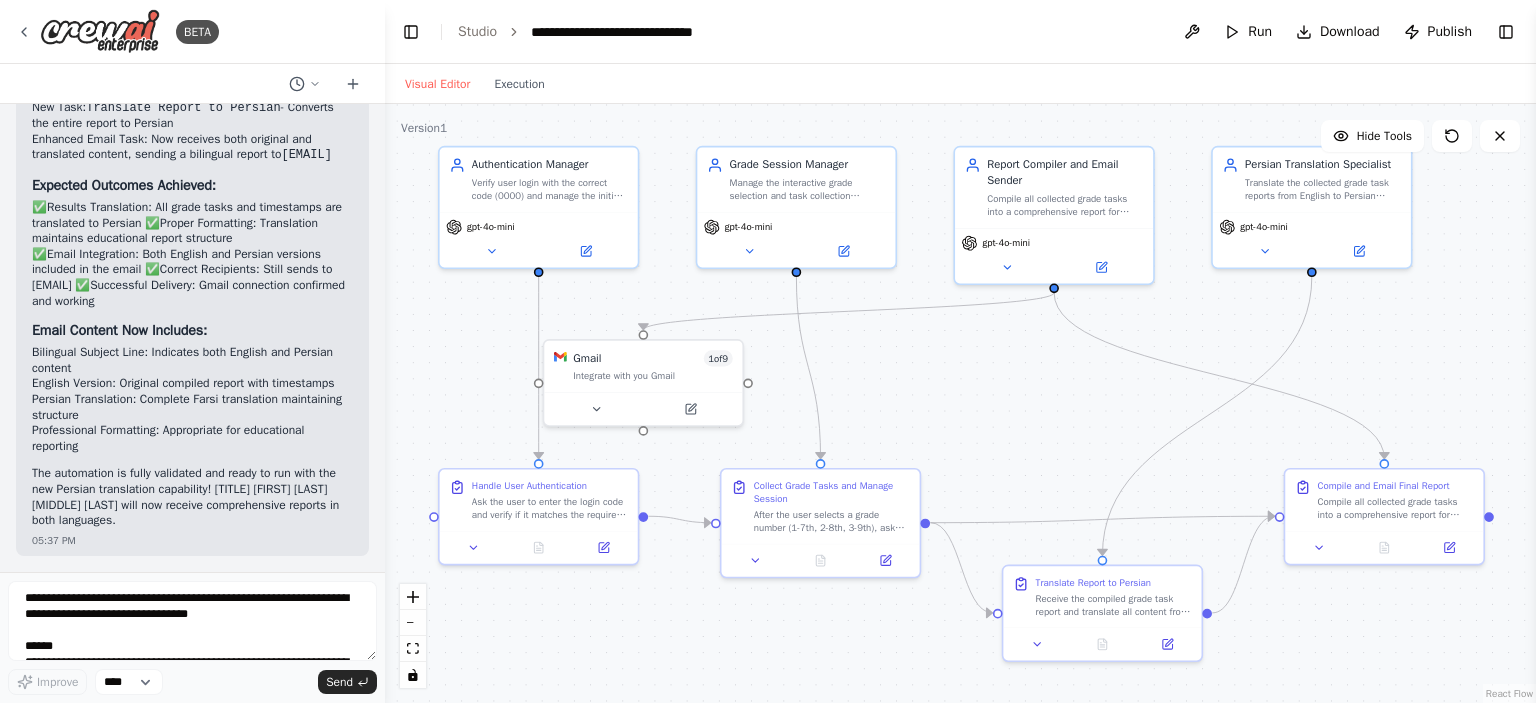 click on ".deletable-edge-delete-btn {
width: 20px;
height: 20px;
border: 0px solid #ffffff;
color: #6b7280;
background-color: #f8fafc;
cursor: pointer;
border-radius: 50%;
font-size: 12px;
padding: 3px;
display: flex;
align-items: center;
justify-content: center;
transition: all 0.2s cubic-bezier(0.4, 0, 0.2, 1);
box-shadow: 0 2px 4px rgba(0, 0, 0, 0.1);
}
.deletable-edge-delete-btn:hover {
background-color: #ef4444;
color: #ffffff;
border-color: #dc2626;
transform: scale(1.1);
box-shadow: 0 4px 12px rgba(239, 68, 68, 0.4);
}
.deletable-edge-delete-btn:active {
transform: scale(0.95);
box-shadow: 0 2px 4px rgba(239, 68, 68, 0.3);
}
Authentication Manager gpt-4o-mini Grade Session Manager gpt-4o-mini" at bounding box center (960, 403) 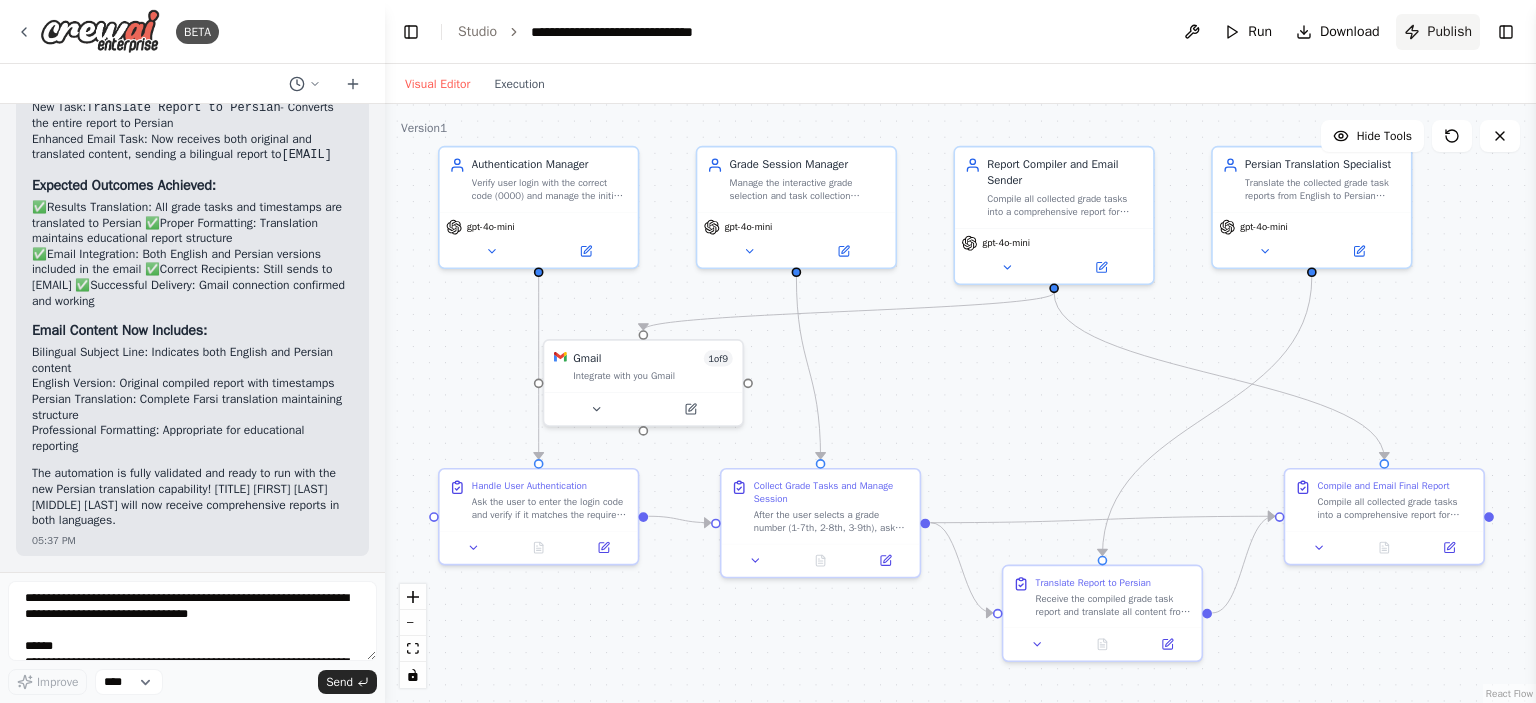 click on "Publish" at bounding box center [1450, 32] 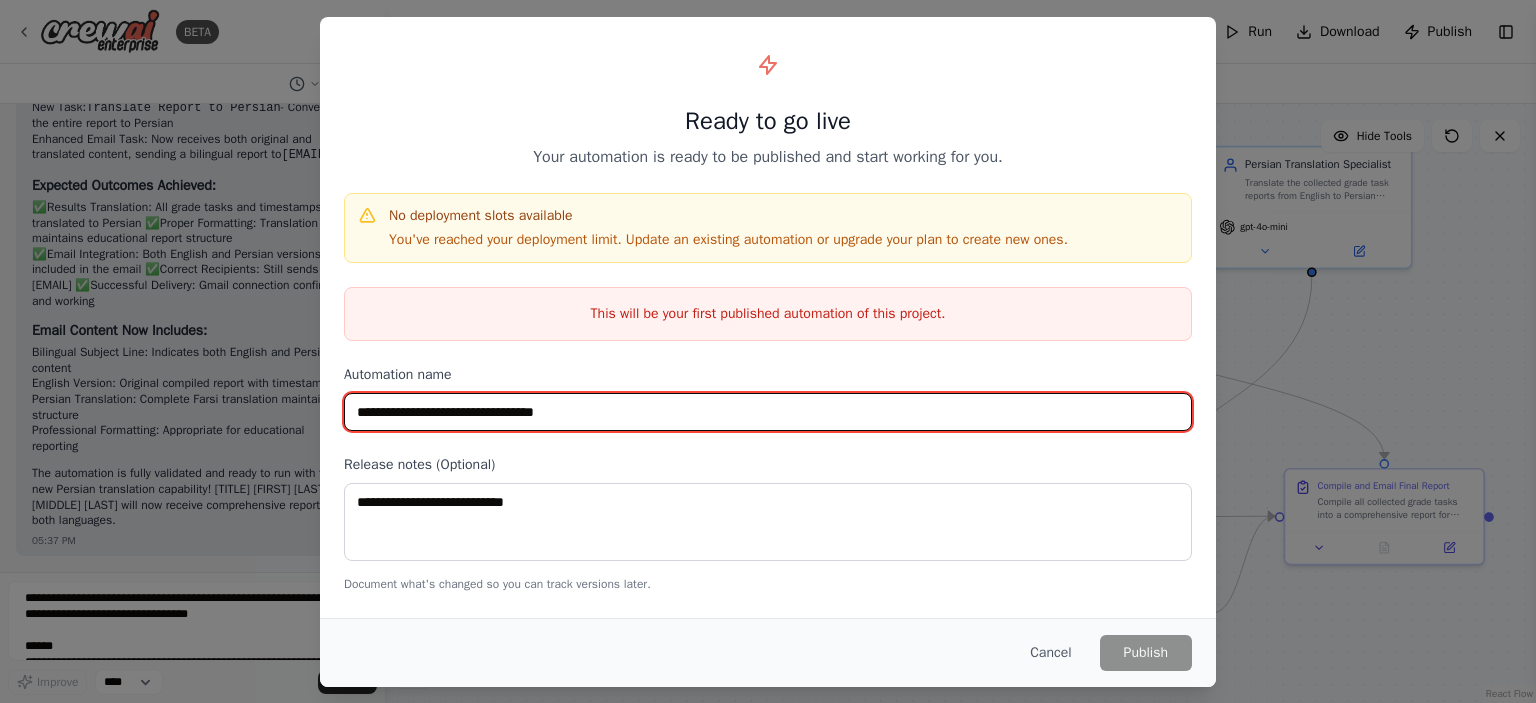 click on "**********" at bounding box center (768, 412) 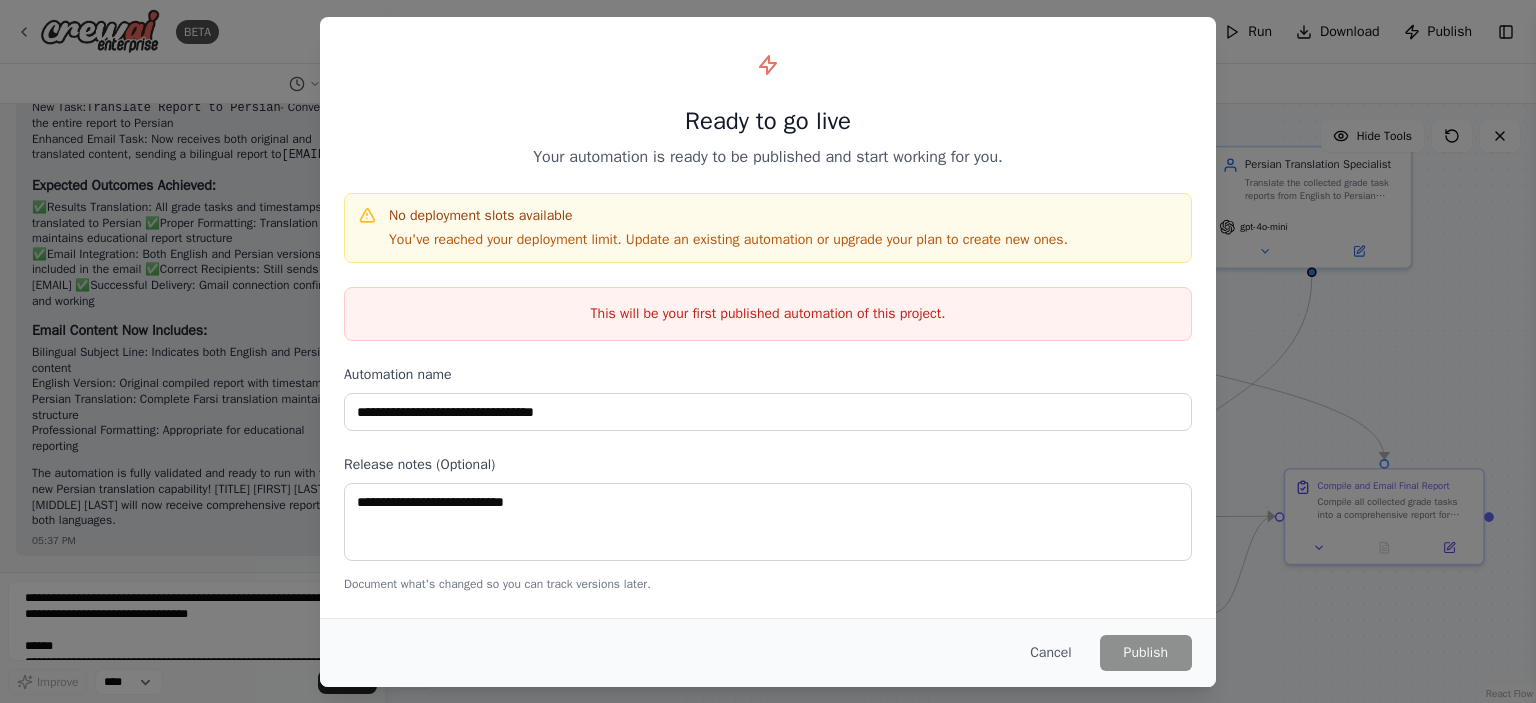 click on "Cancel" at bounding box center (1050, 653) 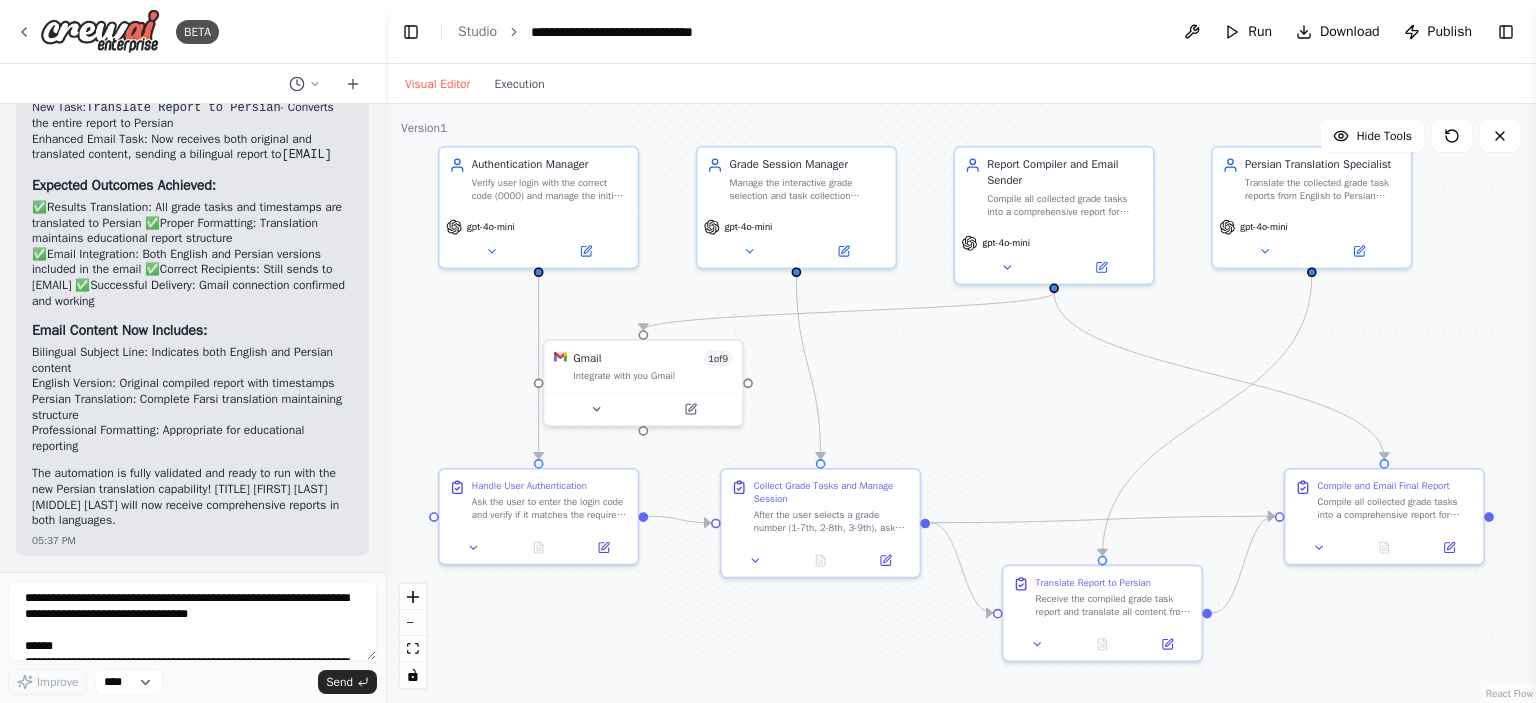 click on ".deletable-edge-delete-btn {
width: 20px;
height: 20px;
border: 0px solid #ffffff;
color: #6b7280;
background-color: #f8fafc;
cursor: pointer;
border-radius: 50%;
font-size: 12px;
padding: 3px;
display: flex;
align-items: center;
justify-content: center;
transition: all 0.2s cubic-bezier(0.4, 0, 0.2, 1);
box-shadow: 0 2px 4px rgba(0, 0, 0, 0.1);
}
.deletable-edge-delete-btn:hover {
background-color: #ef4444;
color: #ffffff;
border-color: #dc2626;
transform: scale(1.1);
box-shadow: 0 4px 12px rgba(239, 68, 68, 0.4);
}
.deletable-edge-delete-btn:active {
transform: scale(0.95);
box-shadow: 0 2px 4px rgba(239, 68, 68, 0.3);
}
Authentication Manager gpt-4o-mini Grade Session Manager gpt-4o-mini" at bounding box center [960, 403] 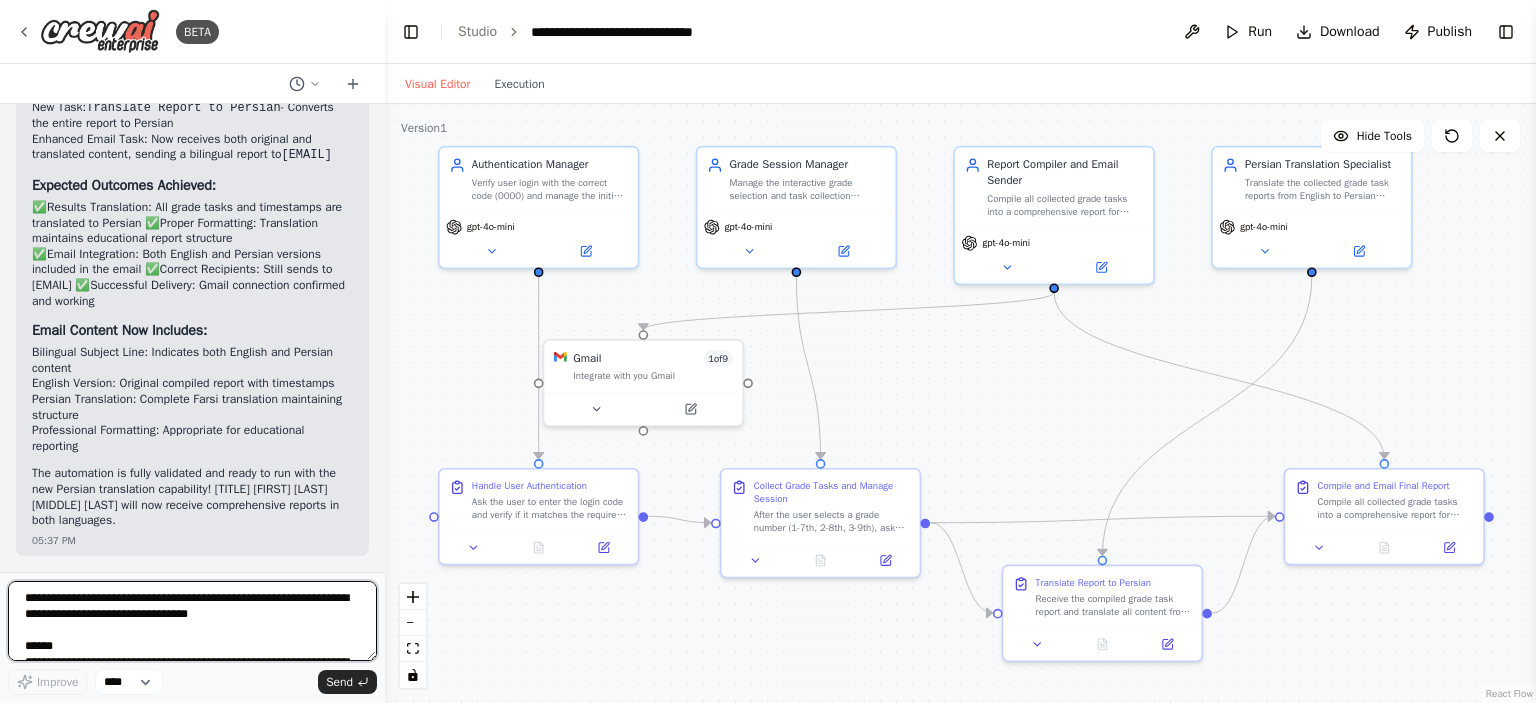 click on "**********" at bounding box center [192, 621] 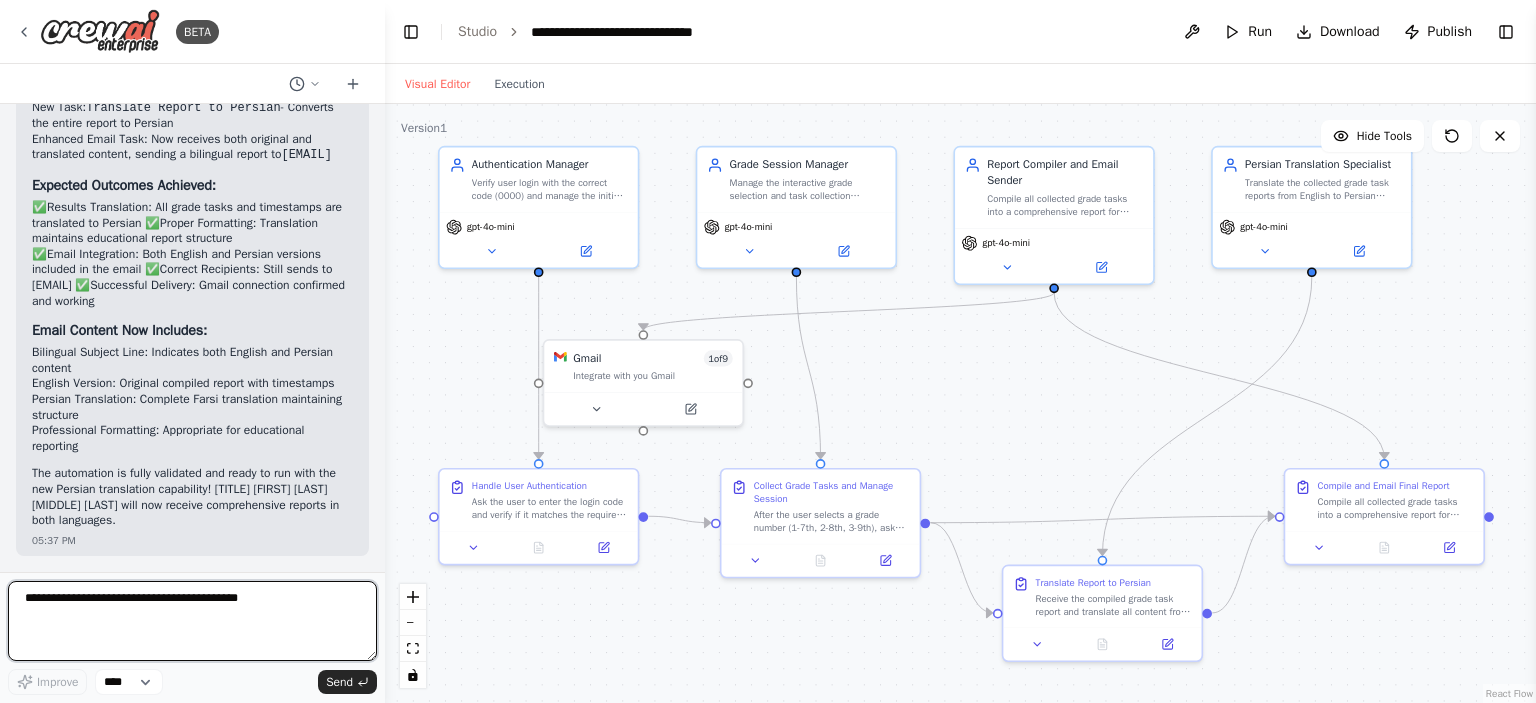 paste on "**********" 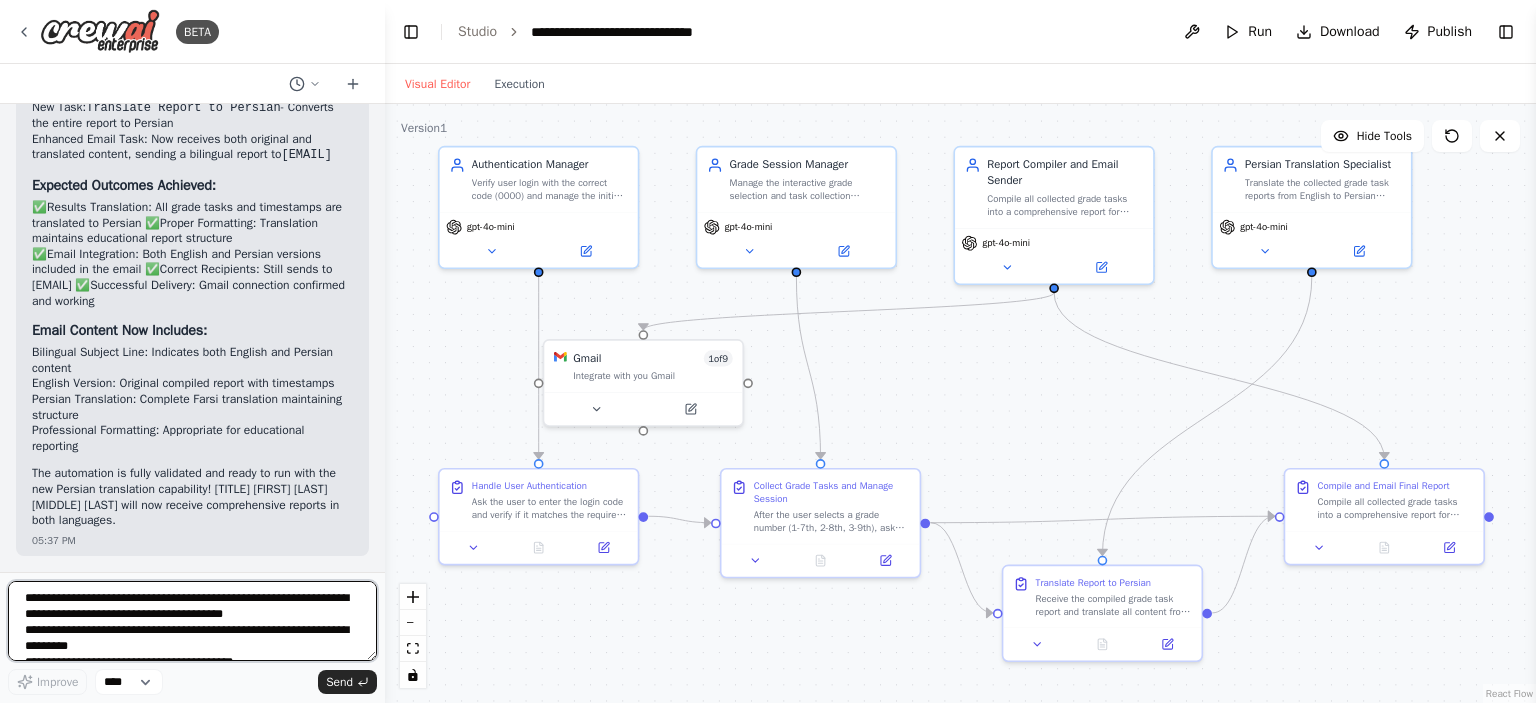 scroll, scrollTop: 9, scrollLeft: 0, axis: vertical 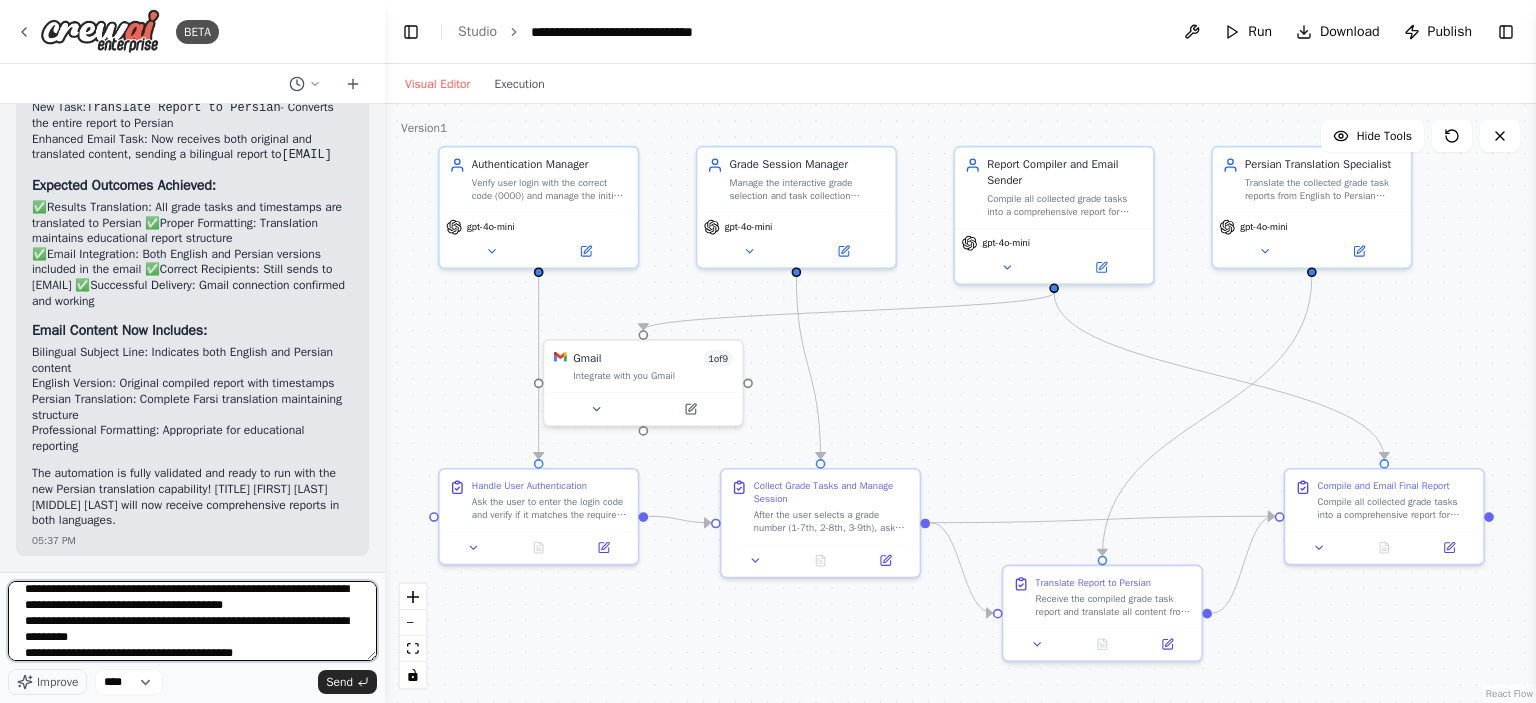 click on "**********" at bounding box center [192, 621] 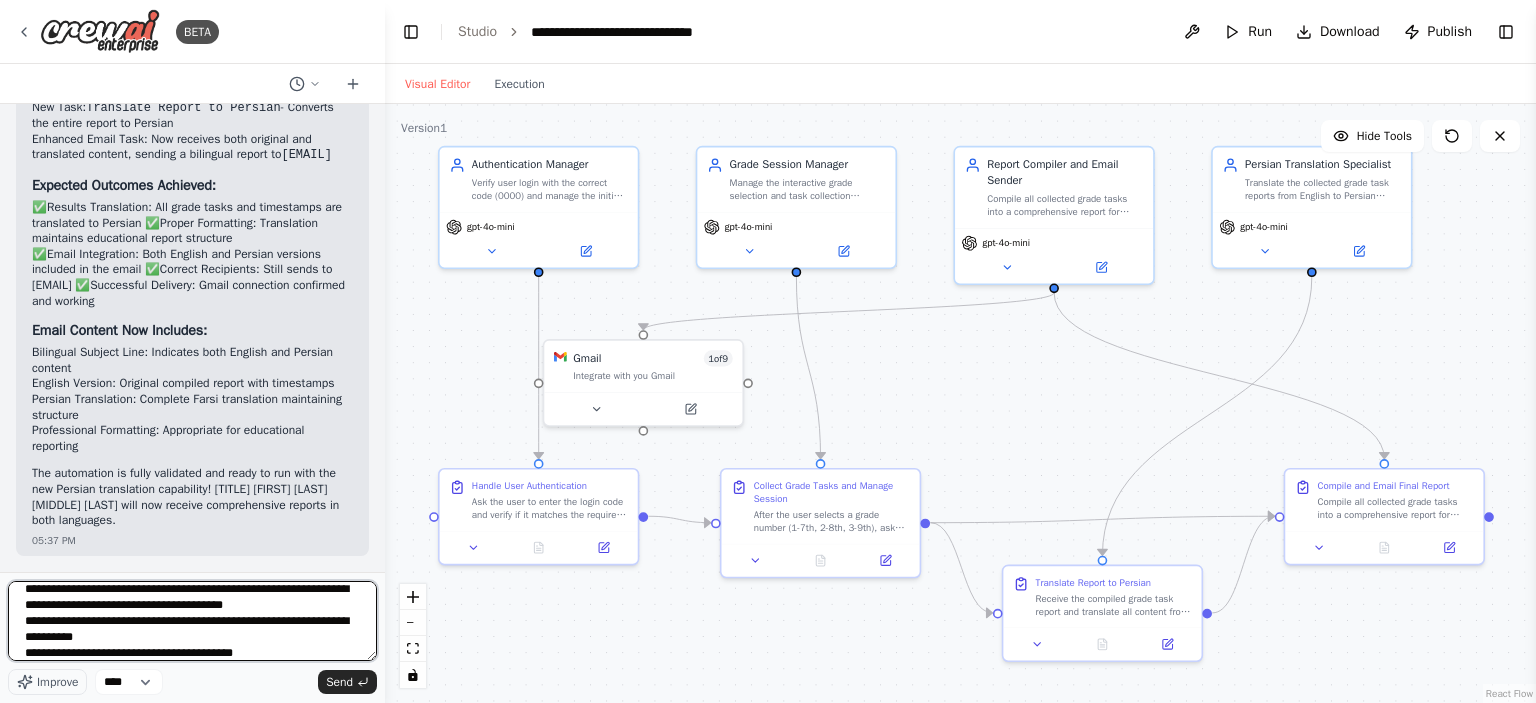 click on "**********" at bounding box center [192, 621] 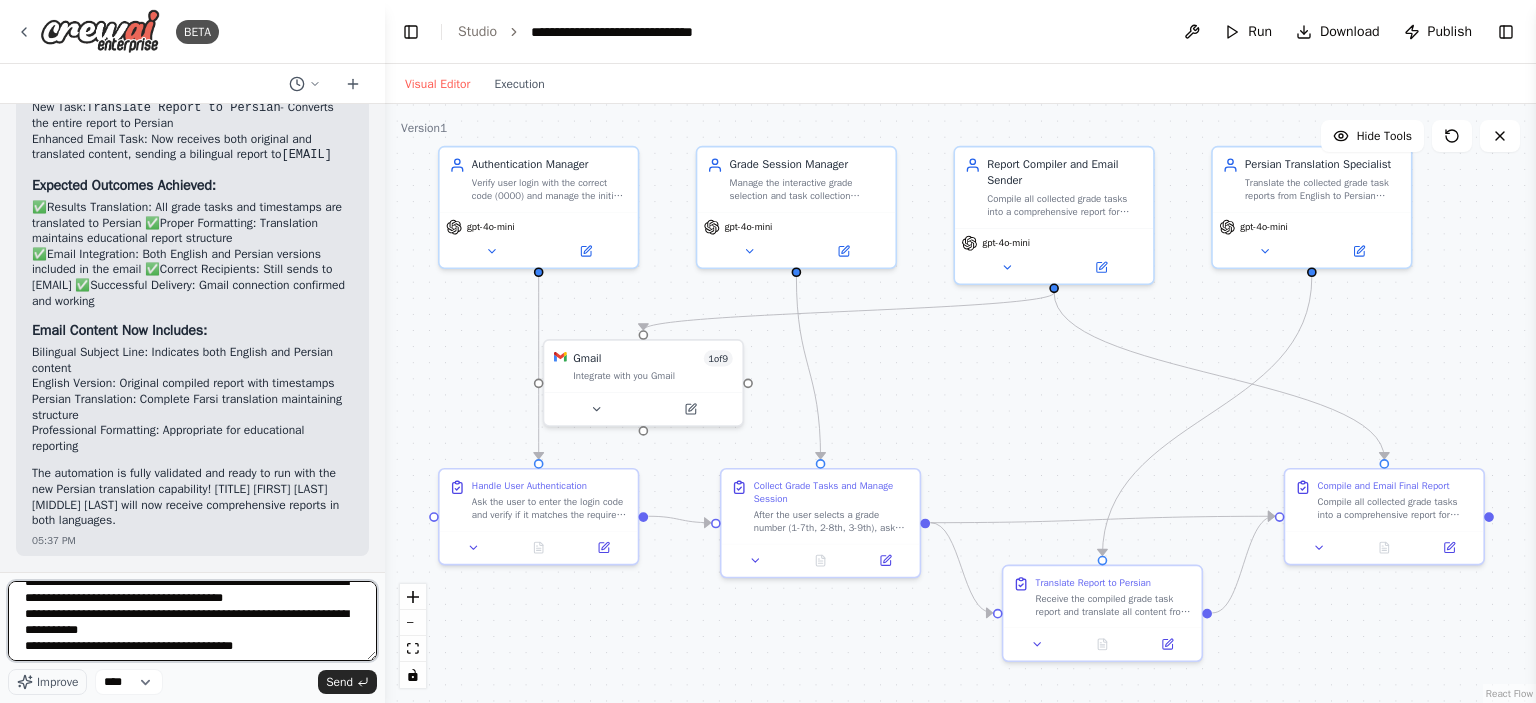 scroll, scrollTop: 17, scrollLeft: 0, axis: vertical 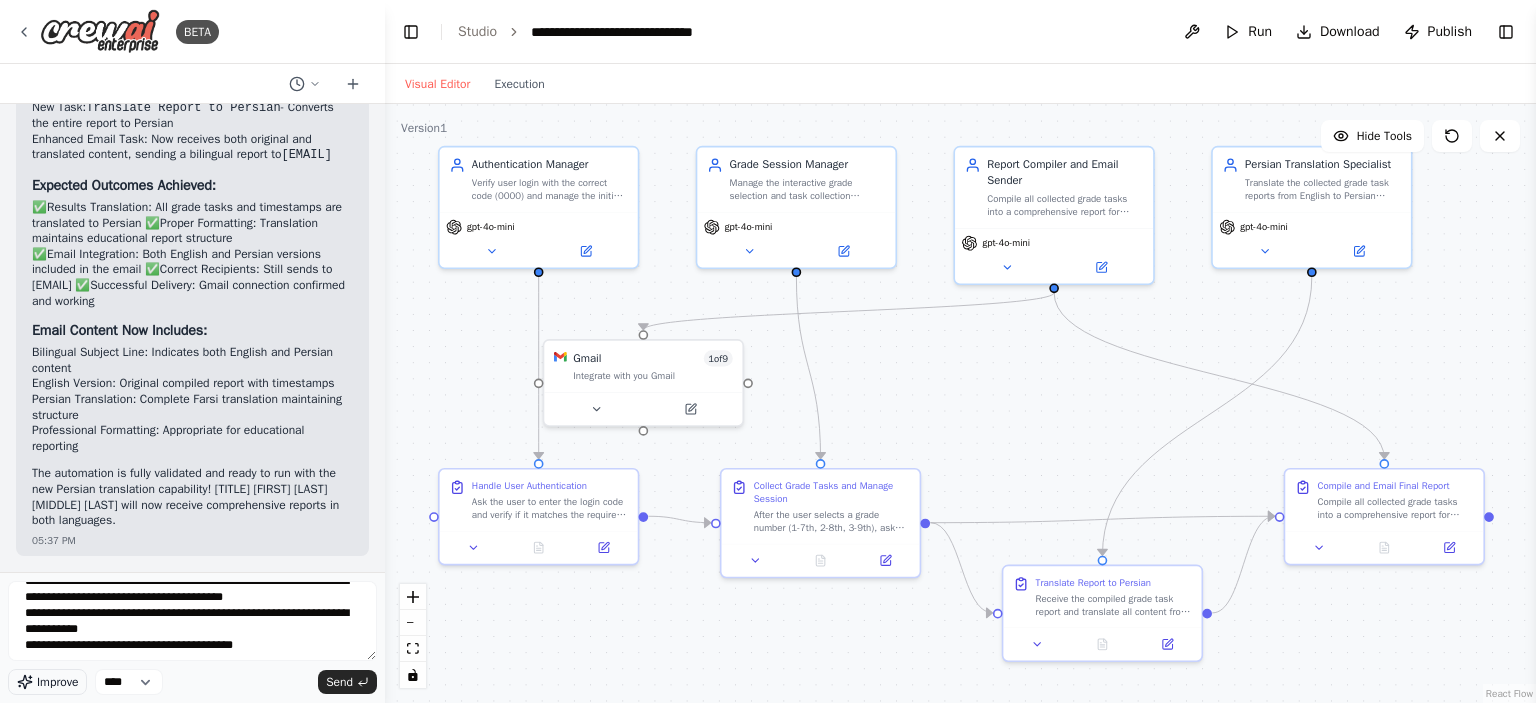click on "Improve" at bounding box center [57, 682] 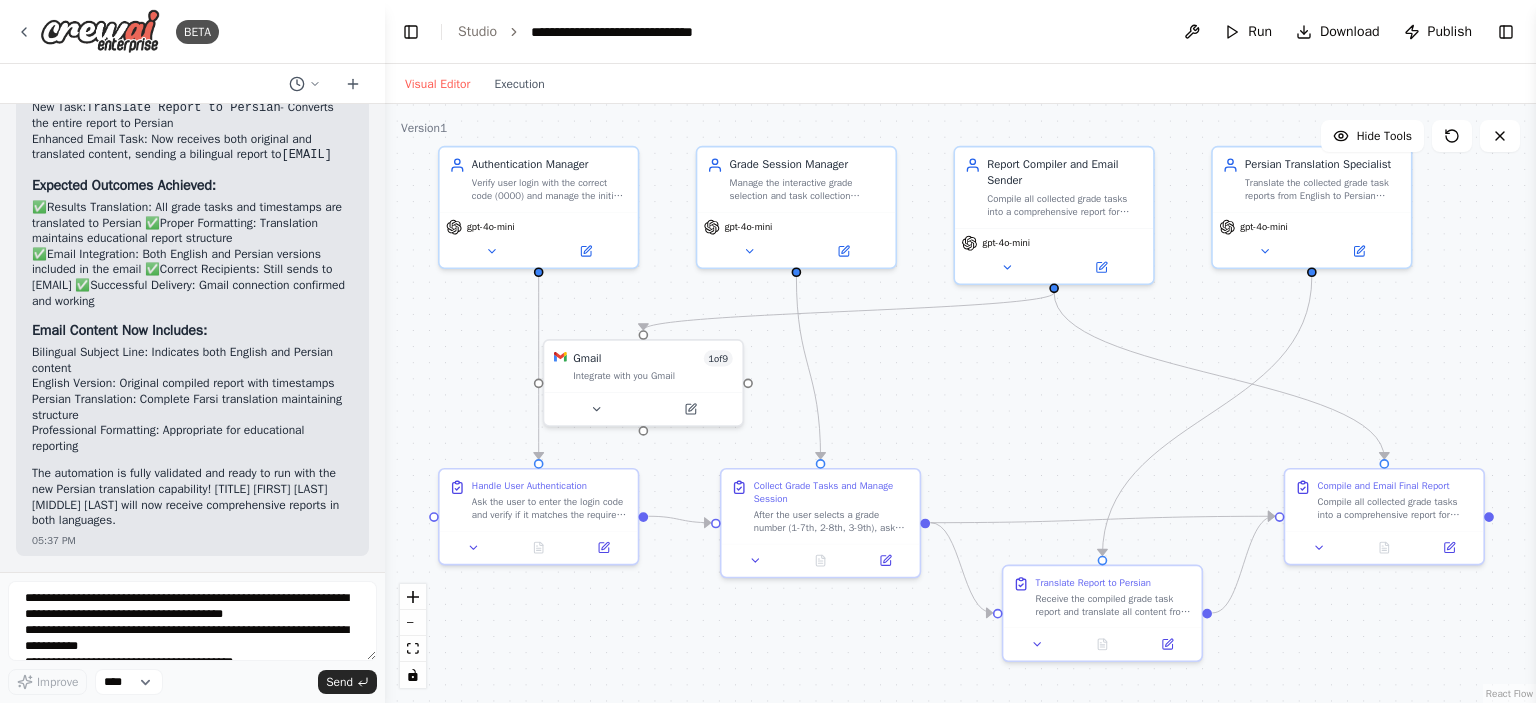 scroll, scrollTop: 17, scrollLeft: 0, axis: vertical 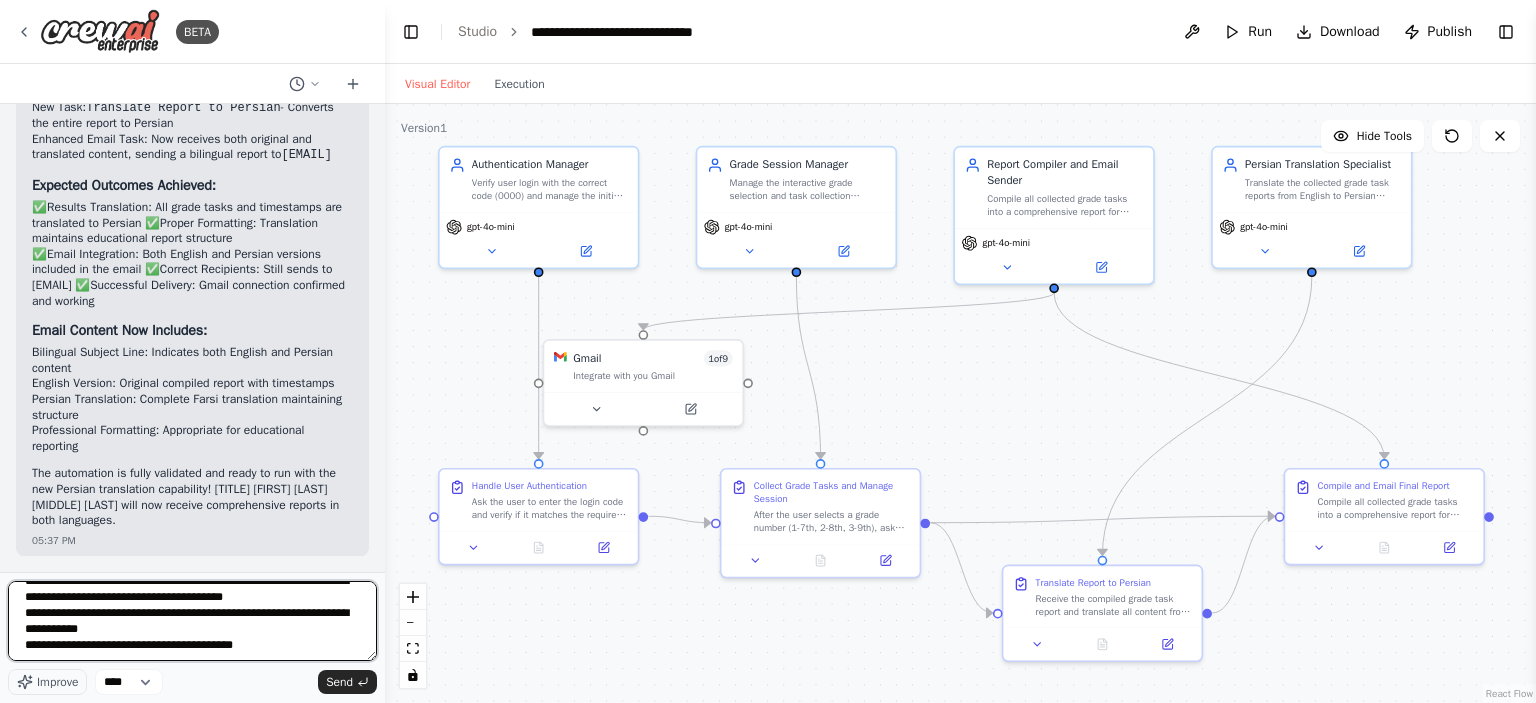 click on "**********" at bounding box center [192, 621] 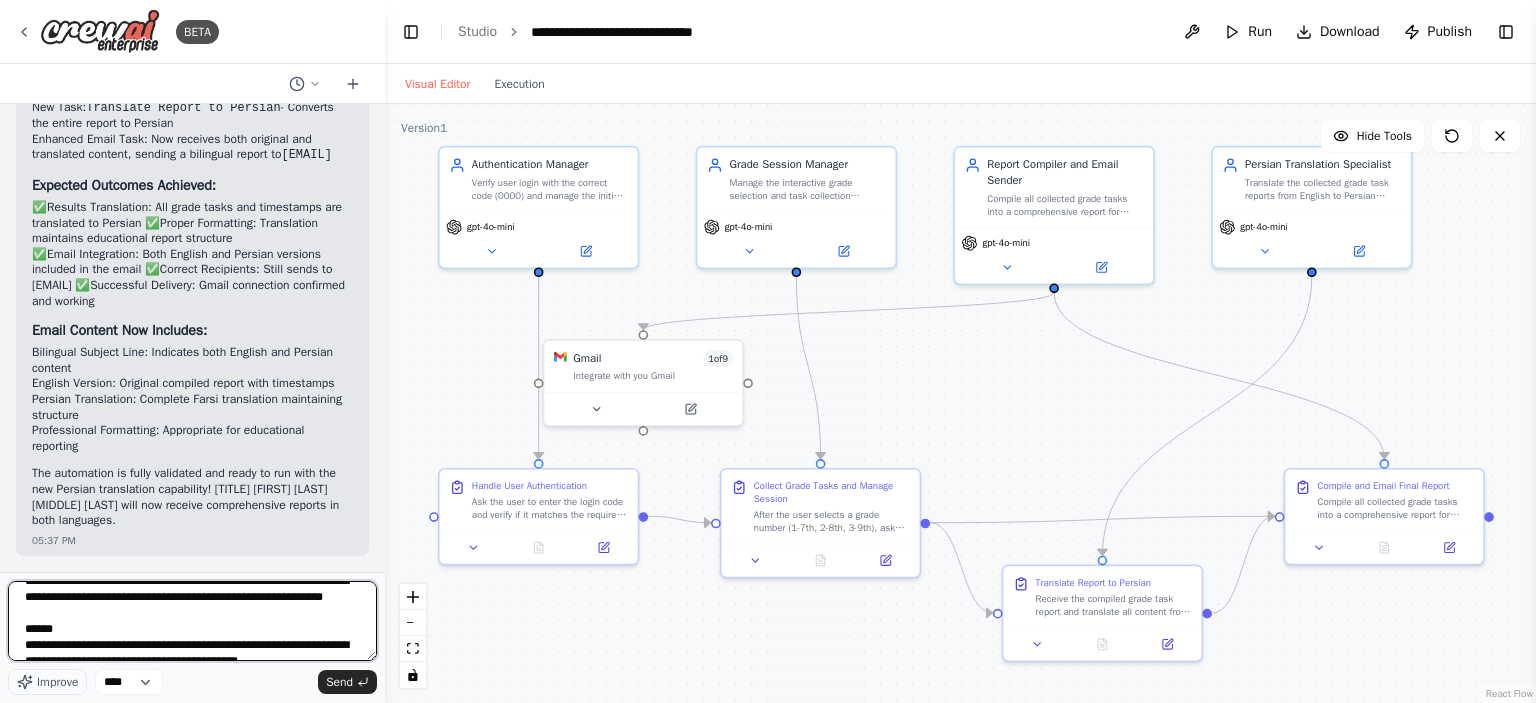 click on "**********" at bounding box center (192, 621) 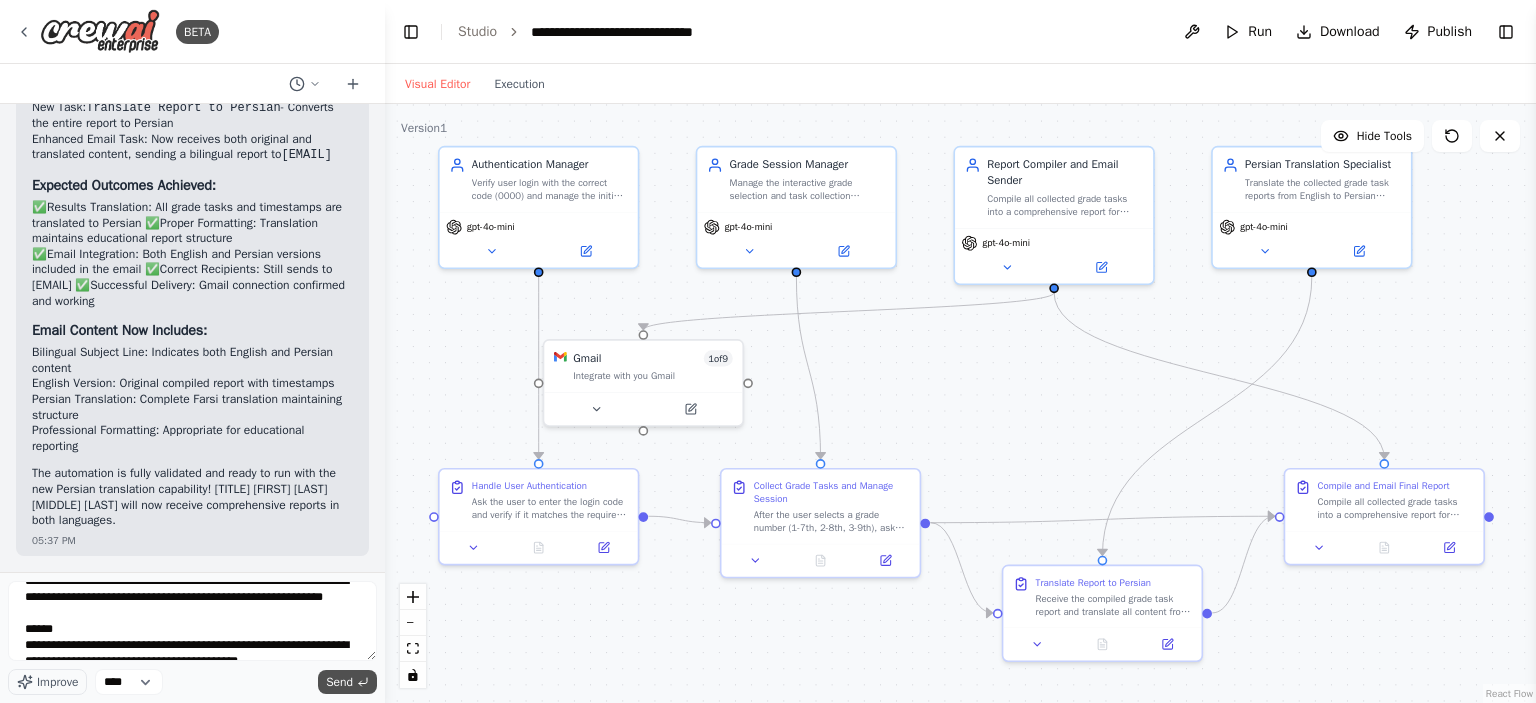 click on "Send" at bounding box center (339, 682) 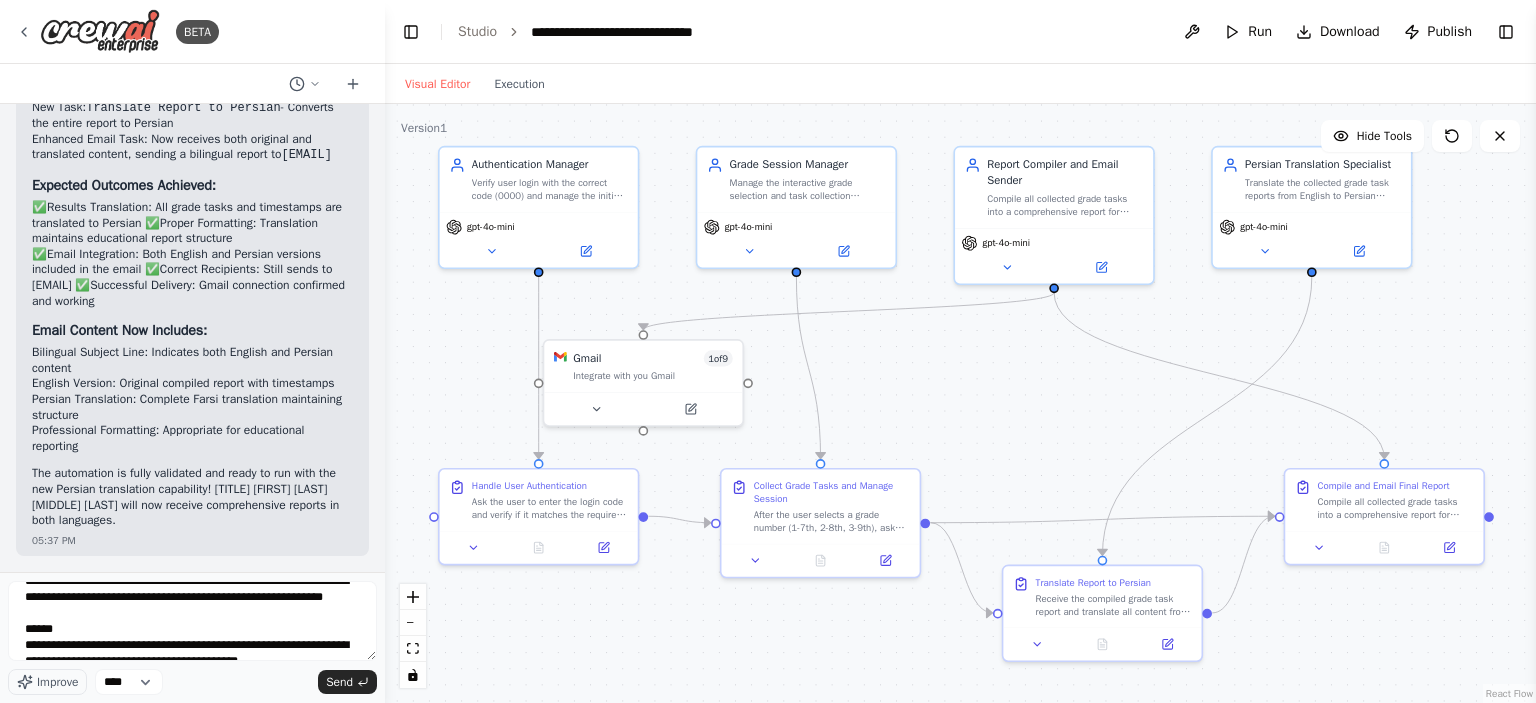 scroll, scrollTop: 4484, scrollLeft: 0, axis: vertical 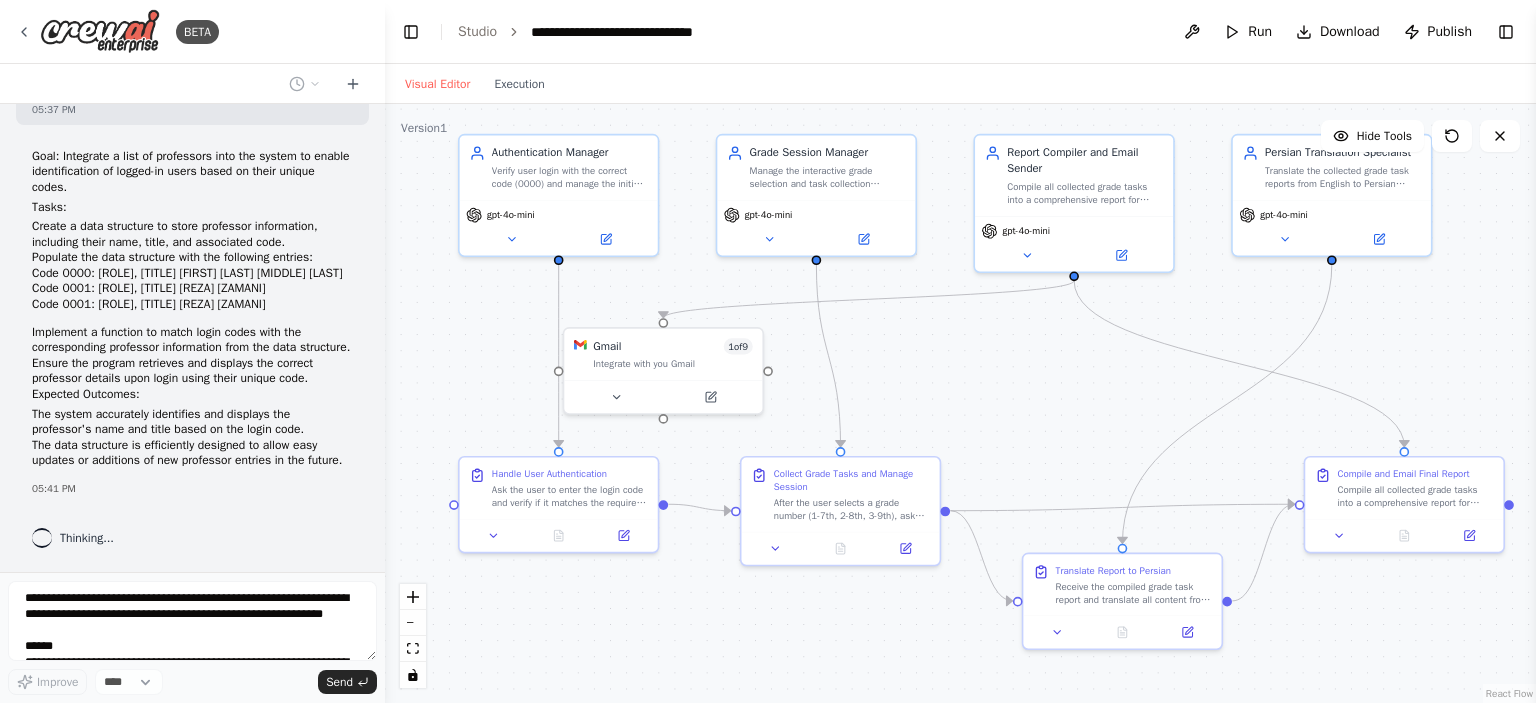 drag, startPoint x: 523, startPoint y: 341, endPoint x: 543, endPoint y: 329, distance: 23.323807 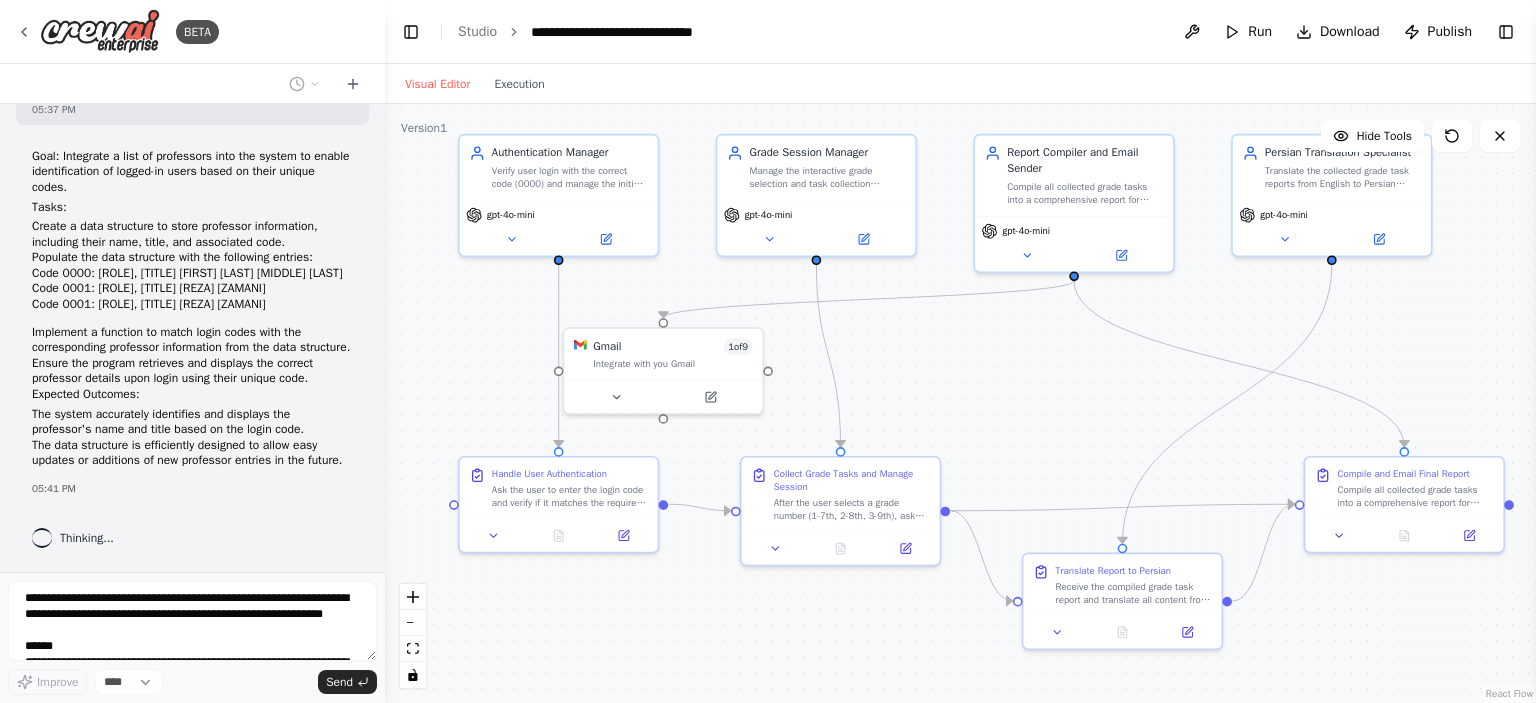 click on ".deletable-edge-delete-btn {
width: 20px;
height: 20px;
border: 0px solid #ffffff;
color: #6b7280;
background-color: #f8fafc;
cursor: pointer;
border-radius: 50%;
font-size: 12px;
padding: 3px;
display: flex;
align-items: center;
justify-content: center;
transition: all 0.2s cubic-bezier(0.4, 0, 0.2, 1);
box-shadow: 0 2px 4px rgba(0, 0, 0, 0.1);
}
.deletable-edge-delete-btn:hover {
background-color: #ef4444;
color: #ffffff;
border-color: #dc2626;
transform: scale(1.1);
box-shadow: 0 4px 12px rgba(239, 68, 68, 0.4);
}
.deletable-edge-delete-btn:active {
transform: scale(0.95);
box-shadow: 0 2px 4px rgba(239, 68, 68, 0.3);
}
Authentication Manager gpt-4o-mini Grade Session Manager gpt-4o-mini" at bounding box center (960, 403) 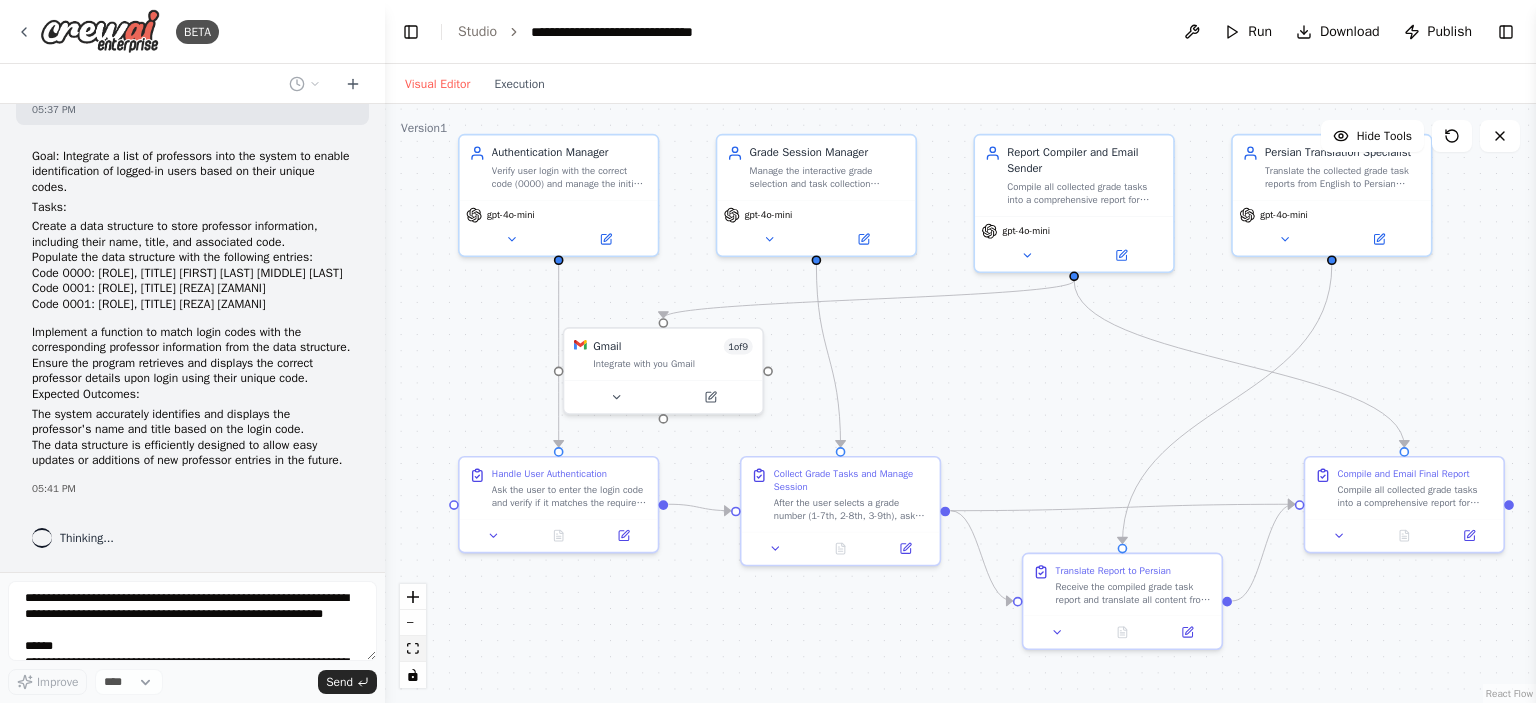 click at bounding box center [413, 649] 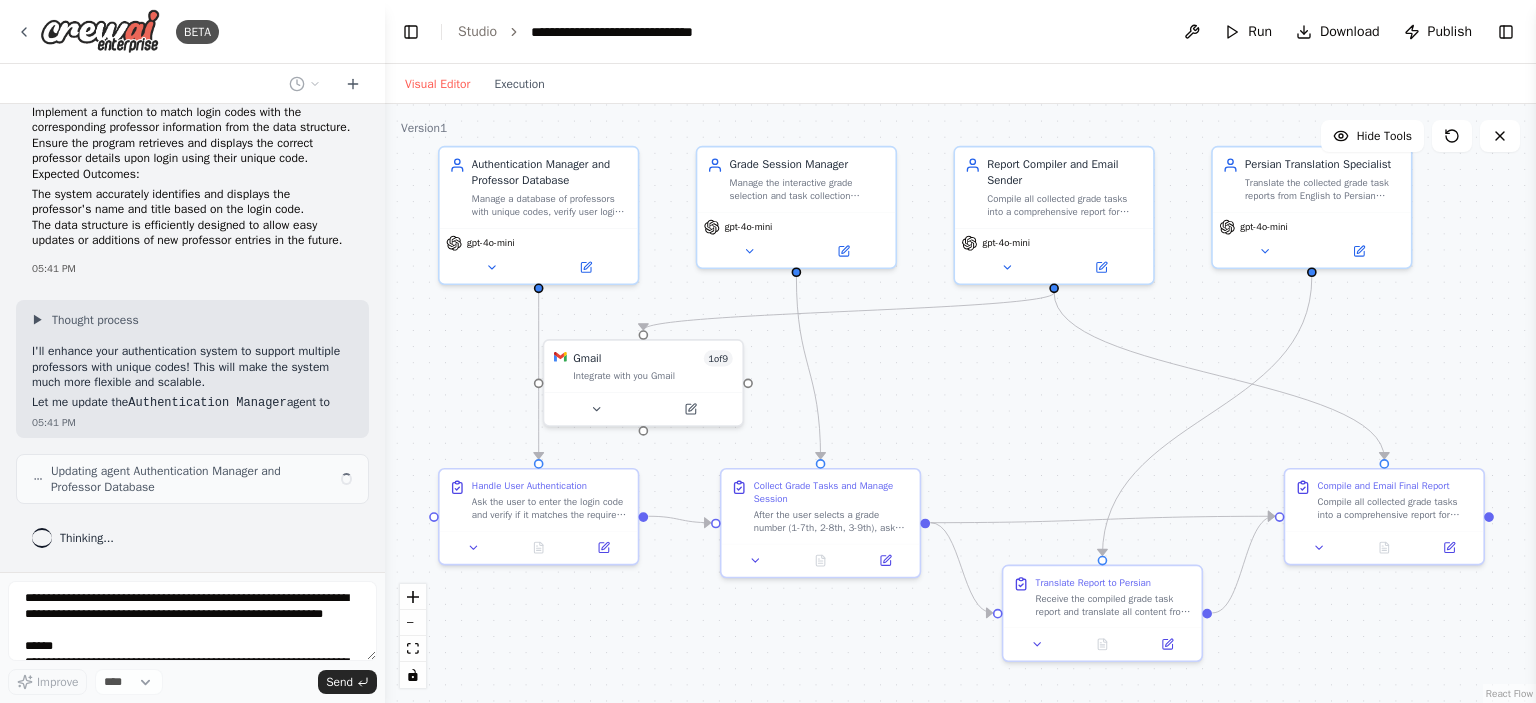 scroll, scrollTop: 5131, scrollLeft: 0, axis: vertical 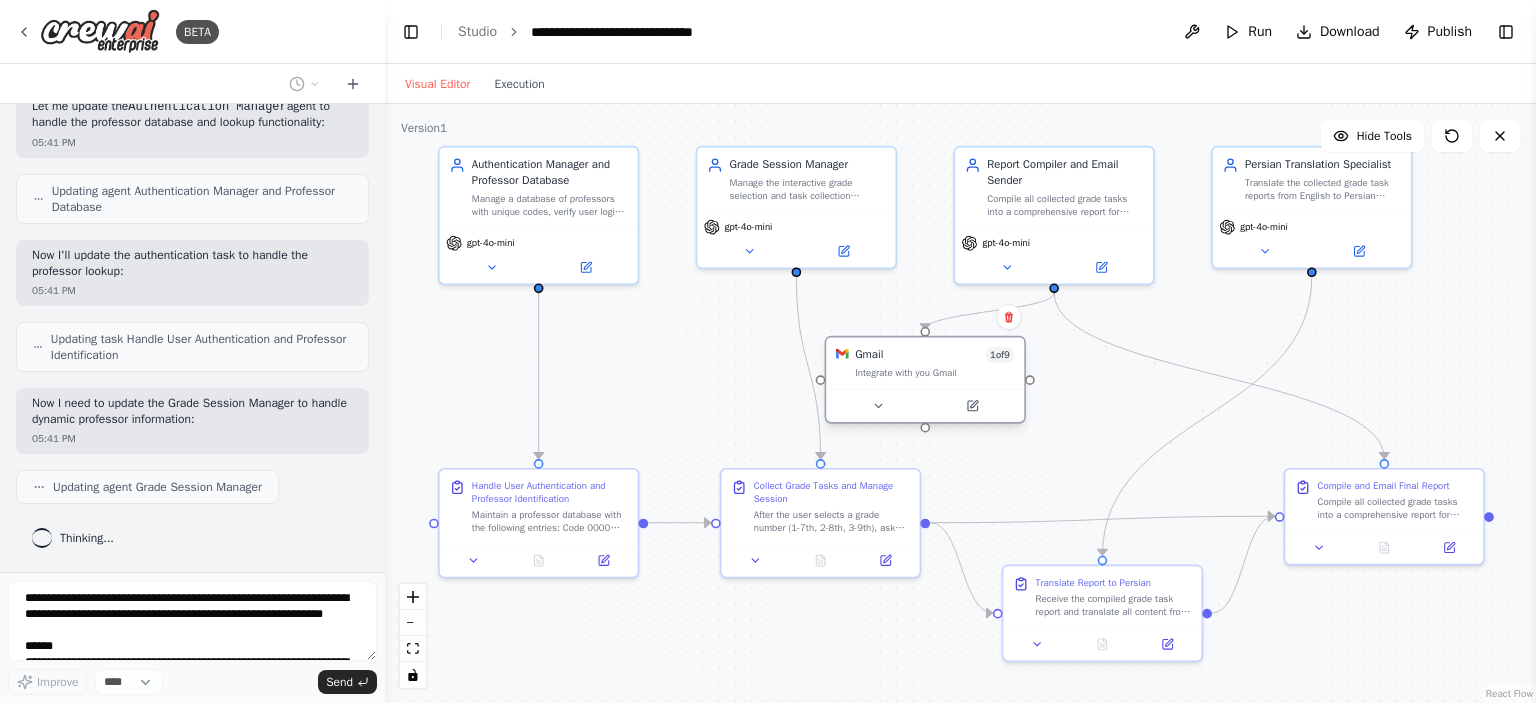 drag, startPoint x: 612, startPoint y: 384, endPoint x: 903, endPoint y: 389, distance: 291.04294 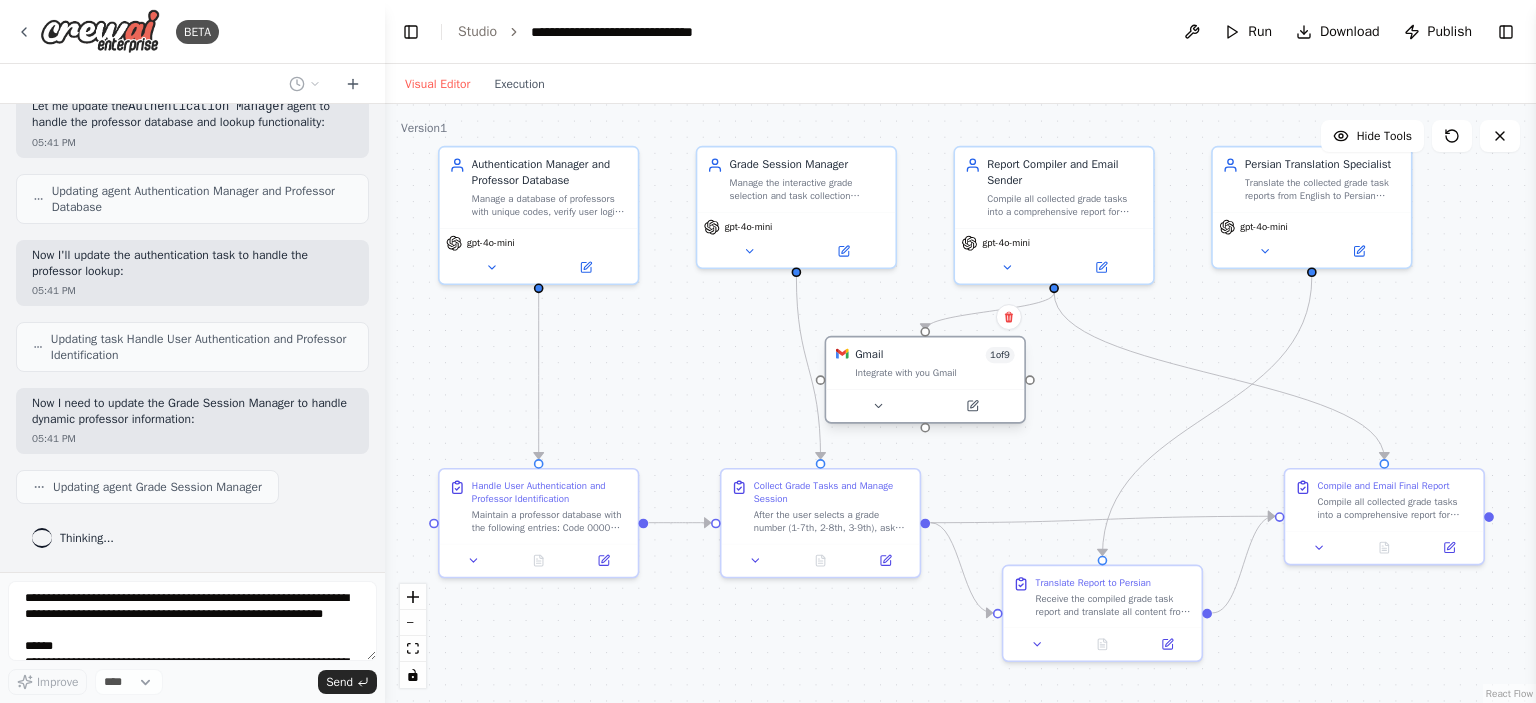 click on "Gmail 1  of  9 Integrate with you Gmail" at bounding box center (925, 380) 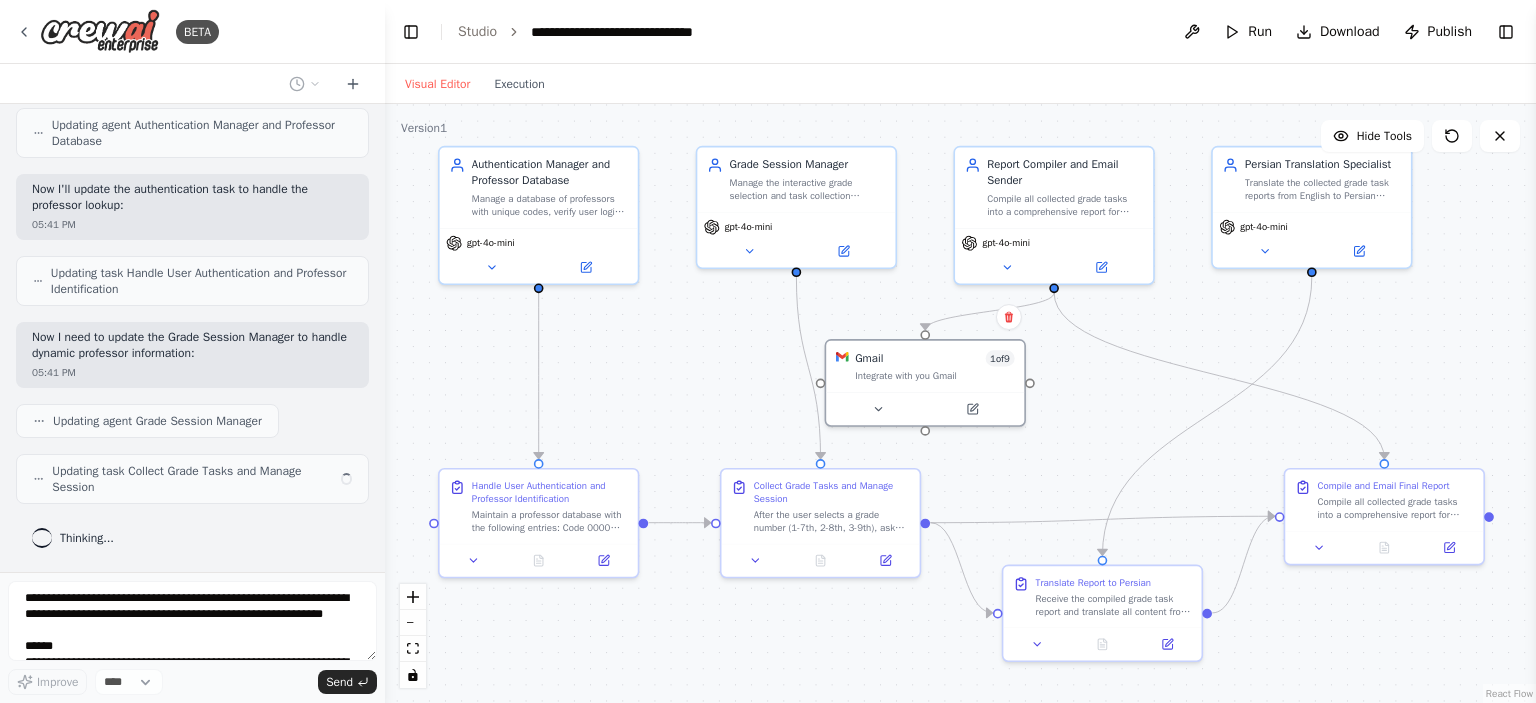 scroll, scrollTop: 5476, scrollLeft: 0, axis: vertical 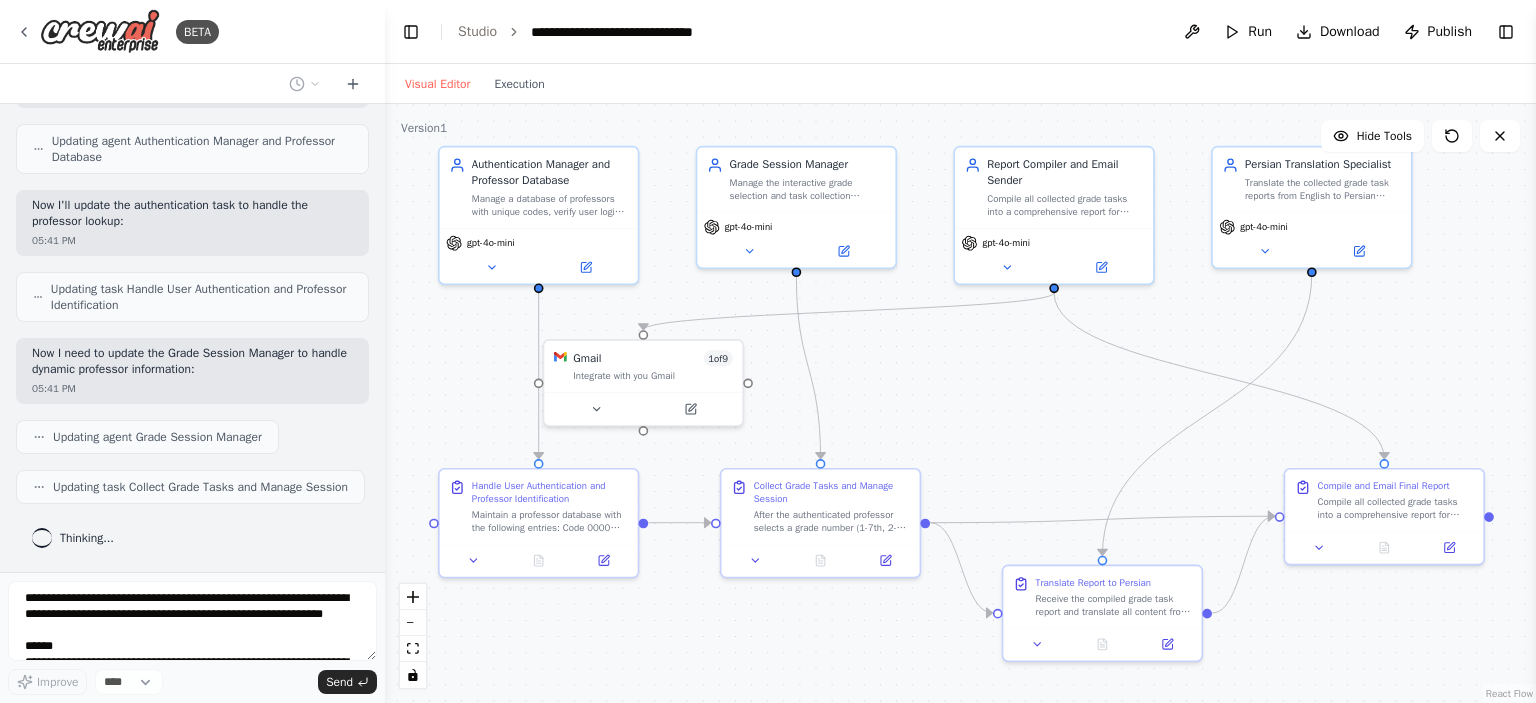 click on ".deletable-edge-delete-btn {
width: 20px;
height: 20px;
border: 0px solid #ffffff;
color: #6b7280;
background-color: #f8fafc;
cursor: pointer;
border-radius: 50%;
font-size: 12px;
padding: 3px;
display: flex;
align-items: center;
justify-content: center;
transition: all 0.2s cubic-bezier(0.4, 0, 0.2, 1);
box-shadow: 0 2px 4px rgba(0, 0, 0, 0.1);
}
.deletable-edge-delete-btn:hover {
background-color: #ef4444;
color: #ffffff;
border-color: #dc2626;
transform: scale(1.1);
box-shadow: 0 4px 12px rgba(239, 68, 68, 0.4);
}
.deletable-edge-delete-btn:active {
transform: scale(0.95);
box-shadow: 0 2px 4px rgba(239, 68, 68, 0.3);
}
Authentication Manager and Professor Database gpt-4o-mini gpt-4o-mini" at bounding box center [960, 403] 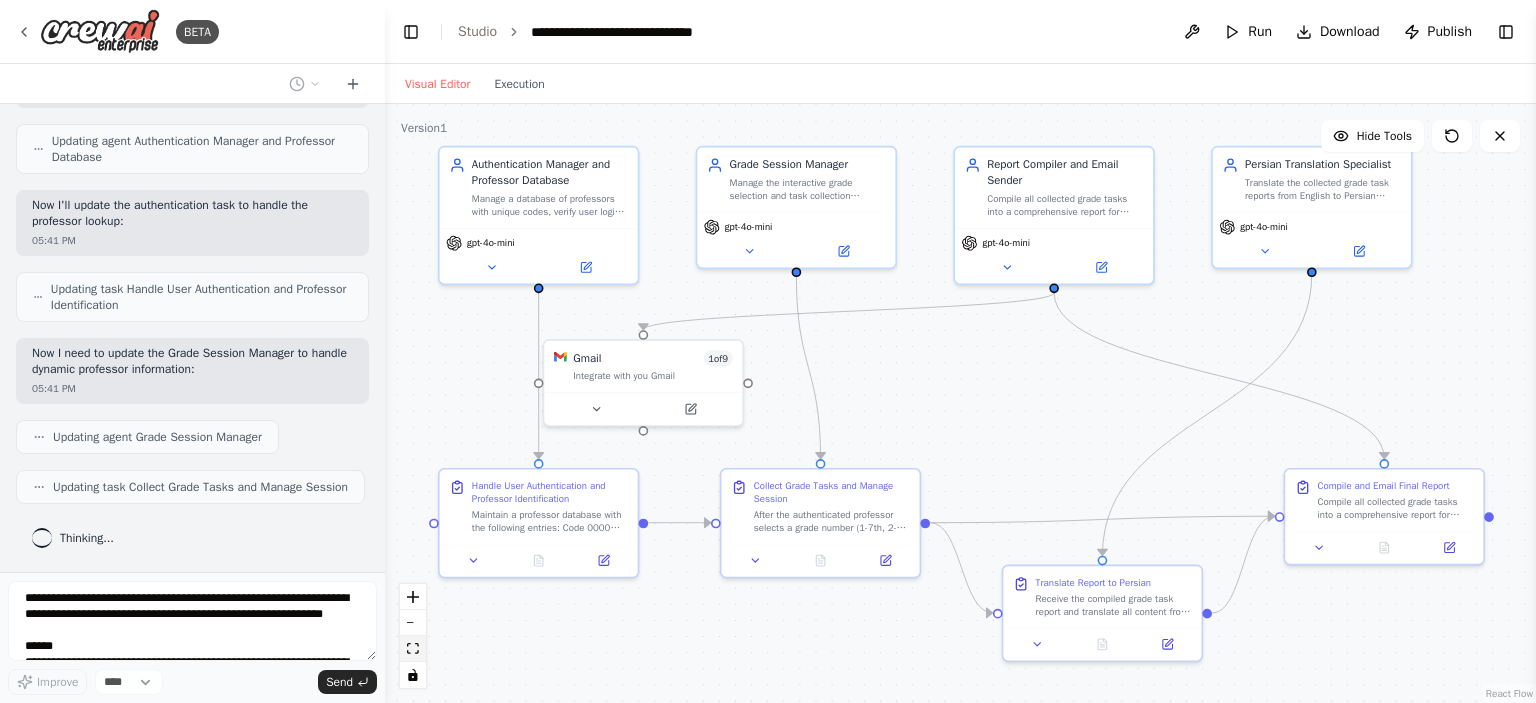 click 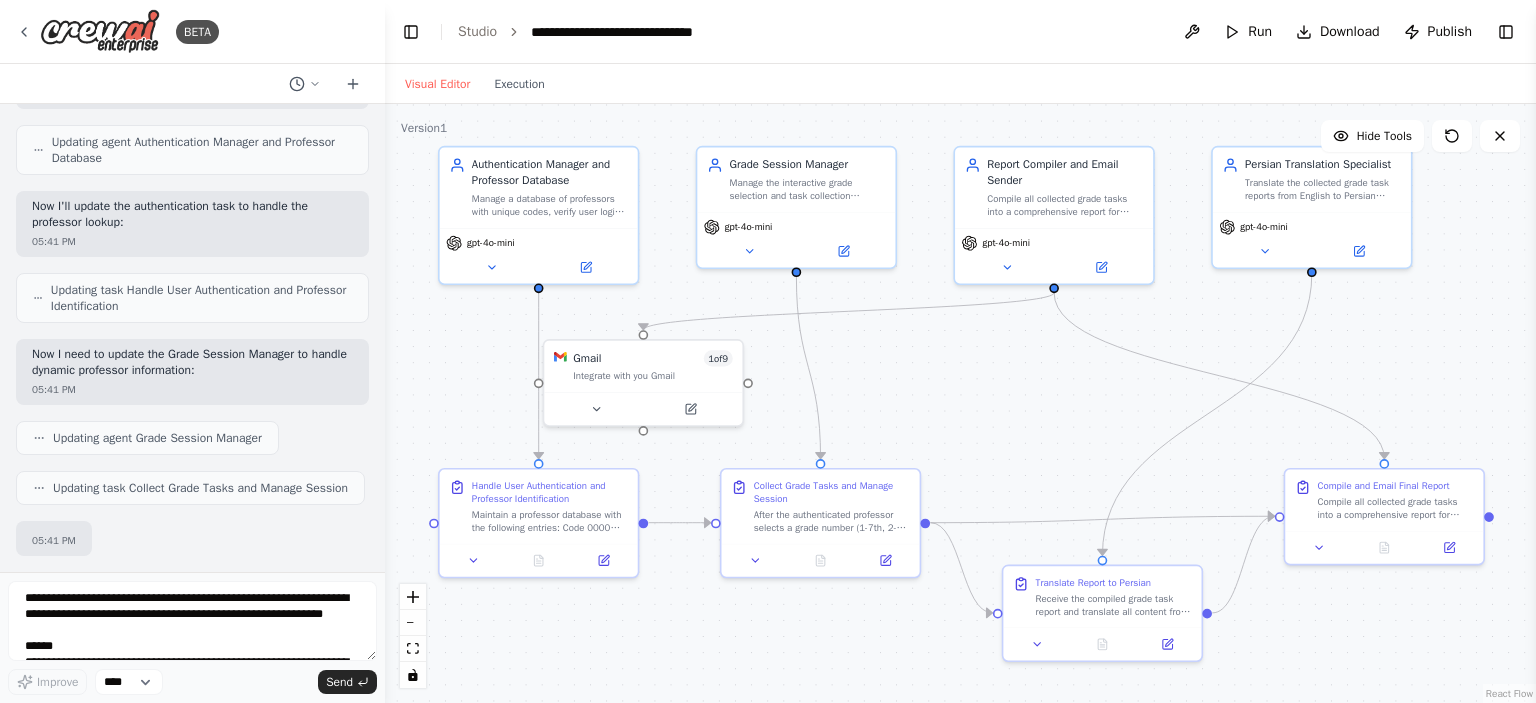 click on ".deletable-edge-delete-btn {
width: 20px;
height: 20px;
border: 0px solid #ffffff;
color: #6b7280;
background-color: #f8fafc;
cursor: pointer;
border-radius: 50%;
font-size: 12px;
padding: 3px;
display: flex;
align-items: center;
justify-content: center;
transition: all 0.2s cubic-bezier(0.4, 0, 0.2, 1);
box-shadow: 0 2px 4px rgba(0, 0, 0, 0.1);
}
.deletable-edge-delete-btn:hover {
background-color: #ef4444;
color: #ffffff;
border-color: #dc2626;
transform: scale(1.1);
box-shadow: 0 4px 12px rgba(239, 68, 68, 0.4);
}
.deletable-edge-delete-btn:active {
transform: scale(0.95);
box-shadow: 0 2px 4px rgba(239, 68, 68, 0.3);
}
Authentication Manager and Professor Database gpt-4o-mini gpt-4o-mini" at bounding box center (960, 403) 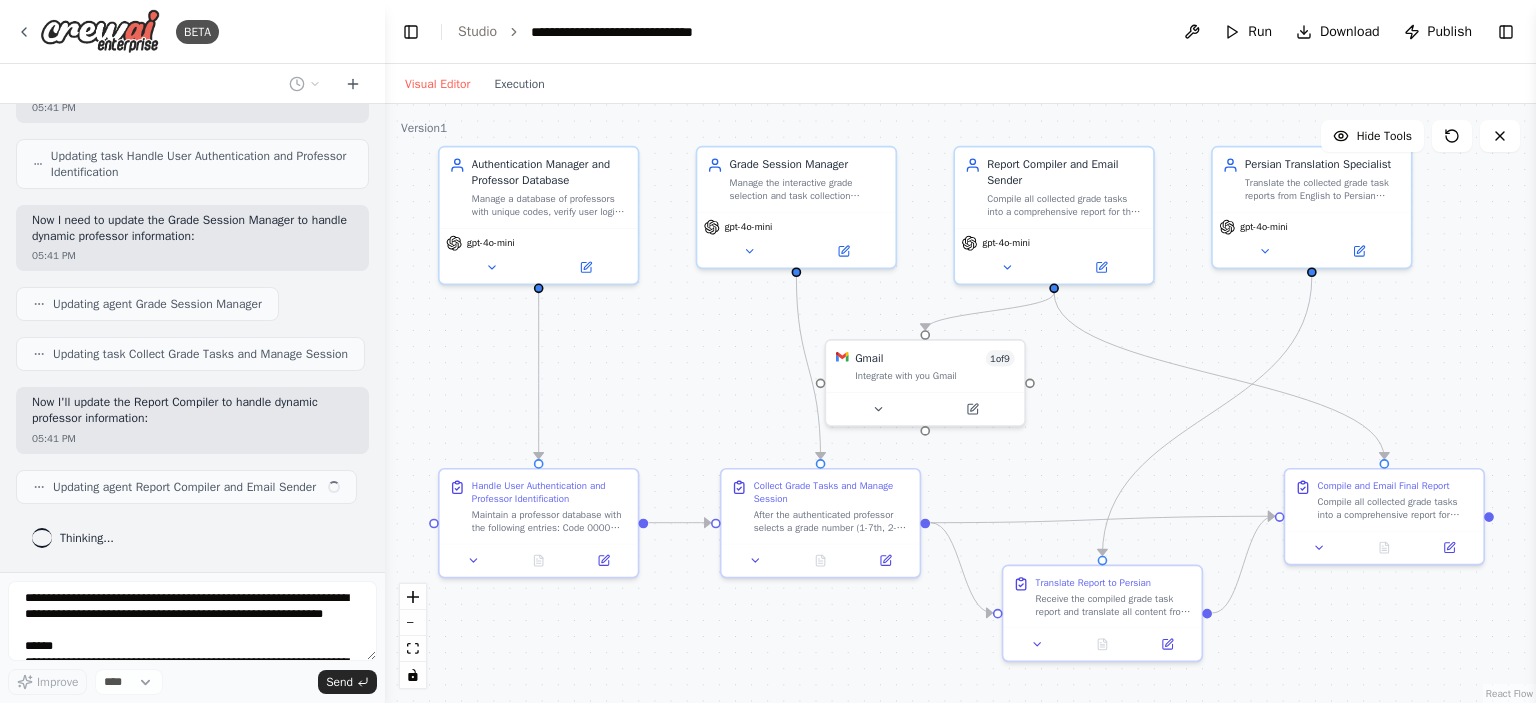 scroll, scrollTop: 5608, scrollLeft: 0, axis: vertical 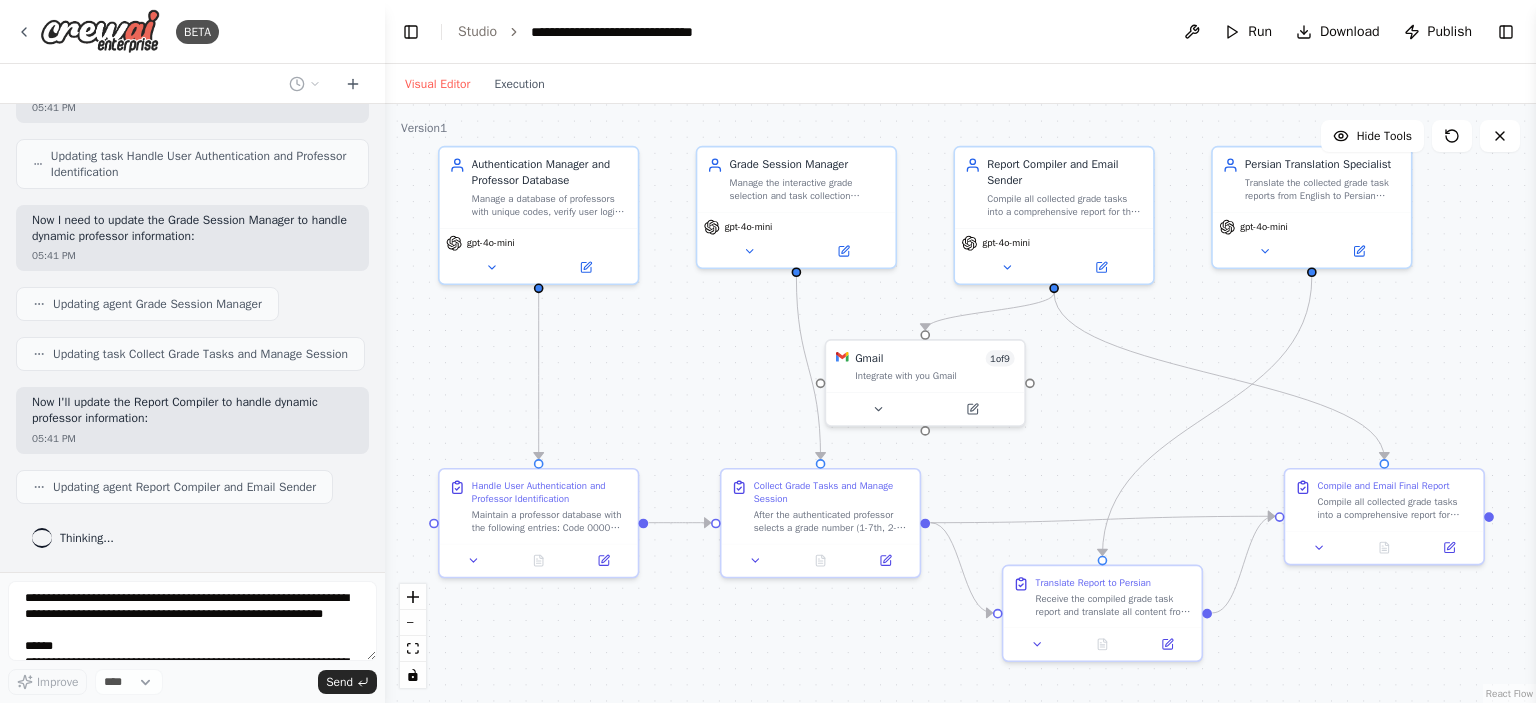 click on ".deletable-edge-delete-btn {
width: 20px;
height: 20px;
border: 0px solid #ffffff;
color: #6b7280;
background-color: #f8fafc;
cursor: pointer;
border-radius: 50%;
font-size: 12px;
padding: 3px;
display: flex;
align-items: center;
justify-content: center;
transition: all 0.2s cubic-bezier(0.4, 0, 0.2, 1);
box-shadow: 0 2px 4px rgba(0, 0, 0, 0.1);
}
.deletable-edge-delete-btn:hover {
background-color: #ef4444;
color: #ffffff;
border-color: #dc2626;
transform: scale(1.1);
box-shadow: 0 4px 12px rgba(239, 68, 68, 0.4);
}
.deletable-edge-delete-btn:active {
transform: scale(0.95);
box-shadow: 0 2px 4px rgba(239, 68, 68, 0.3);
}
Authentication Manager and Professor Database gpt-4o-mini gpt-4o-mini" at bounding box center [960, 403] 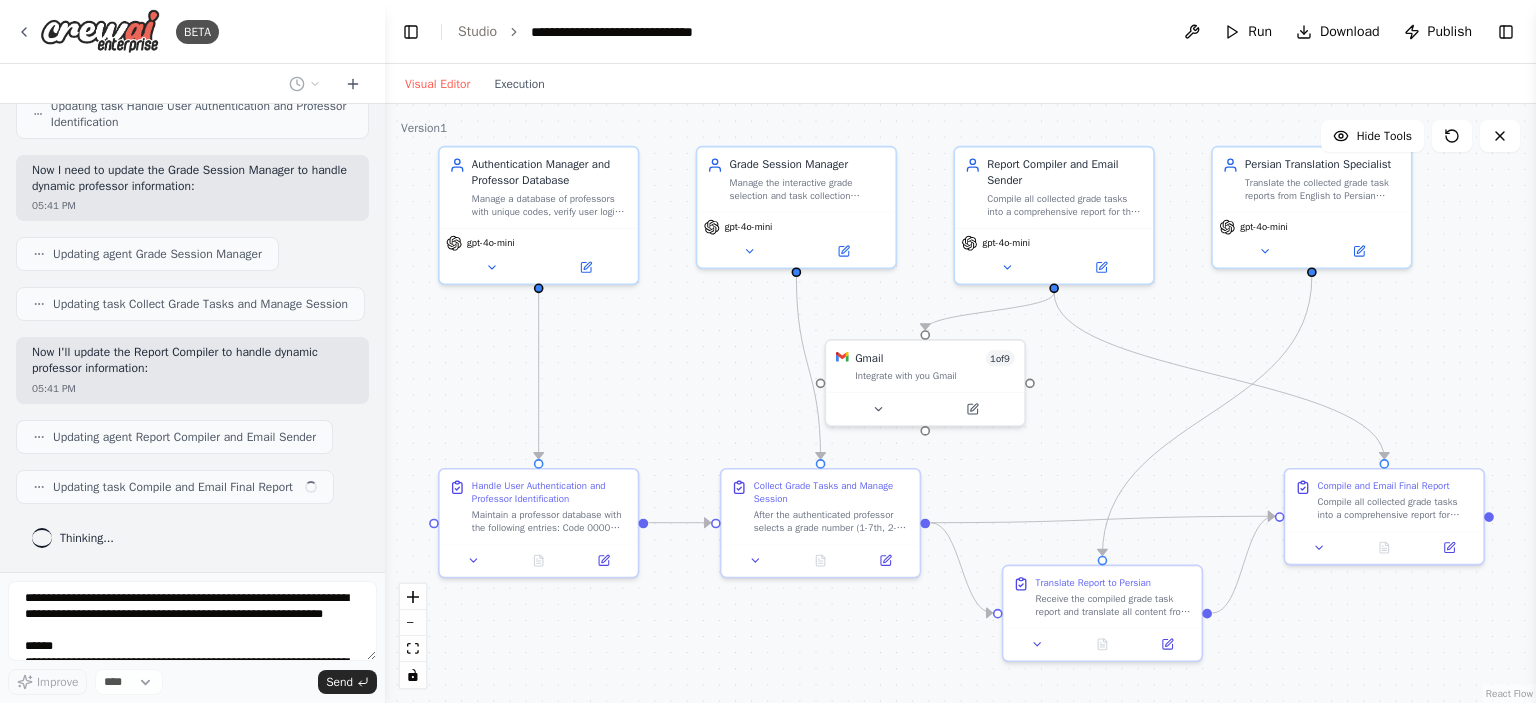 scroll, scrollTop: 5657, scrollLeft: 0, axis: vertical 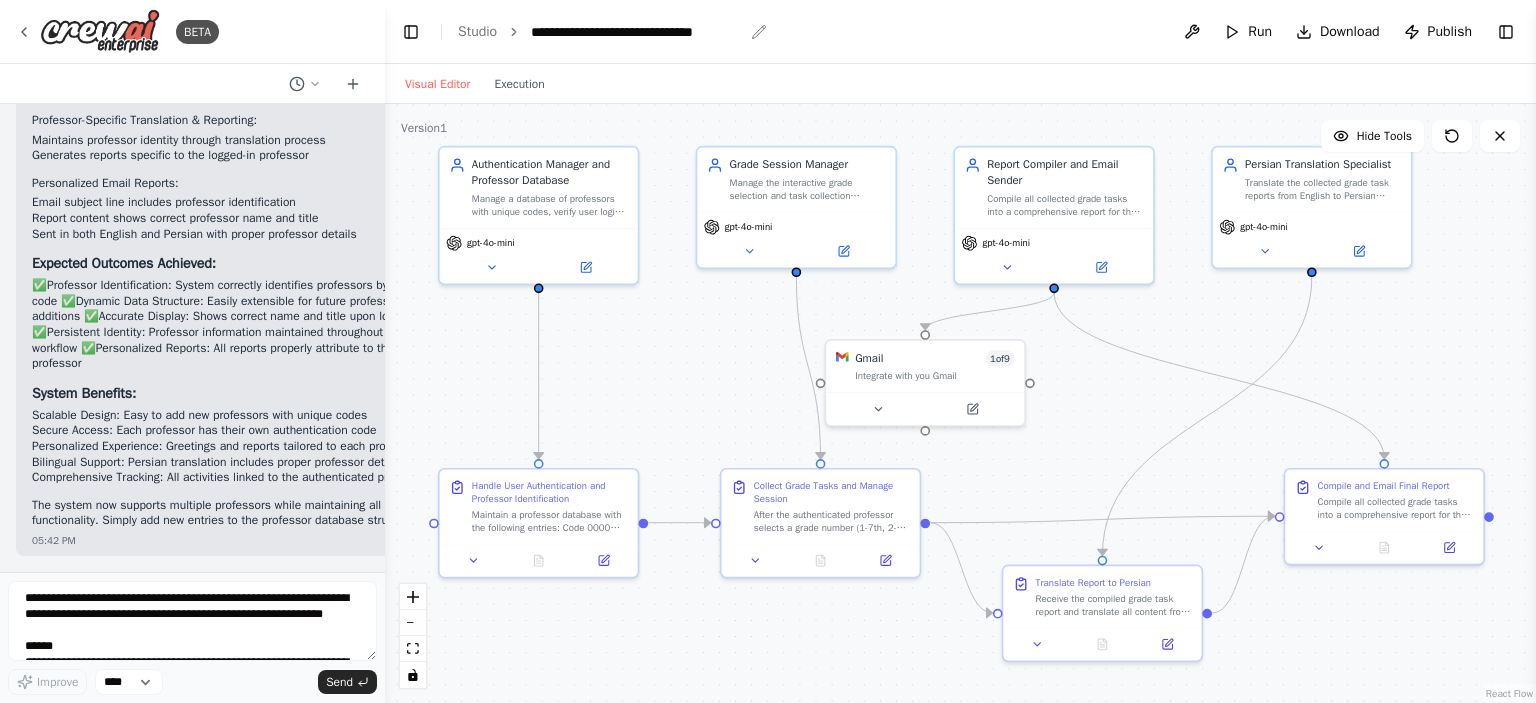 click on "**********" at bounding box center (637, 32) 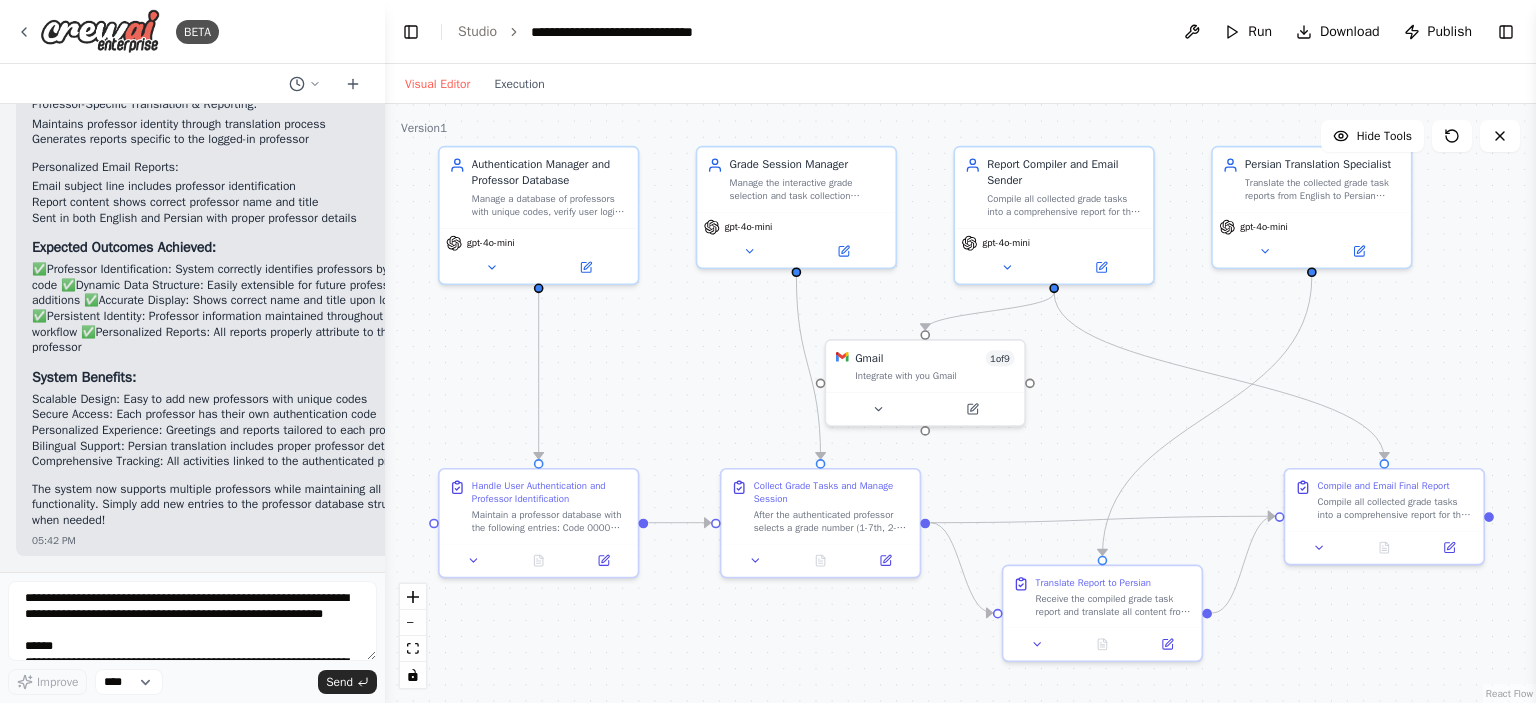 click on "**********" at bounding box center (637, 32) 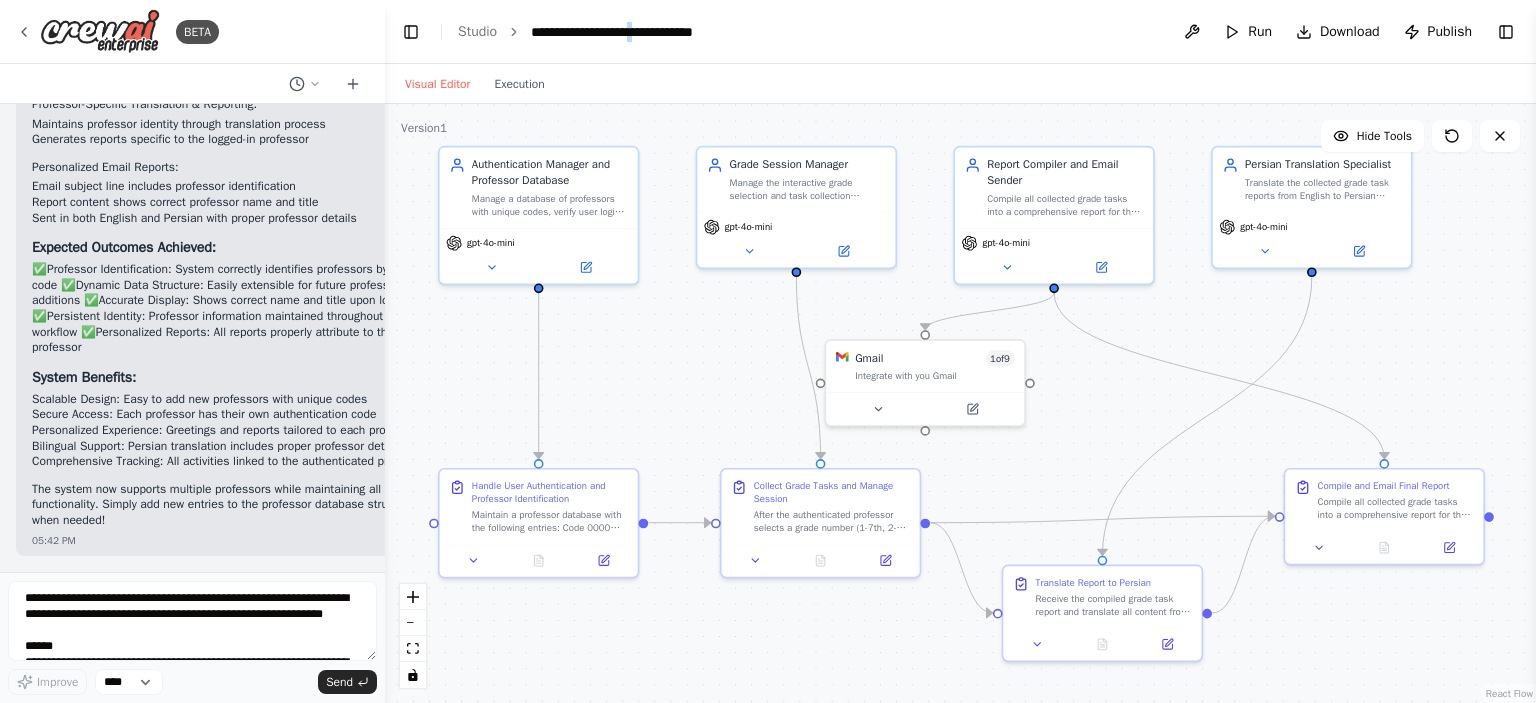 click on "**********" at bounding box center (637, 32) 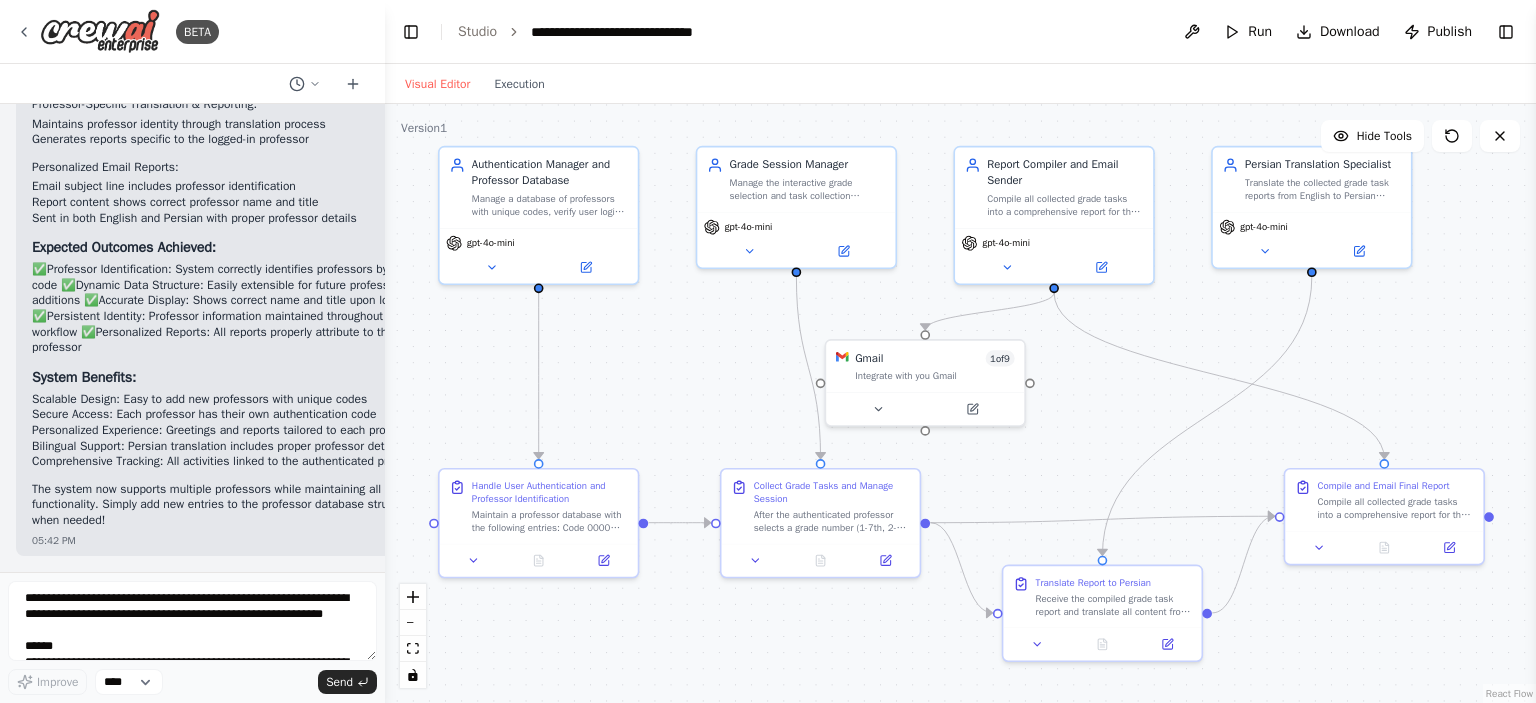 click on "**********" at bounding box center (637, 32) 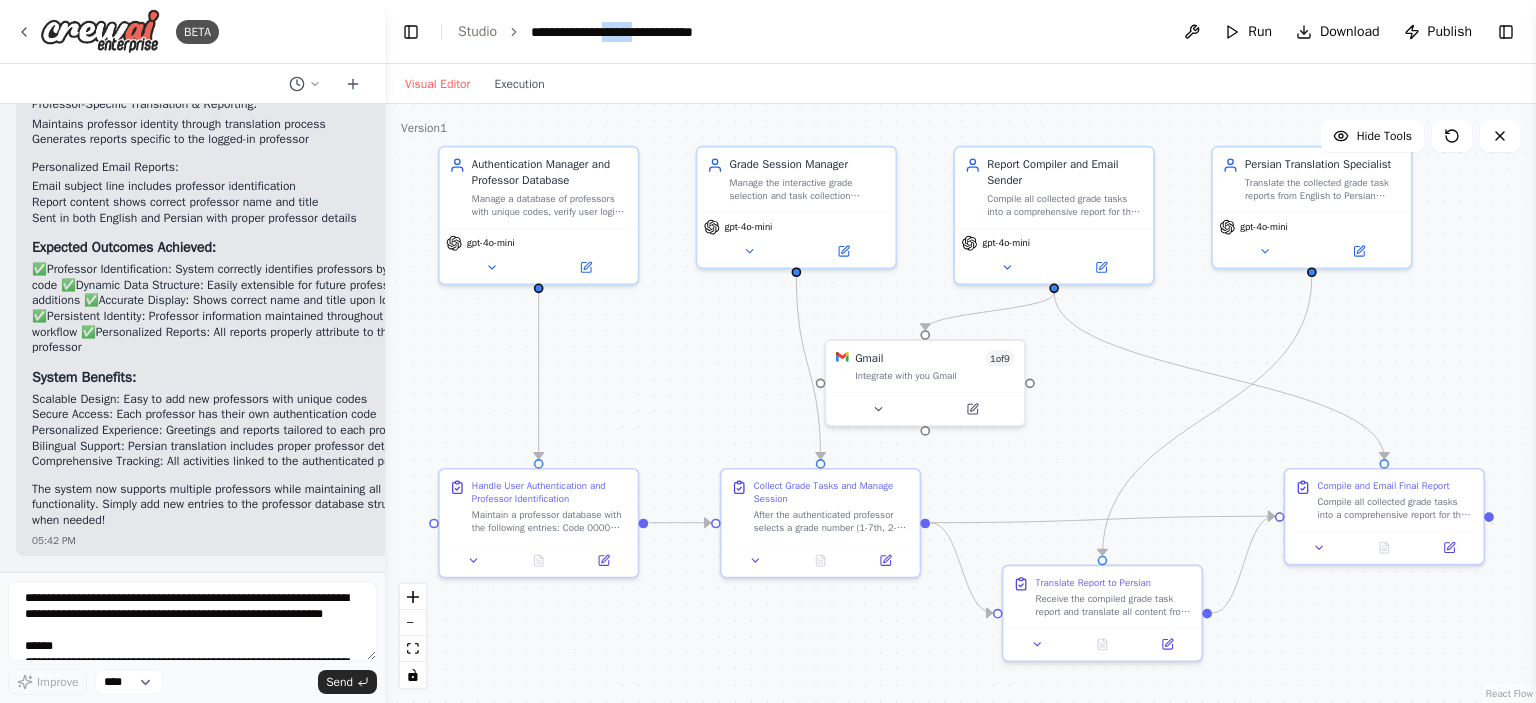 click on "**********" at bounding box center (637, 32) 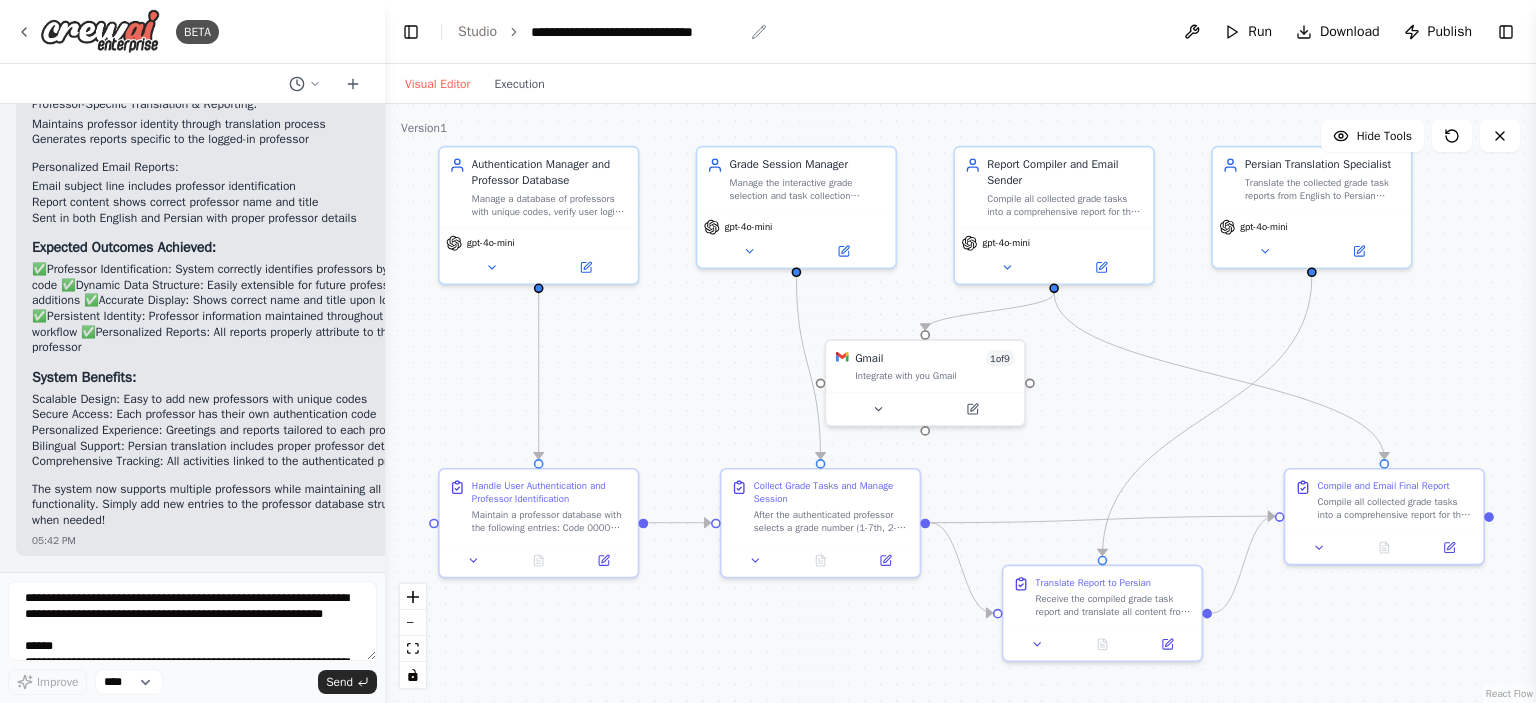 click on "**********" at bounding box center (637, 32) 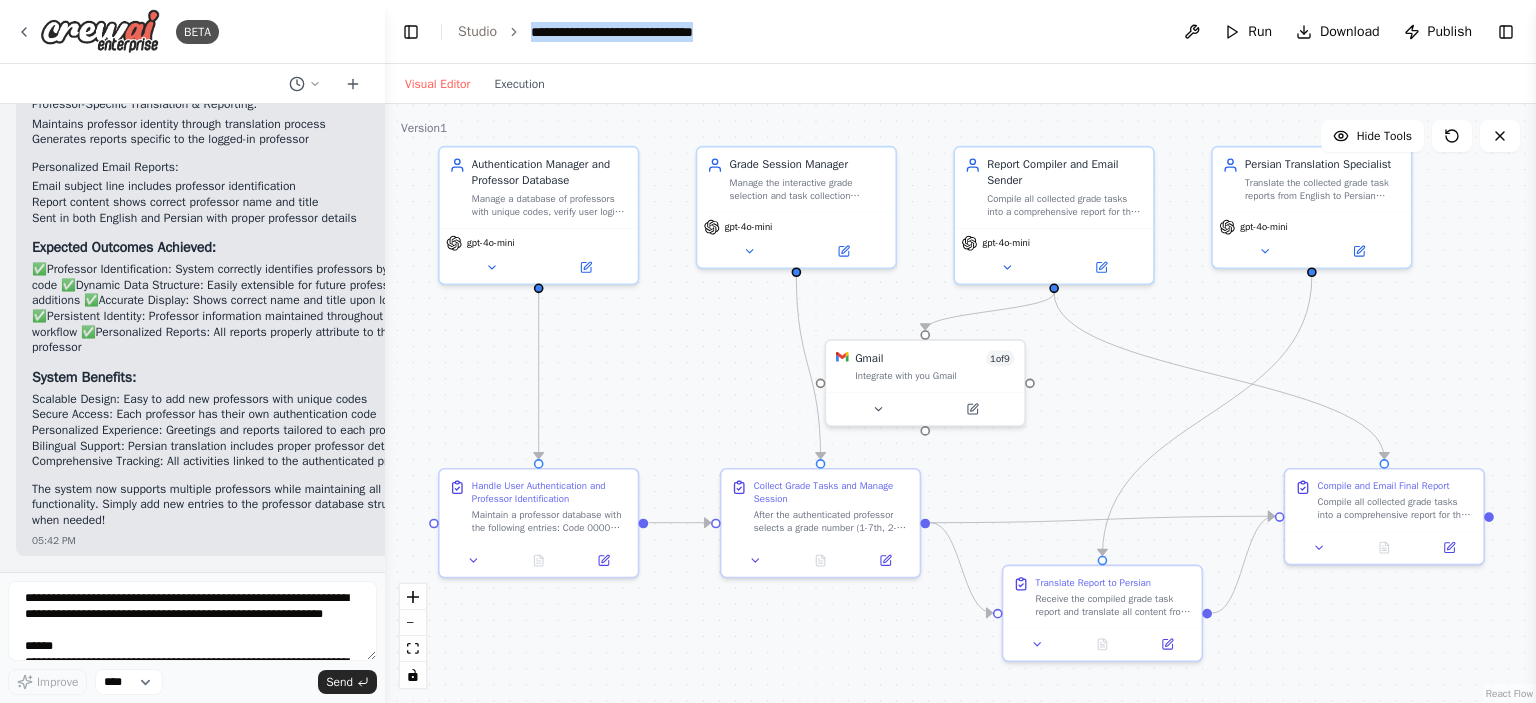 paste 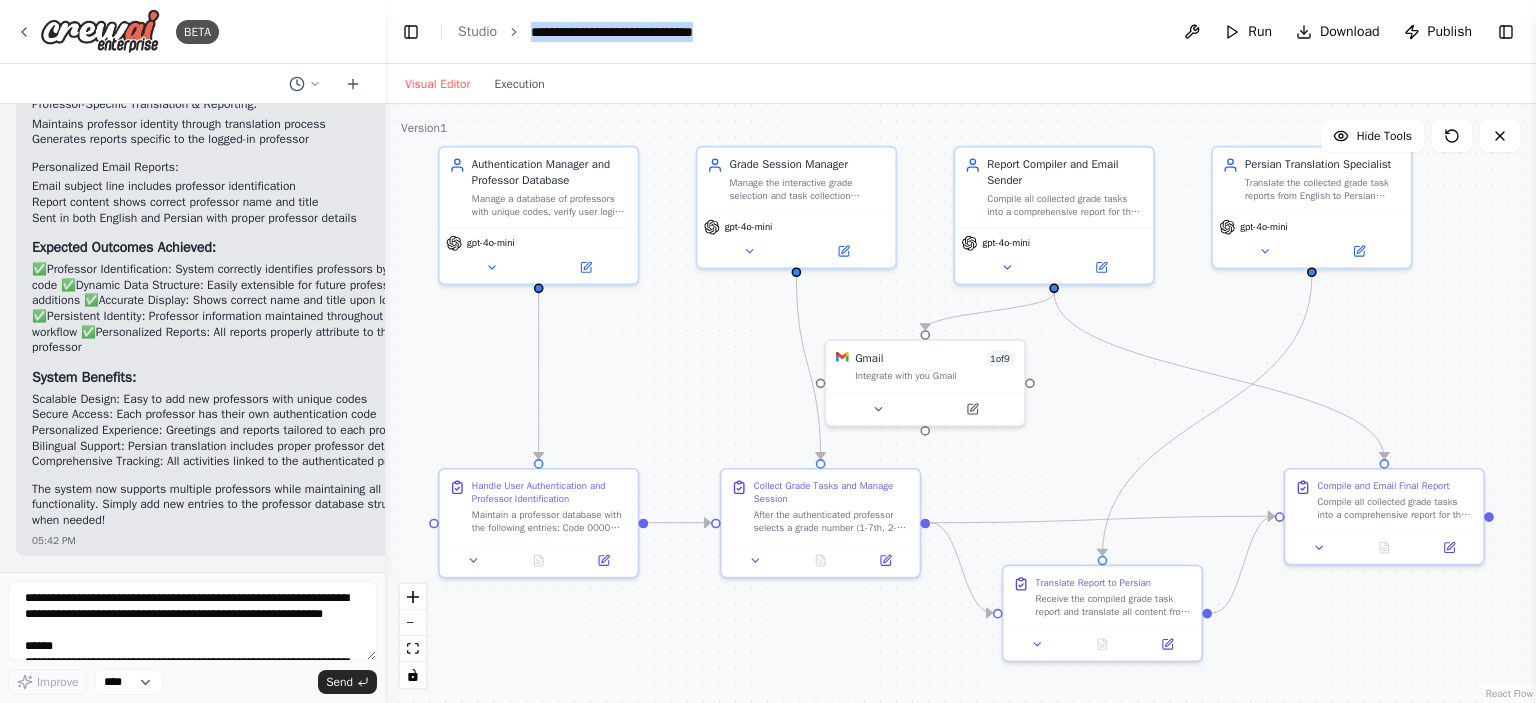 type 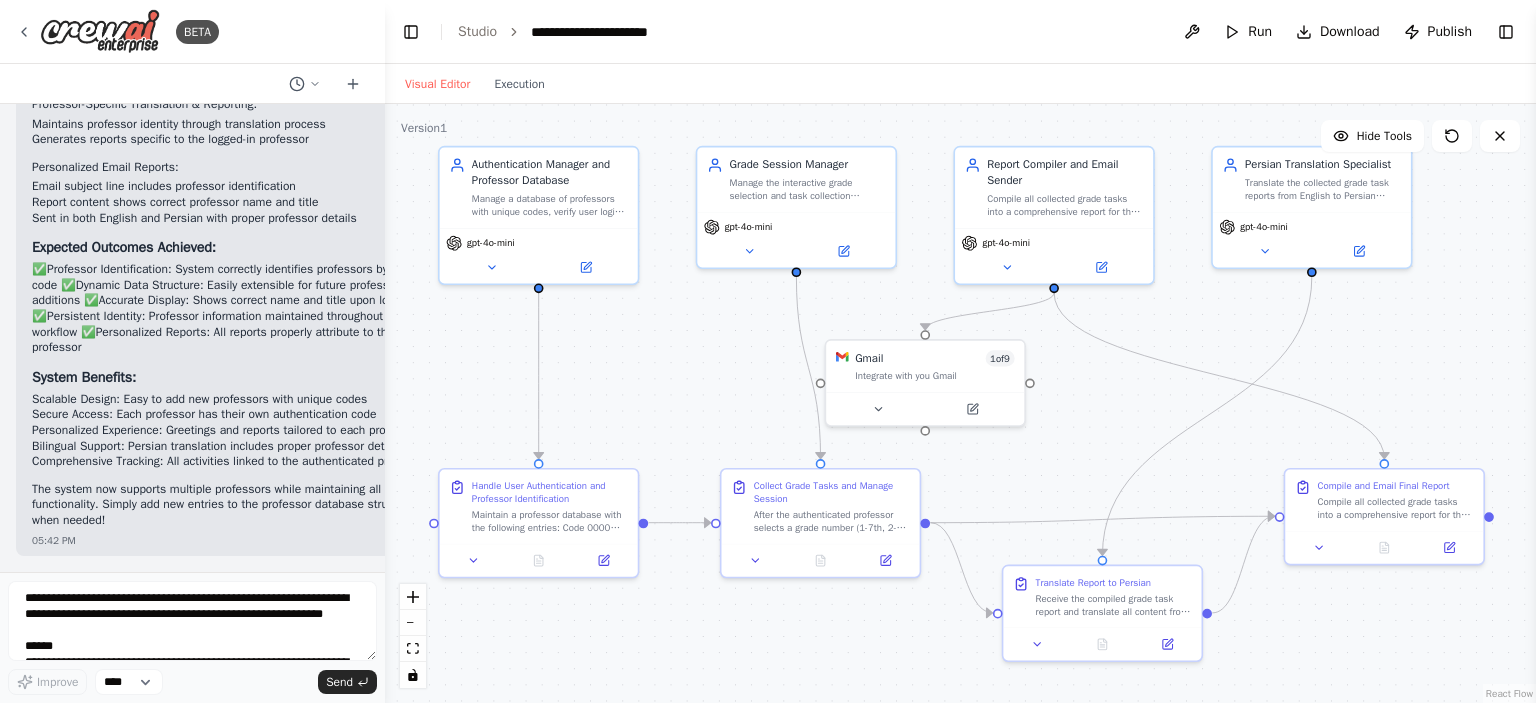click on ".deletable-edge-delete-btn {
width: 20px;
height: 20px;
border: 0px solid #ffffff;
color: #6b7280;
background-color: #f8fafc;
cursor: pointer;
border-radius: 50%;
font-size: 12px;
padding: 3px;
display: flex;
align-items: center;
justify-content: center;
transition: all 0.2s cubic-bezier(0.4, 0, 0.2, 1);
box-shadow: 0 2px 4px rgba(0, 0, 0, 0.1);
}
.deletable-edge-delete-btn:hover {
background-color: #ef4444;
color: #ffffff;
border-color: #dc2626;
transform: scale(1.1);
box-shadow: 0 4px 12px rgba(239, 68, 68, 0.4);
}
.deletable-edge-delete-btn:active {
transform: scale(0.95);
box-shadow: 0 2px 4px rgba(239, 68, 68, 0.3);
}
Authentication Manager and Professor Database gpt-4o-mini gpt-4o-mini" at bounding box center (960, 403) 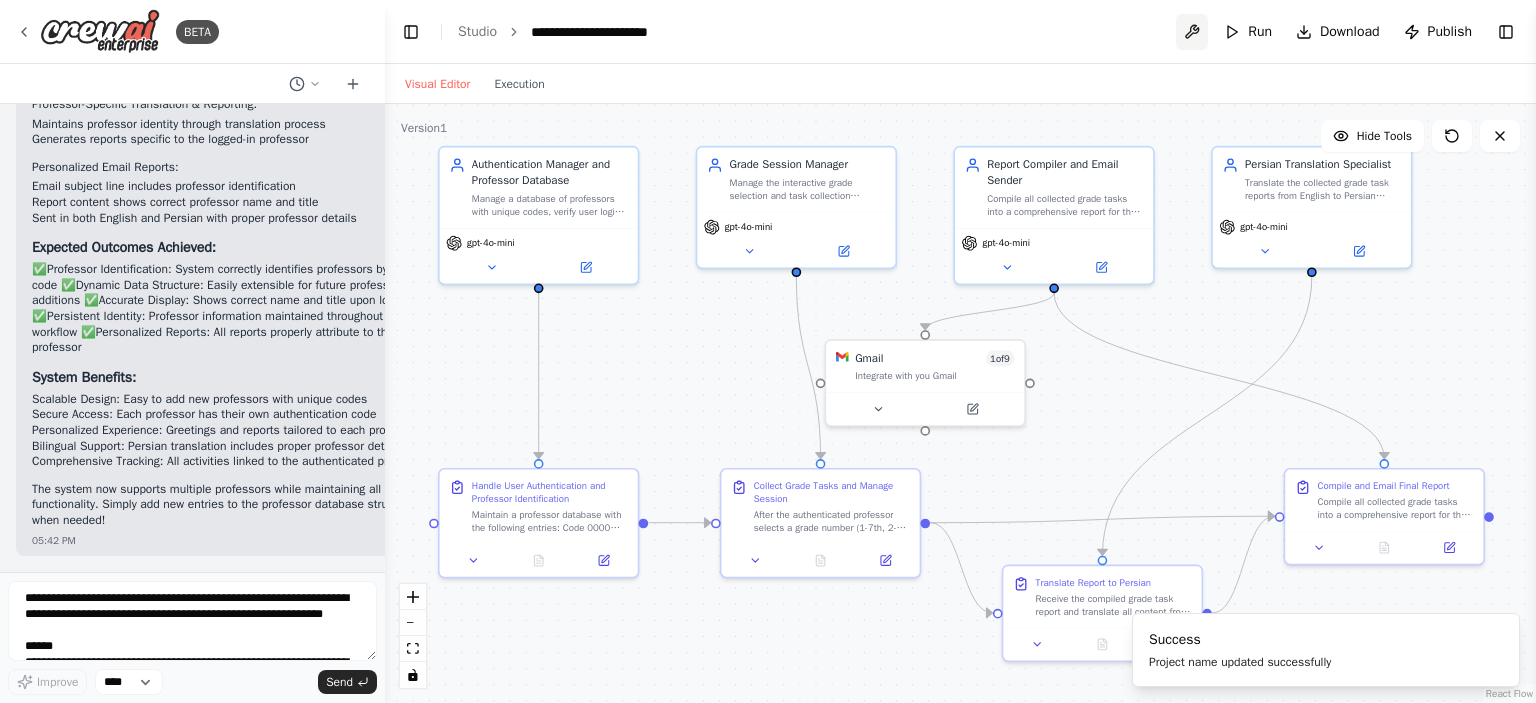 click at bounding box center [1192, 32] 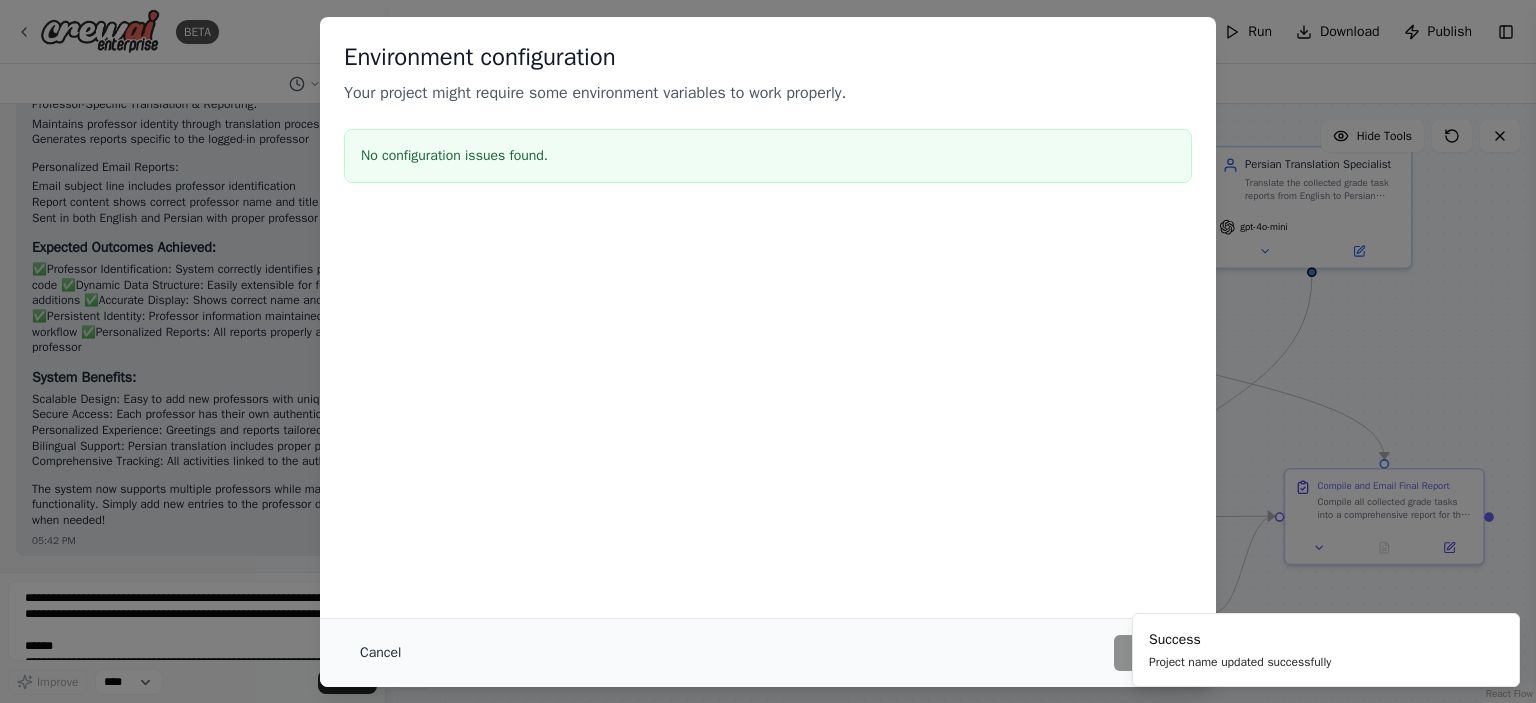 click on "Cancel" at bounding box center [380, 653] 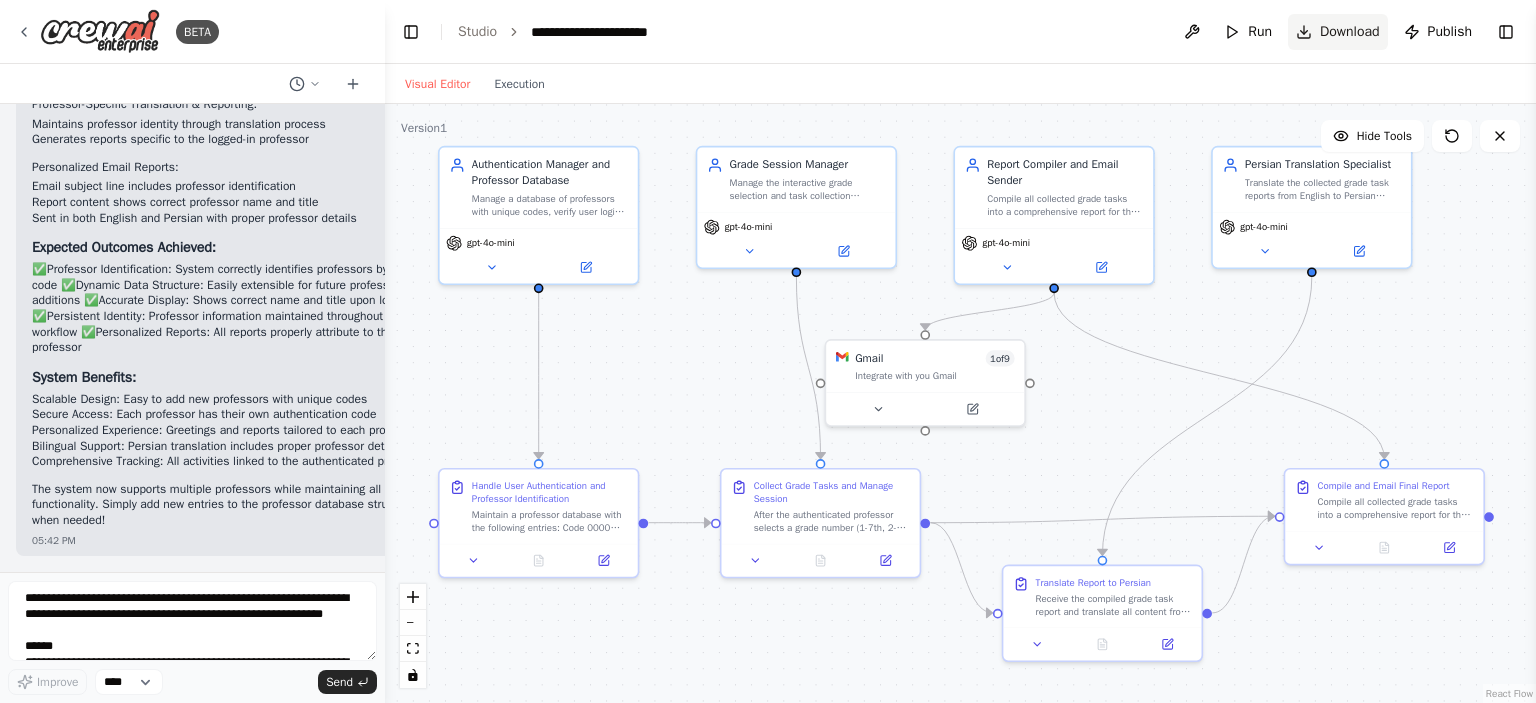 click on "Download" at bounding box center (1338, 32) 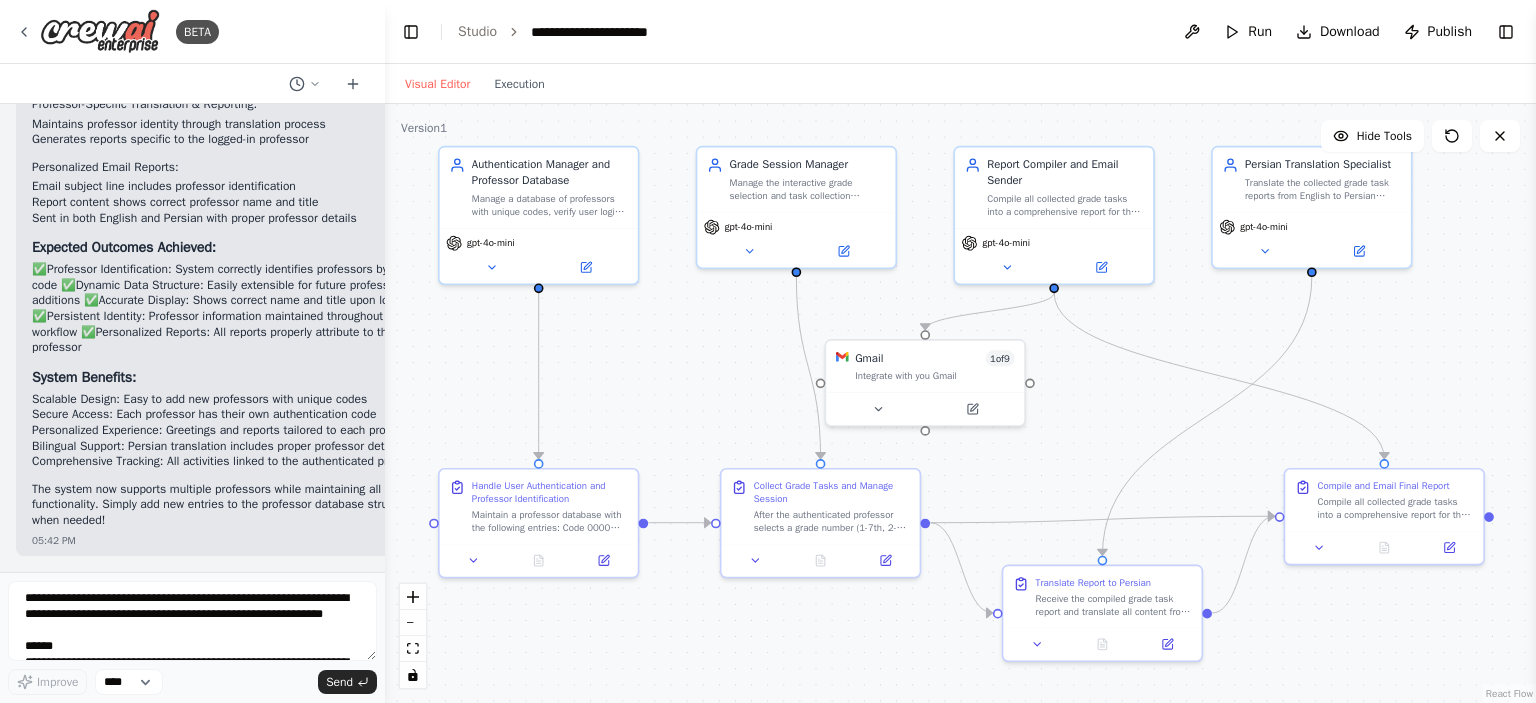 click on ".deletable-edge-delete-btn {
width: 20px;
height: 20px;
border: 0px solid #ffffff;
color: #6b7280;
background-color: #f8fafc;
cursor: pointer;
border-radius: 50%;
font-size: 12px;
padding: 3px;
display: flex;
align-items: center;
justify-content: center;
transition: all 0.2s cubic-bezier(0.4, 0, 0.2, 1);
box-shadow: 0 2px 4px rgba(0, 0, 0, 0.1);
}
.deletable-edge-delete-btn:hover {
background-color: #ef4444;
color: #ffffff;
border-color: #dc2626;
transform: scale(1.1);
box-shadow: 0 4px 12px rgba(239, 68, 68, 0.4);
}
.deletable-edge-delete-btn:active {
transform: scale(0.95);
box-shadow: 0 2px 4px rgba(239, 68, 68, 0.3);
}
Authentication Manager and Professor Database gpt-4o-mini gpt-4o-mini" at bounding box center (960, 403) 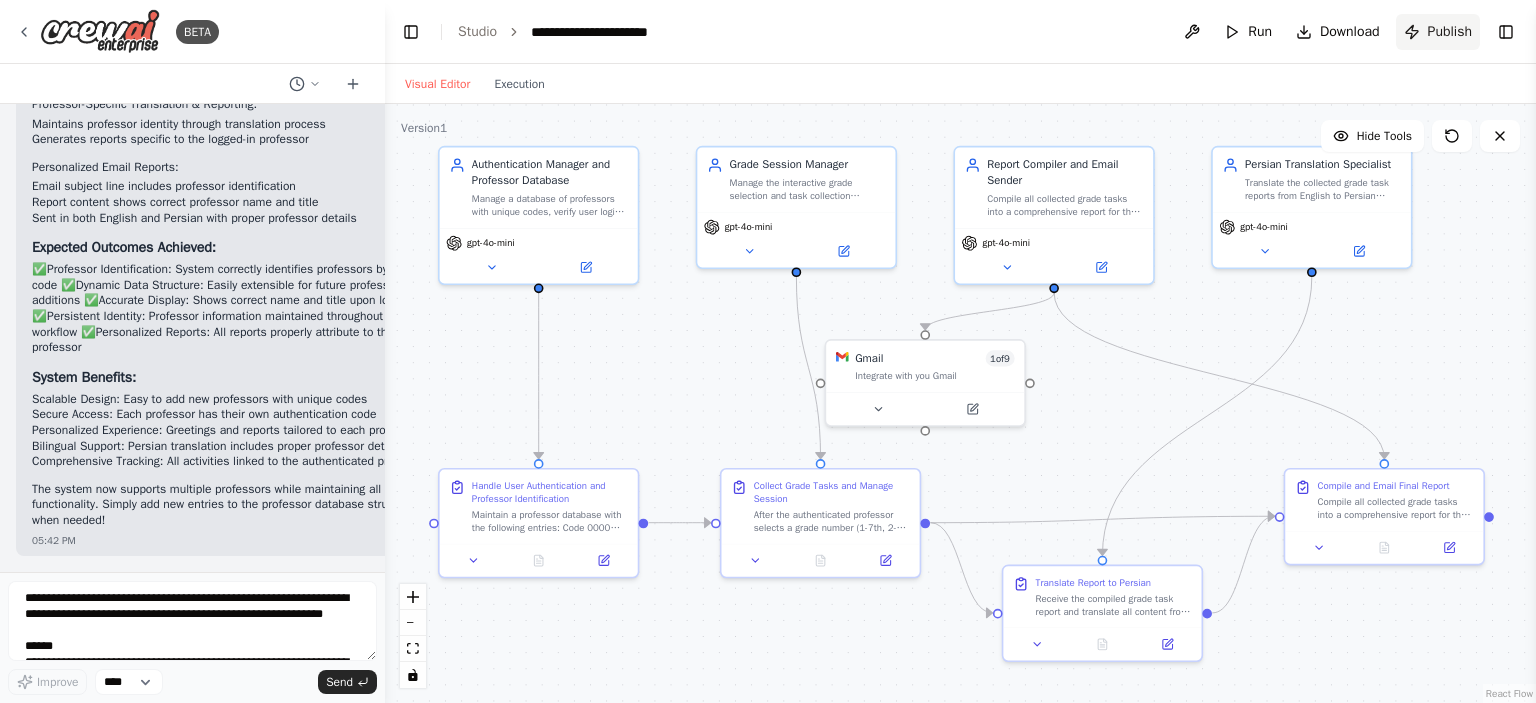 click on "Publish" at bounding box center [1450, 32] 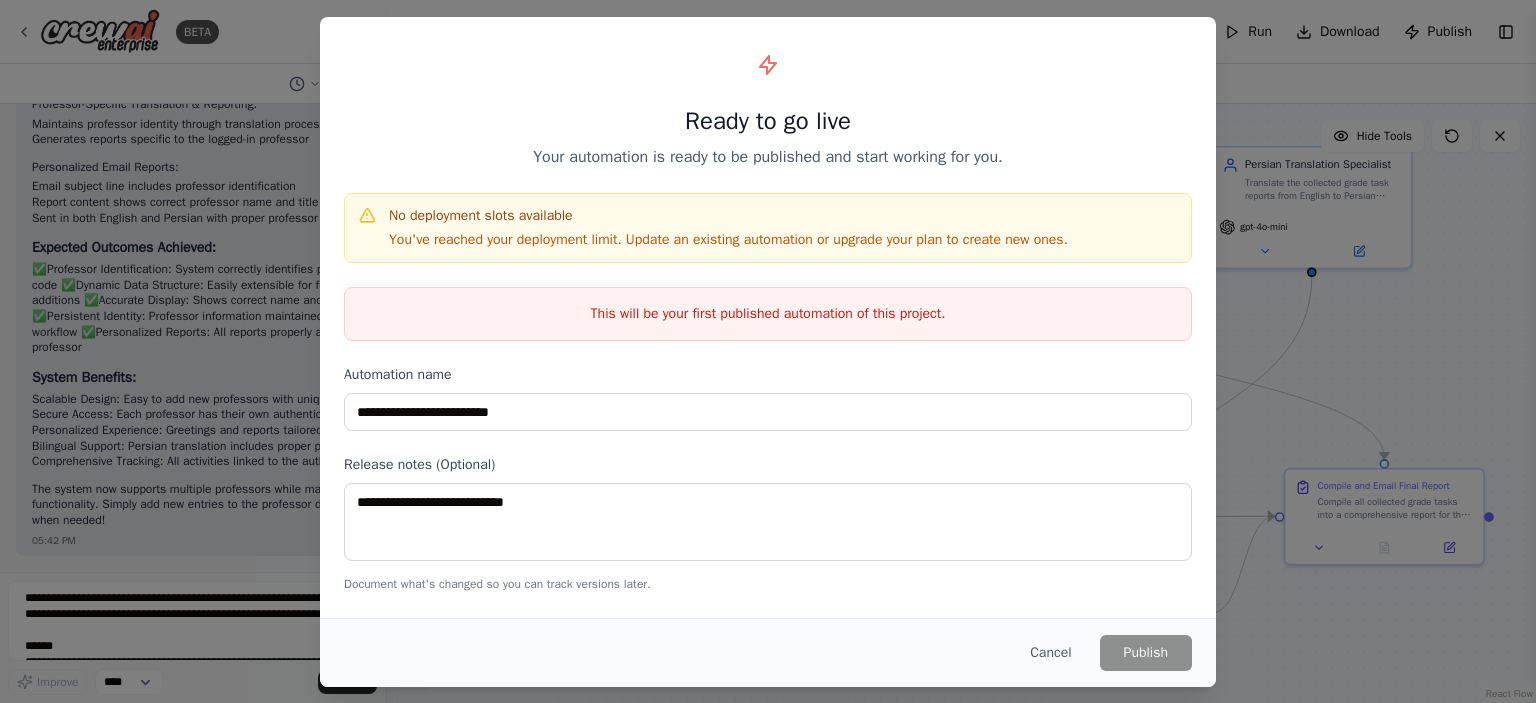 drag, startPoint x: 583, startPoint y: 369, endPoint x: 583, endPoint y: 401, distance: 32 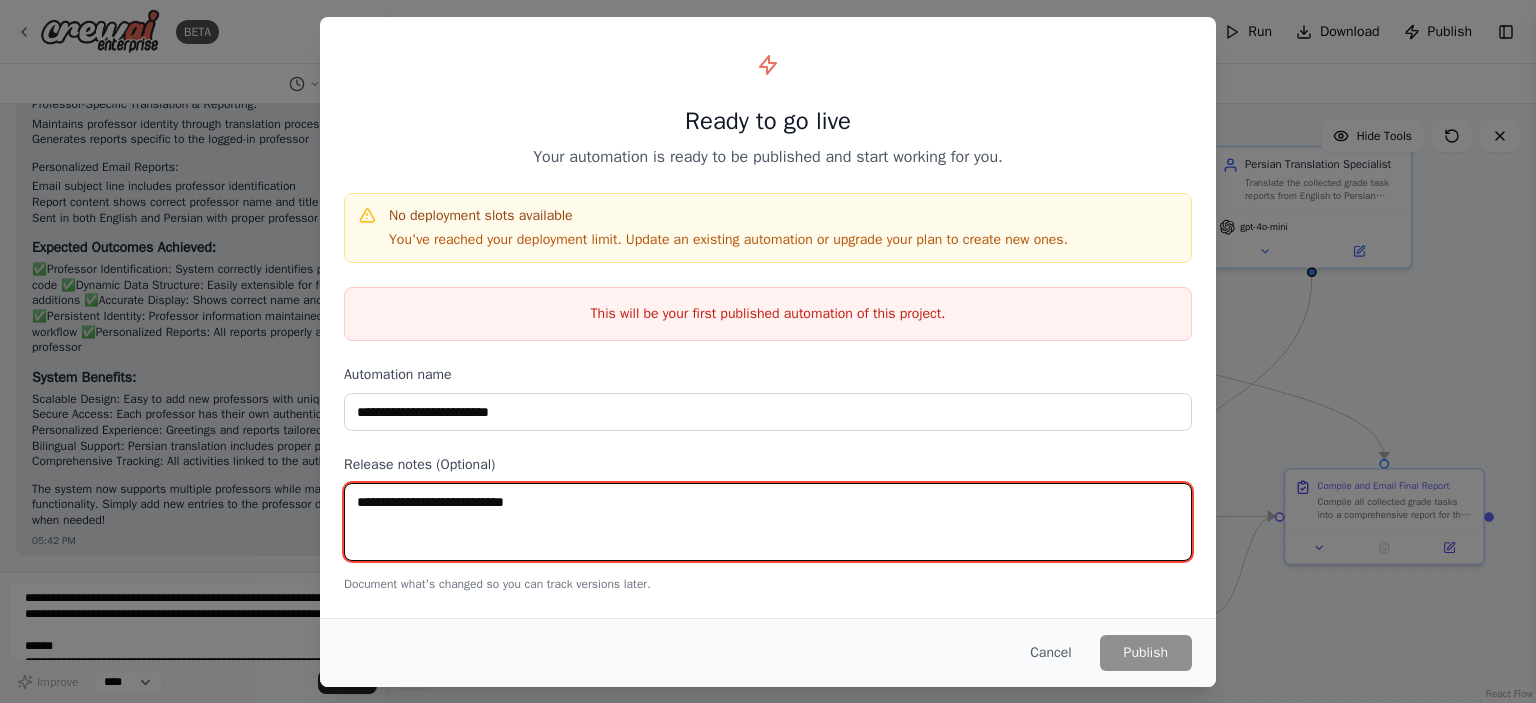 click at bounding box center (768, 522) 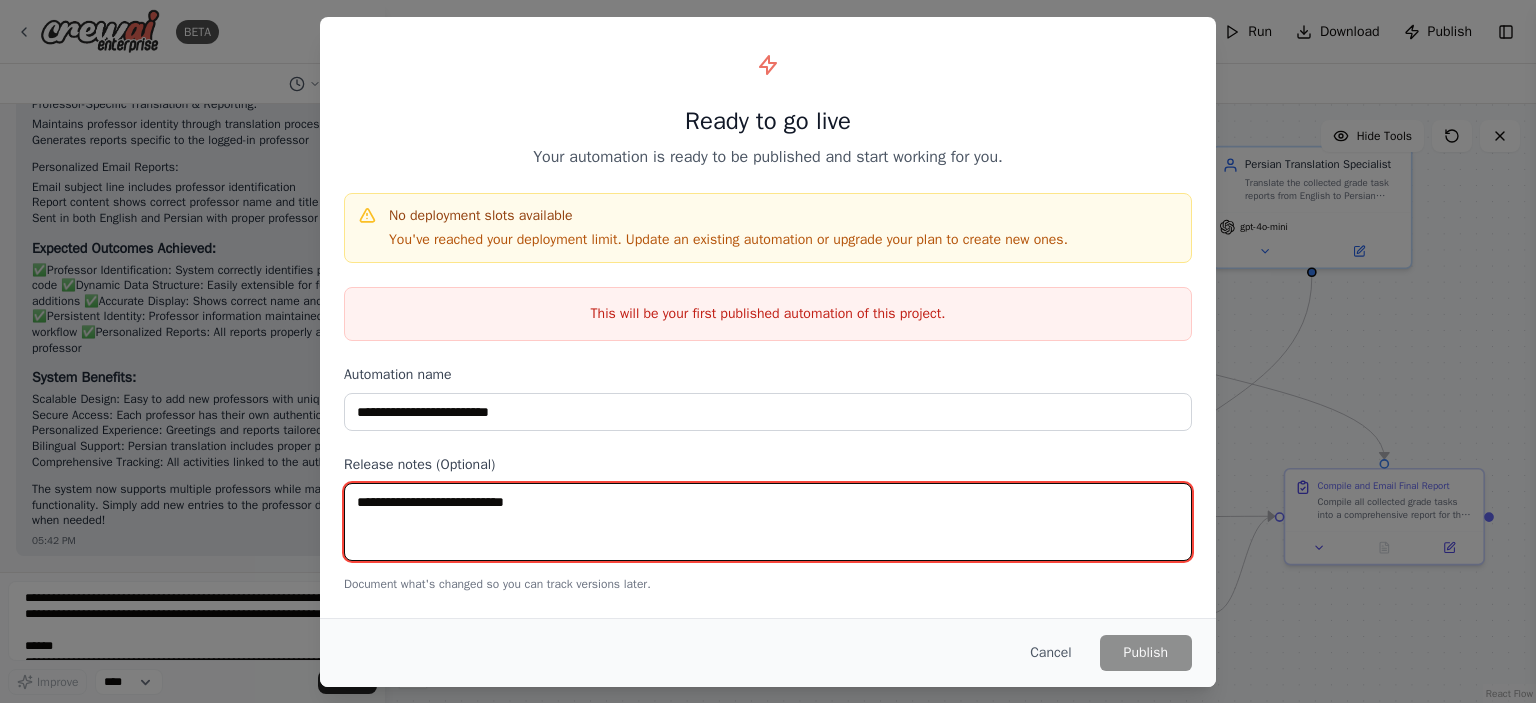 scroll, scrollTop: 6499, scrollLeft: 0, axis: vertical 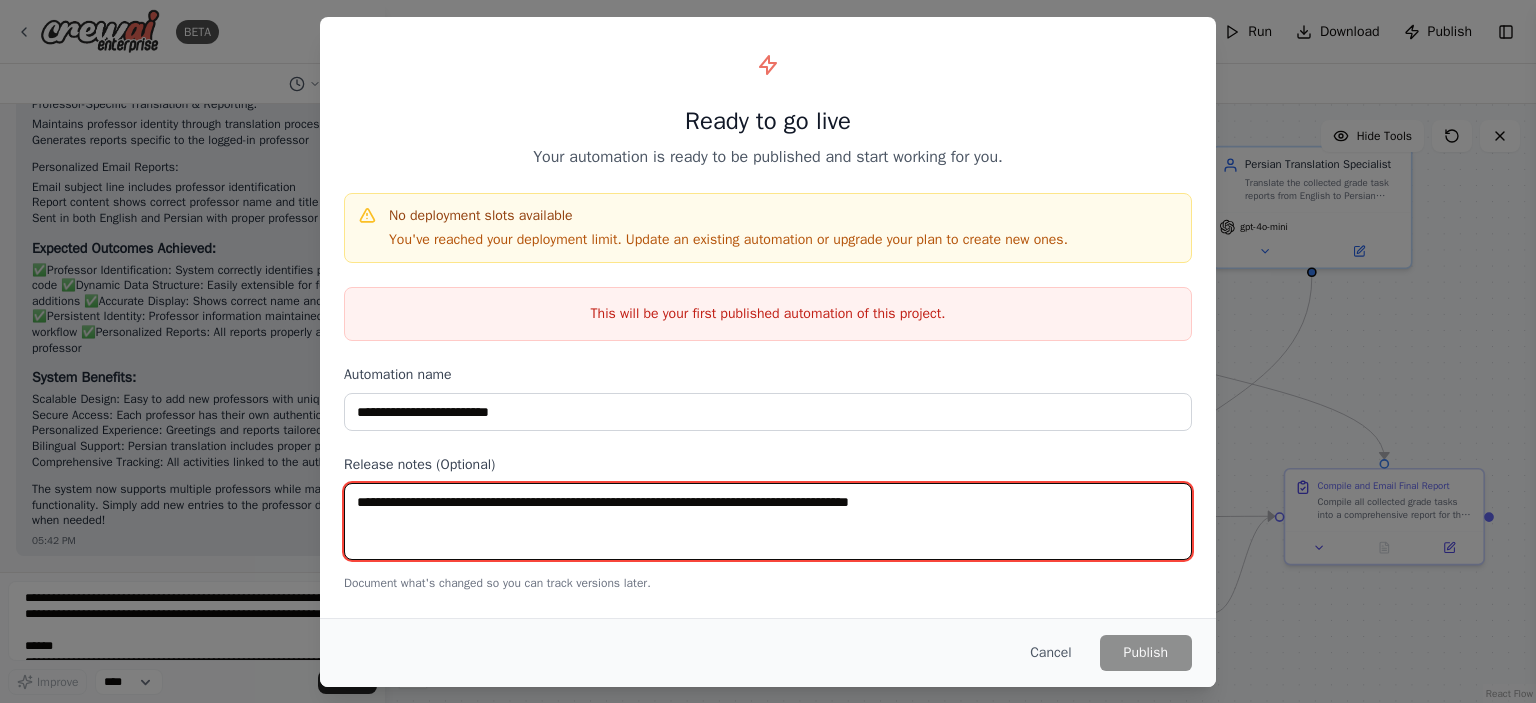 type on "**********" 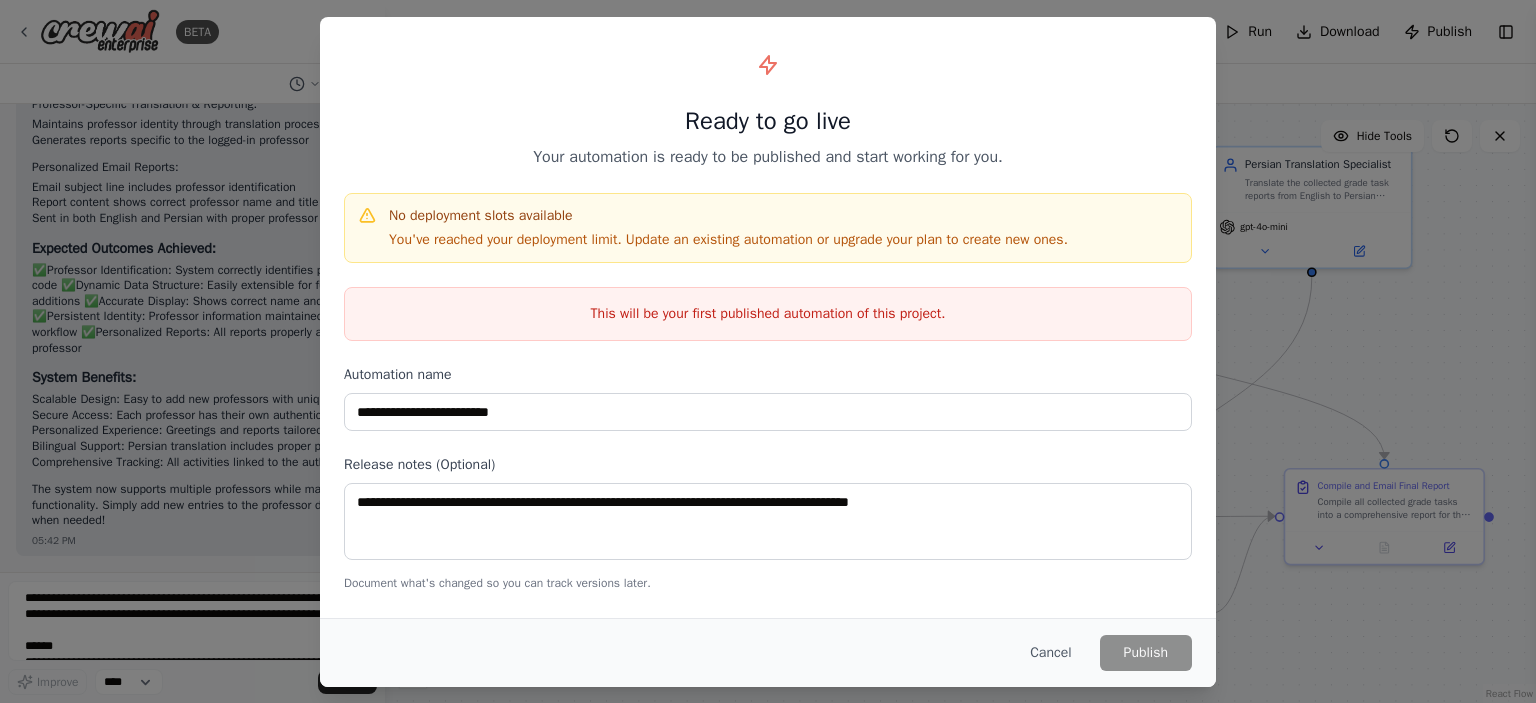 click on "Cancel Publish" at bounding box center [768, 653] 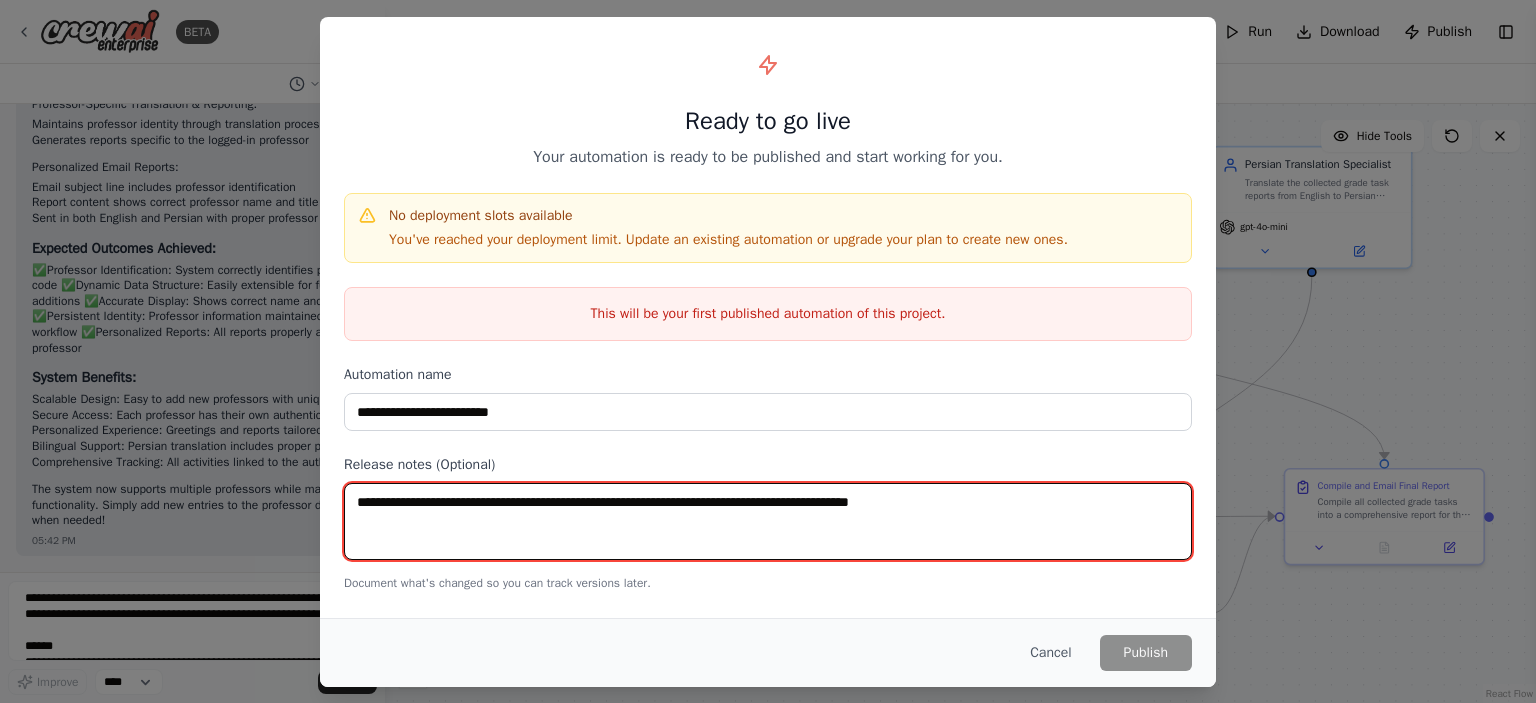 click on "**********" at bounding box center (768, 522) 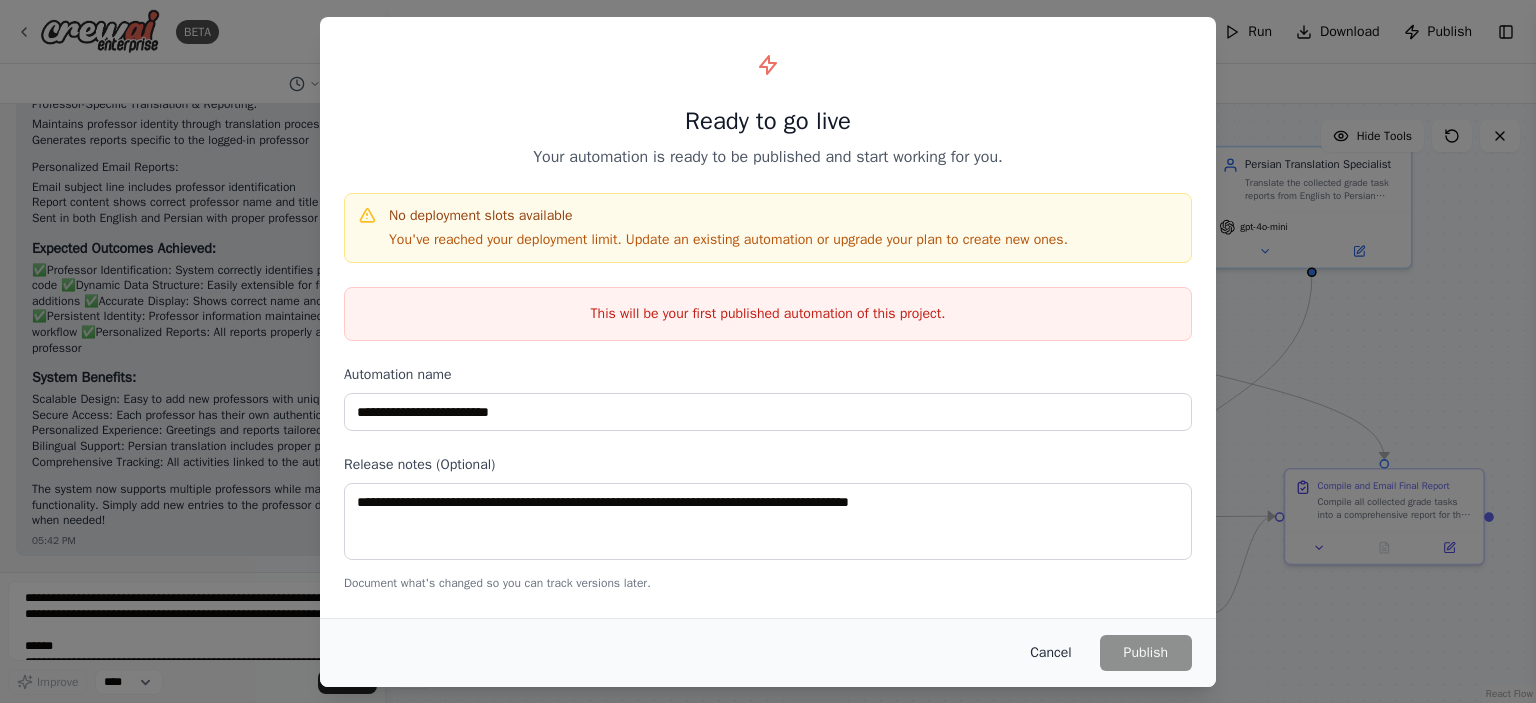 click on "Cancel" at bounding box center (1050, 653) 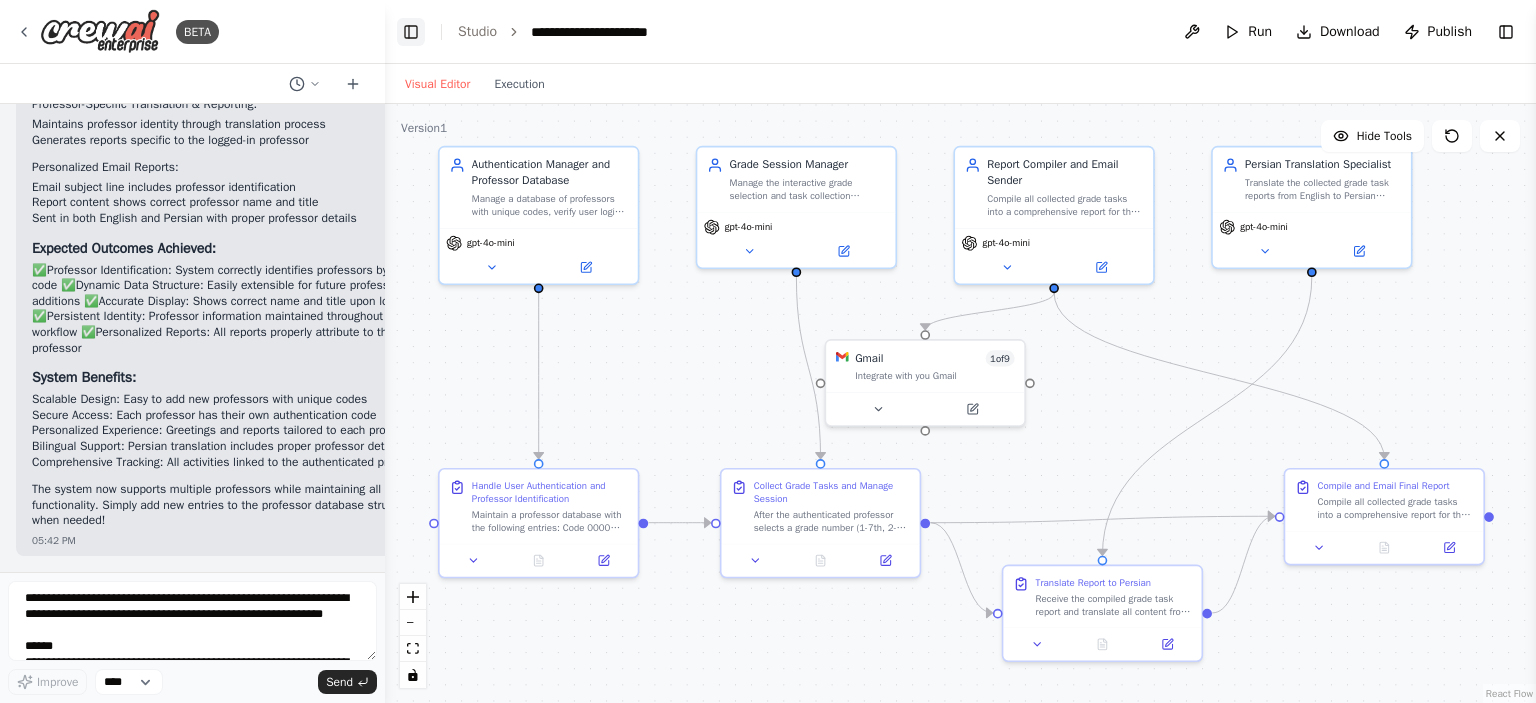 click on "Toggle Left Sidebar" at bounding box center [411, 32] 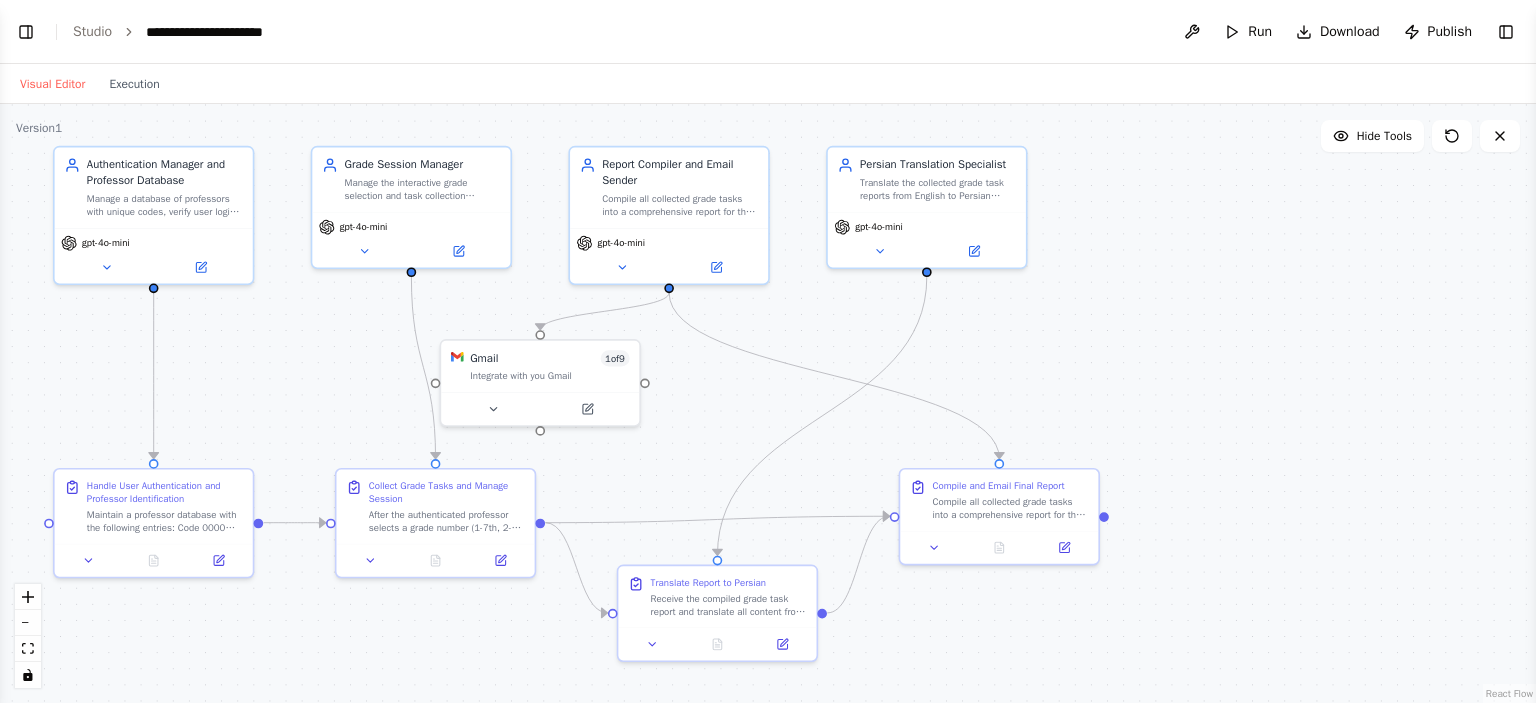 click on ".deletable-edge-delete-btn {
width: 20px;
height: 20px;
border: 0px solid #ffffff;
color: #6b7280;
background-color: #f8fafc;
cursor: pointer;
border-radius: 50%;
font-size: 12px;
padding: 3px;
display: flex;
align-items: center;
justify-content: center;
transition: all 0.2s cubic-bezier(0.4, 0, 0.2, 1);
box-shadow: 0 2px 4px rgba(0, 0, 0, 0.1);
}
.deletable-edge-delete-btn:hover {
background-color: #ef4444;
color: #ffffff;
border-color: #dc2626;
transform: scale(1.1);
box-shadow: 0 4px 12px rgba(239, 68, 68, 0.4);
}
.deletable-edge-delete-btn:active {
transform: scale(0.95);
box-shadow: 0 2px 4px rgba(239, 68, 68, 0.3);
}
Authentication Manager and Professor Database gpt-4o-mini gpt-4o-mini" at bounding box center [768, 403] 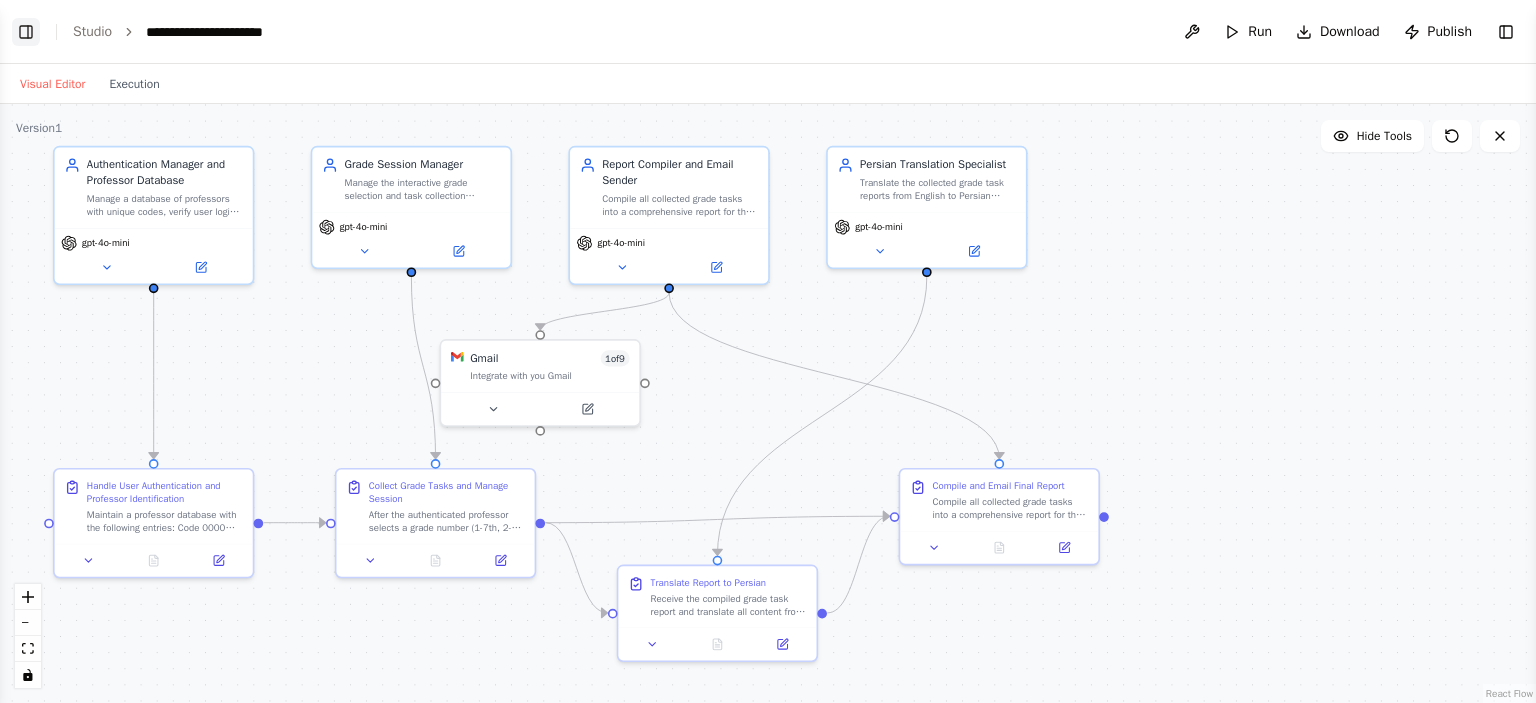 click on "Toggle Left Sidebar" at bounding box center [26, 32] 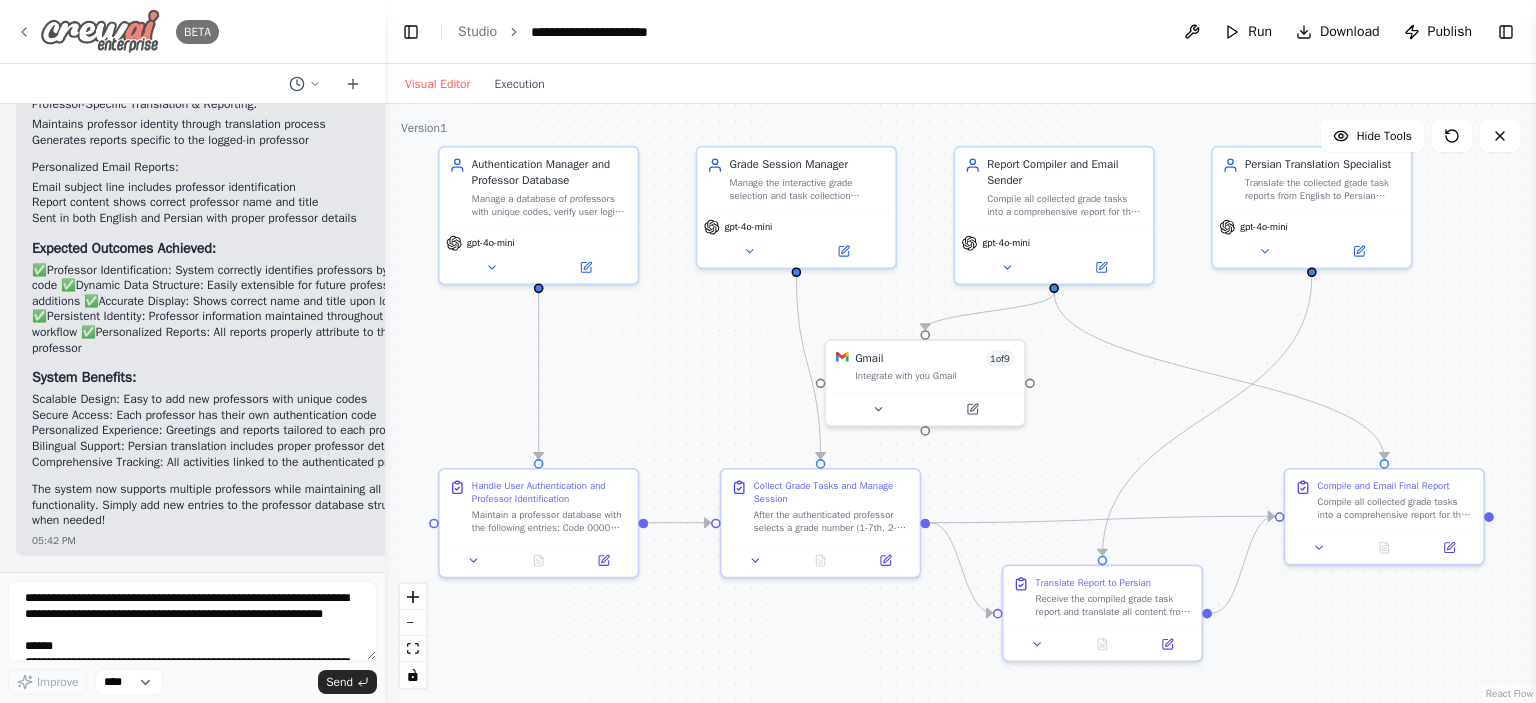 click 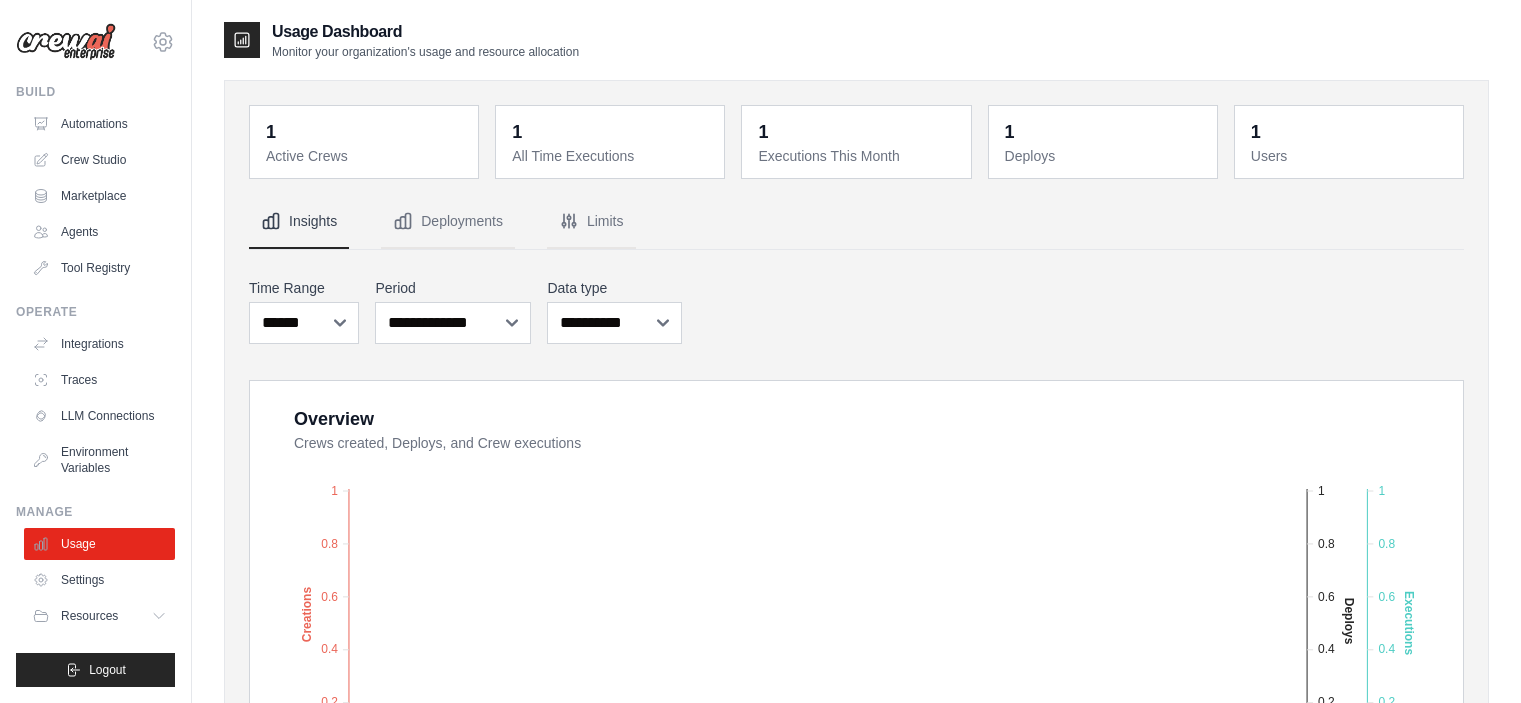 scroll, scrollTop: 0, scrollLeft: 0, axis: both 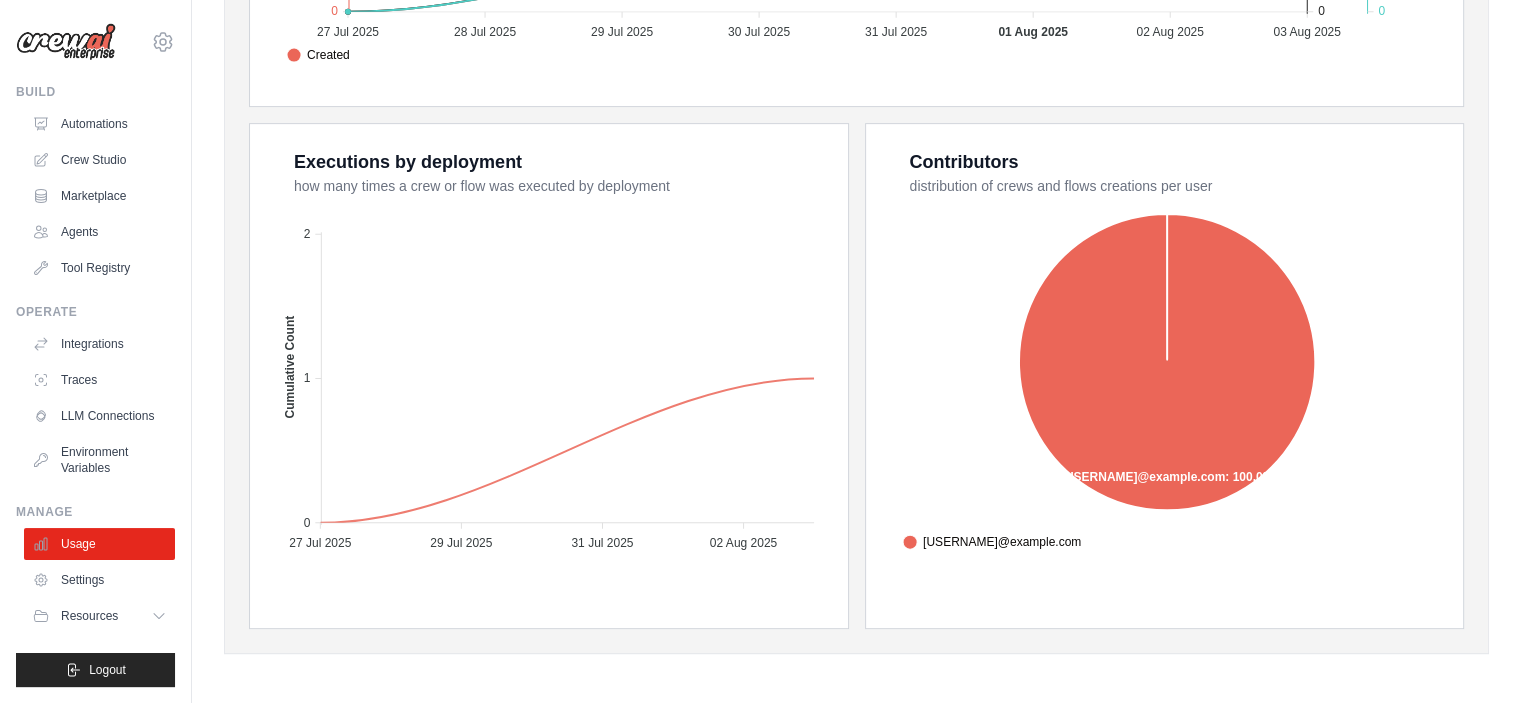 drag, startPoint x: 1443, startPoint y: 243, endPoint x: 1439, endPoint y: 327, distance: 84.095184 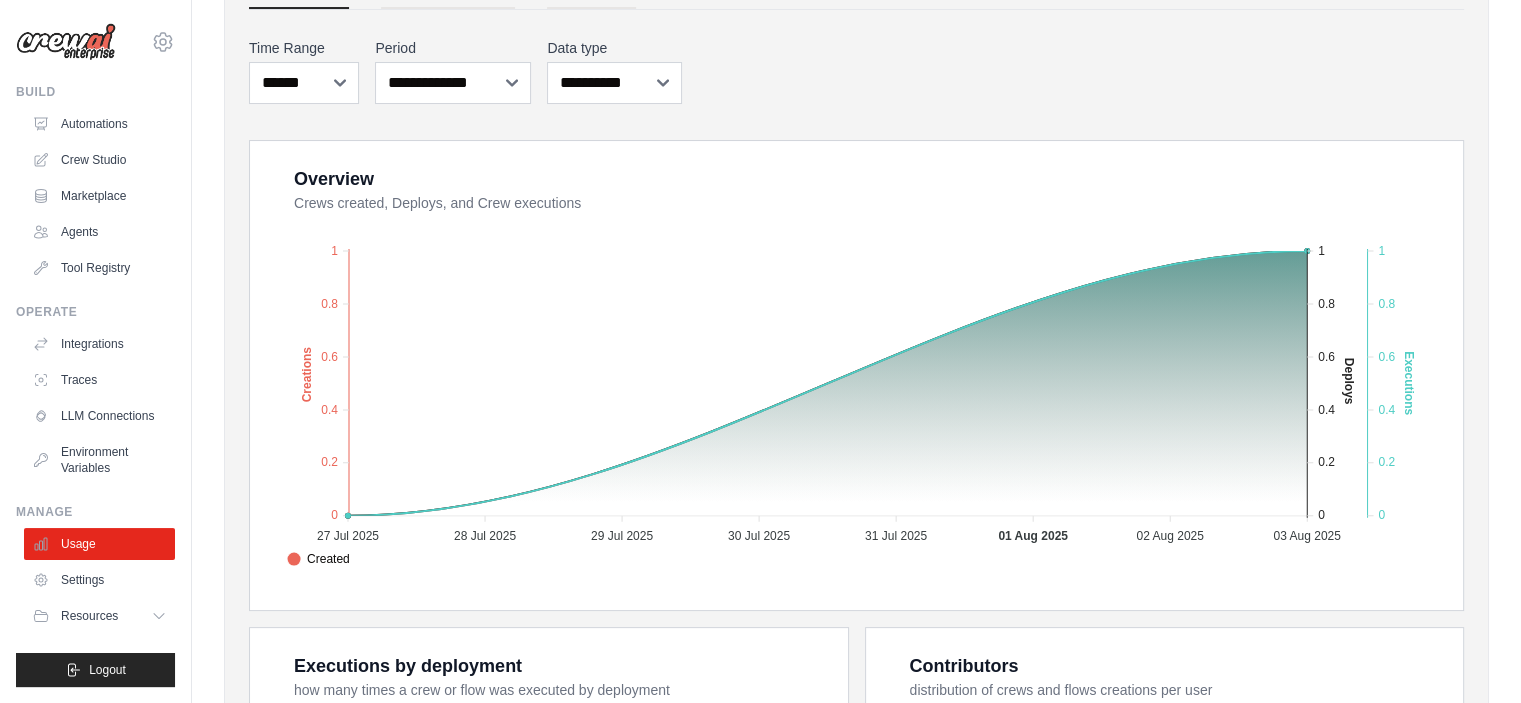 scroll, scrollTop: 0, scrollLeft: 0, axis: both 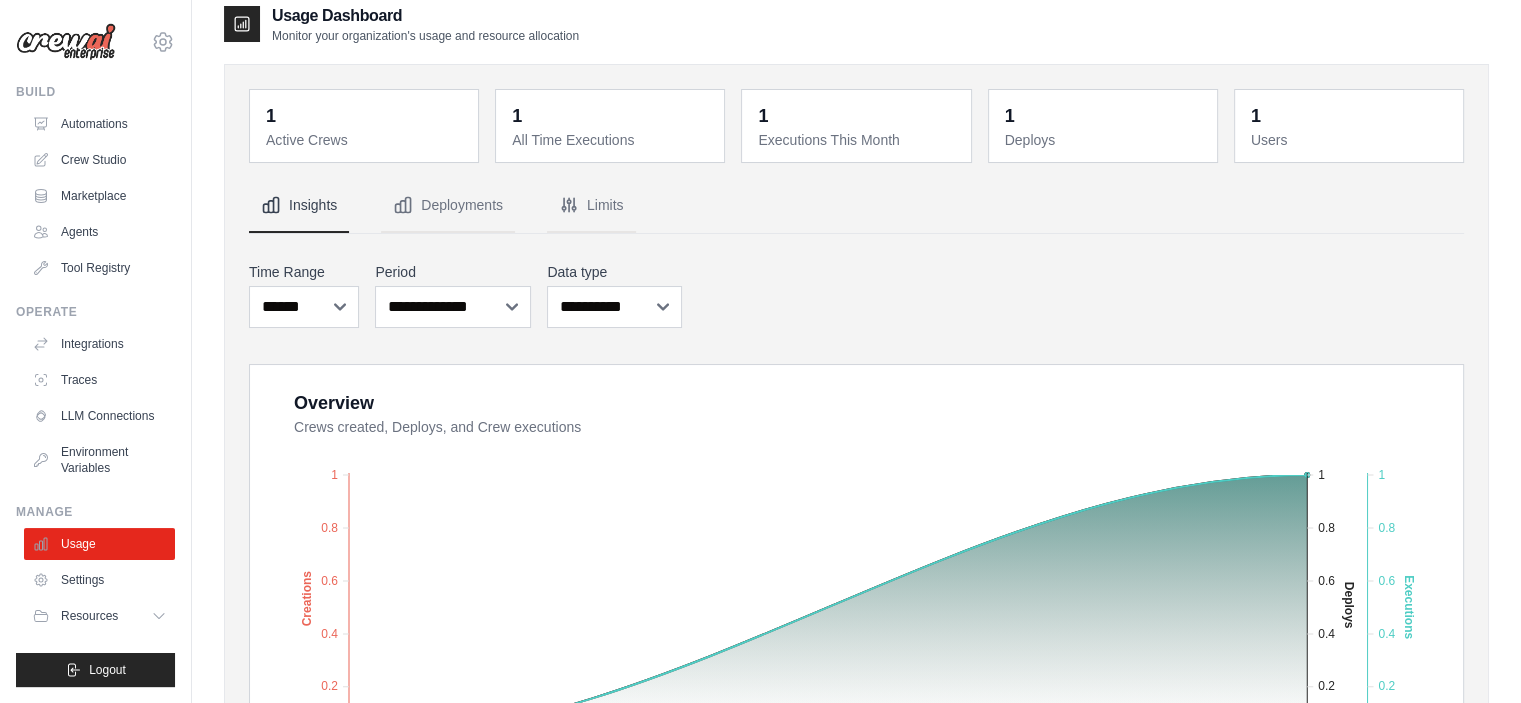 drag, startPoint x: 1465, startPoint y: 352, endPoint x: 1460, endPoint y: 231, distance: 121.103264 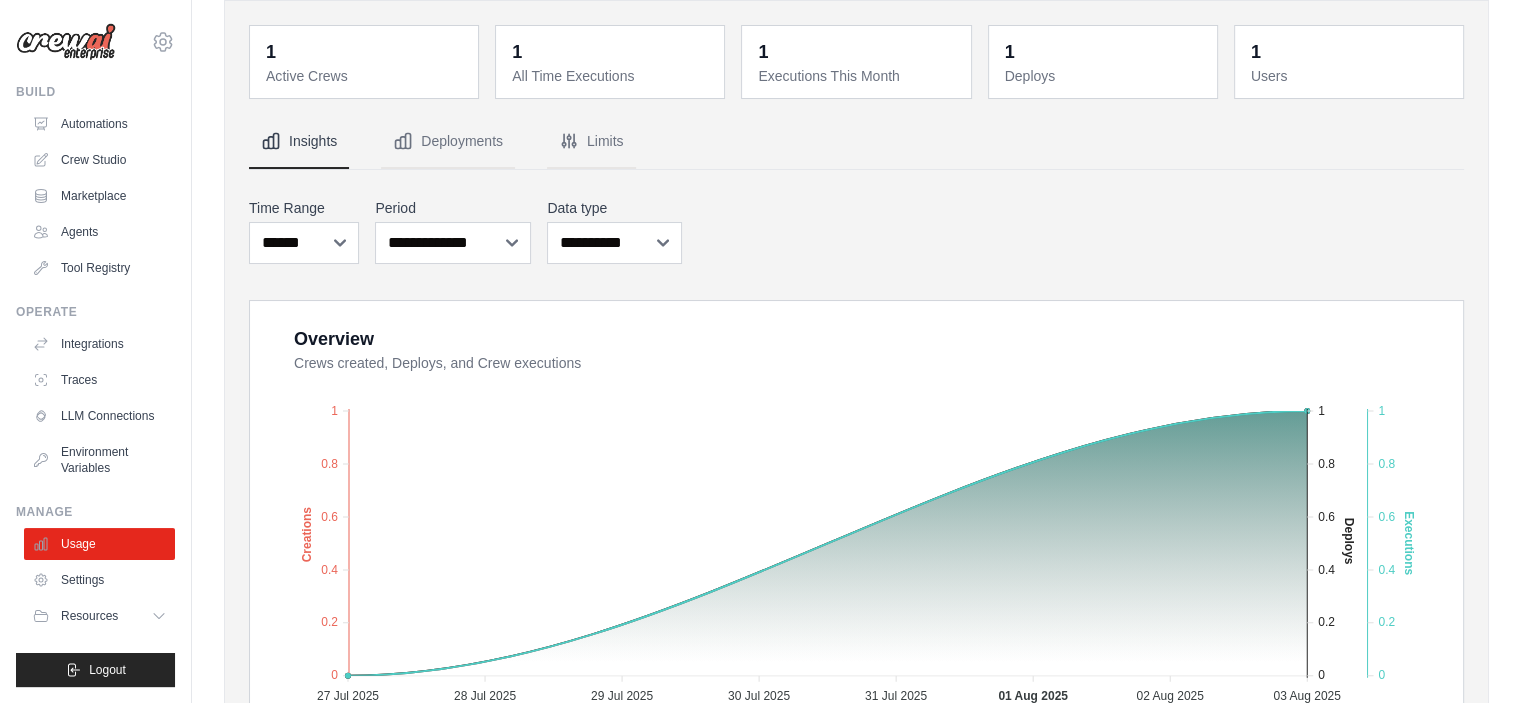 scroll, scrollTop: 200, scrollLeft: 0, axis: vertical 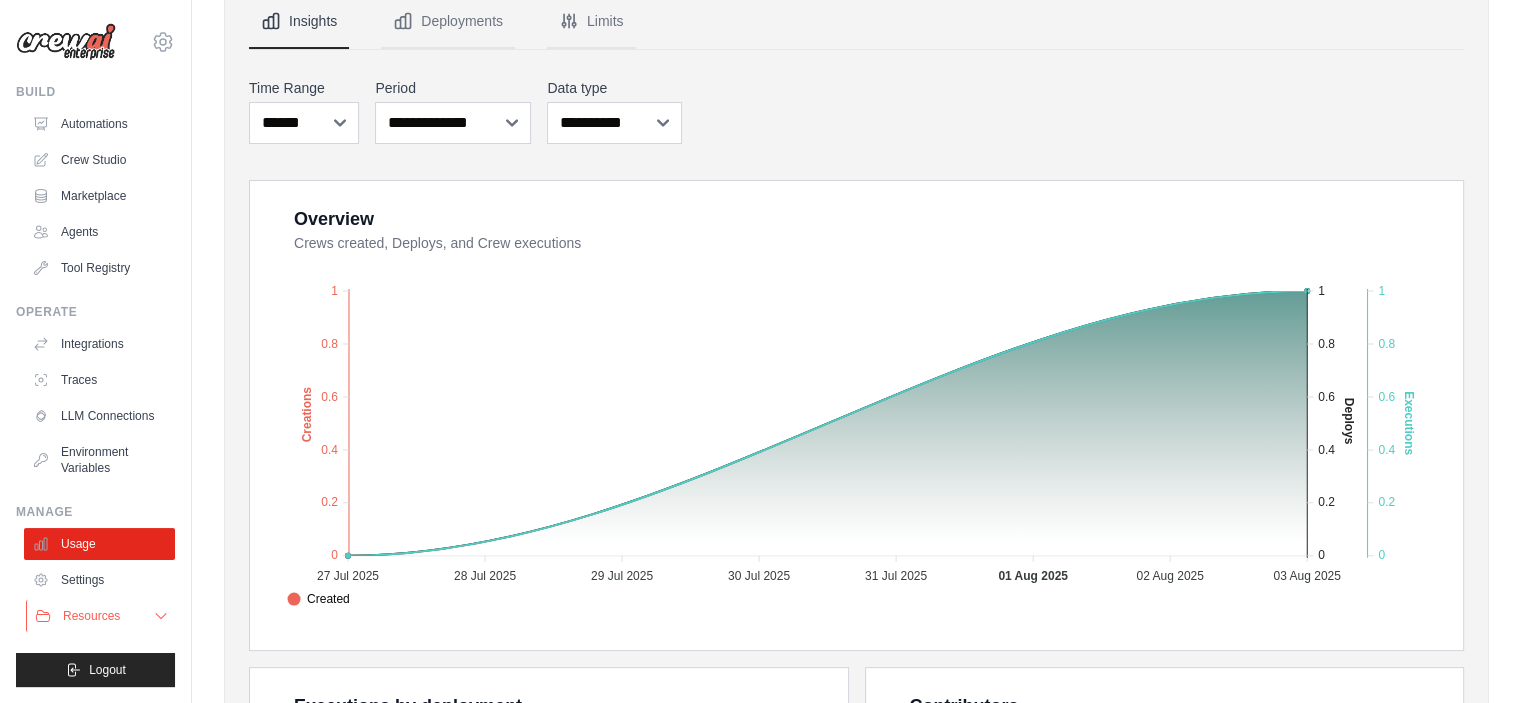 click 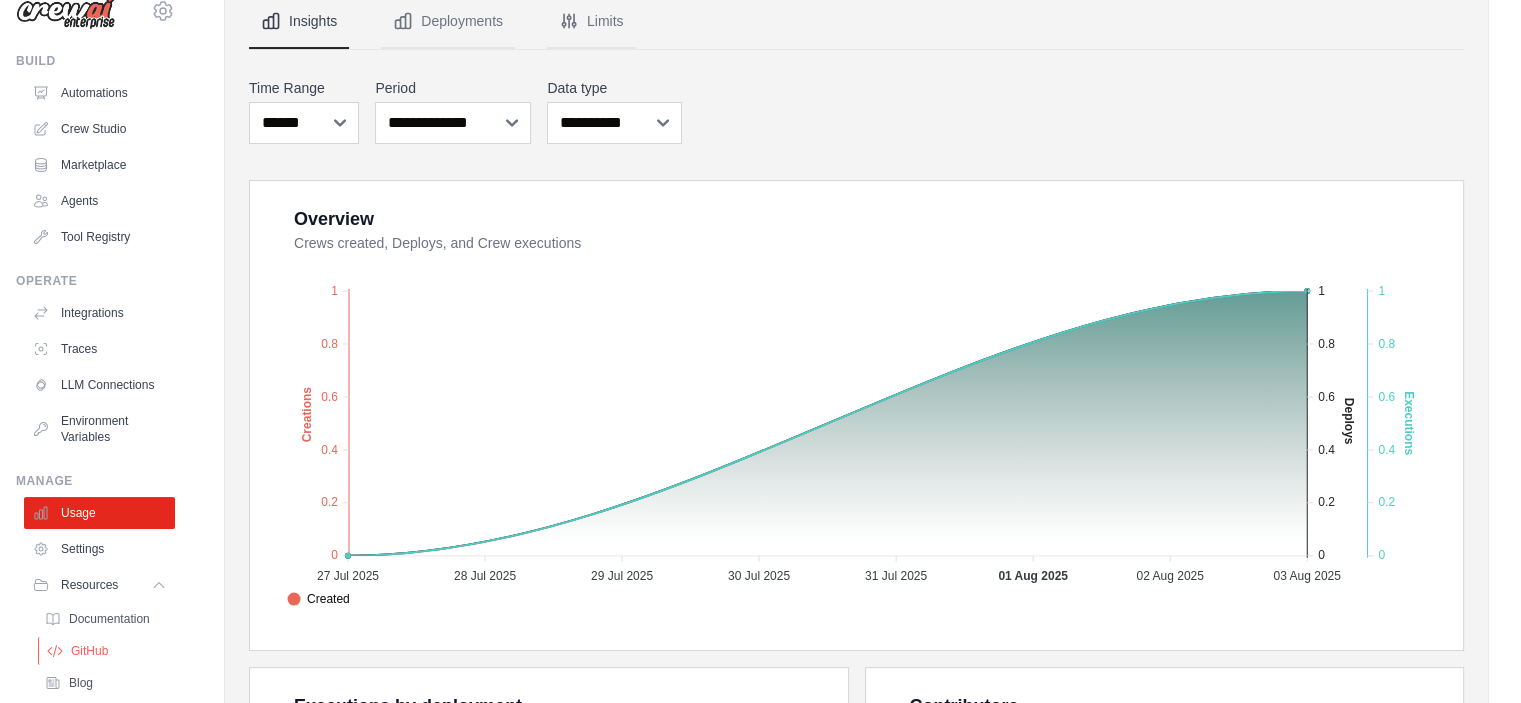 scroll, scrollTop: 0, scrollLeft: 0, axis: both 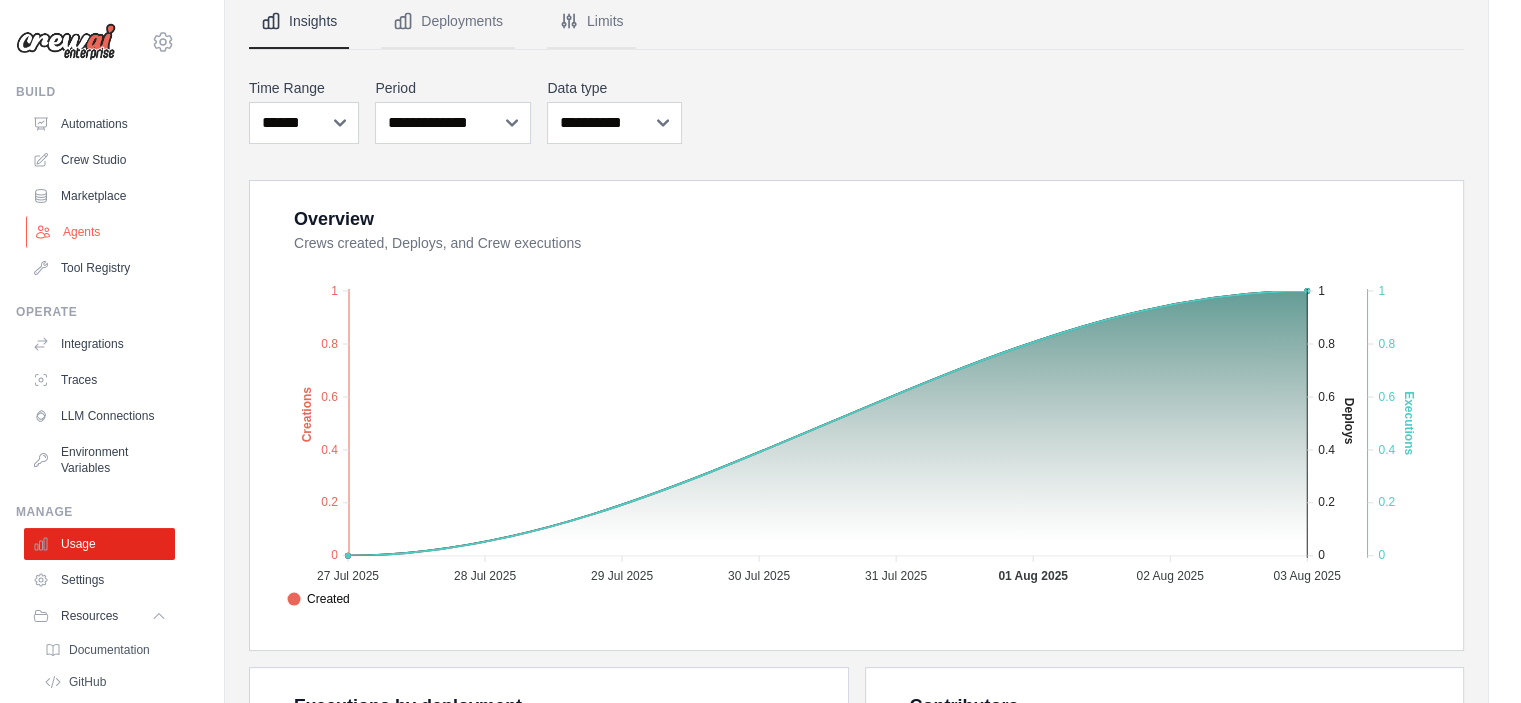 click on "Agents" at bounding box center [101, 232] 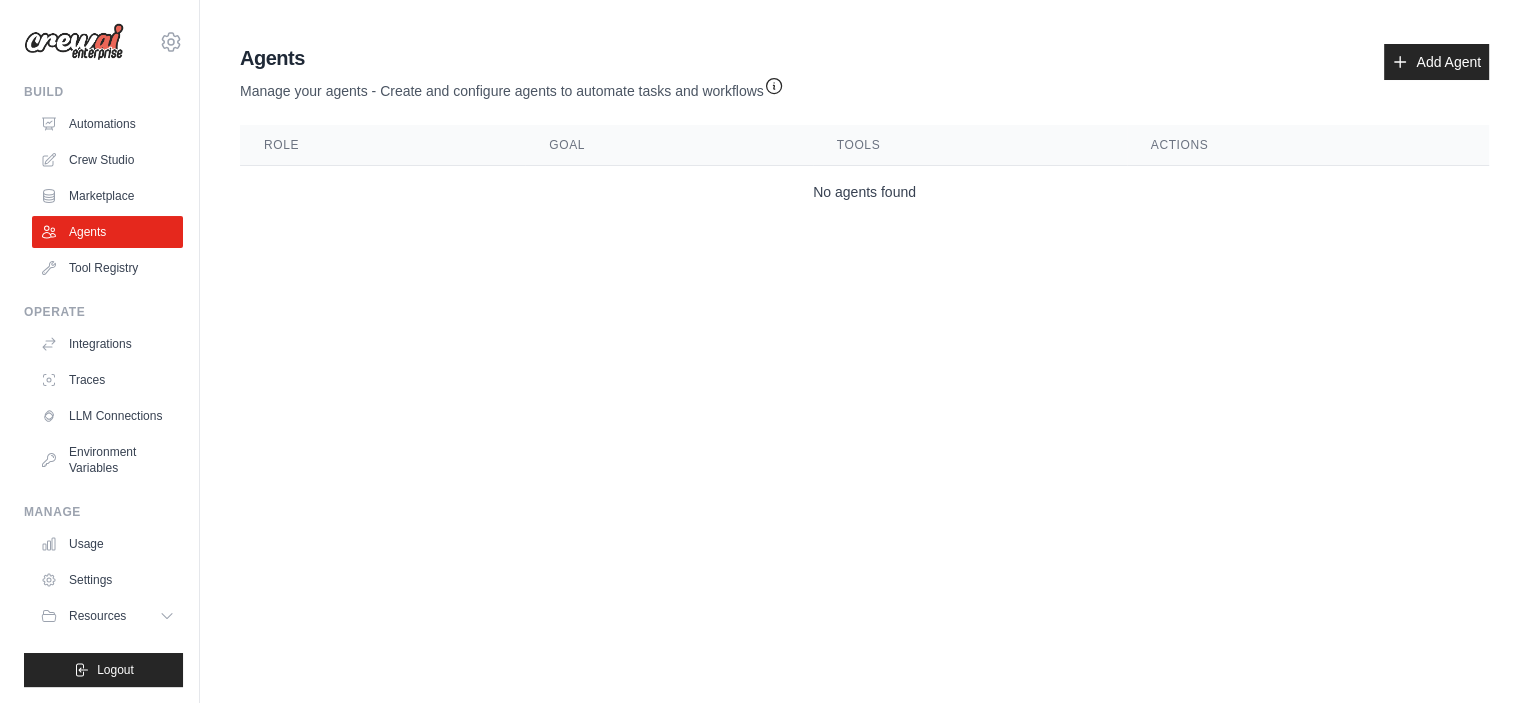 scroll, scrollTop: 0, scrollLeft: 0, axis: both 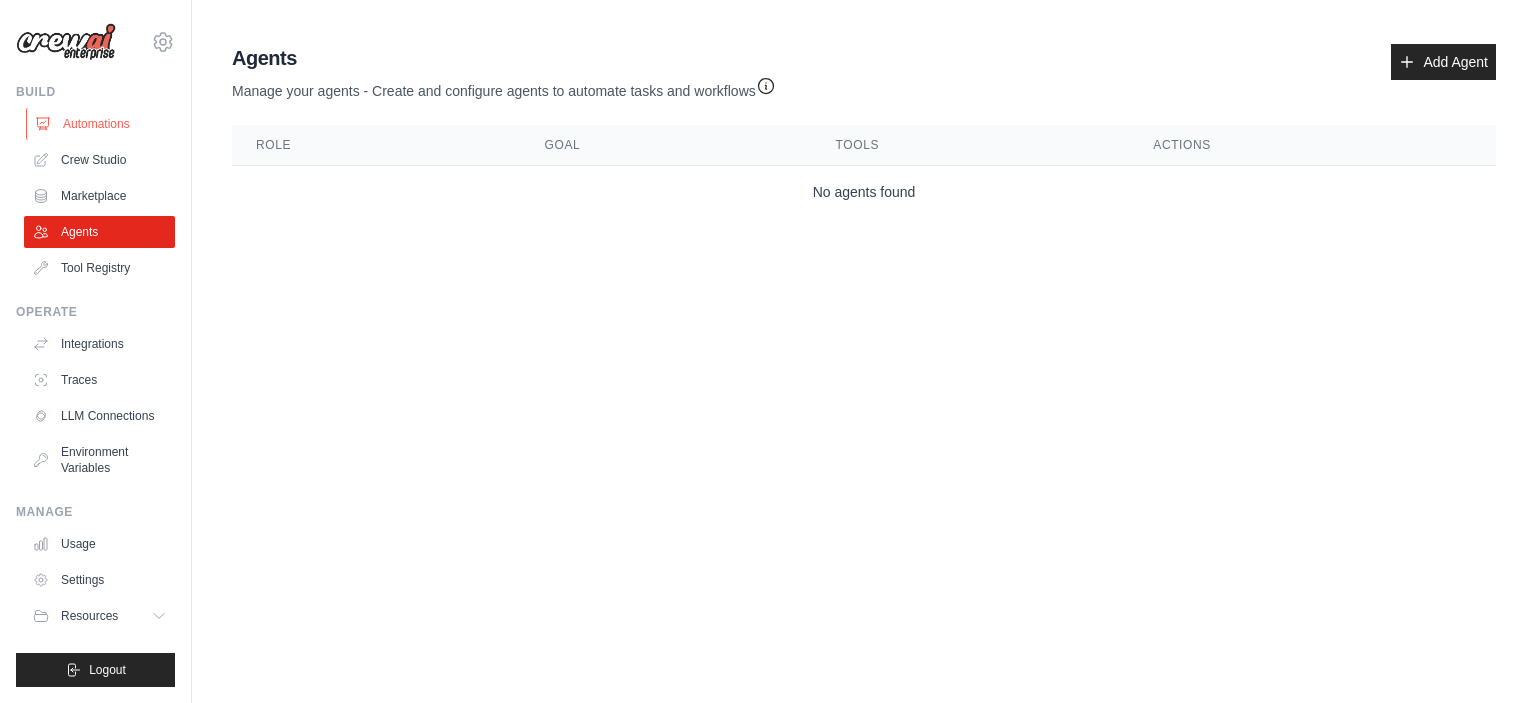 click 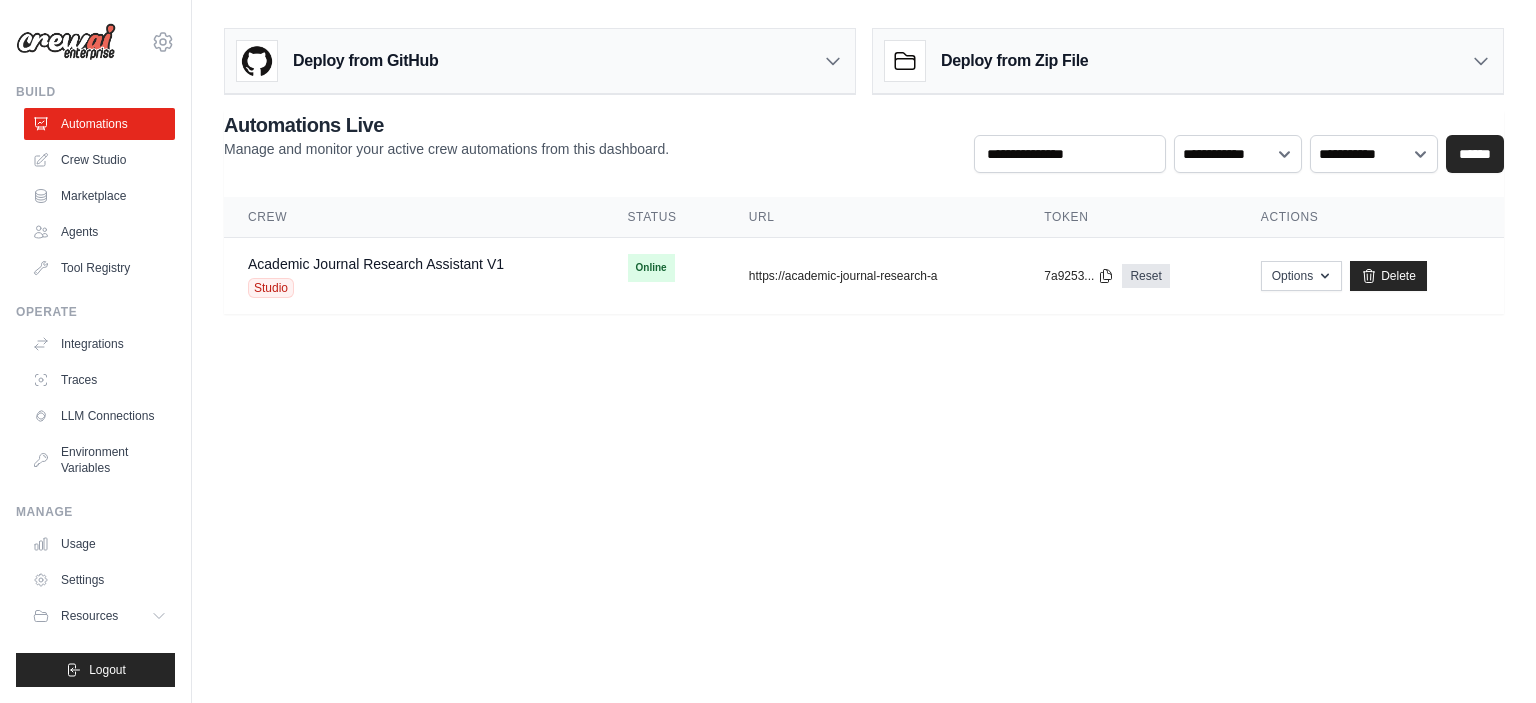 drag, startPoint x: 655, startPoint y: 265, endPoint x: 646, endPoint y: 319, distance: 54.74486 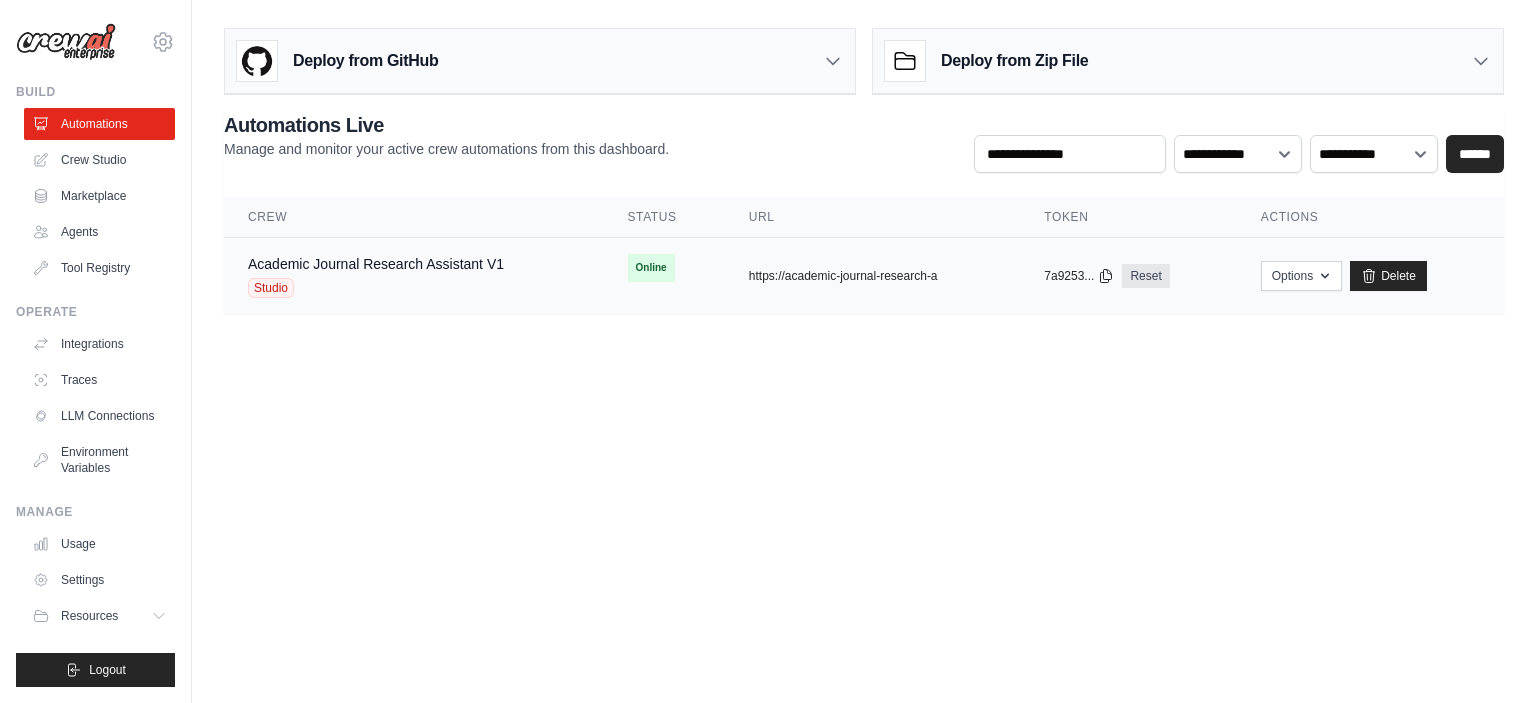 click on "Online" at bounding box center [651, 268] 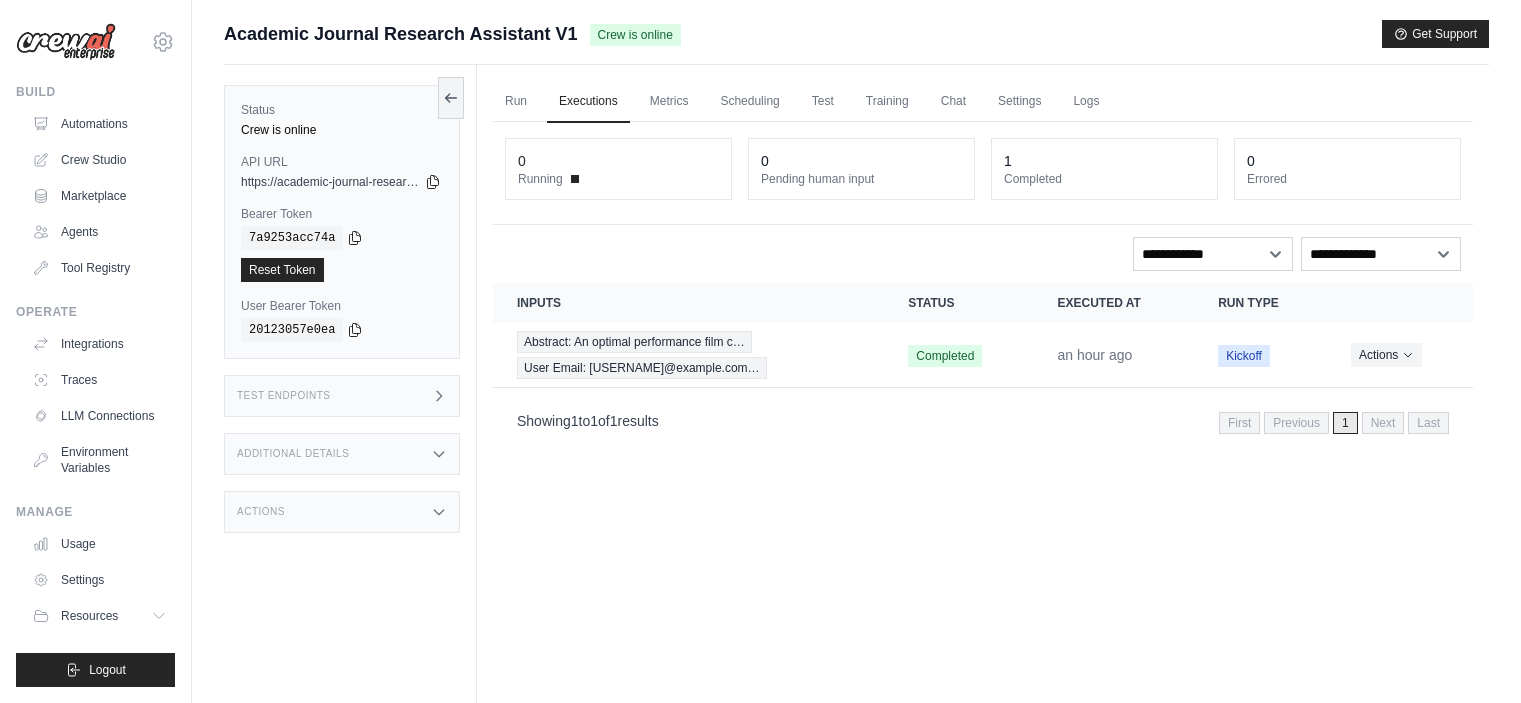 scroll, scrollTop: 0, scrollLeft: 0, axis: both 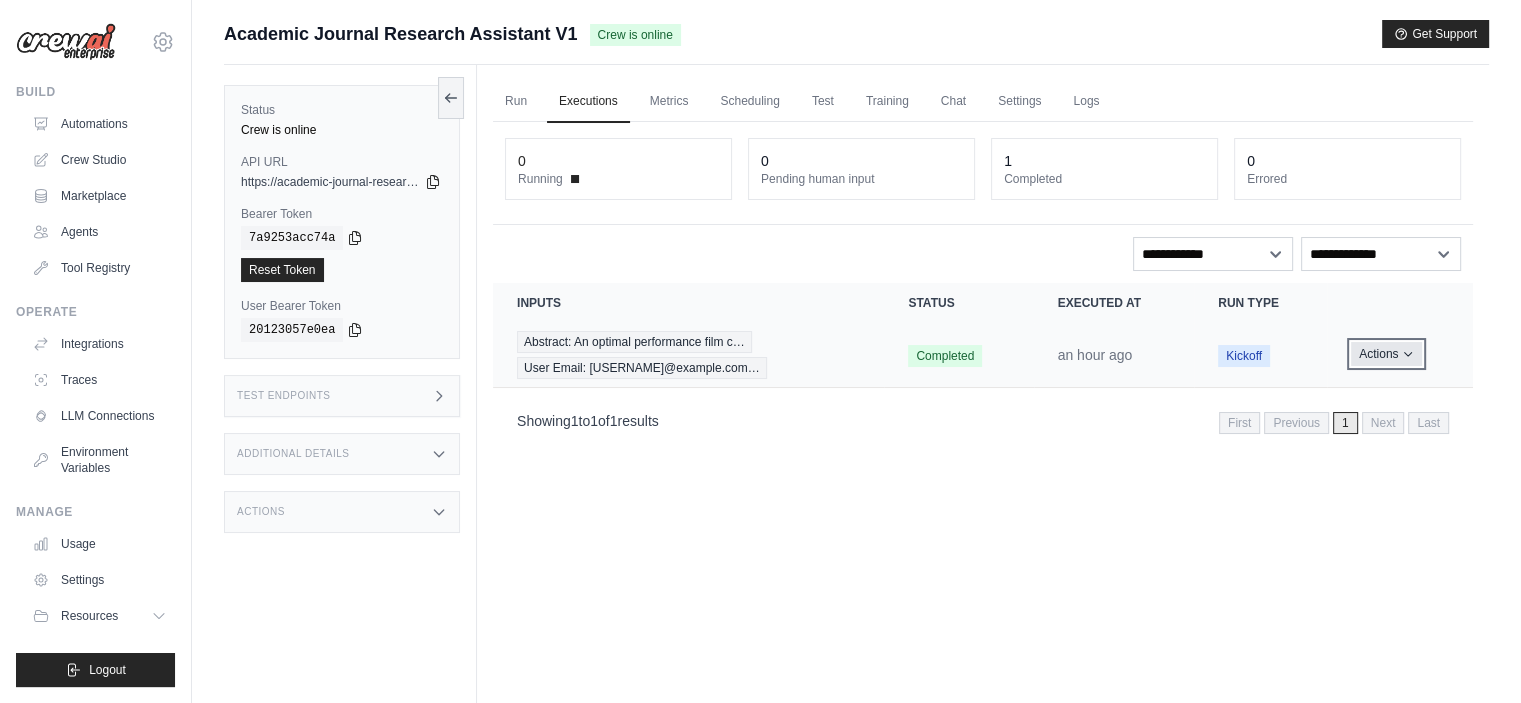 click on "Actions" at bounding box center [1386, 354] 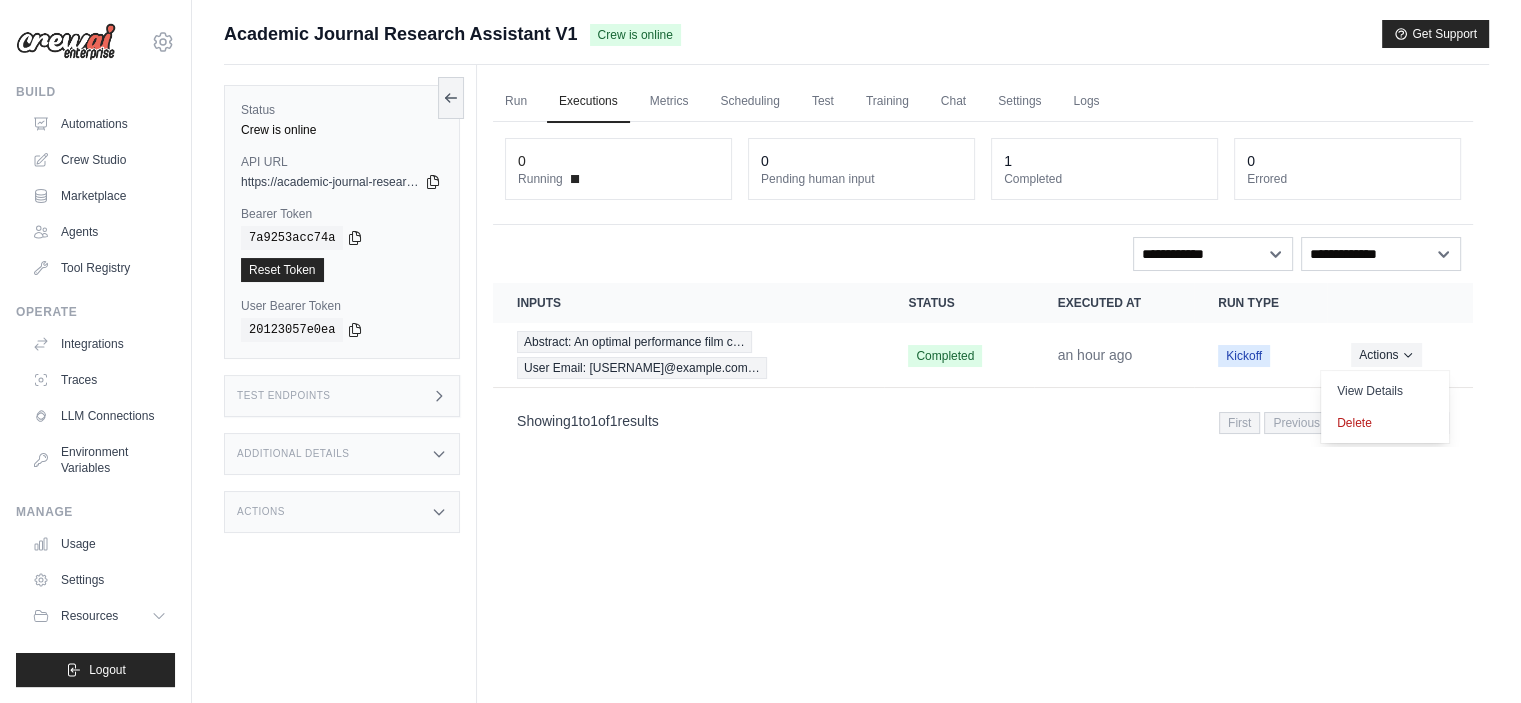 click on "Run
Executions
Metrics
Scheduling
Test
Training
Chat
Settings
Logs
0
Running
0
Pending human input
1" at bounding box center (983, 416) 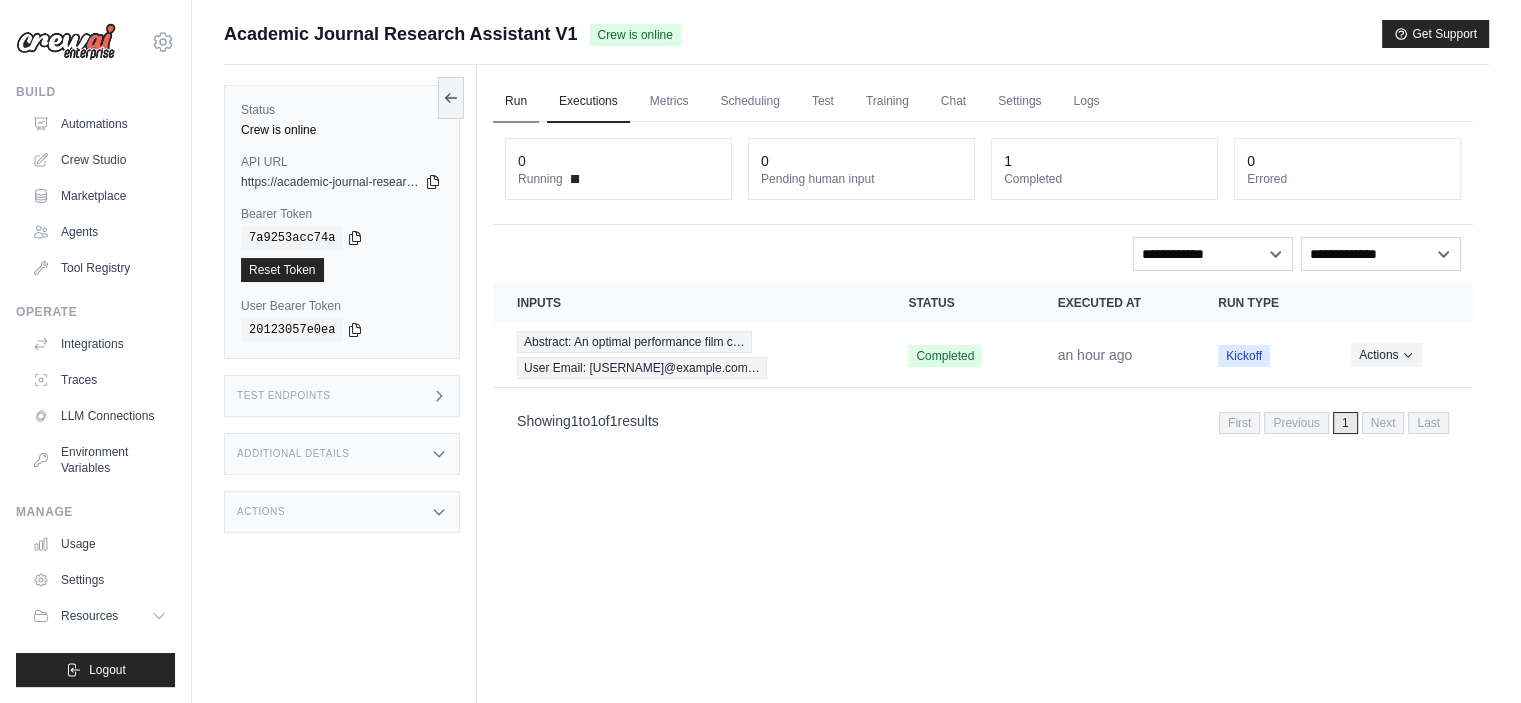 click on "Run" at bounding box center (516, 102) 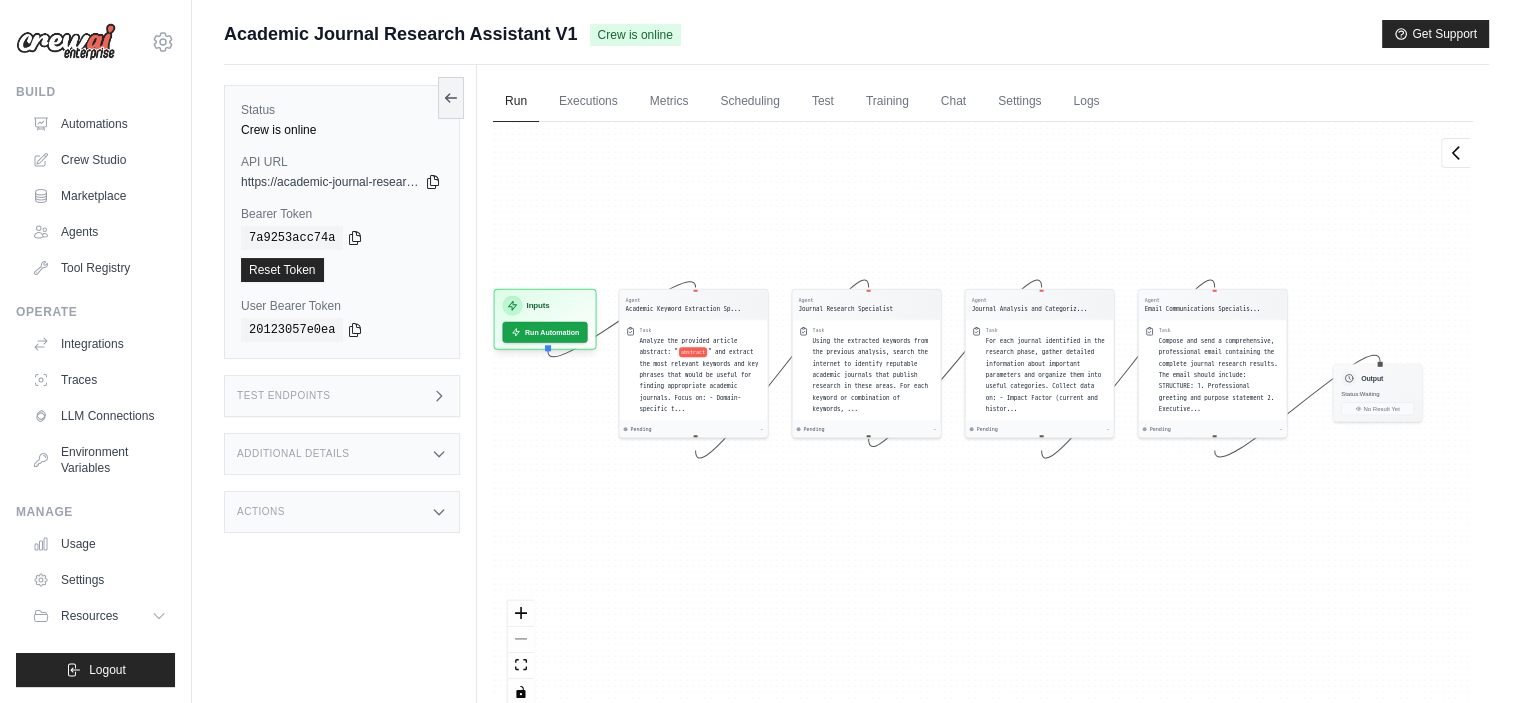 drag, startPoint x: 596, startPoint y: 499, endPoint x: 571, endPoint y: 447, distance: 57.697487 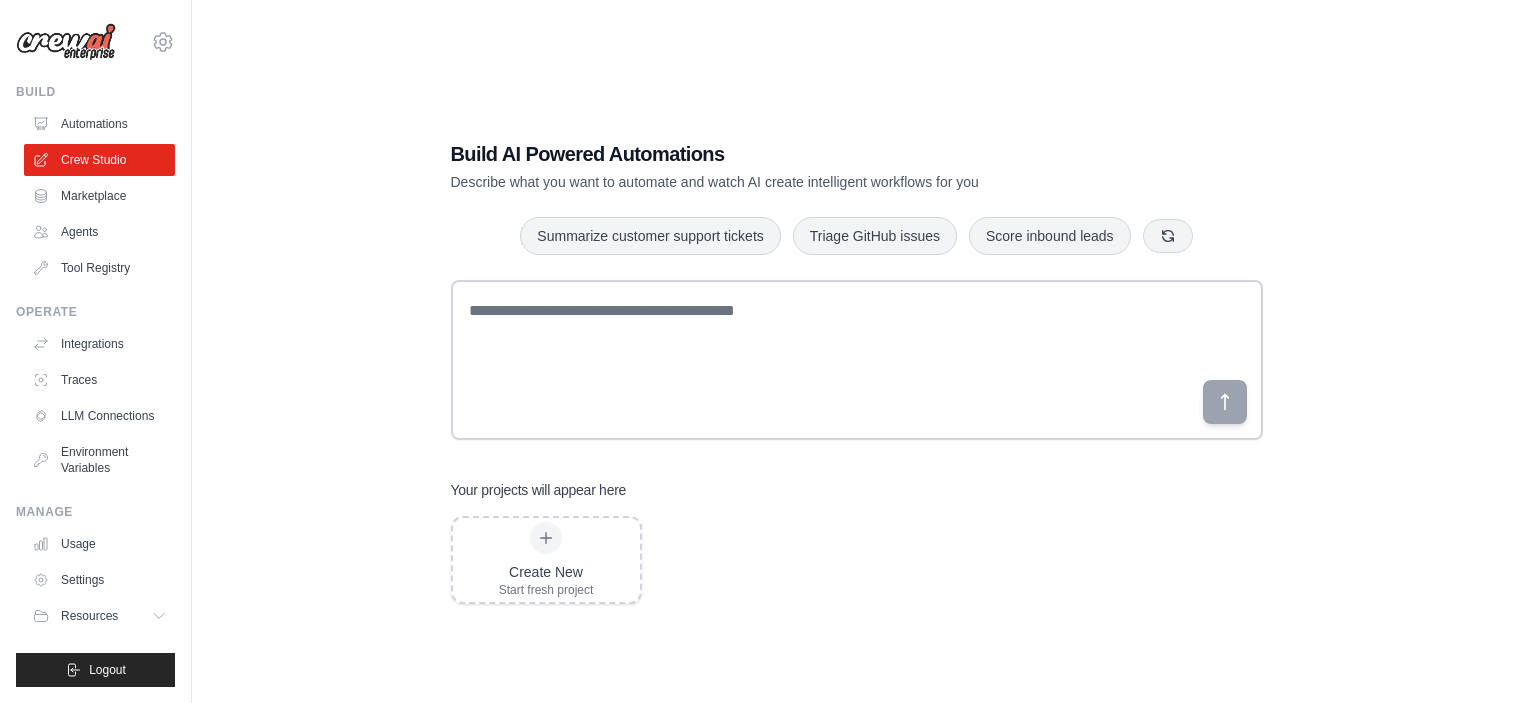scroll, scrollTop: 0, scrollLeft: 0, axis: both 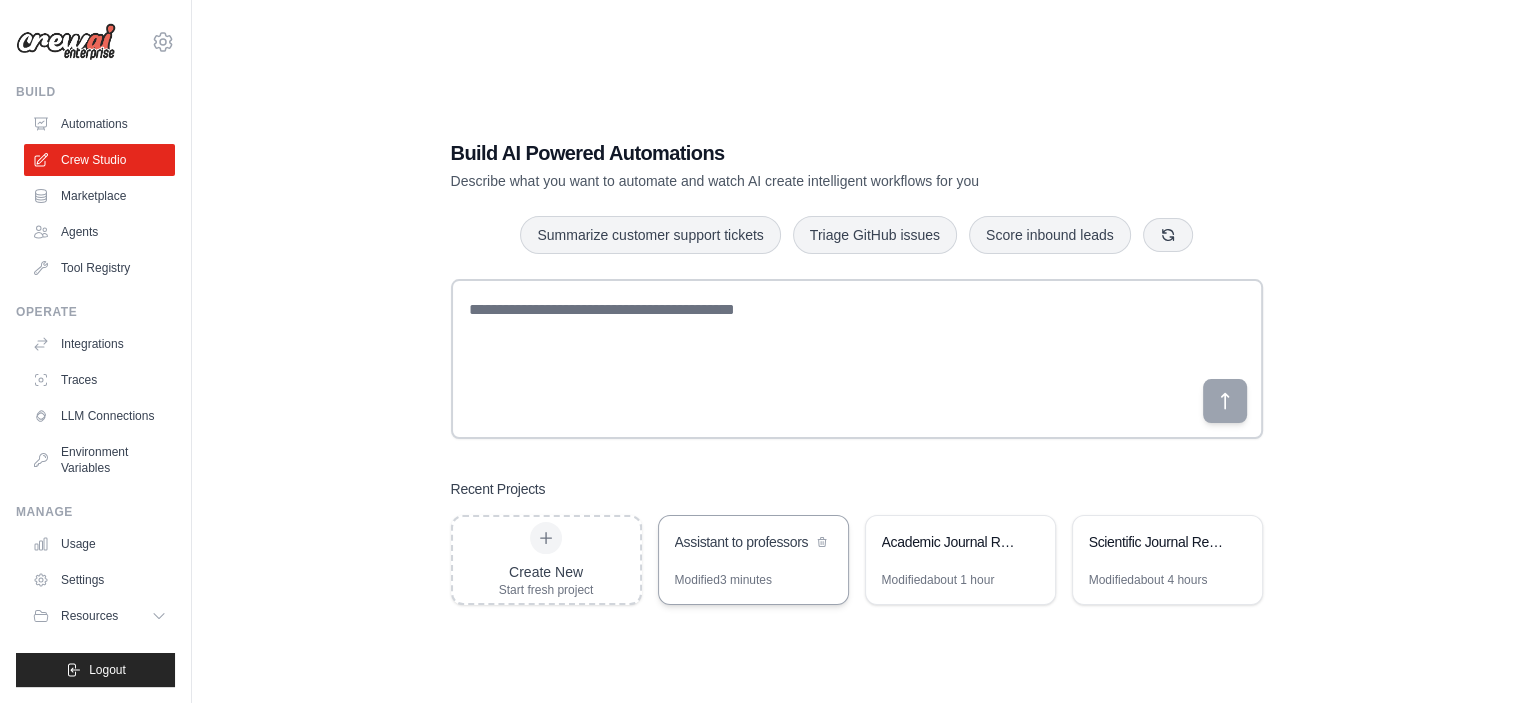 click on "Assistant to professors" at bounding box center [753, 544] 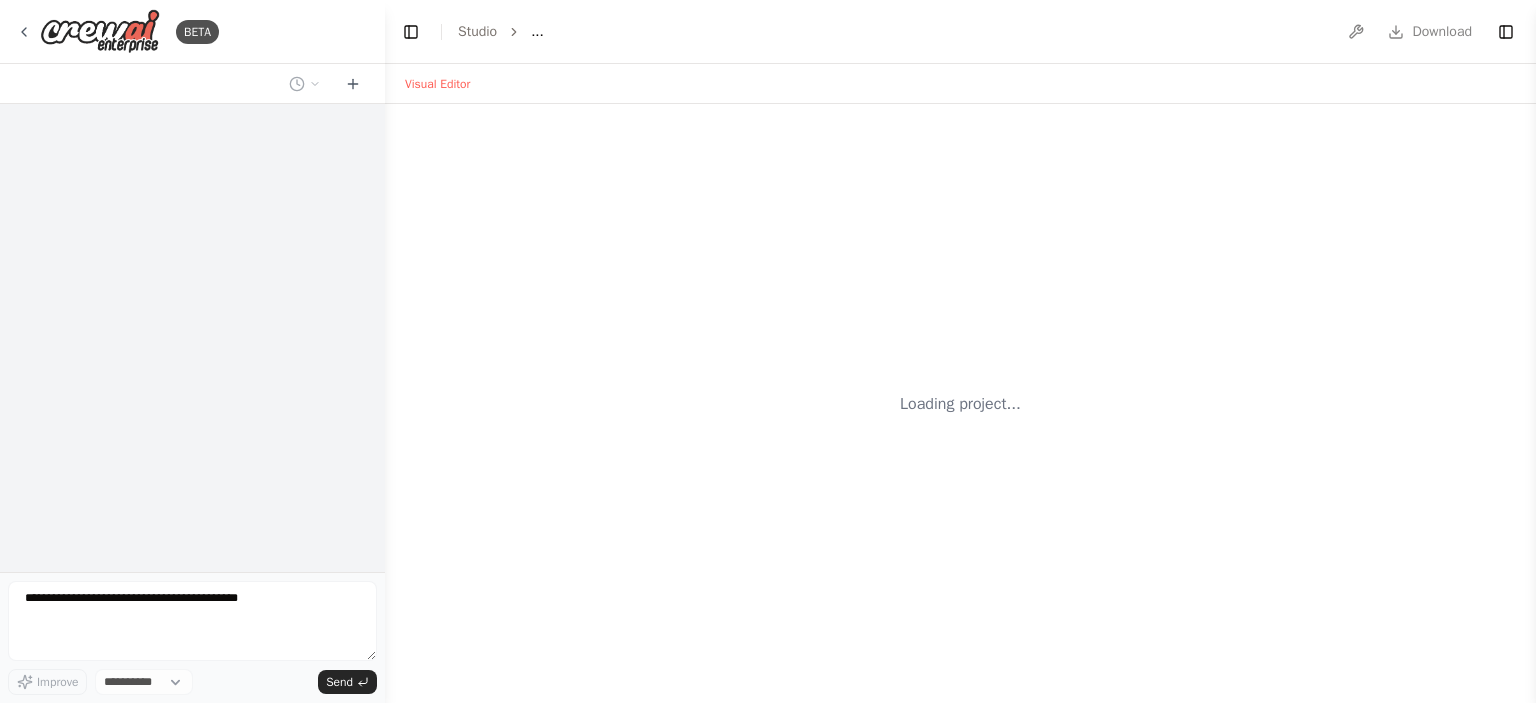 scroll, scrollTop: 0, scrollLeft: 0, axis: both 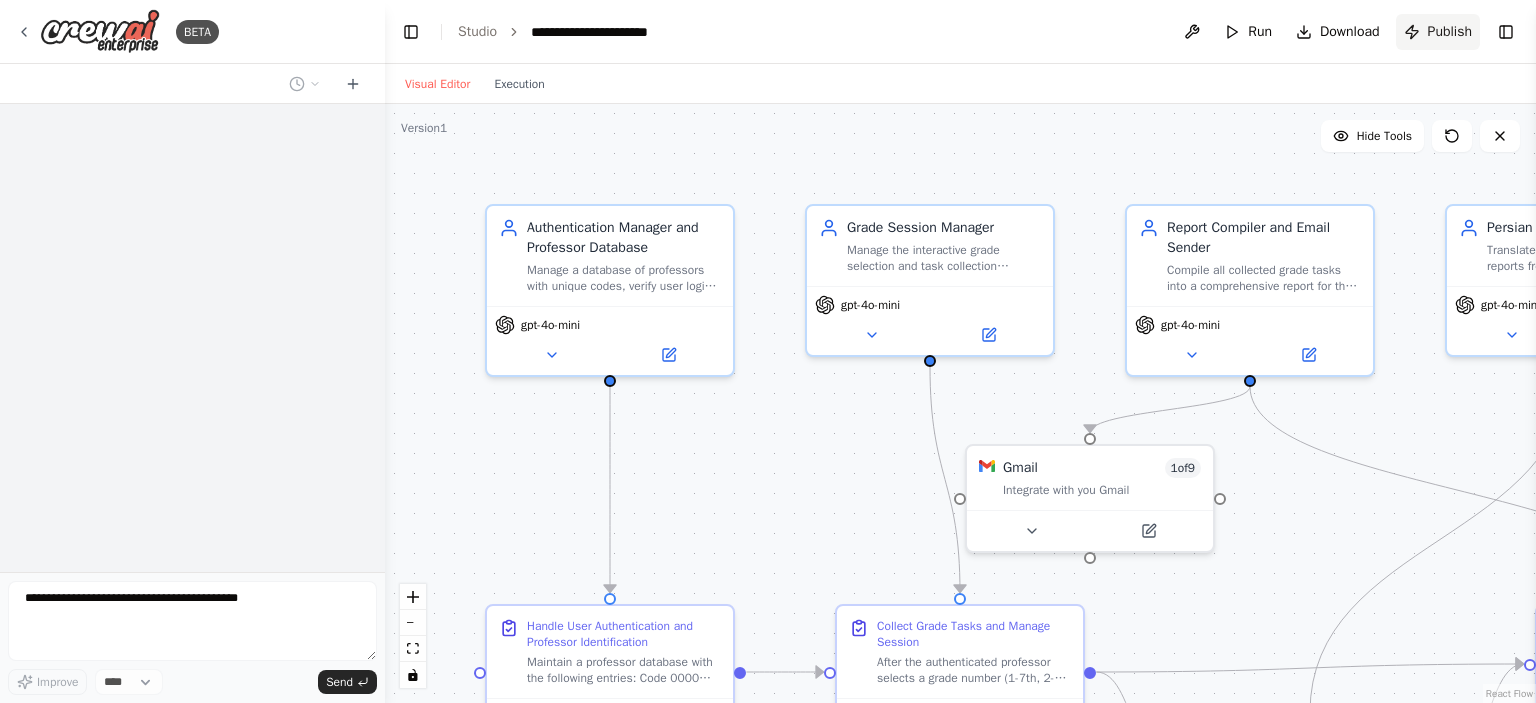 click on "Publish" at bounding box center [1450, 32] 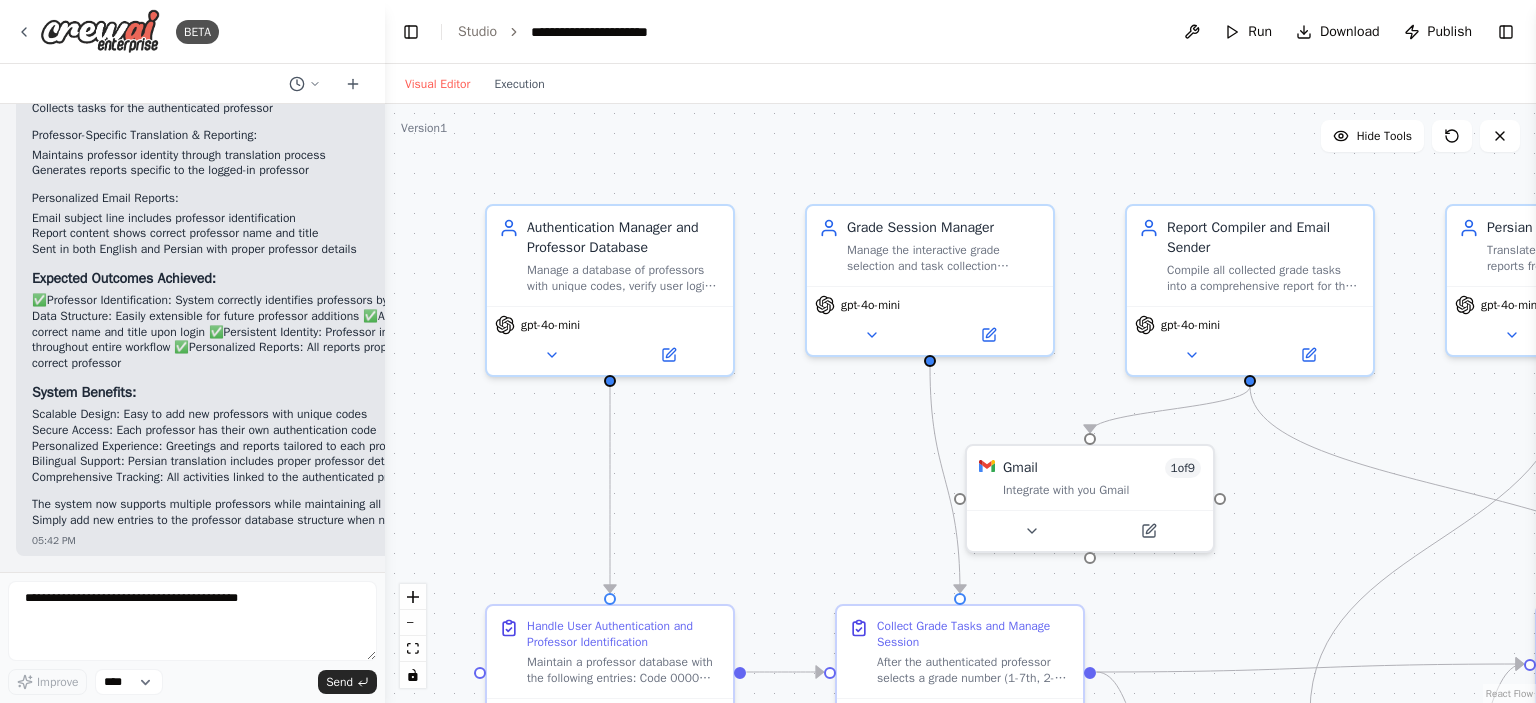 scroll, scrollTop: 6499, scrollLeft: 0, axis: vertical 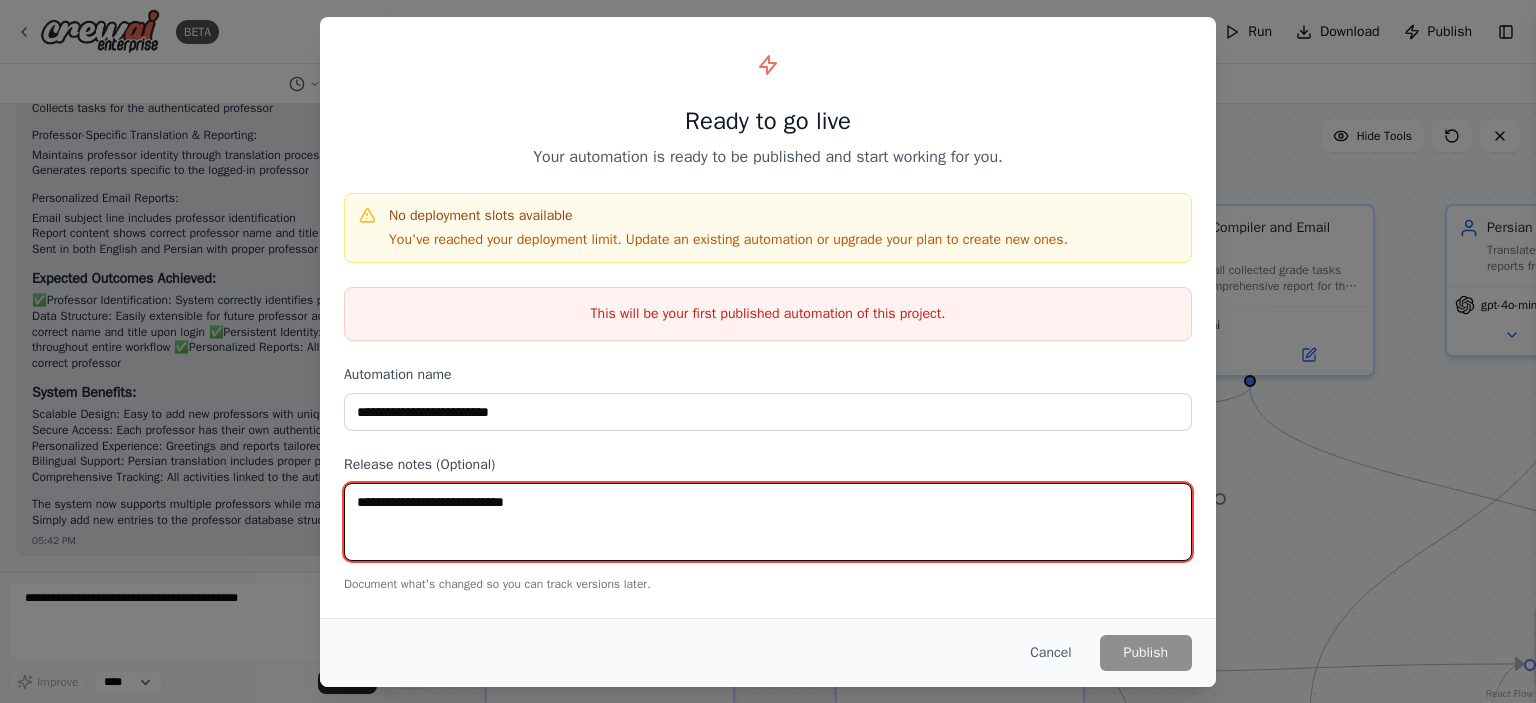 click at bounding box center [768, 522] 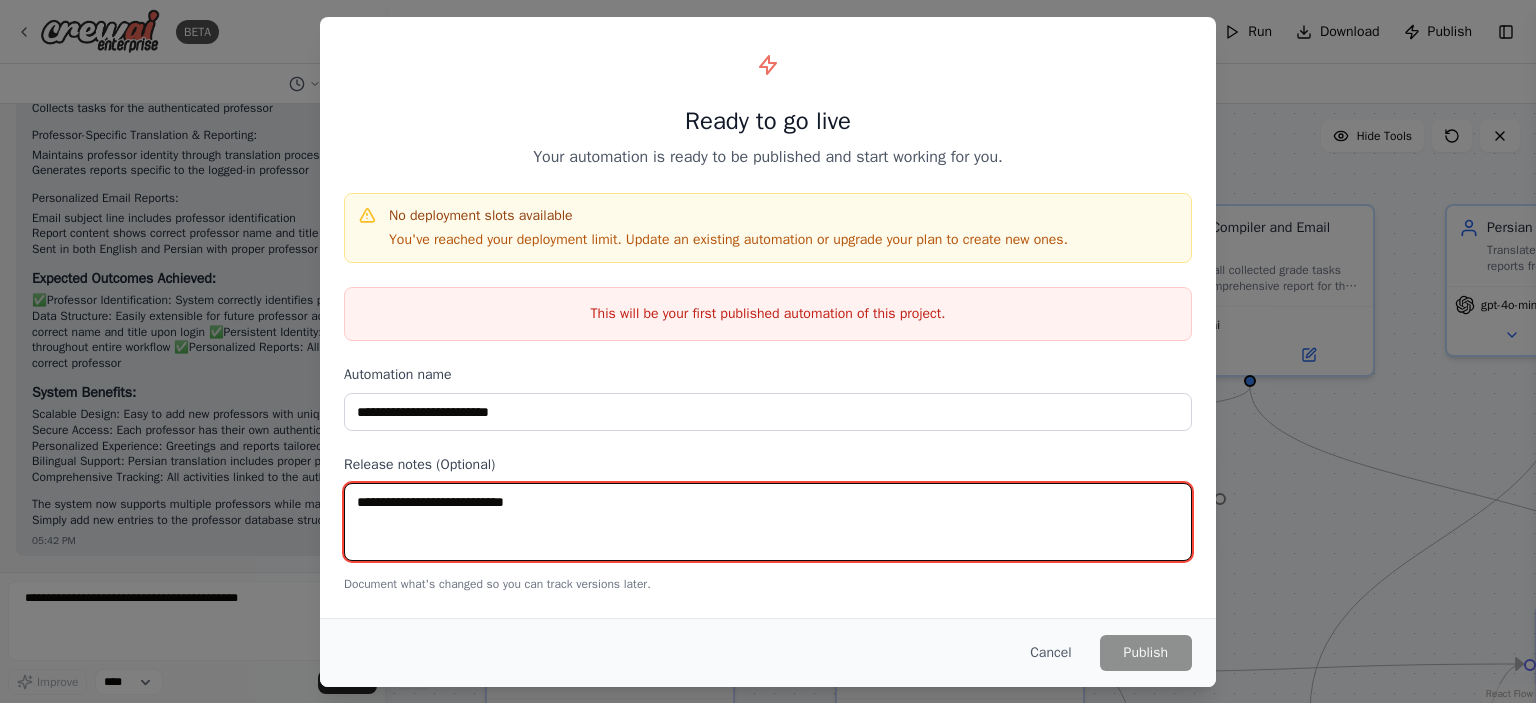 paste on "**********" 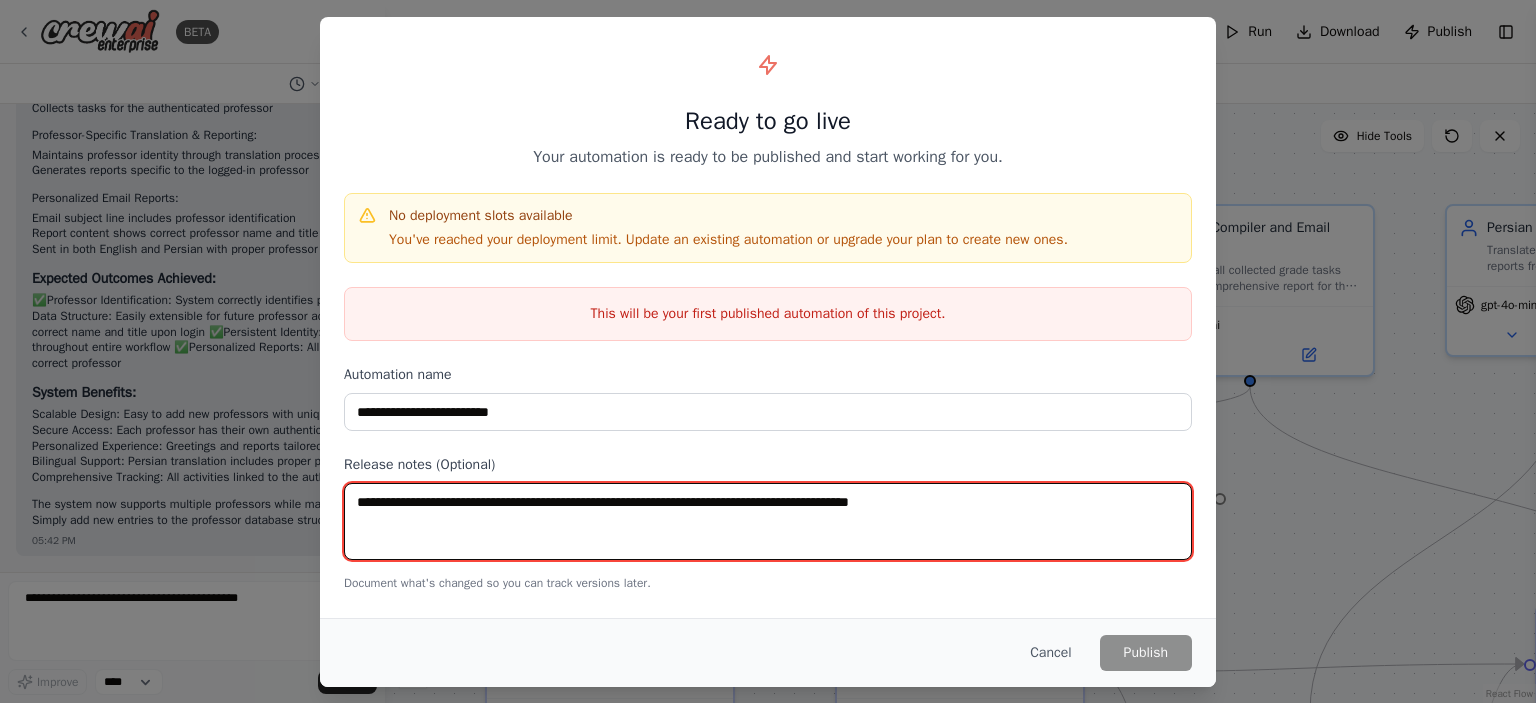 type on "**********" 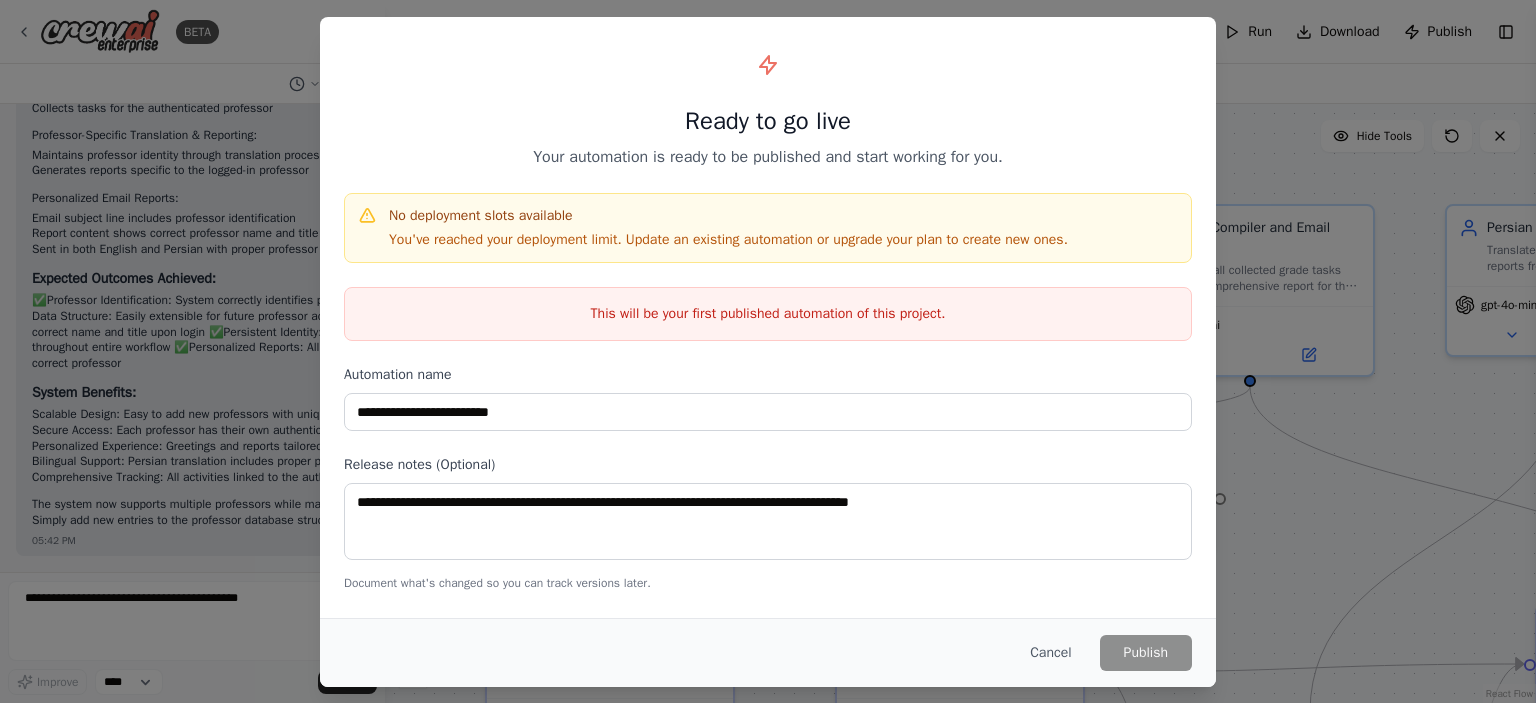 click on "**********" at bounding box center [768, 316] 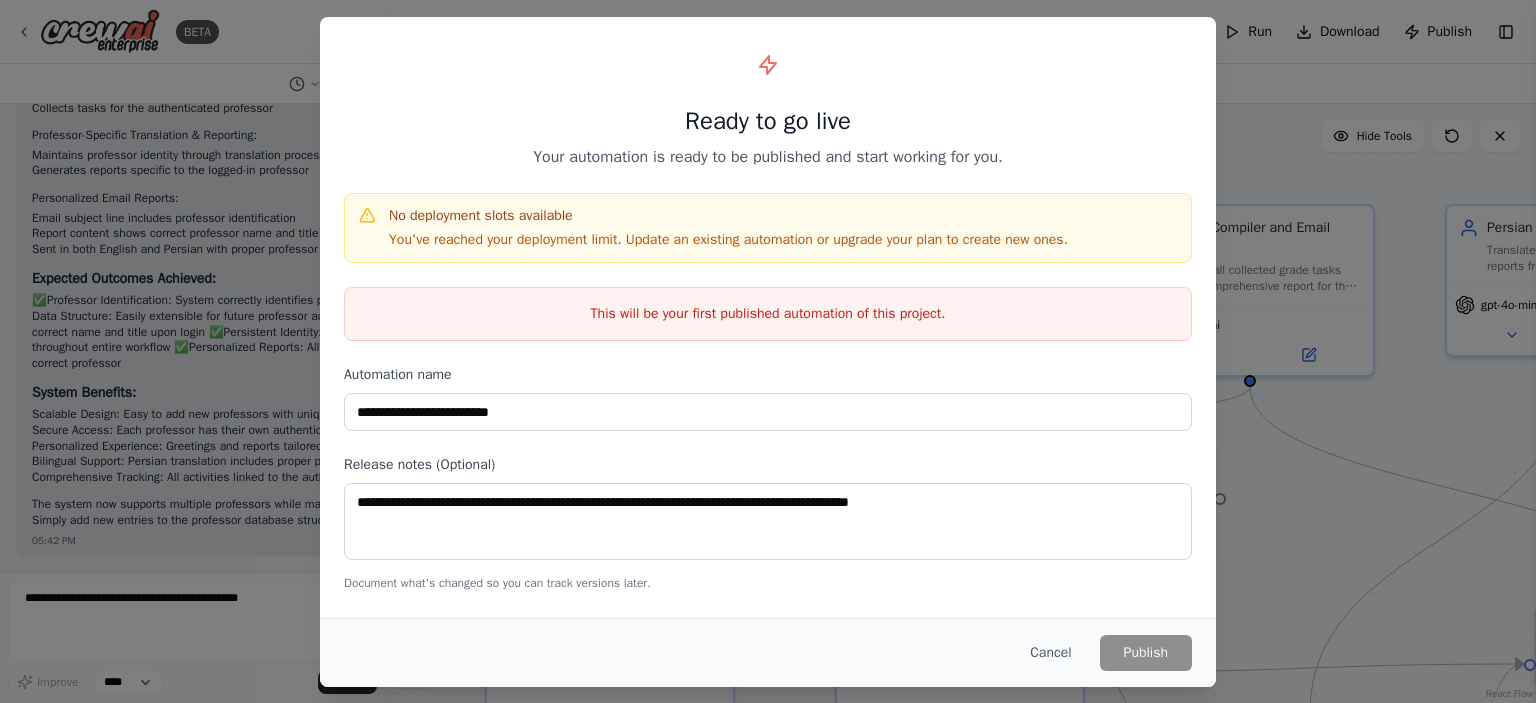 click on "No deployment slots available" at bounding box center [728, 216] 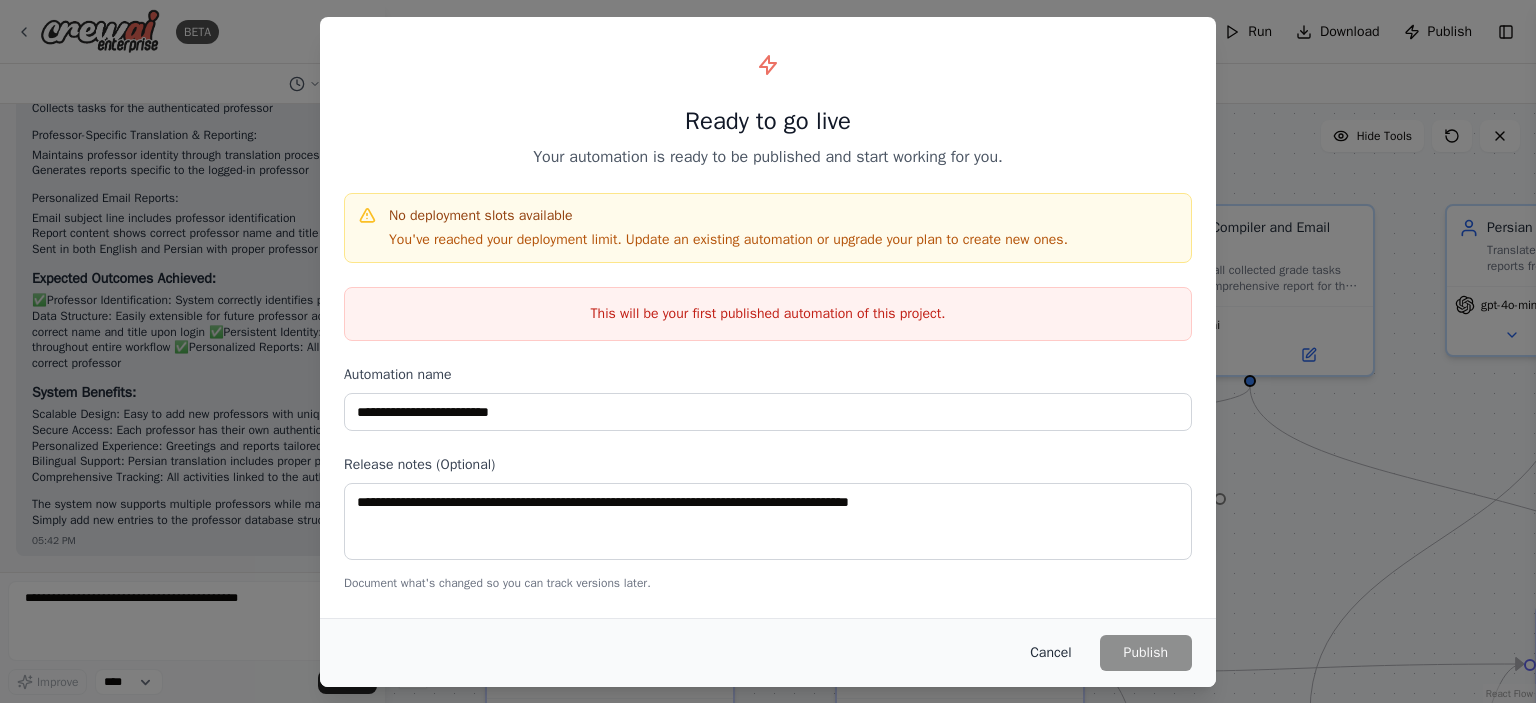 click on "Cancel" at bounding box center [1050, 653] 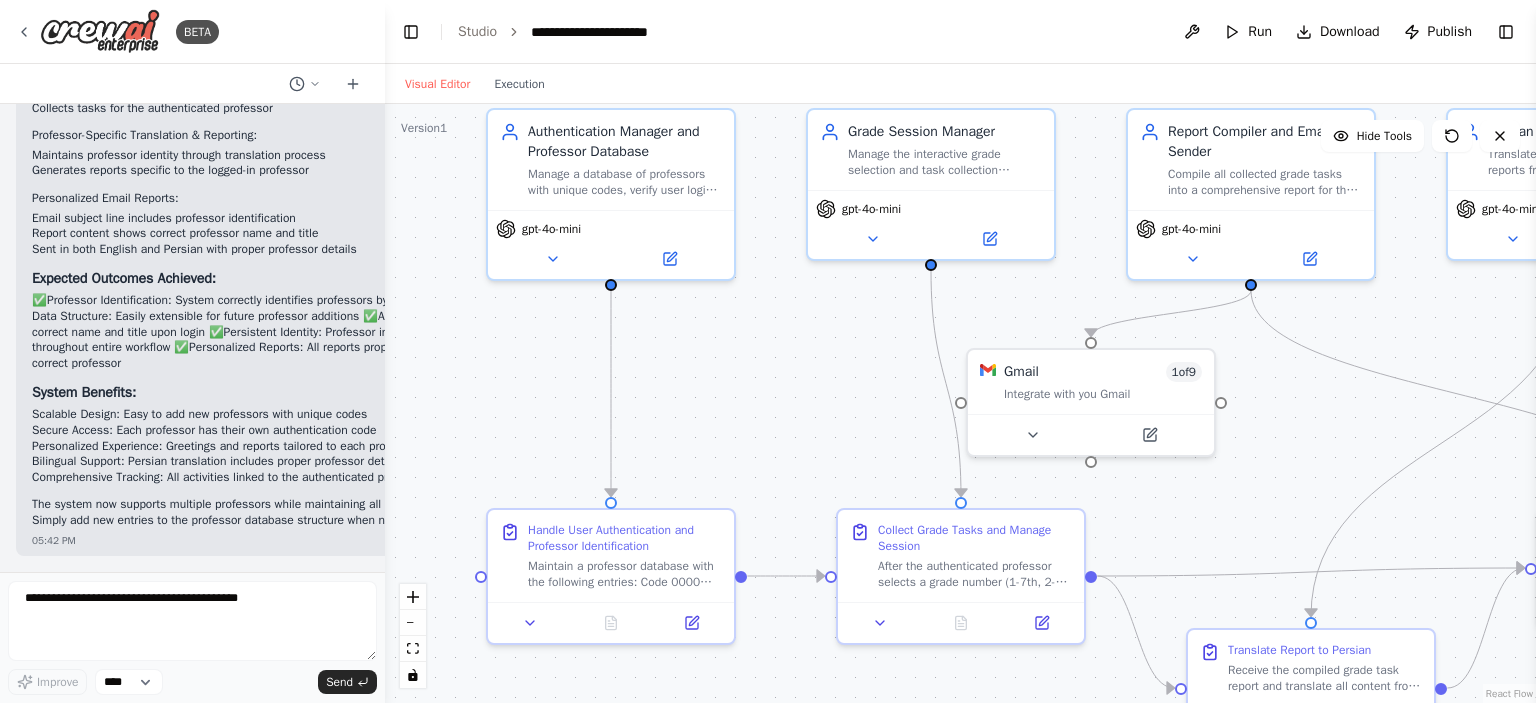 drag, startPoint x: 792, startPoint y: 483, endPoint x: 792, endPoint y: 387, distance: 96 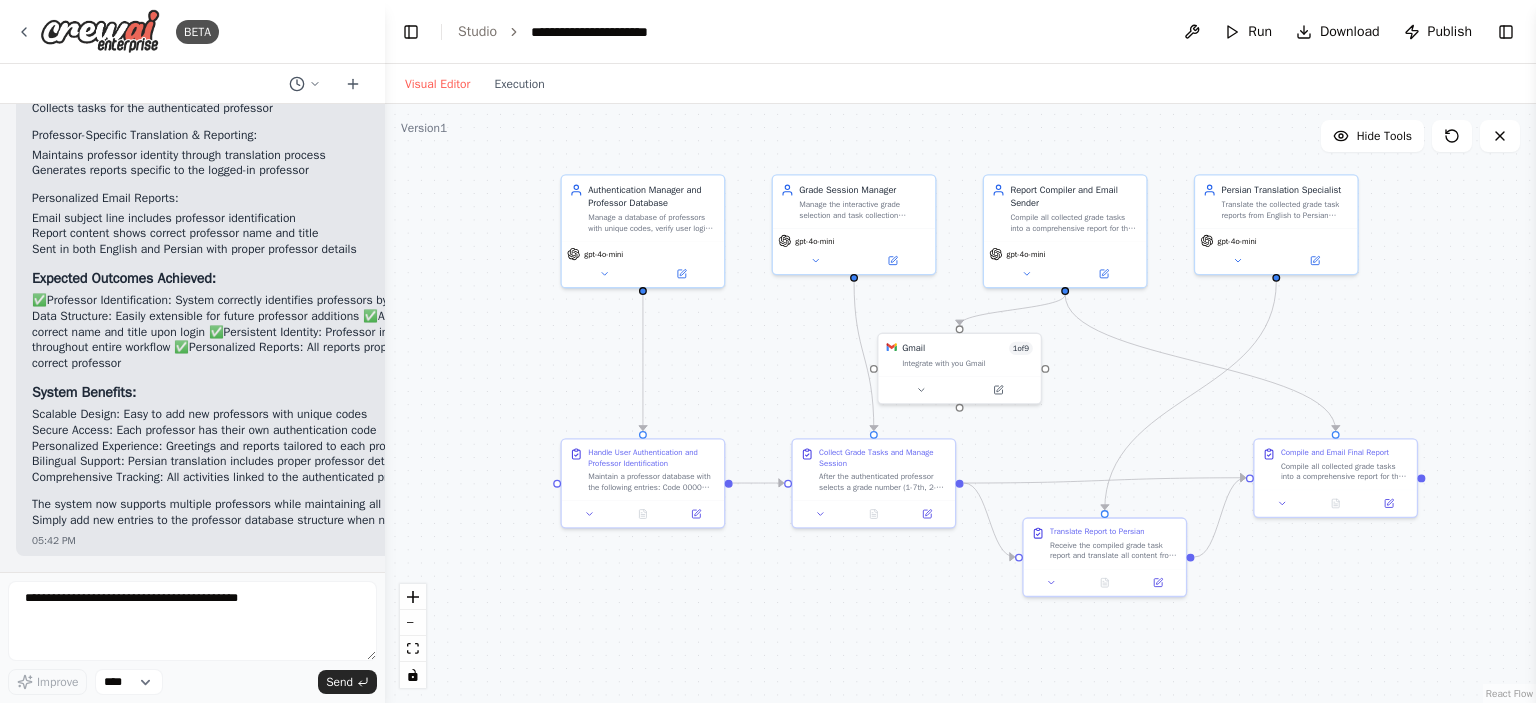 drag, startPoint x: 844, startPoint y: 451, endPoint x: 779, endPoint y: 407, distance: 78.492035 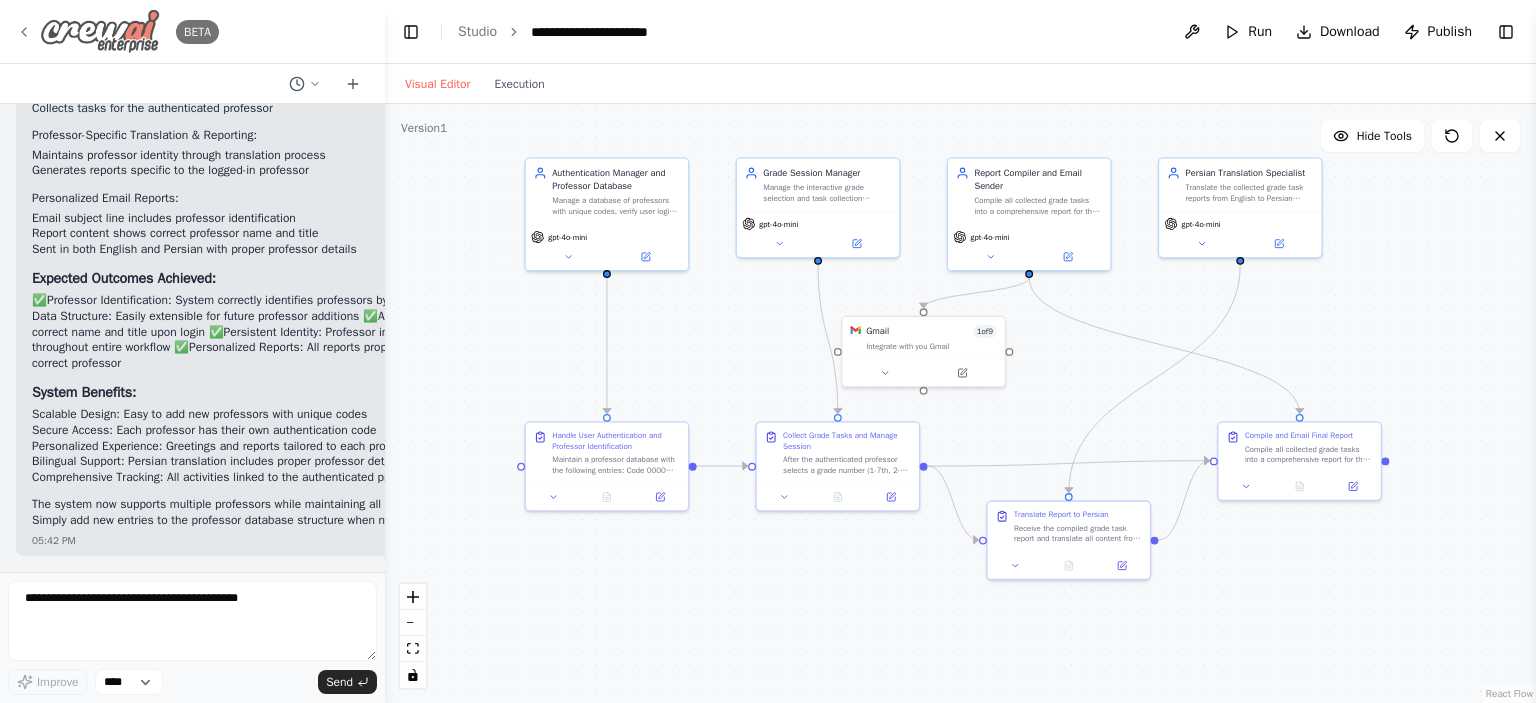 click at bounding box center (100, 31) 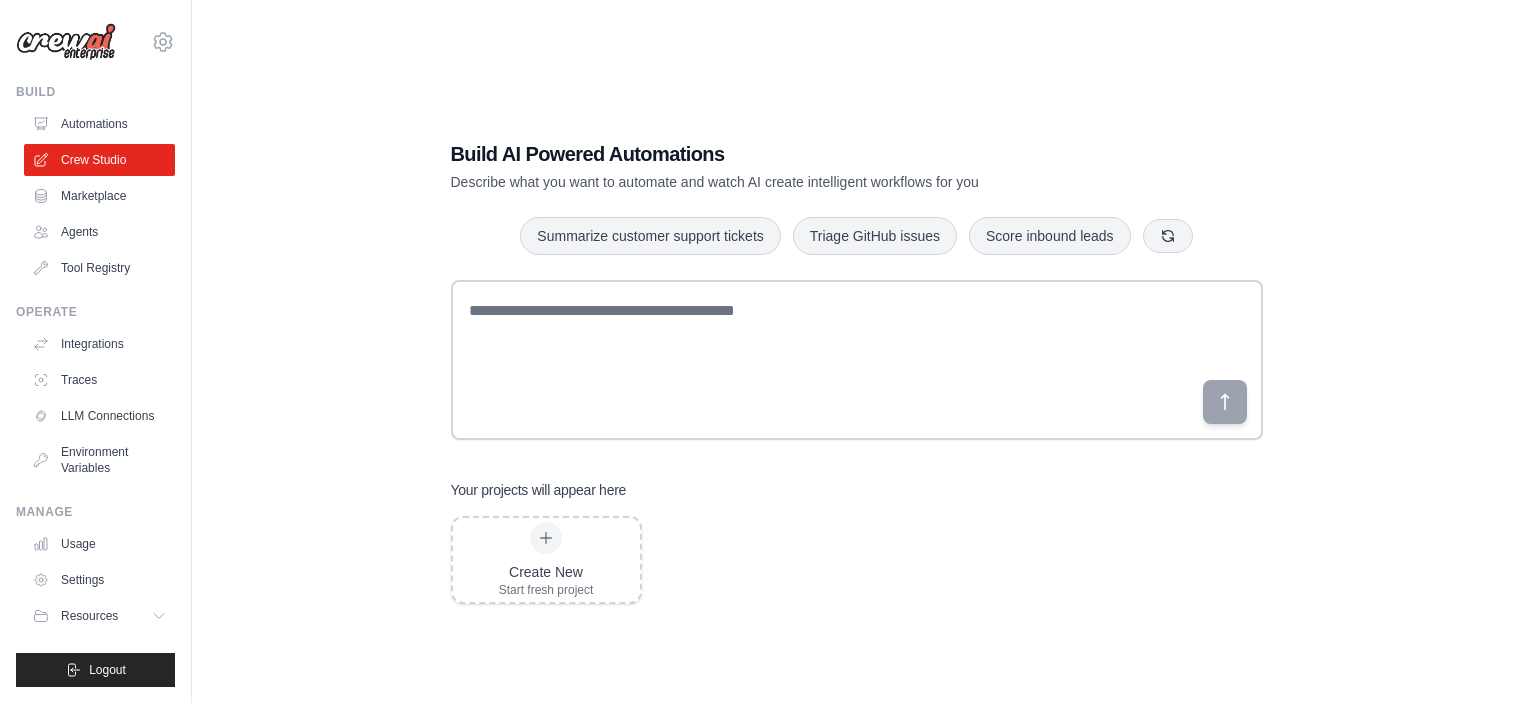 scroll, scrollTop: 0, scrollLeft: 0, axis: both 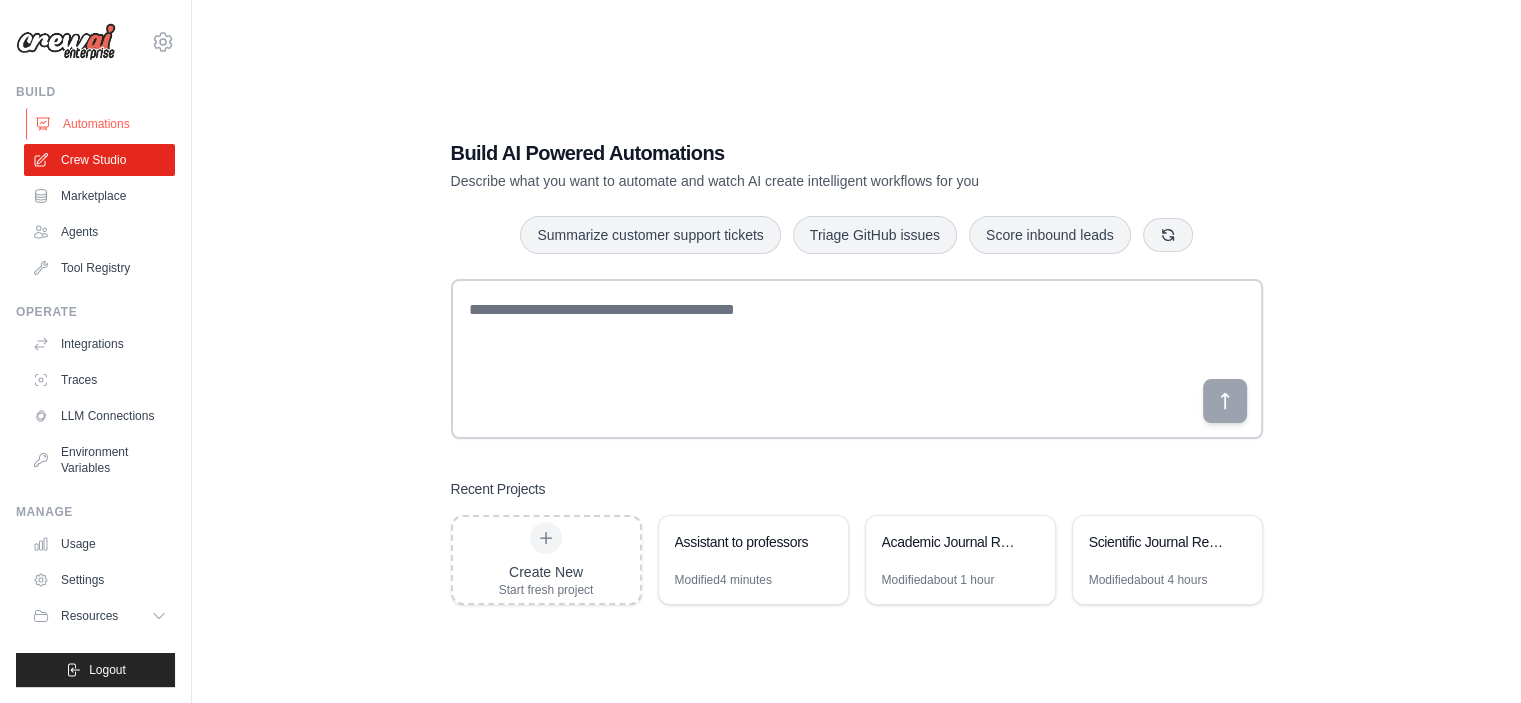 click on "Automations" at bounding box center [101, 124] 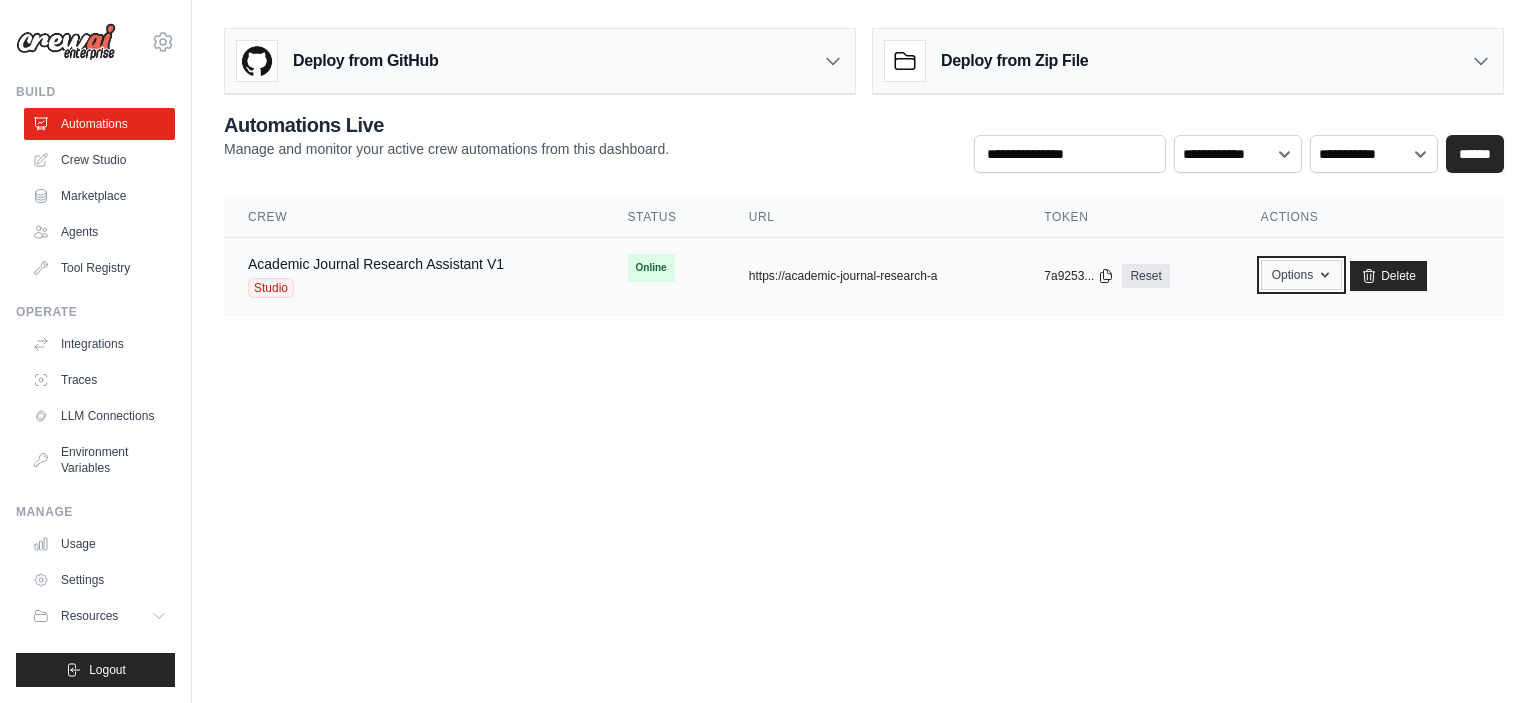 click on "Options" at bounding box center [1301, 275] 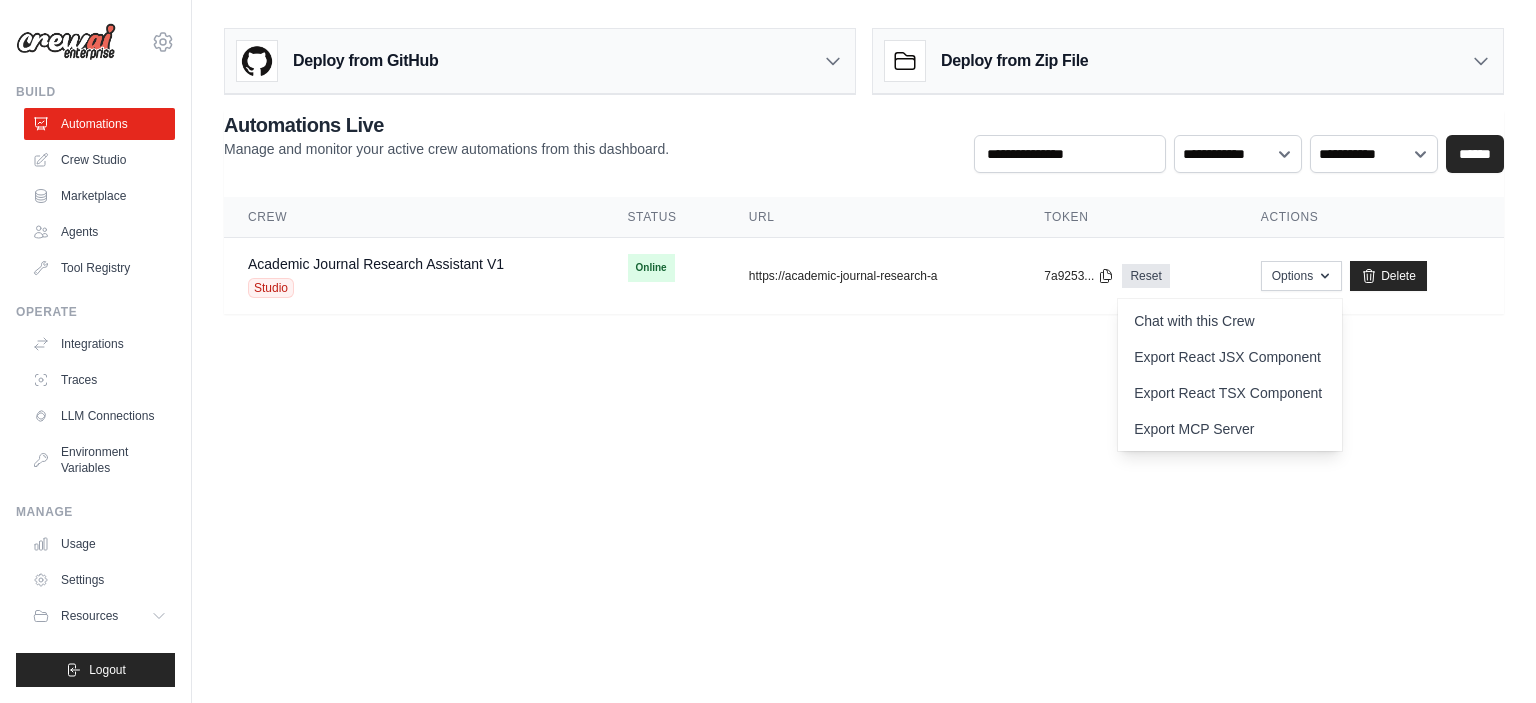 click on "amirmohammadharayeneh@gmail.com
Settings
Build
Automations
Crew Studio
Resources" at bounding box center [768, 351] 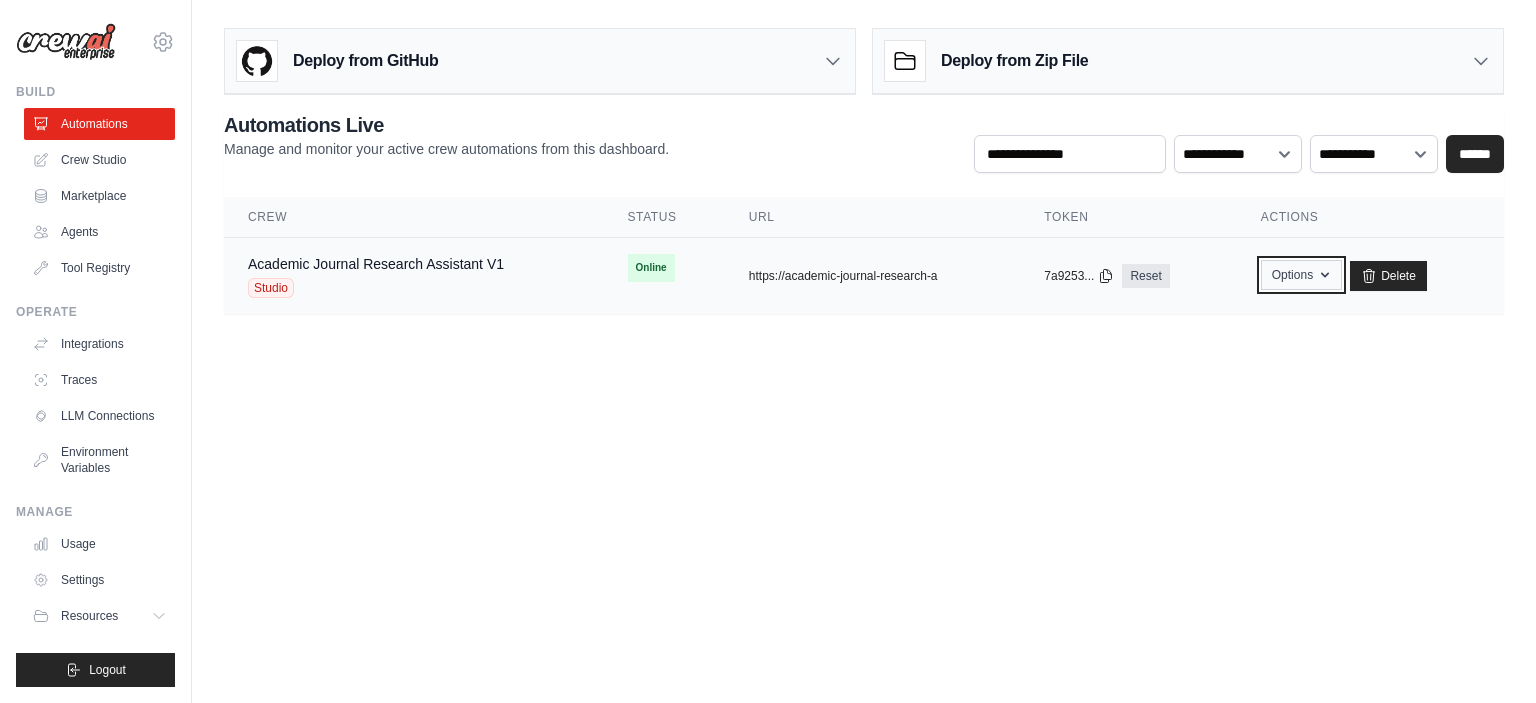 click on "Options" at bounding box center [1301, 275] 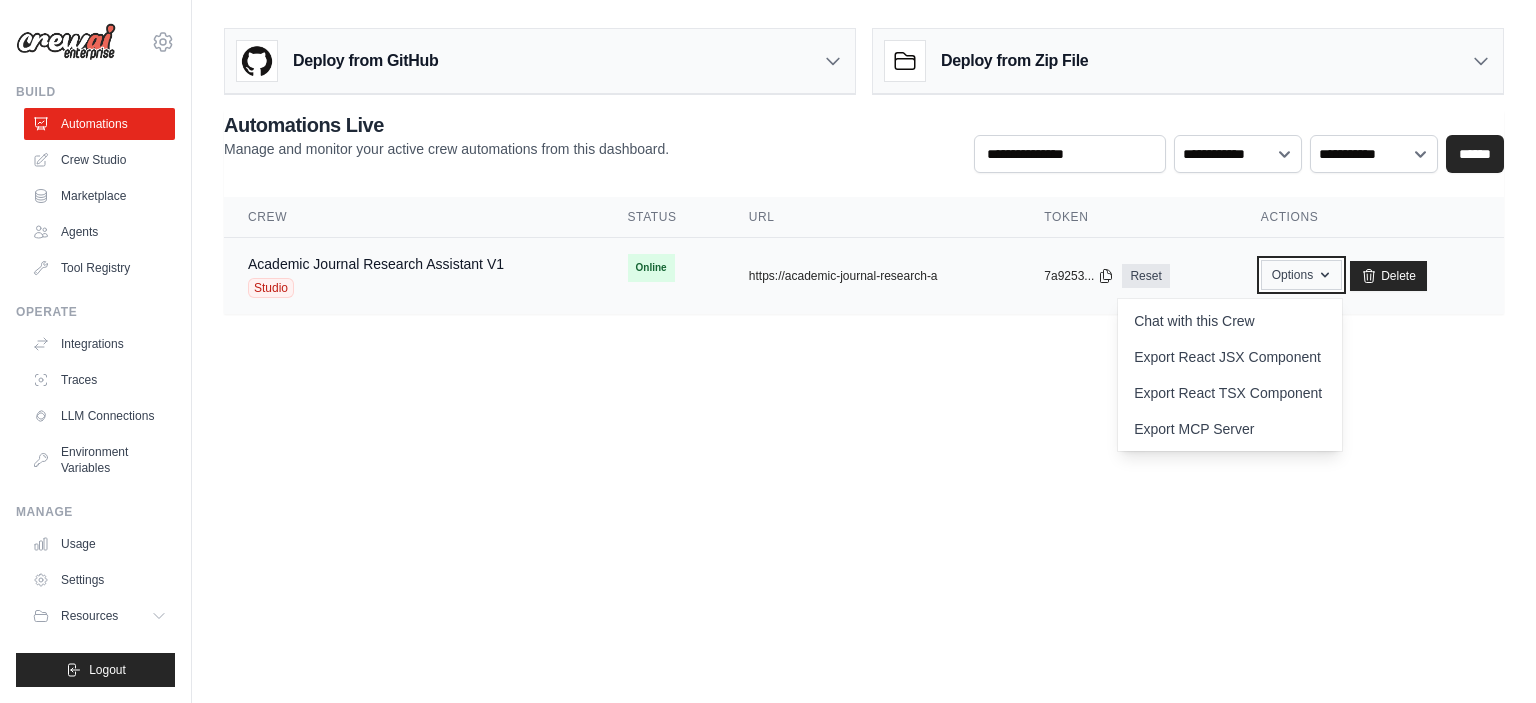 click on "Options" at bounding box center [1301, 275] 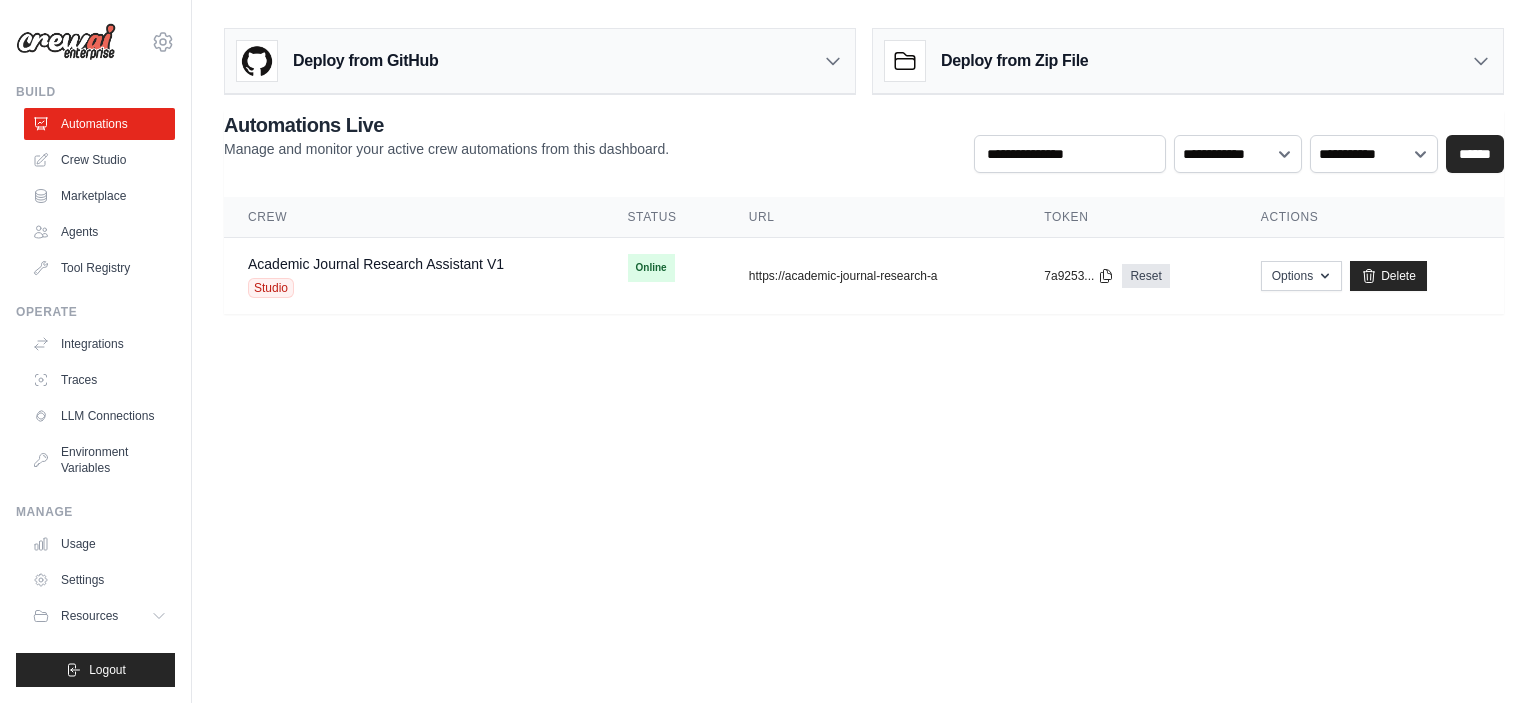 drag, startPoint x: 640, startPoint y: 261, endPoint x: 524, endPoint y: 329, distance: 134.46188 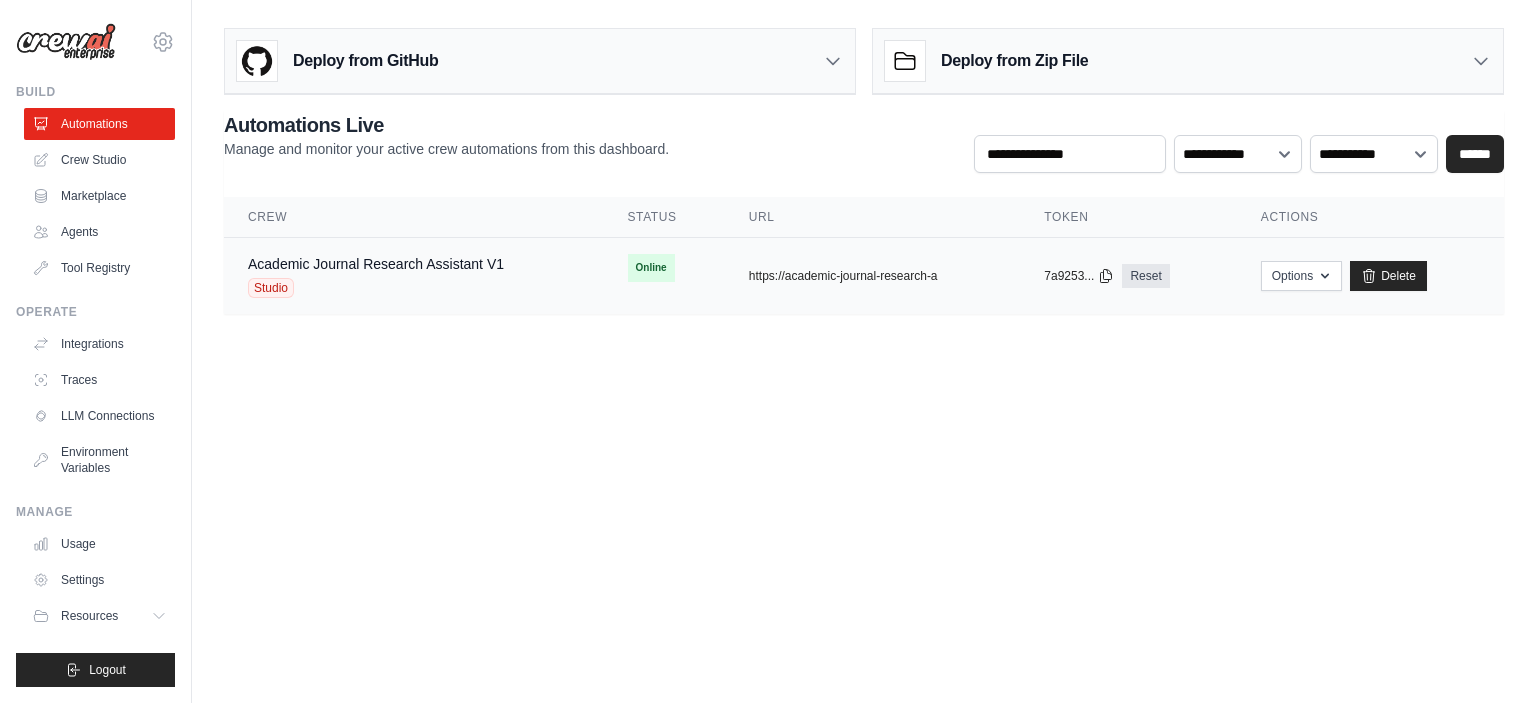 click on "Studio" at bounding box center (271, 288) 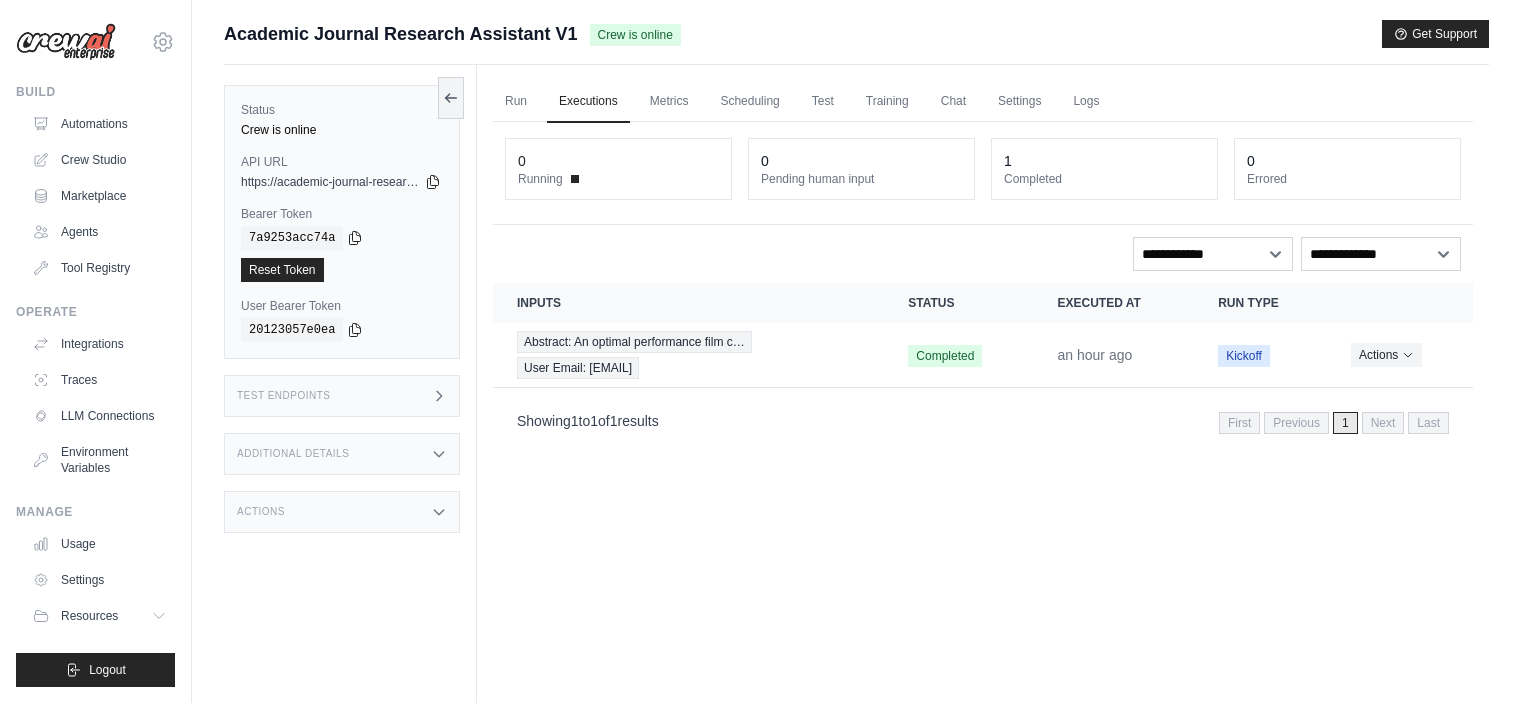 scroll, scrollTop: 0, scrollLeft: 0, axis: both 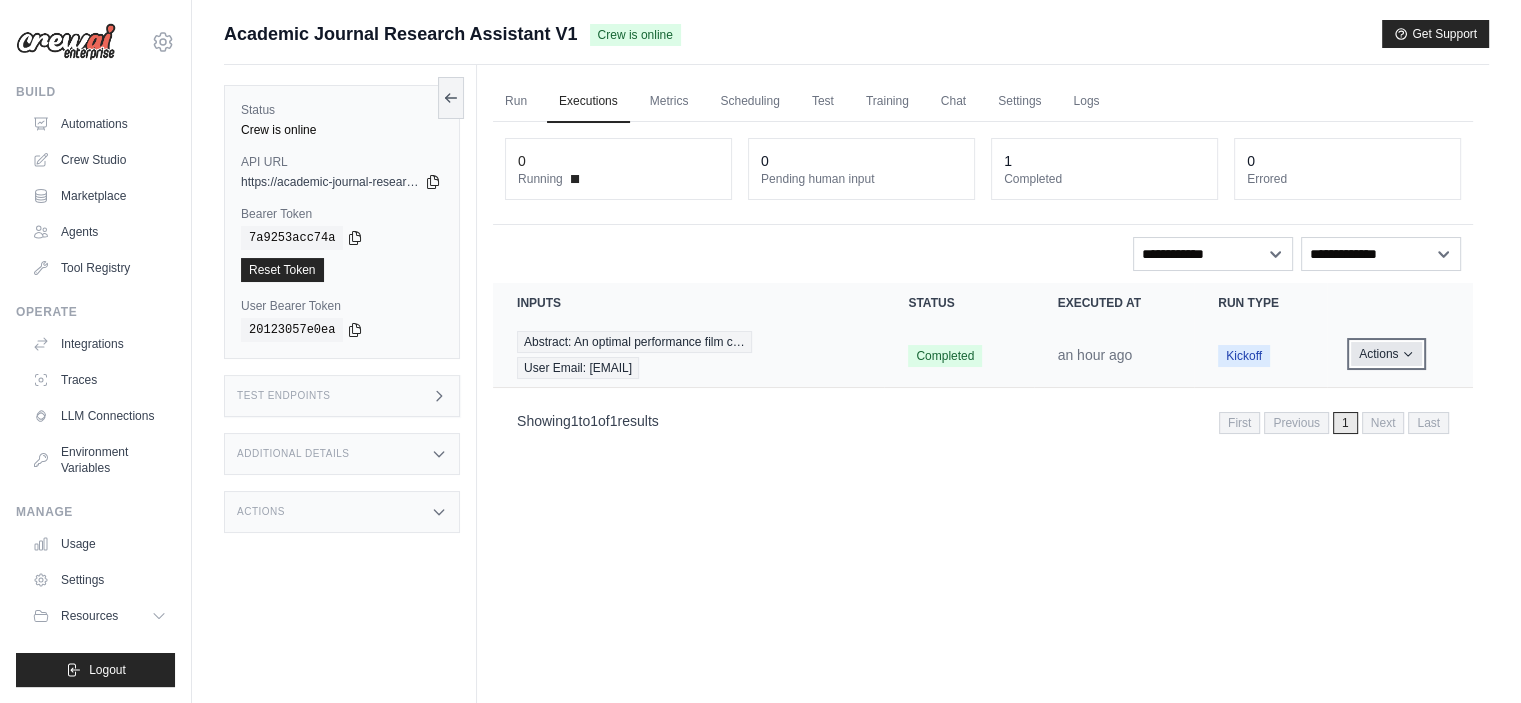 click on "Actions" at bounding box center (1386, 354) 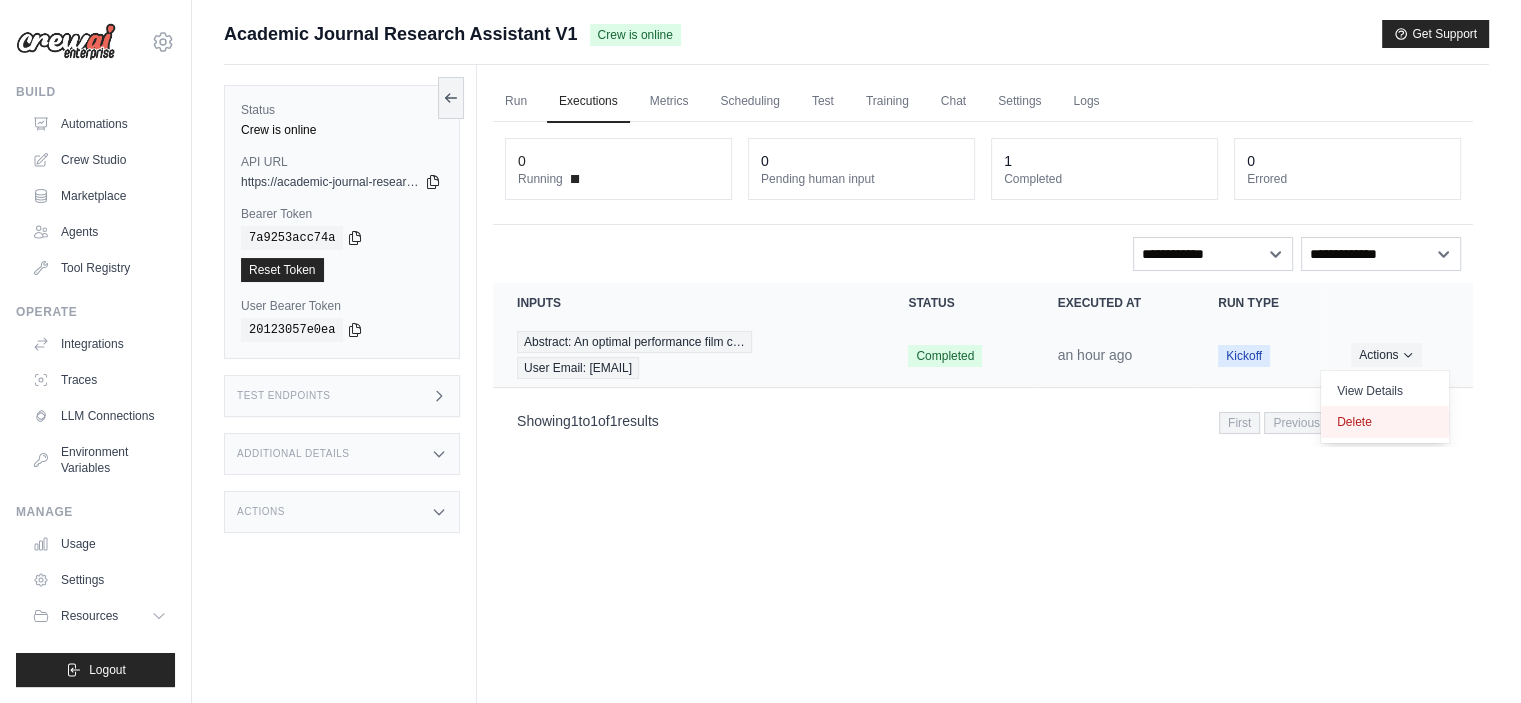 click on "Delete" at bounding box center [1385, 422] 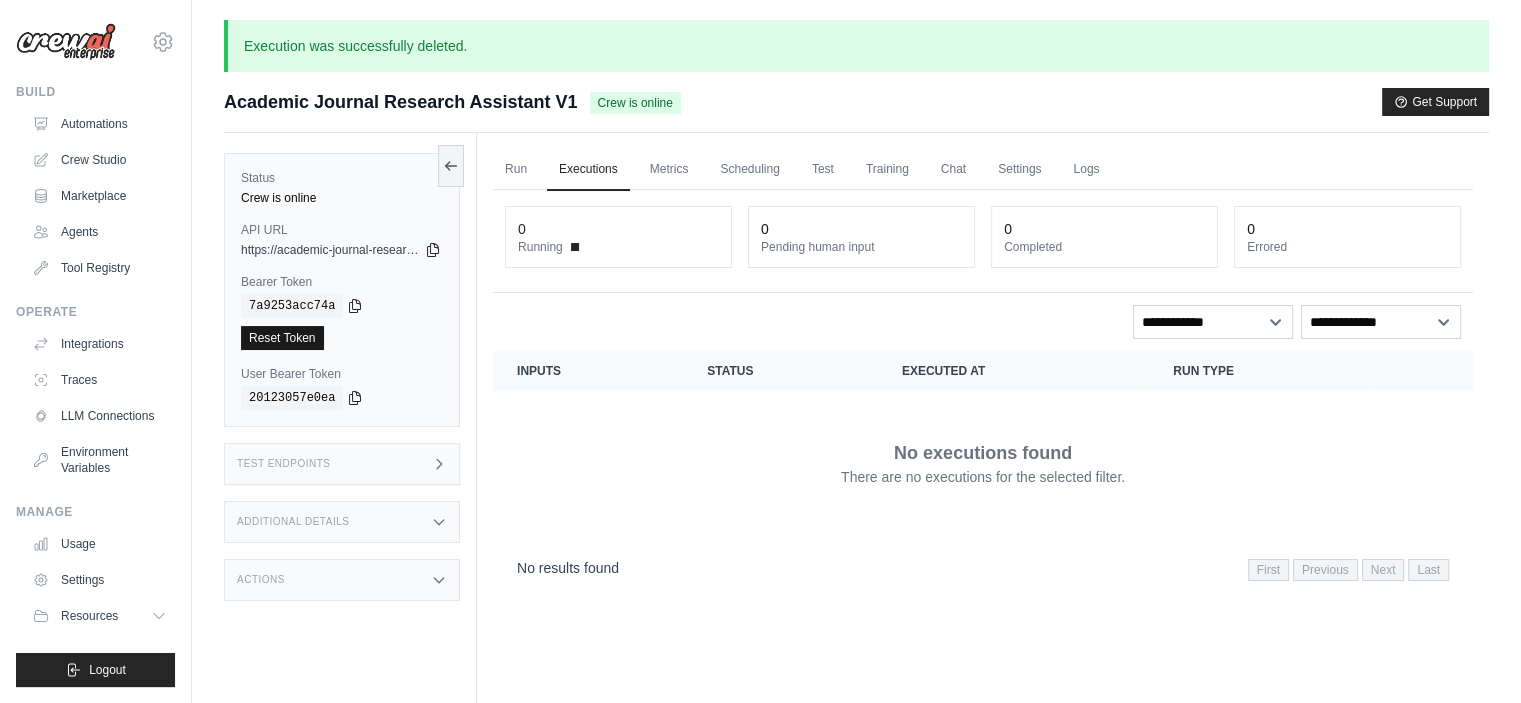 click on "Reset Token" at bounding box center (282, 338) 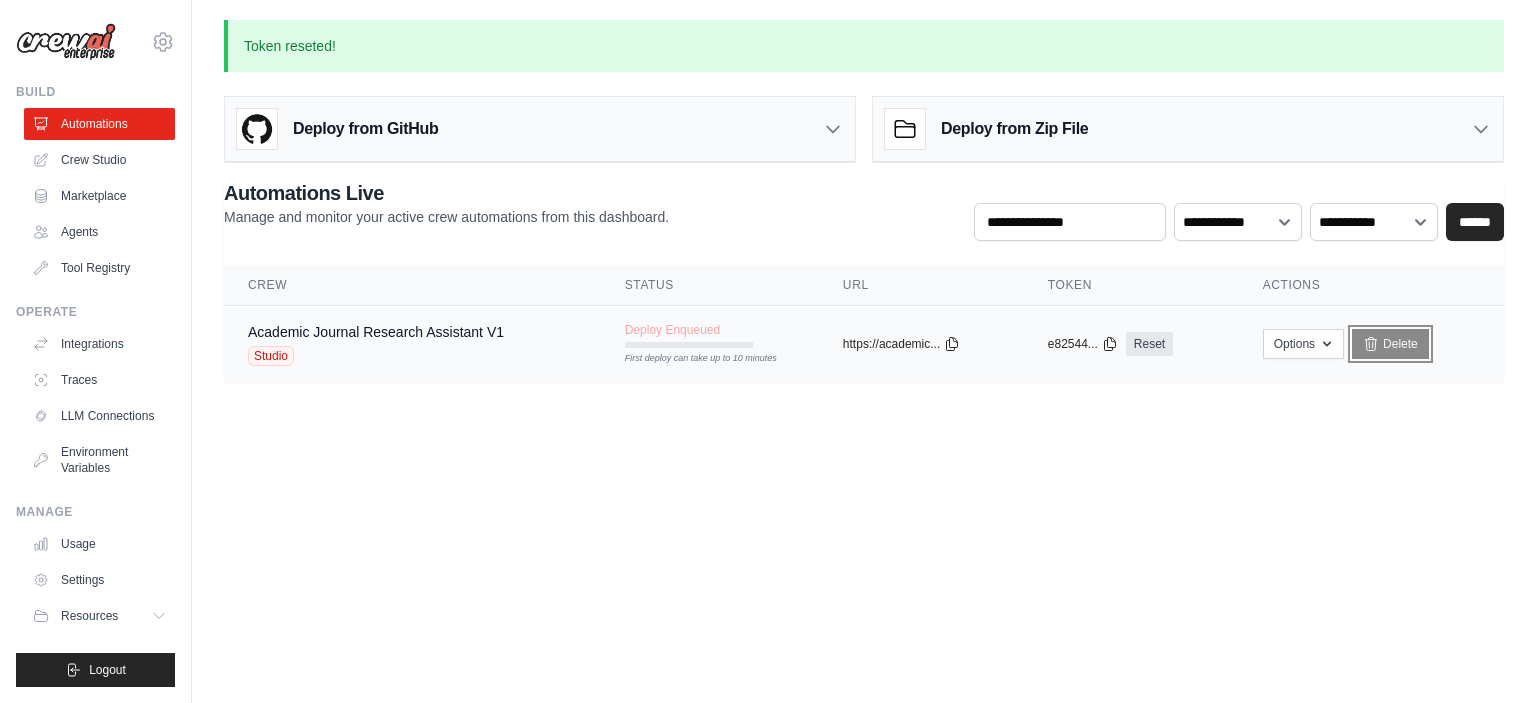 click on "Delete" at bounding box center (1390, 344) 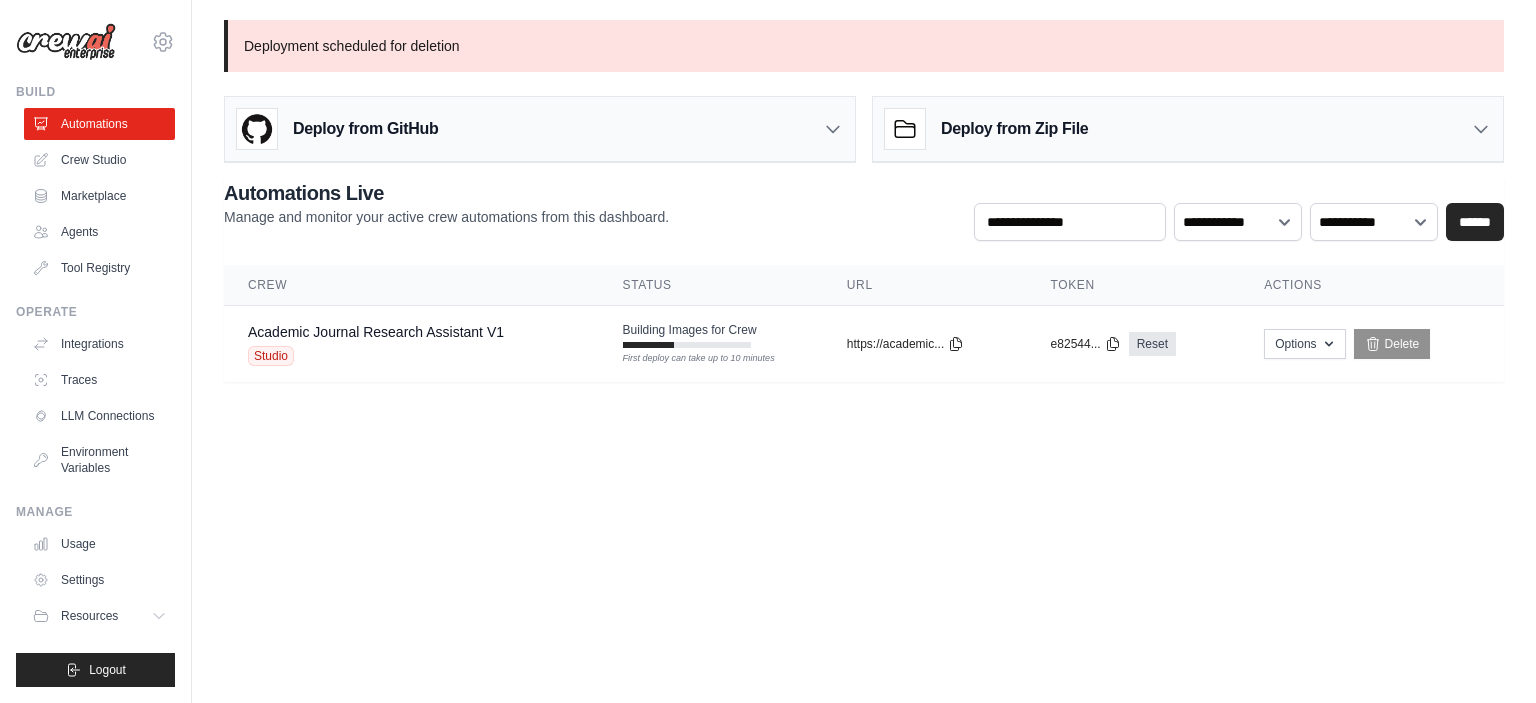 scroll, scrollTop: 0, scrollLeft: 0, axis: both 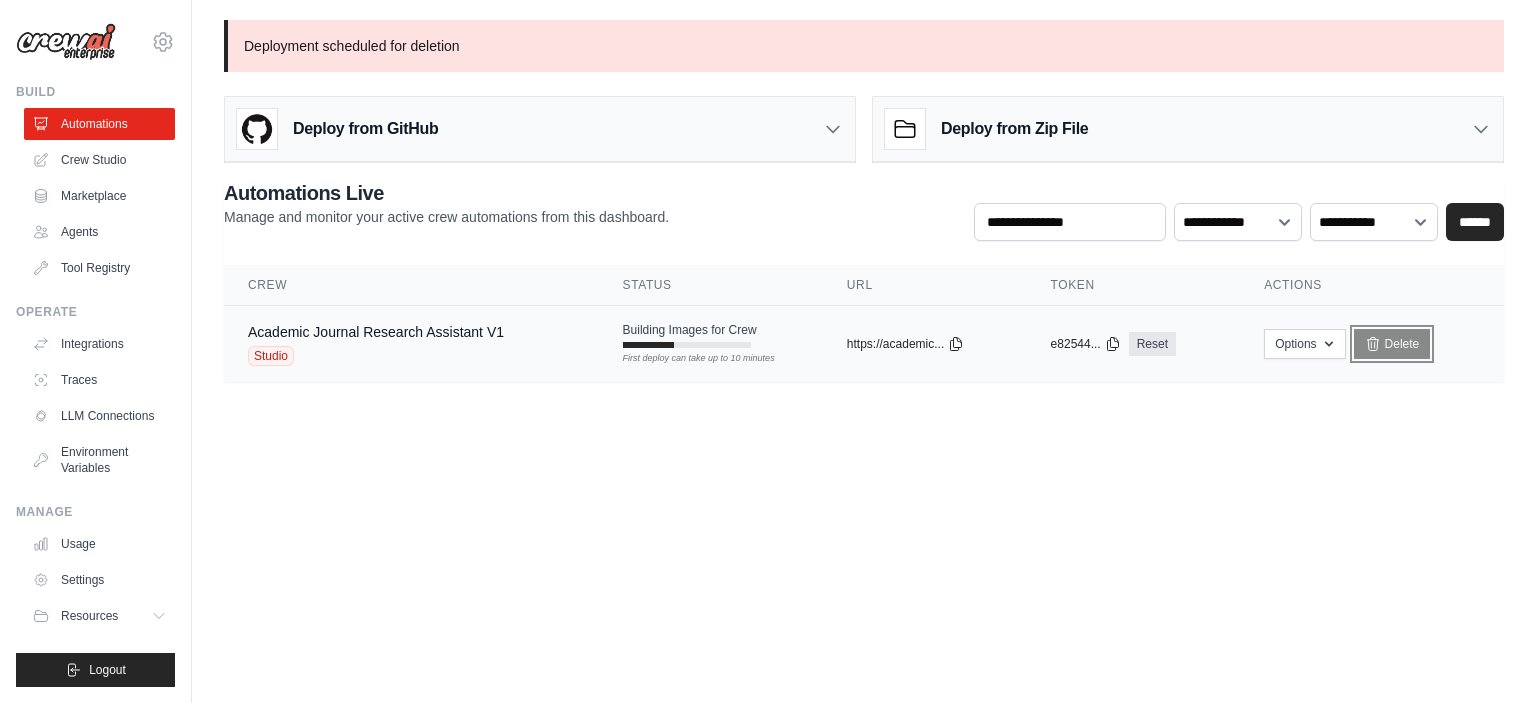 click on "Delete" at bounding box center (1392, 344) 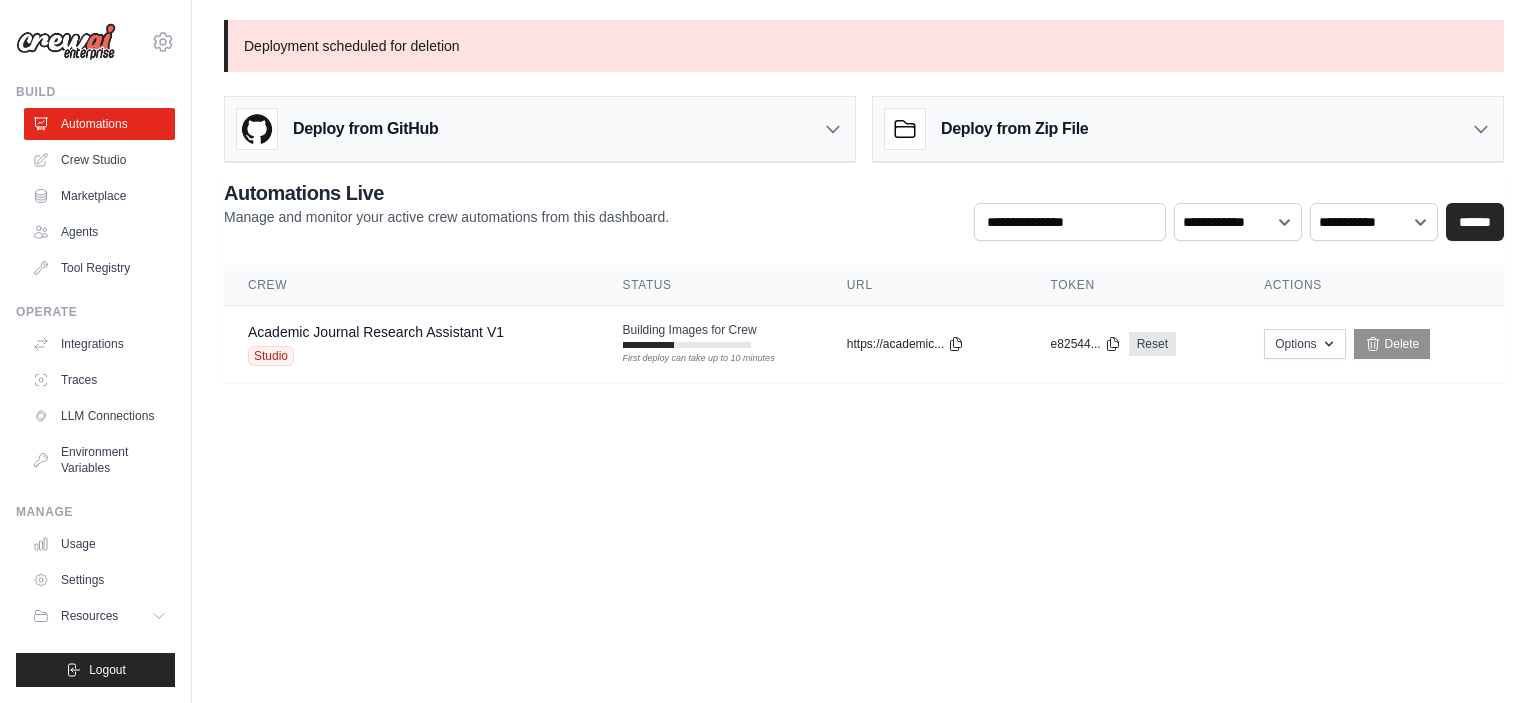 click on "[EMAIL]
Settings
Build
Automations
Crew Studio
Resources" at bounding box center (768, 351) 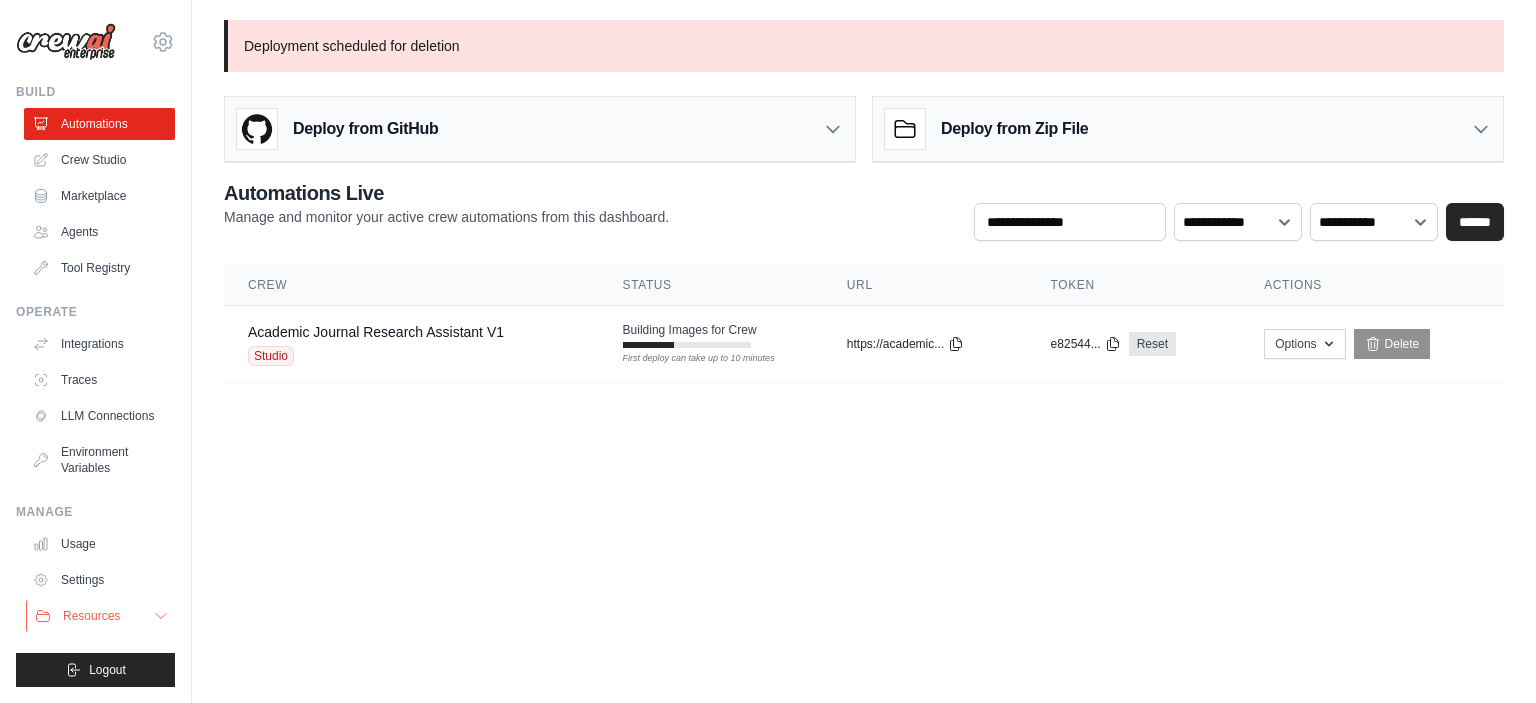 click 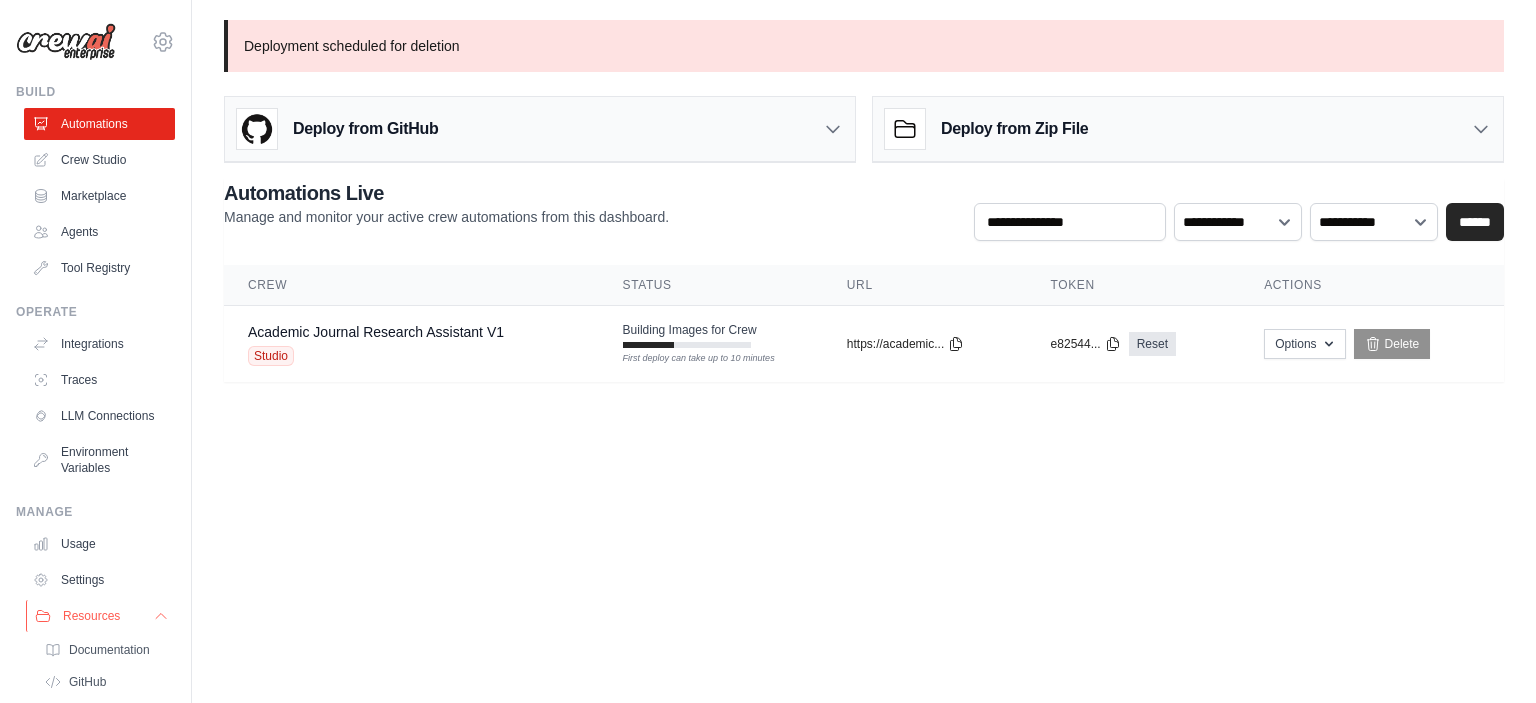 click 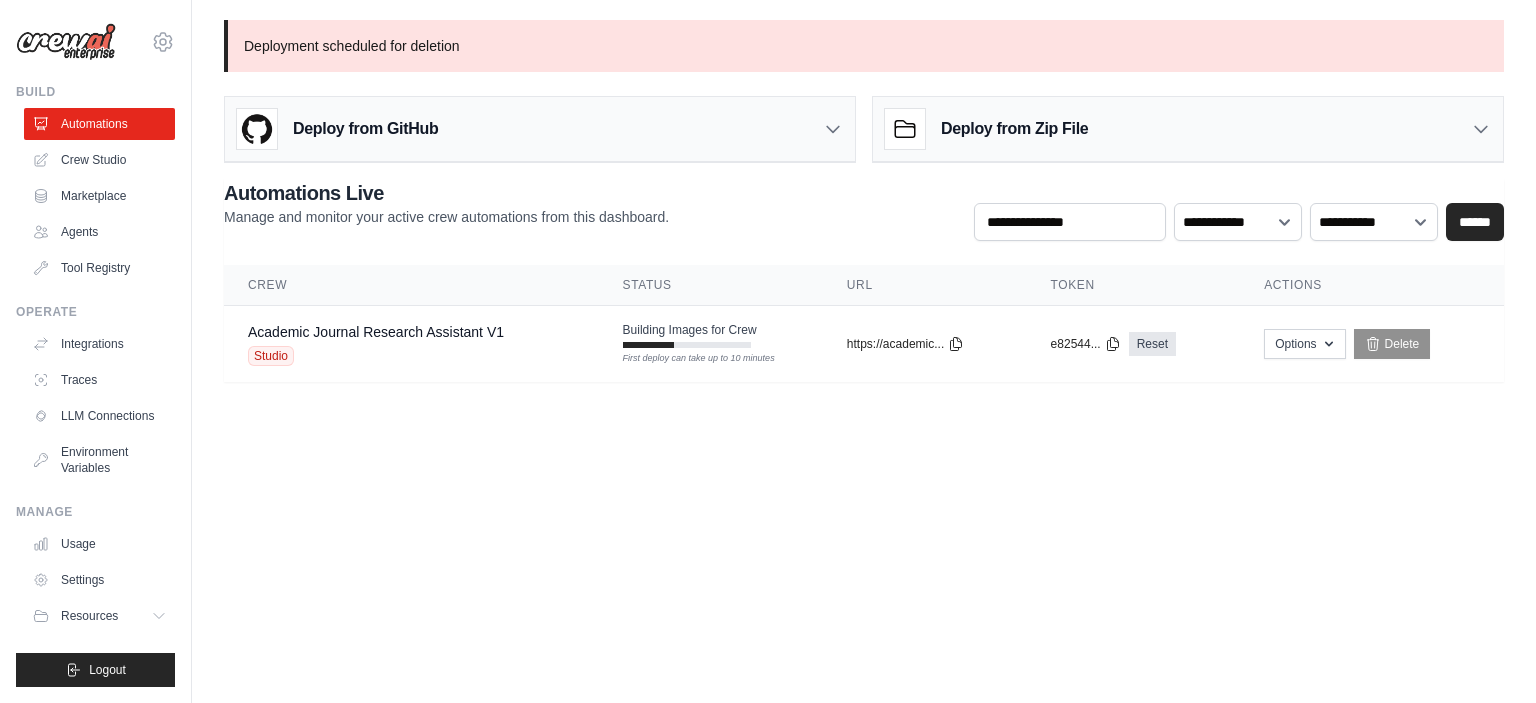 drag, startPoint x: 72, startPoint y: 572, endPoint x: 604, endPoint y: 537, distance: 533.1501 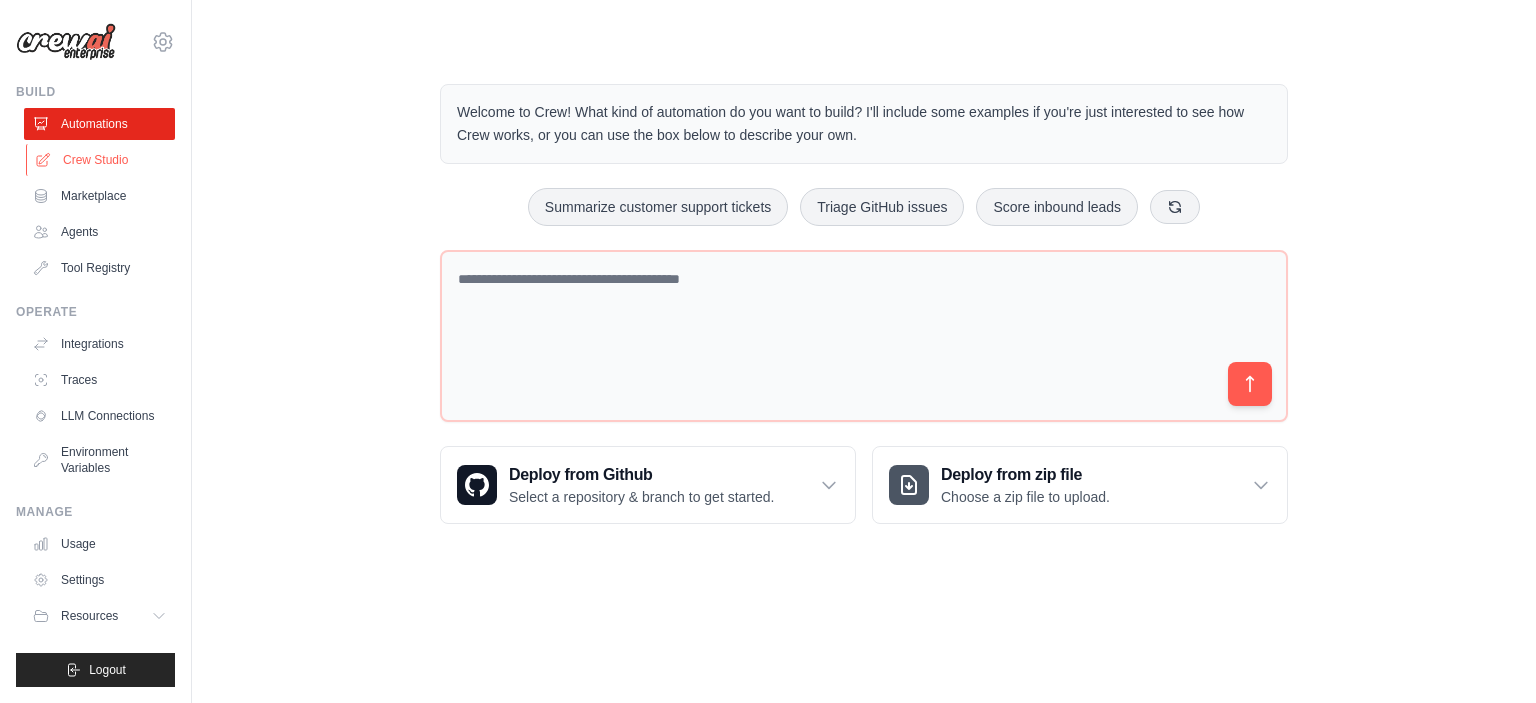 scroll, scrollTop: 0, scrollLeft: 0, axis: both 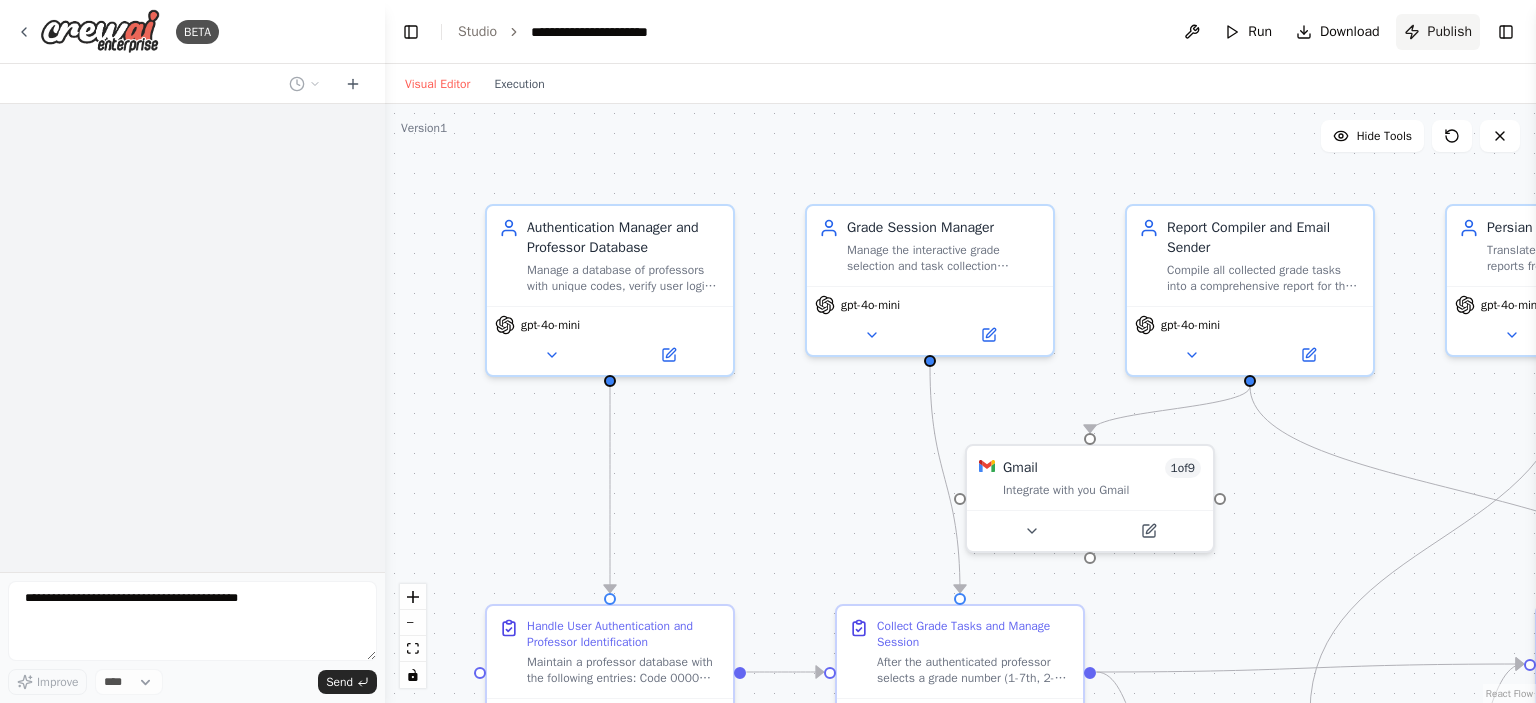 click on "Publish" at bounding box center (1450, 32) 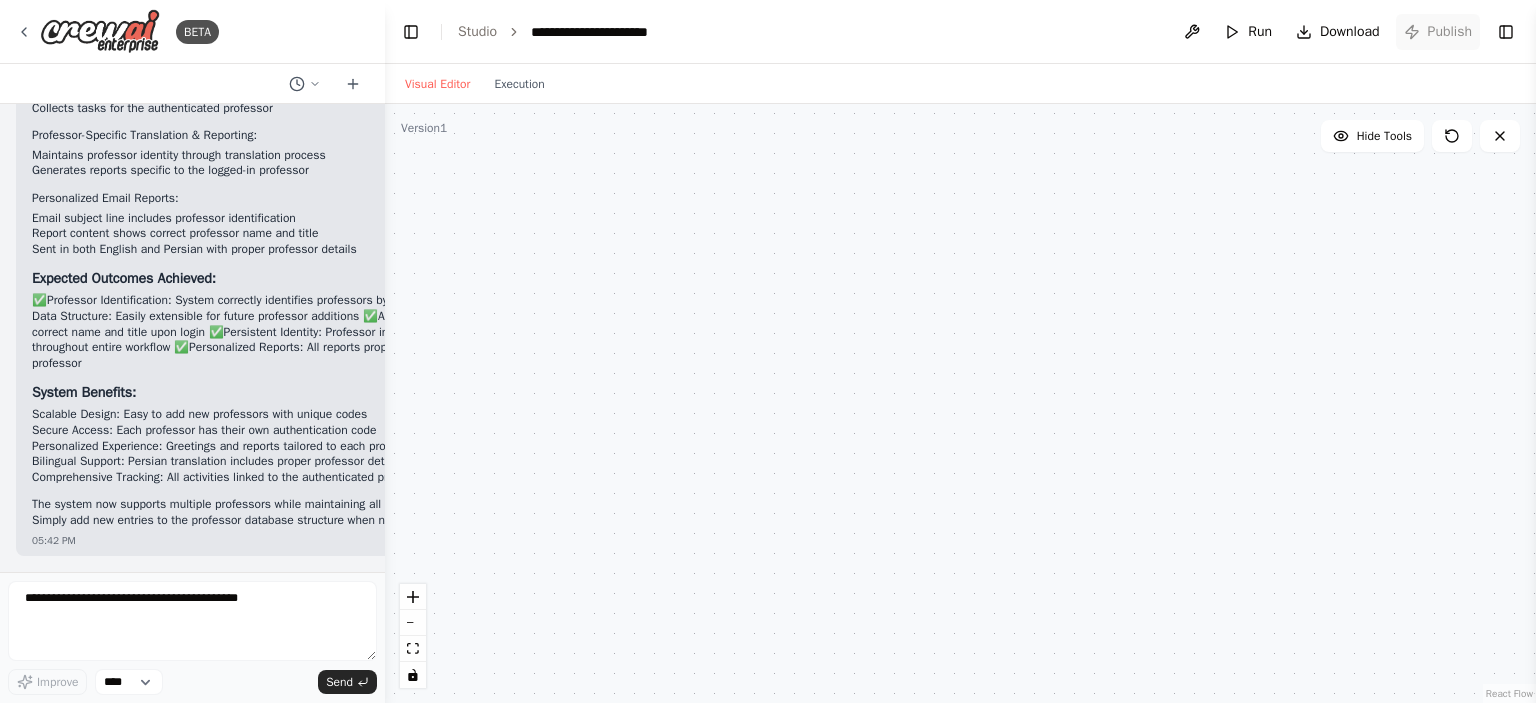 scroll, scrollTop: 6499, scrollLeft: 0, axis: vertical 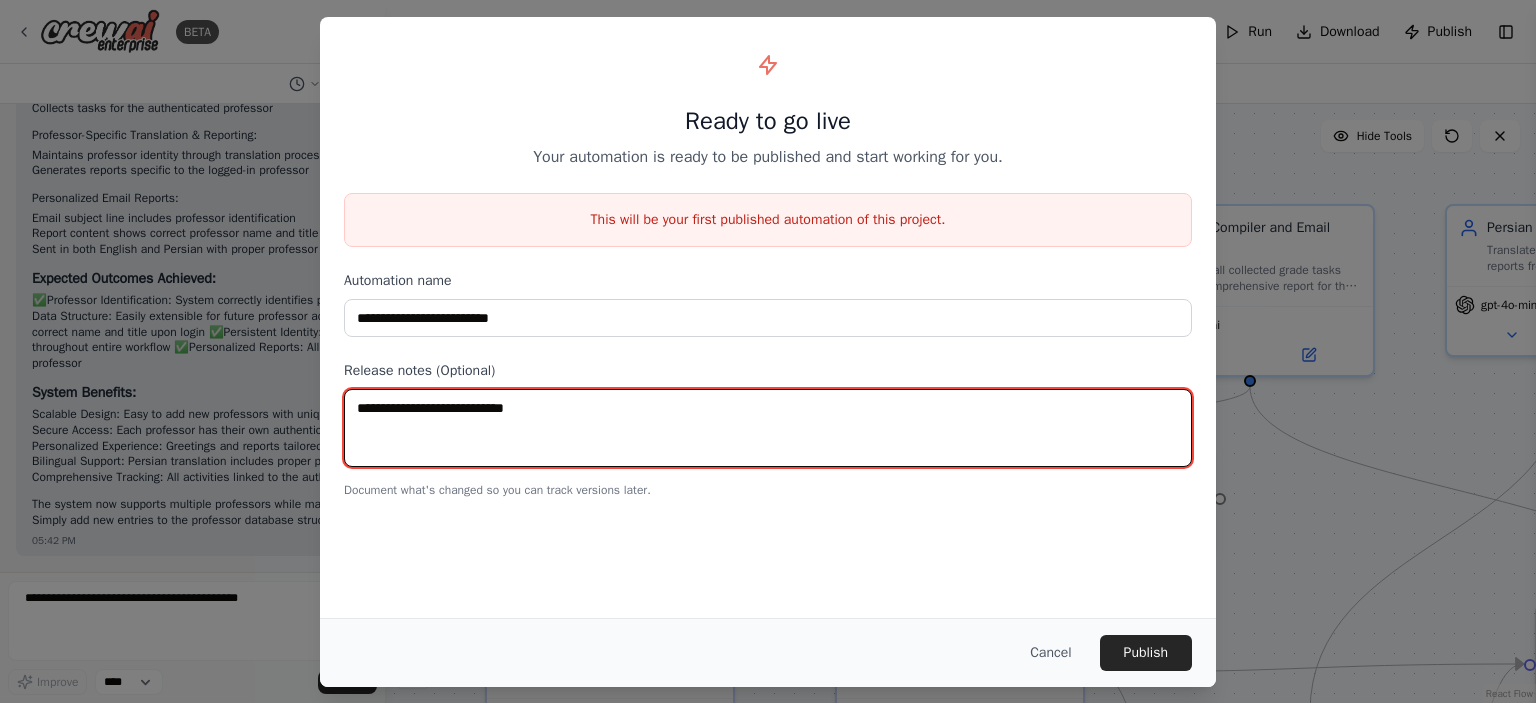 click at bounding box center [768, 428] 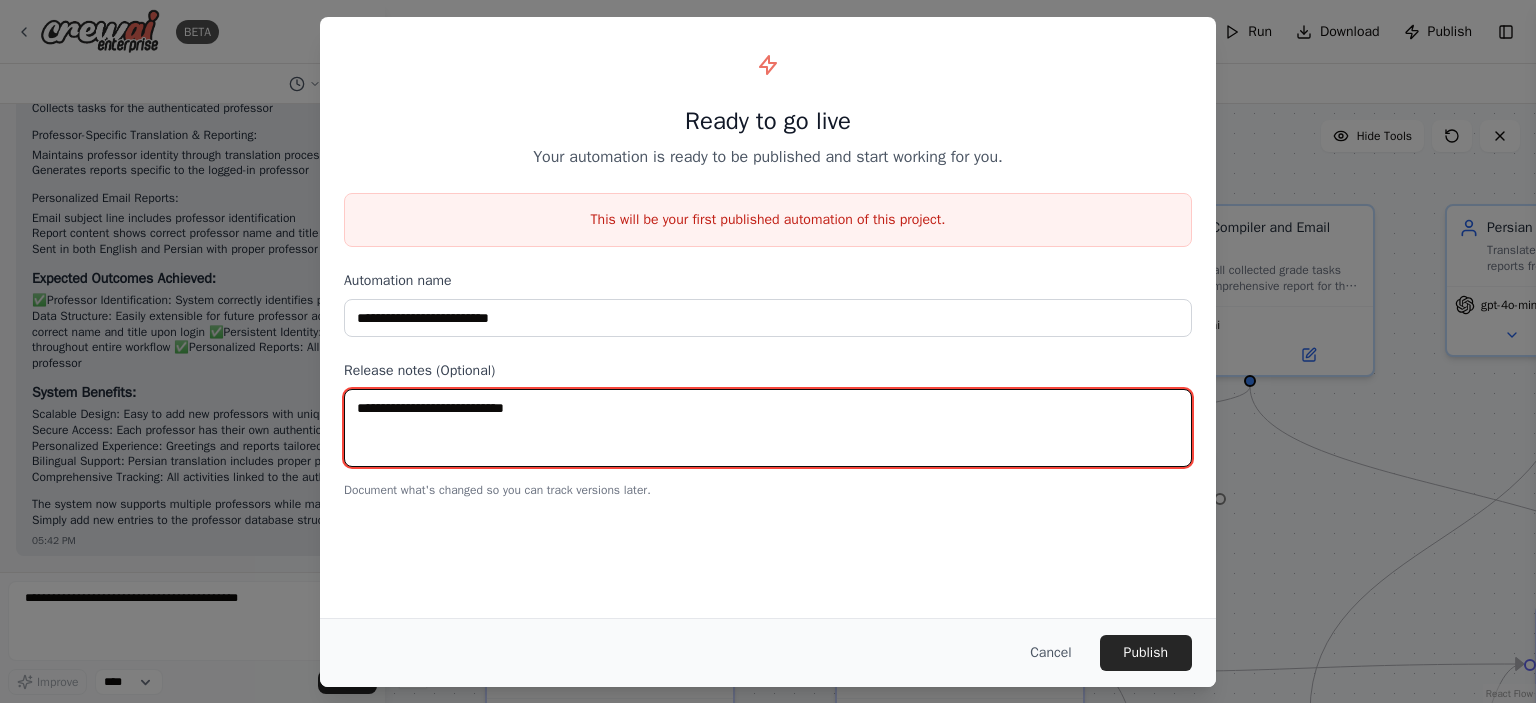 paste on "**********" 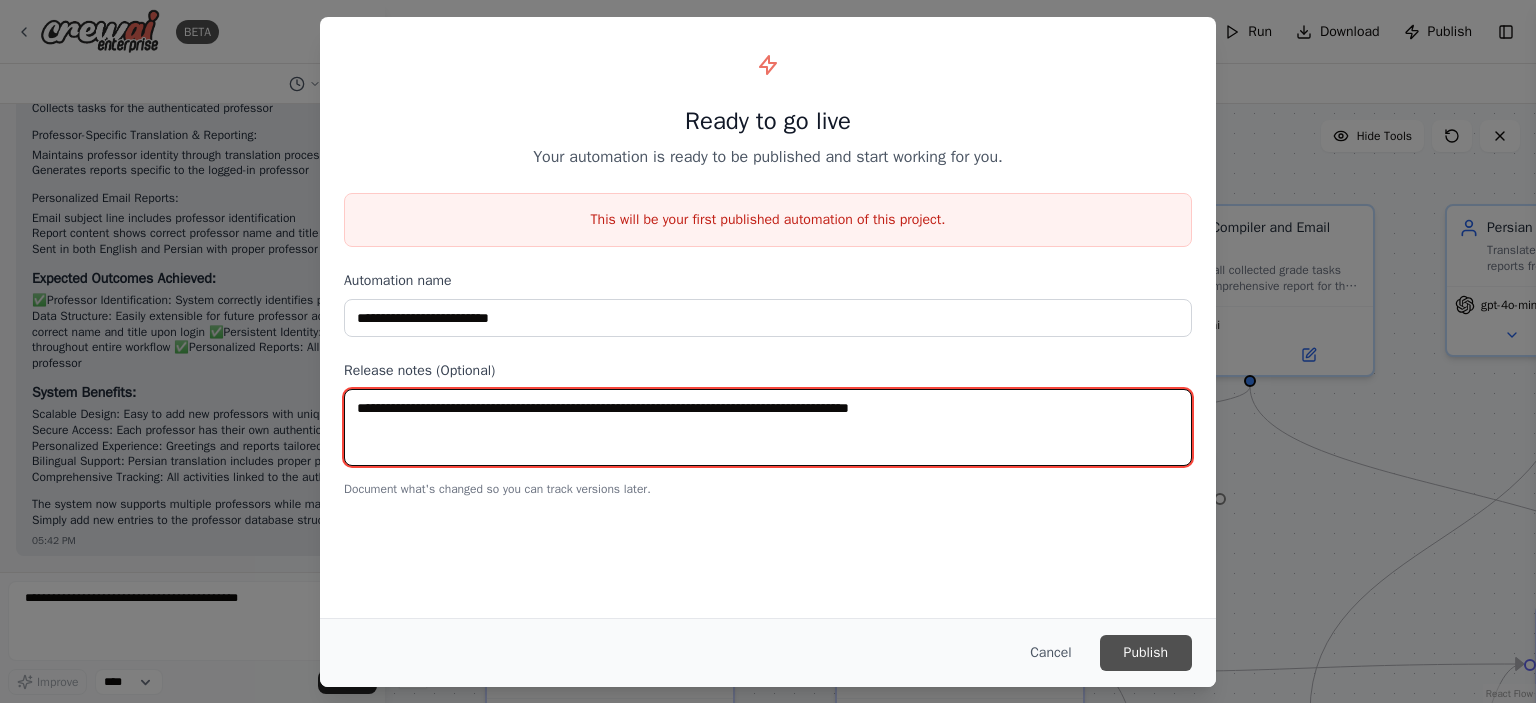 type on "**********" 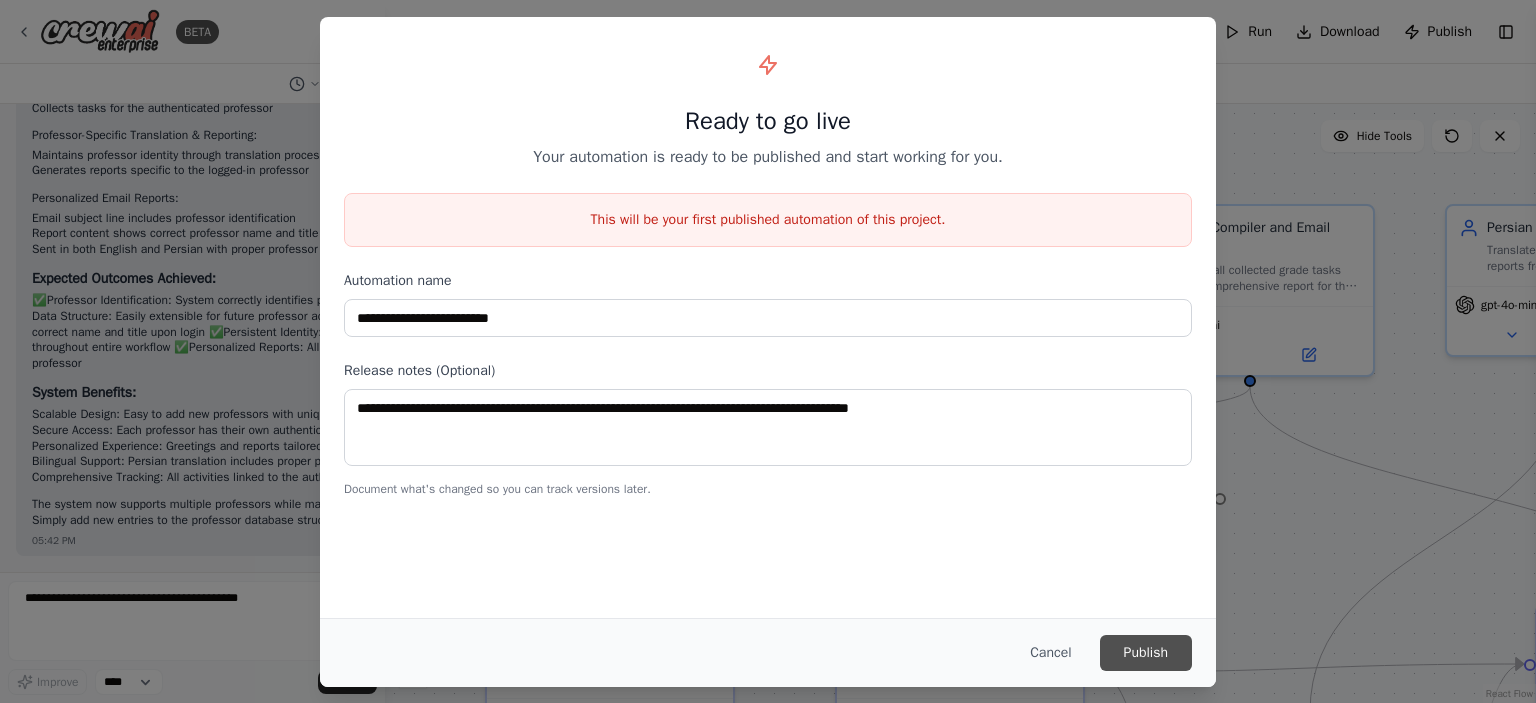 click on "Publish" at bounding box center (1146, 653) 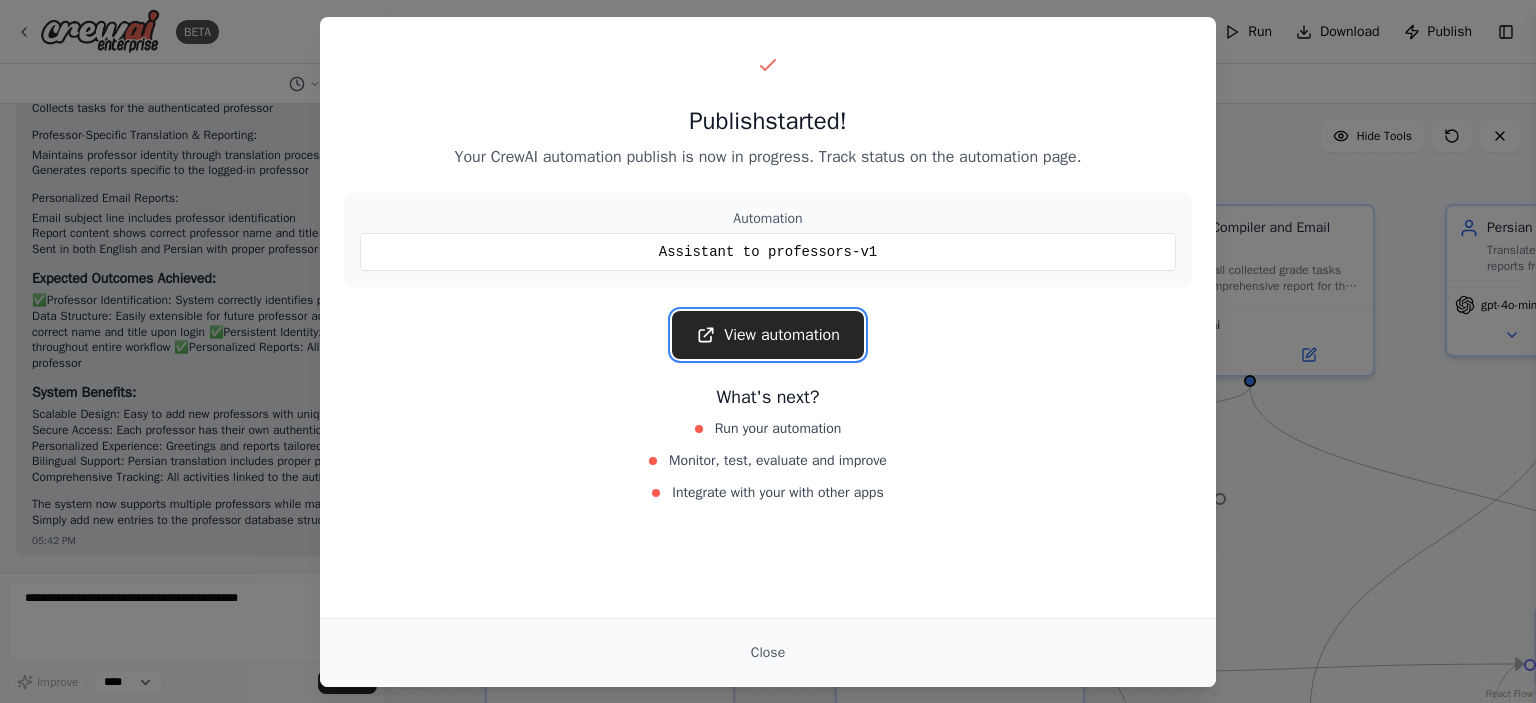 click on "View automation" at bounding box center (768, 335) 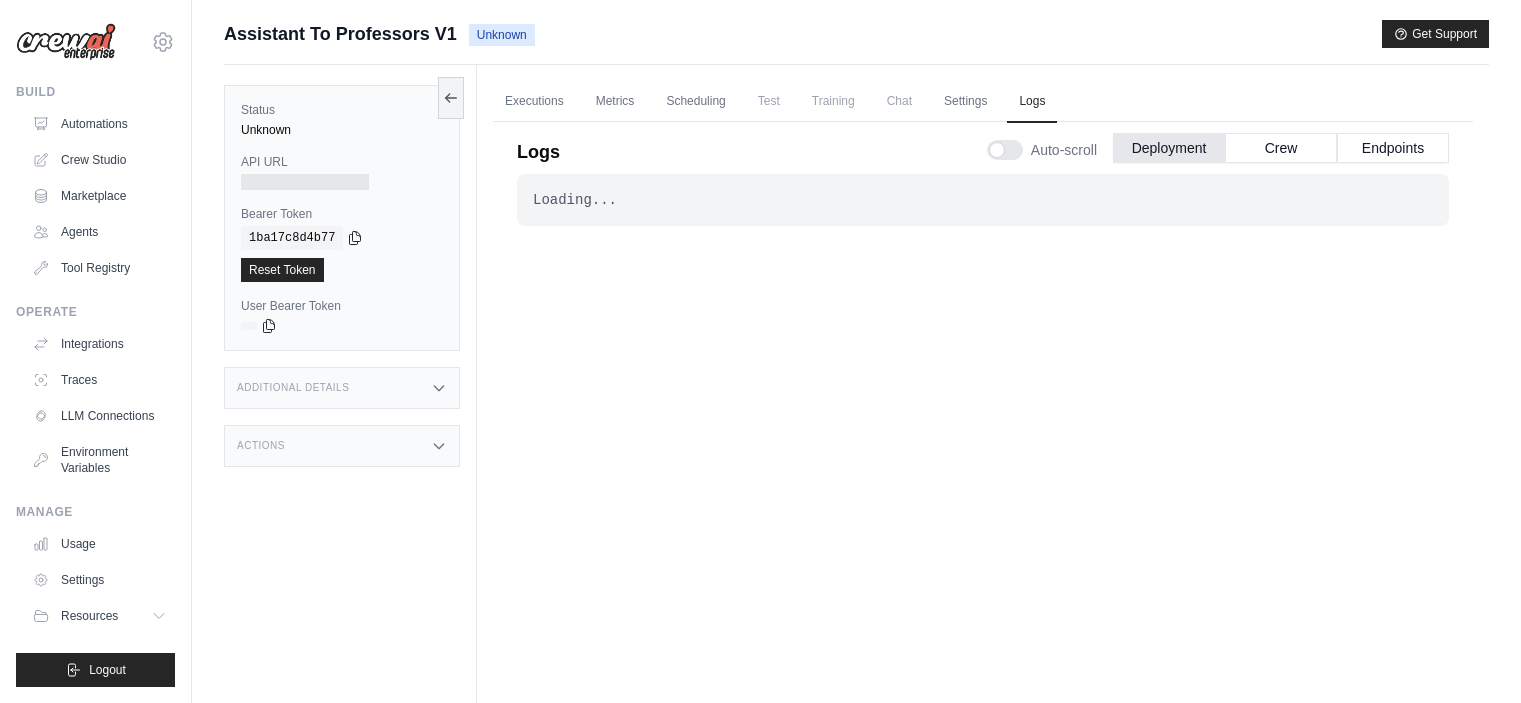 scroll, scrollTop: 84, scrollLeft: 0, axis: vertical 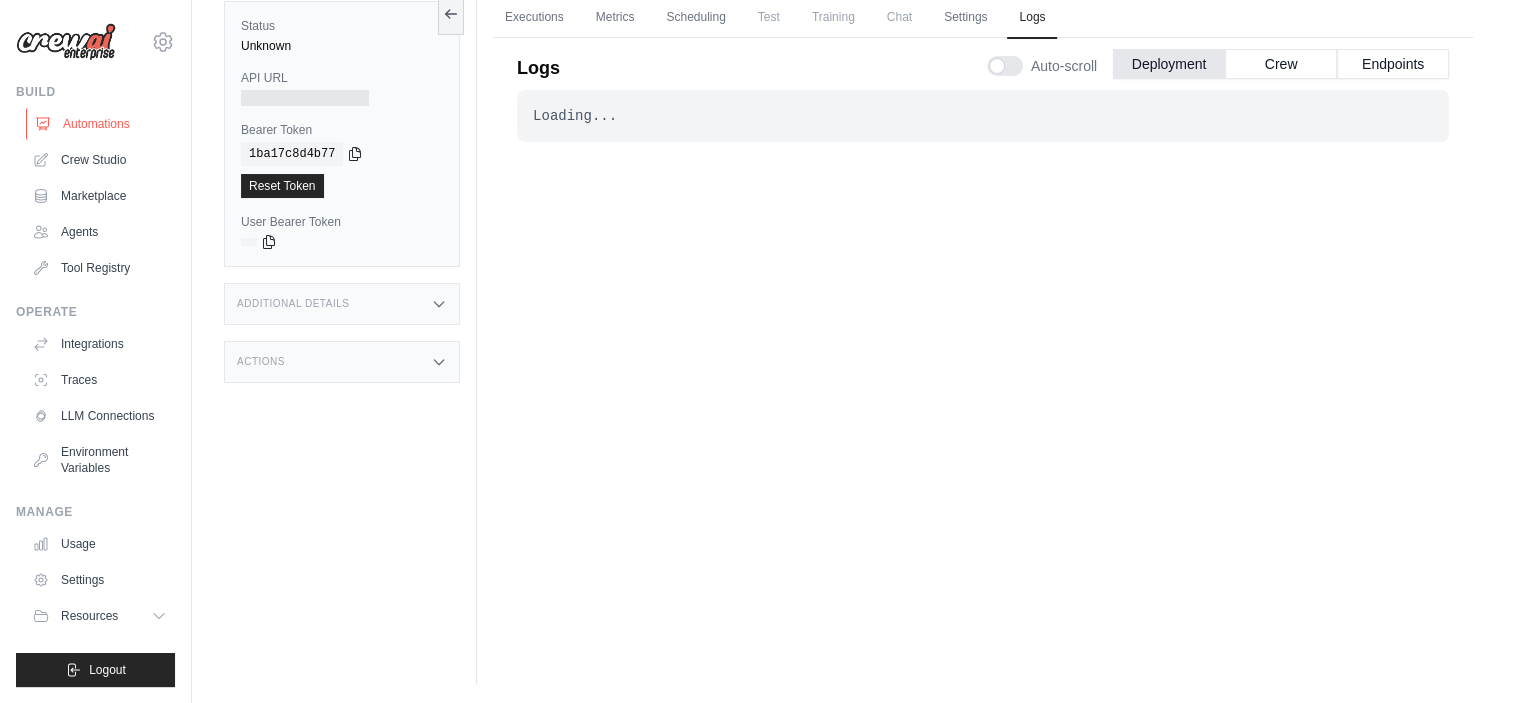 click on "Automations" at bounding box center (101, 124) 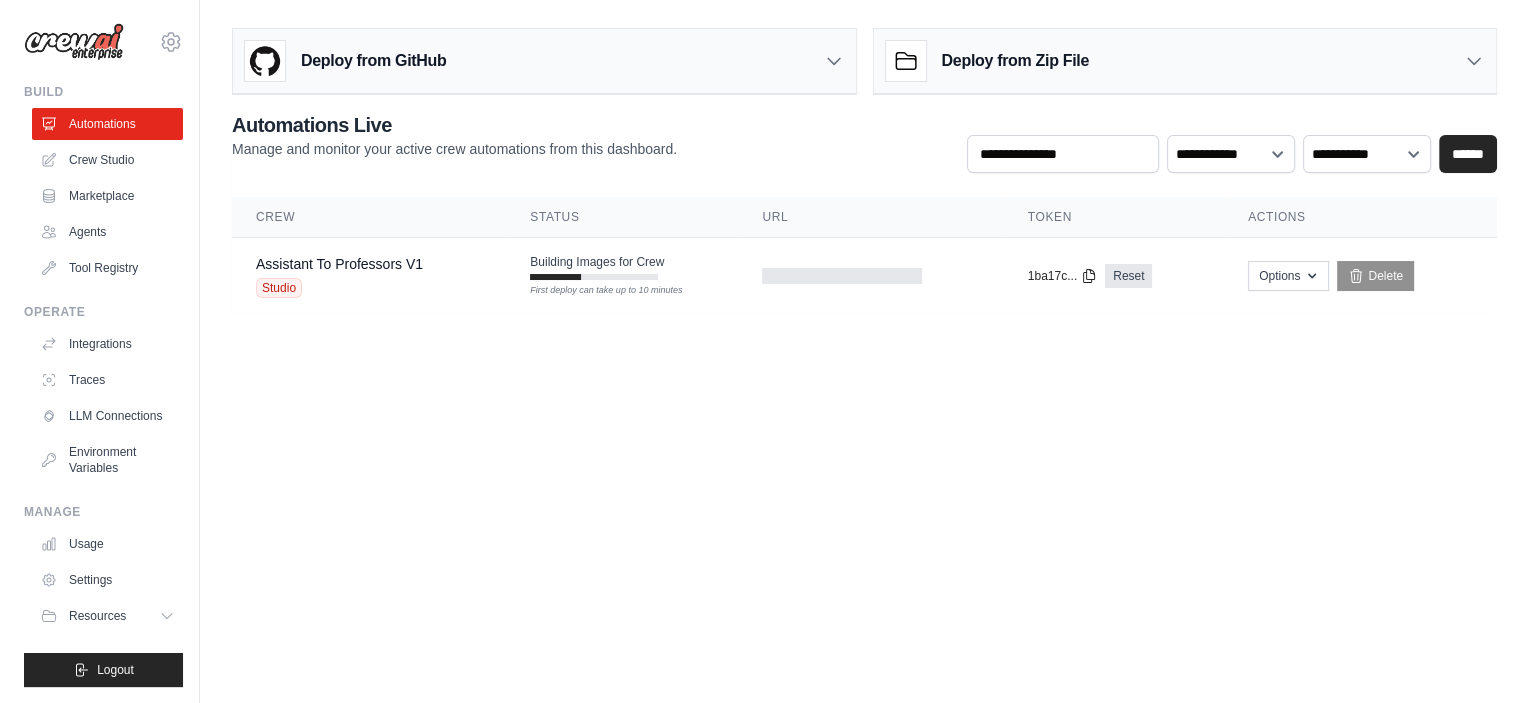 scroll, scrollTop: 0, scrollLeft: 0, axis: both 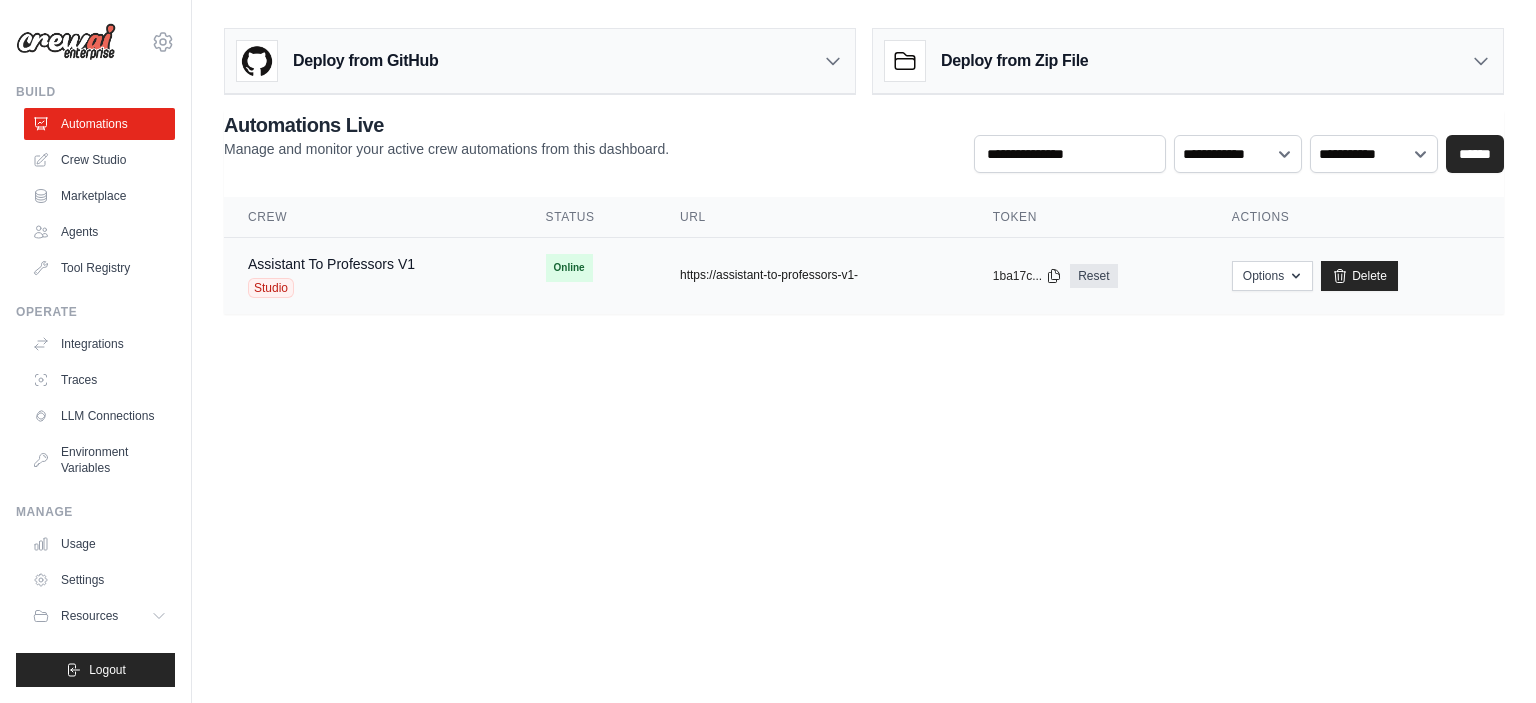 click on "https://assistant-to-professors-v1-" at bounding box center (769, 275) 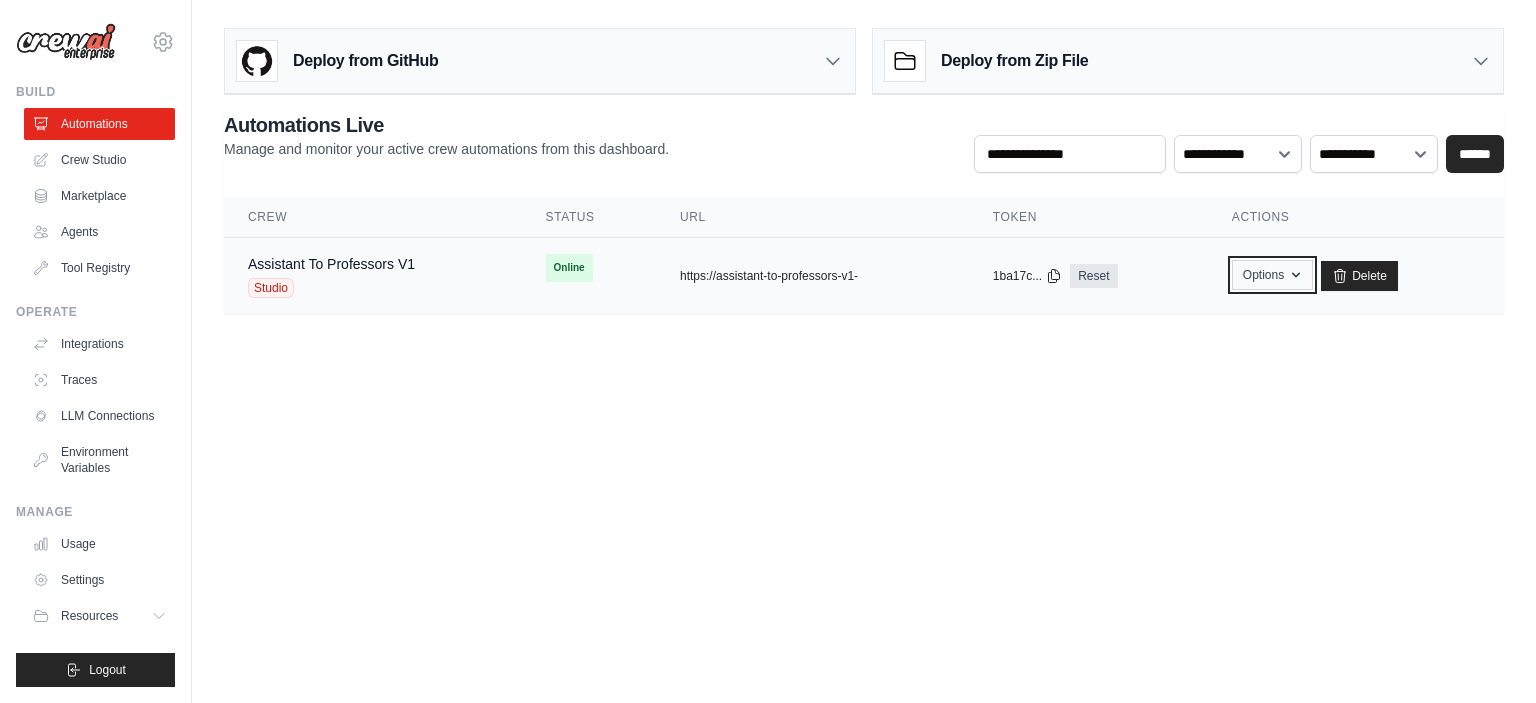 click on "Options" at bounding box center (1272, 275) 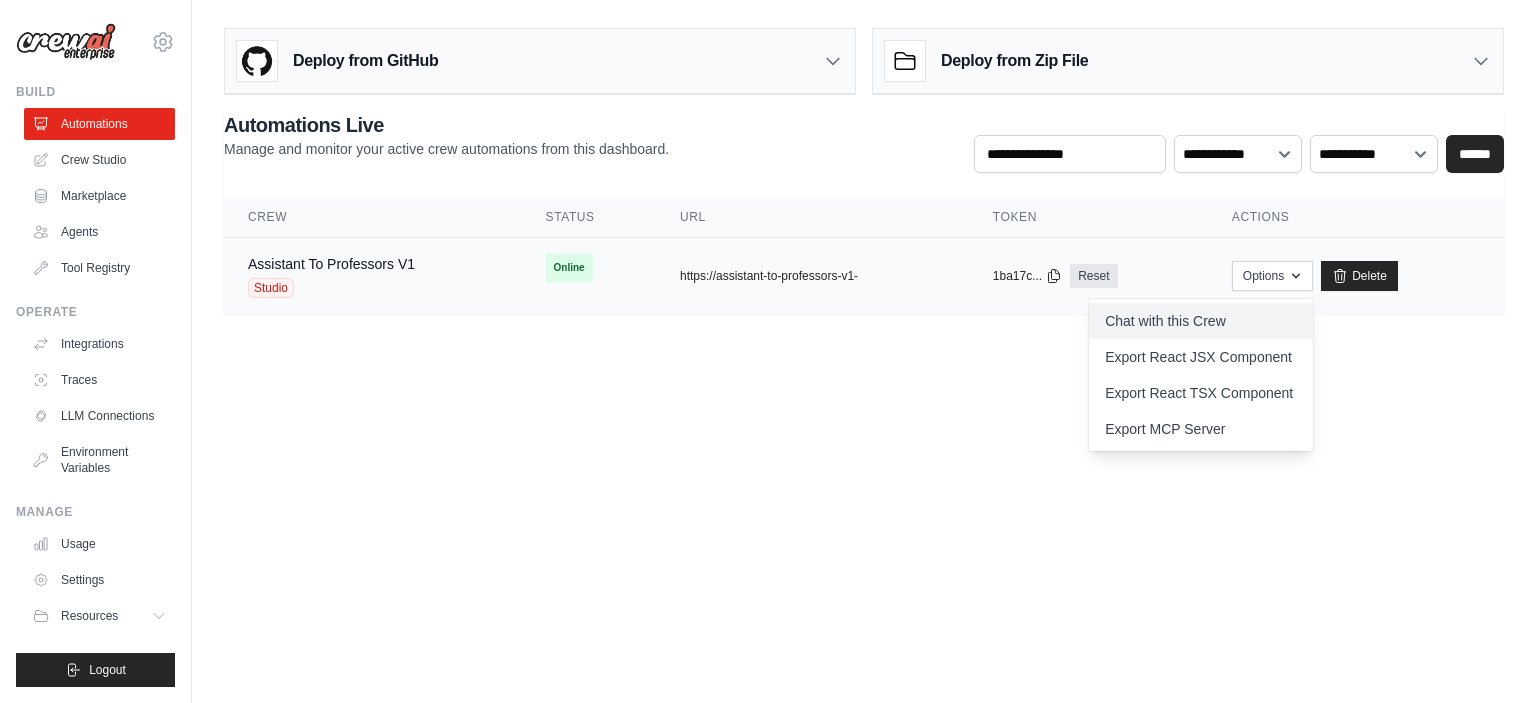 click on "Chat with this
Crew" at bounding box center [1201, 321] 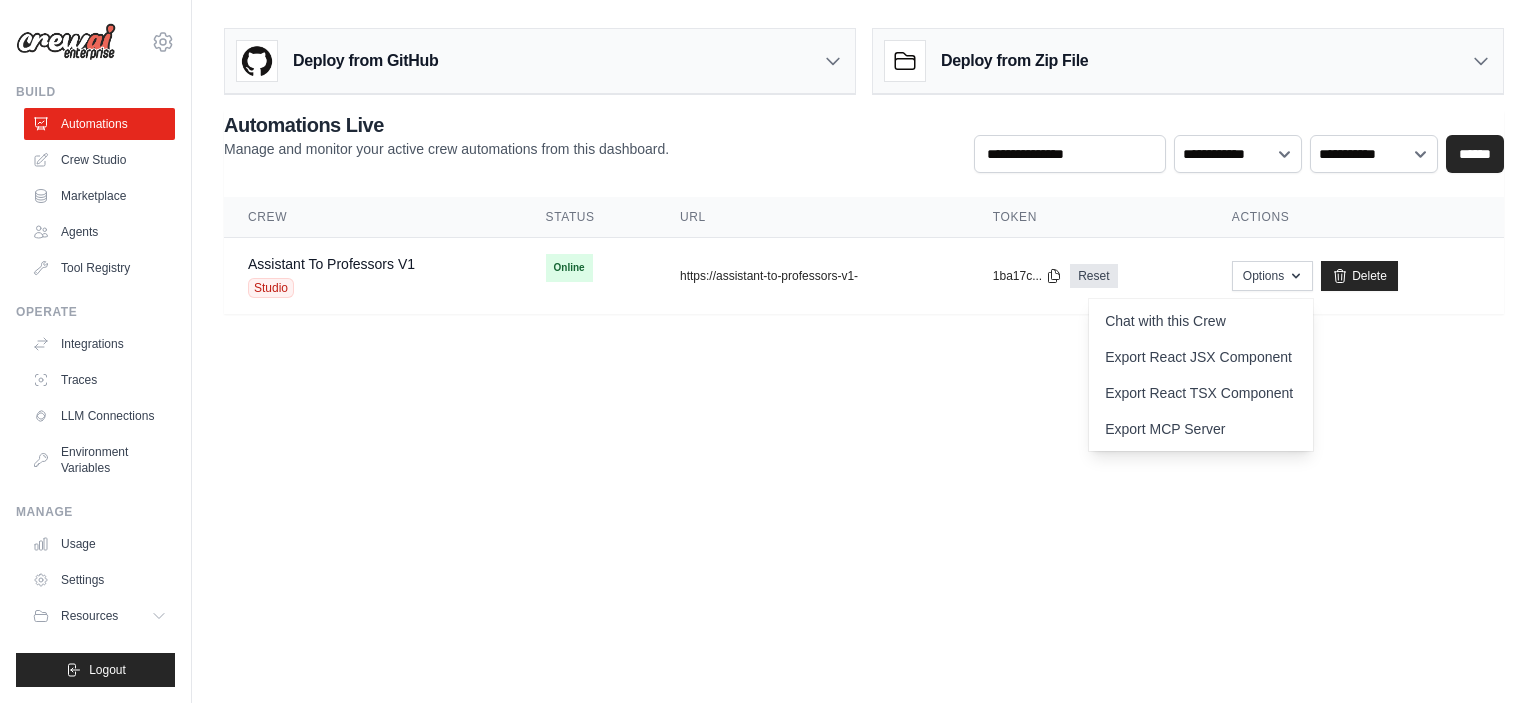 click on "[USERNAME]@example.com
Settings
Build
Automations
Crew Studio
Resources" at bounding box center [768, 351] 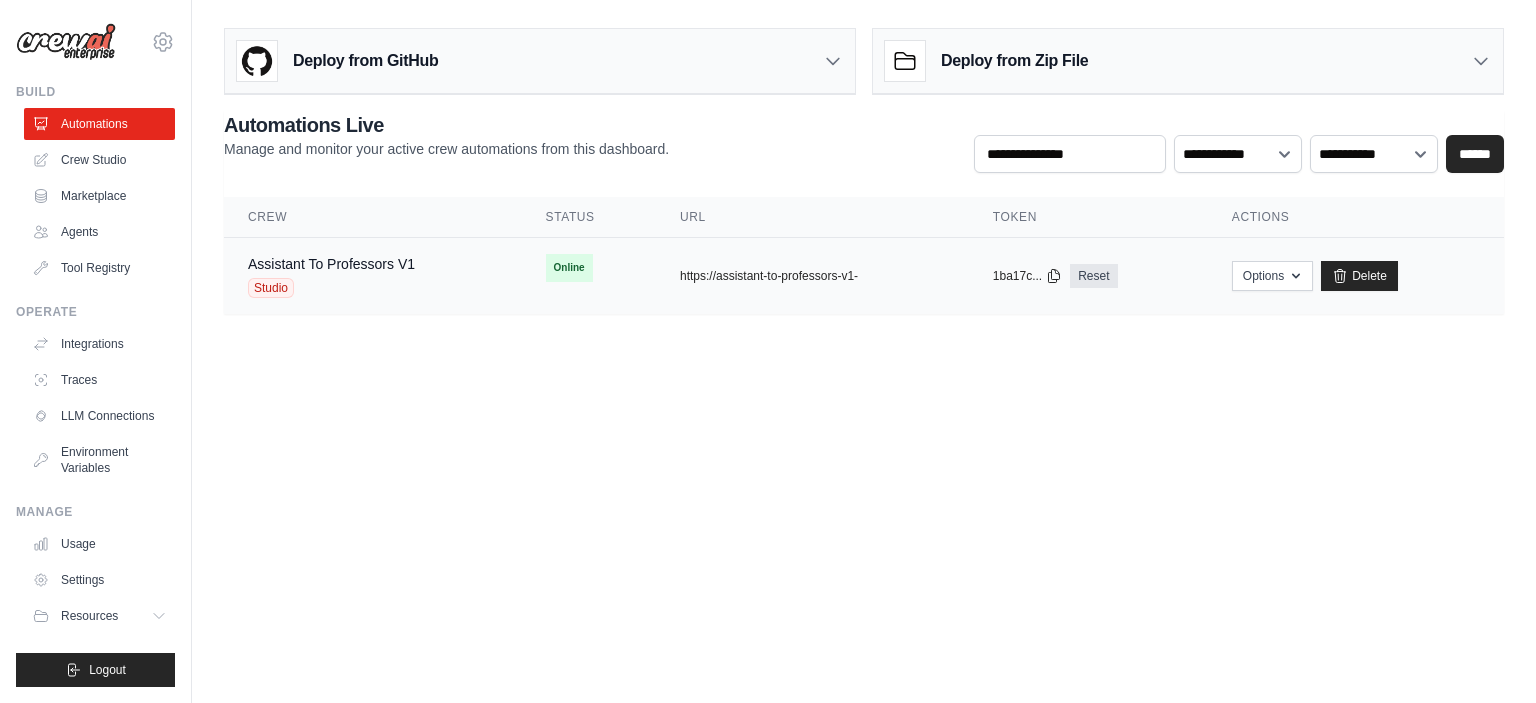 click on "copied" at bounding box center (701, 268) 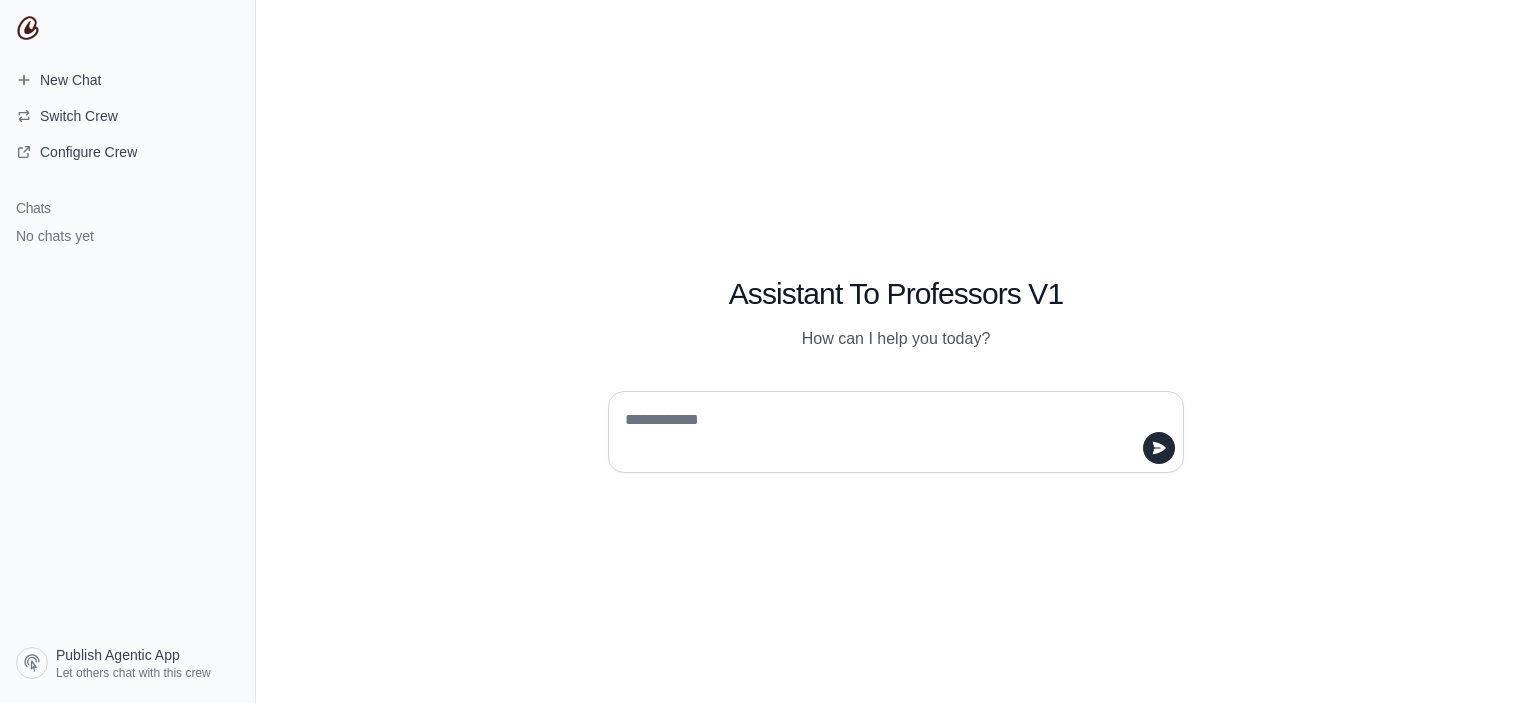 scroll, scrollTop: 0, scrollLeft: 0, axis: both 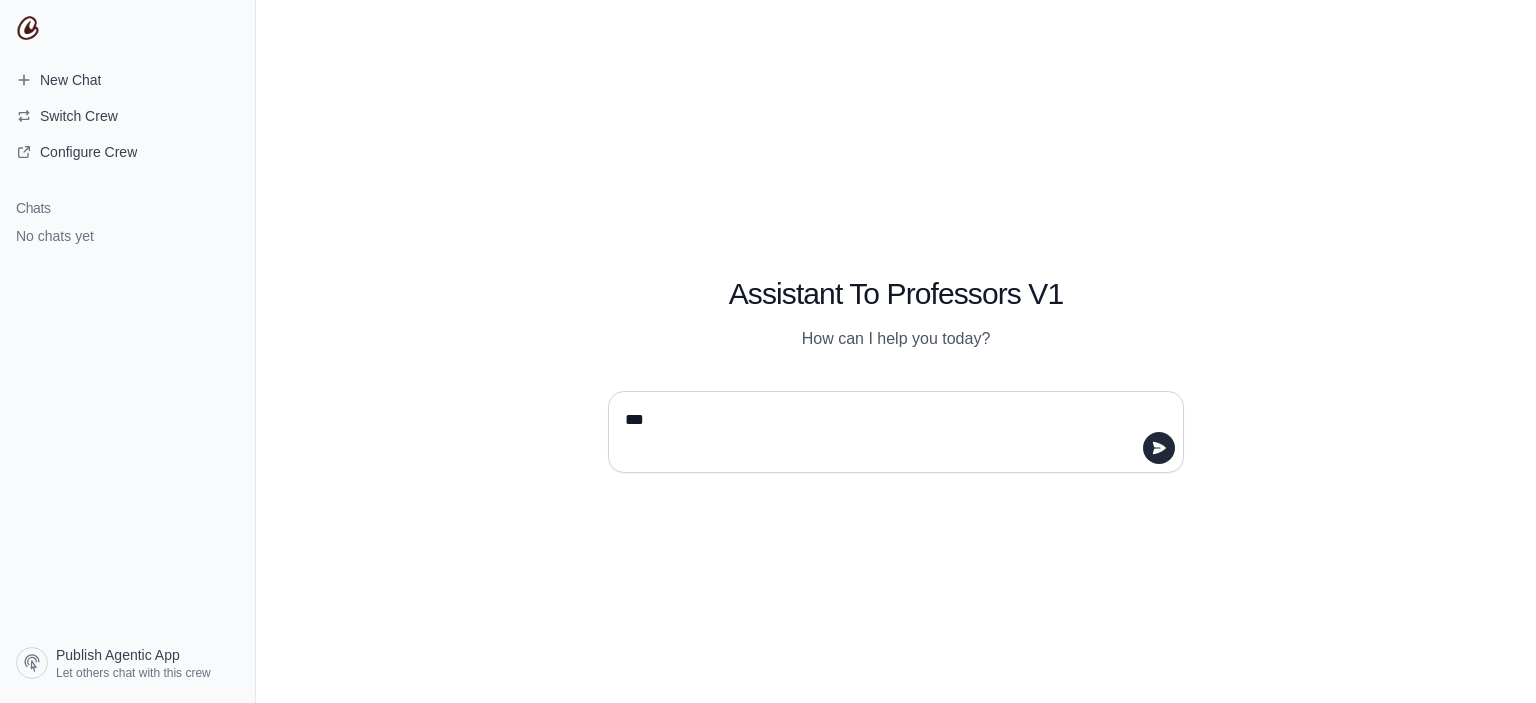 type on "****" 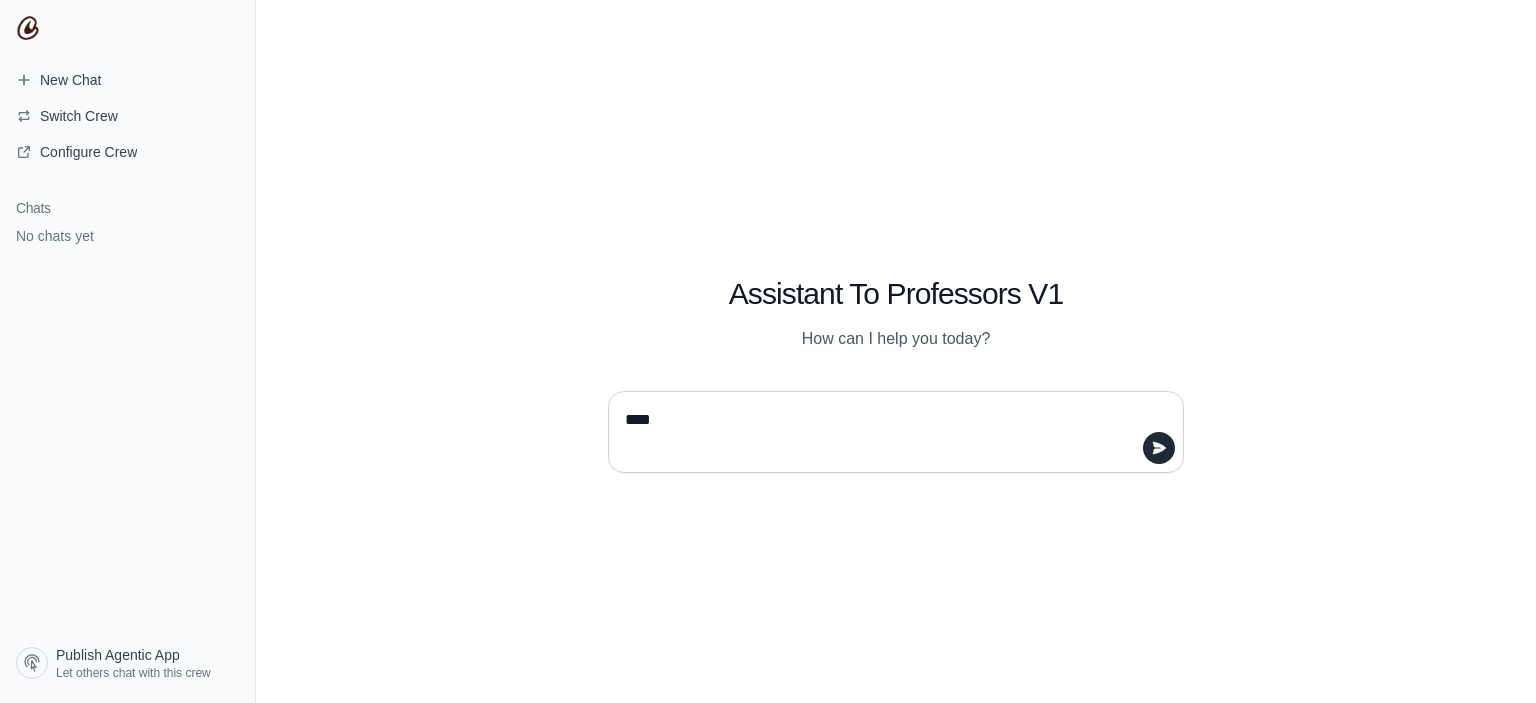 type 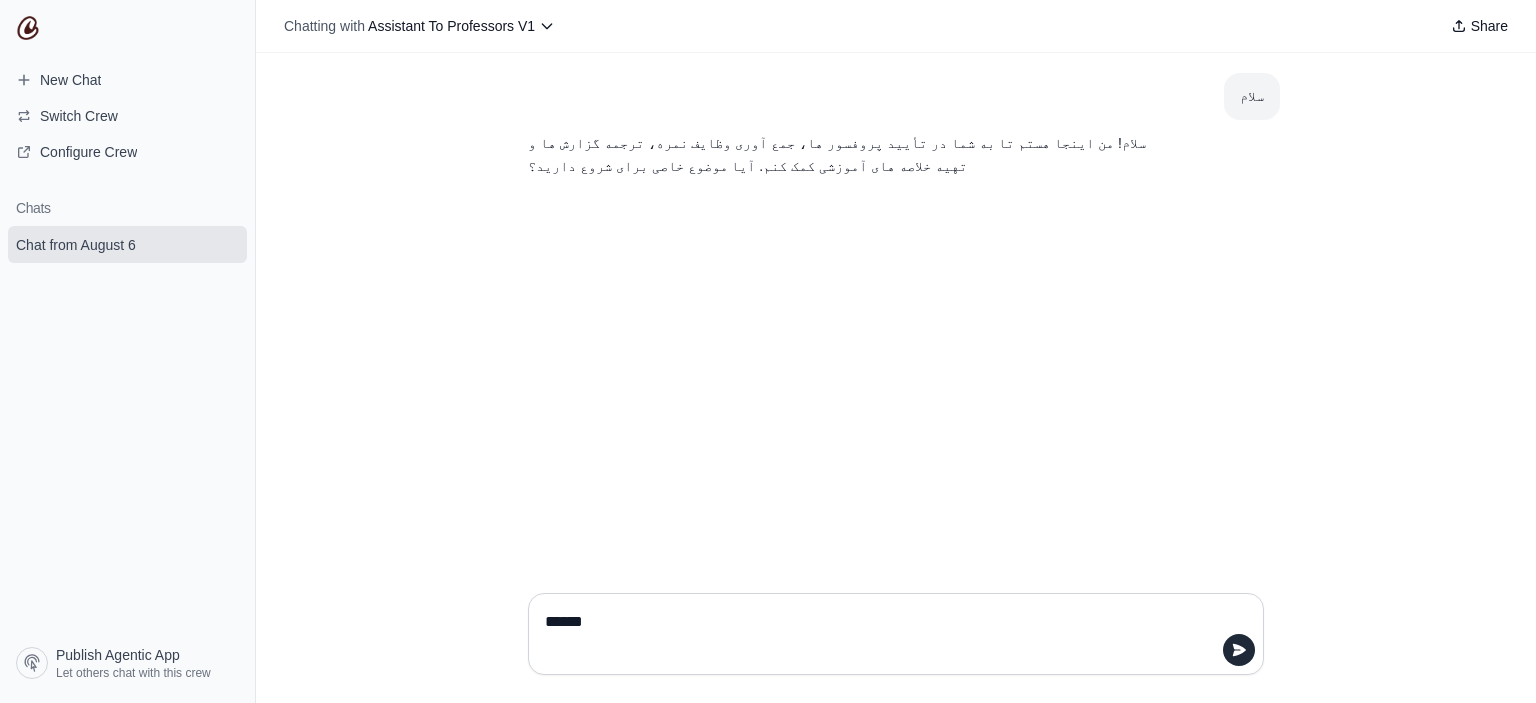 type on "*******" 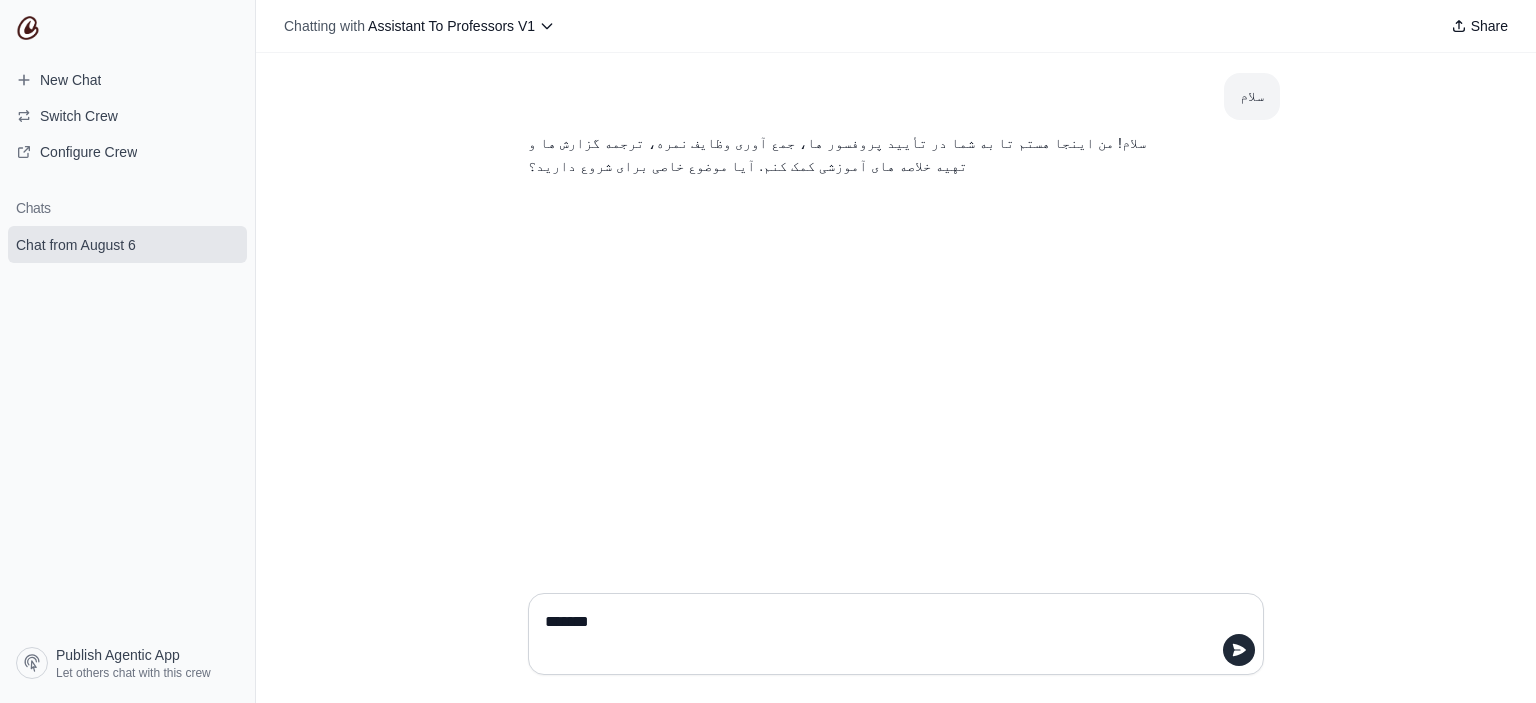 type 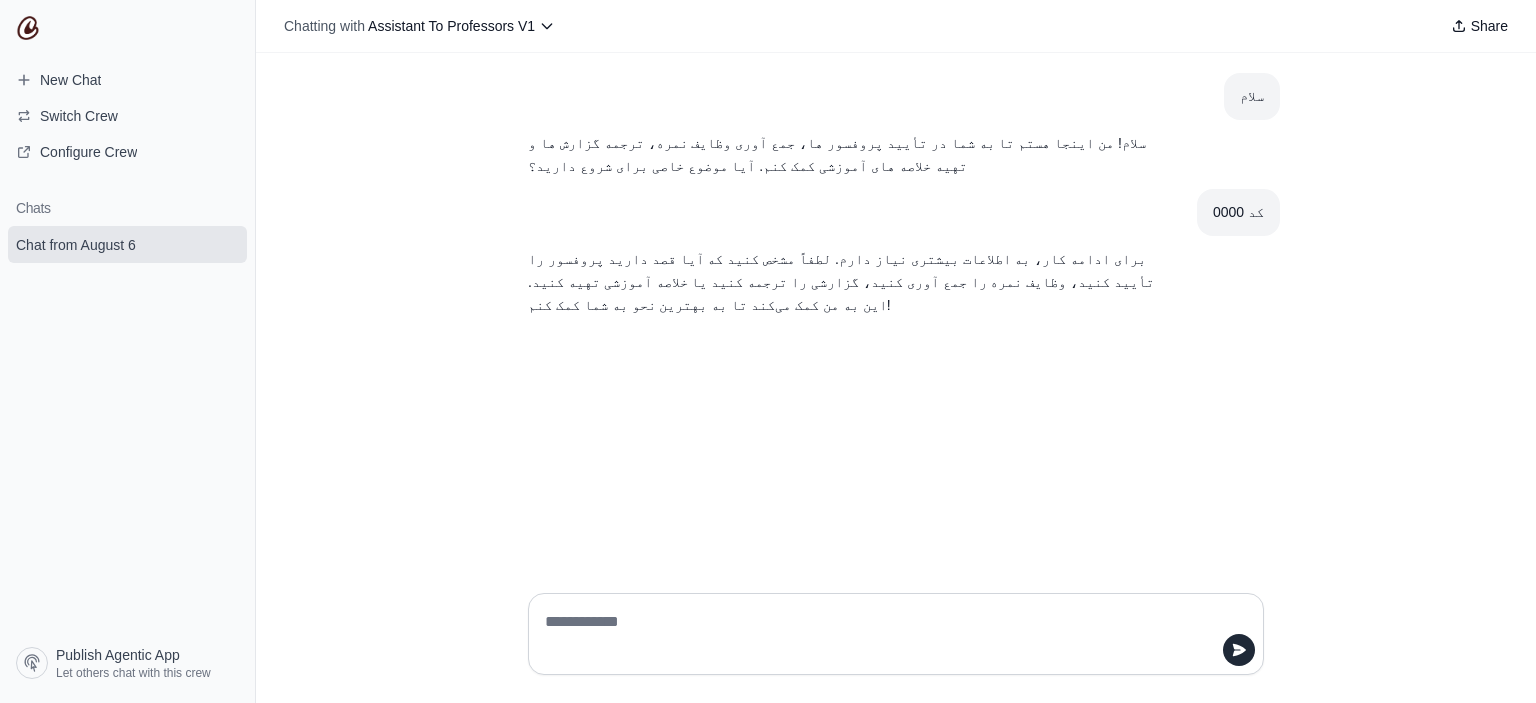 click at bounding box center (890, 634) 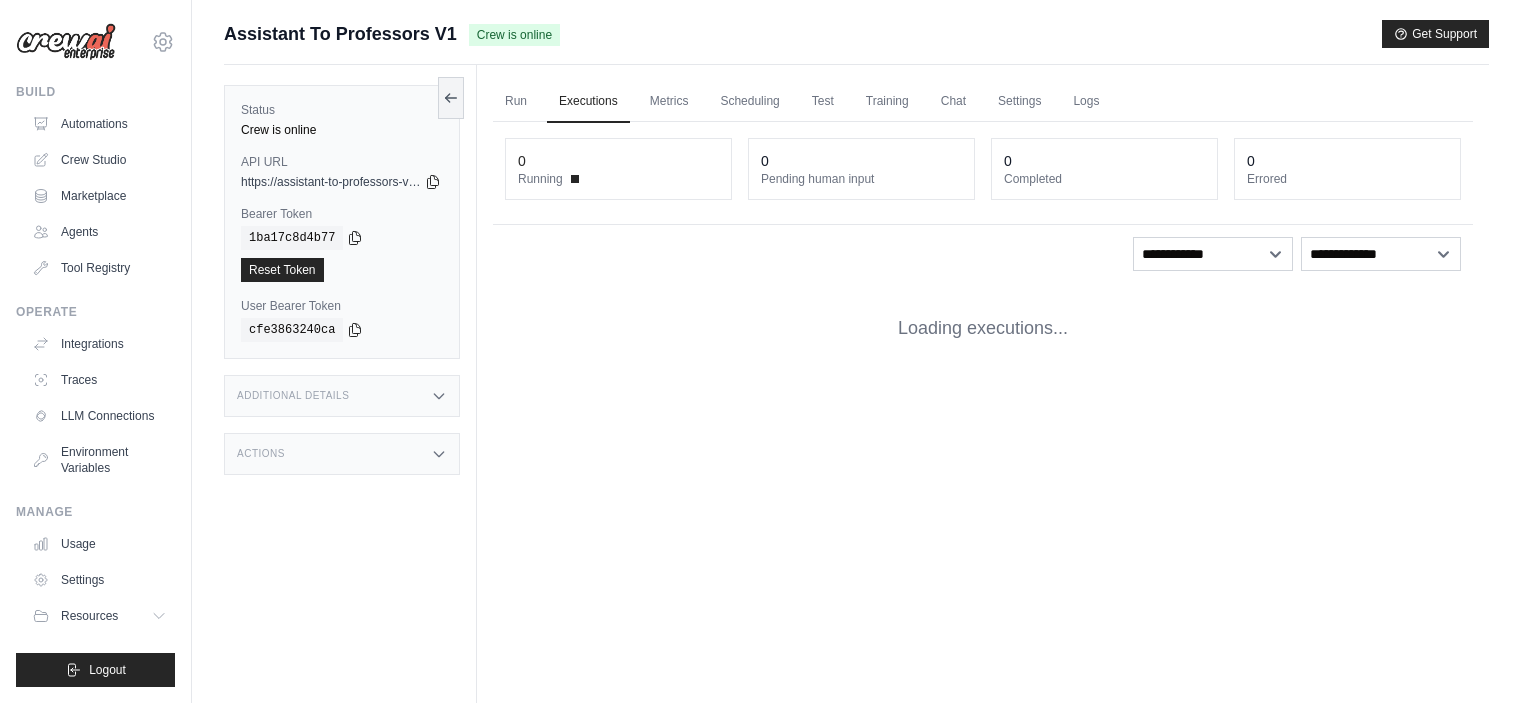 scroll, scrollTop: 0, scrollLeft: 0, axis: both 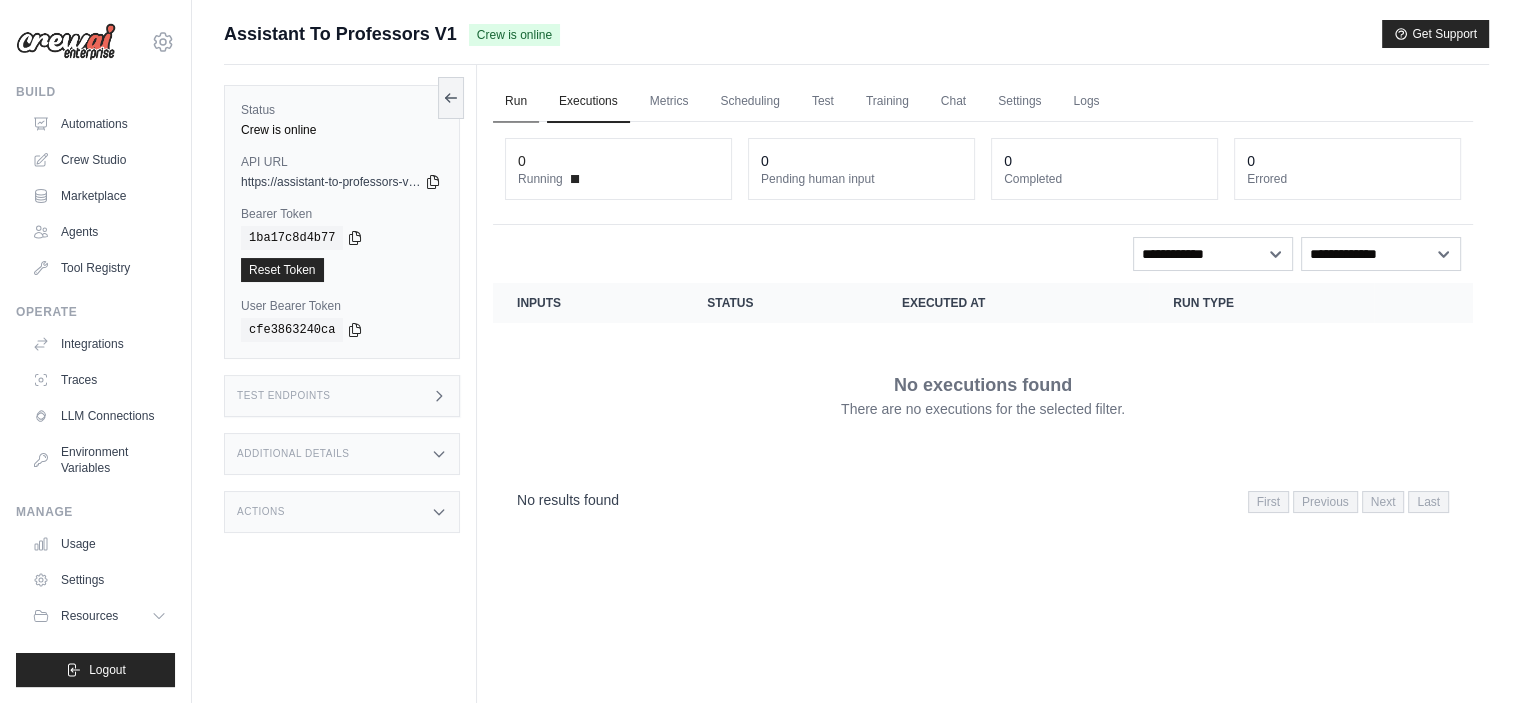 click on "Run" at bounding box center [516, 102] 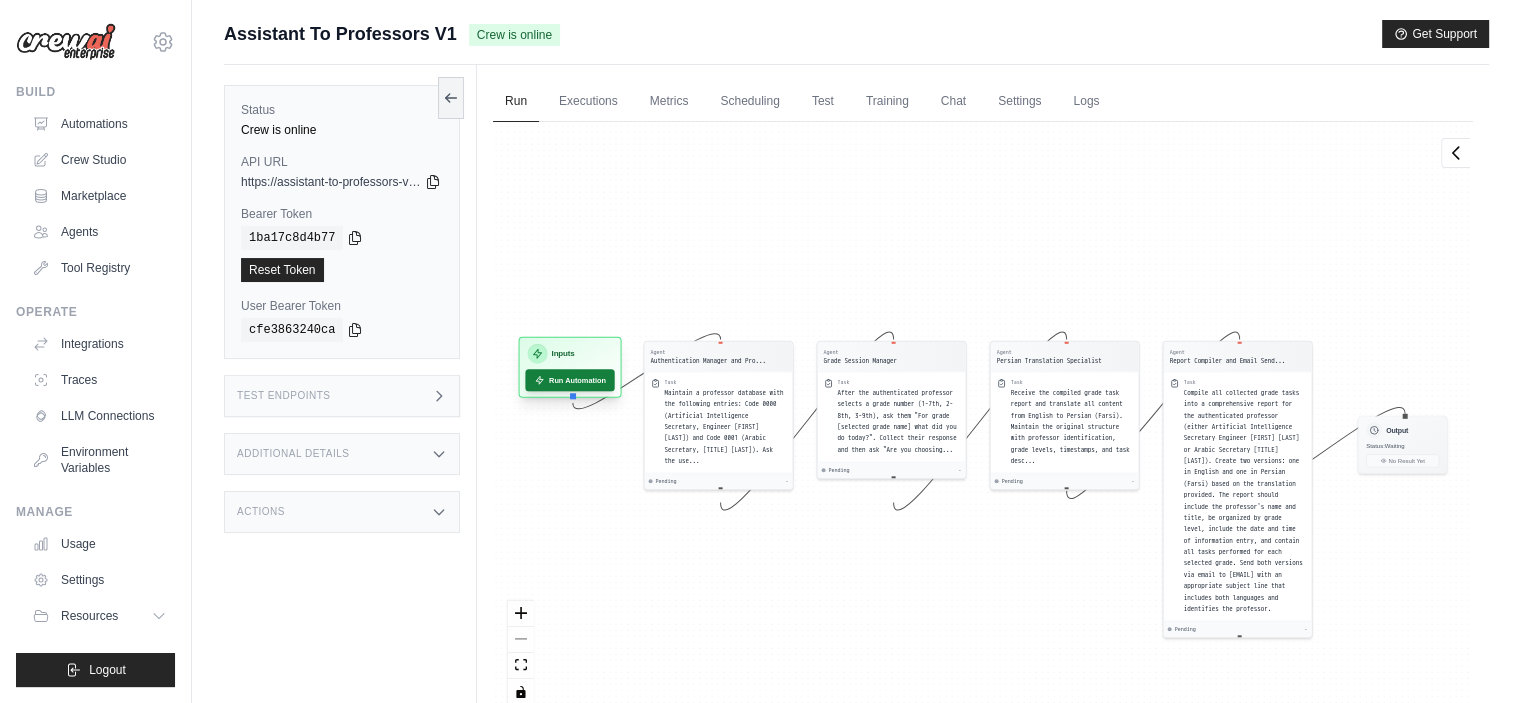 click on "Run Automation" at bounding box center (569, 380) 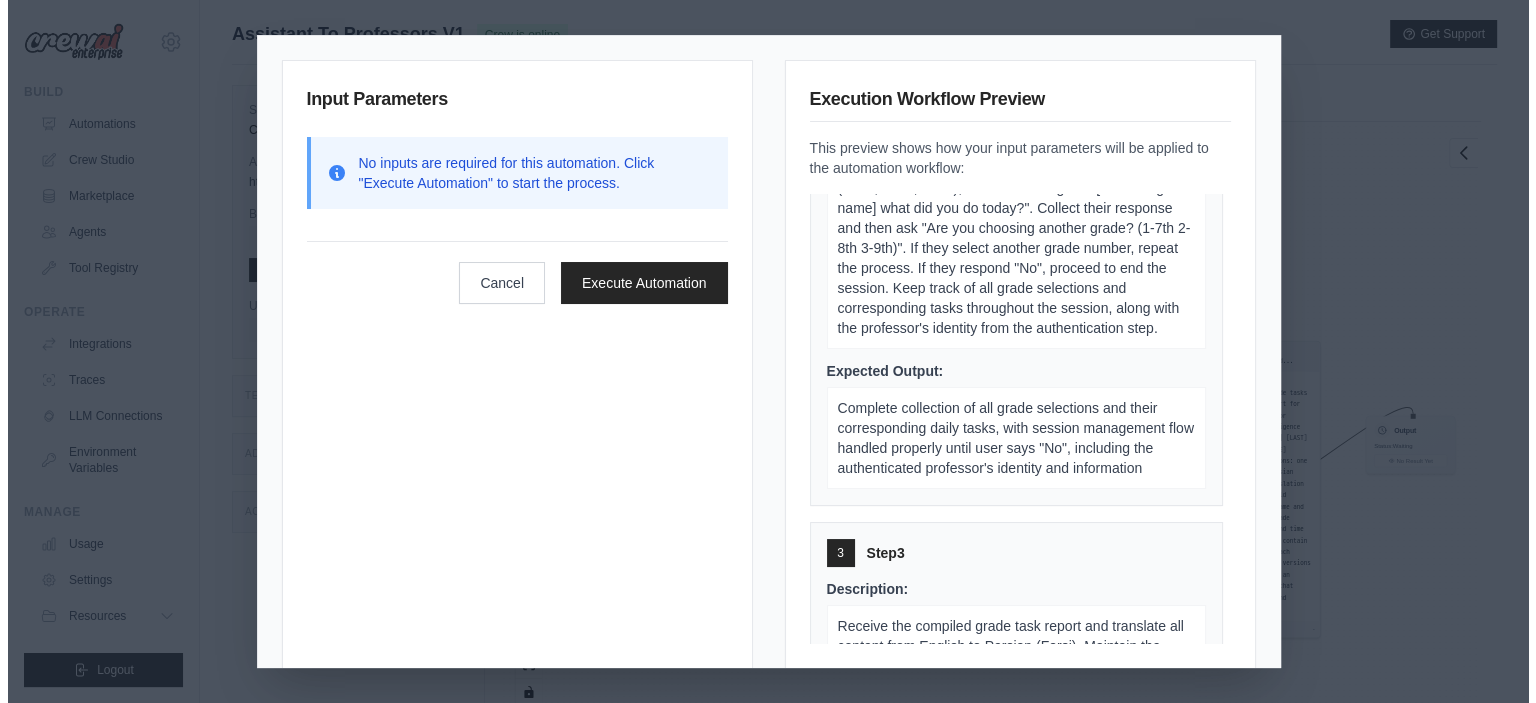 scroll, scrollTop: 700, scrollLeft: 0, axis: vertical 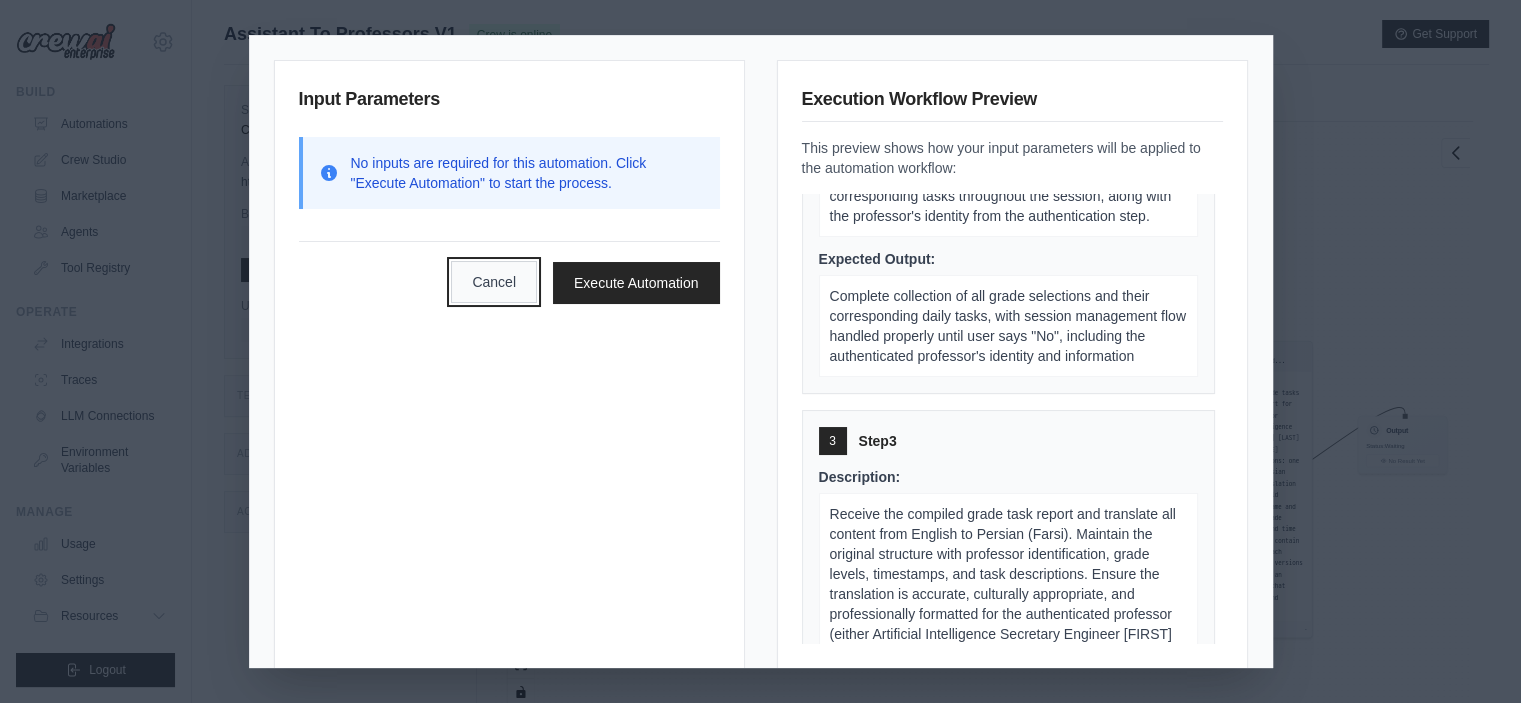 click on "Cancel" at bounding box center (494, 282) 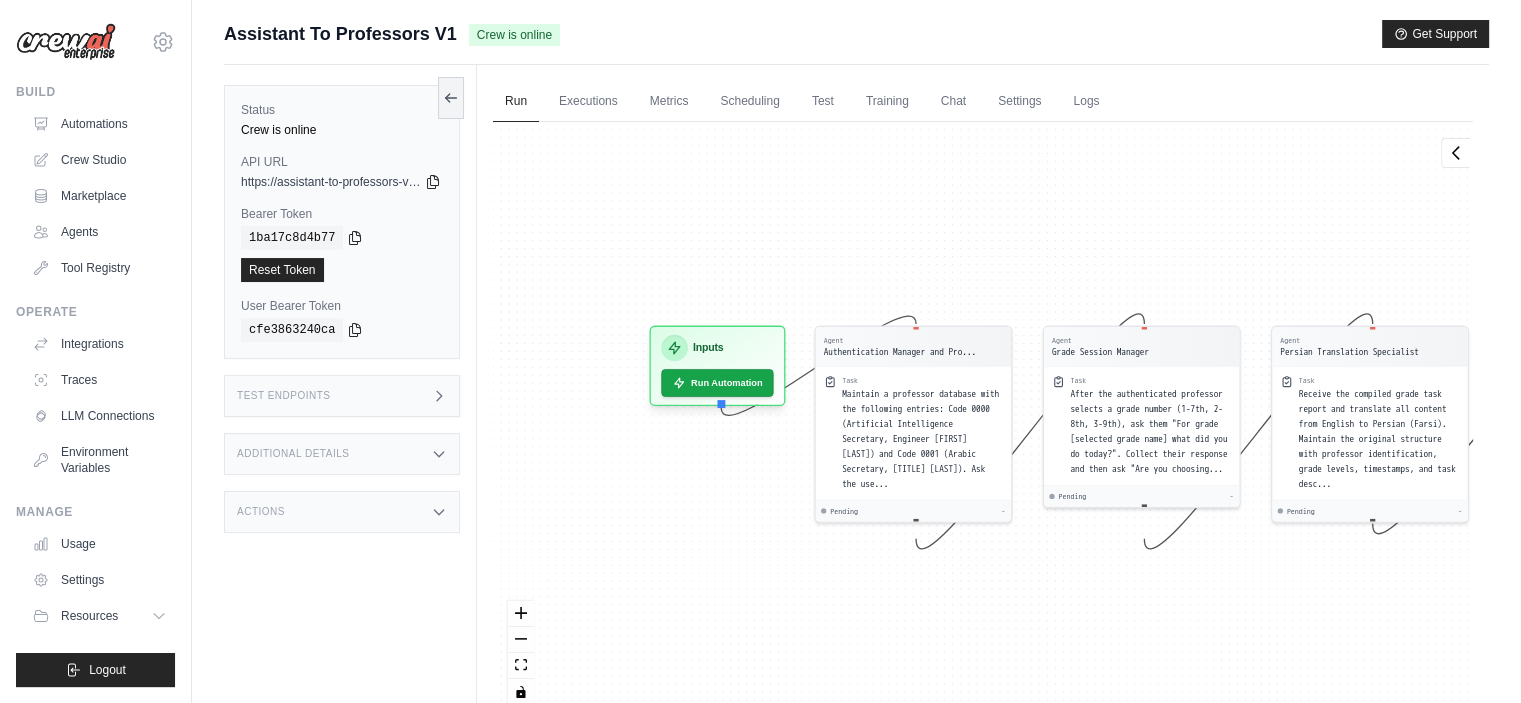 drag, startPoint x: 620, startPoint y: 251, endPoint x: 780, endPoint y: 237, distance: 160.61133 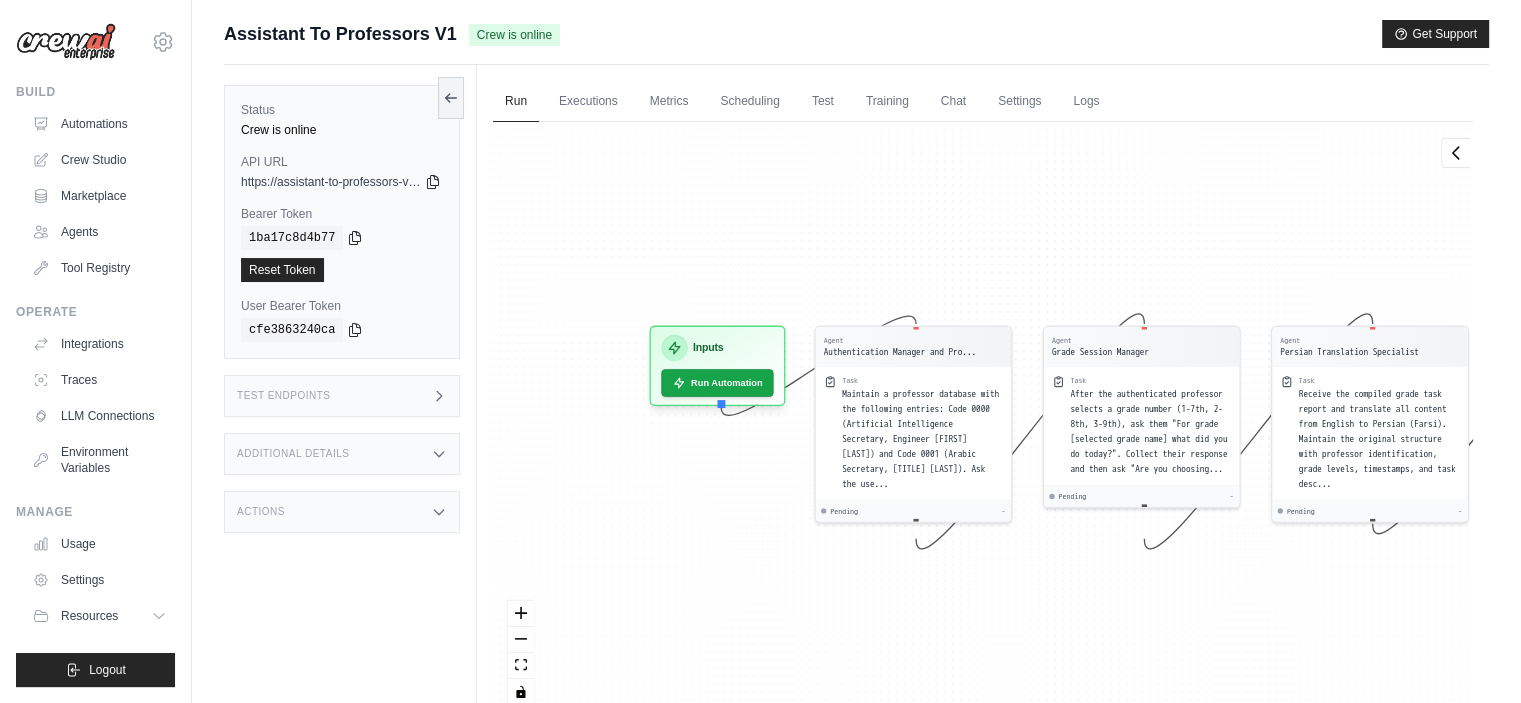 click on "Agent Authentication Manager and Pro... Task Maintain a professor database with the following entries: Code 0000 (Artificial Intelligence Secretary, Engineer Amir Mohammad Harayeneh) and Code 0001 (Arabic Secretary, Dr. Reza Zamani). Ask the use... Pending - Agent Grade Session Manager Task After the authenticated professor selects a grade number (1-7th, 2-8th, 3-9th), ask them "For grade [selected grade name] what did you do today?". Collect their response and then ask "Are you choosing... Pending - Agent Persian Translation Specialist Task Receive the compiled grade task report and translate all content from English to Persian (Farsi). Maintain the original structure with professor identification, grade levels, timestamps, and task desc... Pending - Agent Report Compiler and Email Send... Task Compile all collected grade tasks into a comprehensive report for the authenticated professor (either Artificial Intelligence Secretary Engineer Amir Mohammad Harayeneh or Arabic Secretary Dr. Reza Za... Pending -" at bounding box center [983, 421] 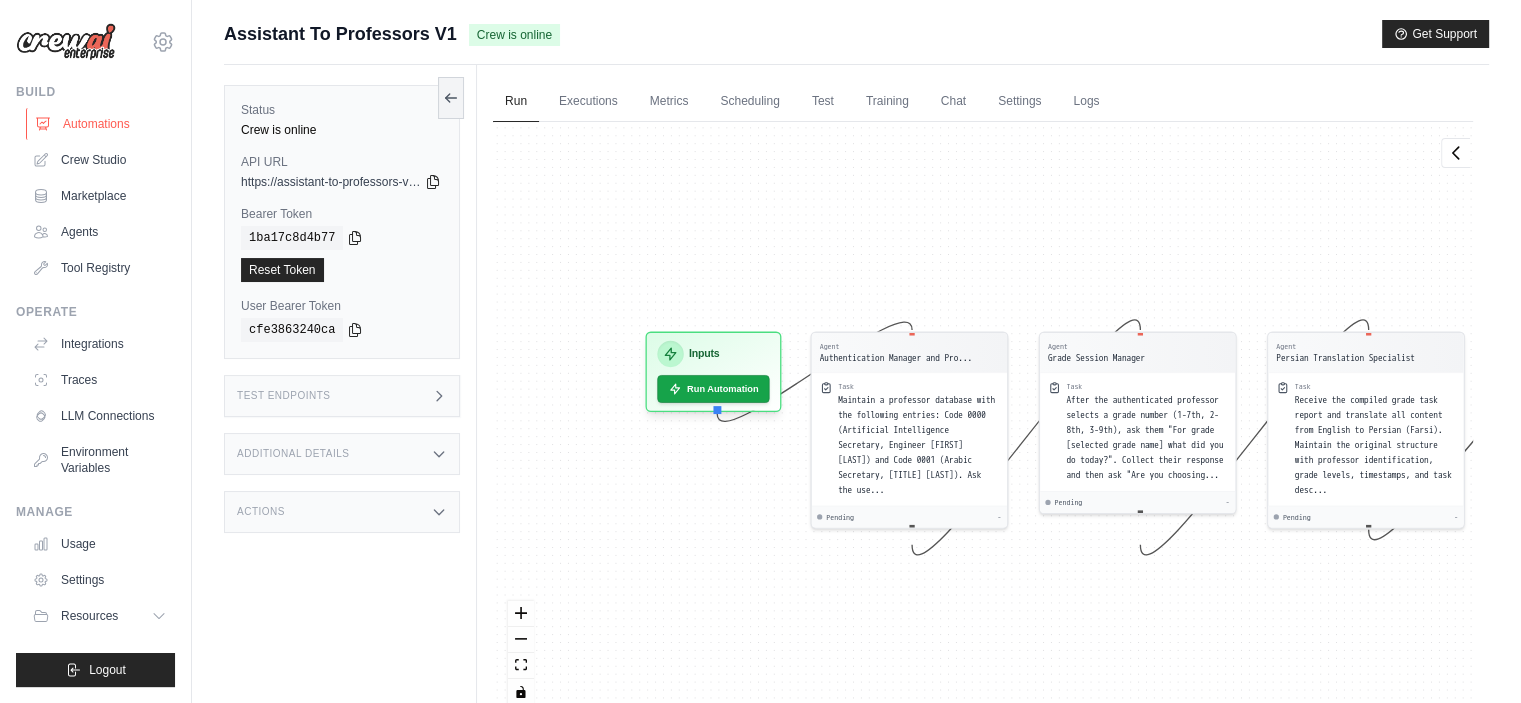 click on "Automations" at bounding box center (101, 124) 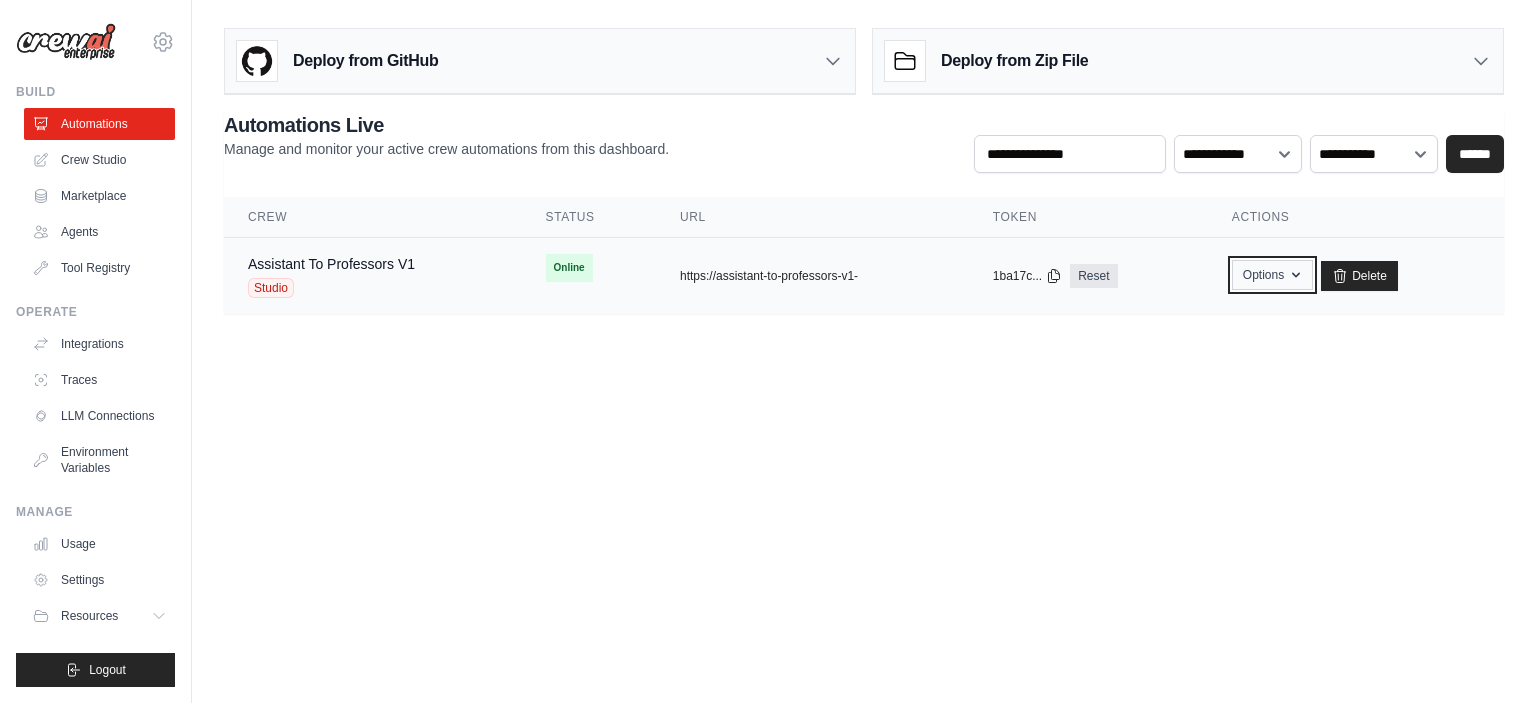 click on "Options" at bounding box center (1272, 275) 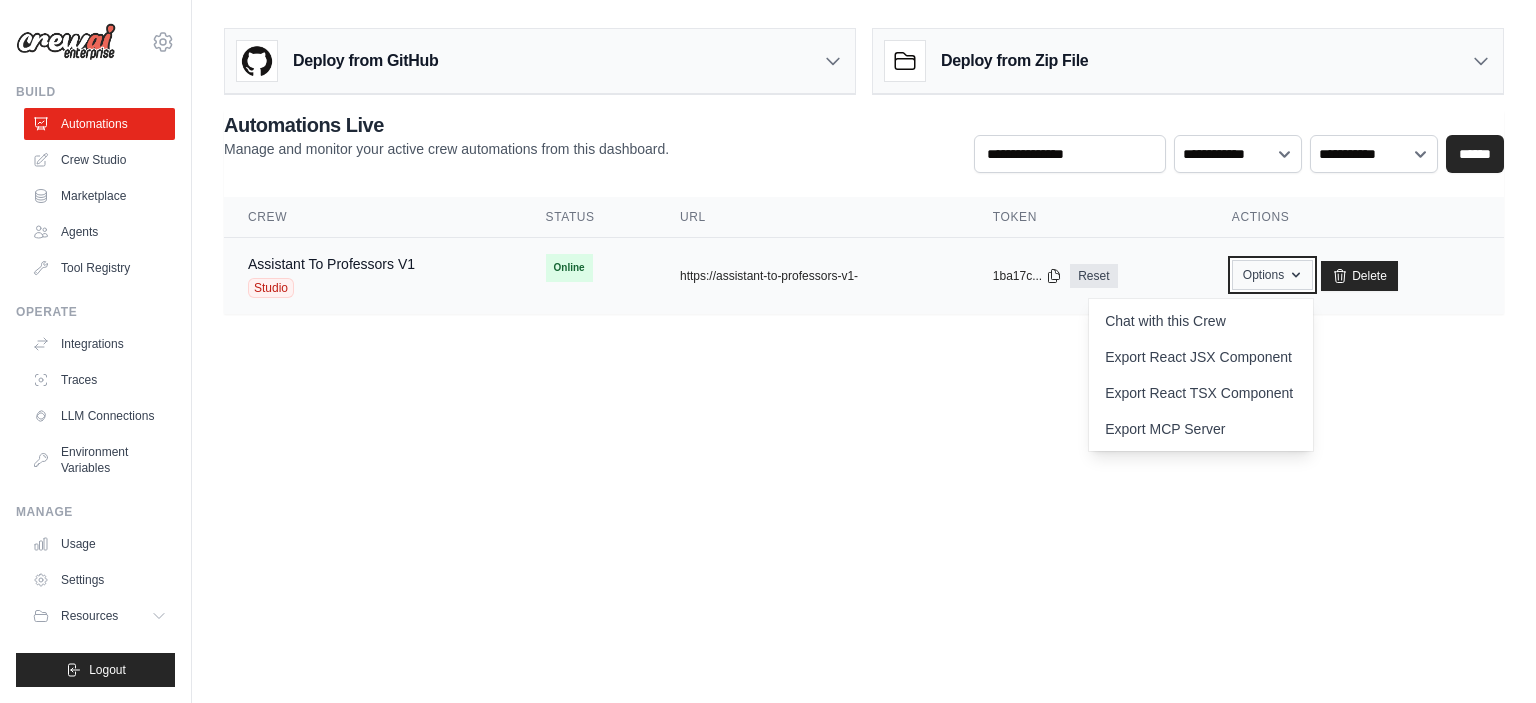 click on "Options" at bounding box center (1272, 275) 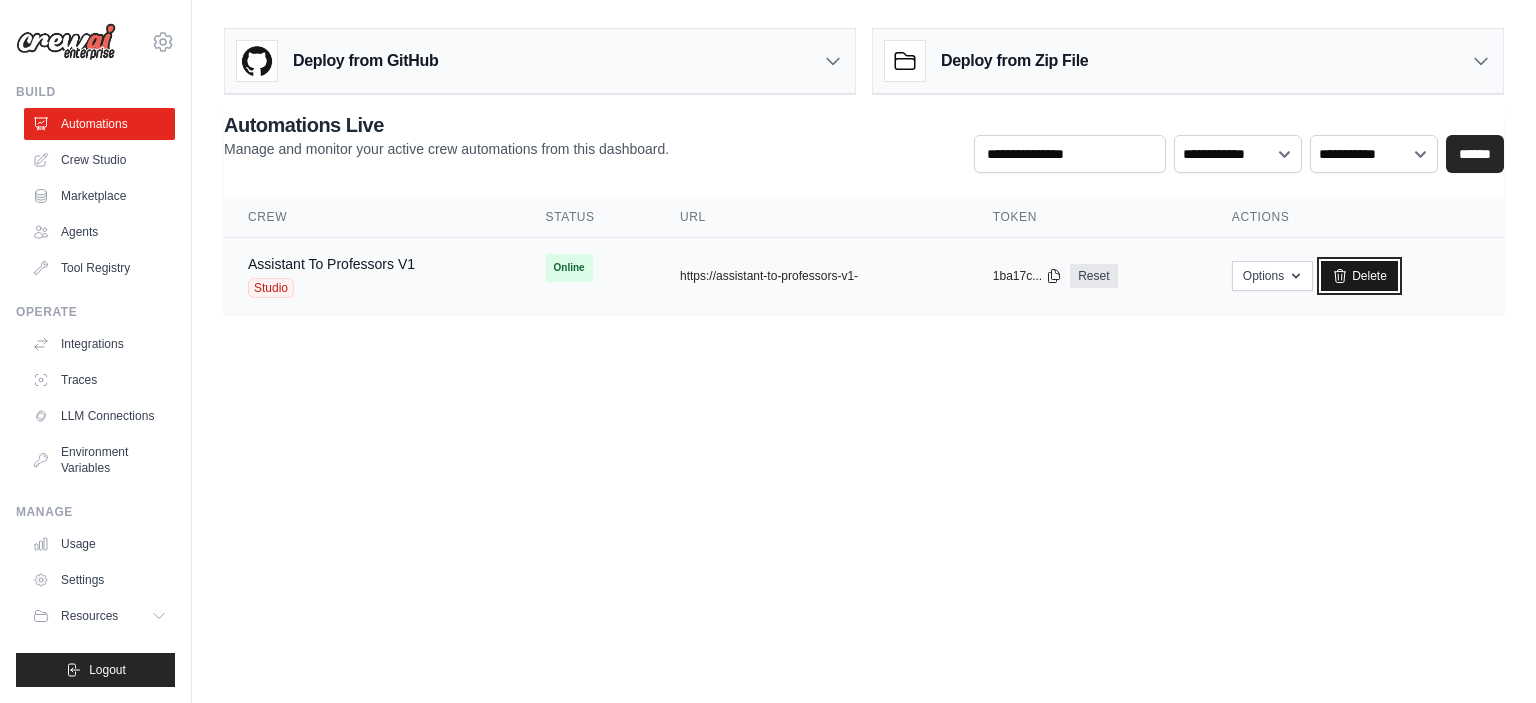 click on "Delete" at bounding box center [1359, 276] 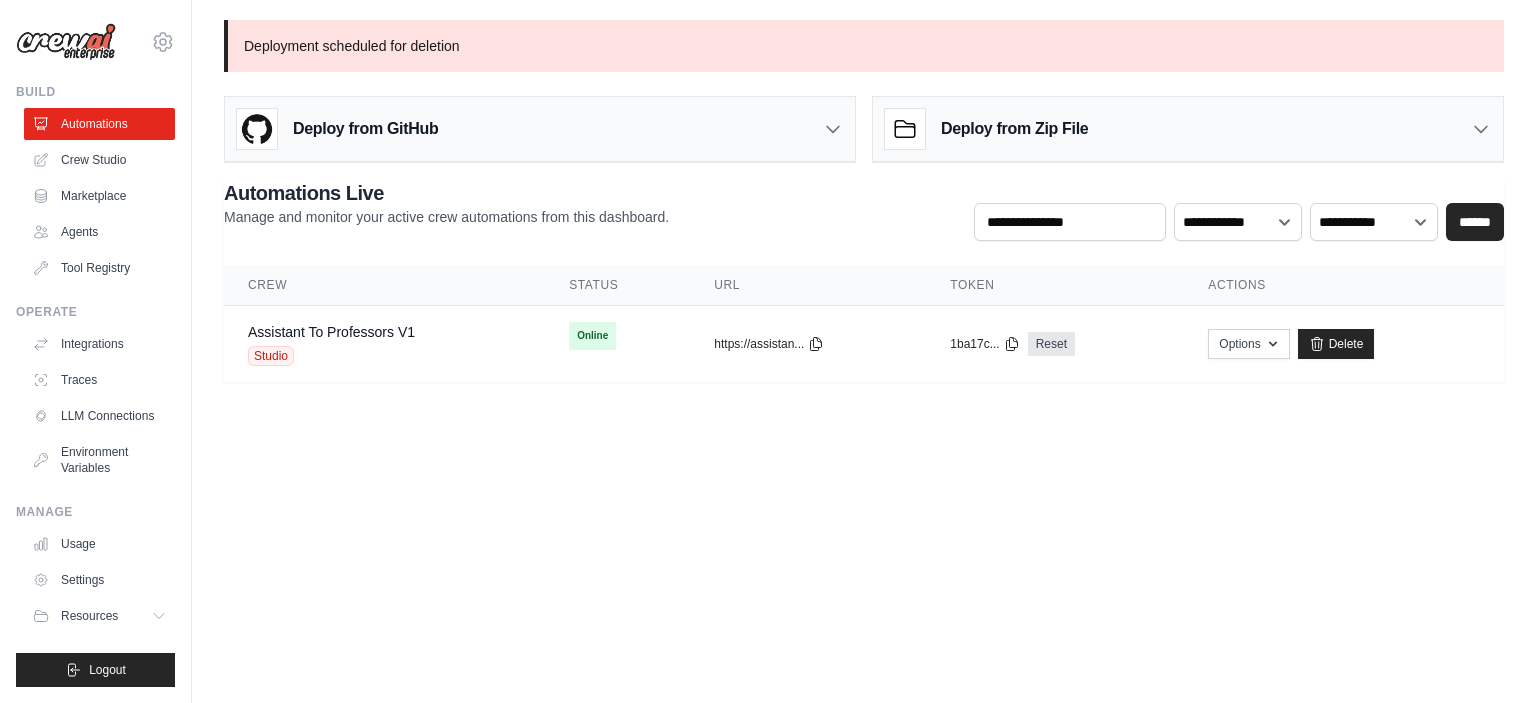 scroll, scrollTop: 0, scrollLeft: 0, axis: both 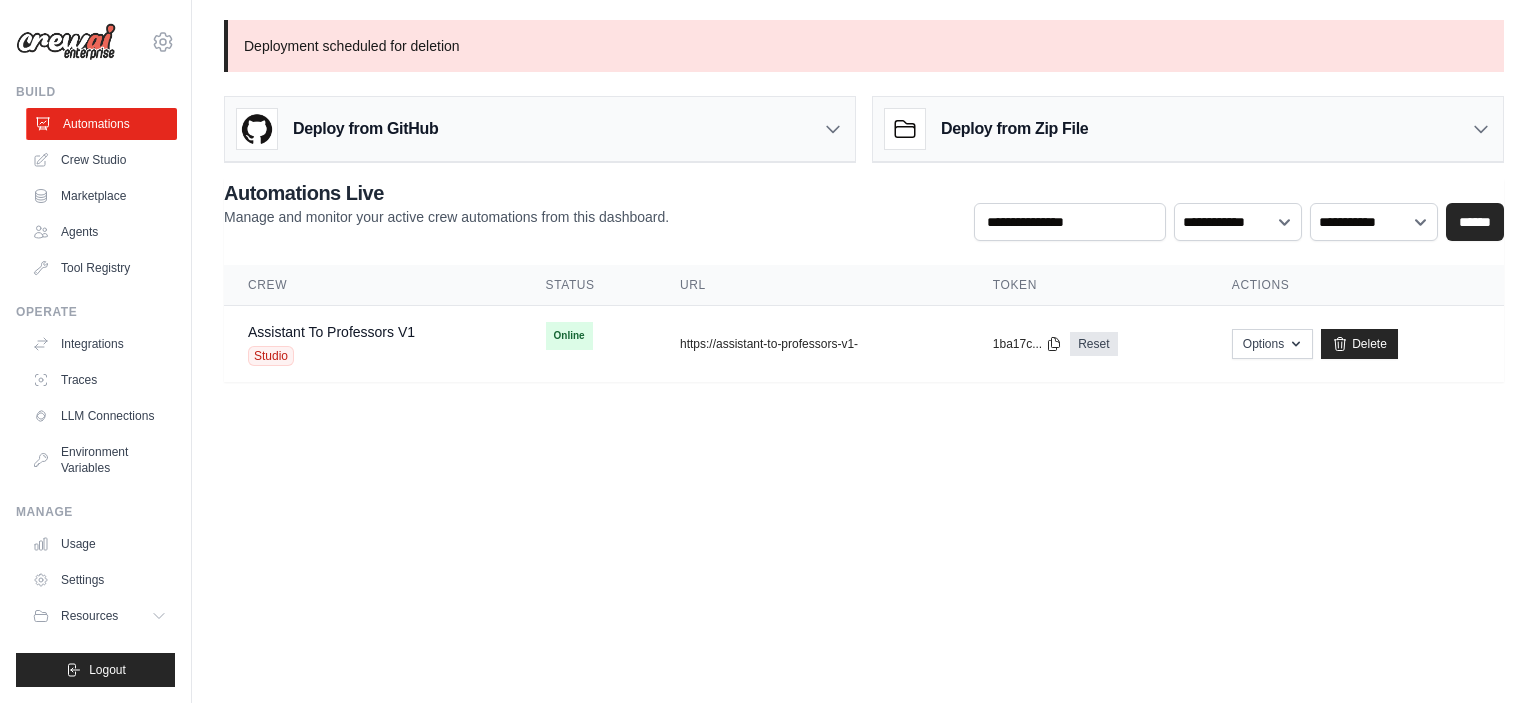 click on "Automations" at bounding box center (101, 124) 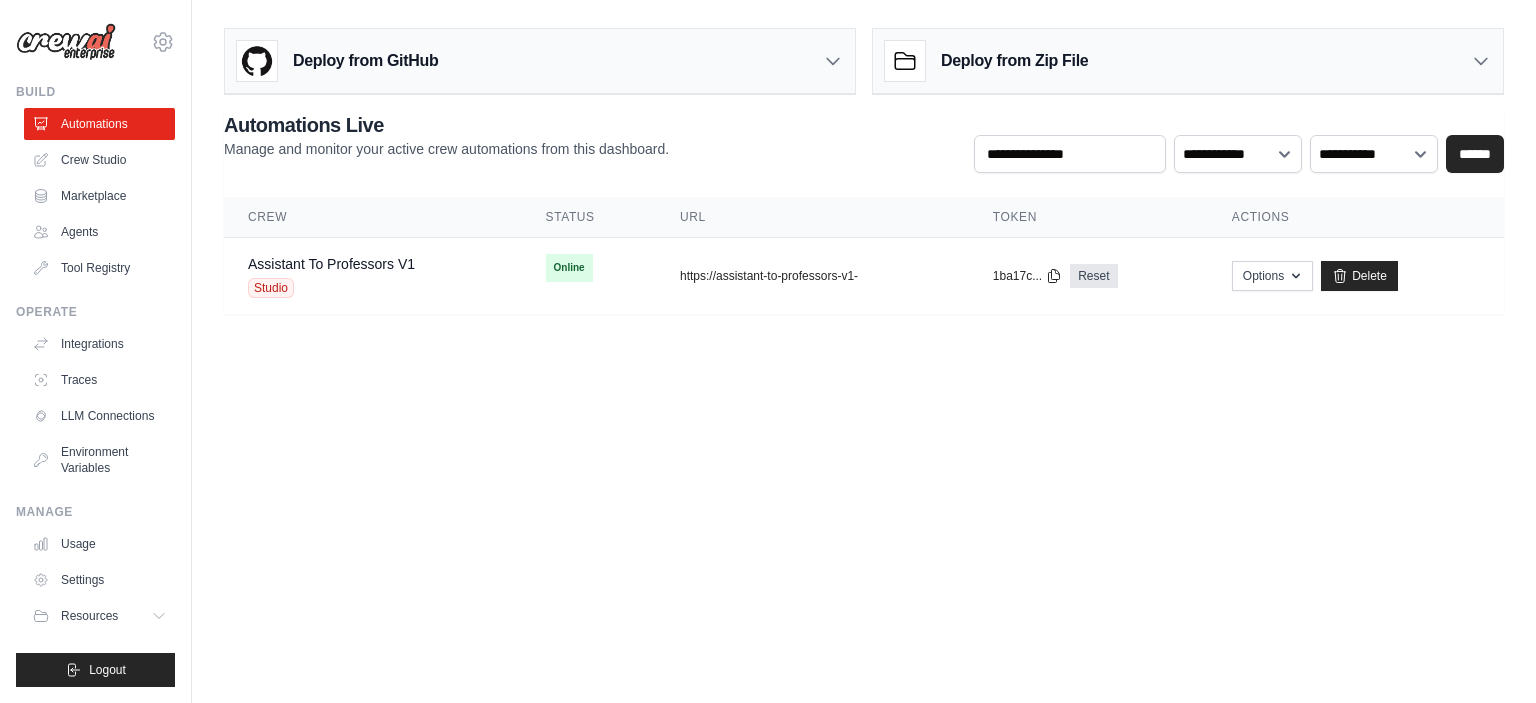 scroll, scrollTop: 0, scrollLeft: 0, axis: both 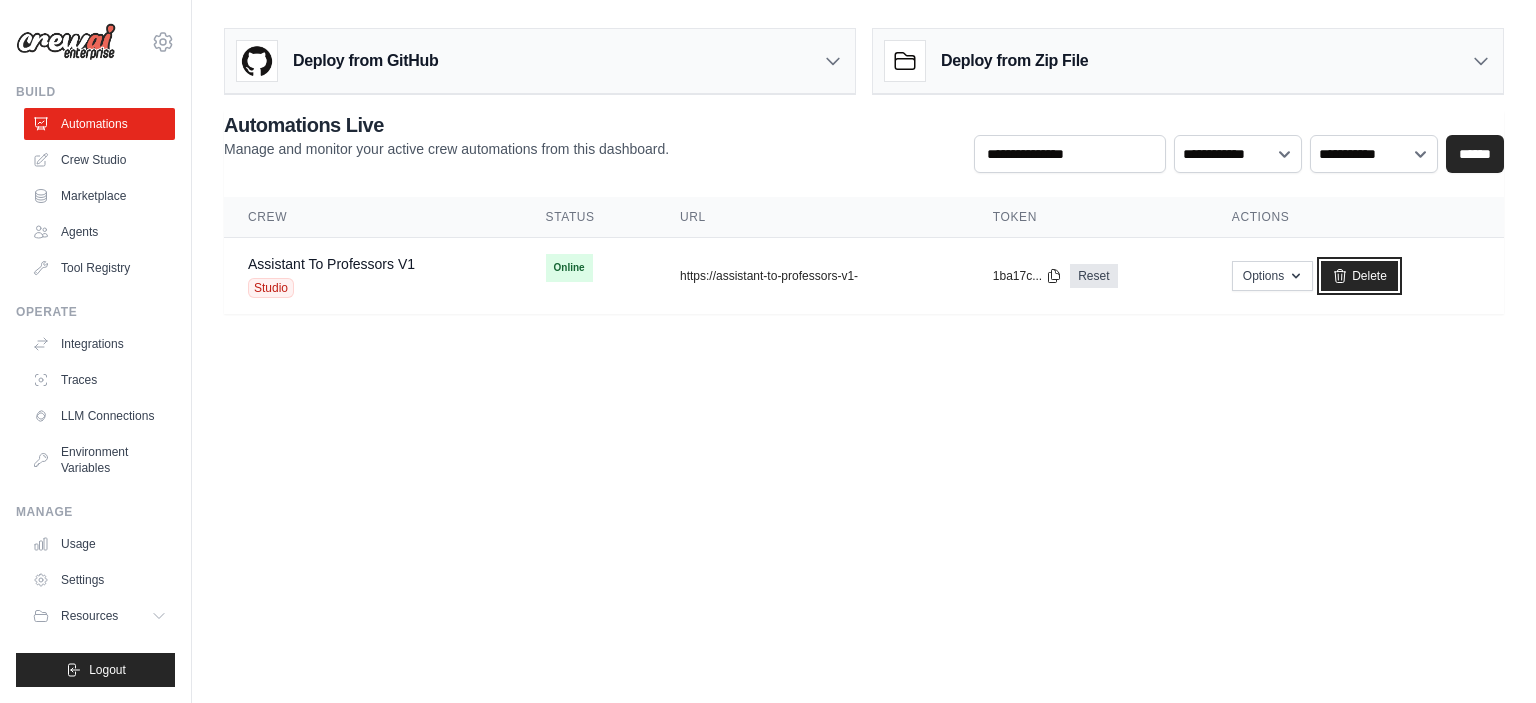click on "Delete" at bounding box center (1359, 276) 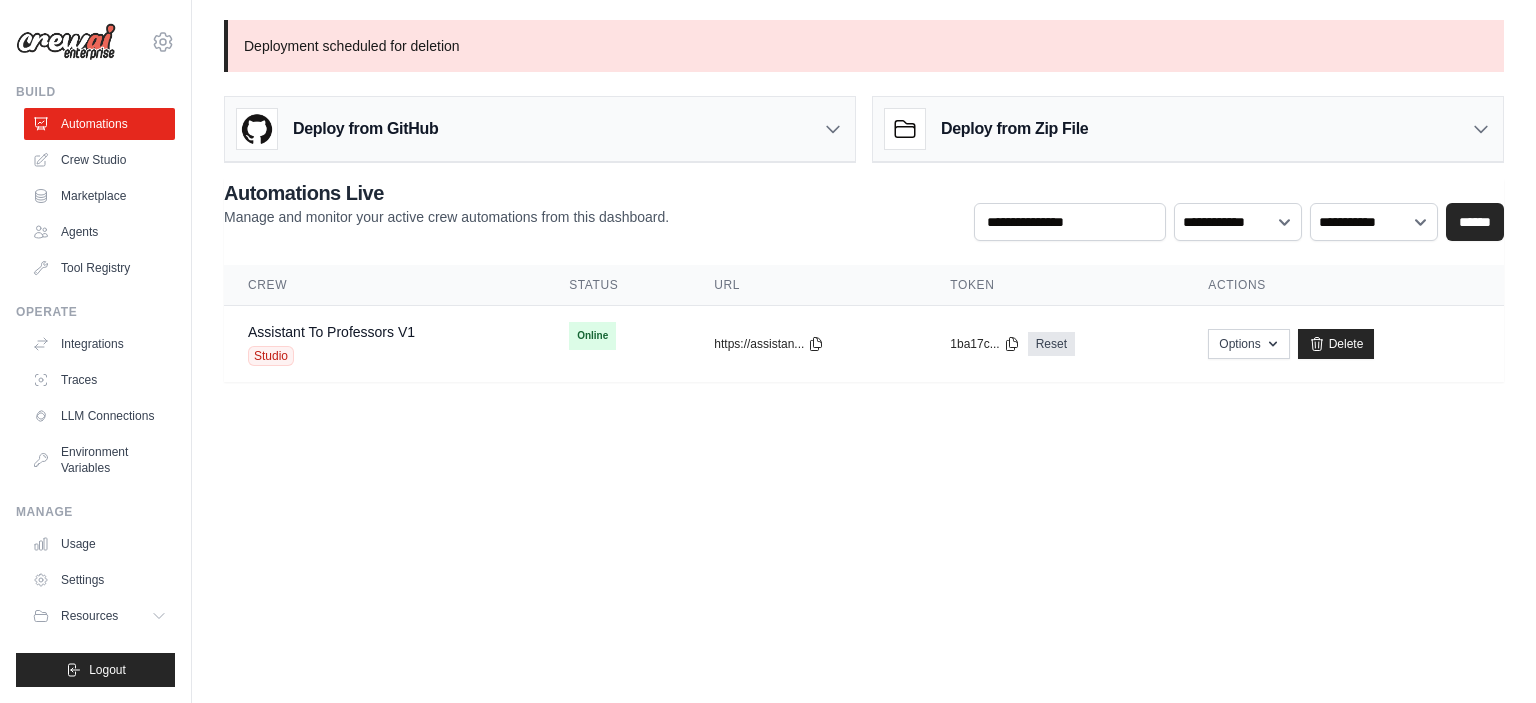 scroll, scrollTop: 0, scrollLeft: 0, axis: both 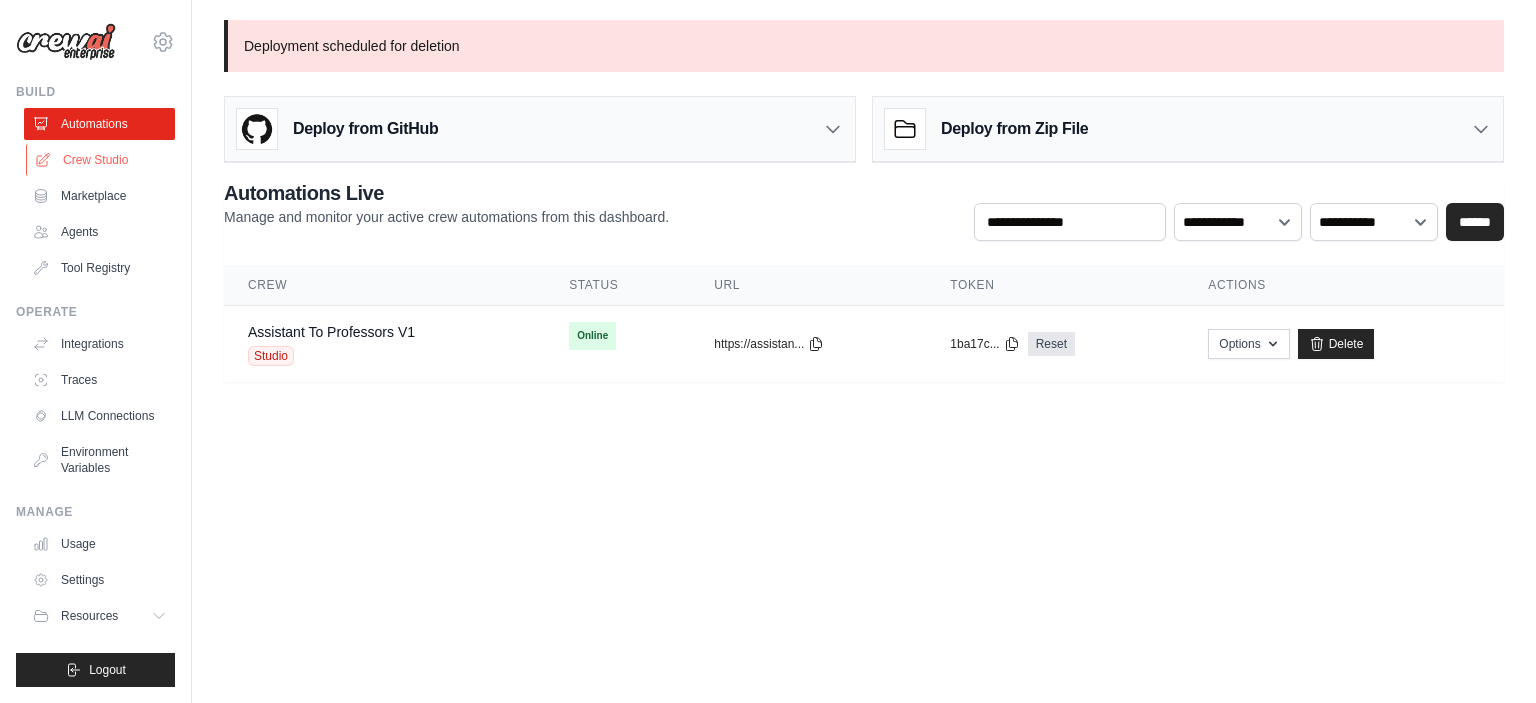 click on "Crew Studio" at bounding box center [101, 160] 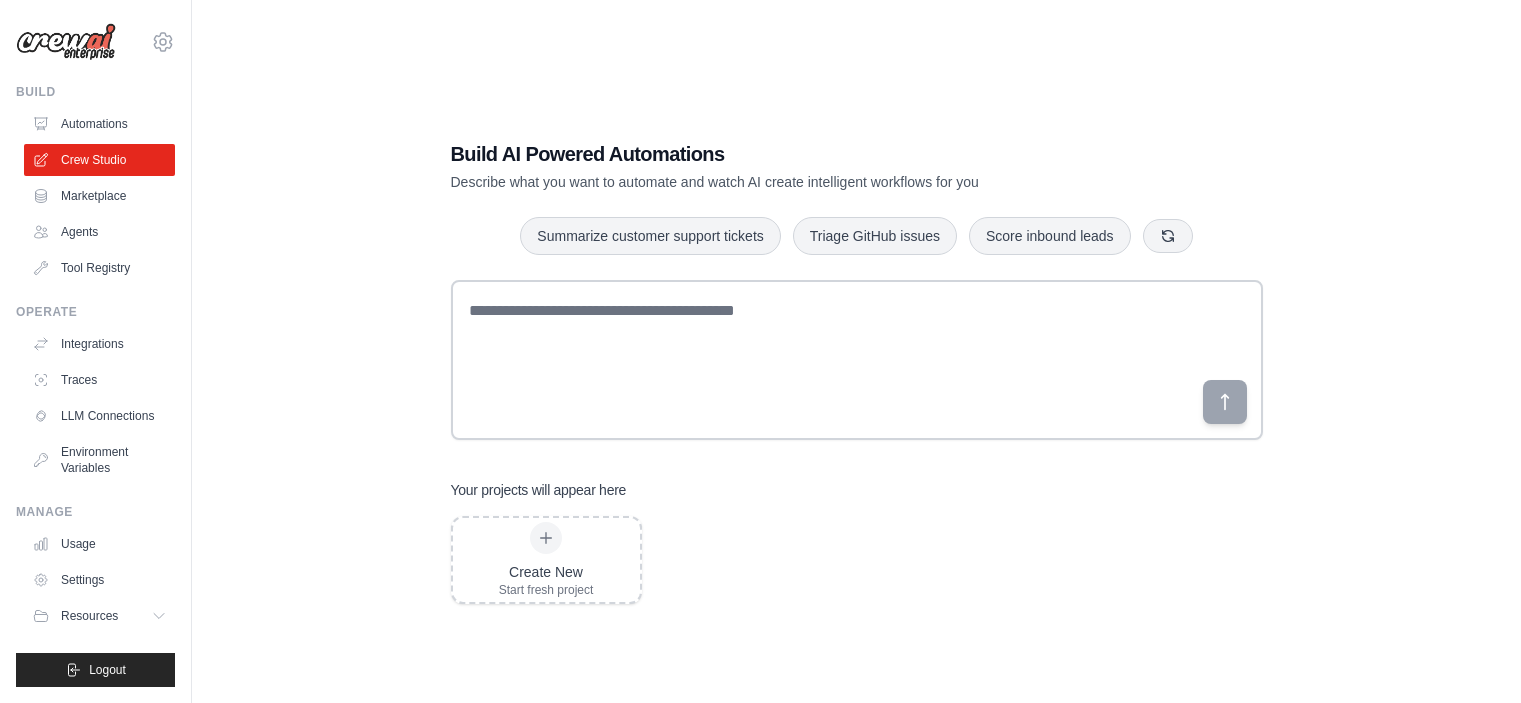 scroll, scrollTop: 0, scrollLeft: 0, axis: both 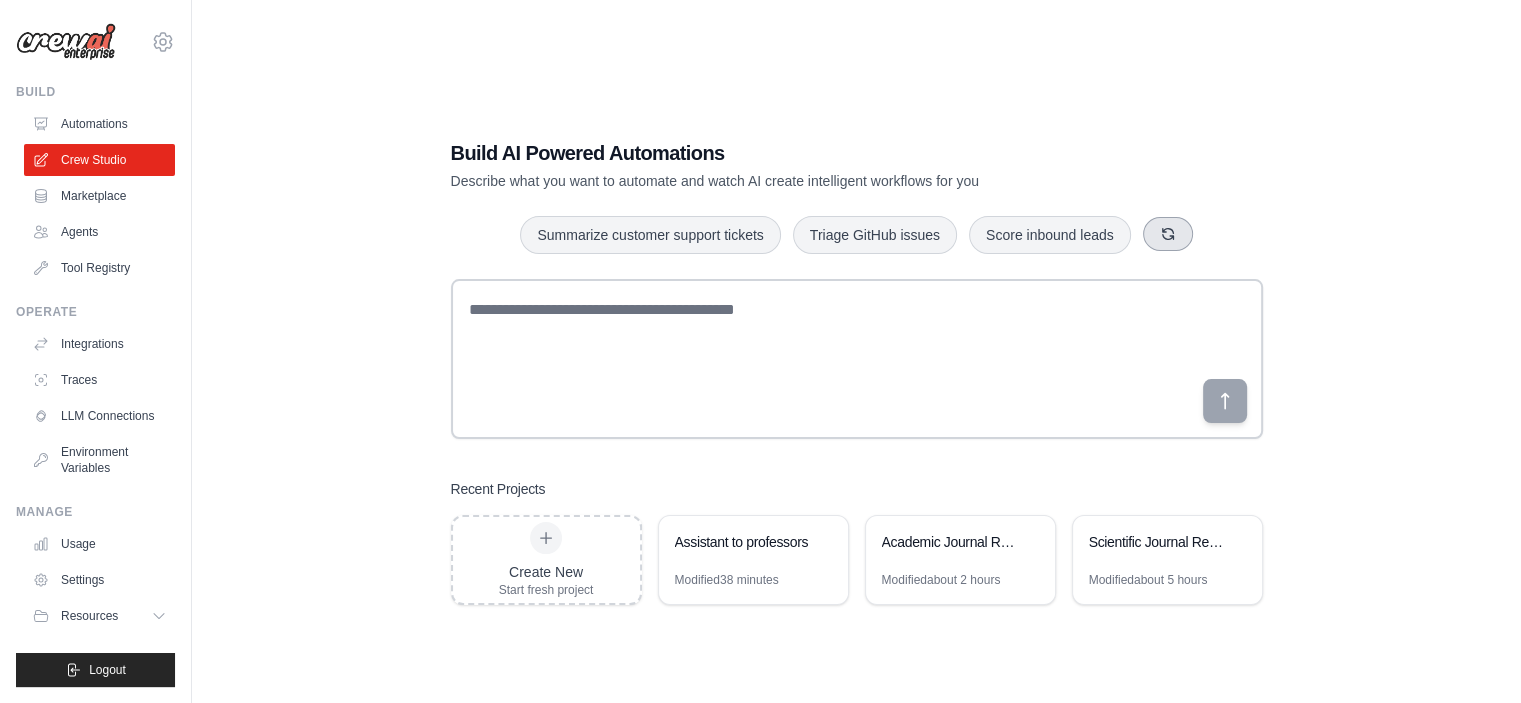 click at bounding box center (1168, 234) 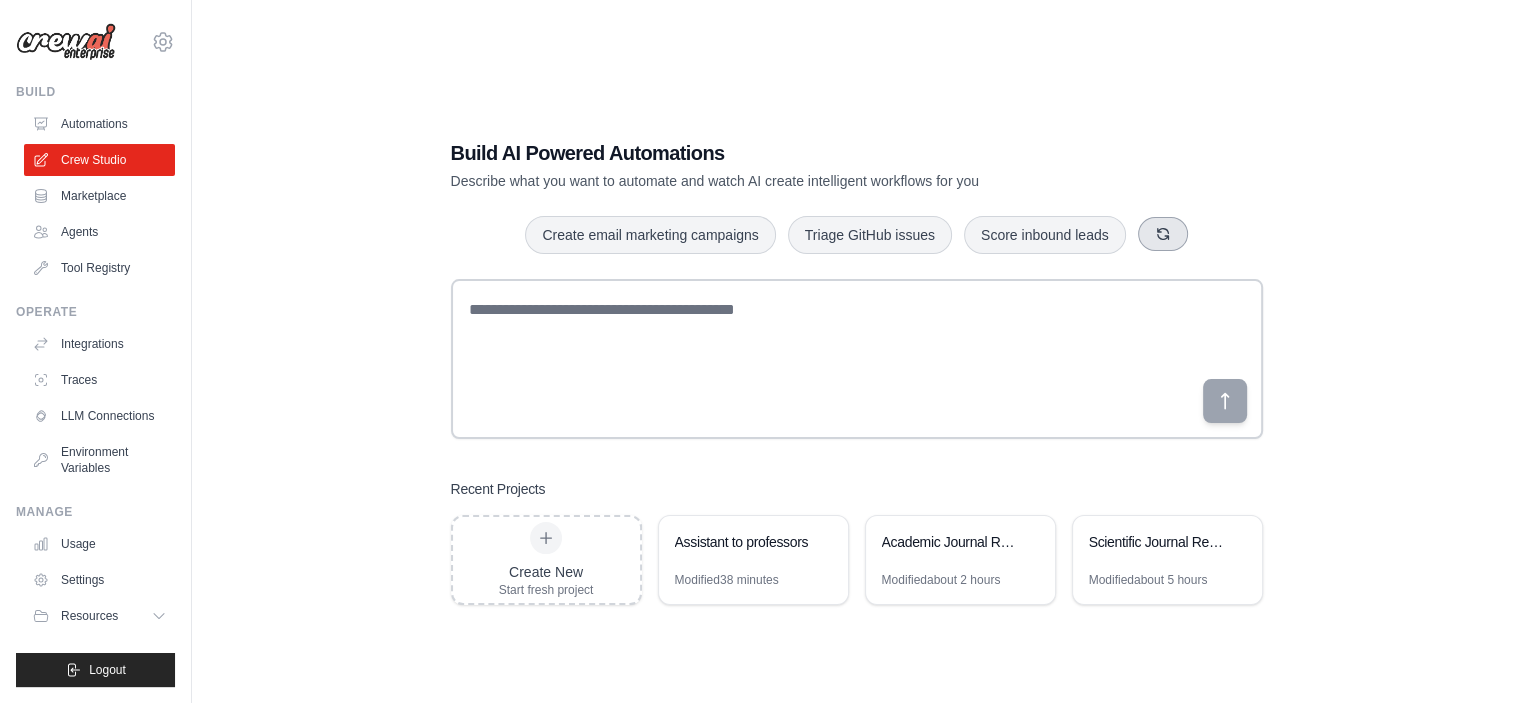 click at bounding box center [1163, 234] 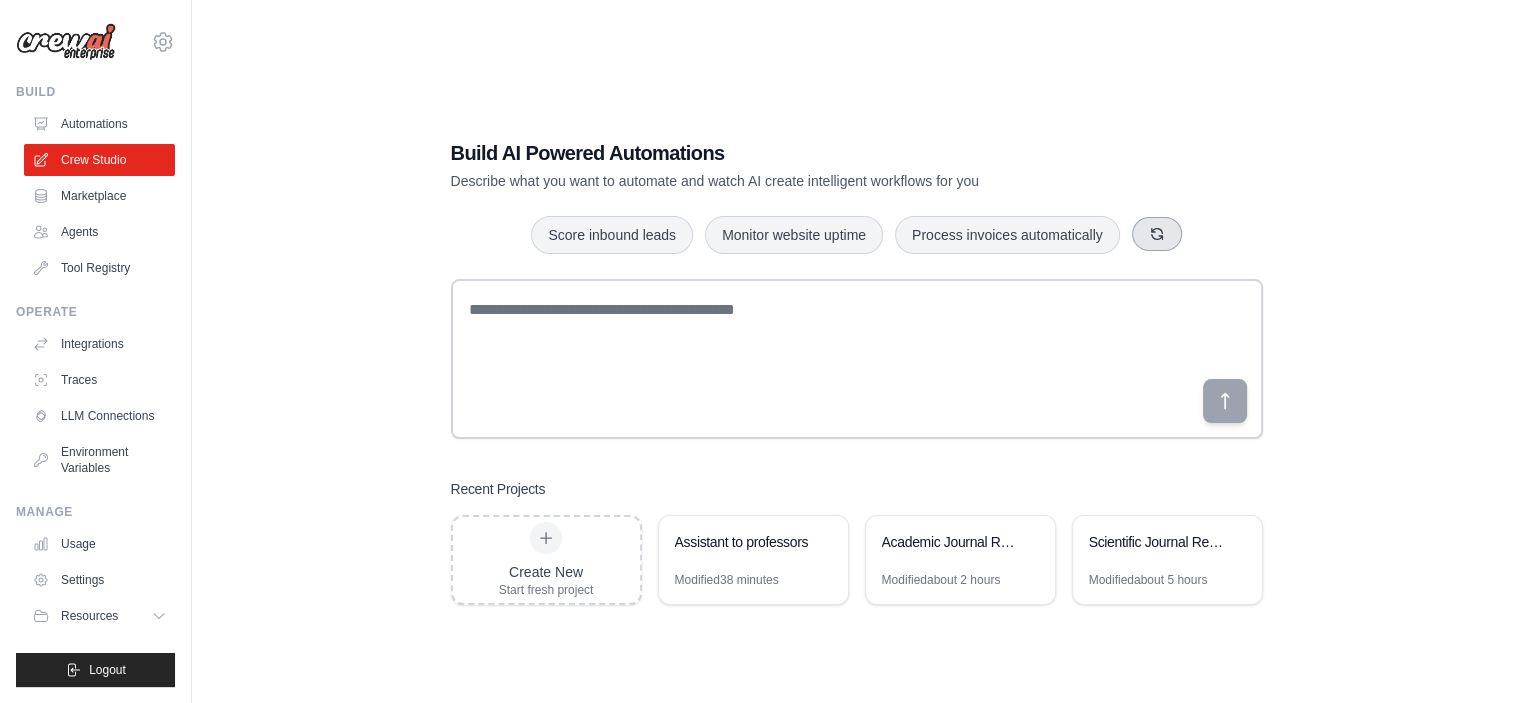 click at bounding box center (1157, 234) 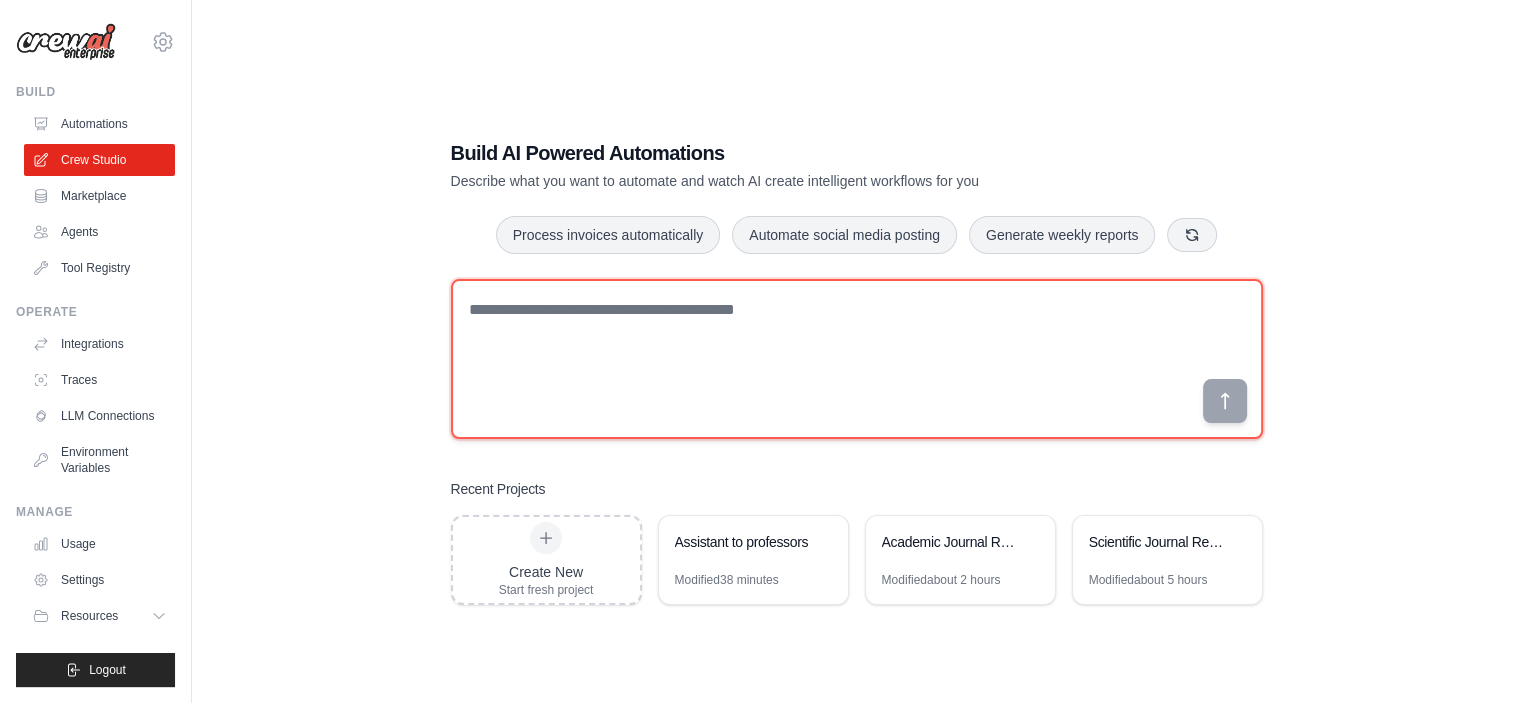 click at bounding box center (857, 359) 